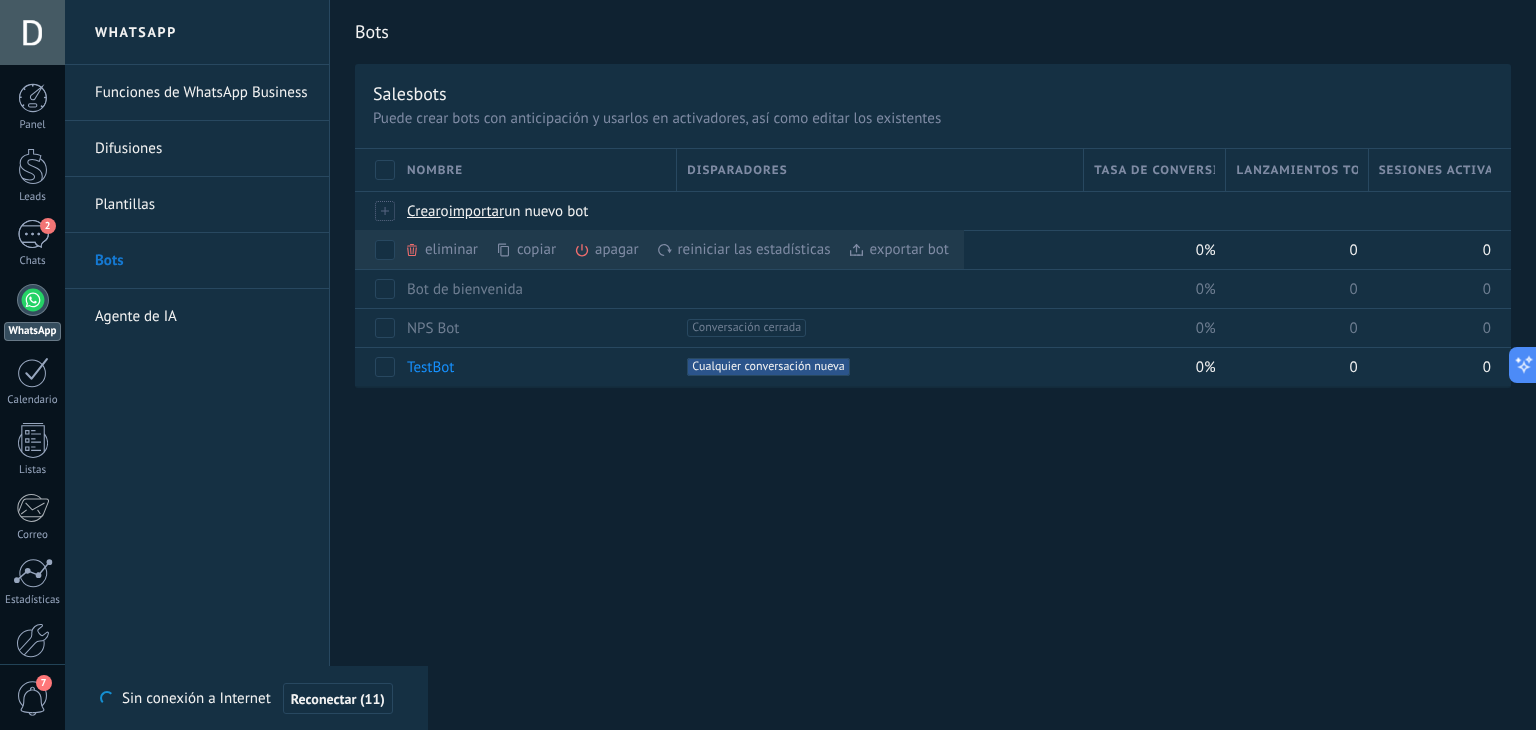 scroll, scrollTop: 0, scrollLeft: 0, axis: both 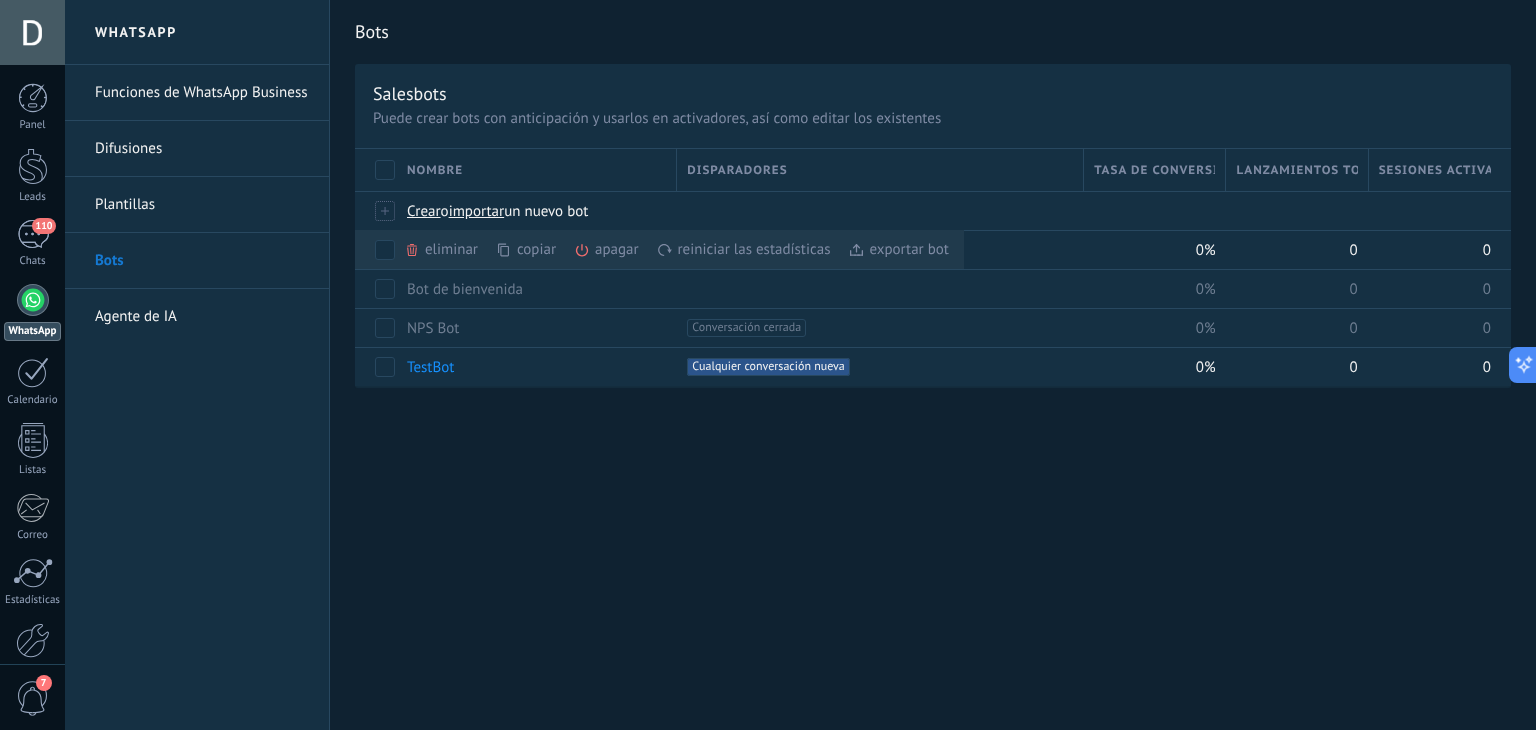 click on "Bots Salesbots Puede crear bots con anticipación y usarlos en activadores, así como editar los existentes Actualizar a Avanzado Nombre Disparadores Tasa de conversión Lanzamientos totales Sesiones activas        Crear  o  importar  un nuevo bot              eliminar màs copiar màs apagar màs reiniciar las estadísticas màs exportar bot màs Administrador de San [PERSON_NAME] +1 Cualquier conversación nueva +0 0% 0 0        Bot de bienvenida 0% 0 0        NPS Bot +1 Conversación cerrada +0 0% 0 0        TestBot +1 Cualquier conversación nueva +0 0% 0 0 Mostrar más avanzado Rastrear clics en links Reducir links largos y rastrear clics: cuando se habilita, los URLs que envías serán reemplazados con links de rastreo. Una vez clickeados, un evento se registrará en el feed del lead. Abajo seleccione las fuentes que utilizan esta característica WhatsApp Business Potenciar la IA Rusa Inglés Español Portugués Indonesio Turco Español Última actualización:[DATE] 23:24 Actualizar conjunto de datos" at bounding box center (933, 365) 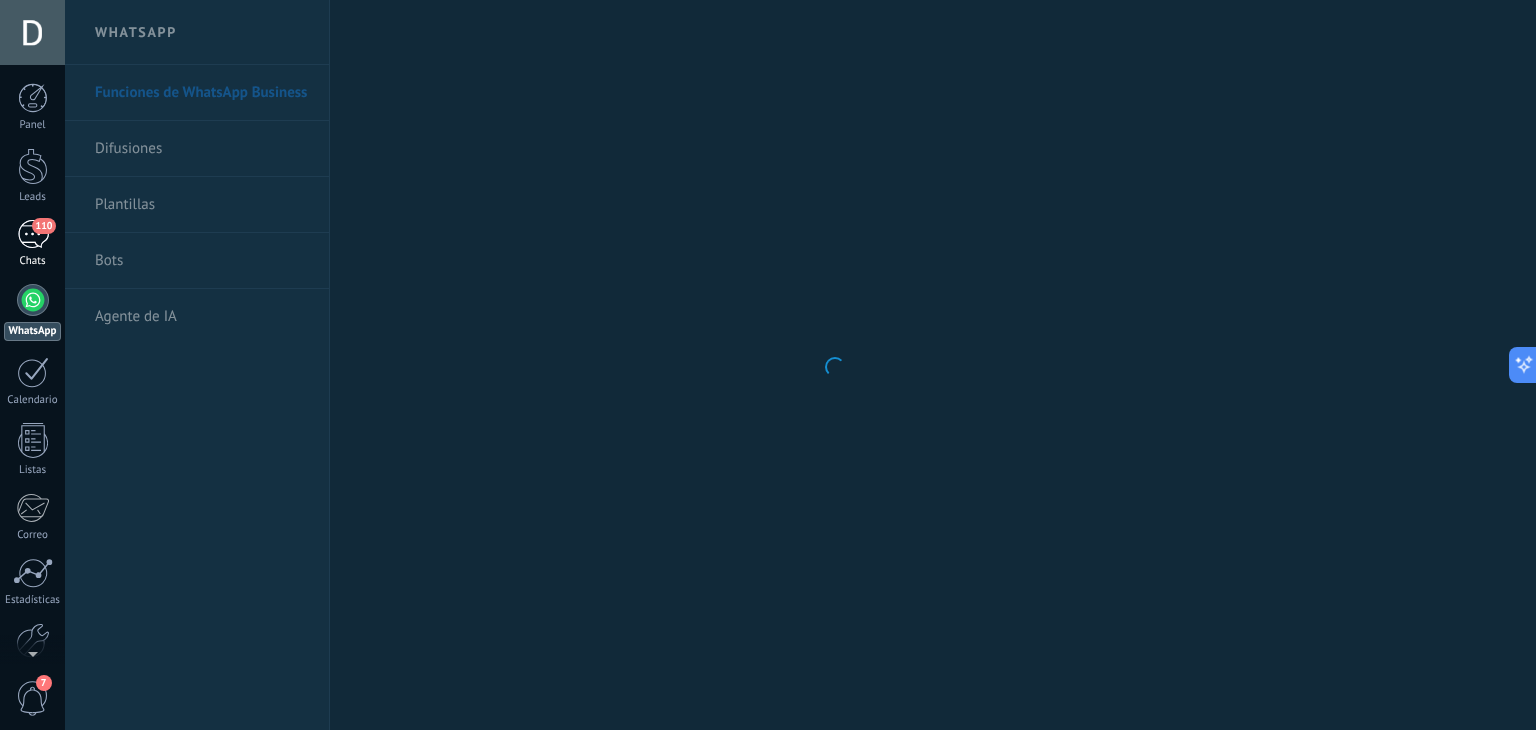 click on "110" at bounding box center [43, 226] 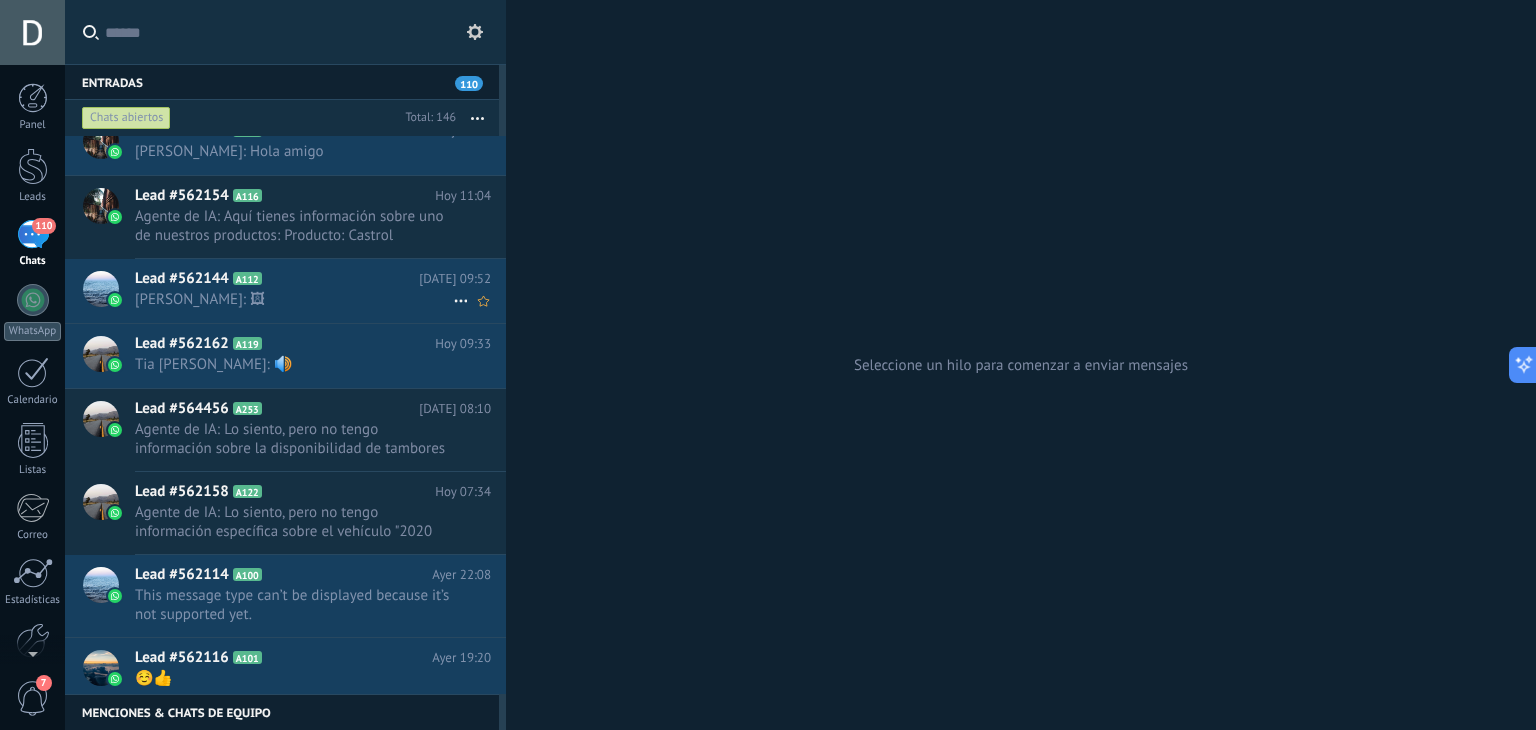 scroll, scrollTop: 0, scrollLeft: 0, axis: both 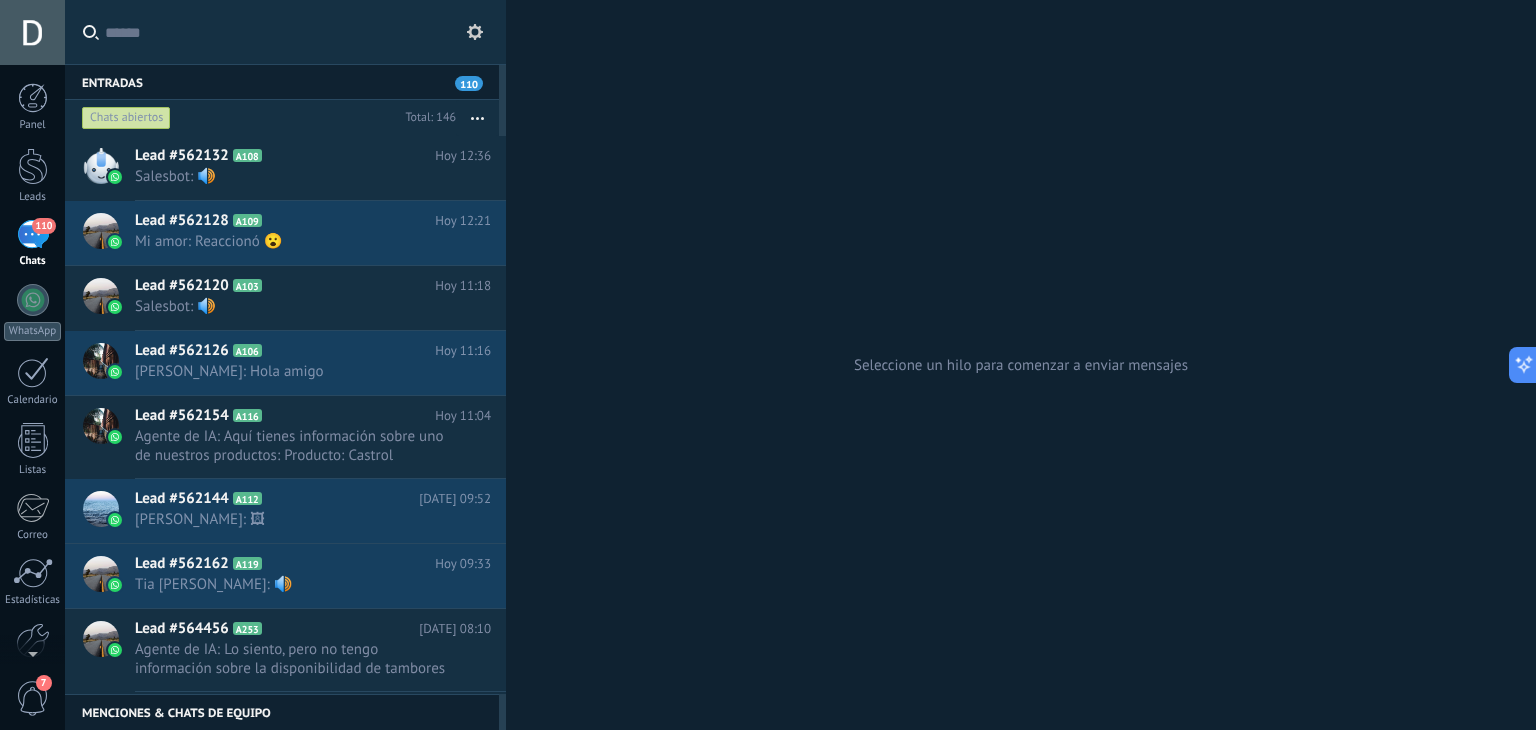 click on "Entradas 110" at bounding box center [282, 82] 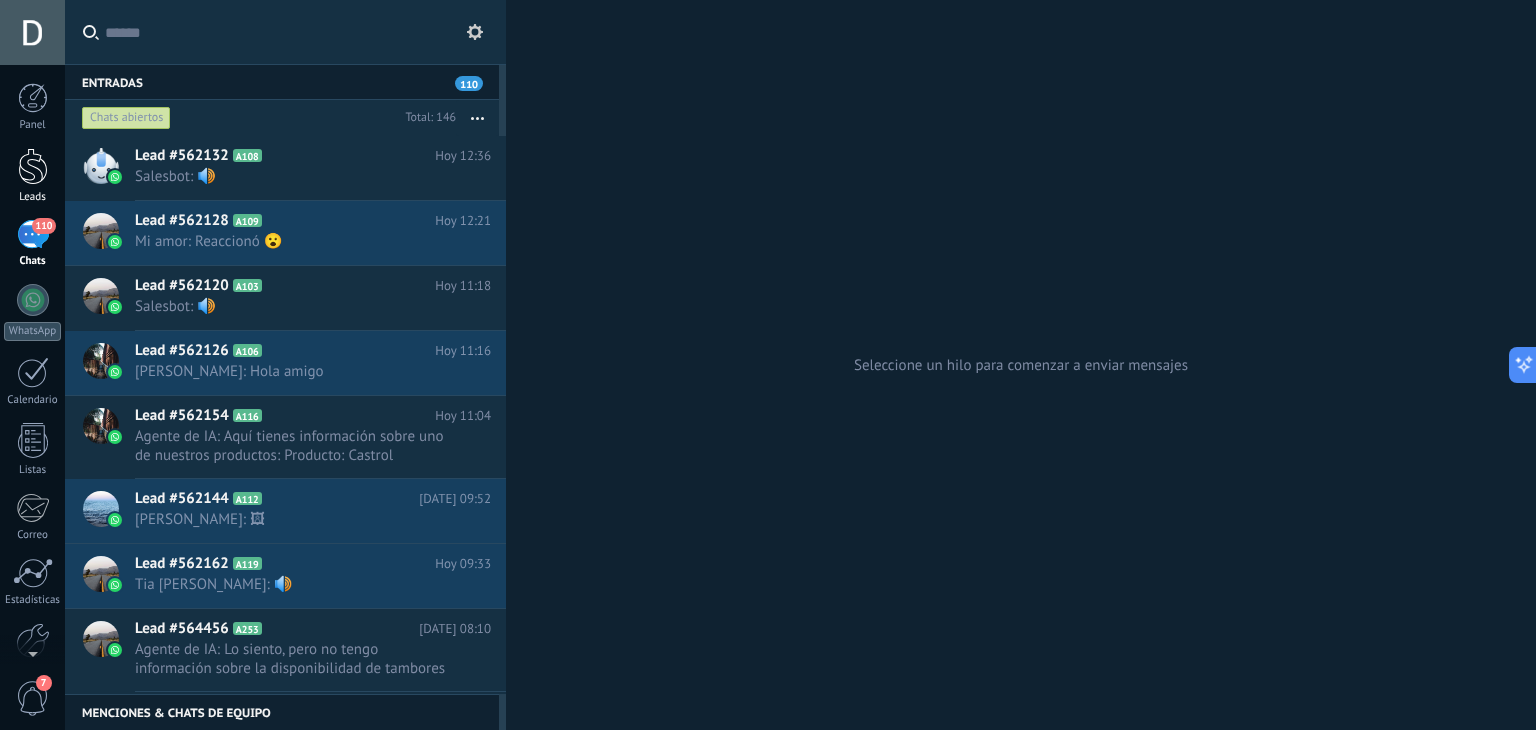click at bounding box center (33, 166) 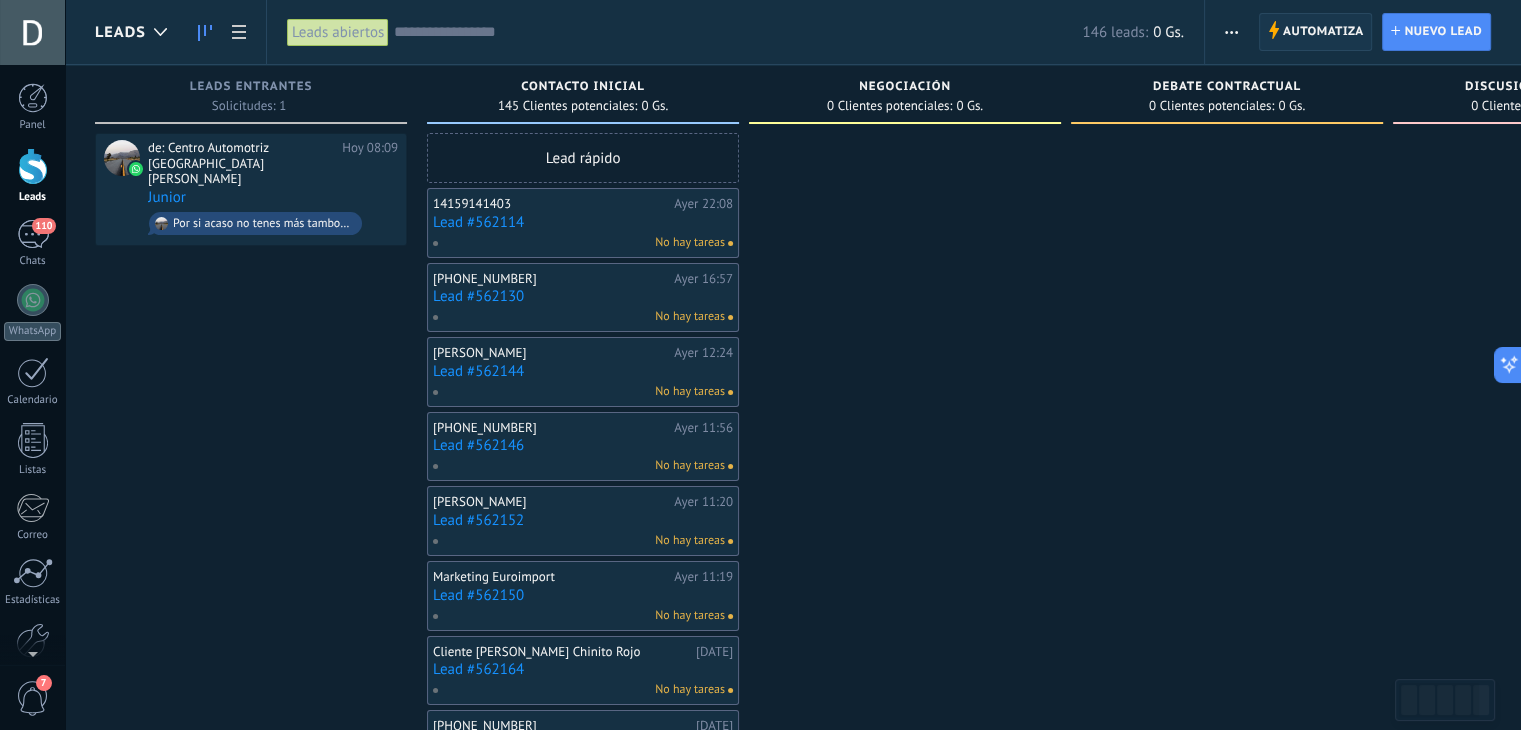 click on "Automatiza" at bounding box center [1323, 32] 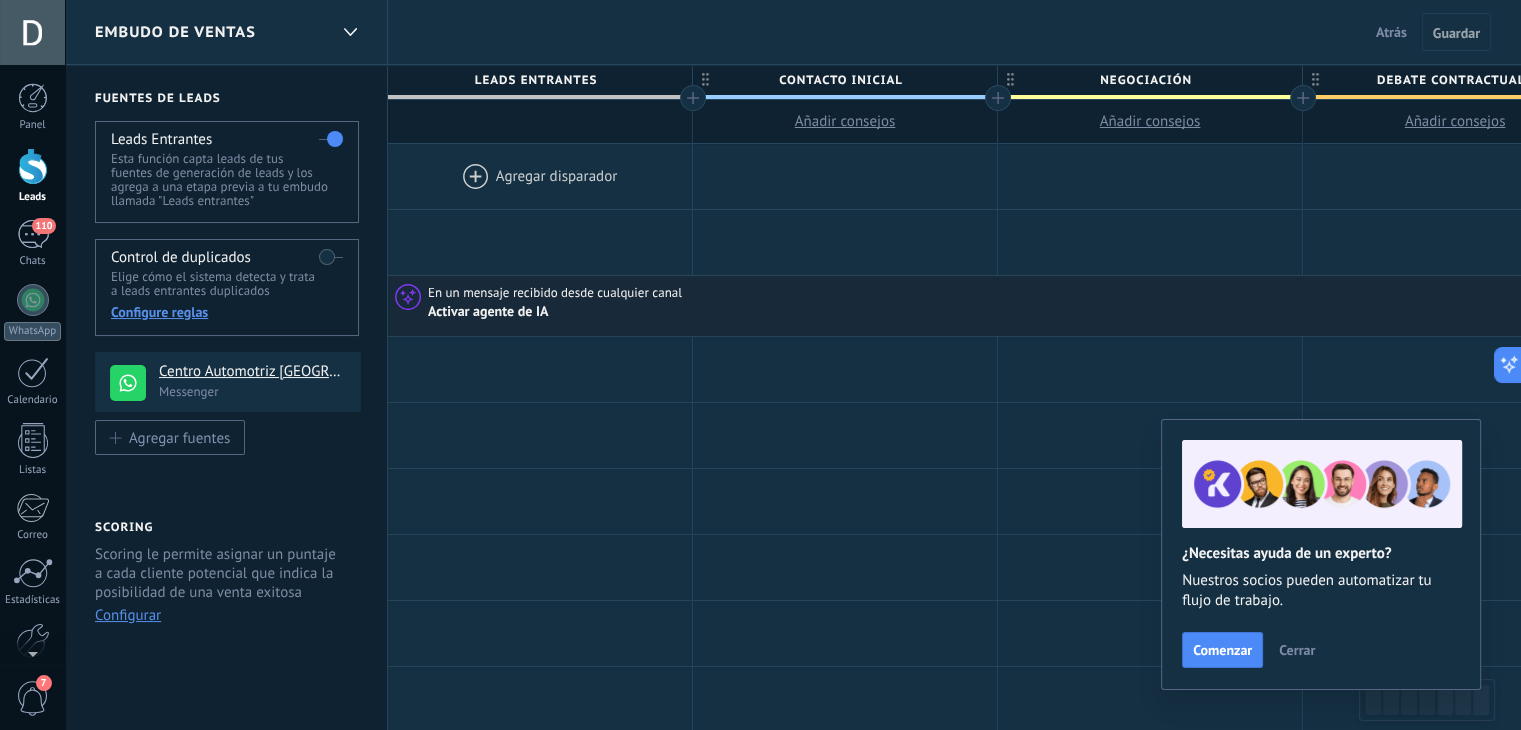 click on "Cerrar" at bounding box center [1297, 650] 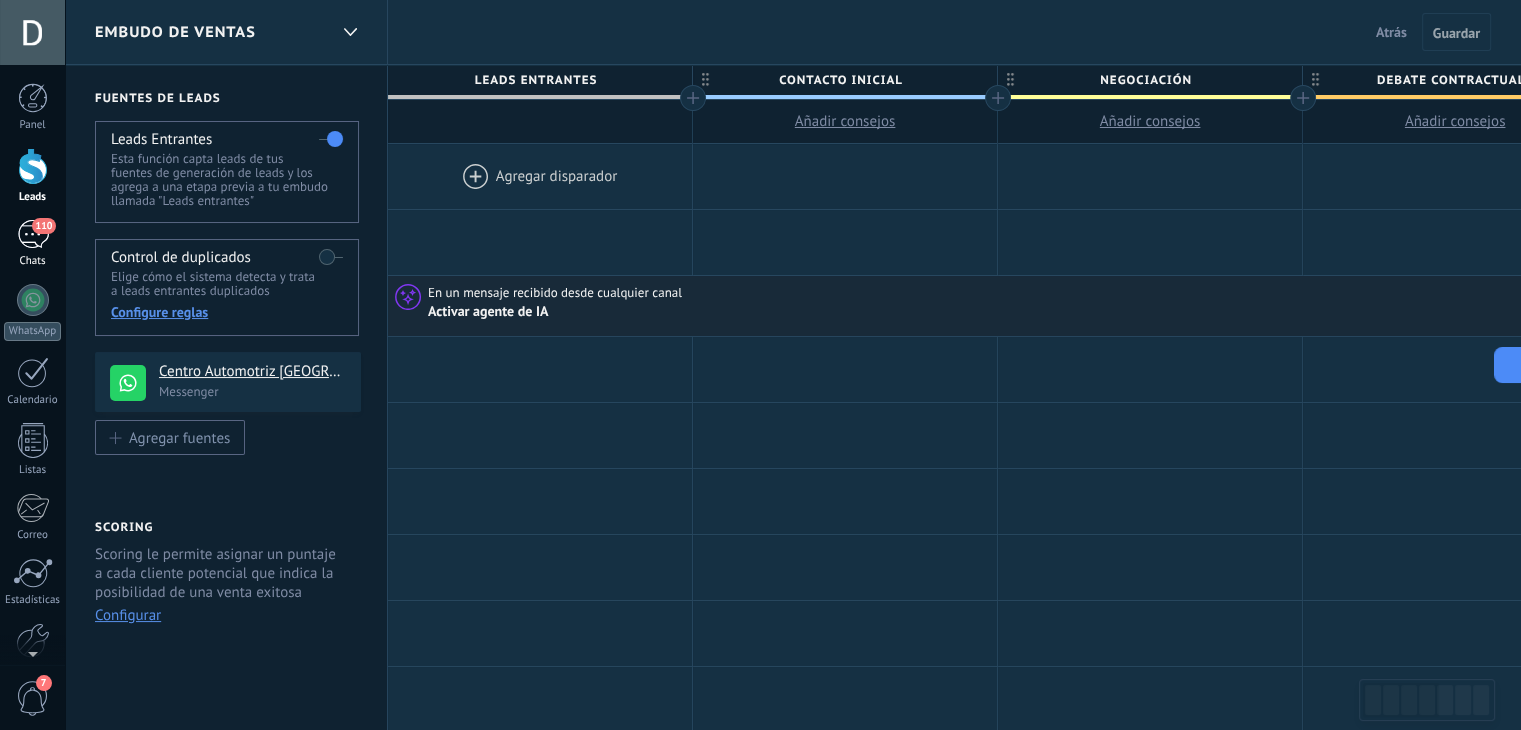 click on "110" at bounding box center [43, 226] 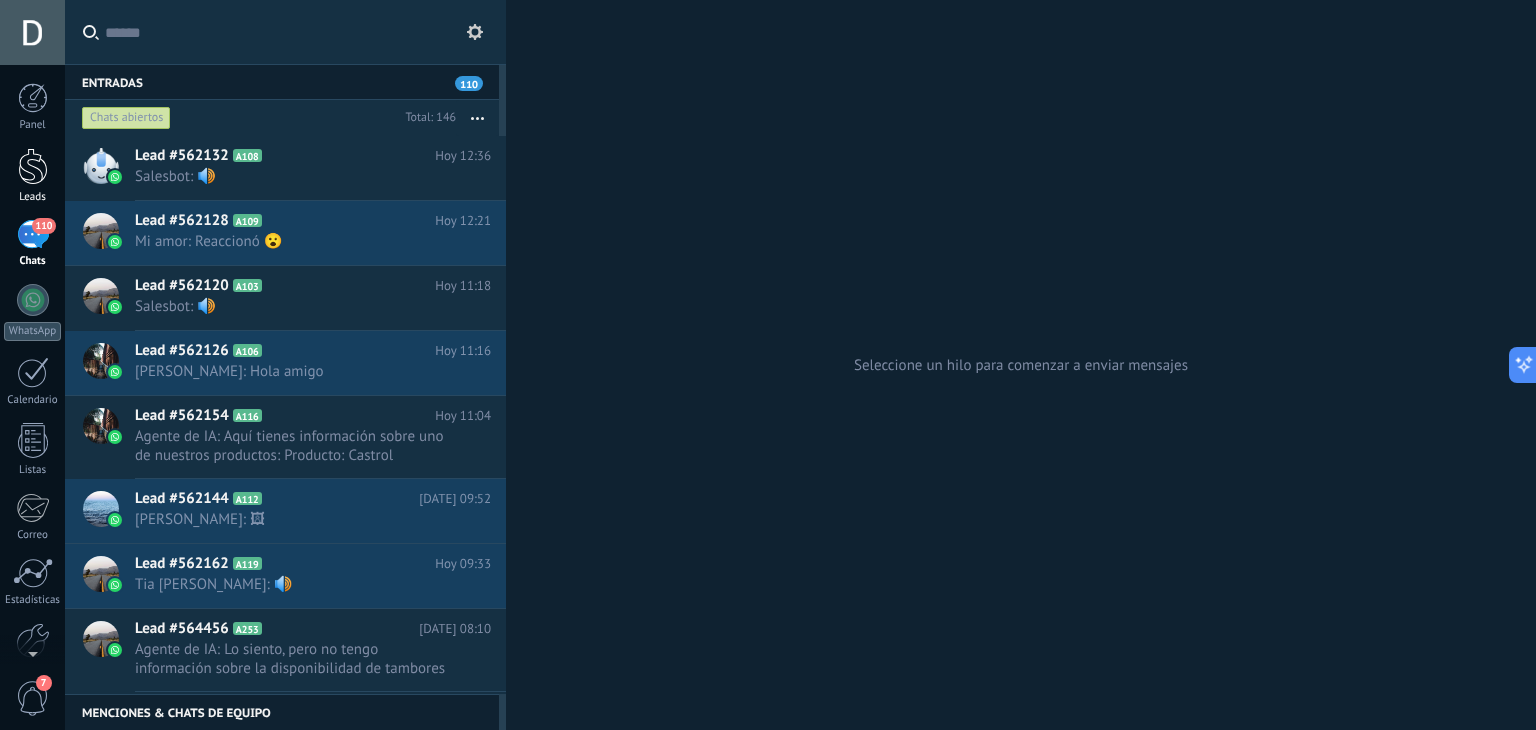 click at bounding box center [33, 166] 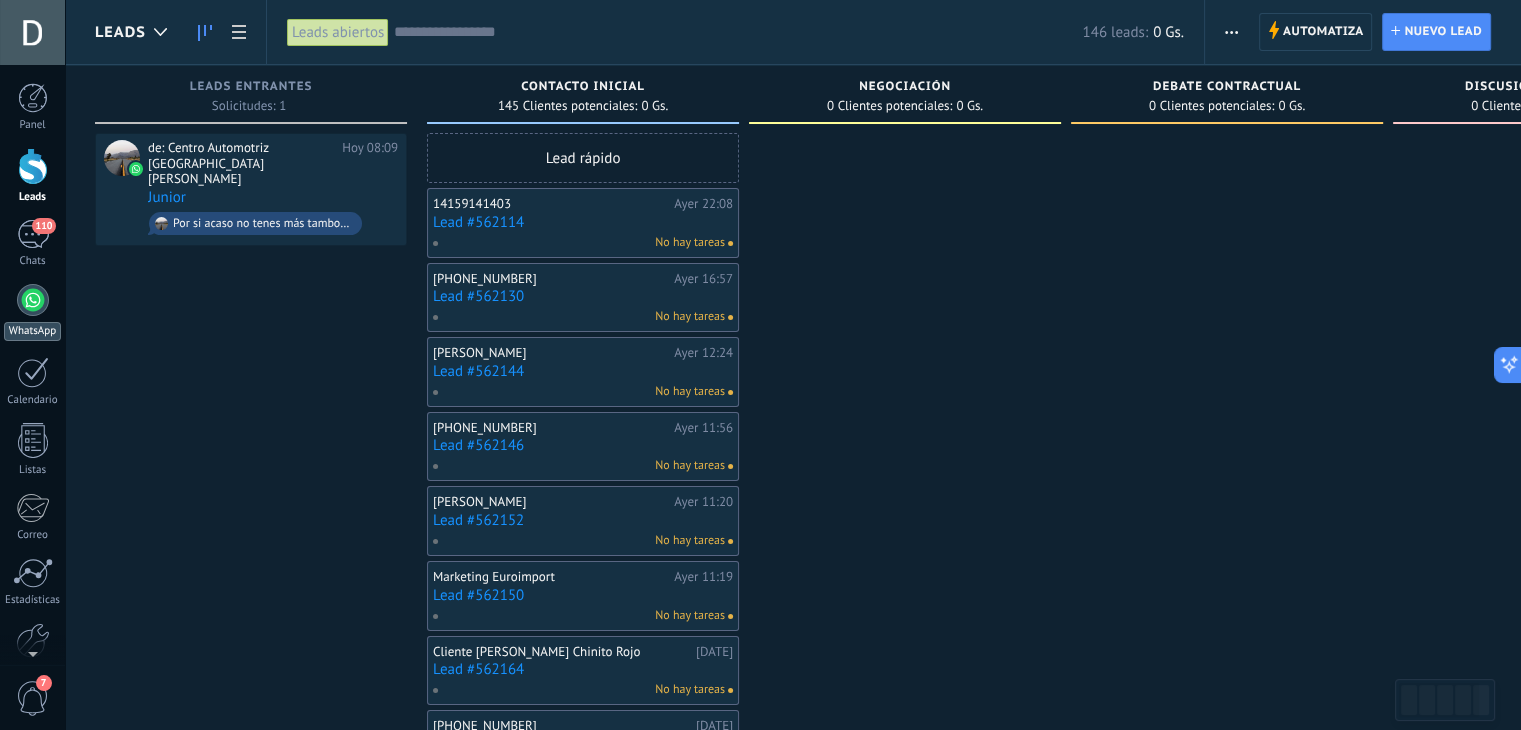 click at bounding box center [33, 300] 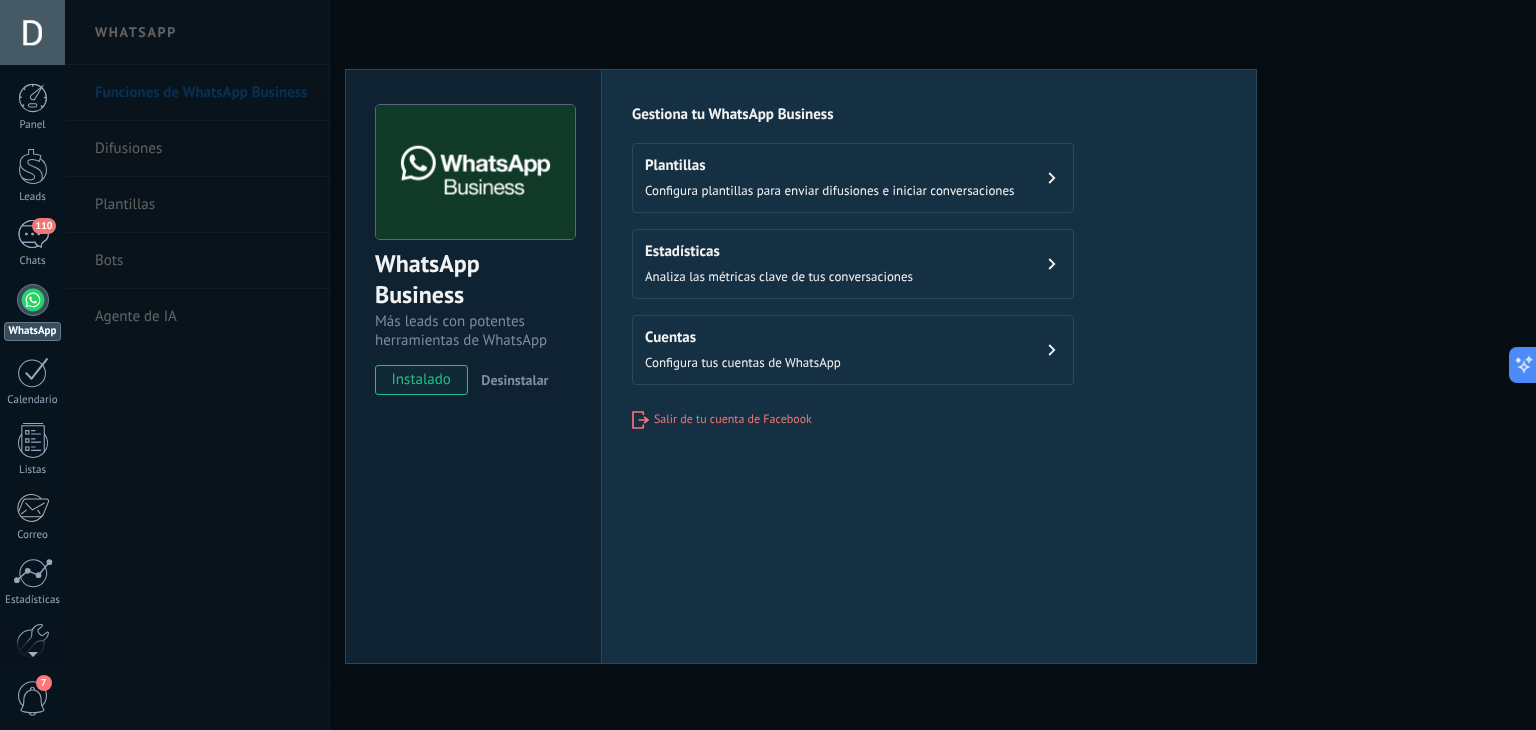click on "WhatsApp Business Más leads con potentes herramientas de WhatsApp instalado Desinstalar Configuraciones Autorizaciones Esta pestaña registra a los usuarios que han concedido acceso a las integración a esta cuenta. Si deseas remover la posibilidad que un usuario pueda enviar solicitudes a la cuenta en nombre de esta integración, puedes revocar el acceso. Si el acceso a todos los usuarios es revocado, la integración dejará de funcionar. Esta aplicacion está instalada, pero nadie le ha dado acceso aun. WhatsApp Cloud API más _:  Guardar Gestiona tu WhatsApp Business Plantillas Configura plantillas para enviar difusiones e iniciar conversaciones Estadísticas Analiza las métricas clave de tus conversaciones Cuentas Configura tus cuentas de WhatsApp Salir de tu cuenta de Facebook" at bounding box center [800, 365] 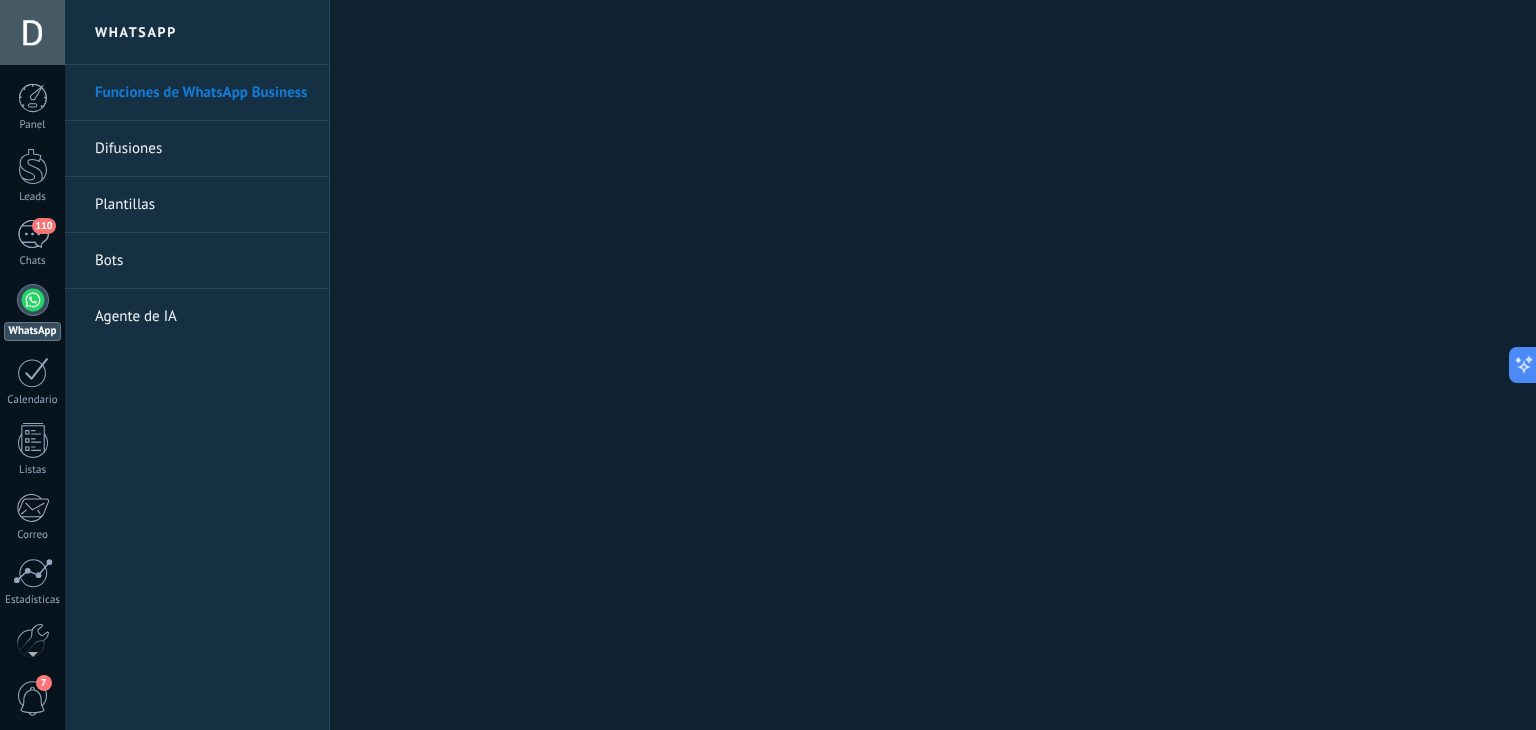 click on "Difusiones" at bounding box center [202, 149] 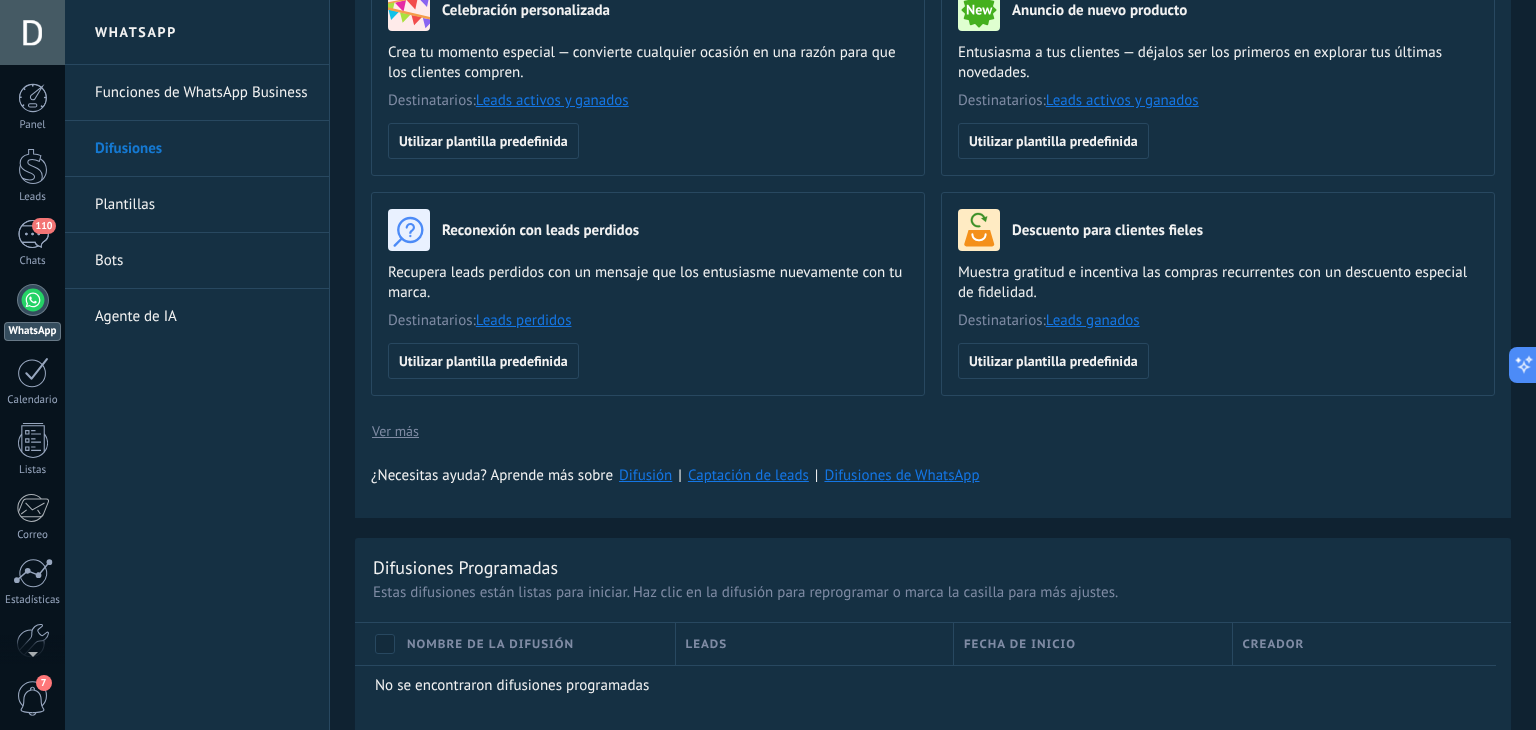 scroll, scrollTop: 0, scrollLeft: 0, axis: both 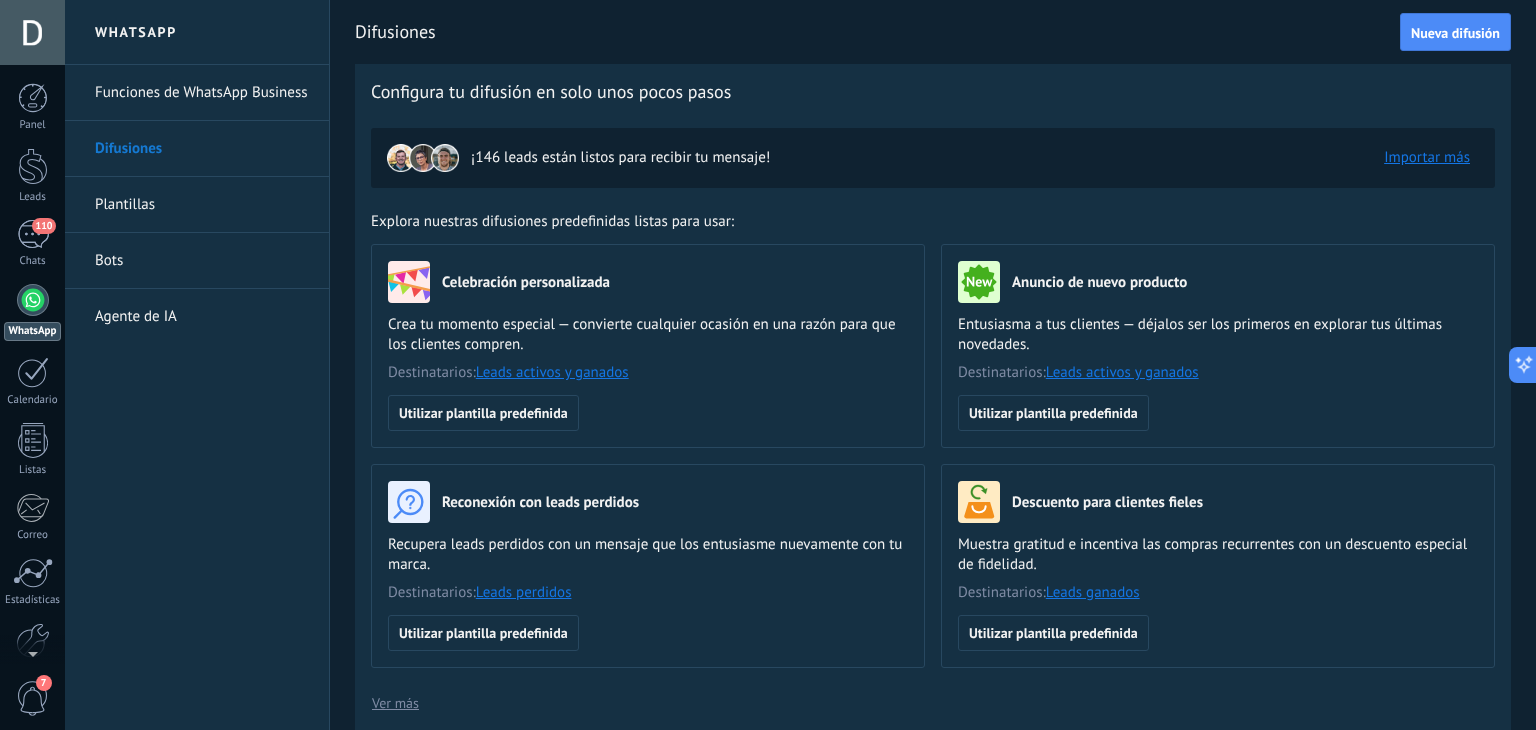 click on "Plantillas" at bounding box center [202, 205] 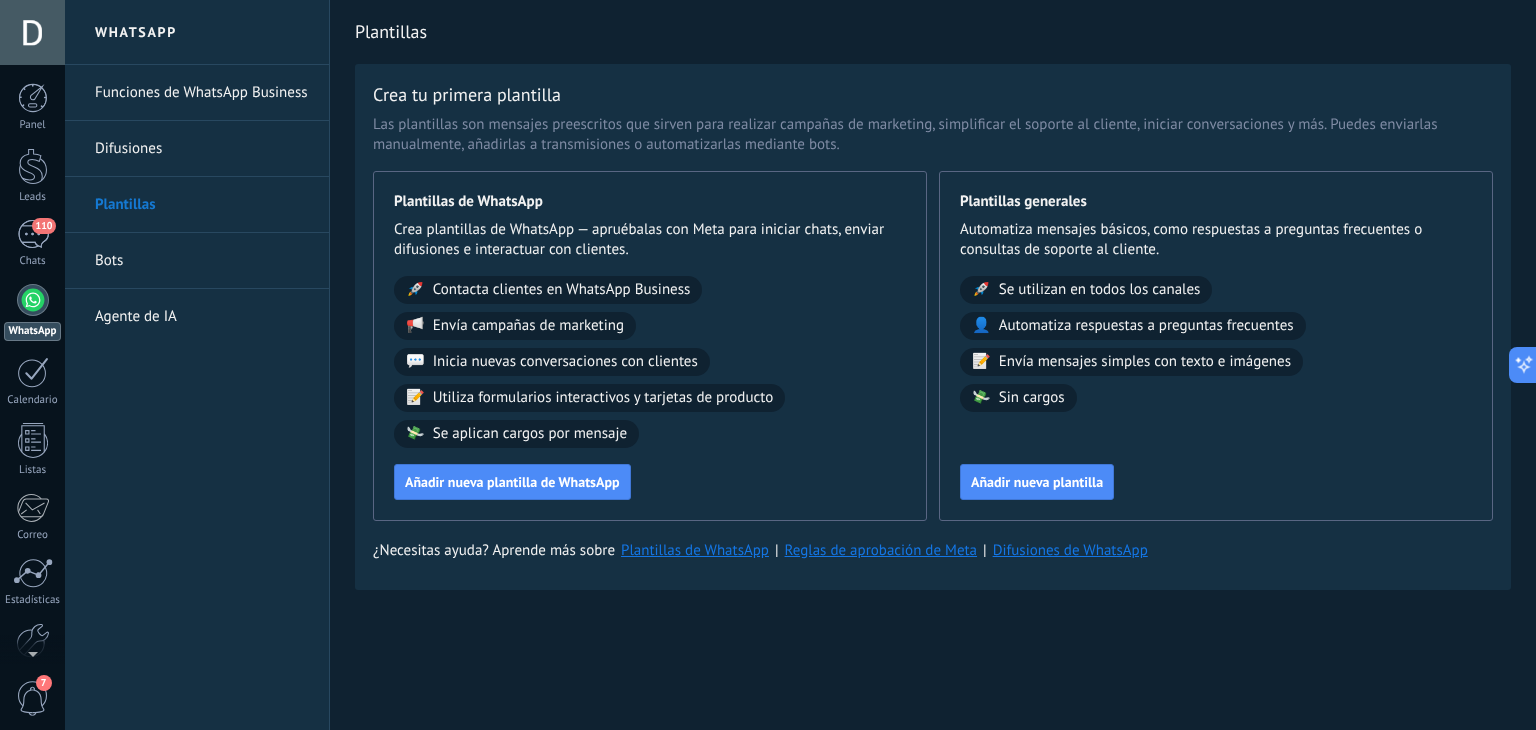 click on "Bots" at bounding box center (202, 261) 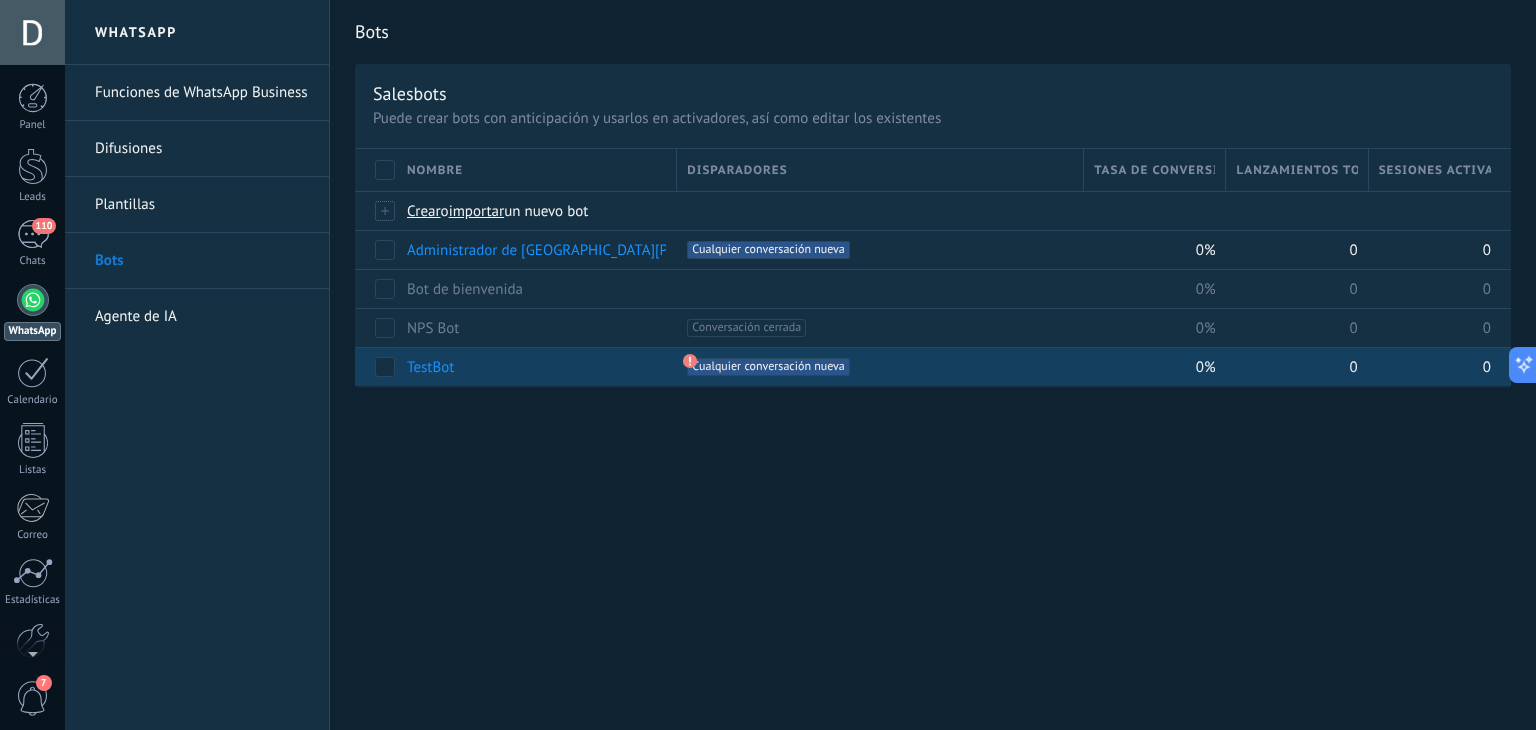 click 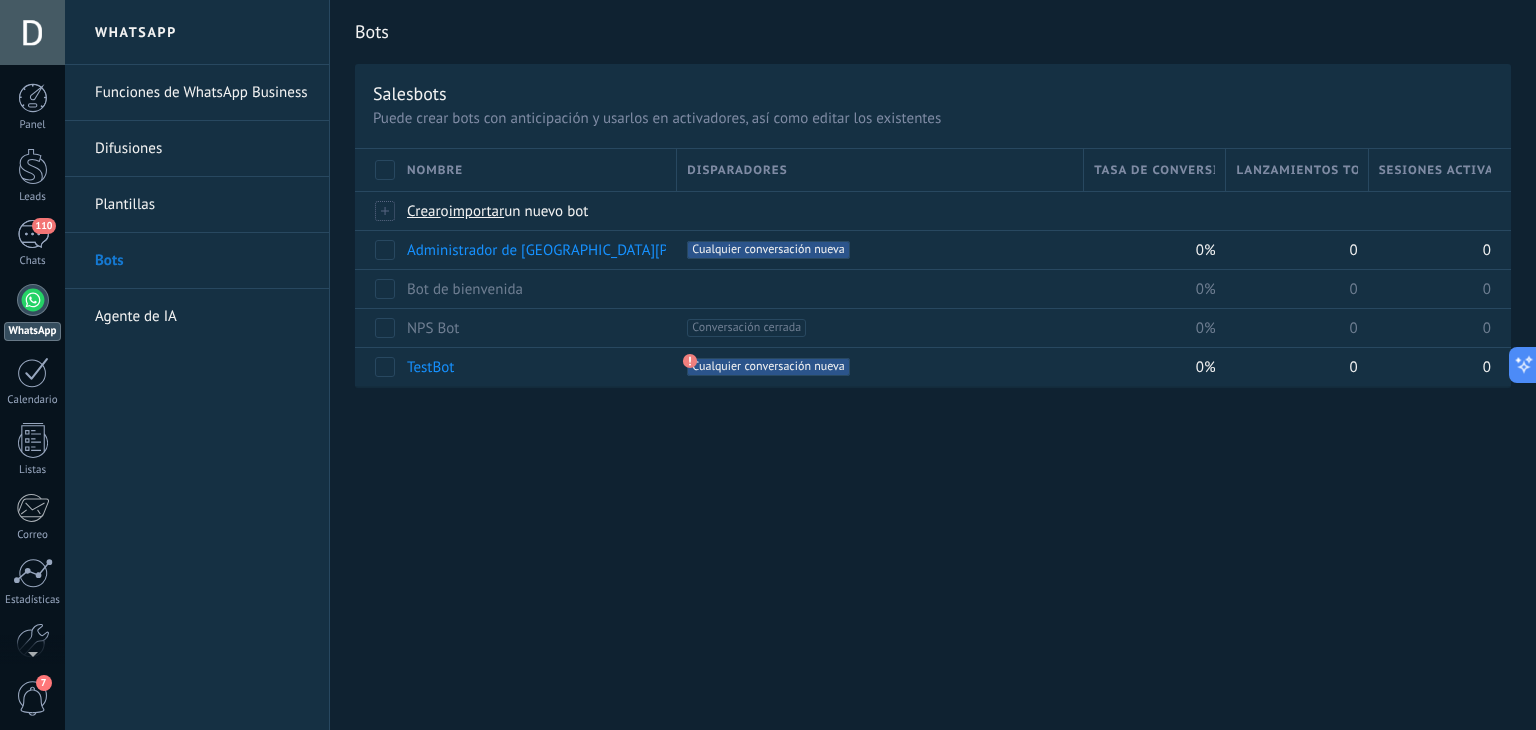 drag, startPoint x: 403, startPoint y: 375, endPoint x: 794, endPoint y: 415, distance: 393.0407 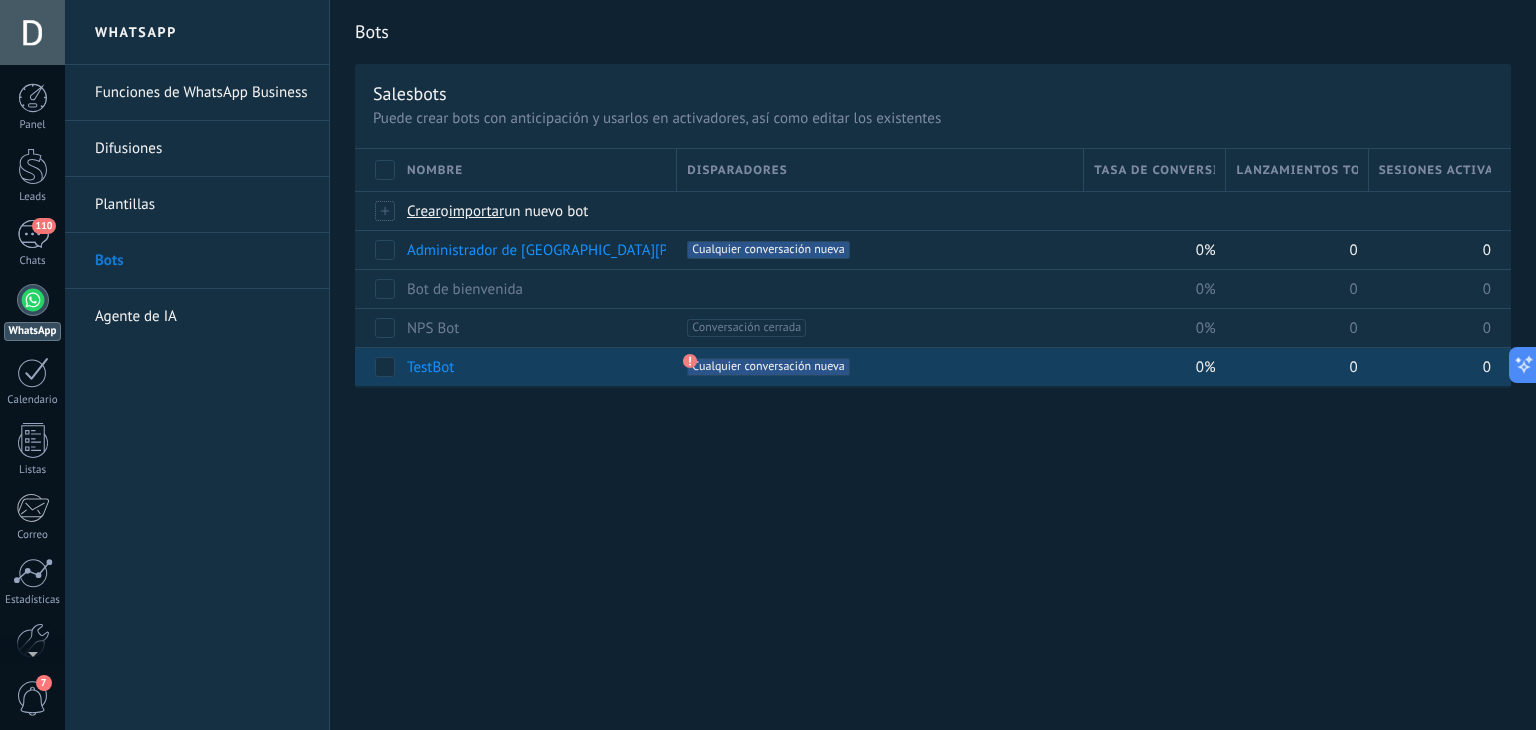 click on "+1 Cualquier conversación nueva +0" at bounding box center [770, 382] 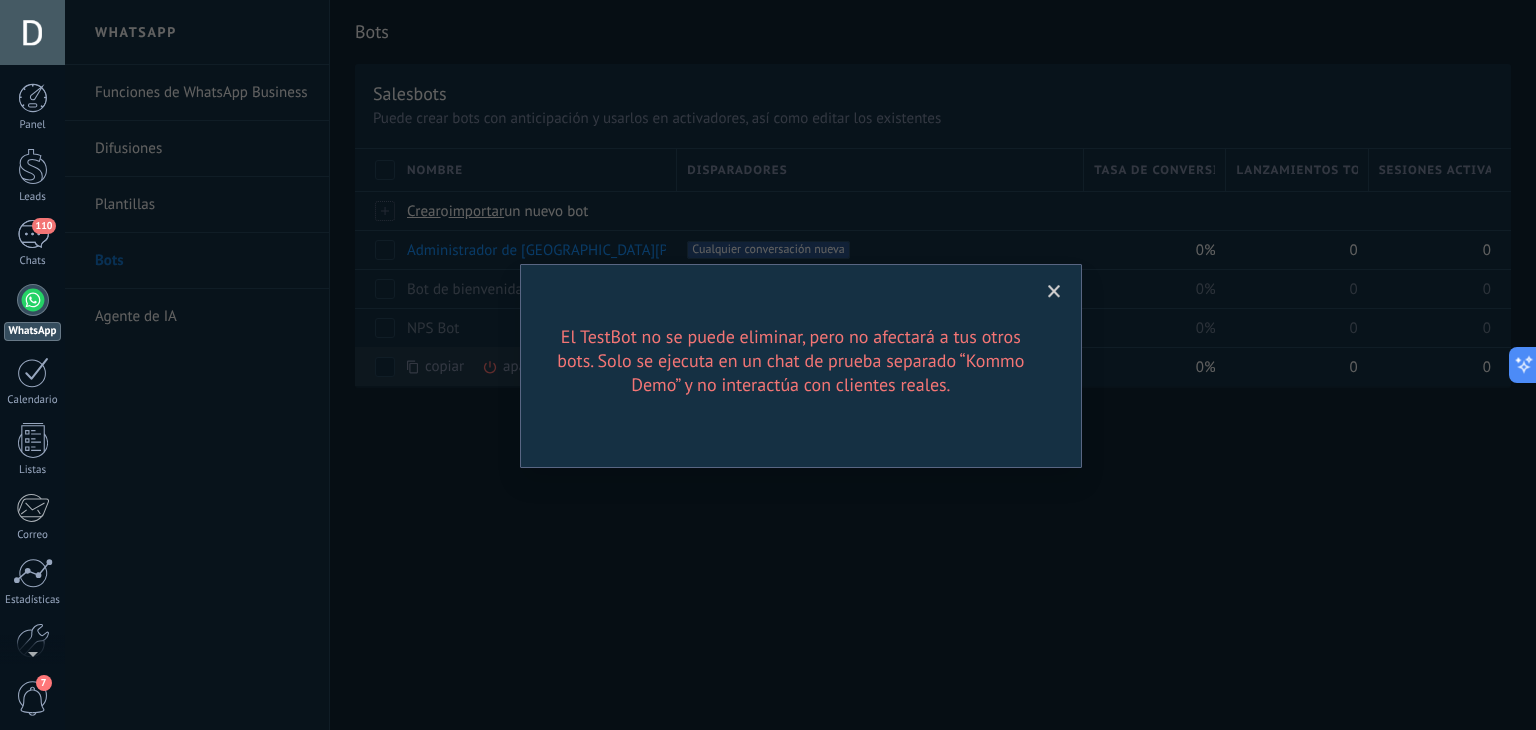 click at bounding box center [1054, 292] 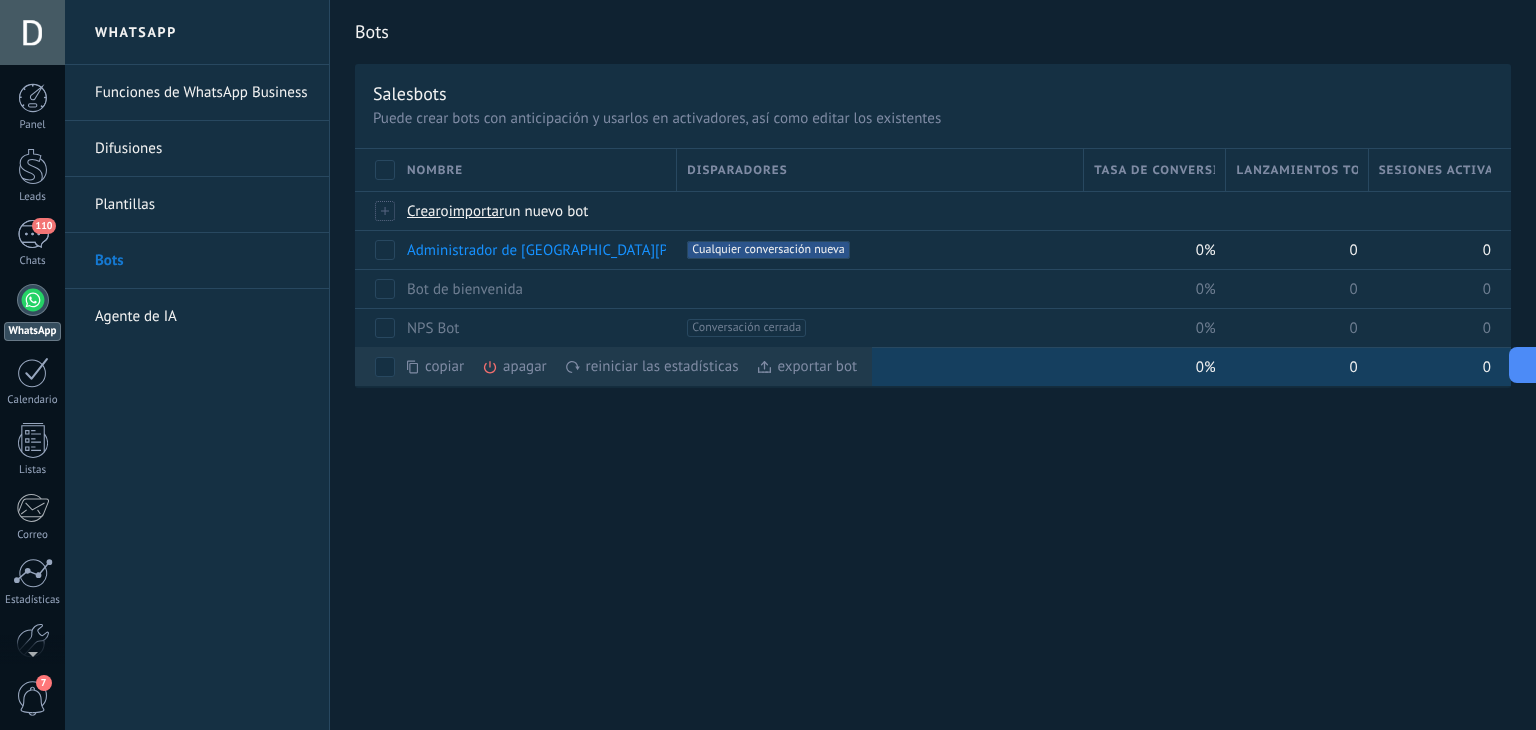 click on "apagar màs" at bounding box center (548, 366) 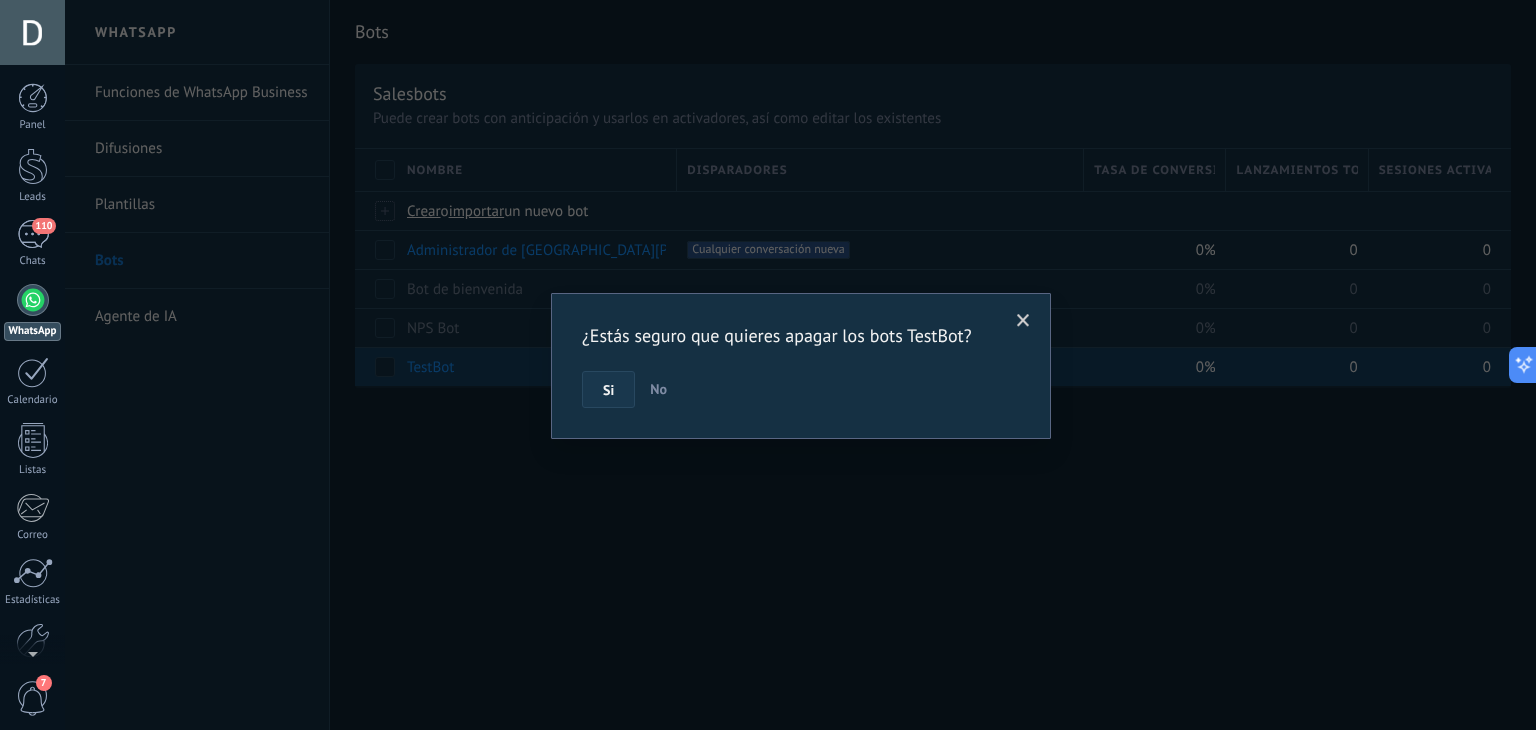 click on "Si" at bounding box center [608, 390] 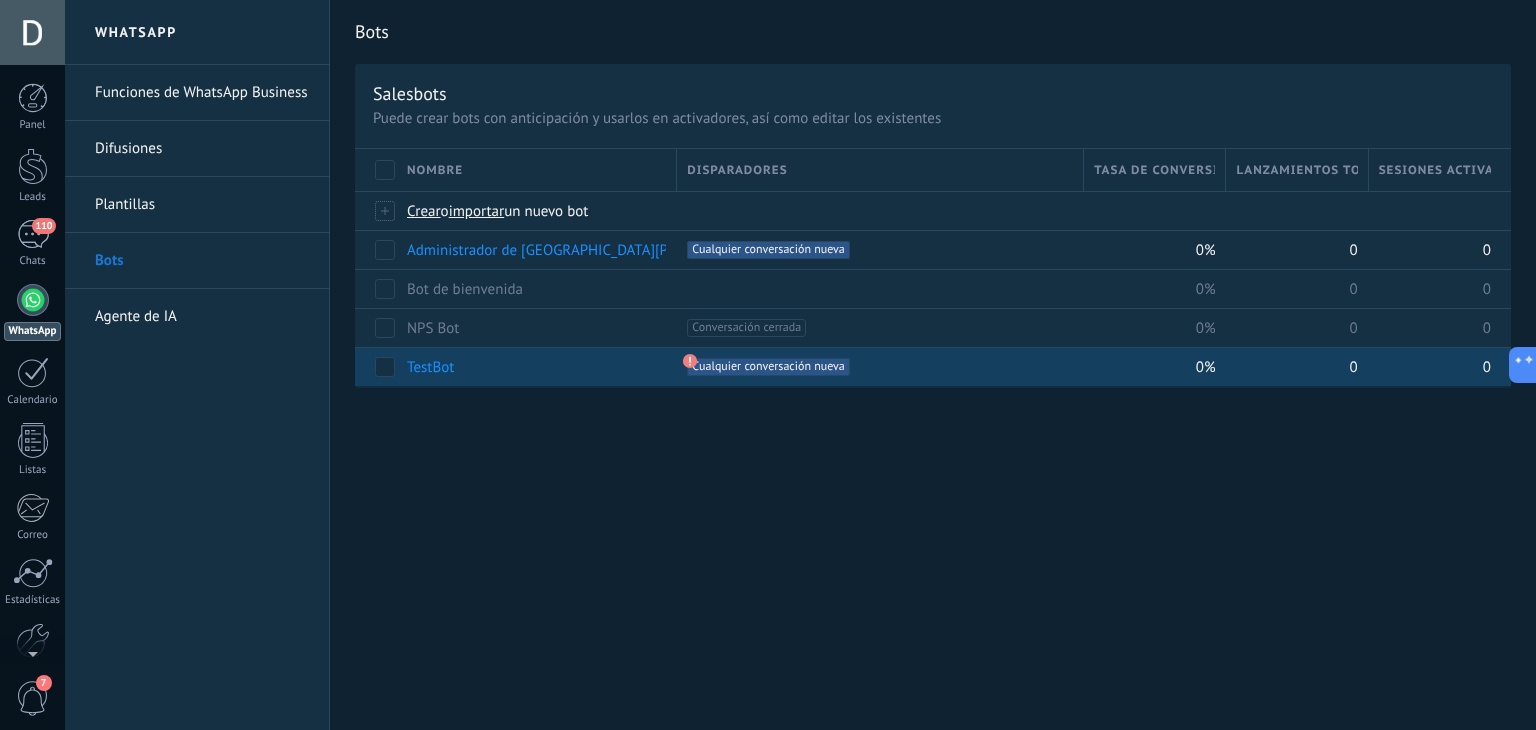 click on "Cualquier conversación nueva +0" at bounding box center (768, 367) 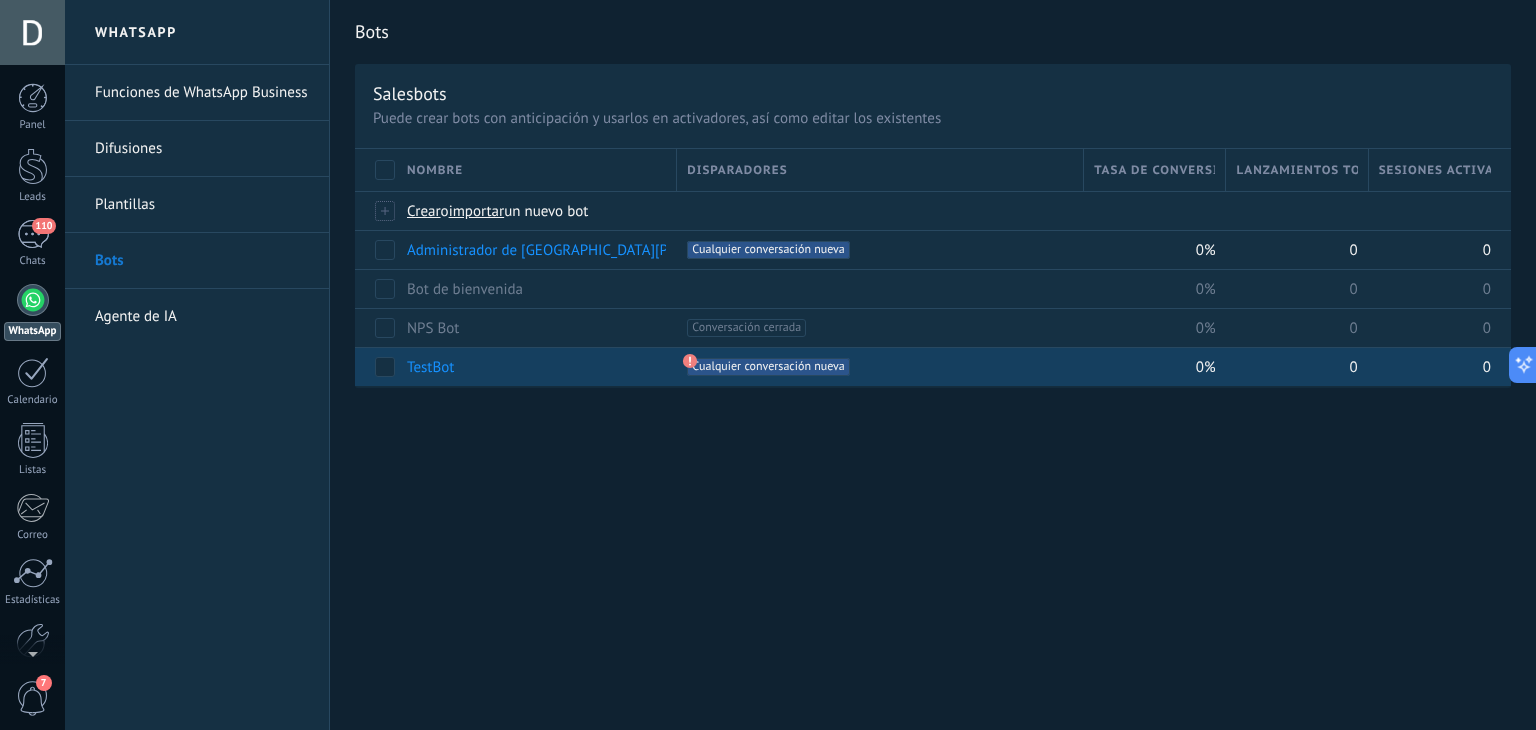 click on "TestBot" at bounding box center [430, 367] 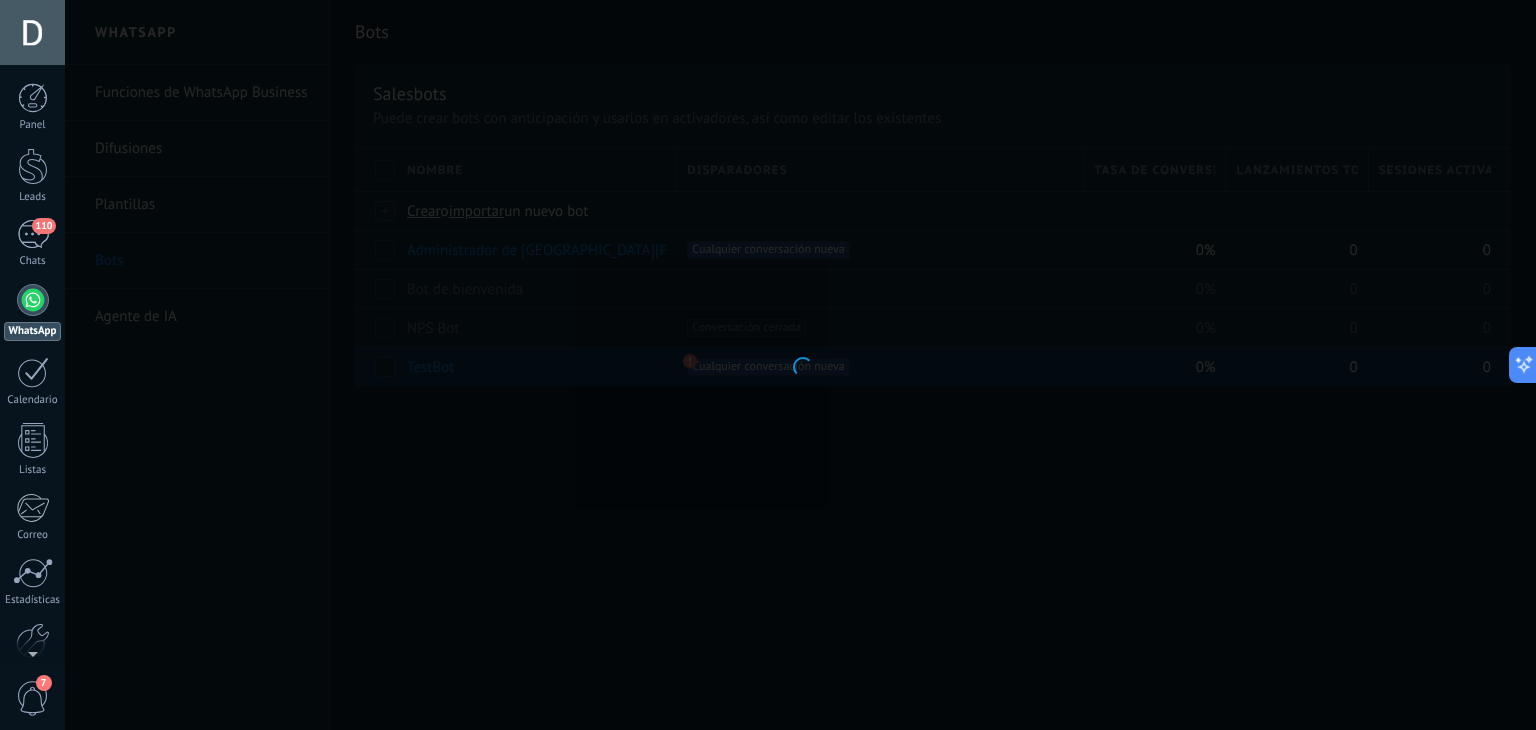 type on "*******" 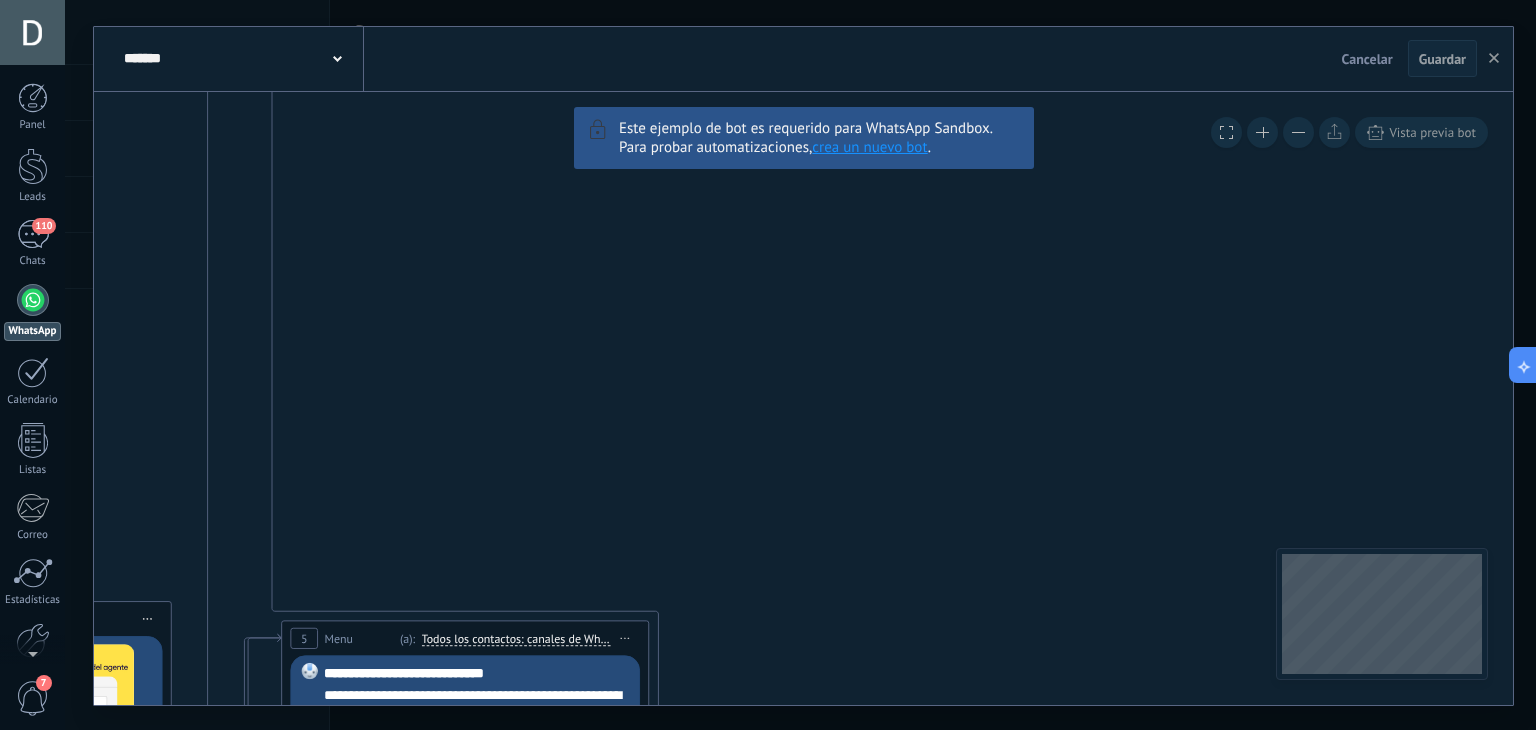 click at bounding box center (1298, 132) 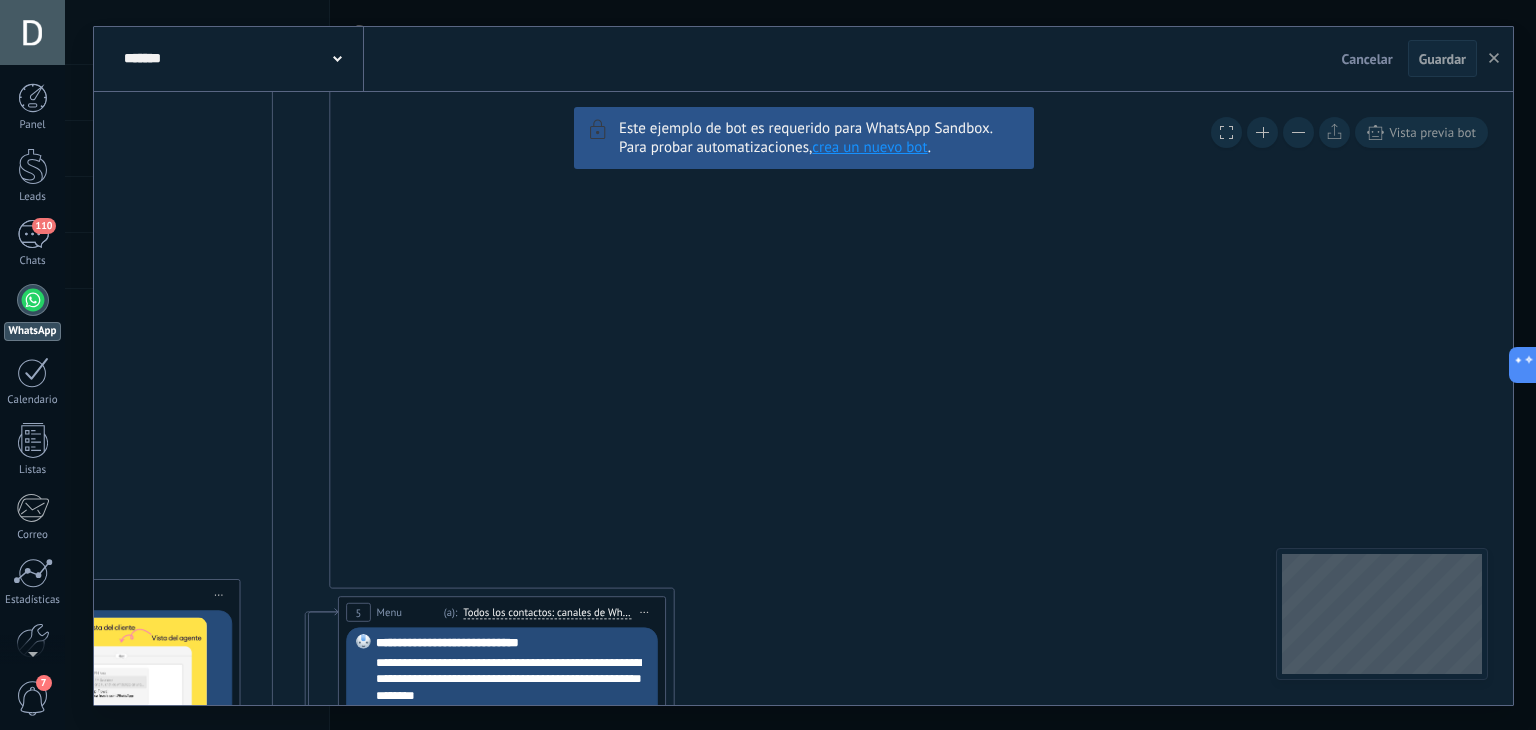 click at bounding box center [1298, 132] 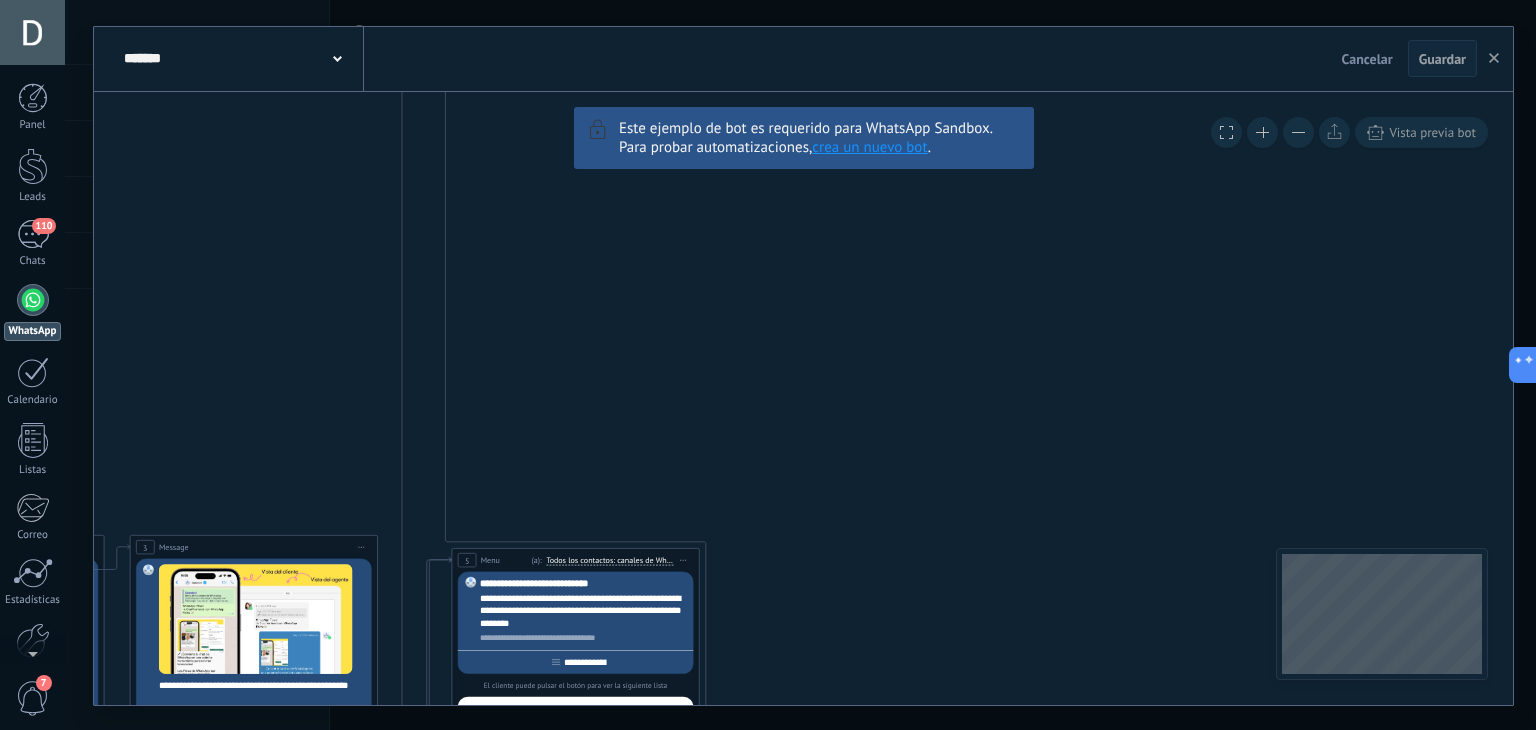 click at bounding box center [1298, 132] 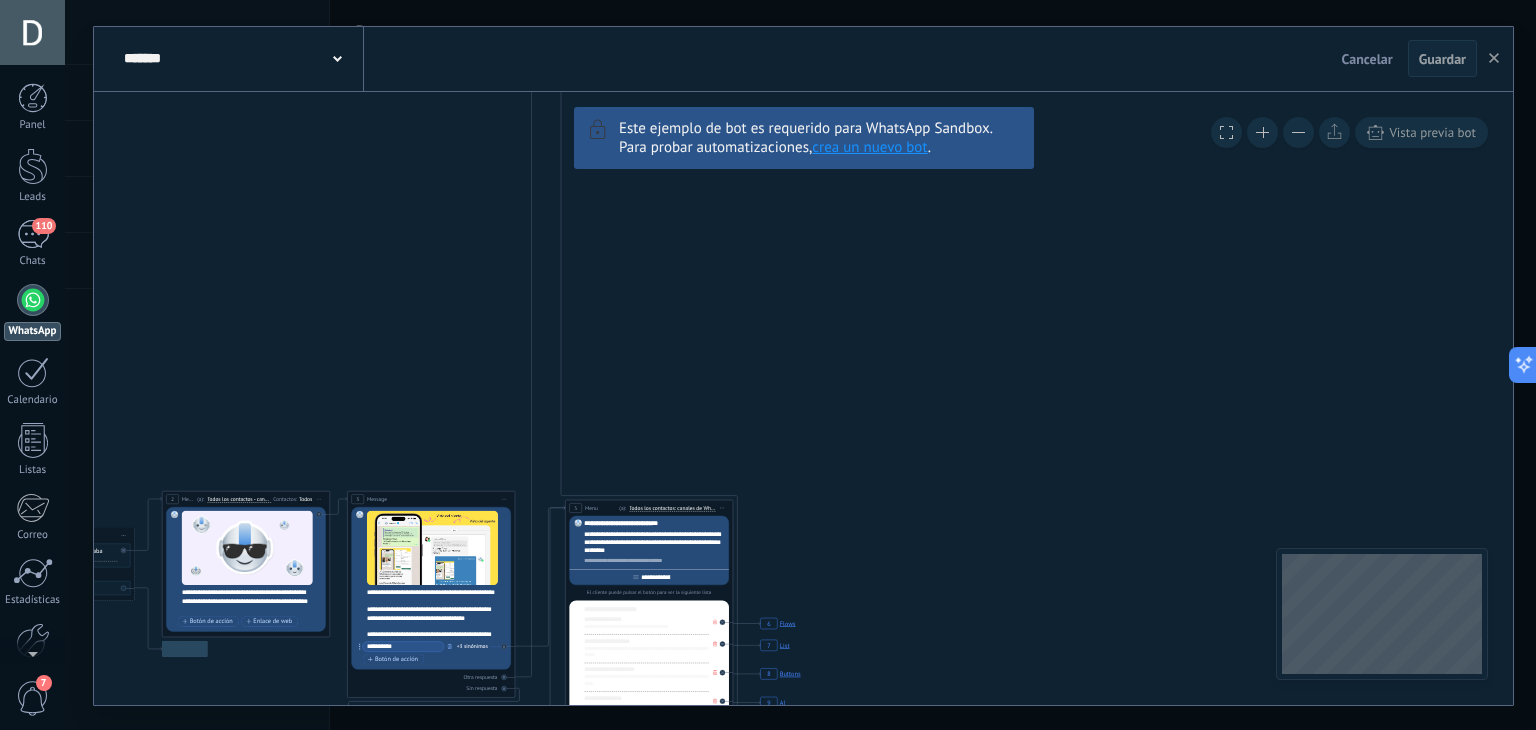 click at bounding box center (1298, 132) 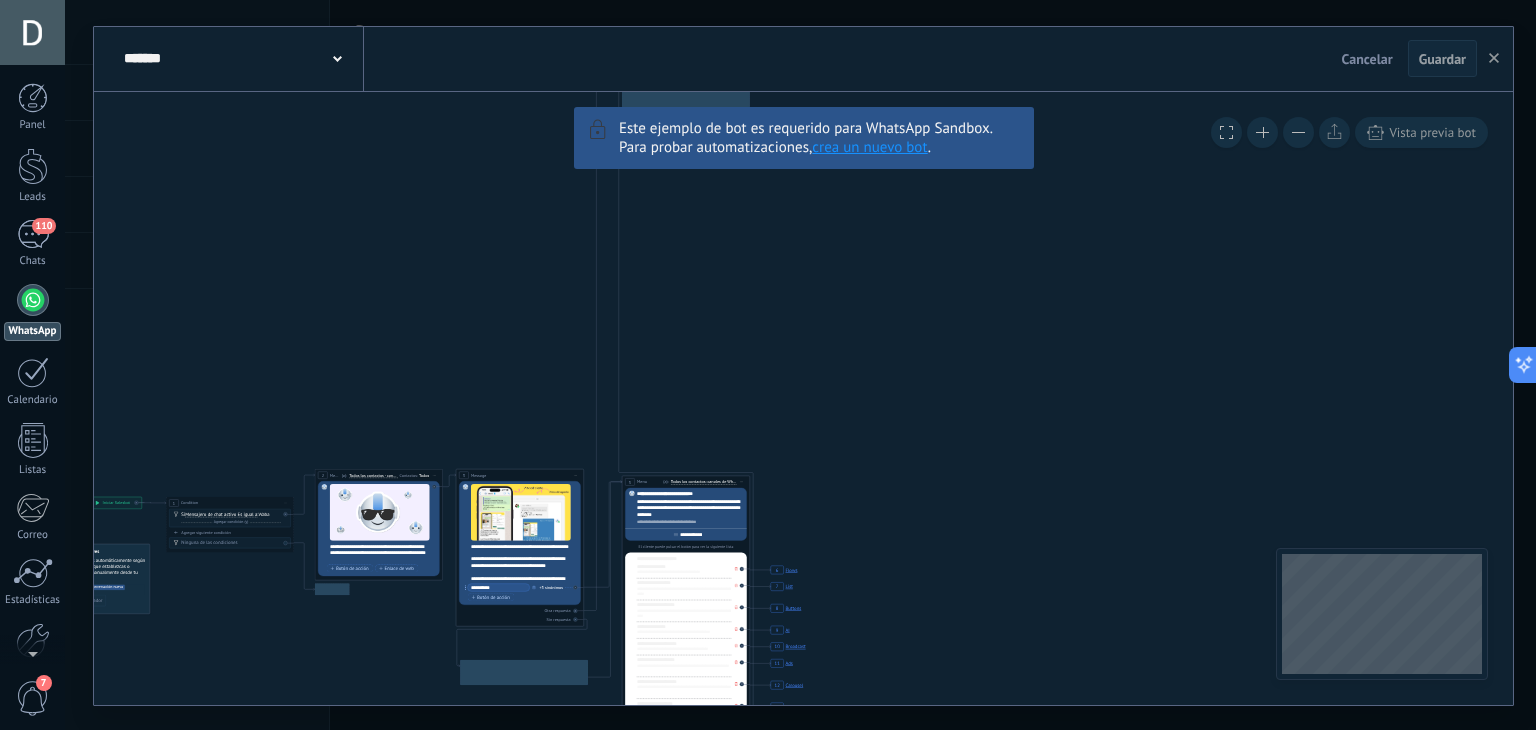 click at bounding box center [1298, 132] 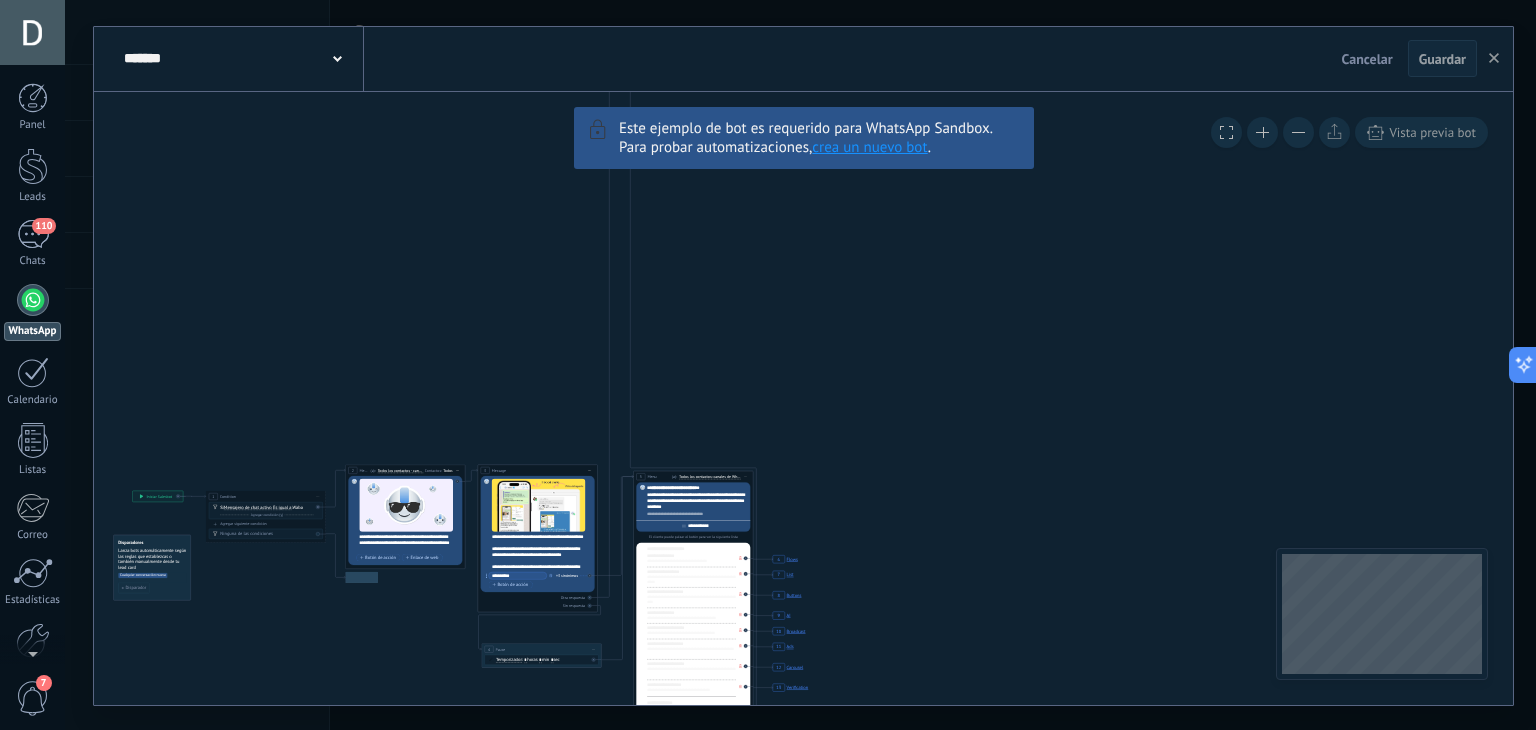 click at bounding box center [1298, 132] 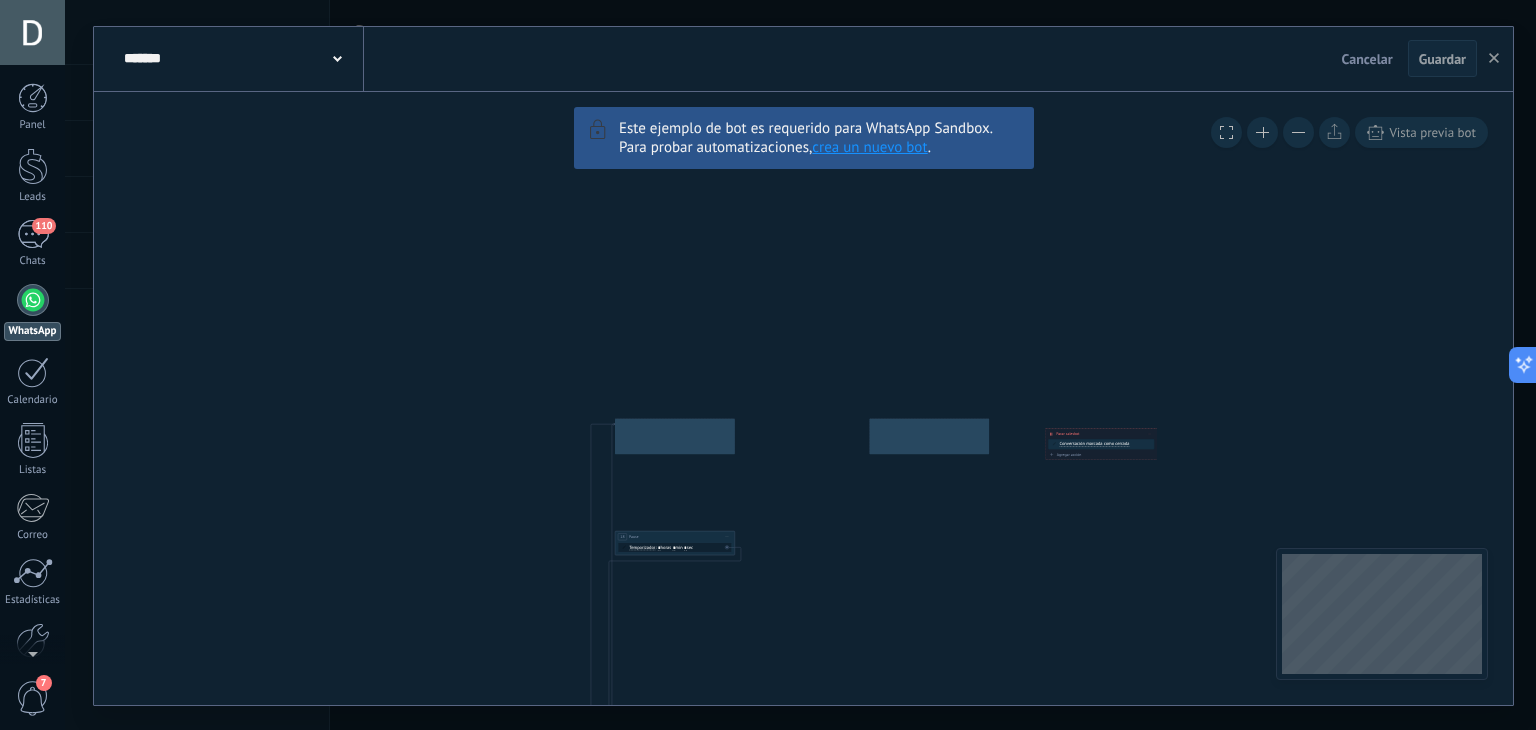 drag, startPoint x: 940, startPoint y: 293, endPoint x: 913, endPoint y: 774, distance: 481.7572 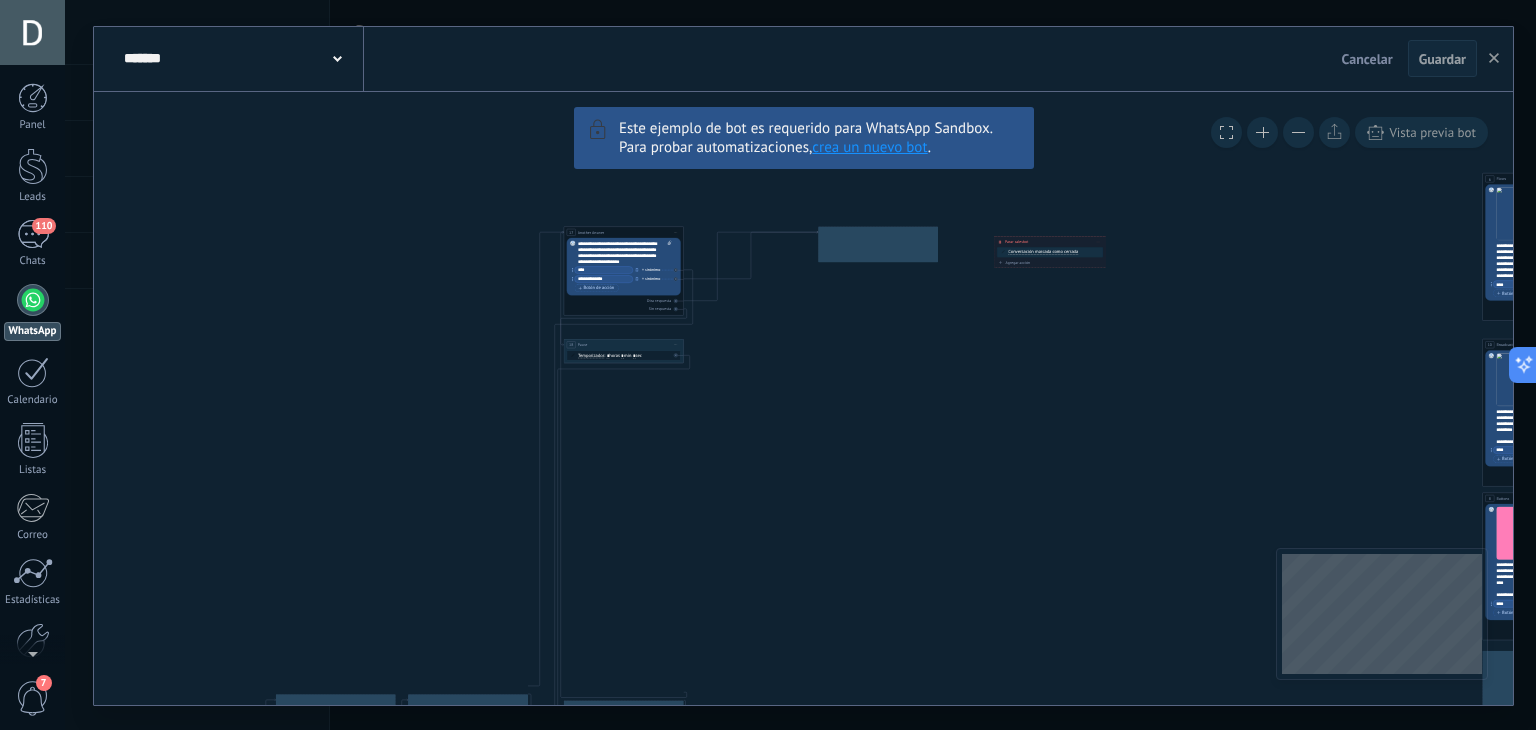 drag, startPoint x: 972, startPoint y: 586, endPoint x: 928, endPoint y: 334, distance: 255.81242 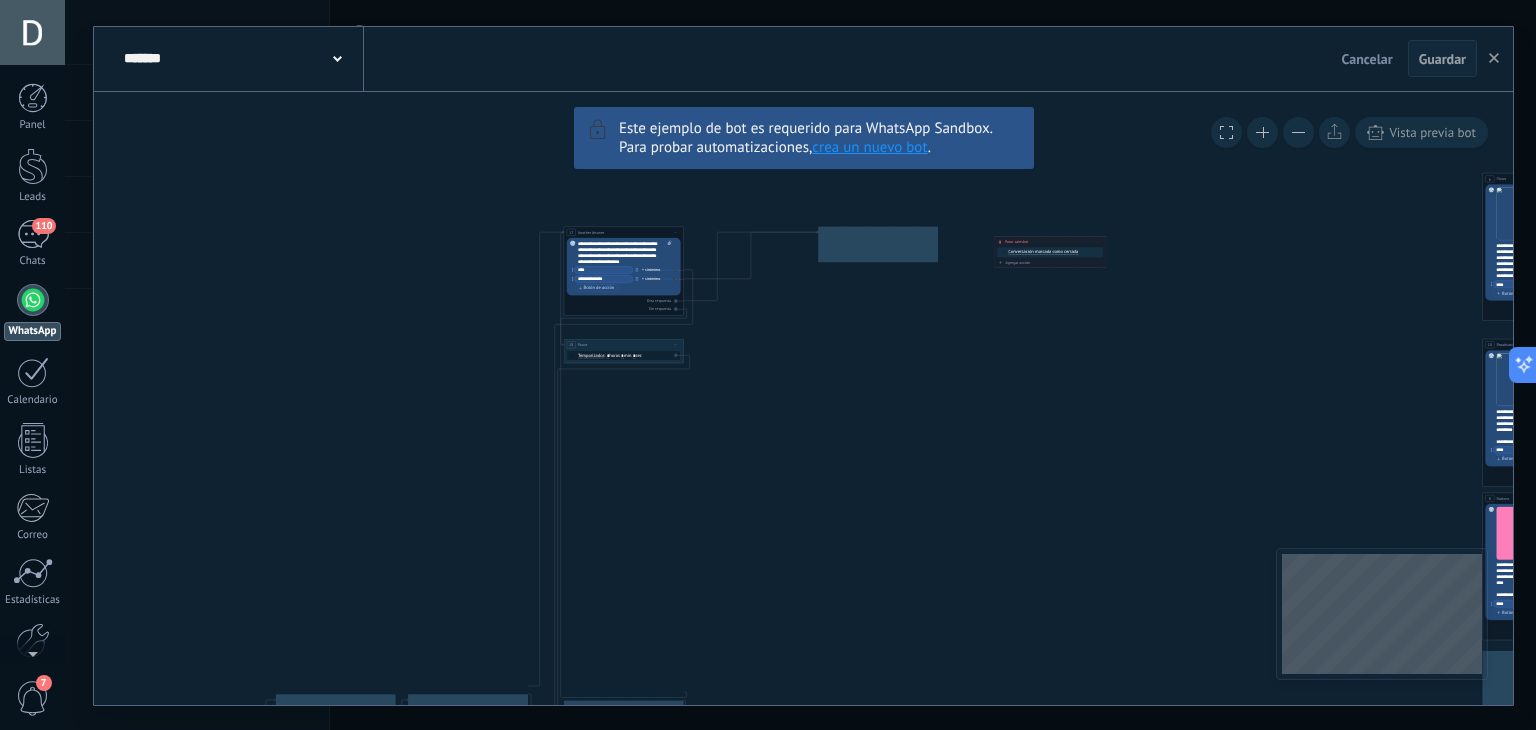 click on "6 Flows 7 List 8 Buttons 9 AI 10 Broadcast 11 Ads 12 Carousel 13 Verification 14 Get started 15 Get a demo 19 Close the bot 5 Menu 5 Menu 17 Another Answer 5 Menu 17 Another Answer 17 Another Answer 5 Menu 17 Another Answer" 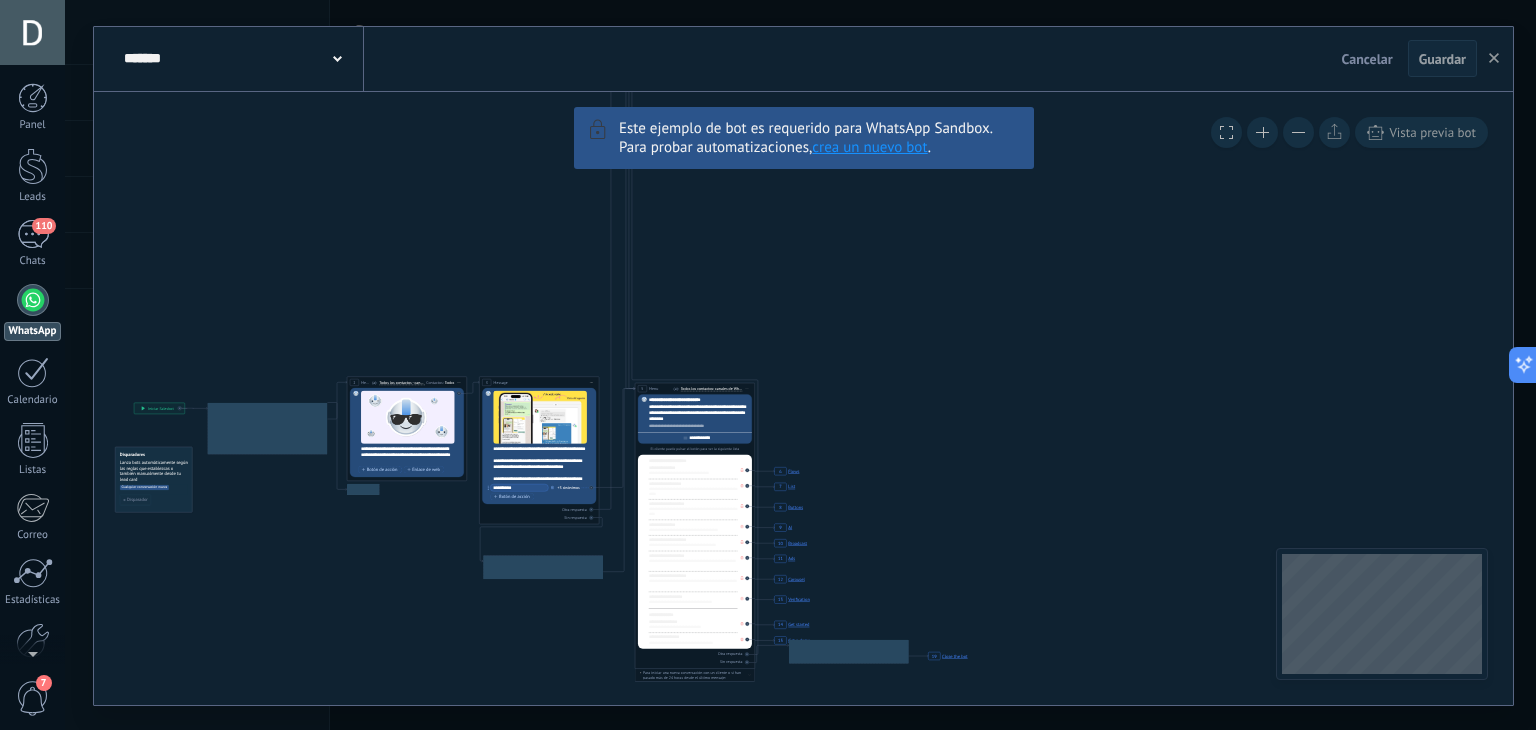 drag, startPoint x: 744, startPoint y: 469, endPoint x: 816, endPoint y: 150, distance: 327.02448 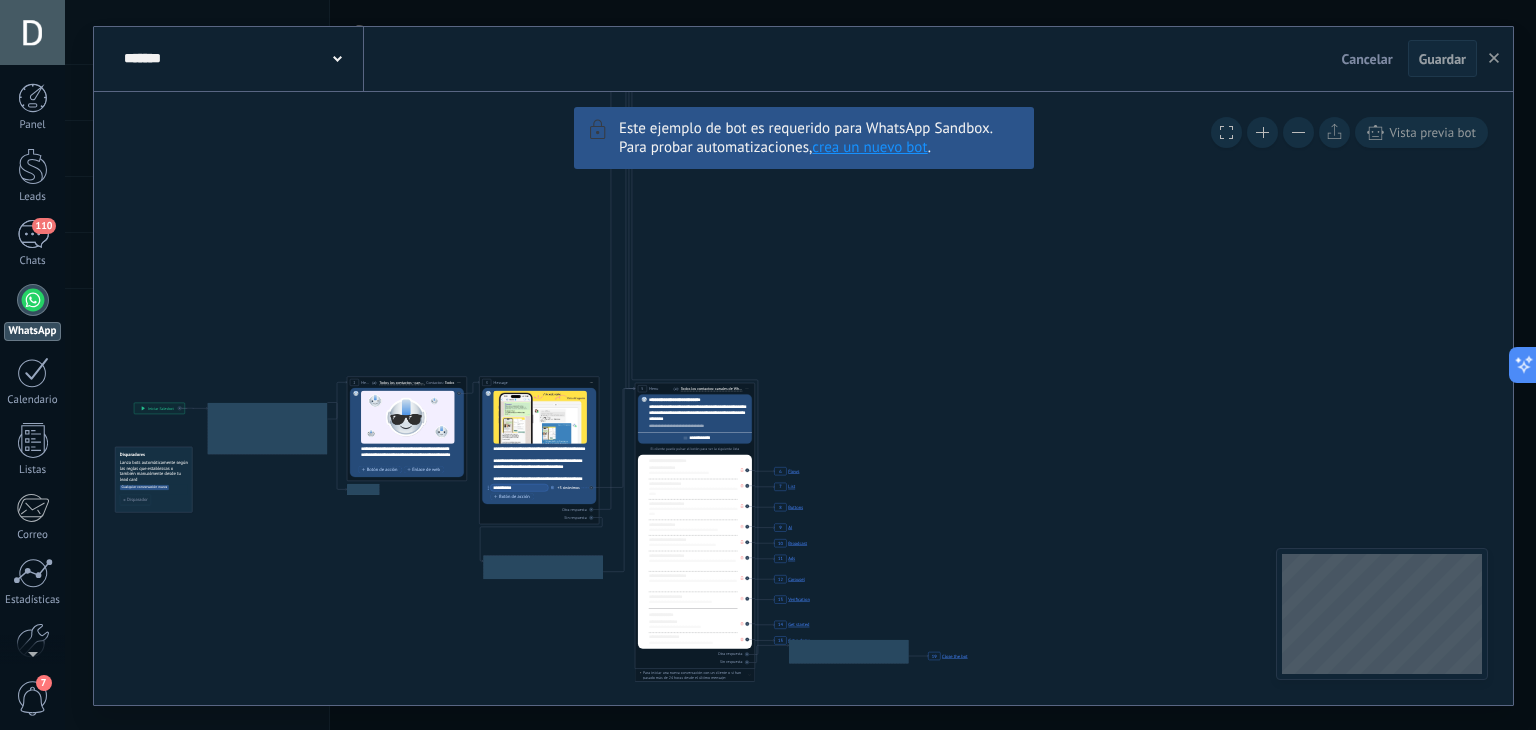 click on "**********" at bounding box center (803, 398) 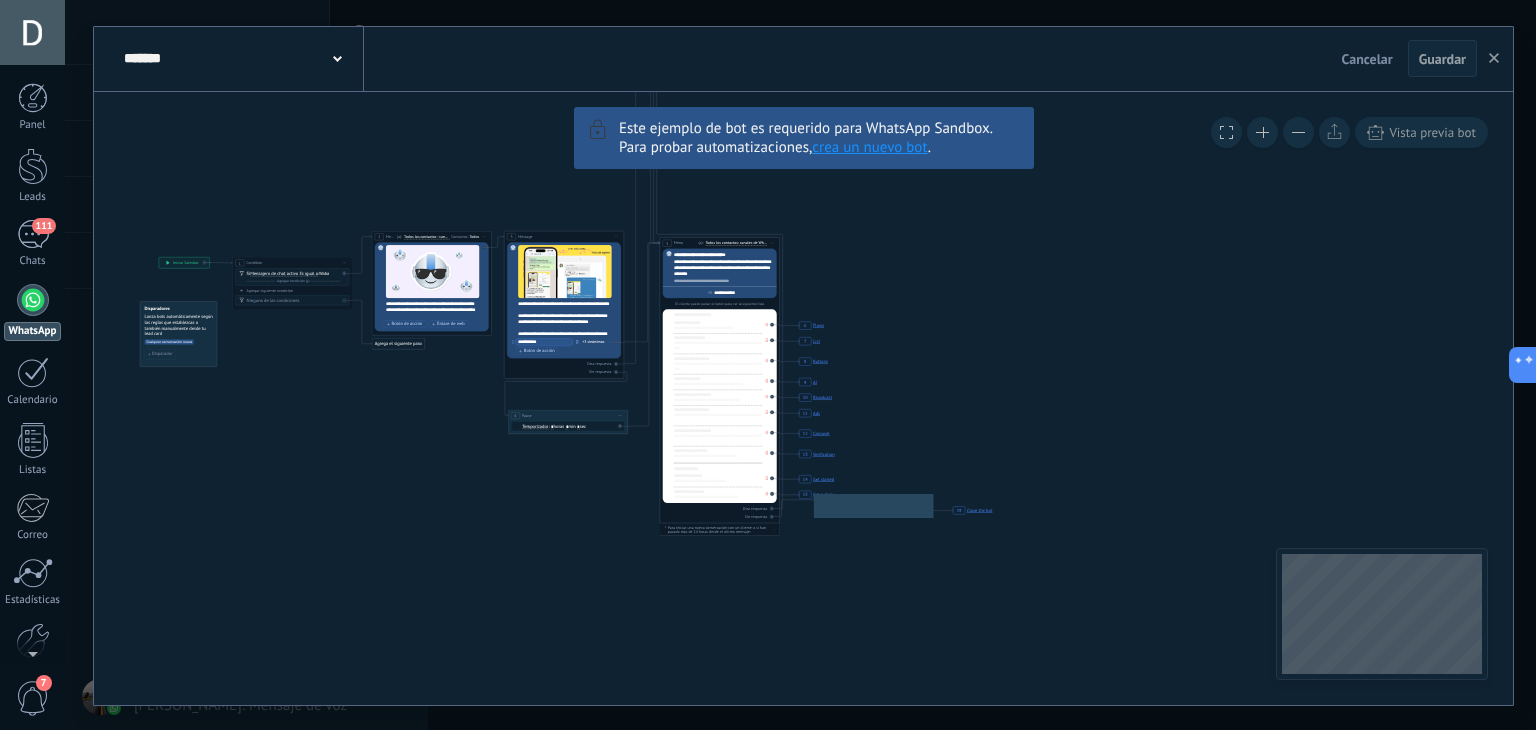 drag, startPoint x: 851, startPoint y: 389, endPoint x: 682, endPoint y: 421, distance: 172.00291 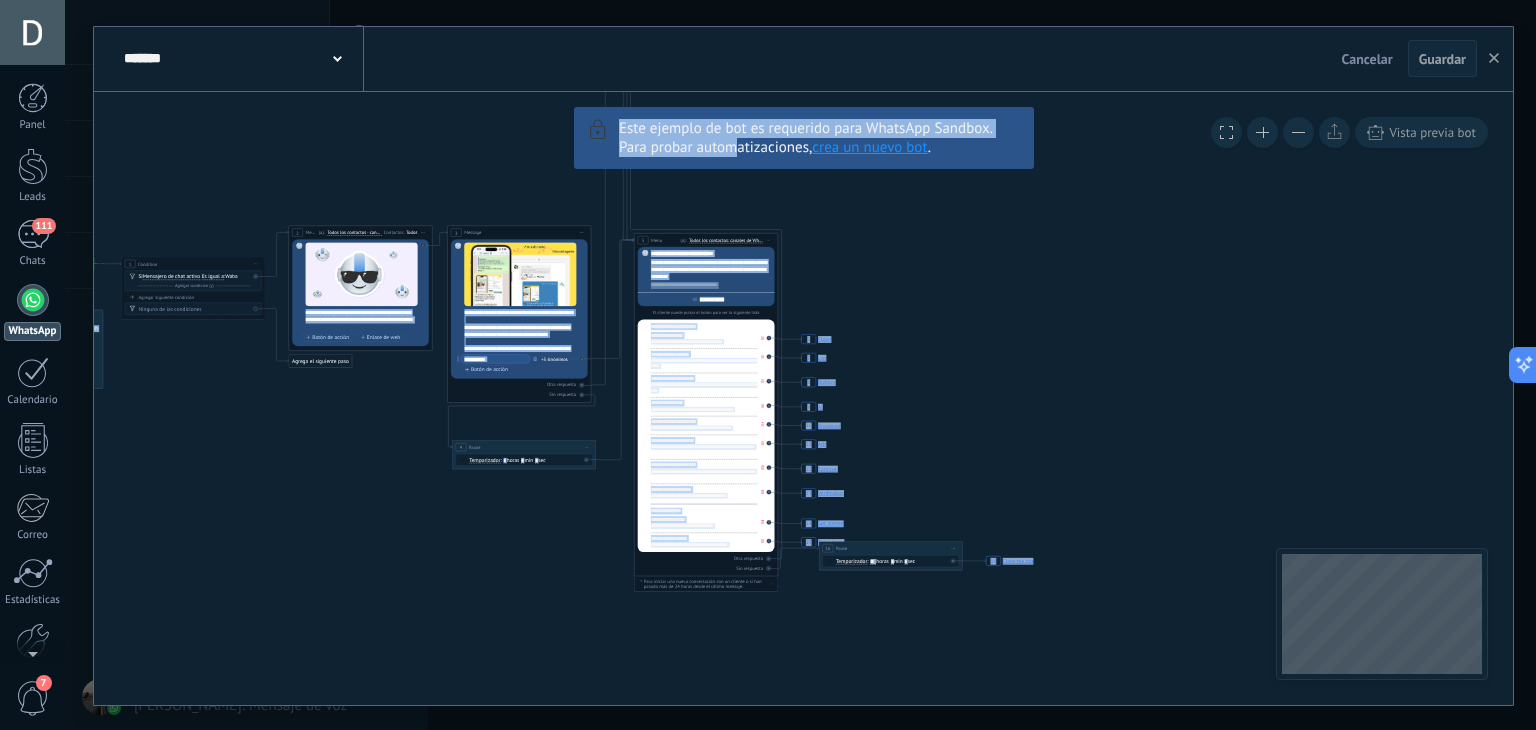 drag, startPoint x: 520, startPoint y: 349, endPoint x: 768, endPoint y: 149, distance: 318.59692 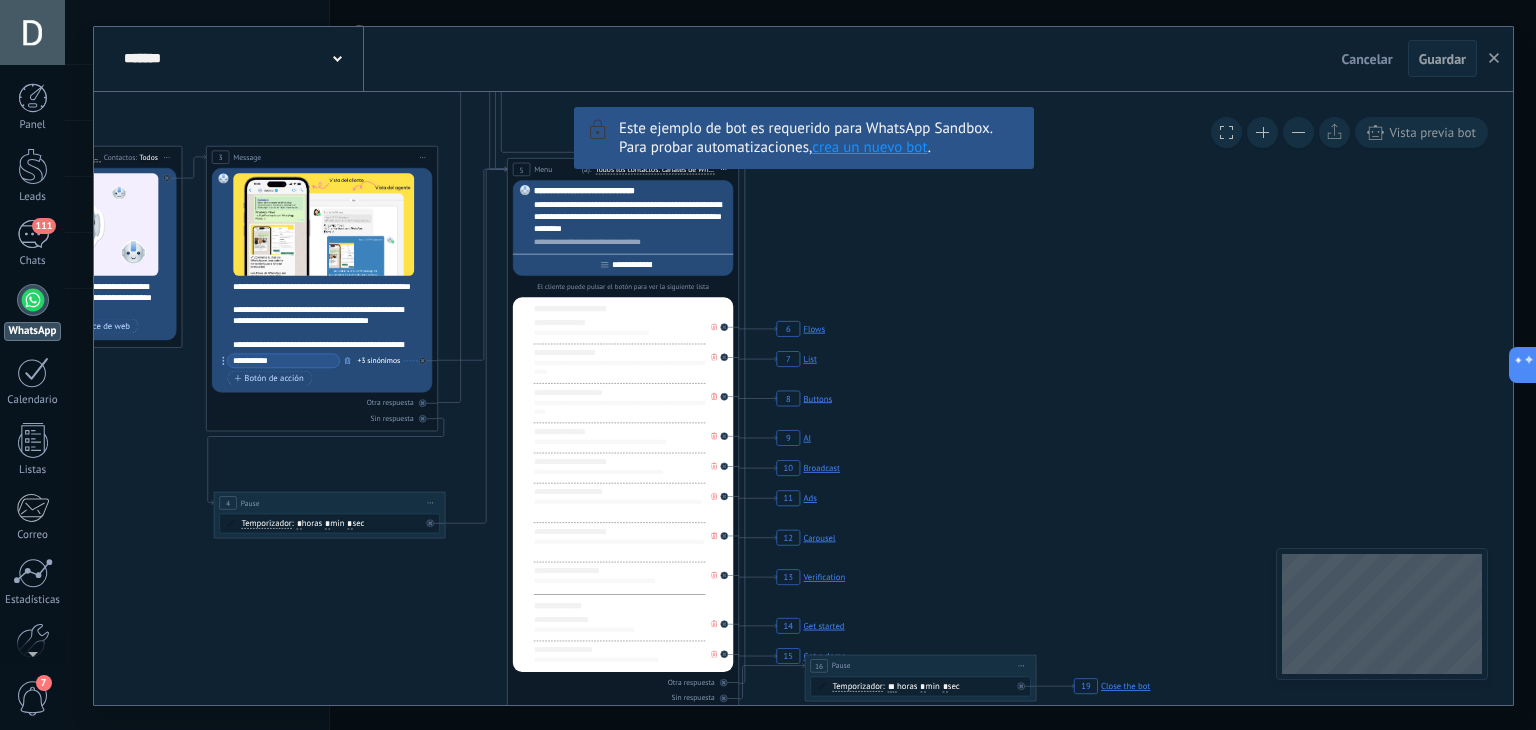 drag, startPoint x: 629, startPoint y: 497, endPoint x: 344, endPoint y: 666, distance: 331.3397 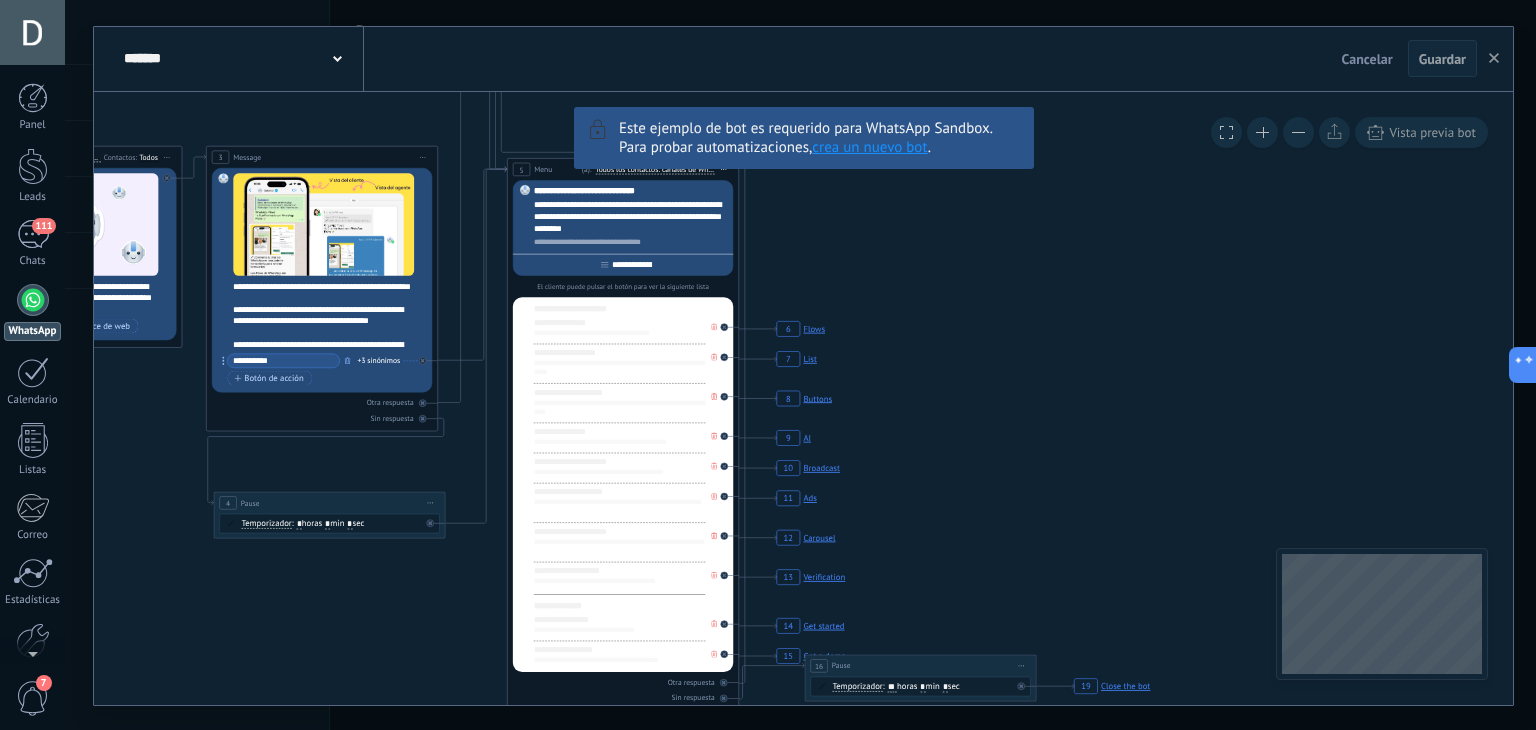 click on "6 Flows 7 List 8 Buttons 9 AI 10 Broadcast 11 Ads 12 Carousel 13 Verification 14 Get started 15 Get a demo 19 Close the bot 5 Menu 5 Menu 17 Another Answer 5 Menu 17 Another Answer 5 Menu 17 Another Answer 17 Another Answer 5 Menu 17 Another Answer 5 Menu 17 Another Answer 5 Menu 17 Another Answer" 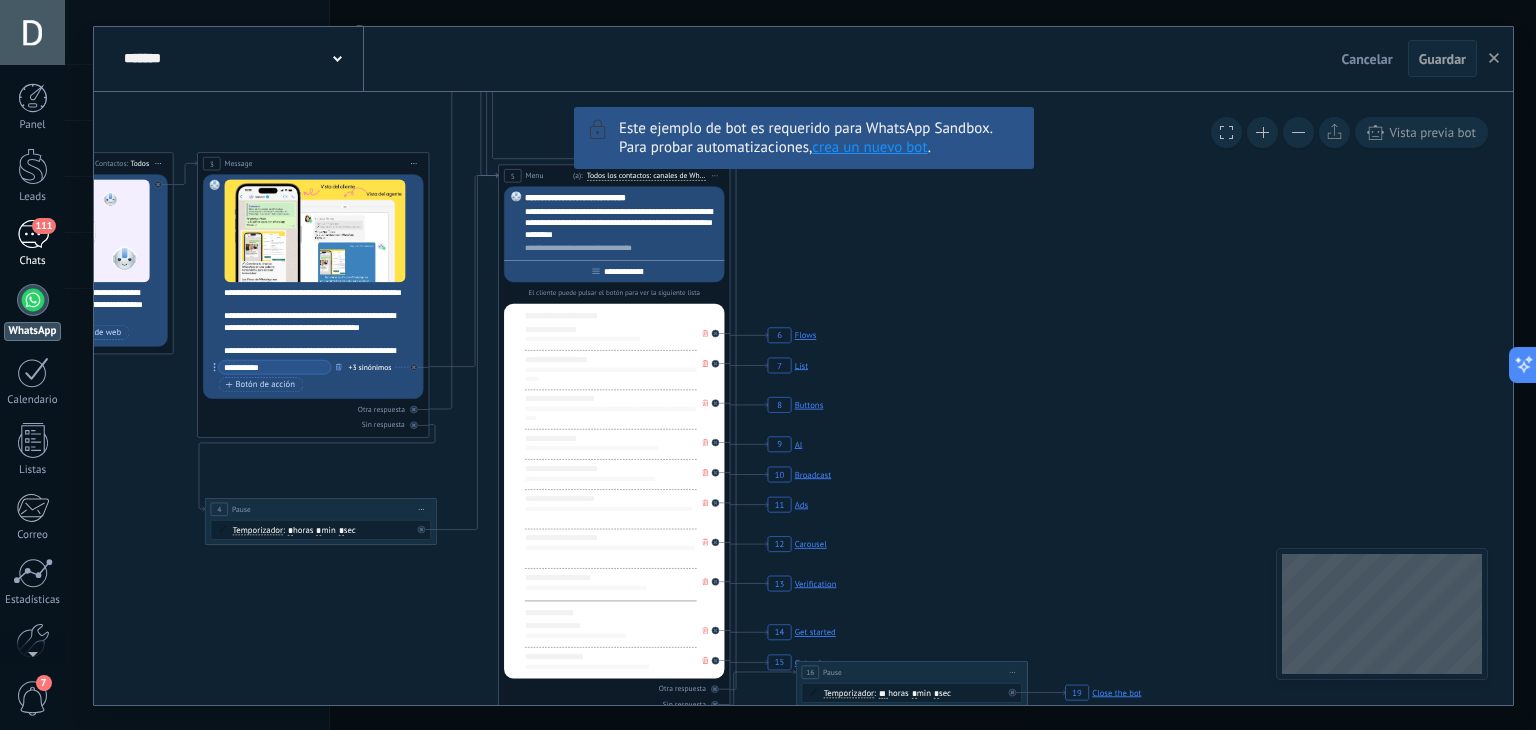 click on "111
Chats" at bounding box center [32, 244] 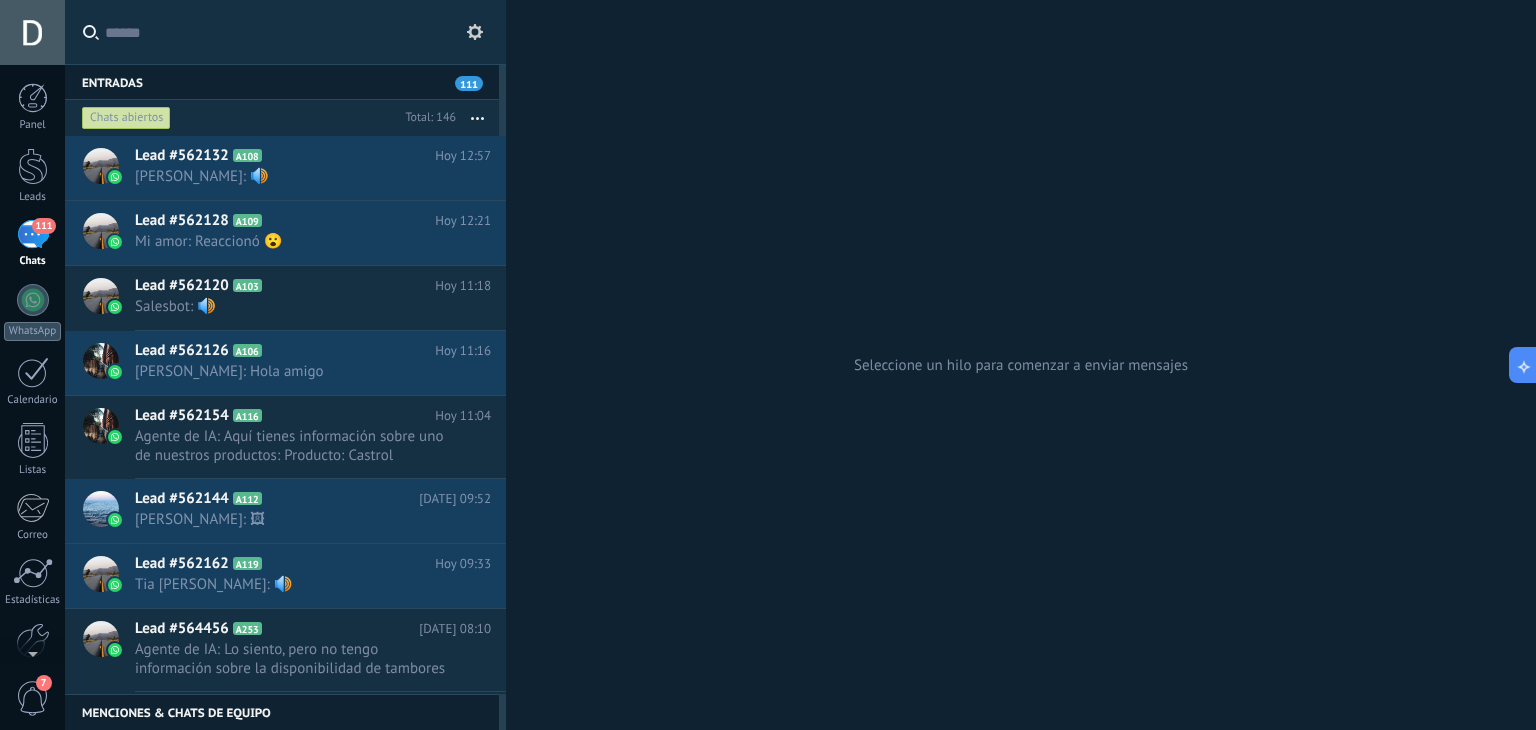 click 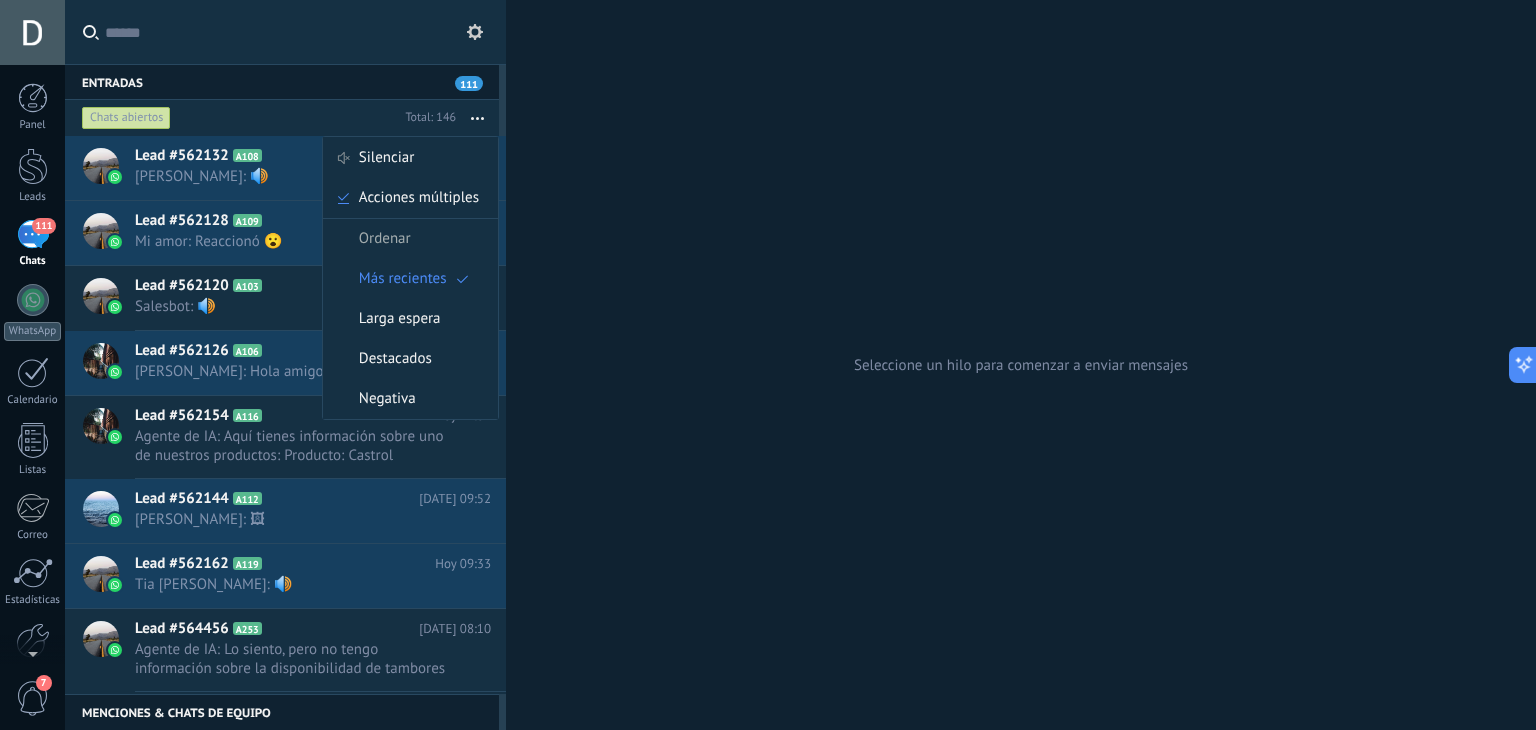 click at bounding box center [297, 32] 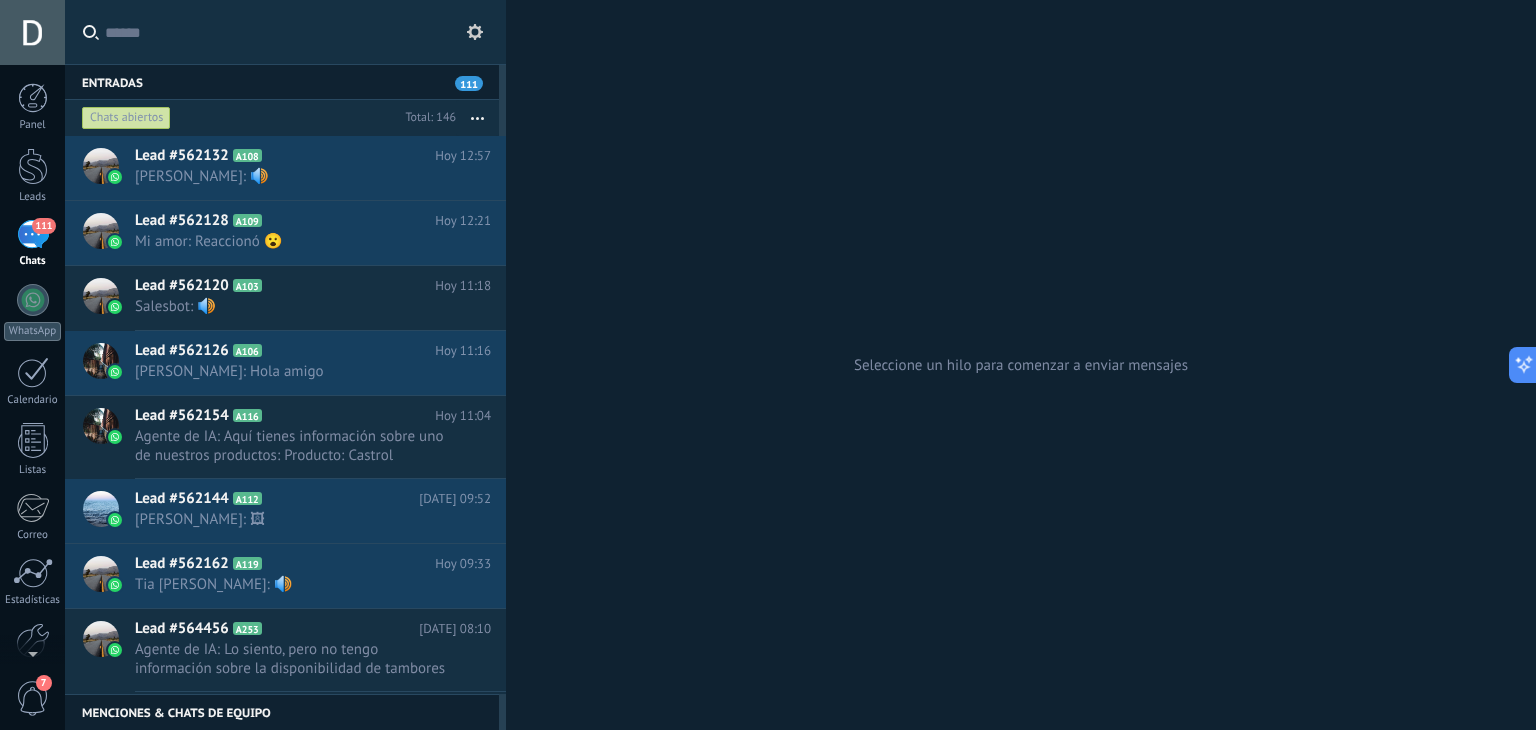 click 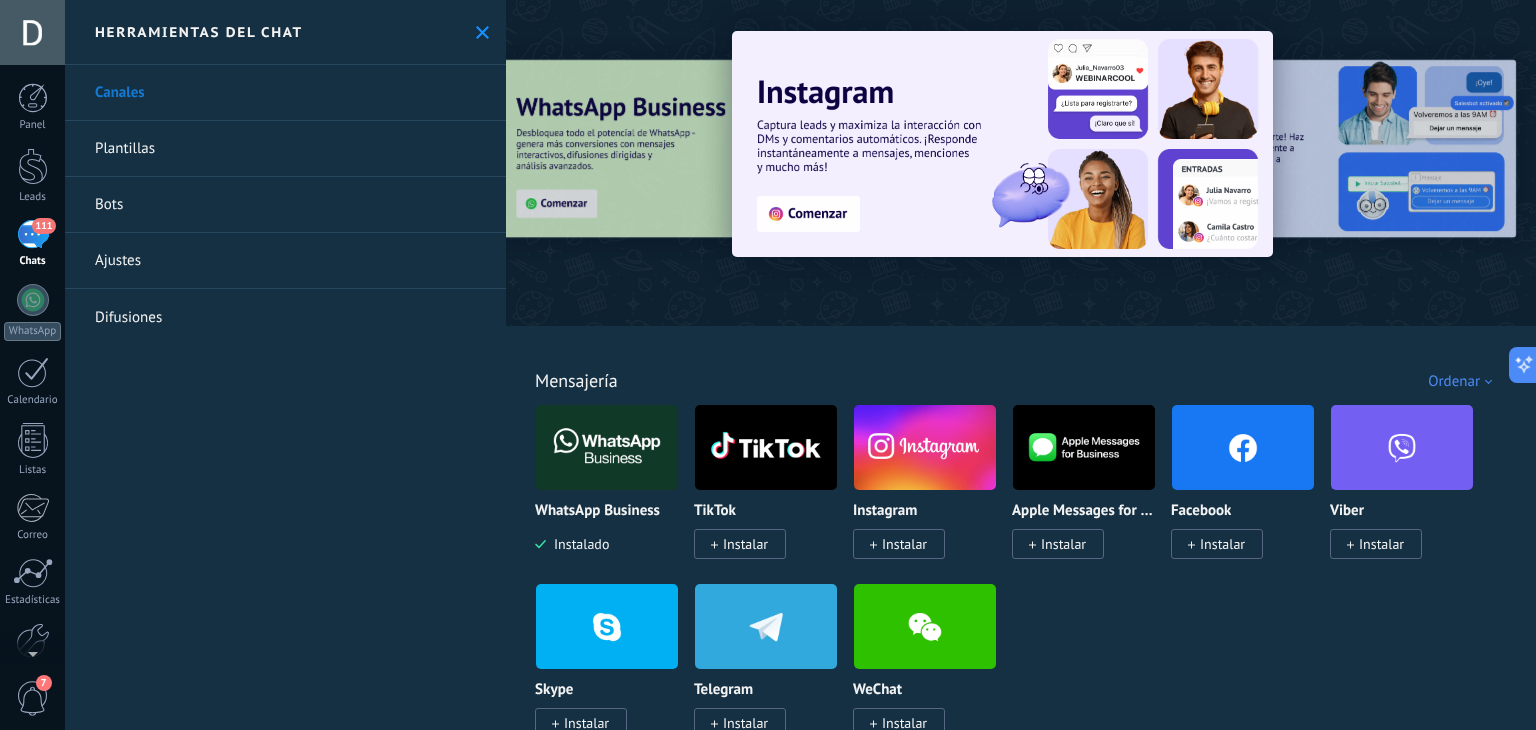 click on "Bots" at bounding box center [285, 205] 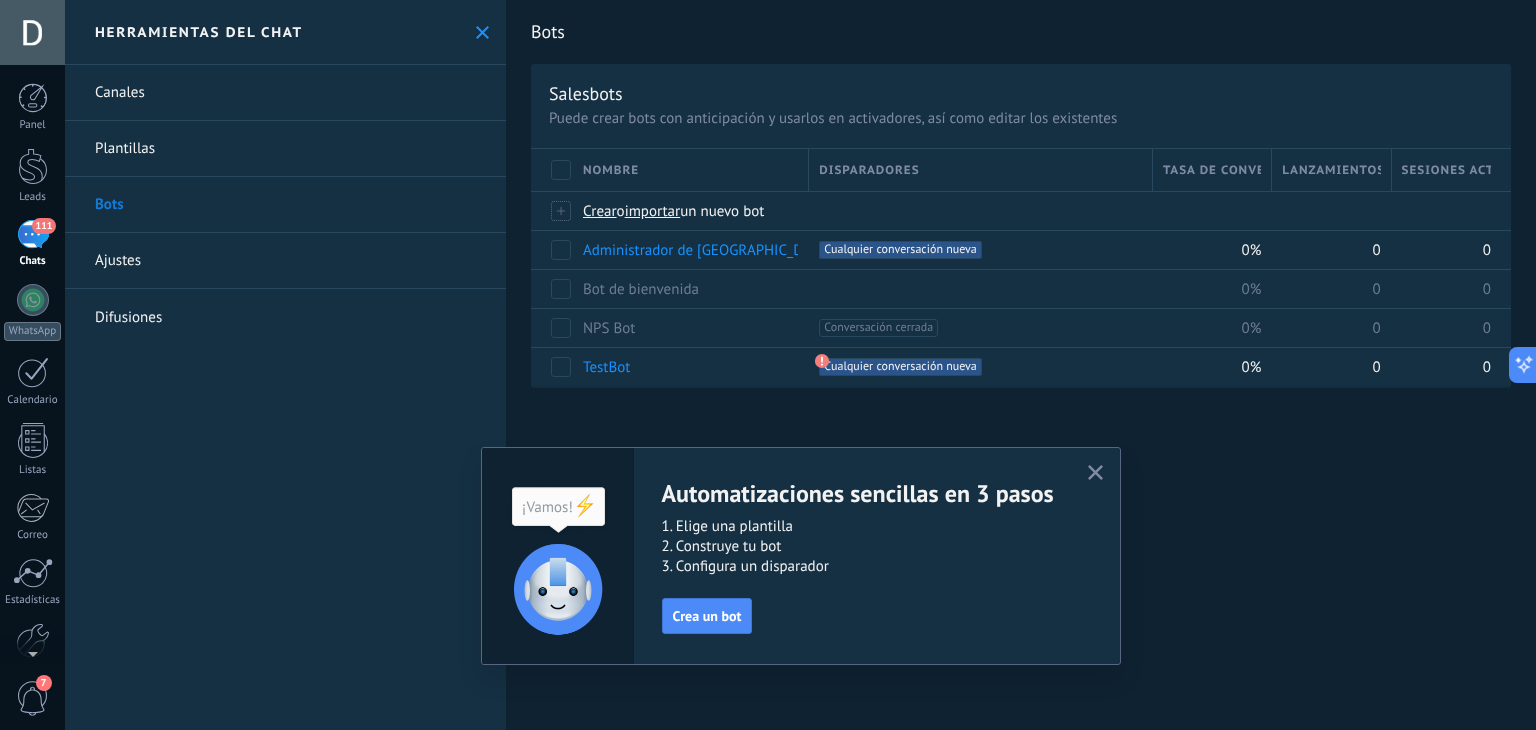 click on "Ajustes" at bounding box center [285, 261] 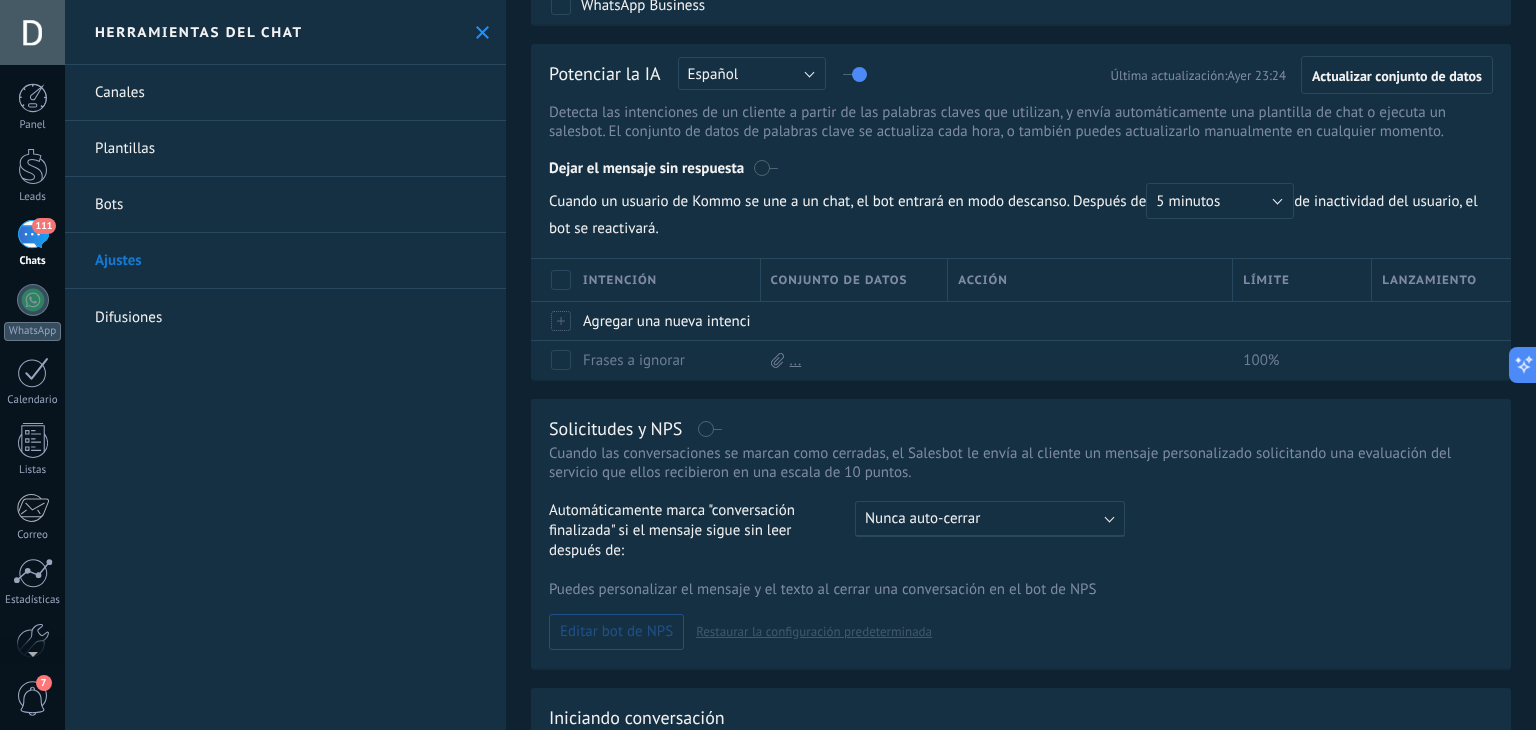 scroll, scrollTop: 0, scrollLeft: 0, axis: both 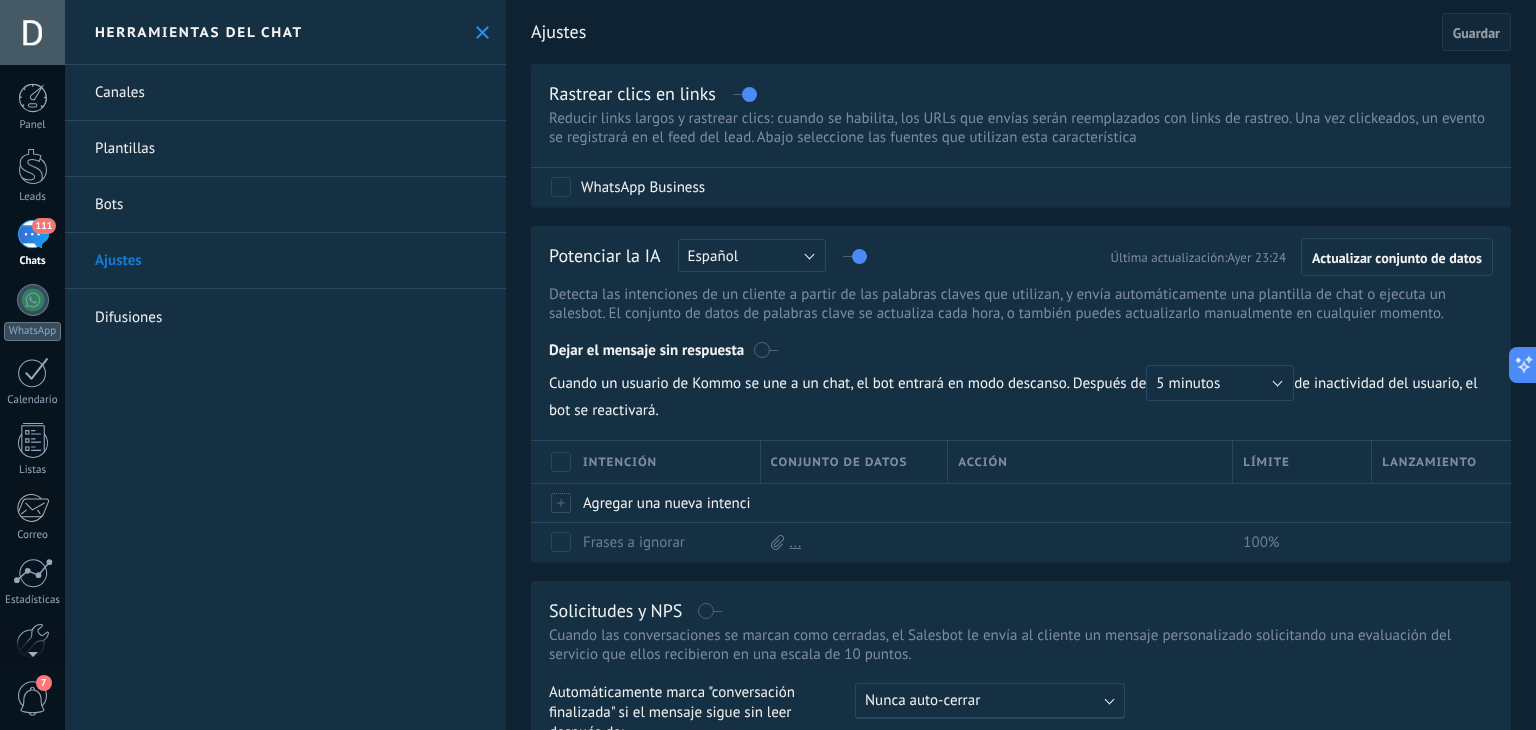 click on "Difusiones" at bounding box center [285, 317] 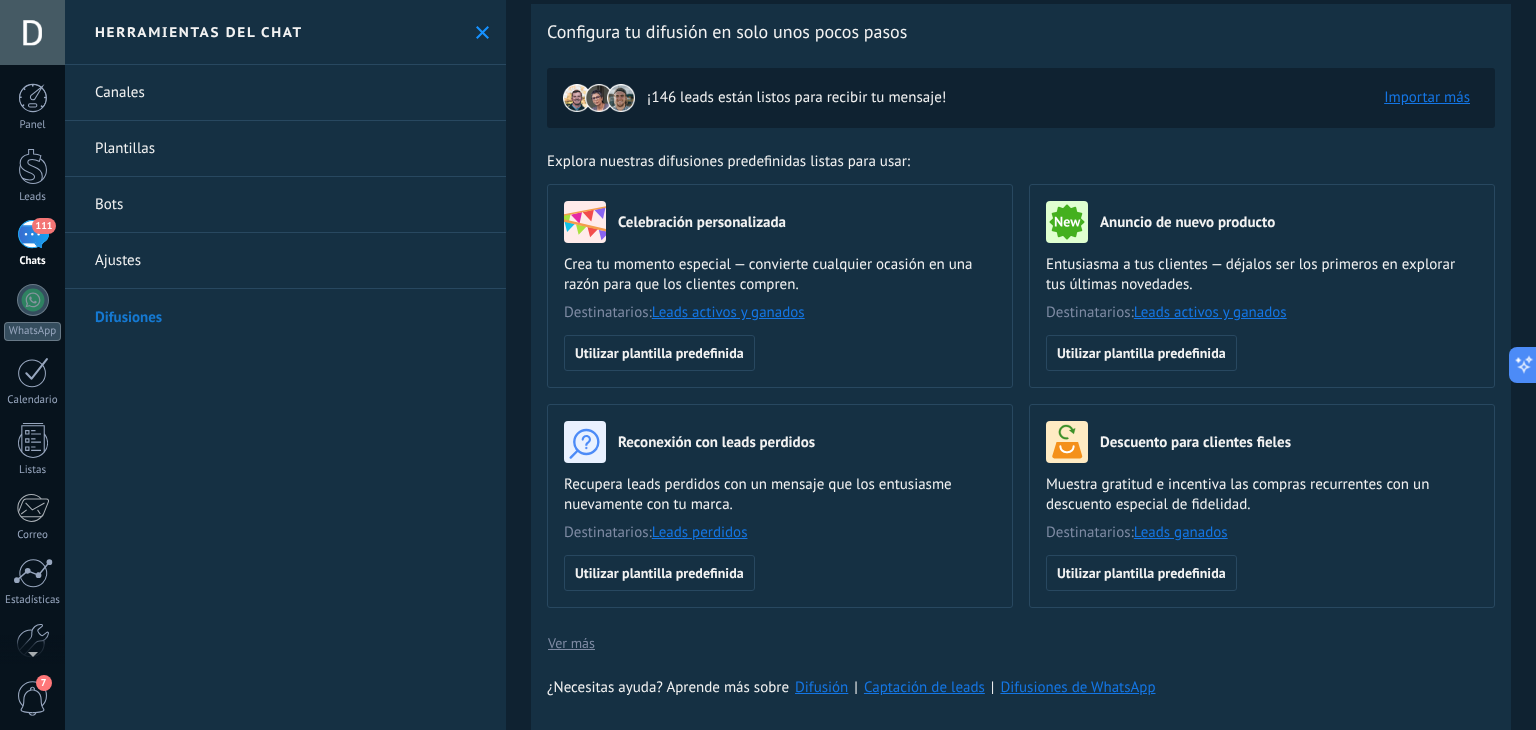 scroll, scrollTop: 0, scrollLeft: 0, axis: both 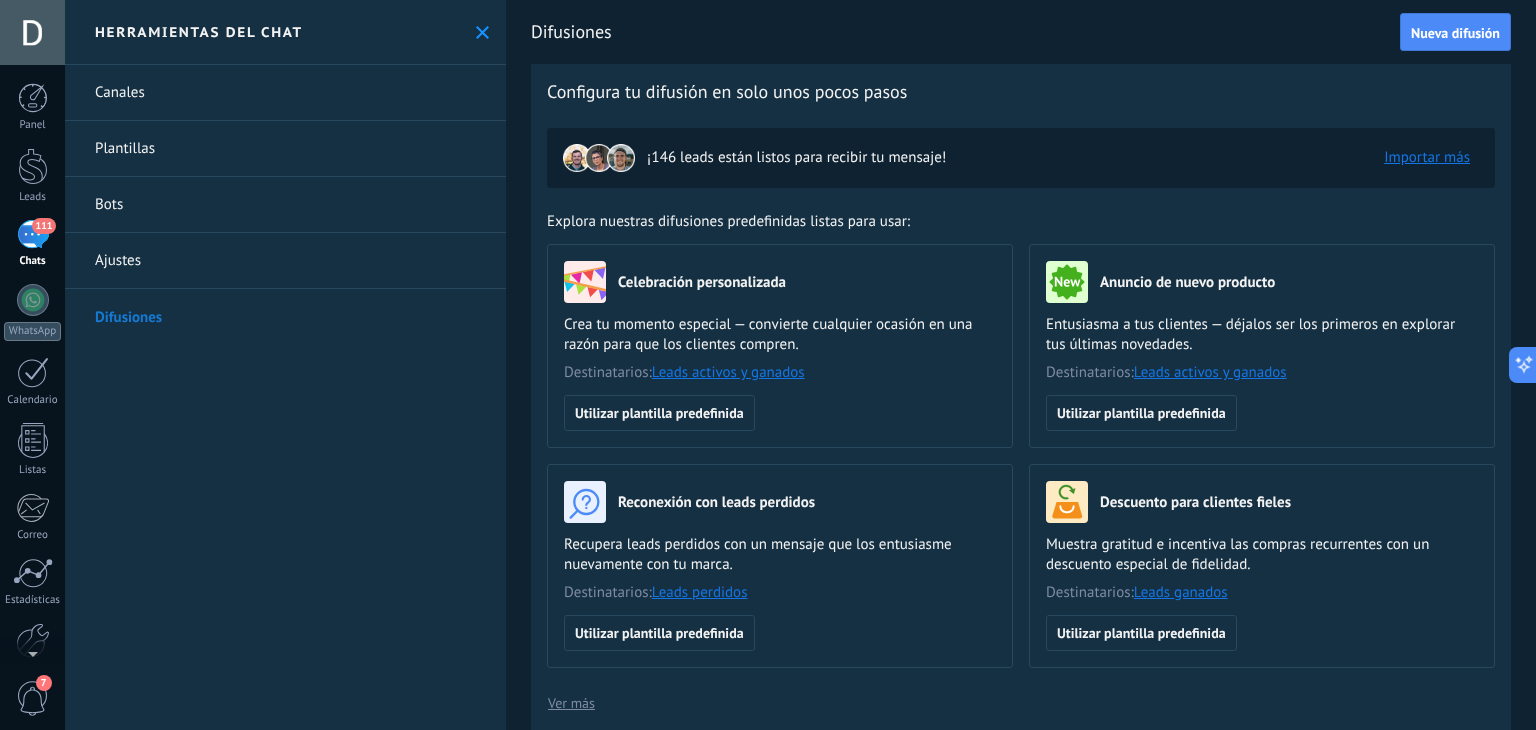 click on "Bots" at bounding box center [285, 205] 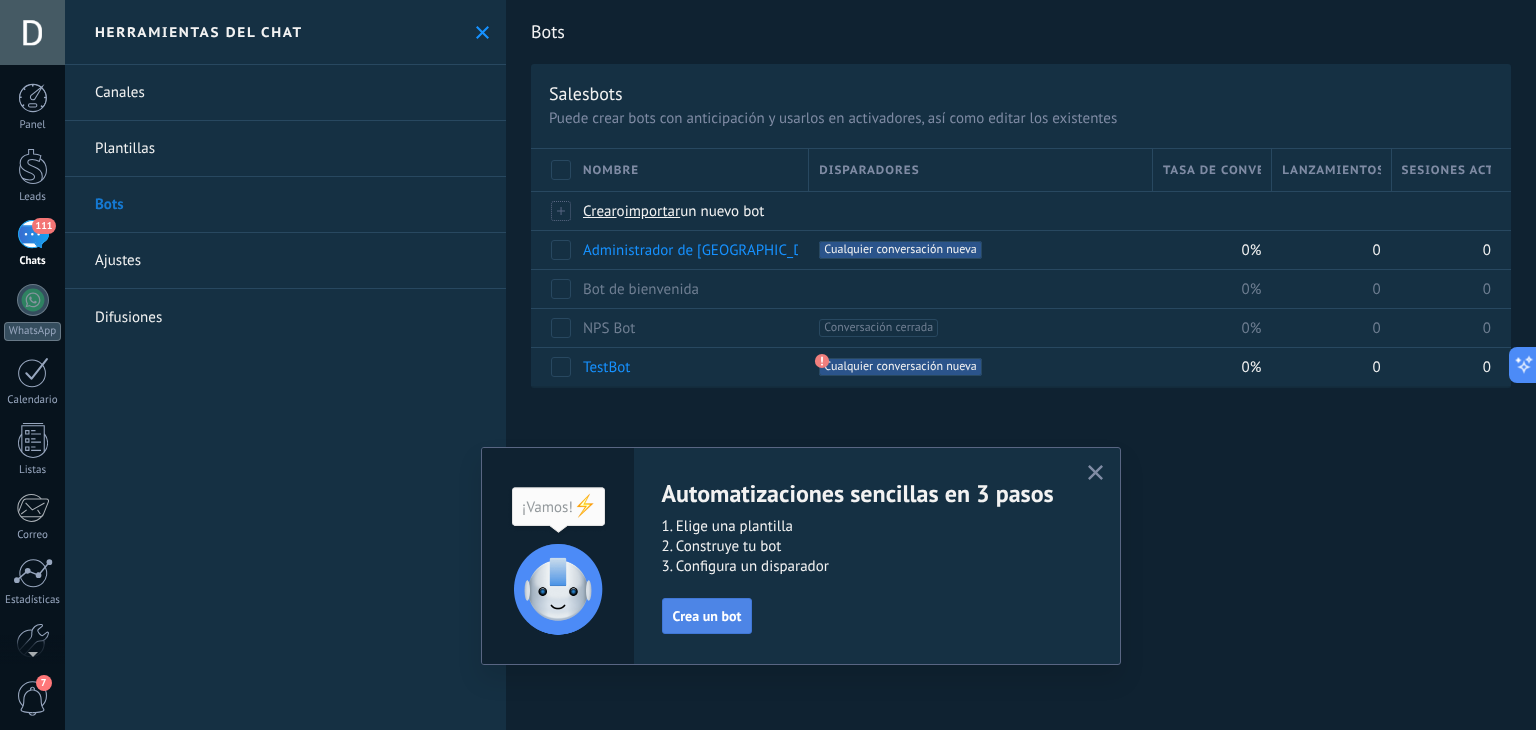 click on "Crea un bot" at bounding box center [707, 616] 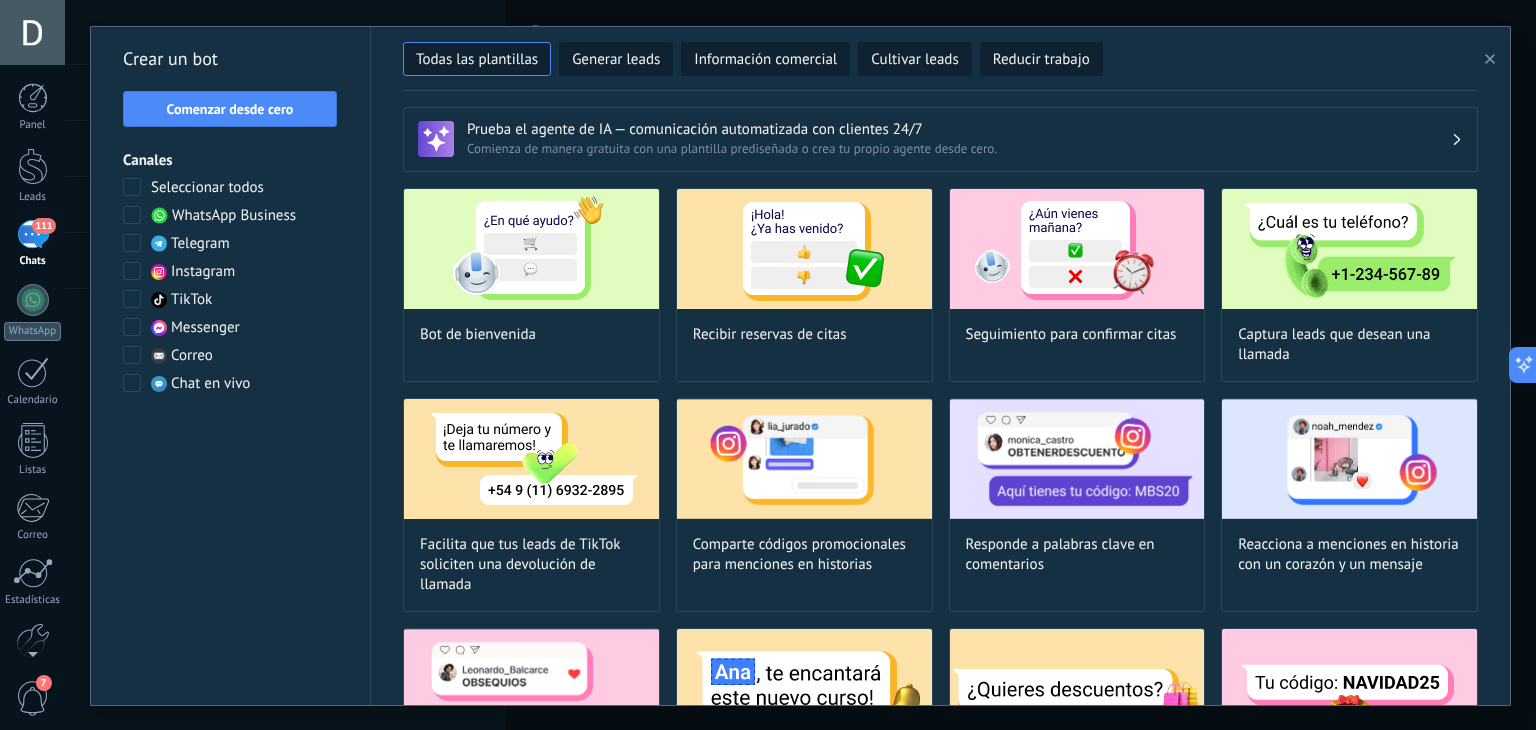 click at bounding box center (132, 215) 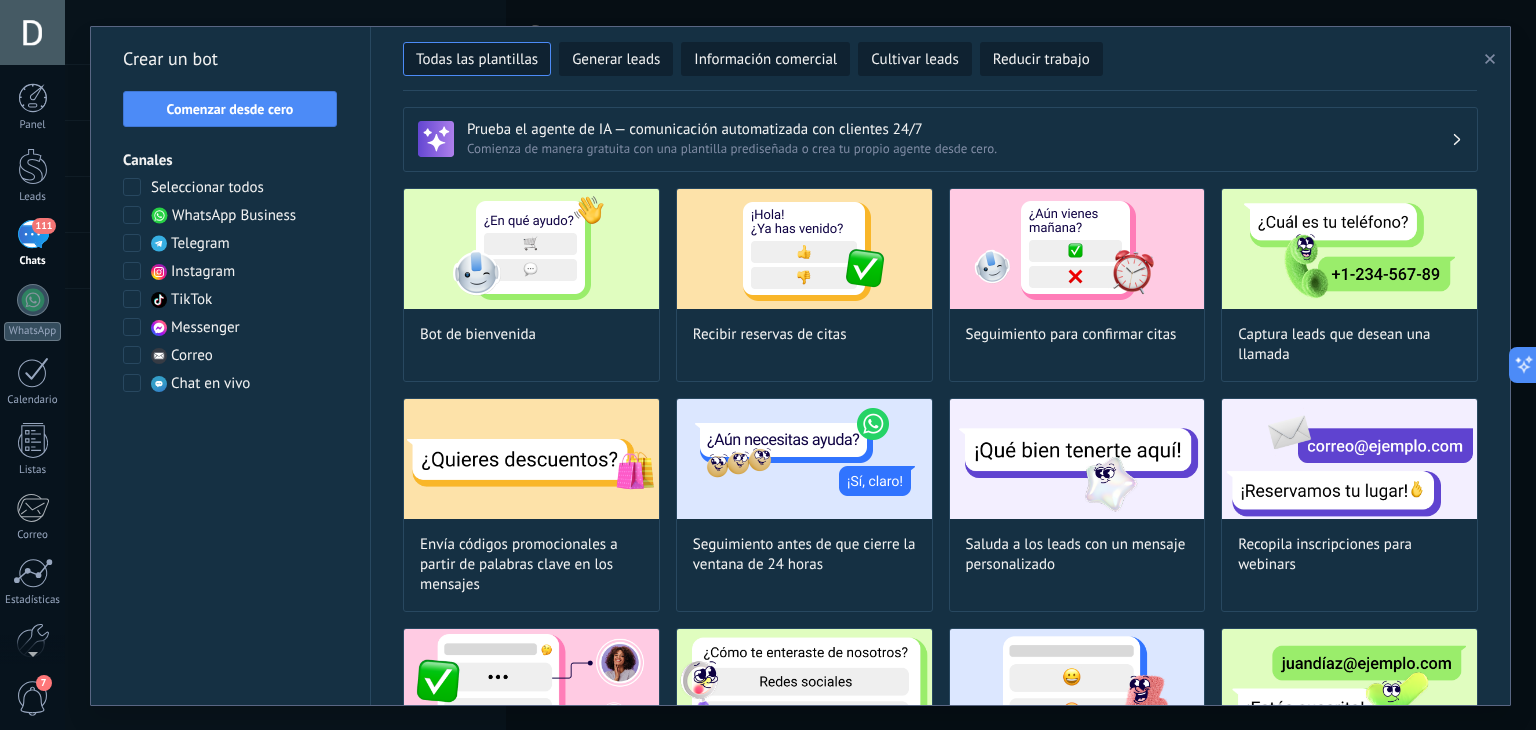 click at bounding box center [132, 271] 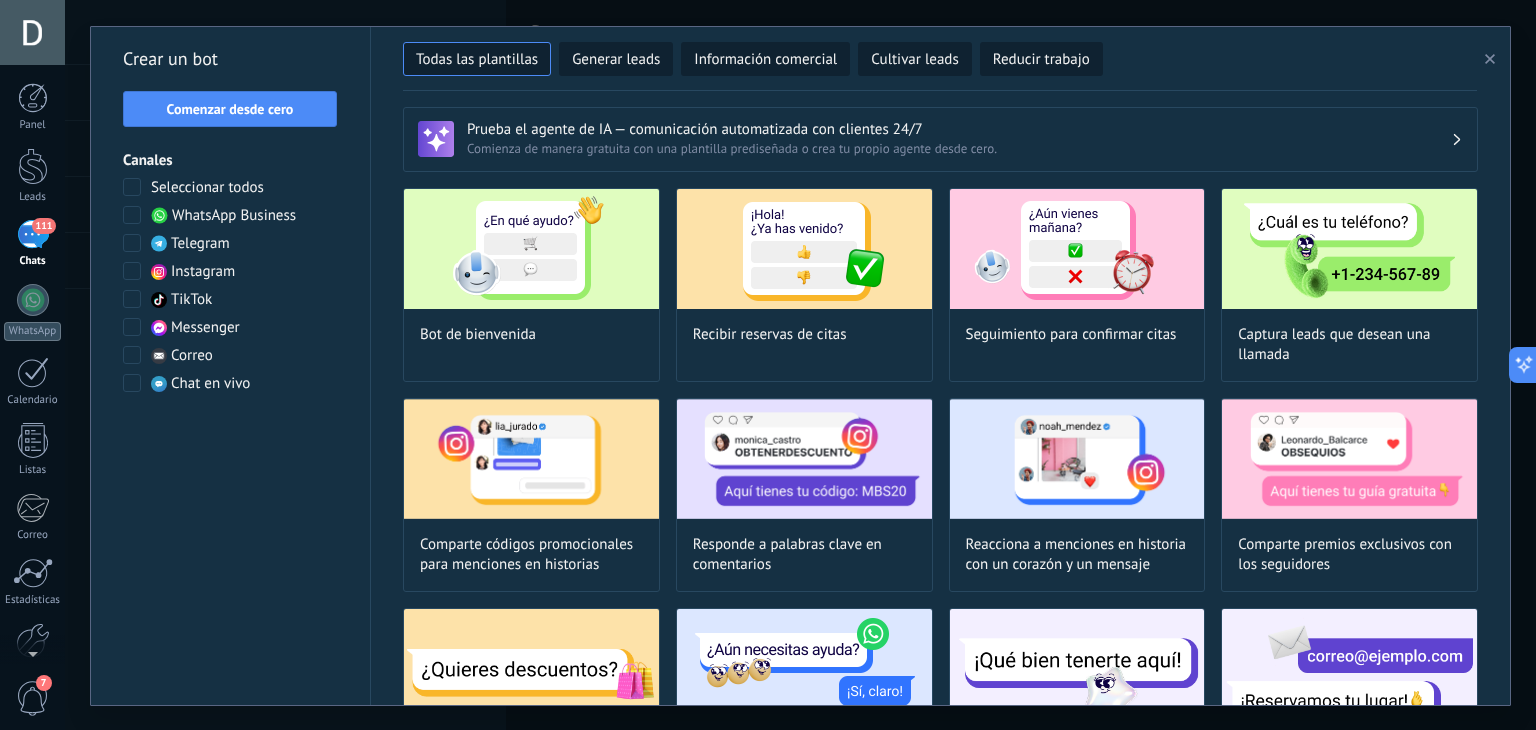 click at bounding box center (132, 299) 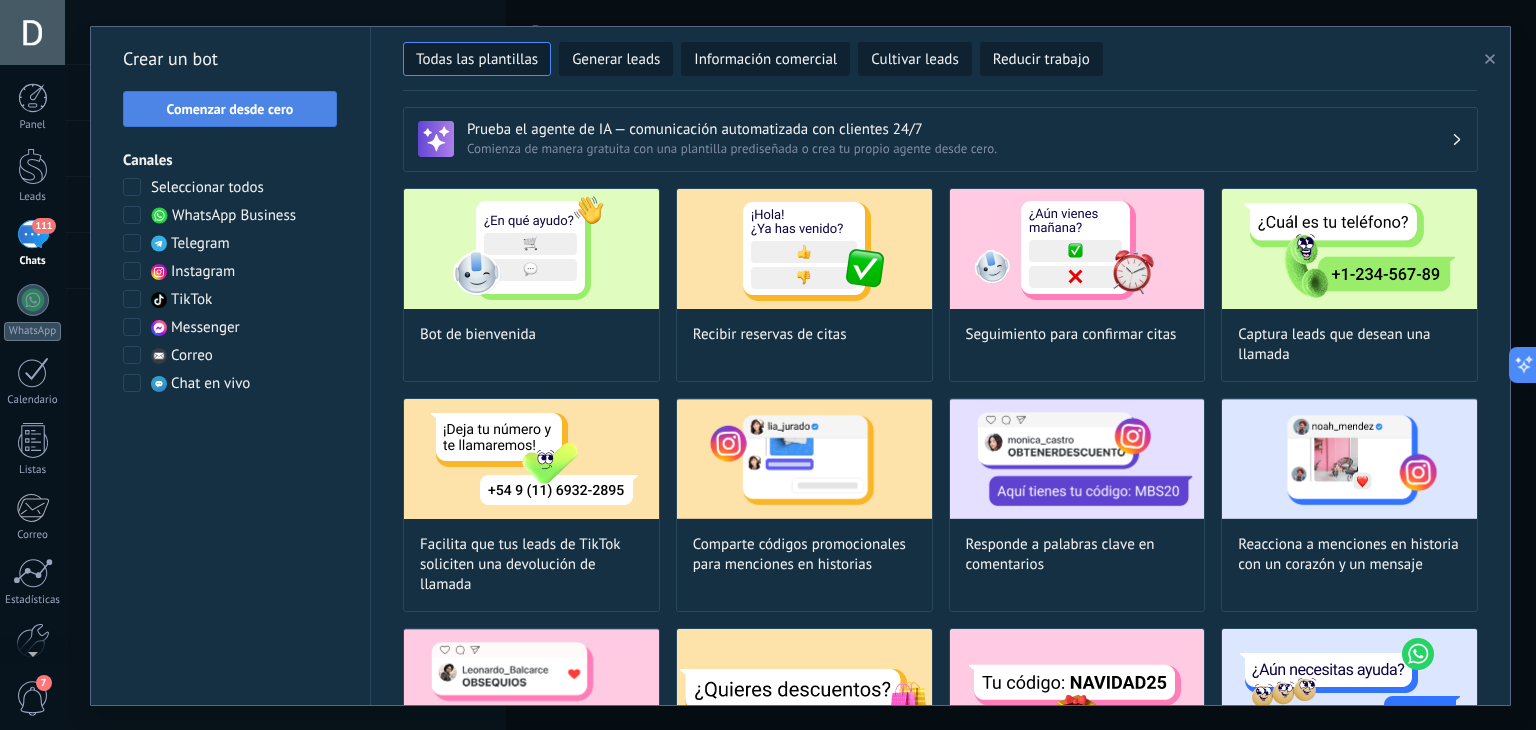 click on "Comenzar desde cero" at bounding box center (230, 109) 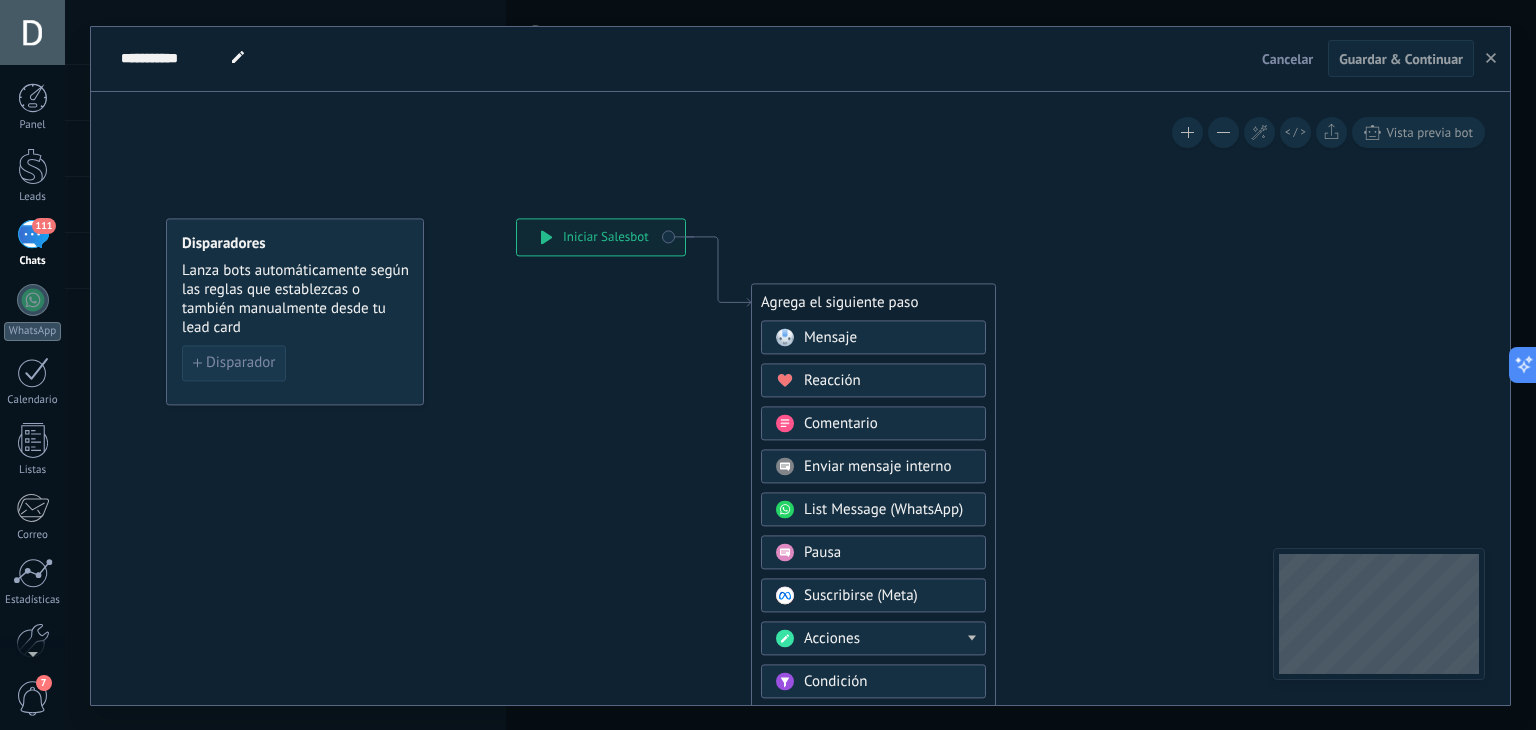 click on "Disparador" at bounding box center (240, 363) 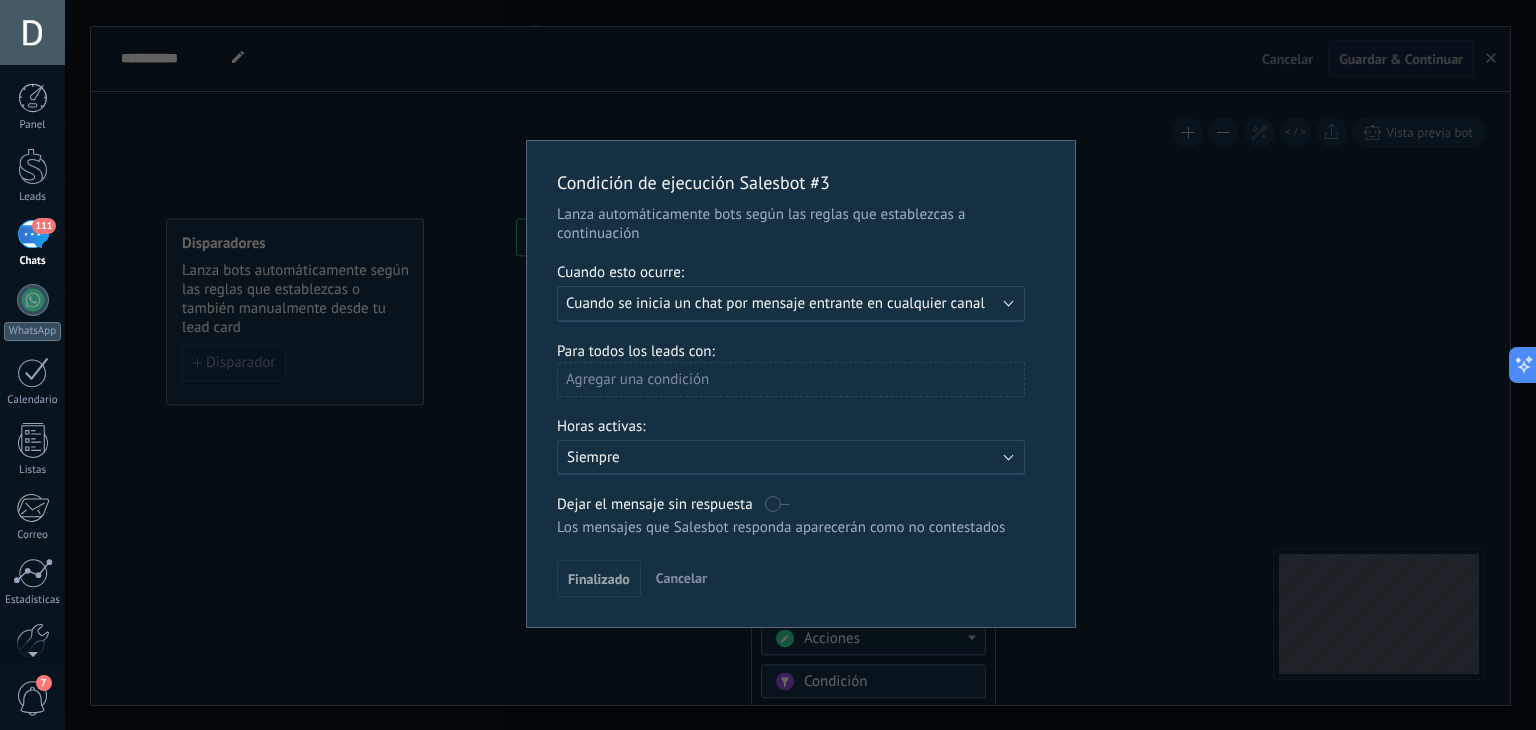 click on "Ejecutar:  Cuando se inicia un chat por mensaje entrante en cualquier canal" at bounding box center [791, 304] 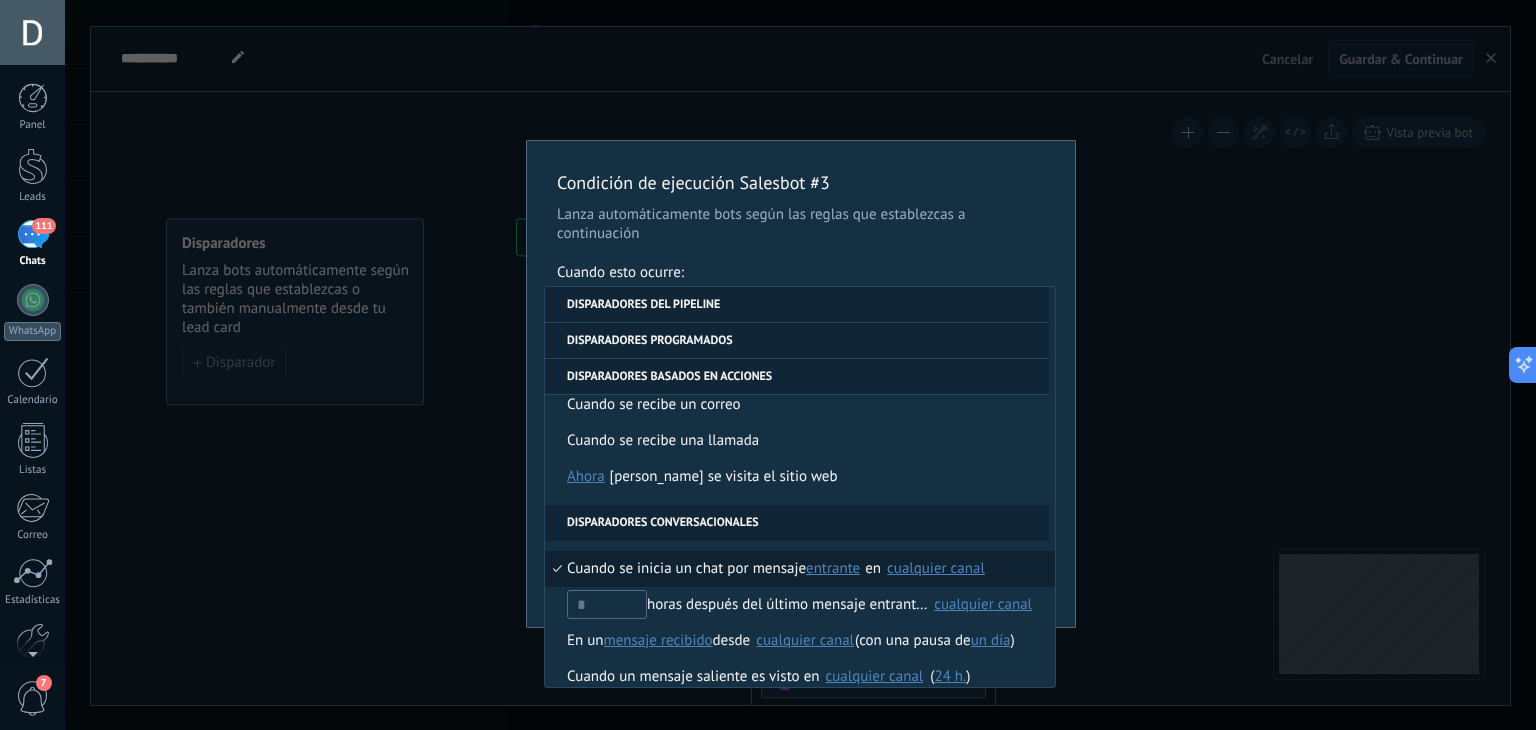 scroll, scrollTop: 472, scrollLeft: 0, axis: vertical 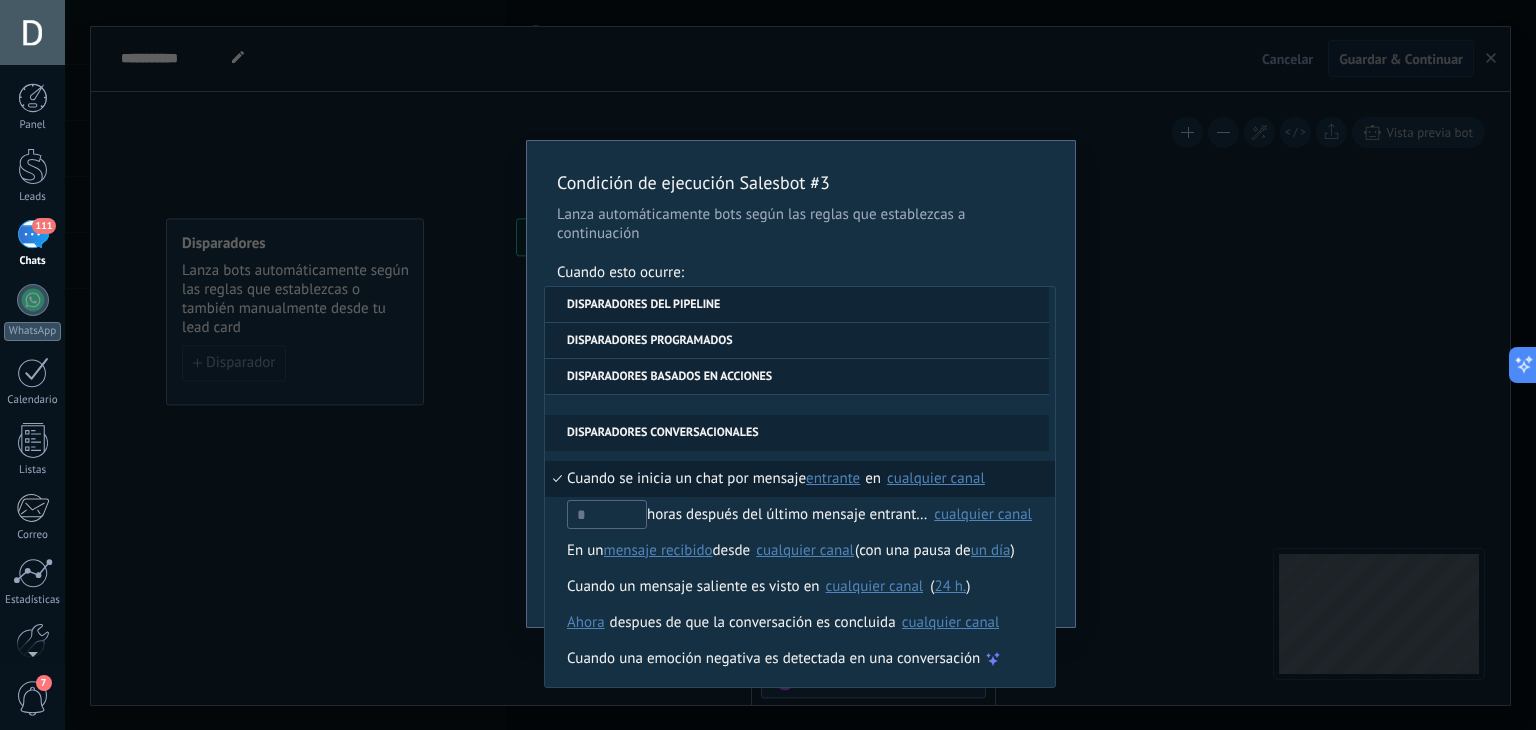 click on "Cuando se inicia un chat por mensaje" at bounding box center [686, 479] 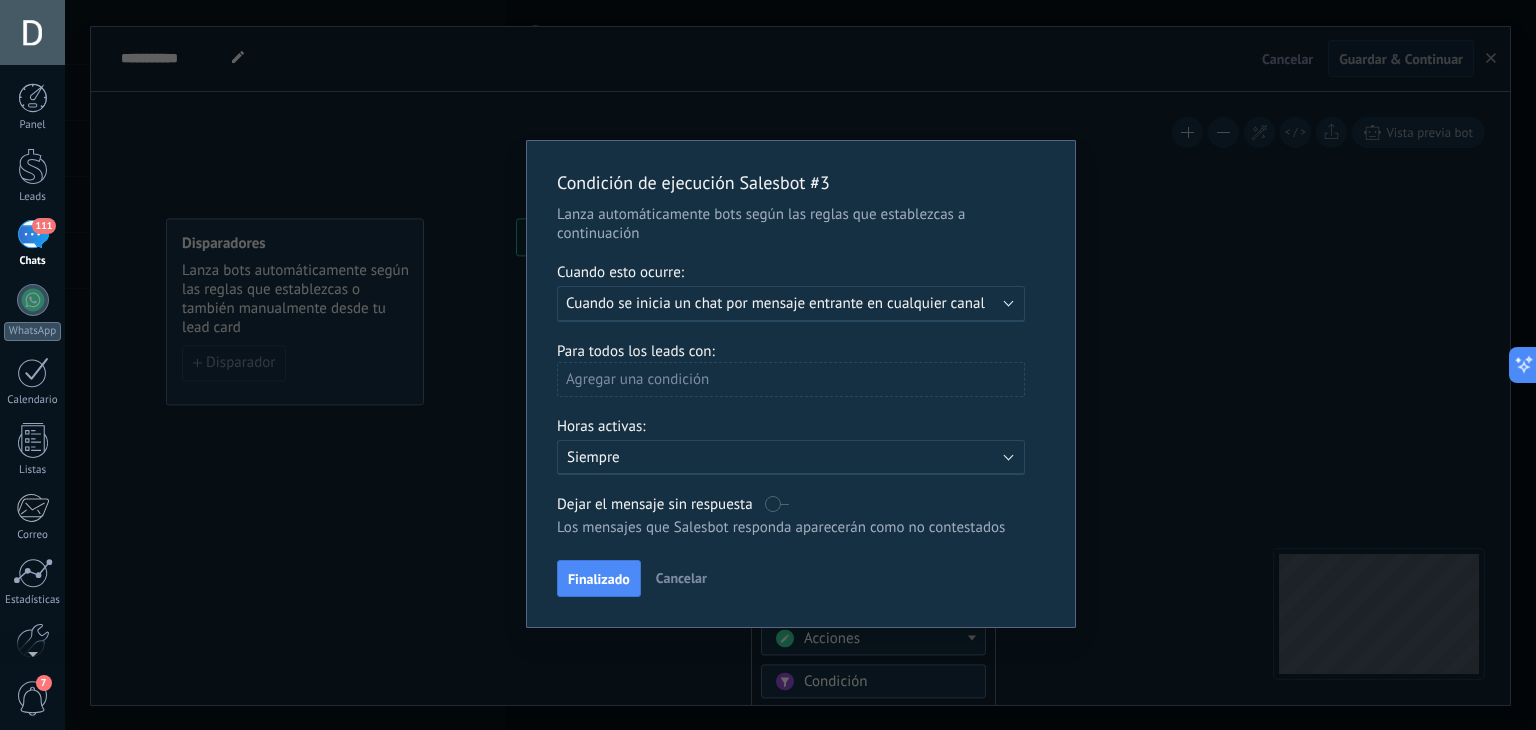click on "Cuando se inicia un chat por mensaje entrante en cualquier canal" at bounding box center [775, 303] 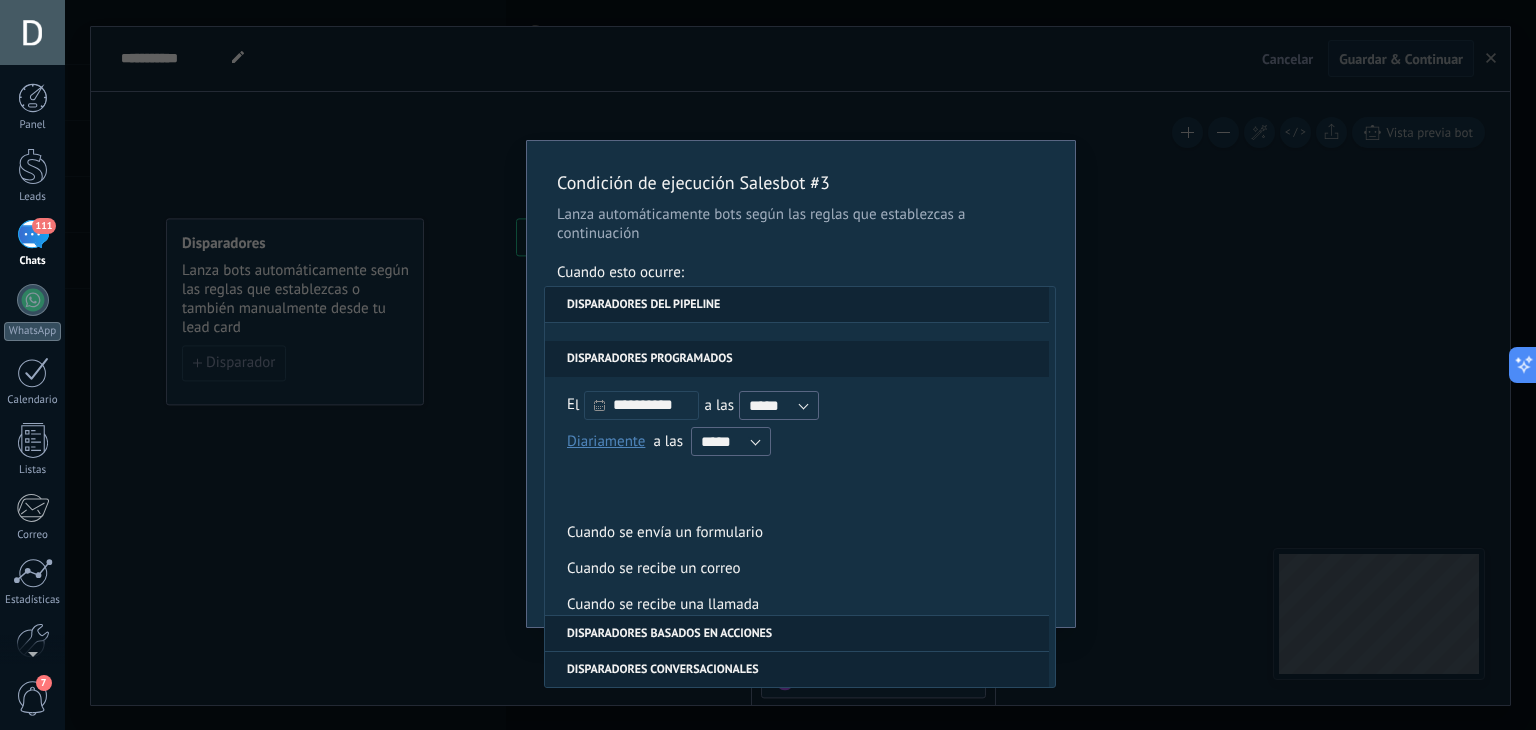 scroll, scrollTop: 472, scrollLeft: 0, axis: vertical 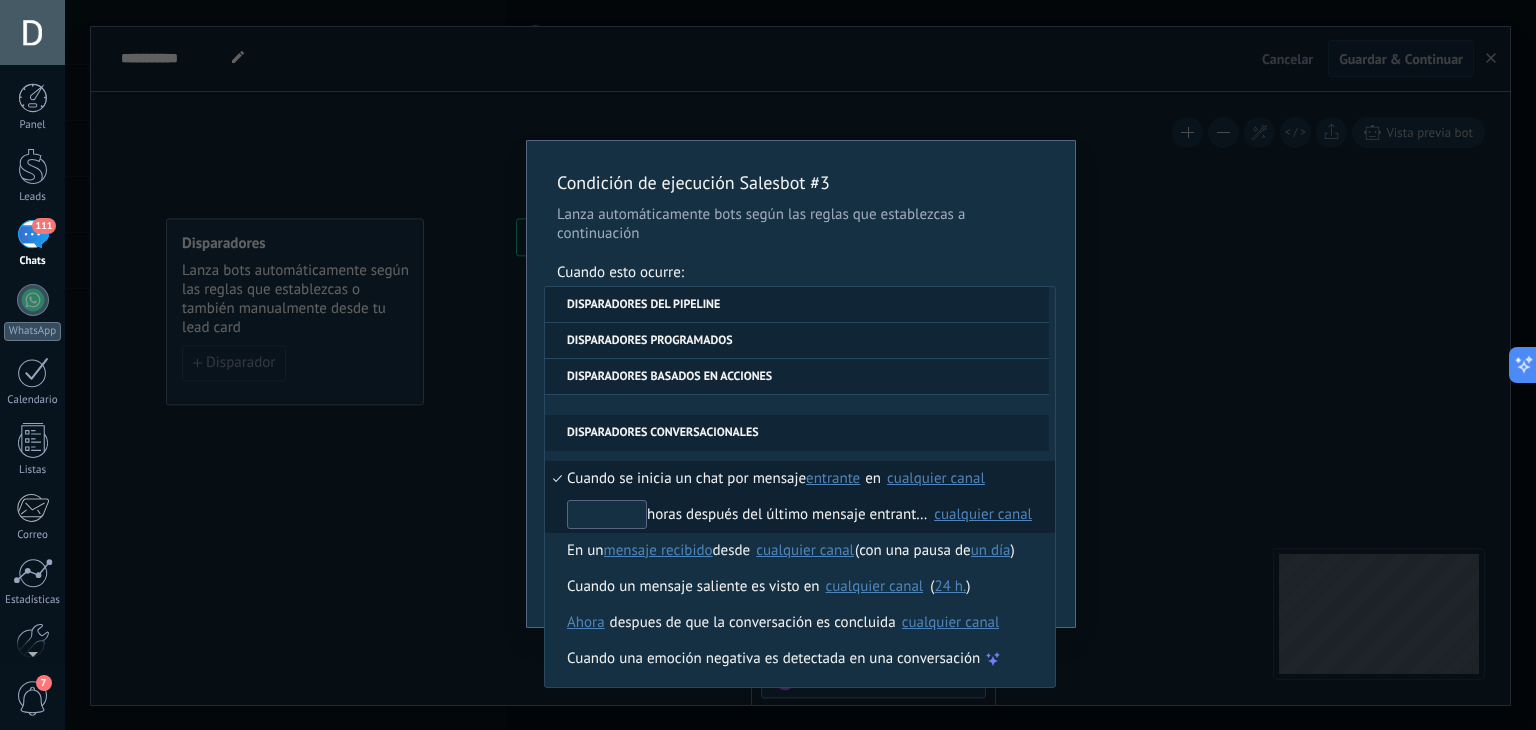 click at bounding box center (607, 514) 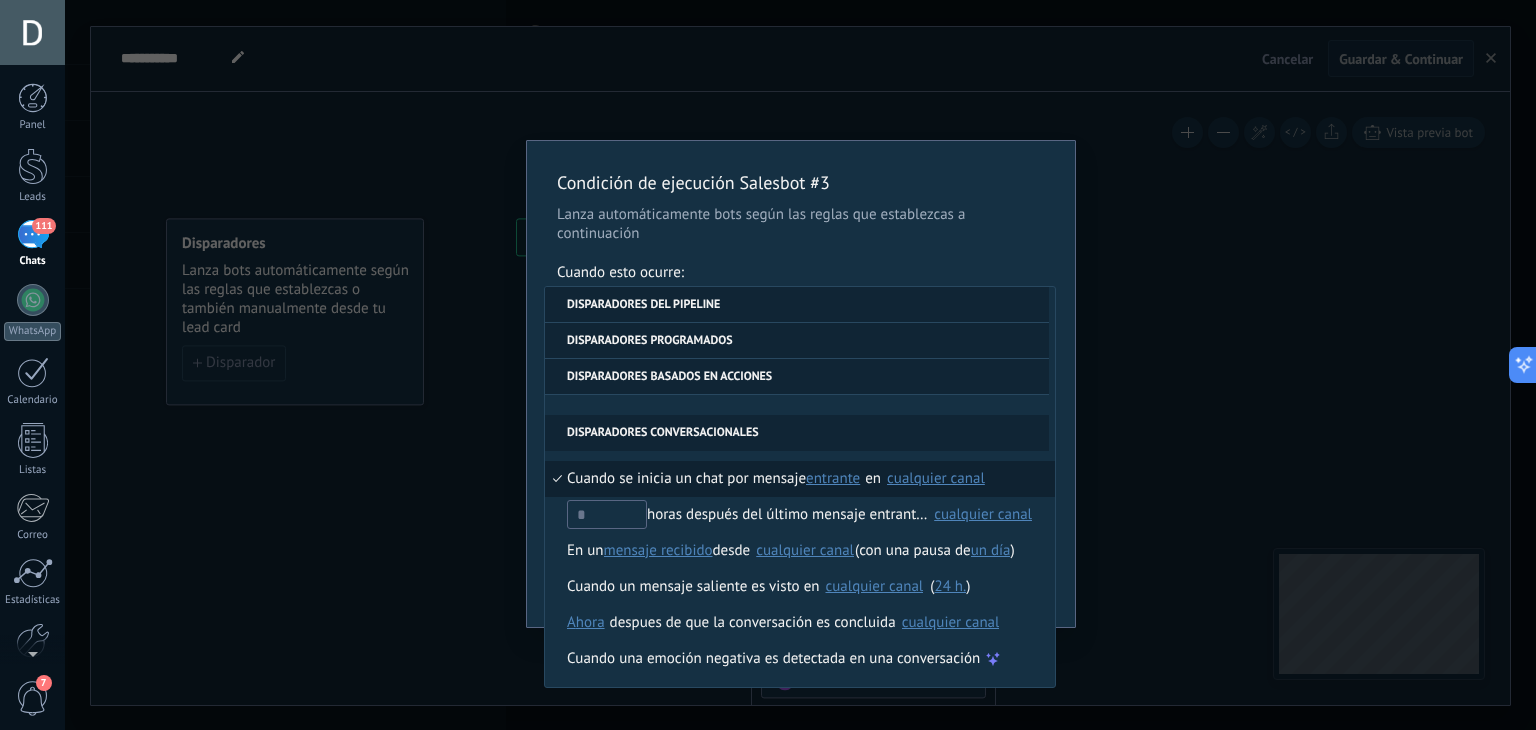 click on "Condición de ejecución Salesbot #3 Lanza automáticamente bots según las reglas que establezcas a continuación Cuando esto ocurre: Ejecutar:  Cuando se inicia un chat por mensaje entrante en cualquier canal Disparadores del pipeline Cuando se crea en una etapa del embudo ahora después de 5 minutos después de 10 minutos un día Seleccionar un intervalo ahora Cuando se mueve lead a una etapa del embudo ahora después de 5 minutos después de 10 minutos un día Seleccionar un intervalo ahora Cuando se mueve lead o se crea en una etapa del embudo ahora después de 5 minutos después de 10 minutos un día Seleccionar un intervalo ahora Cuando se [MEDICAL_DATA] el usuario responsable en lead Cuando un usuario  añade elimina añade  etiquetas en  lead contacto compañía lead : #añadir etiquetas Cuando un campo en  Productos contacto compañía lead Productos  es actualizado:  SKU Grupo Precio Descripción External ID Unit Oferta especial 1 Precio al por mayor Puntos por compra Imagen SKU Disparadores programados )" at bounding box center [801, 384] 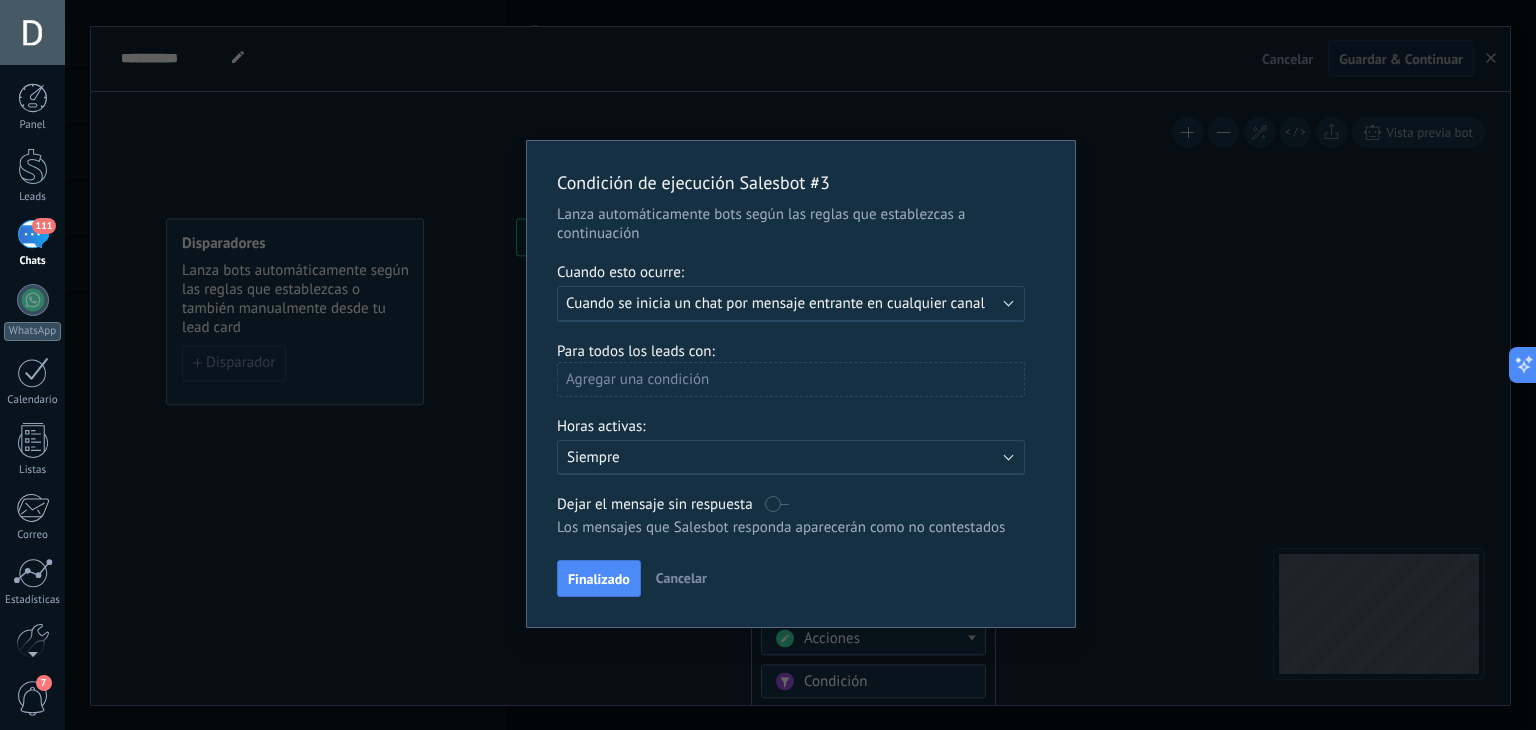 click on "Siempre" at bounding box center (742, 457) 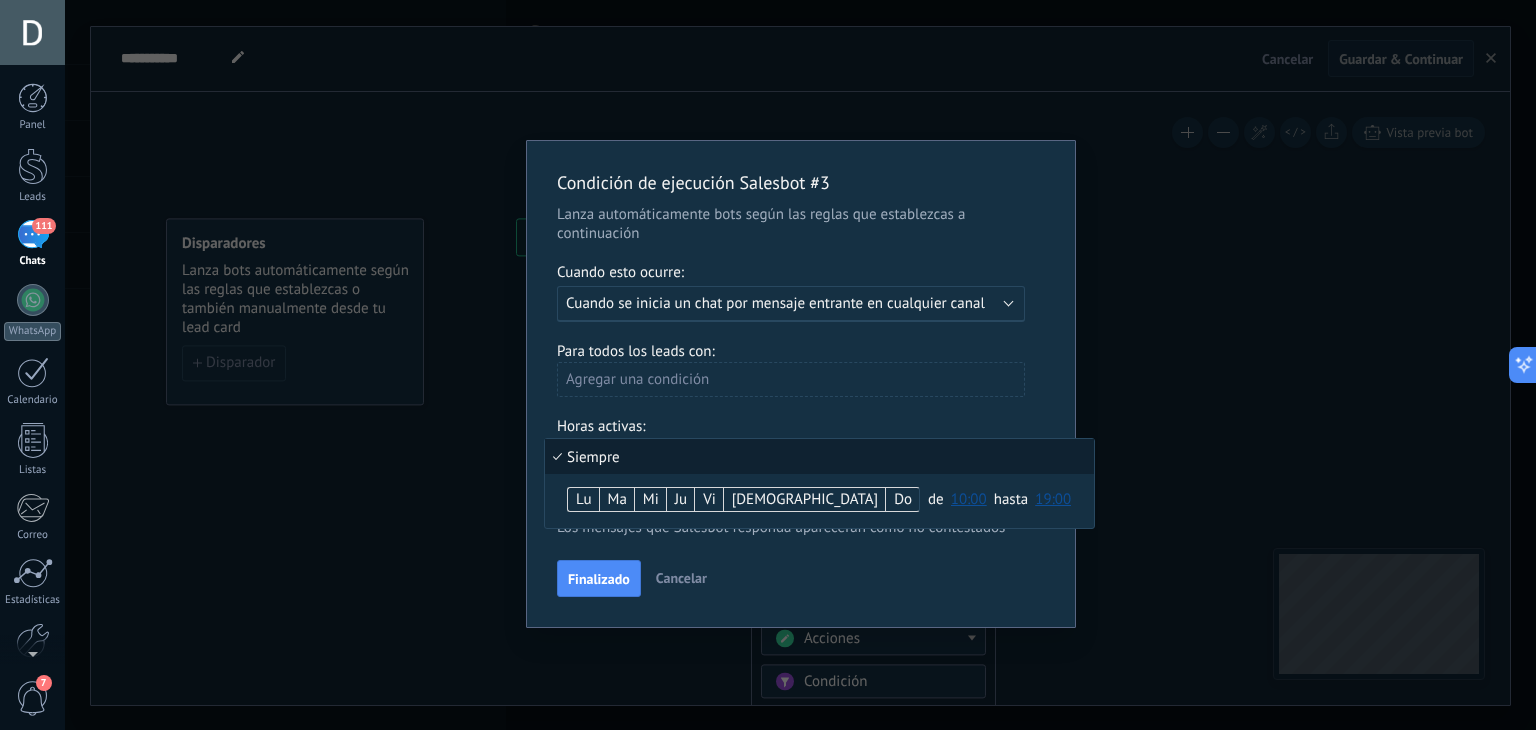 click on "Siempre" at bounding box center (819, 456) 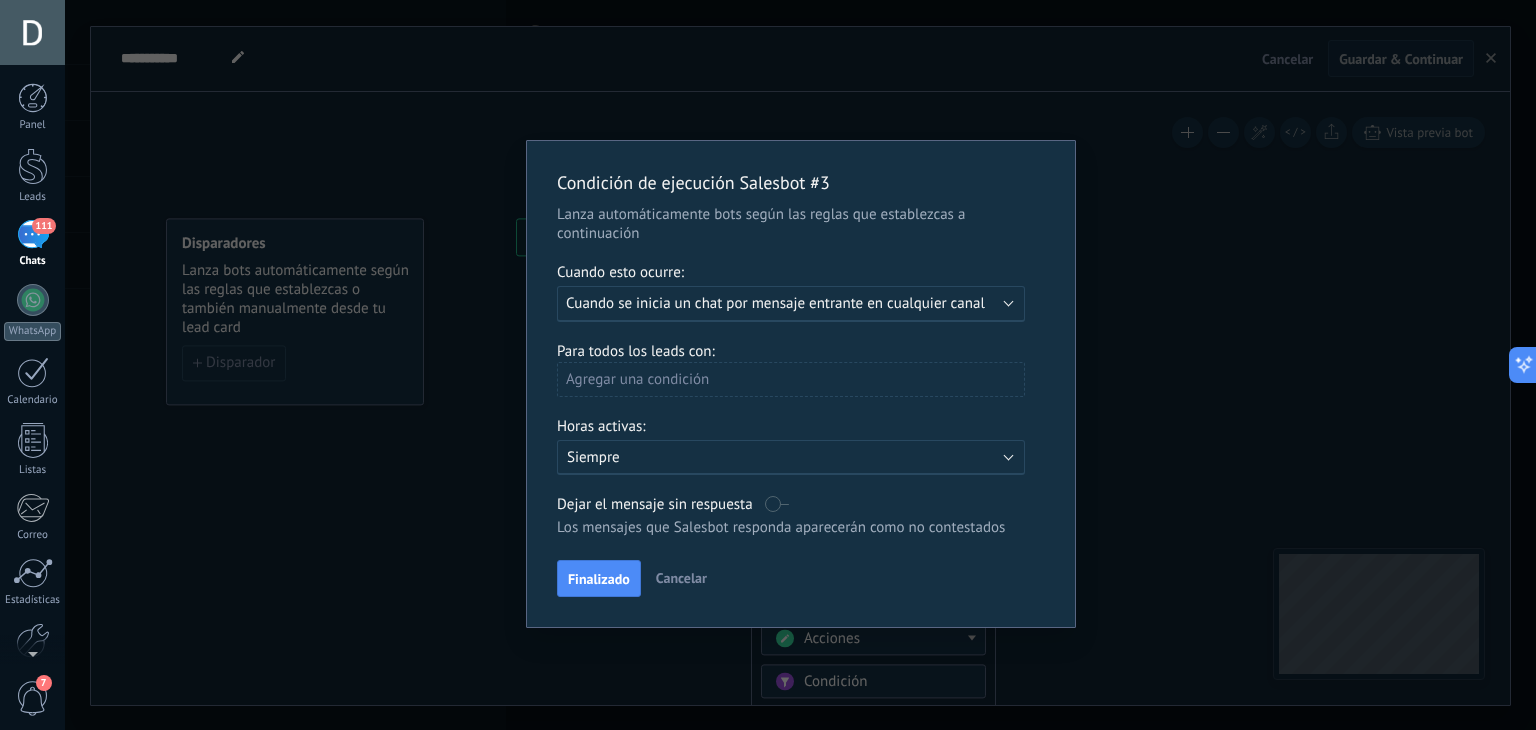 click on "Siempre" at bounding box center [742, 457] 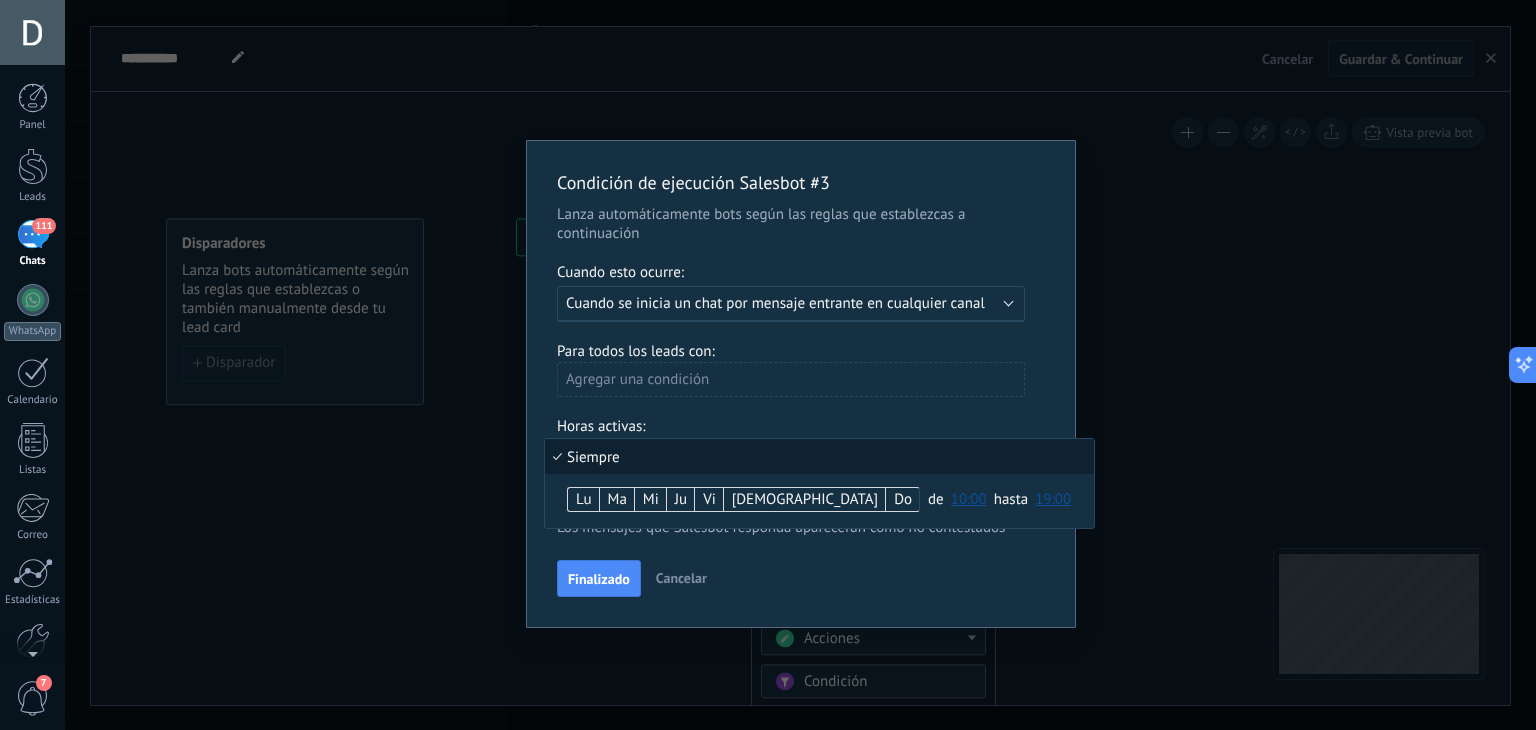 click on "10:00" at bounding box center (969, 499) 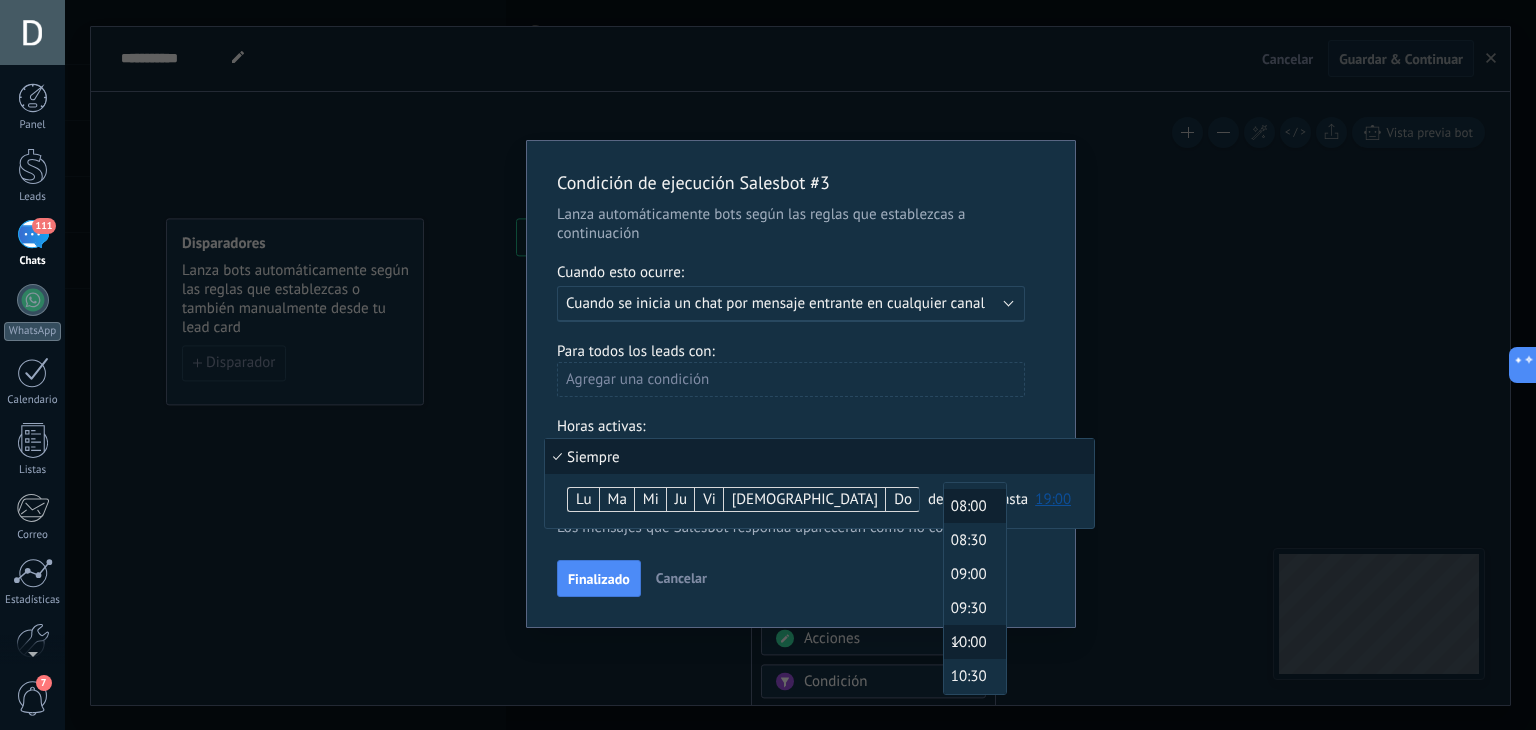 scroll, scrollTop: 458, scrollLeft: 0, axis: vertical 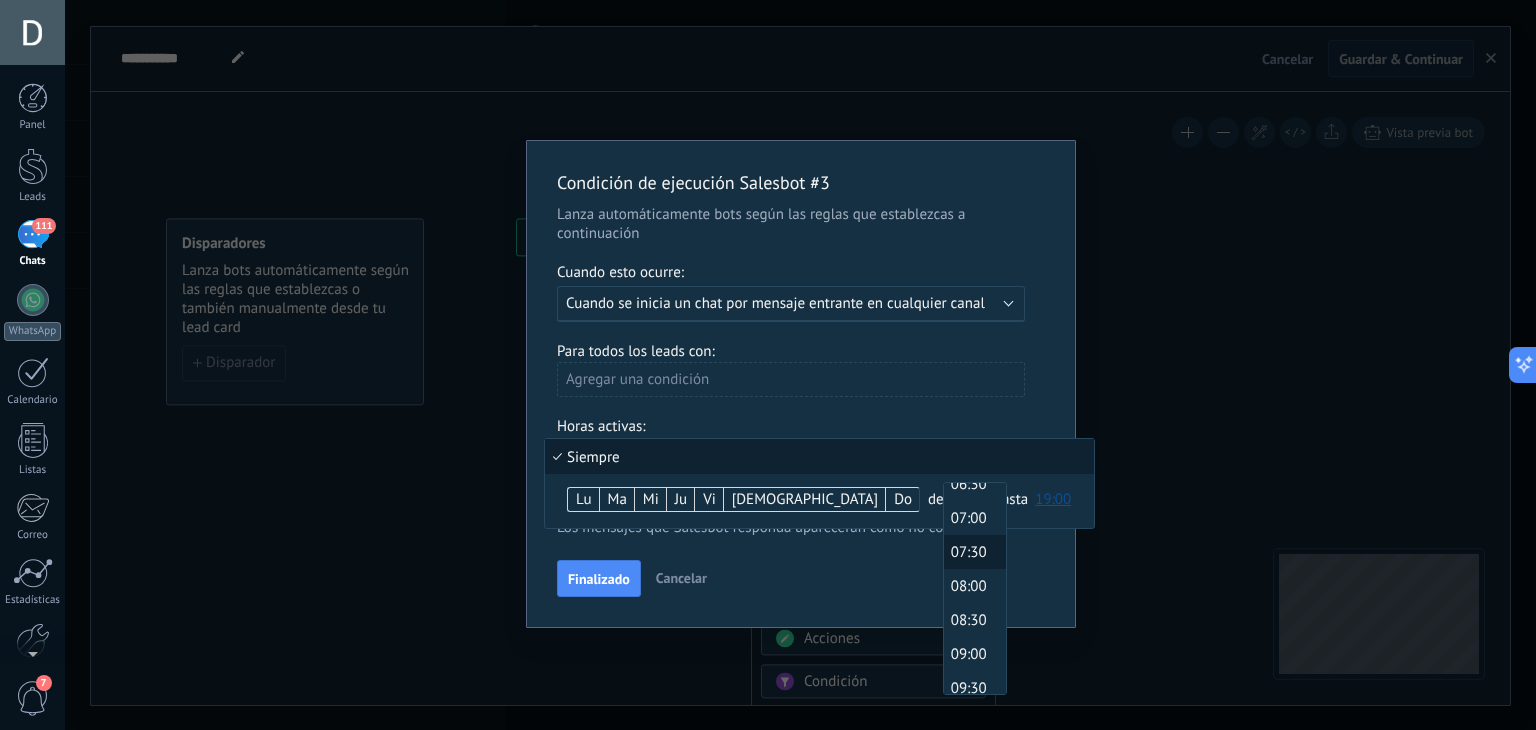 click on "07:30" at bounding box center (972, 552) 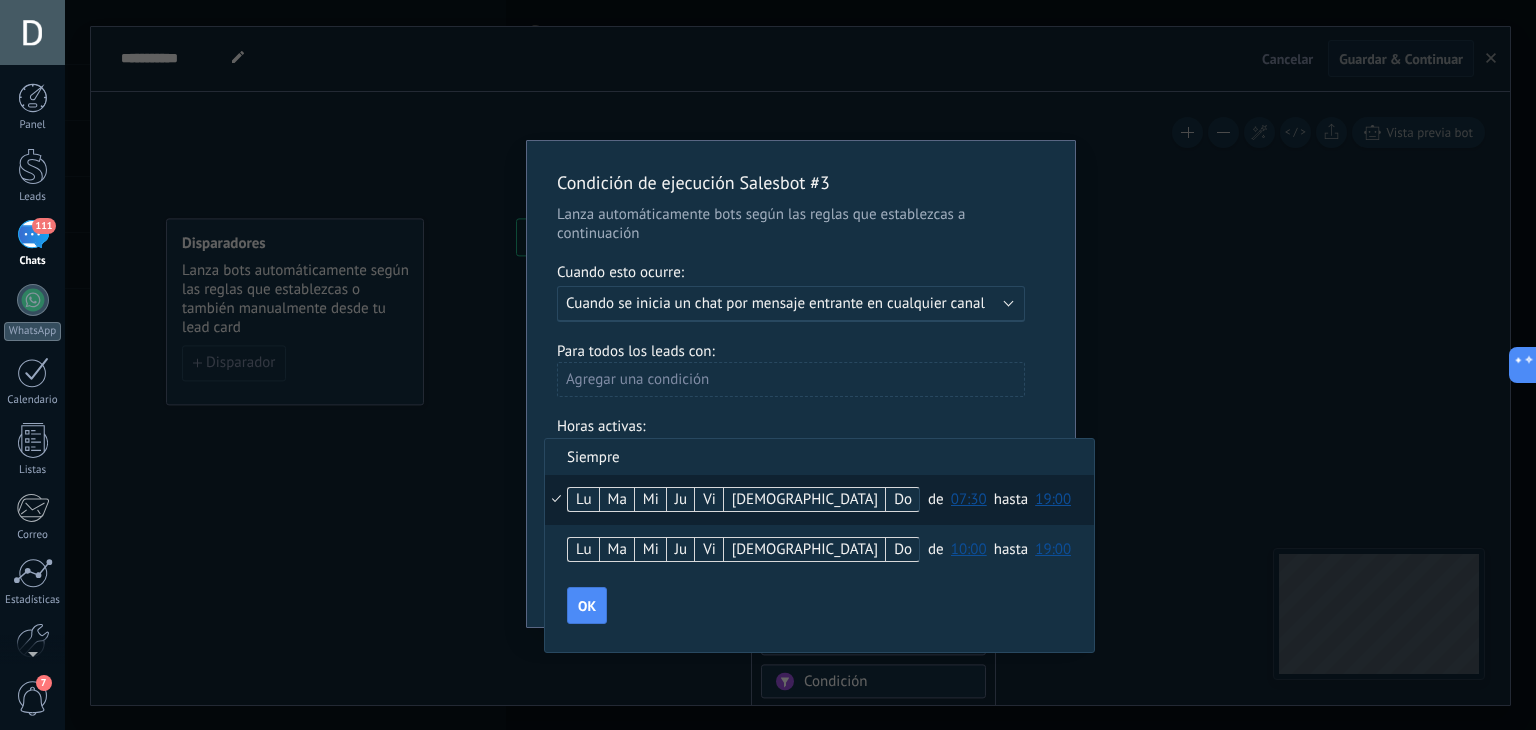 click on "19:00" at bounding box center [1053, 499] 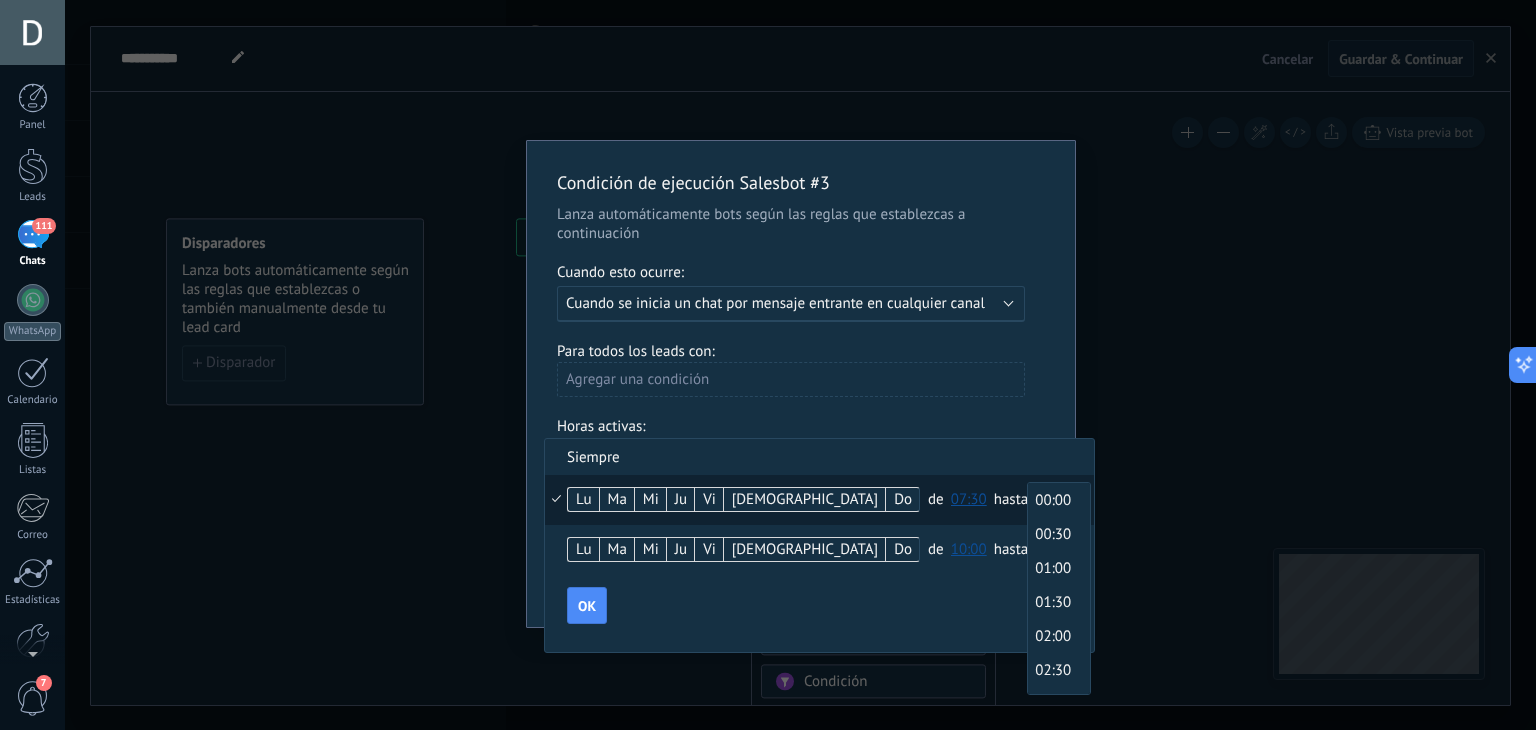 scroll, scrollTop: 1212, scrollLeft: 0, axis: vertical 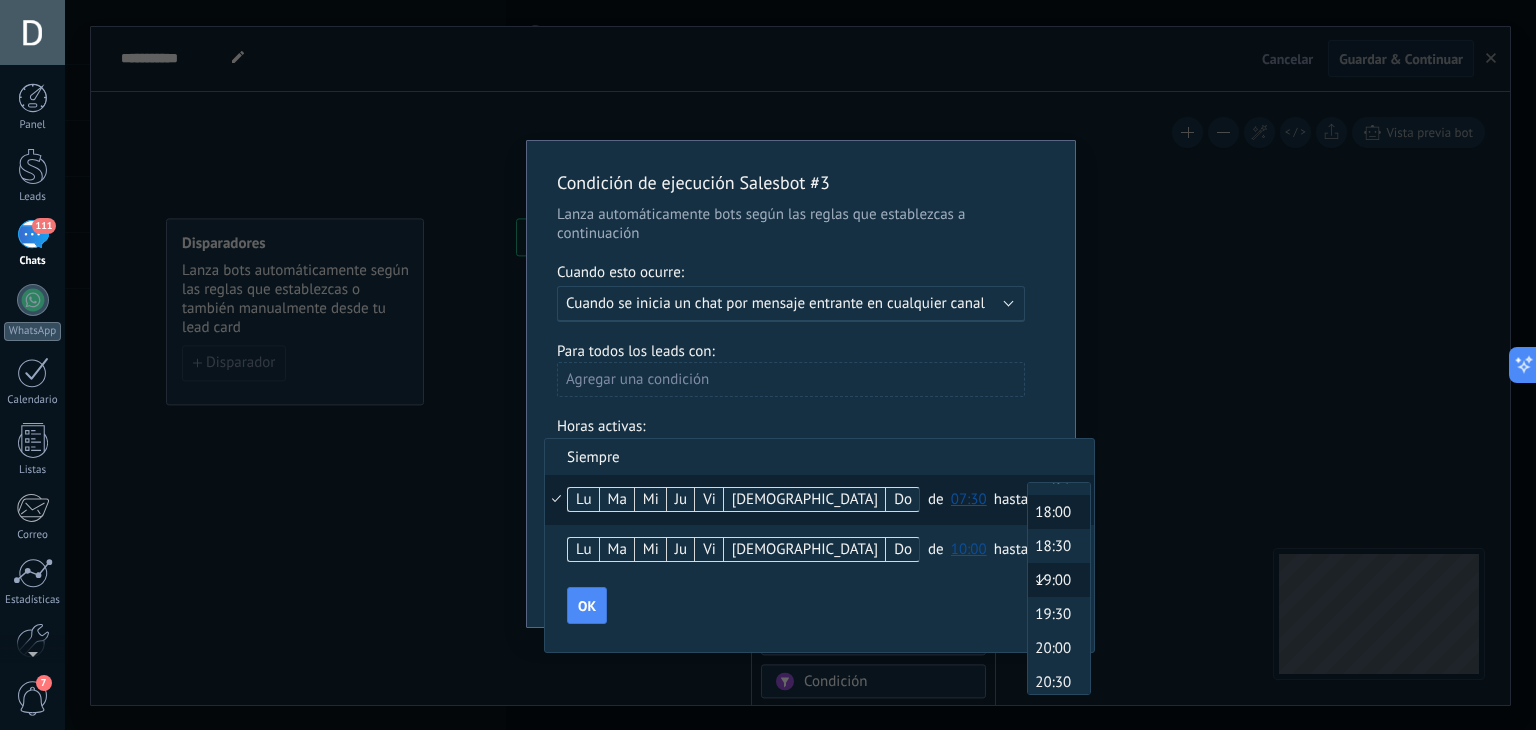 click on "18:00" at bounding box center [1056, 512] 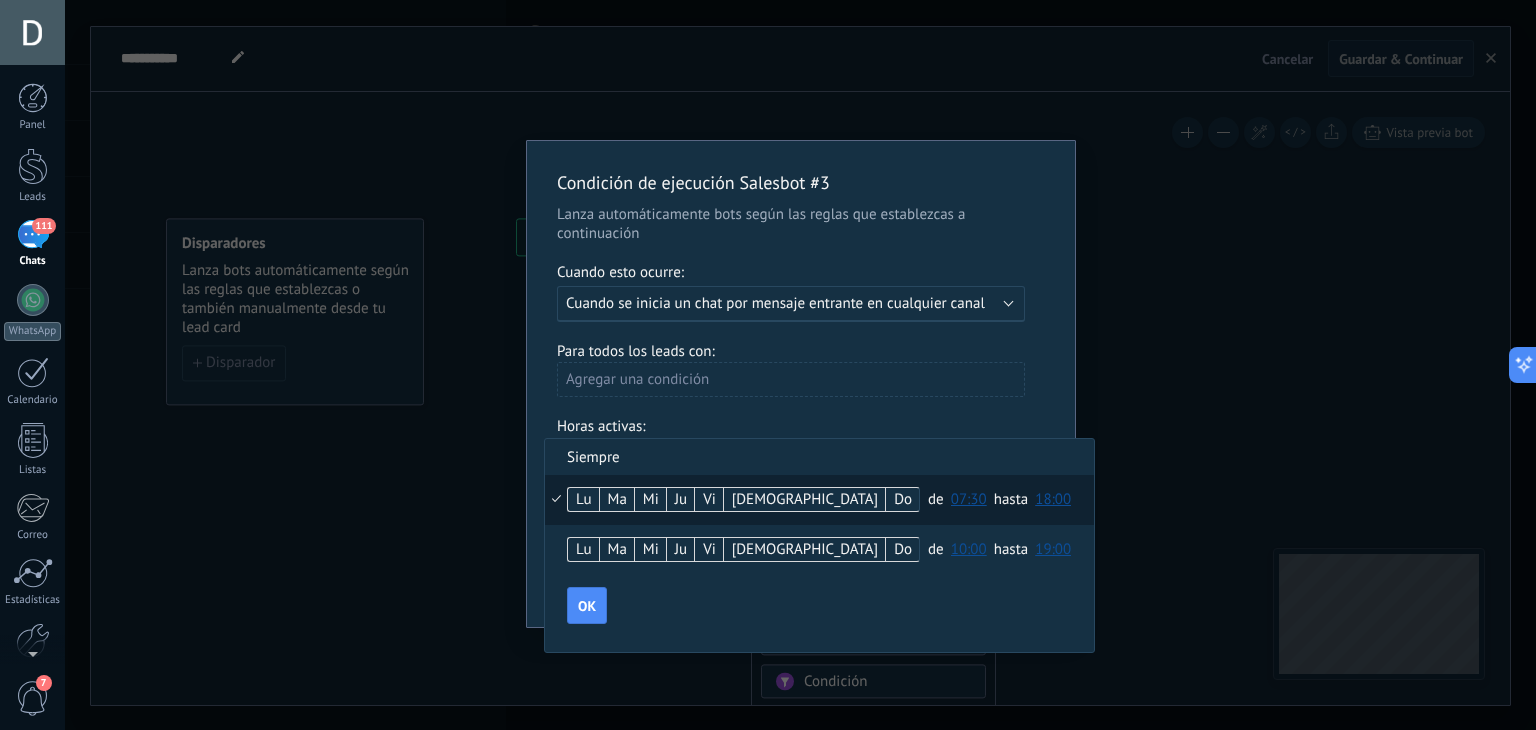 click on "18:00" at bounding box center (1053, 499) 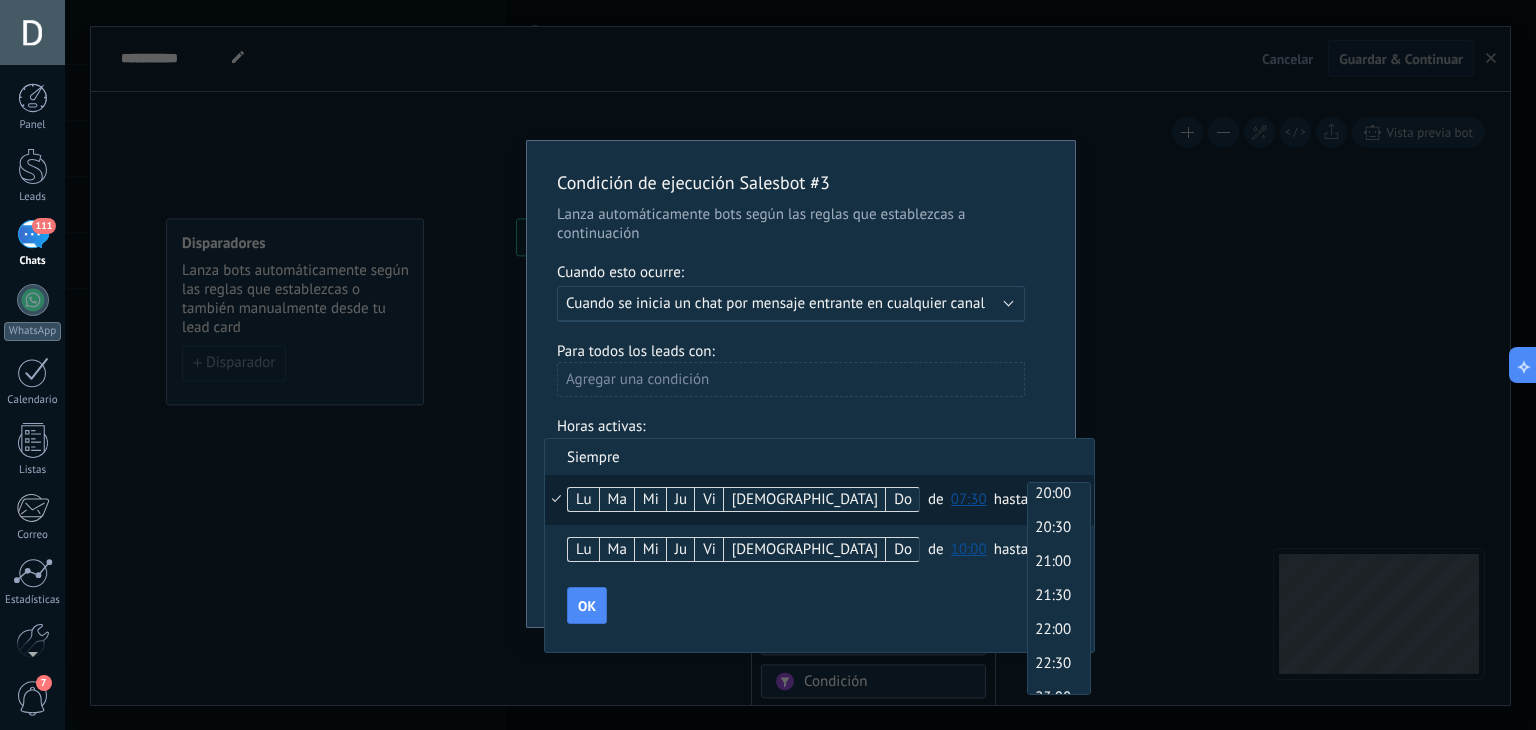scroll, scrollTop: 1430, scrollLeft: 0, axis: vertical 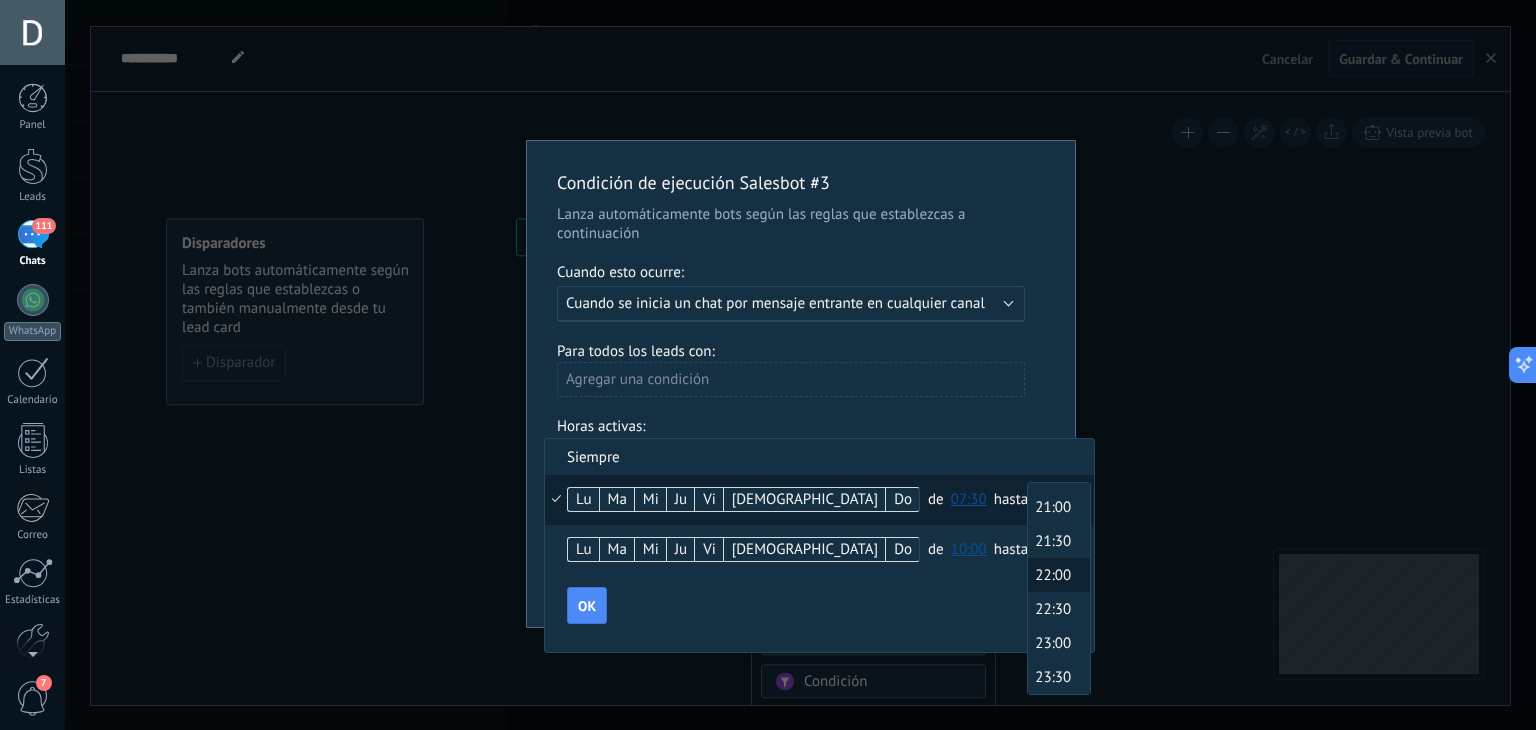 click on "22:00" at bounding box center (1056, 575) 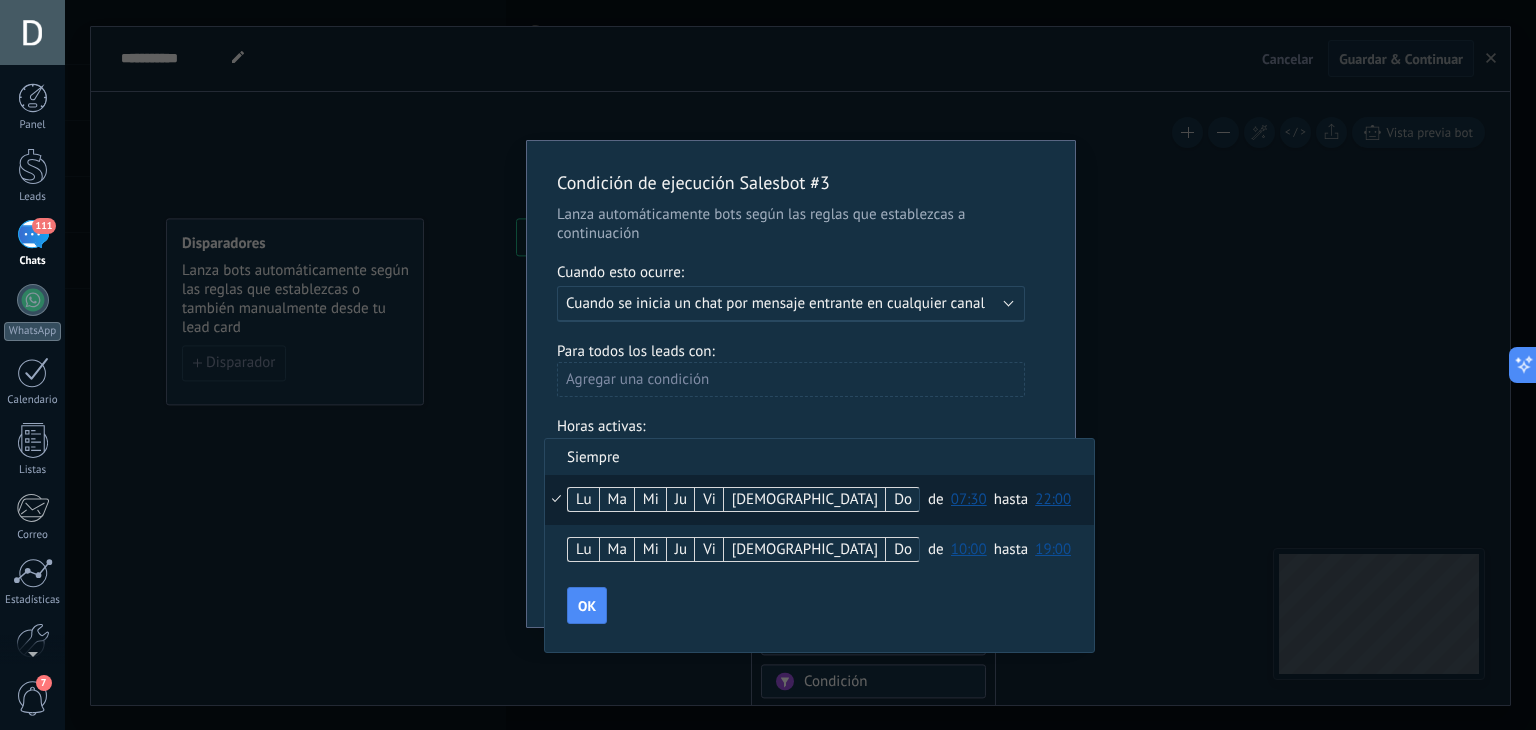click on "07:30" at bounding box center [969, 499] 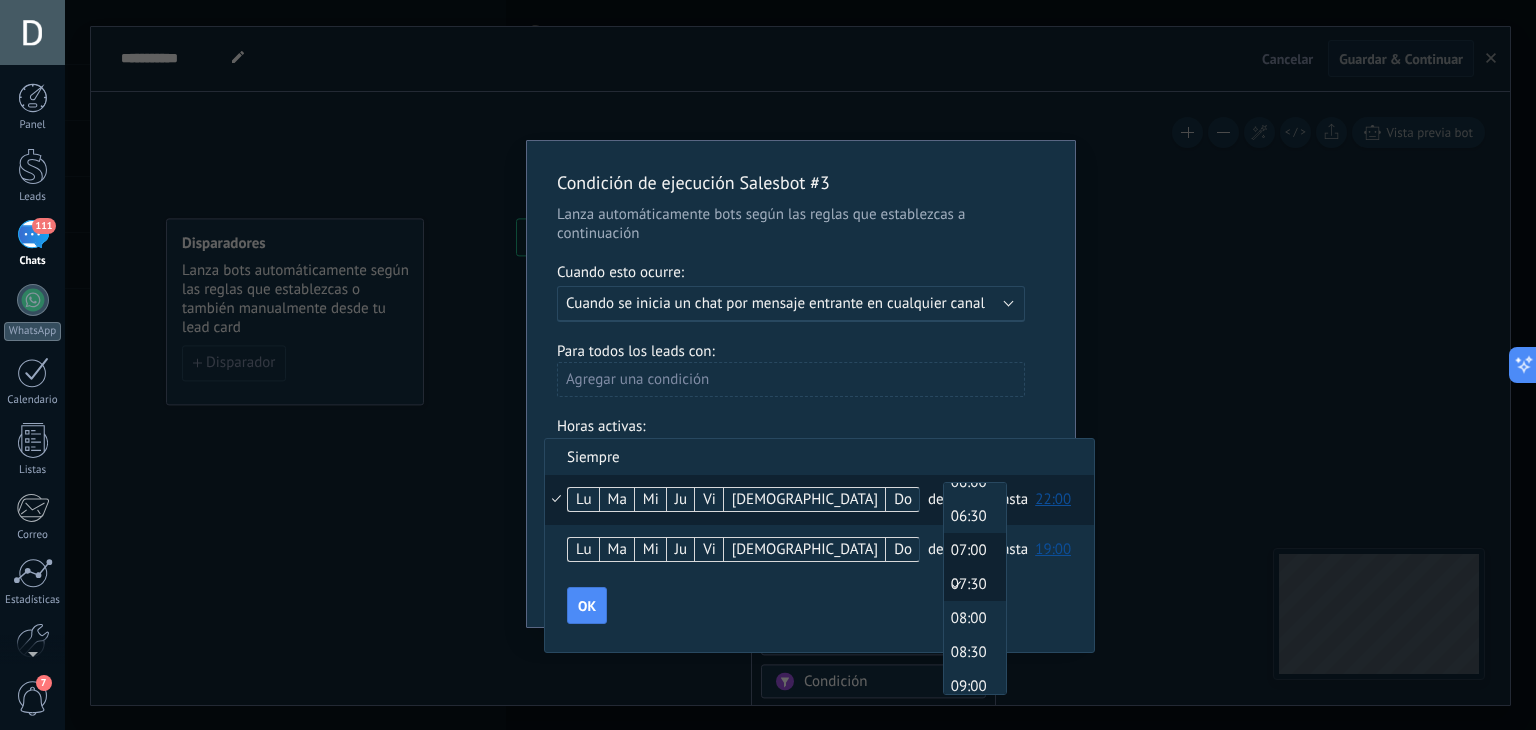 click on "07:00" at bounding box center [972, 550] 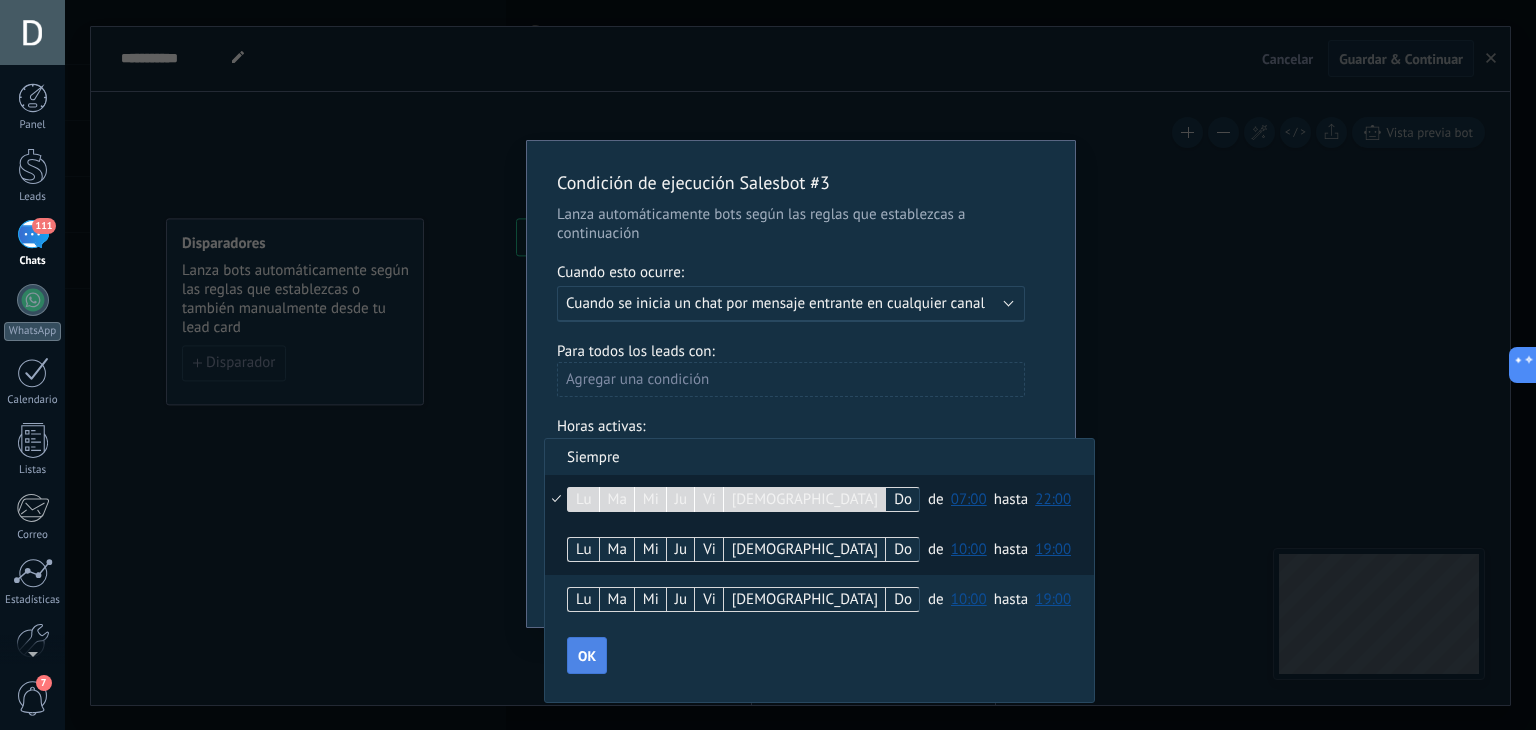 click on "OK" at bounding box center [587, 656] 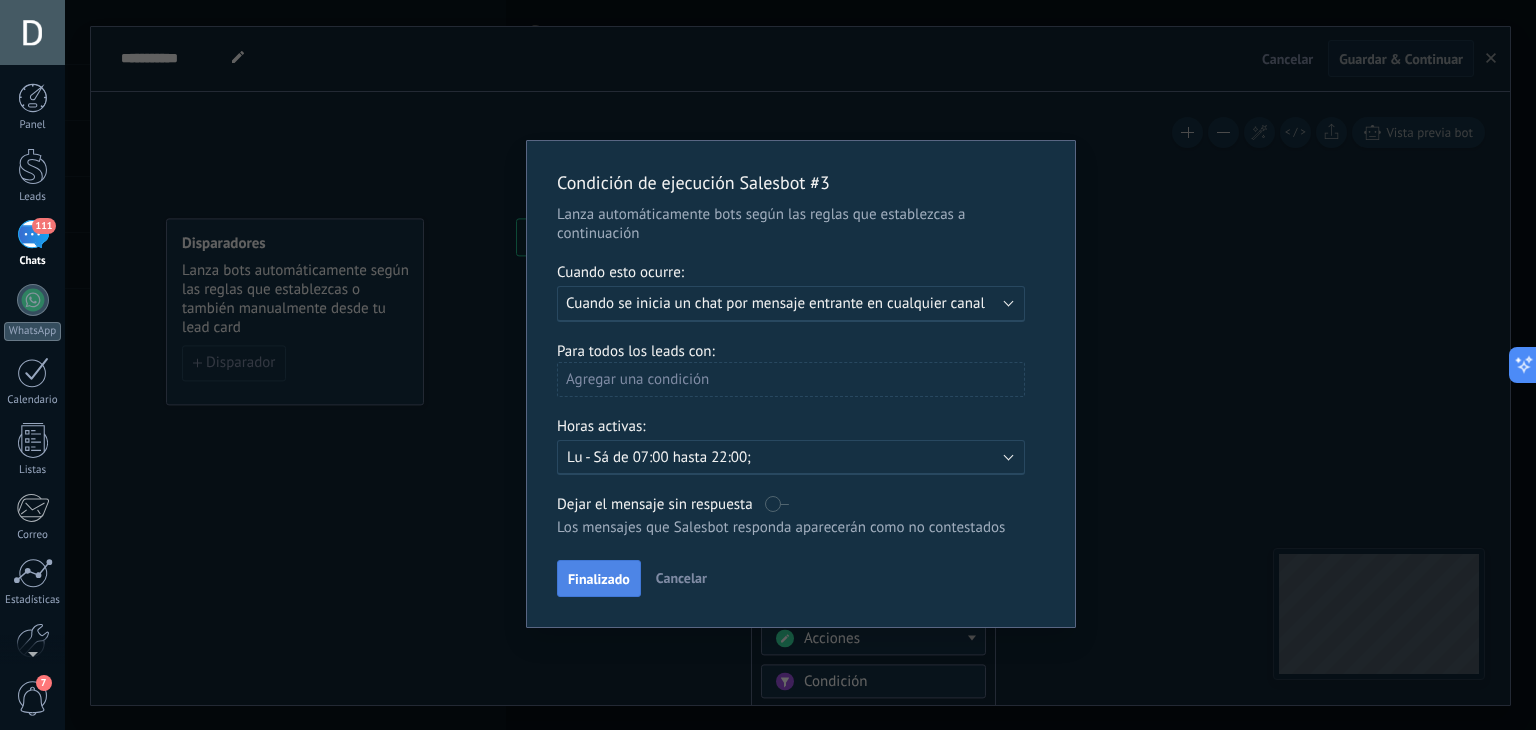 click on "Finalizado" at bounding box center [599, 579] 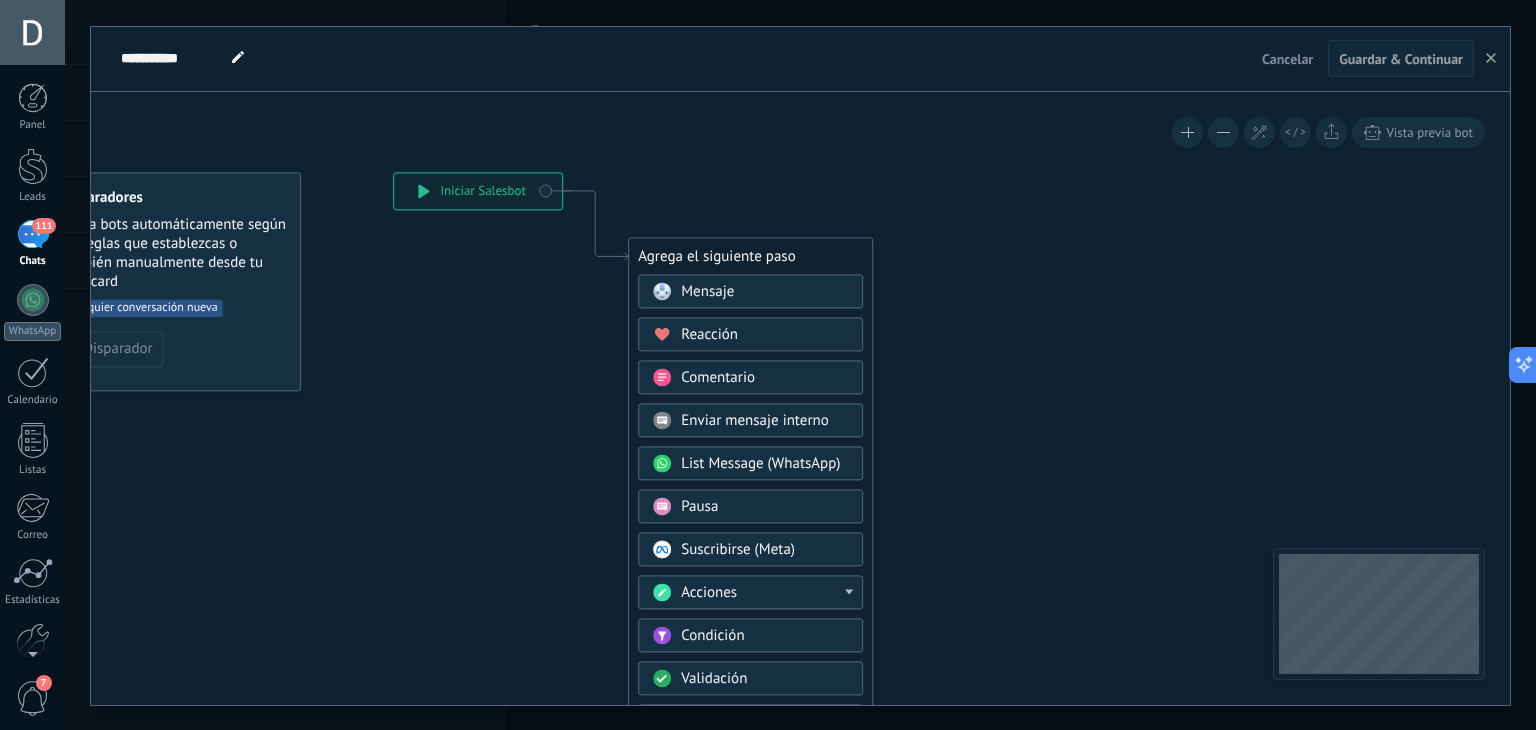click on "Mensaje" at bounding box center (765, 292) 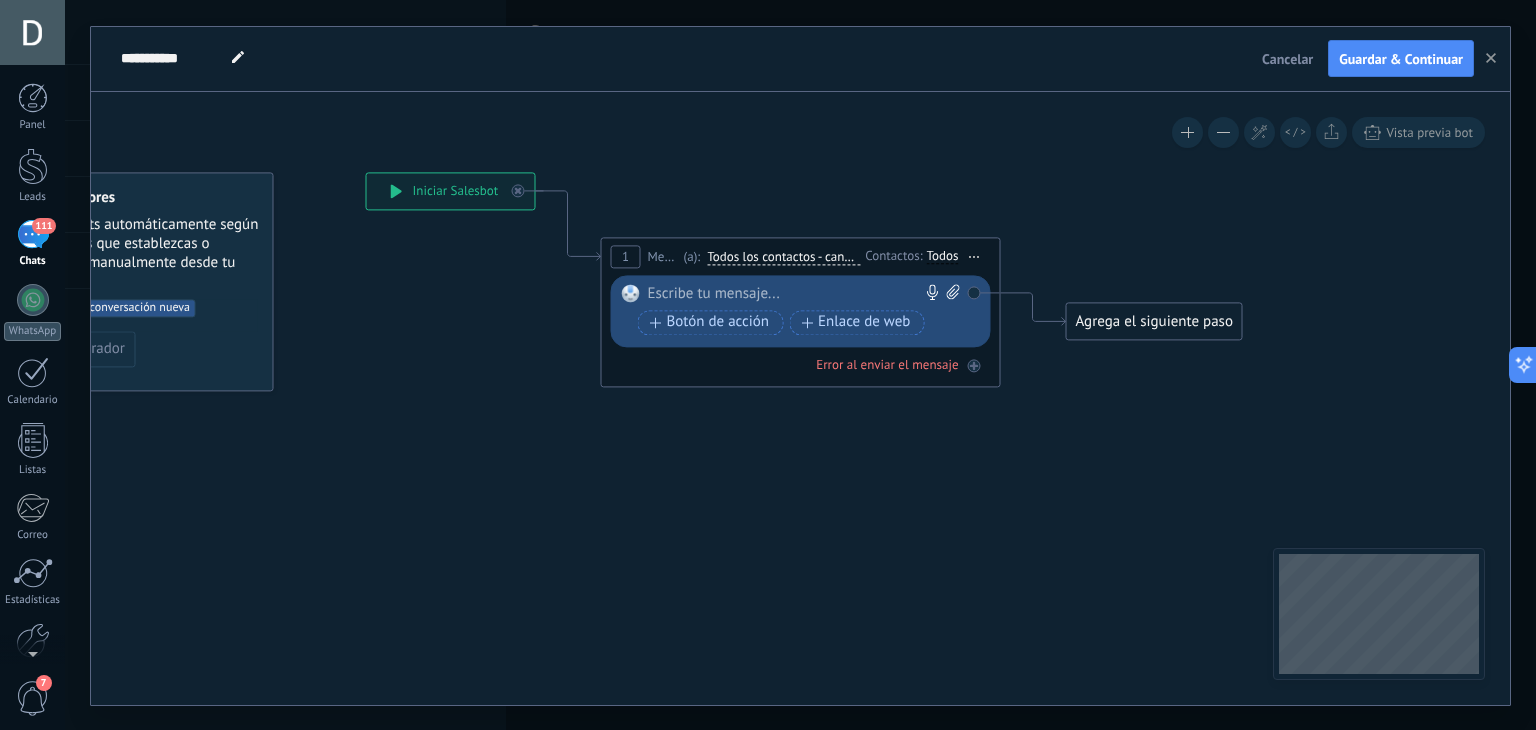click on "Todos" at bounding box center [943, 257] 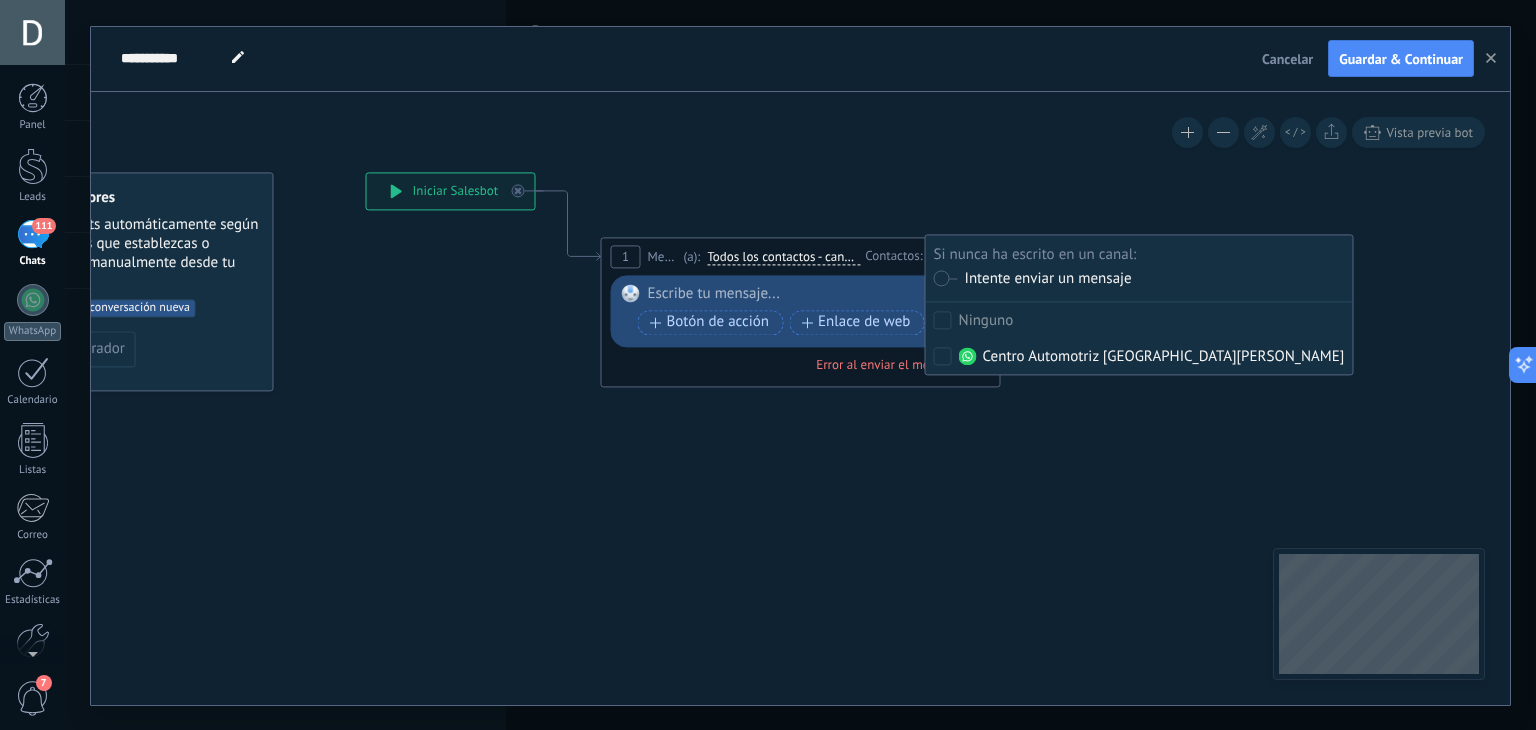click 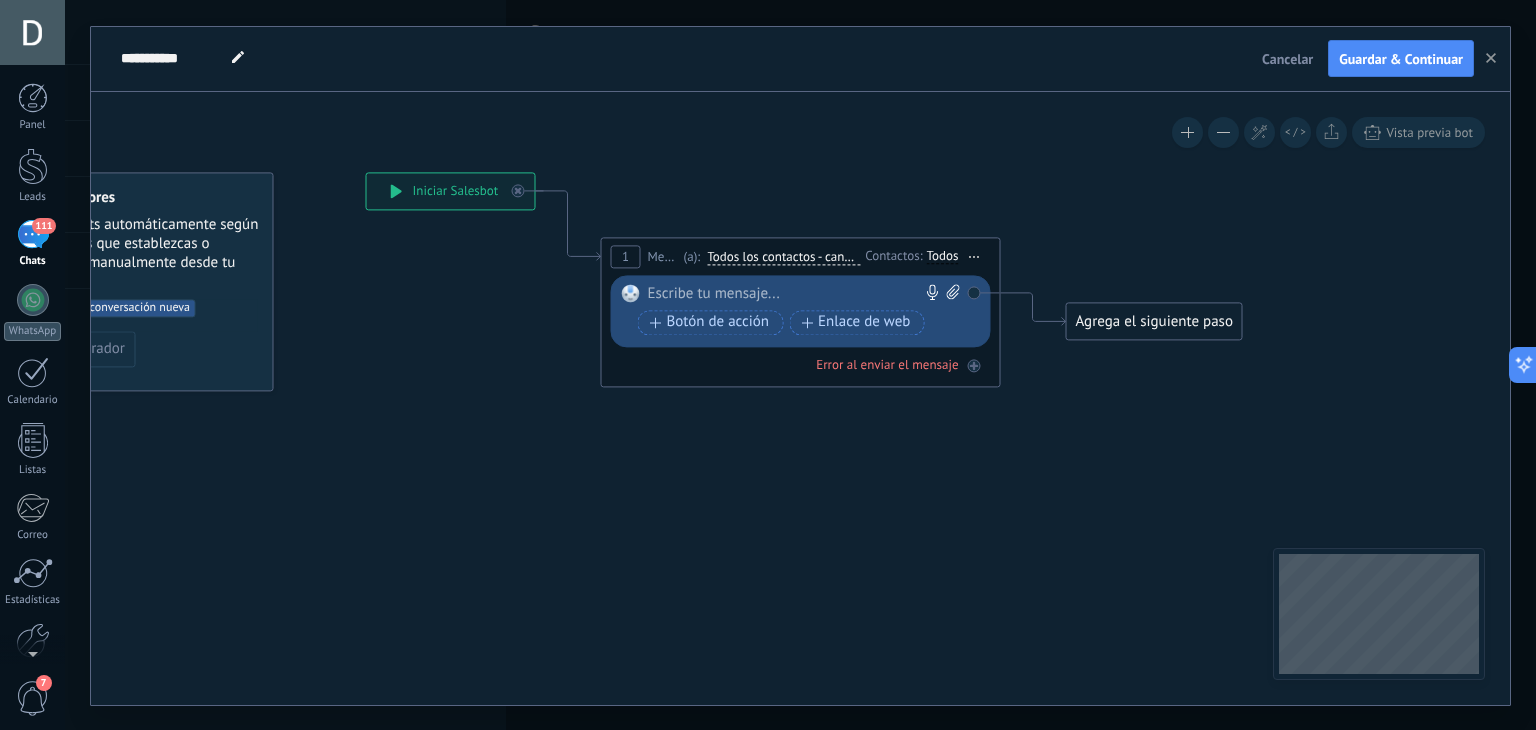 click on "Todos los contactos - canales seleccionados" at bounding box center (783, 257) 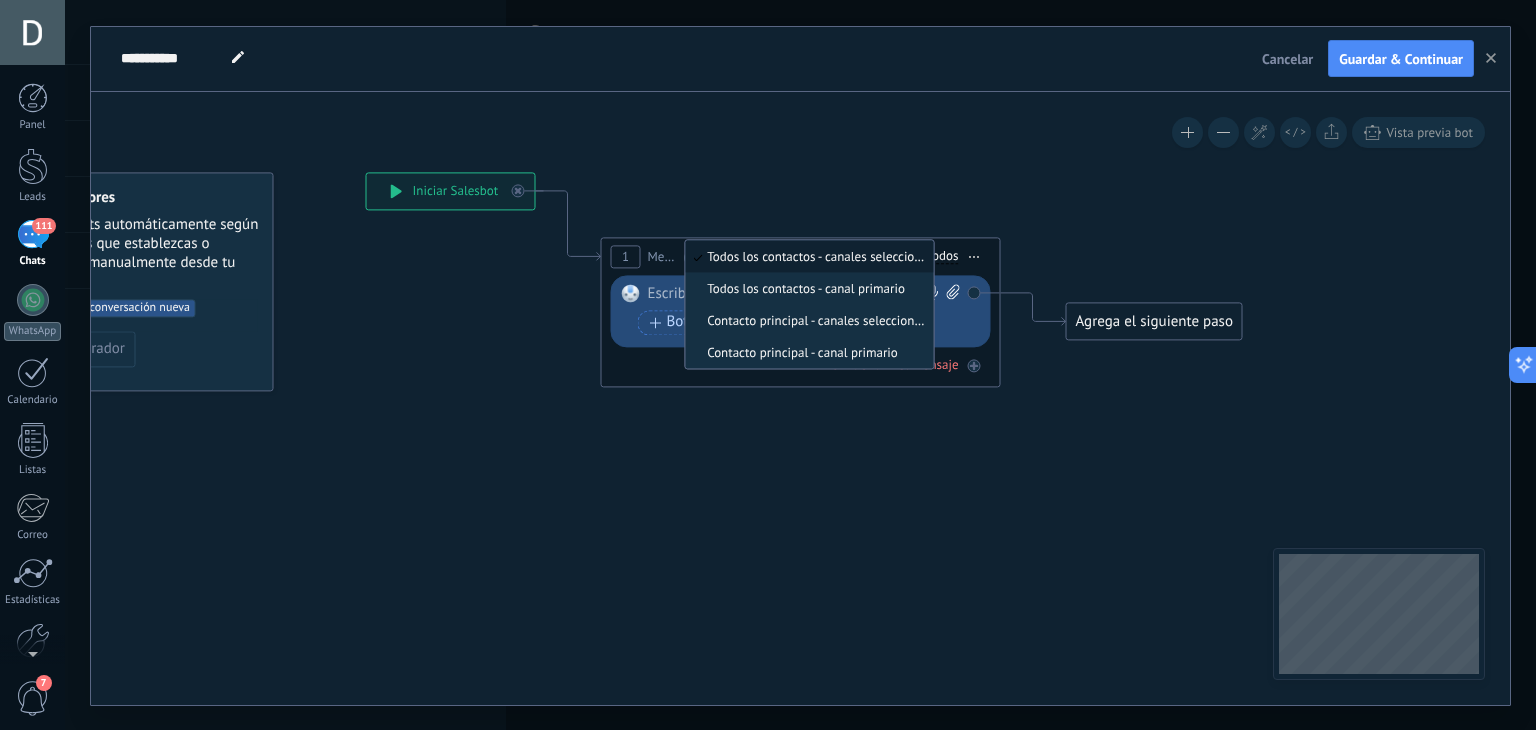 click 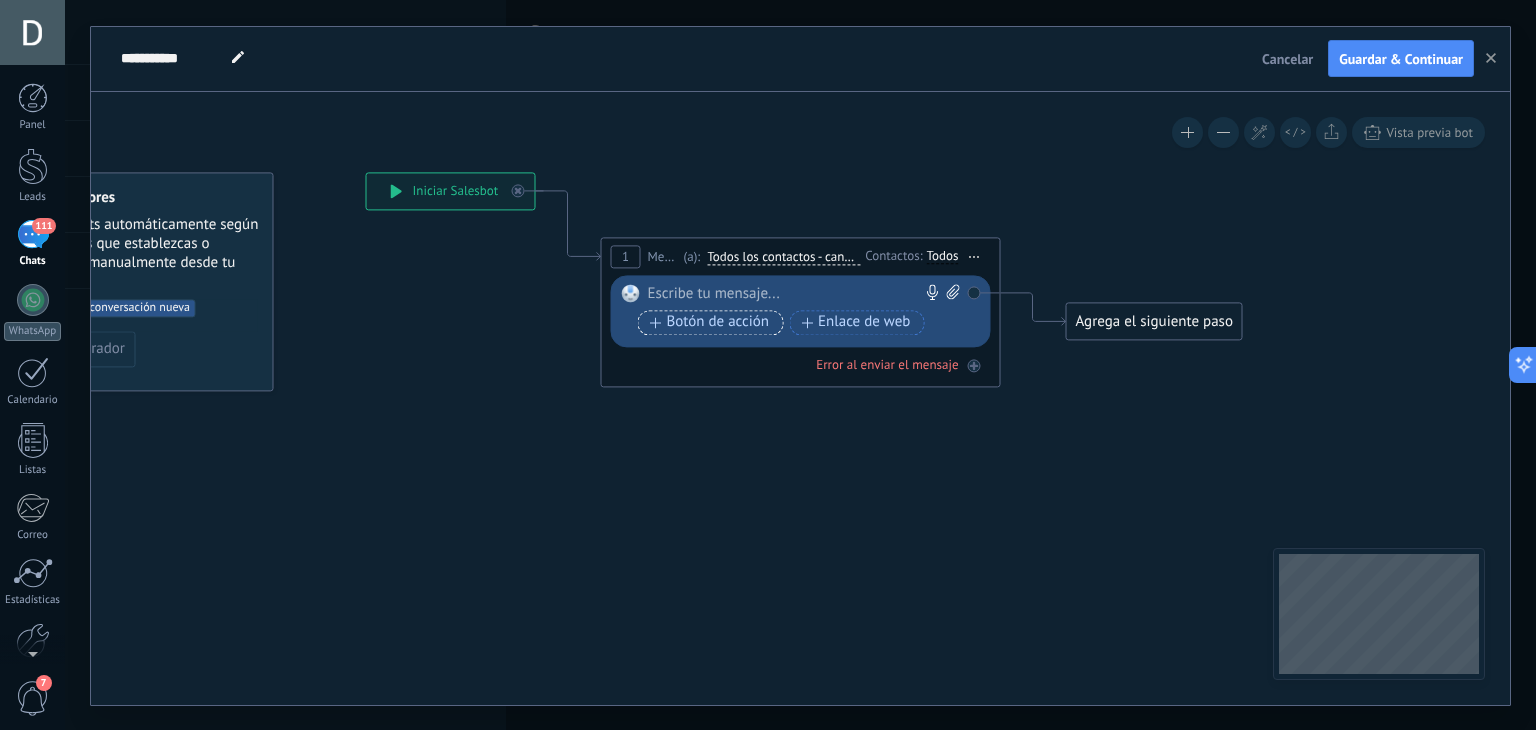 click on "Botón de acción" at bounding box center [710, 323] 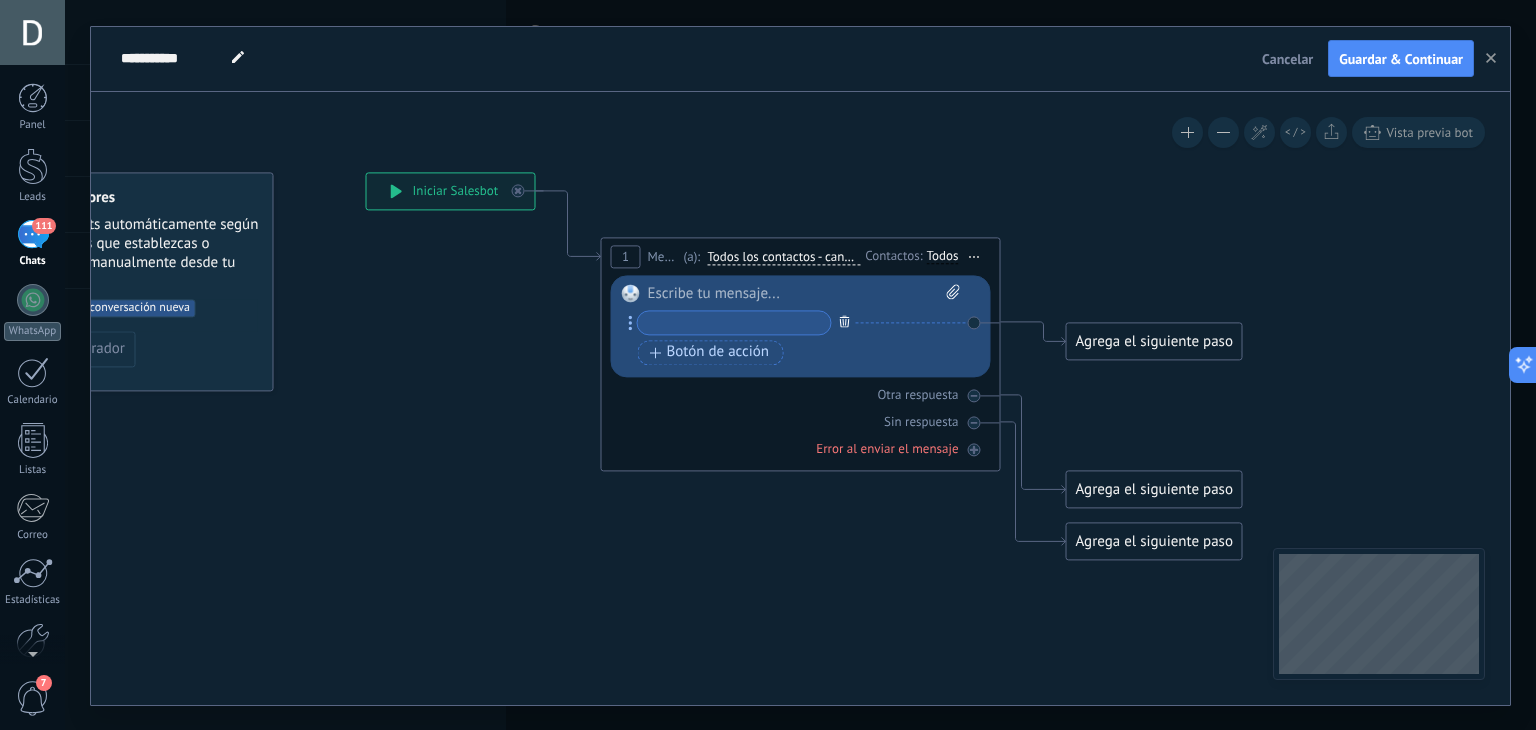 click at bounding box center [845, 321] 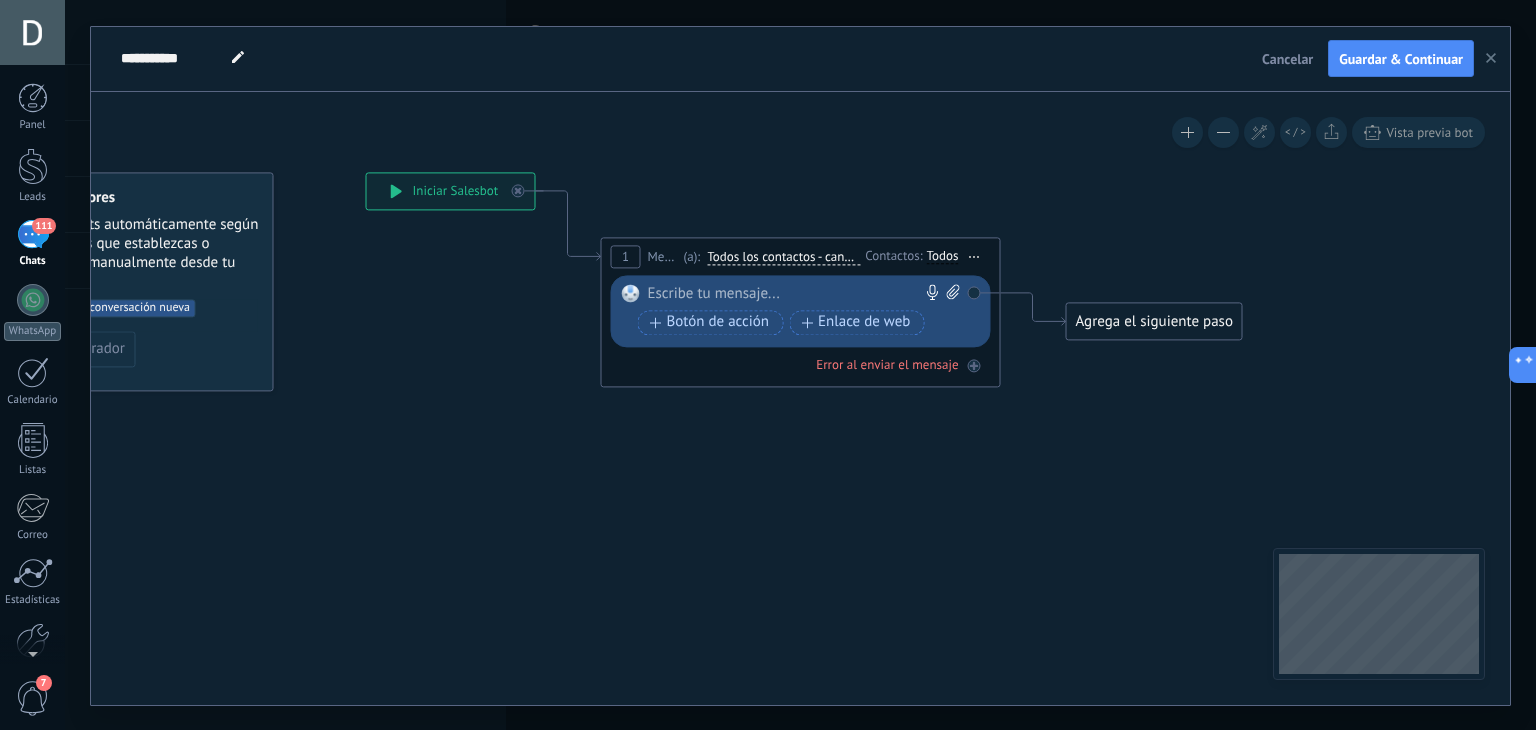 click 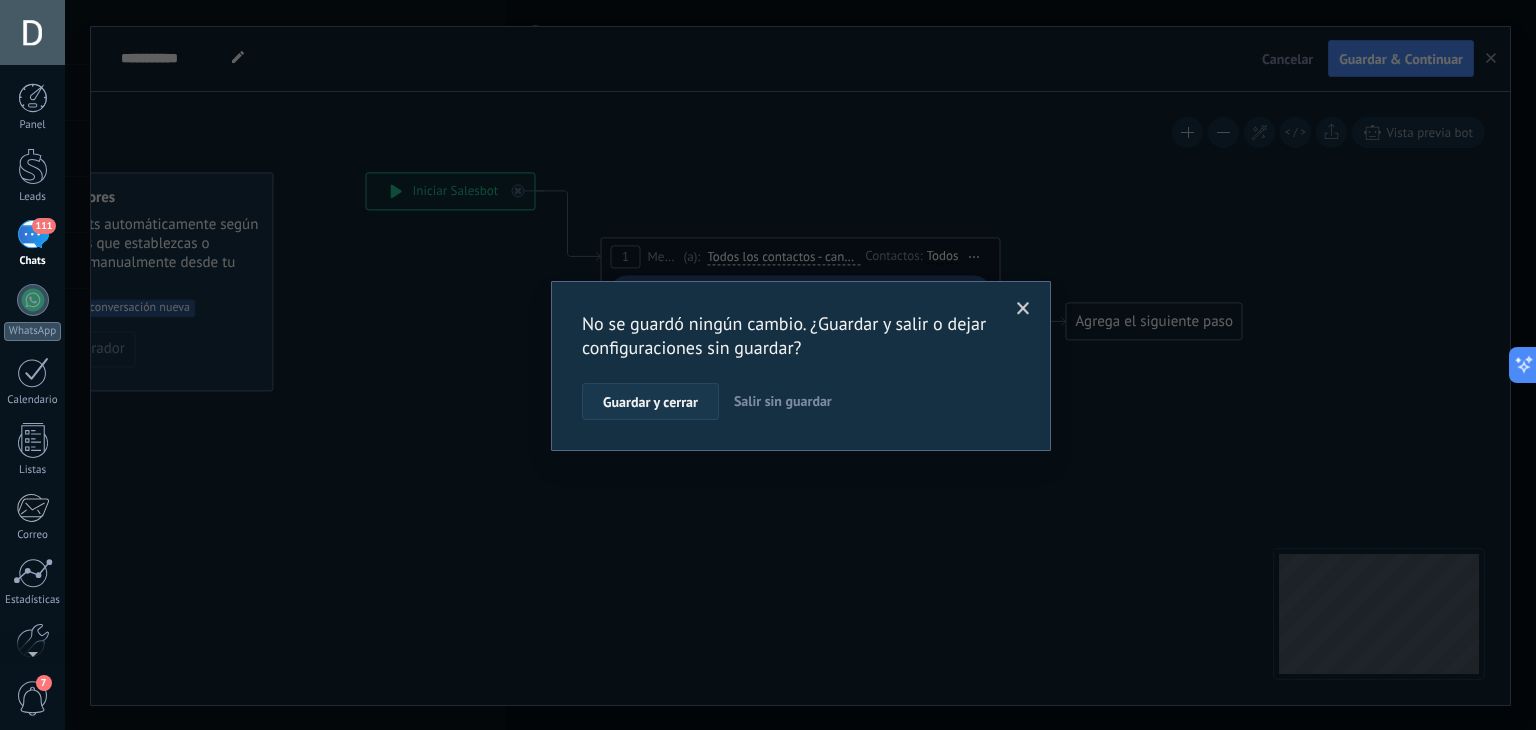 click on "Guardar y cerrar" at bounding box center [650, 402] 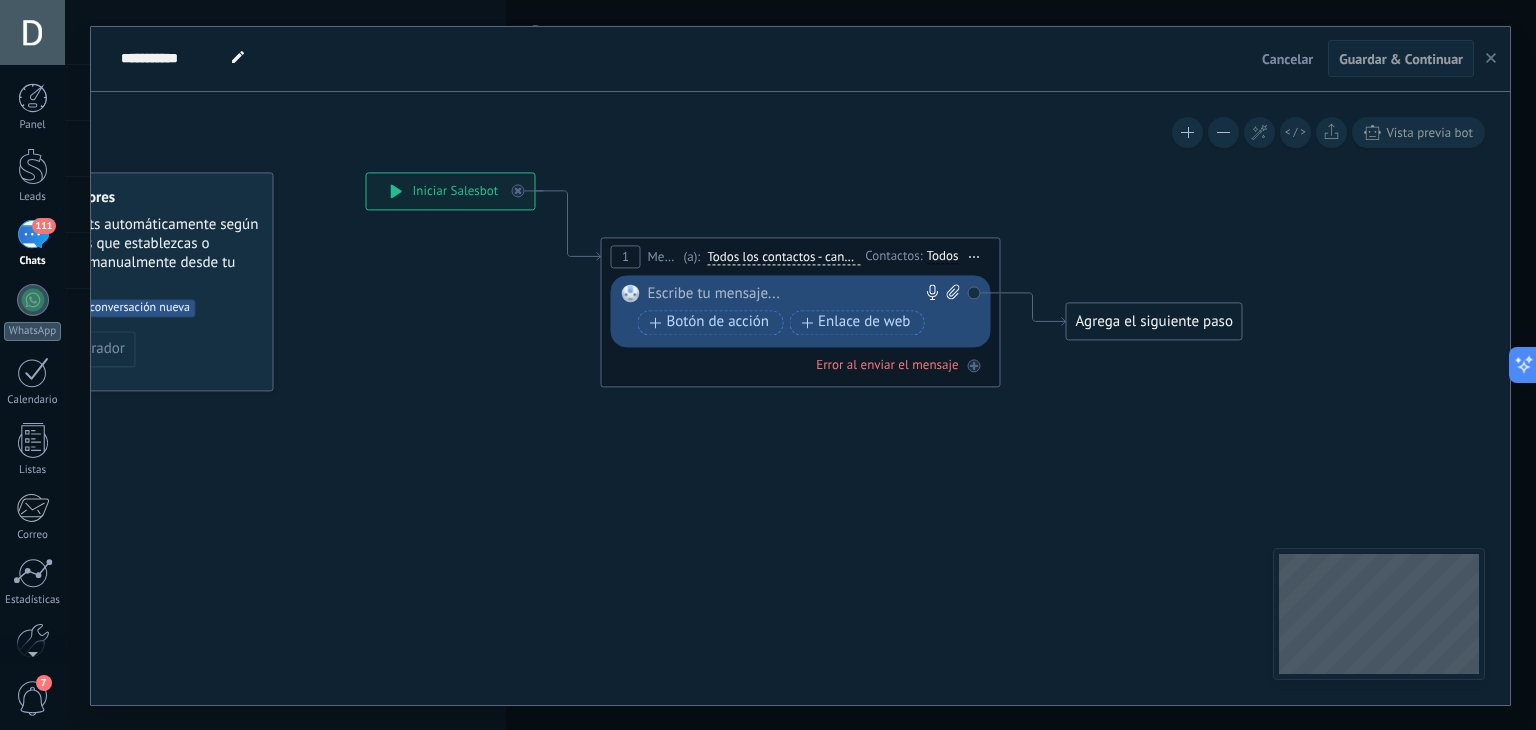 click 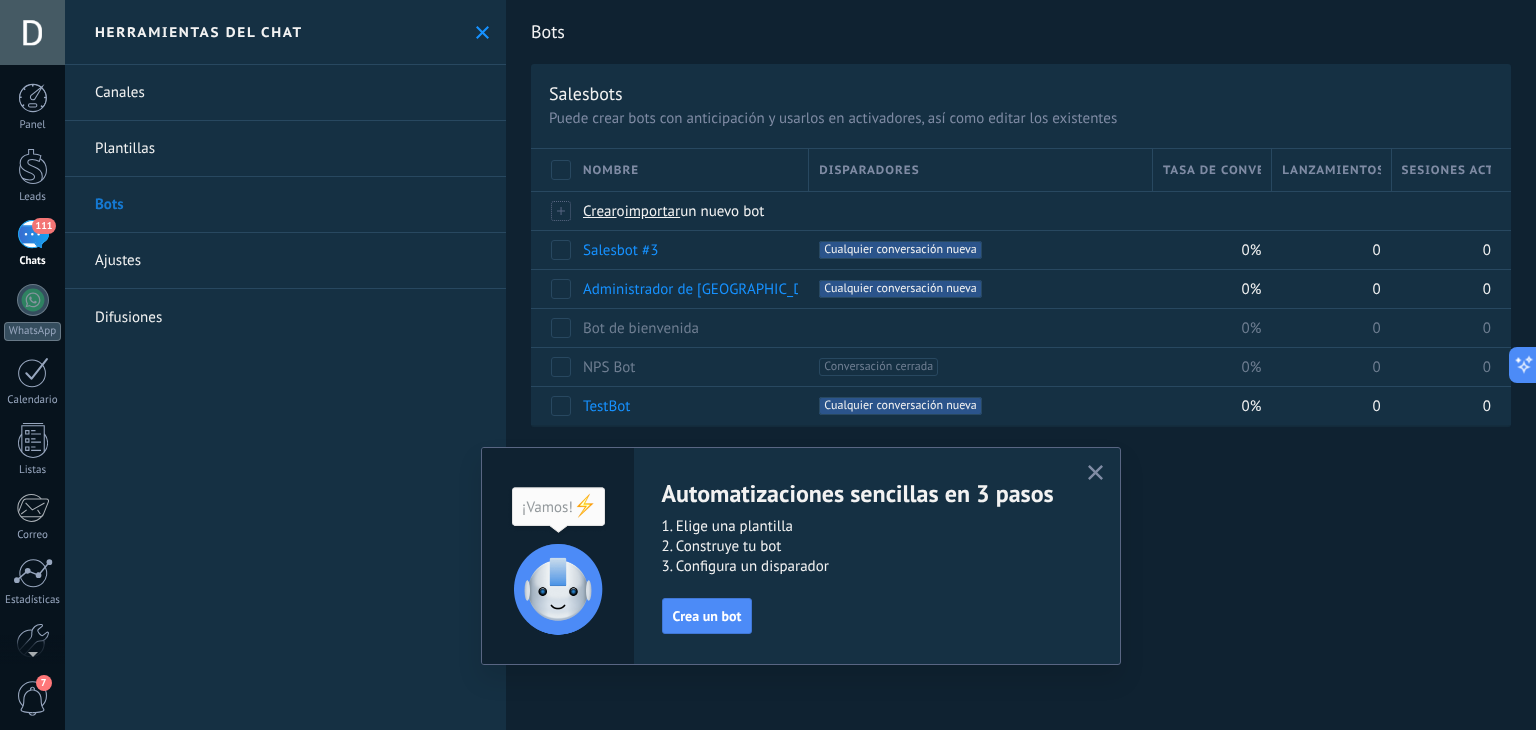 click on "Automatizaciones sencillas en 3 pasos 1. Elige una plantilla 2. Construye tu bot 3. Configura un disparador Crea un bot" at bounding box center (801, 556) 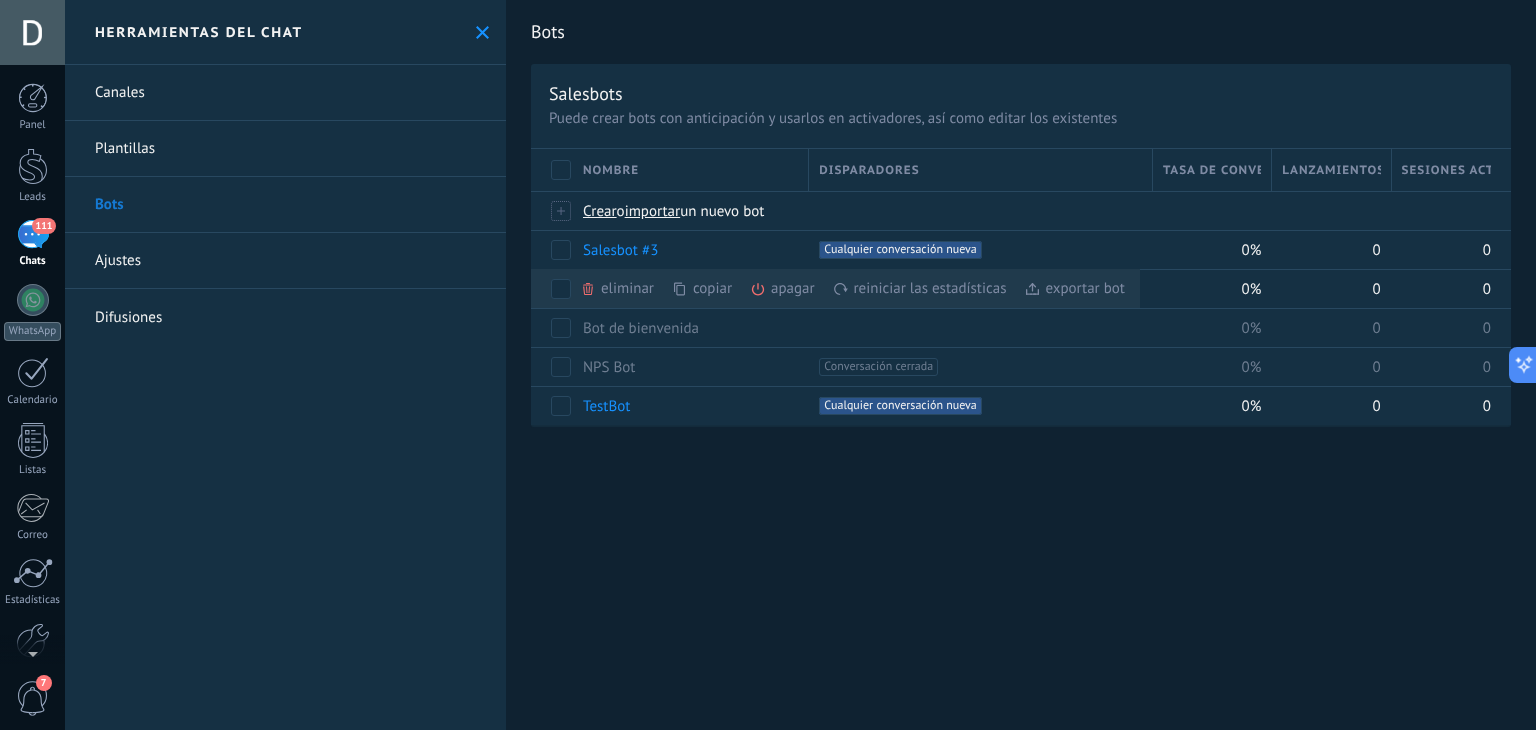 click on "Bots" at bounding box center [285, 205] 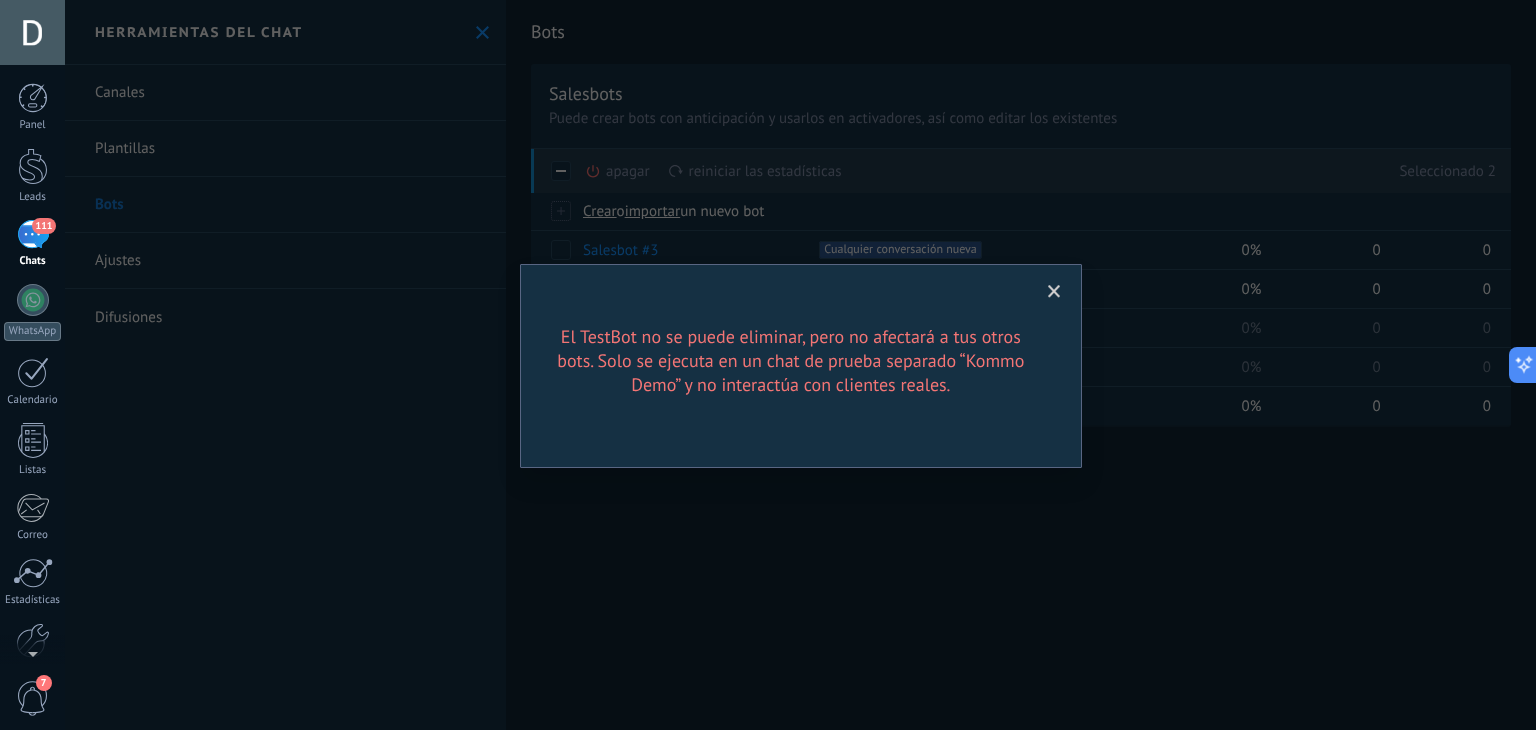 click at bounding box center (1054, 292) 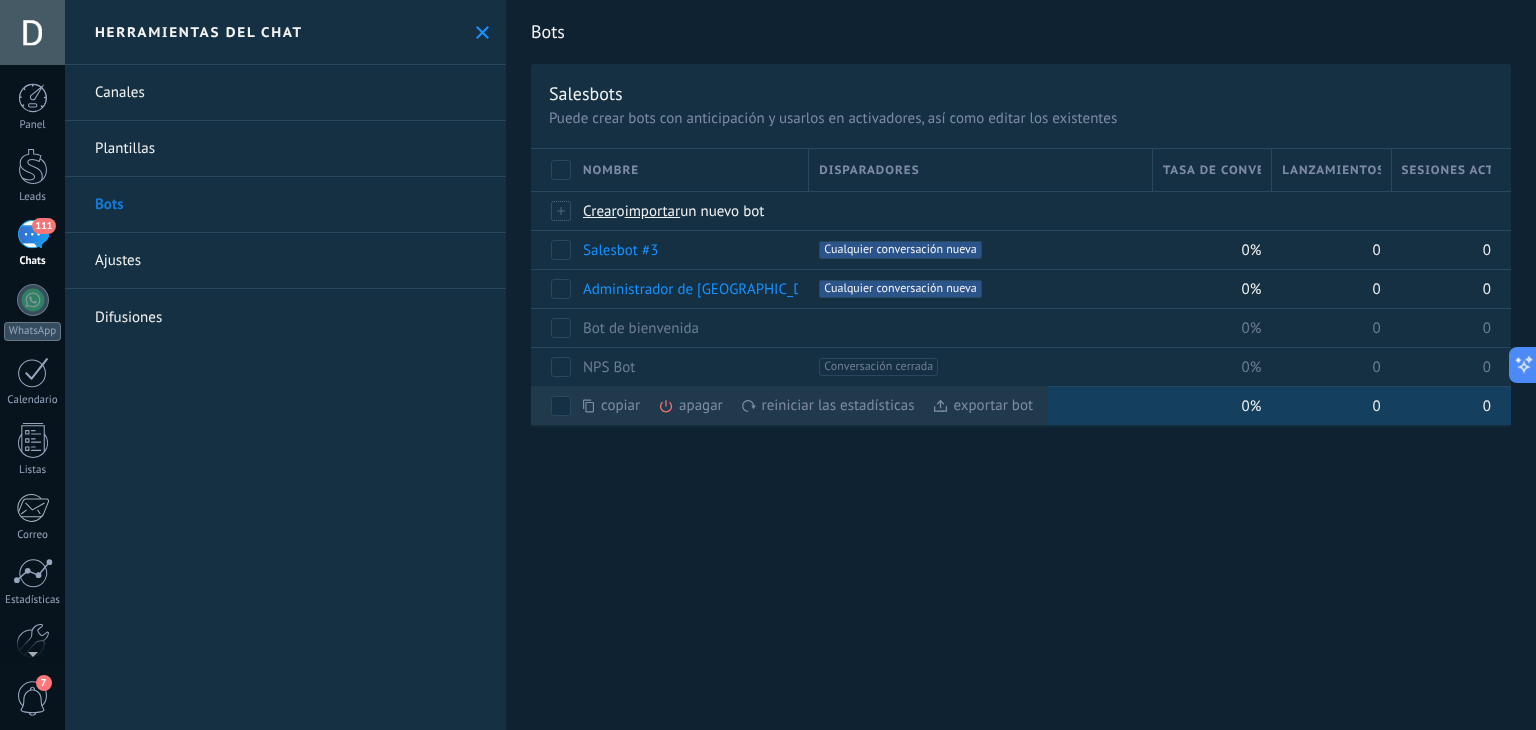 click on "copiar màs apagar màs reiniciar las estadísticas màs exportar bot màs" at bounding box center [562, 406] 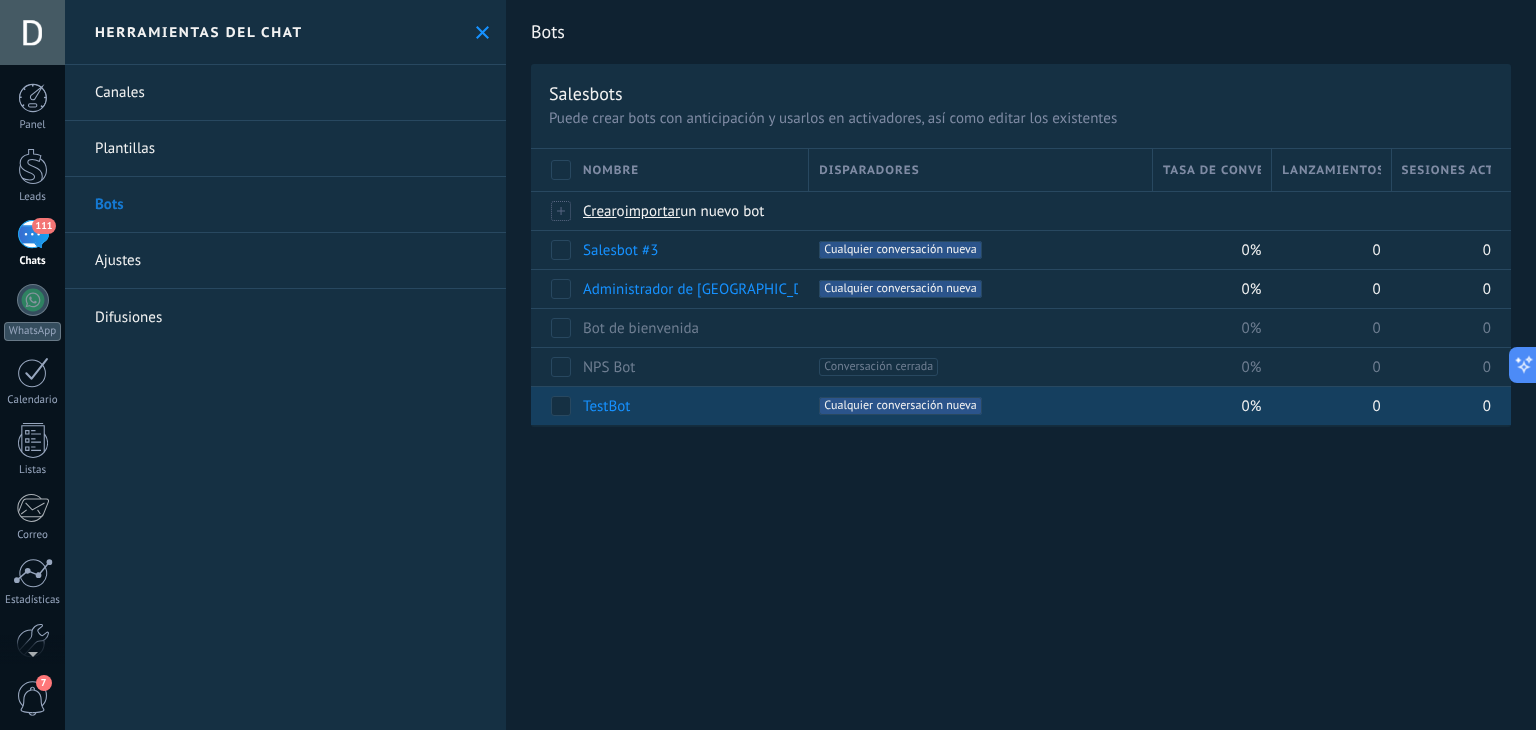 click on "TestBot" at bounding box center (606, 406) 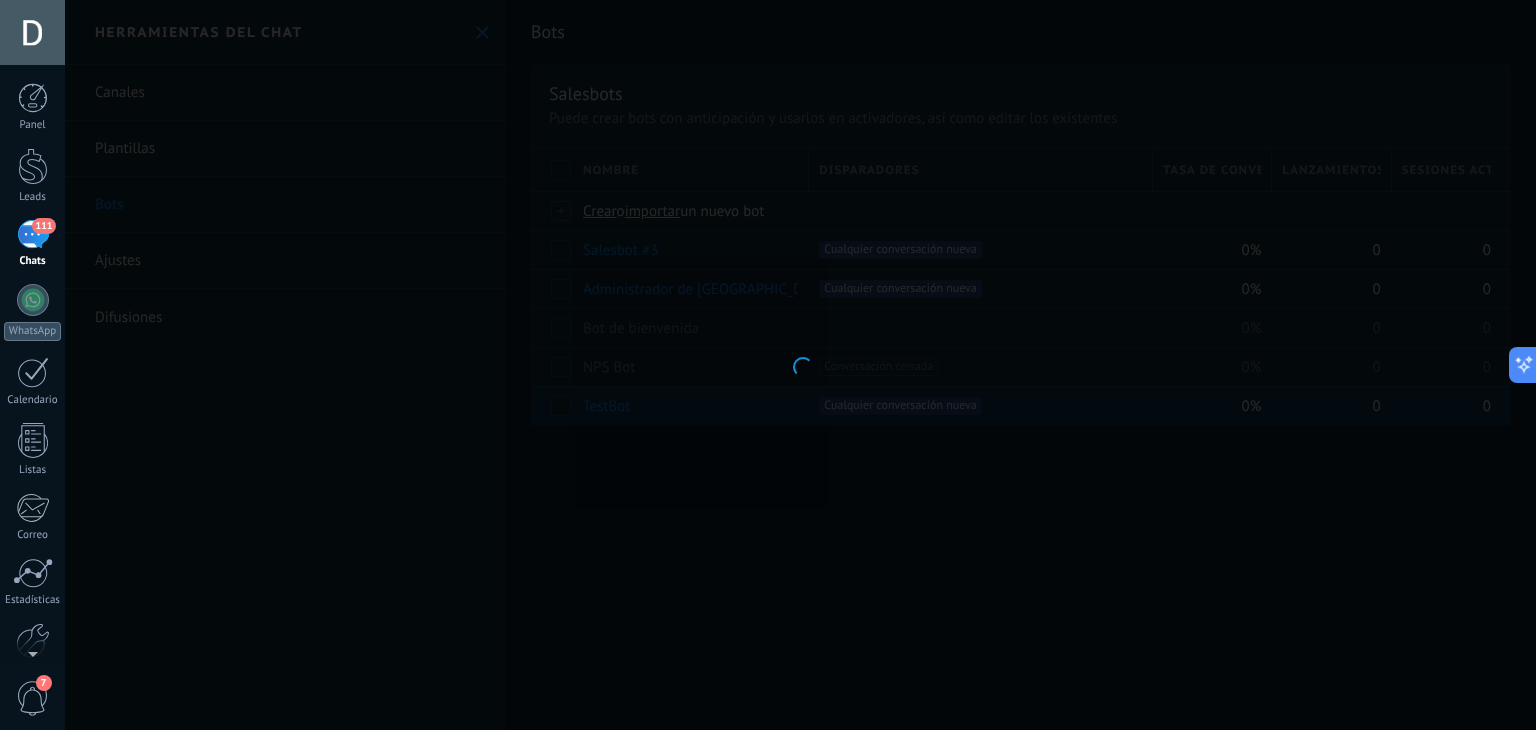 type on "*******" 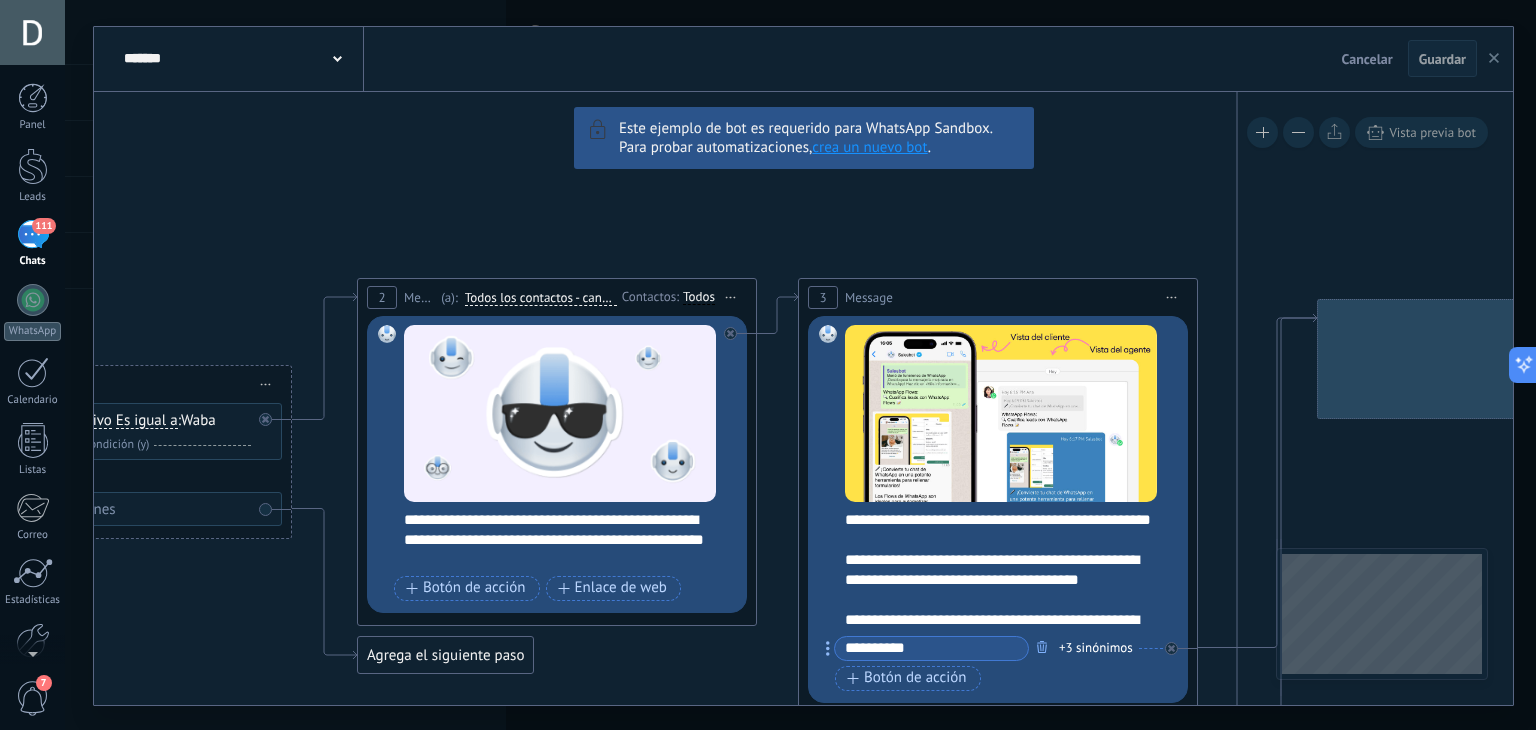 click at bounding box center [1494, 59] 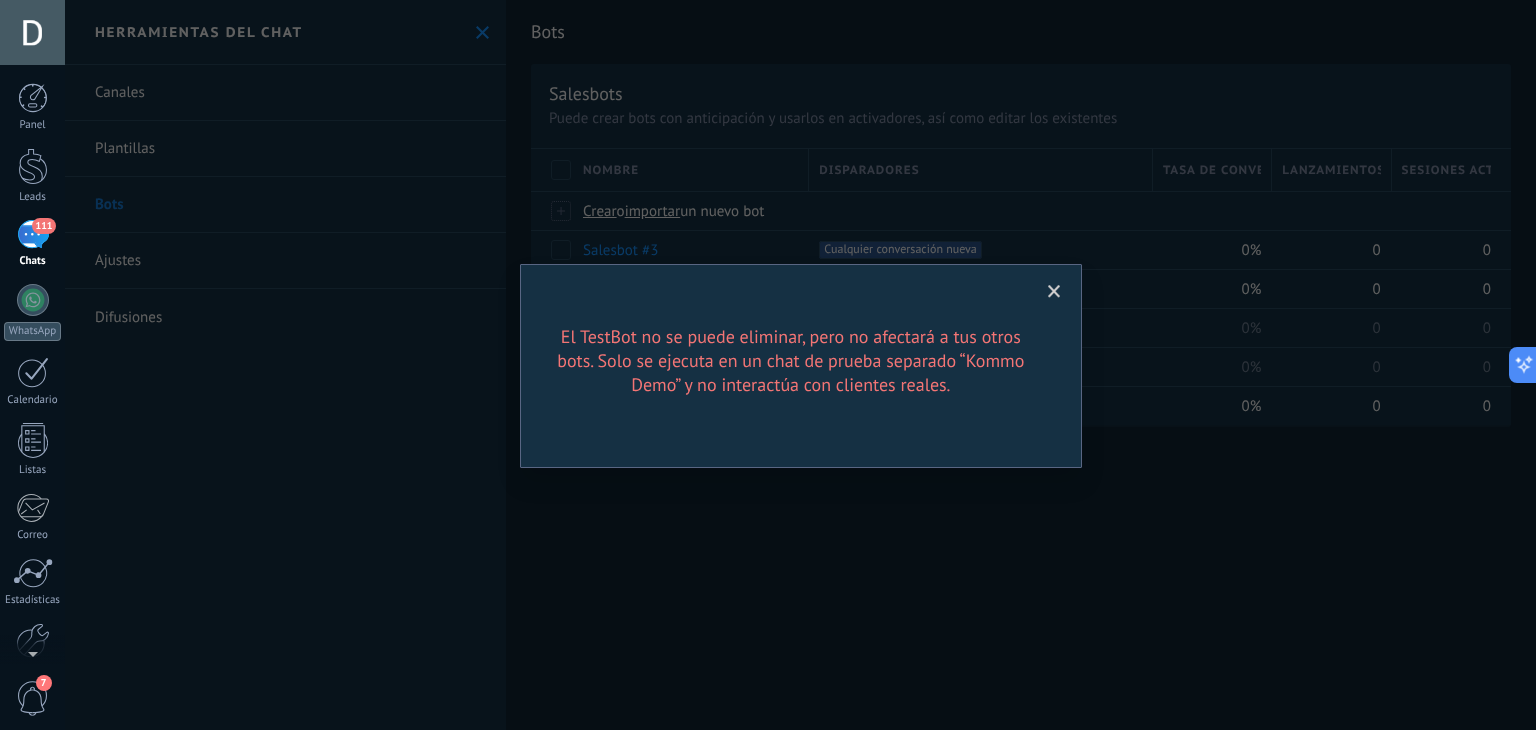 click at bounding box center [1054, 292] 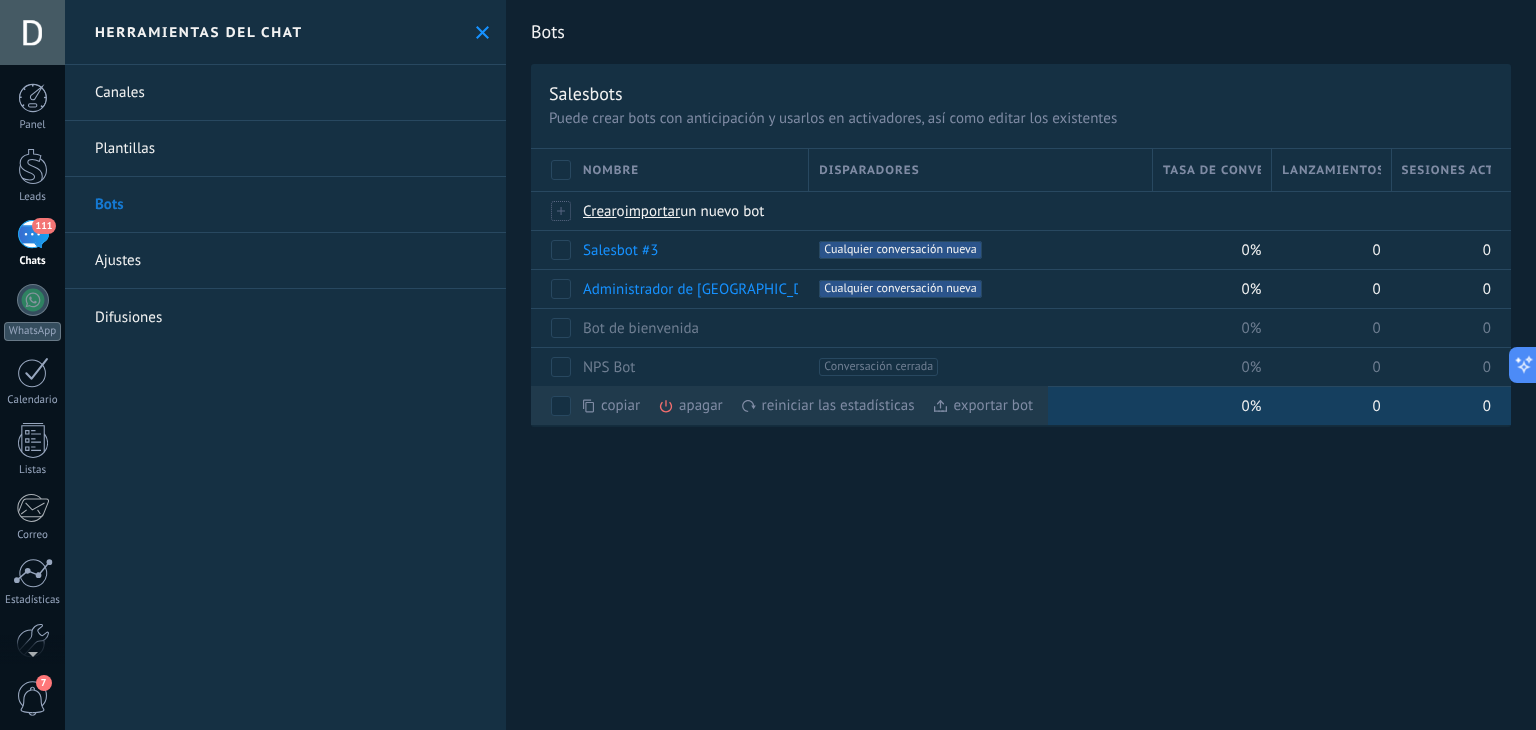 click on "apagar màs" at bounding box center [724, 405] 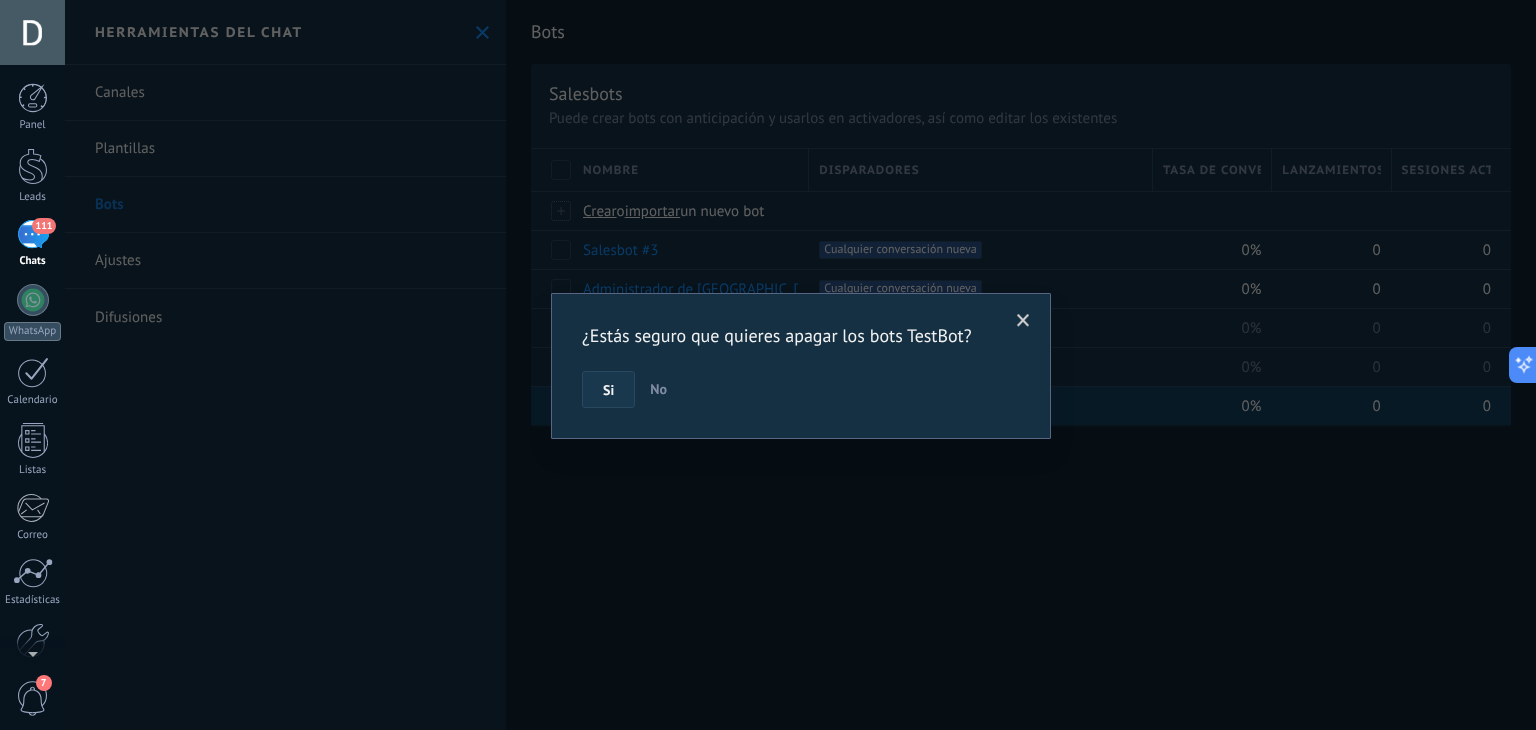 click on "Si" at bounding box center [608, 390] 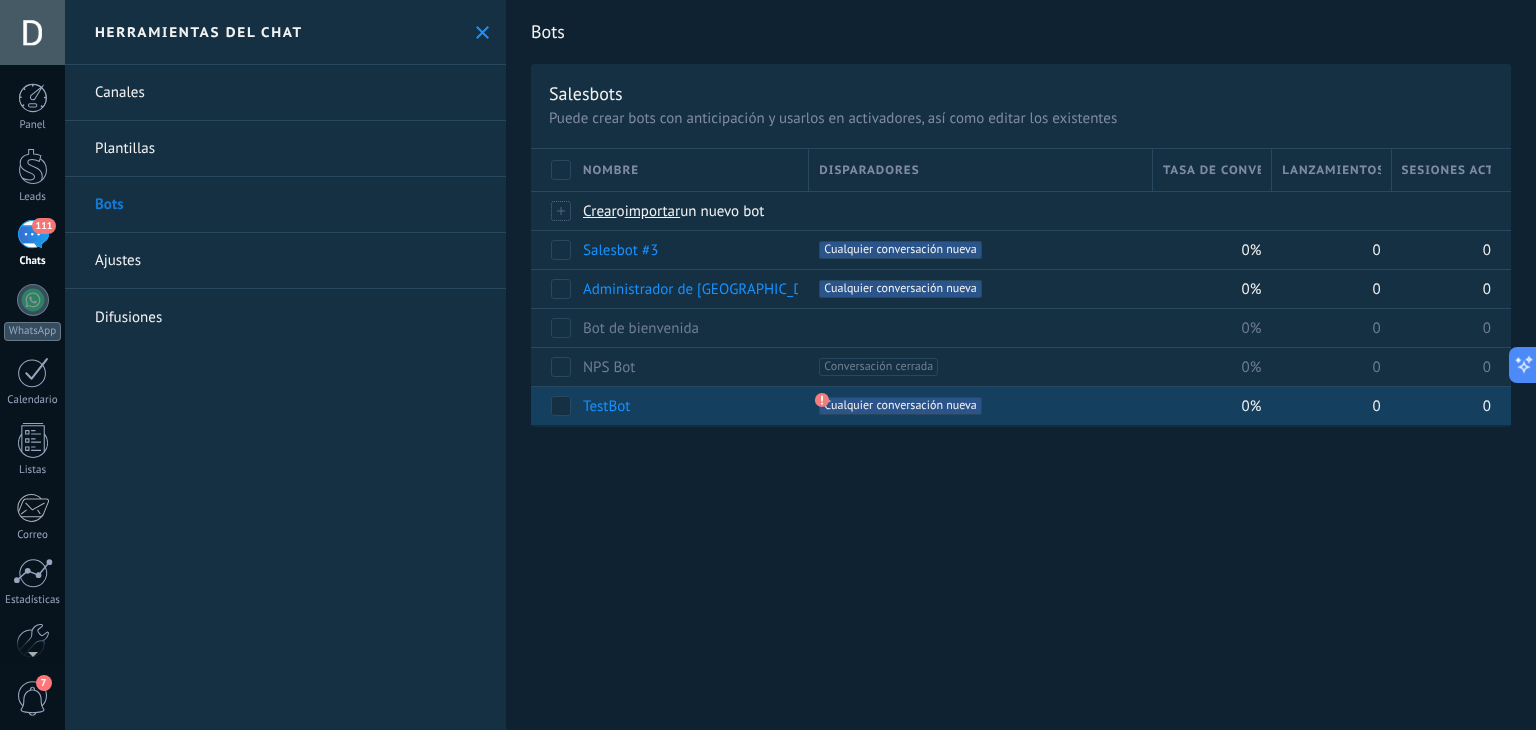 click on "Cualquier conversación nueva +0" at bounding box center (900, 406) 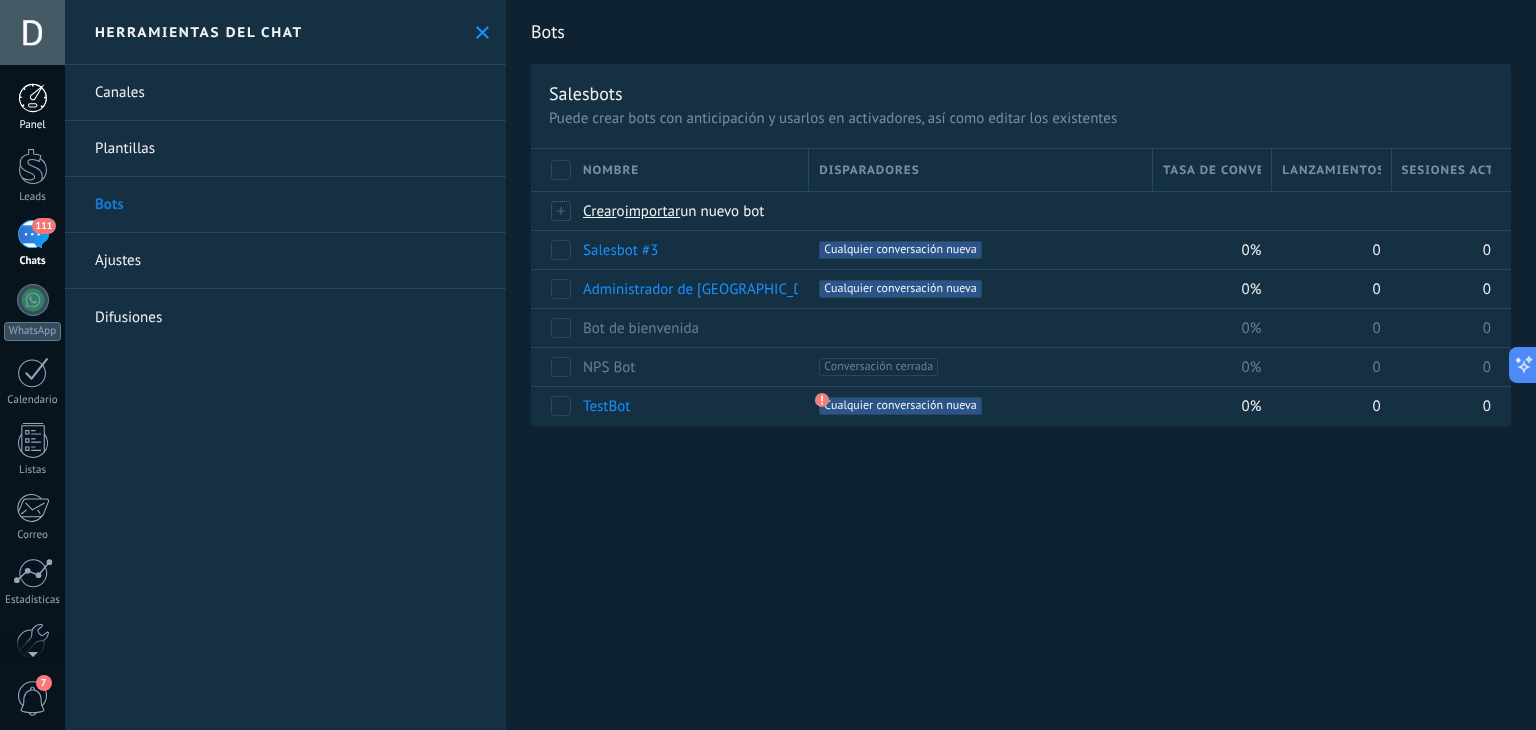 click at bounding box center (33, 98) 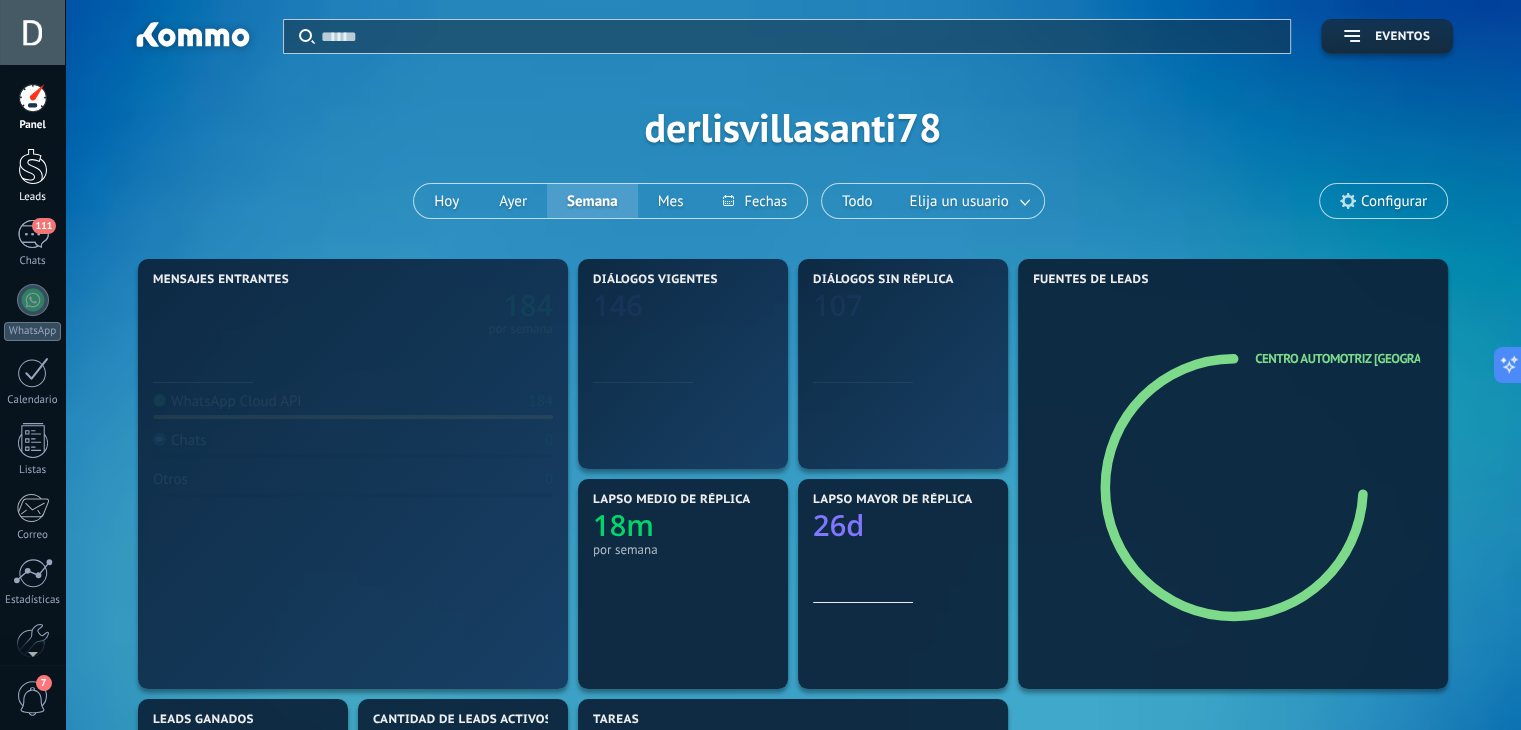 click on "Leads" at bounding box center (32, 176) 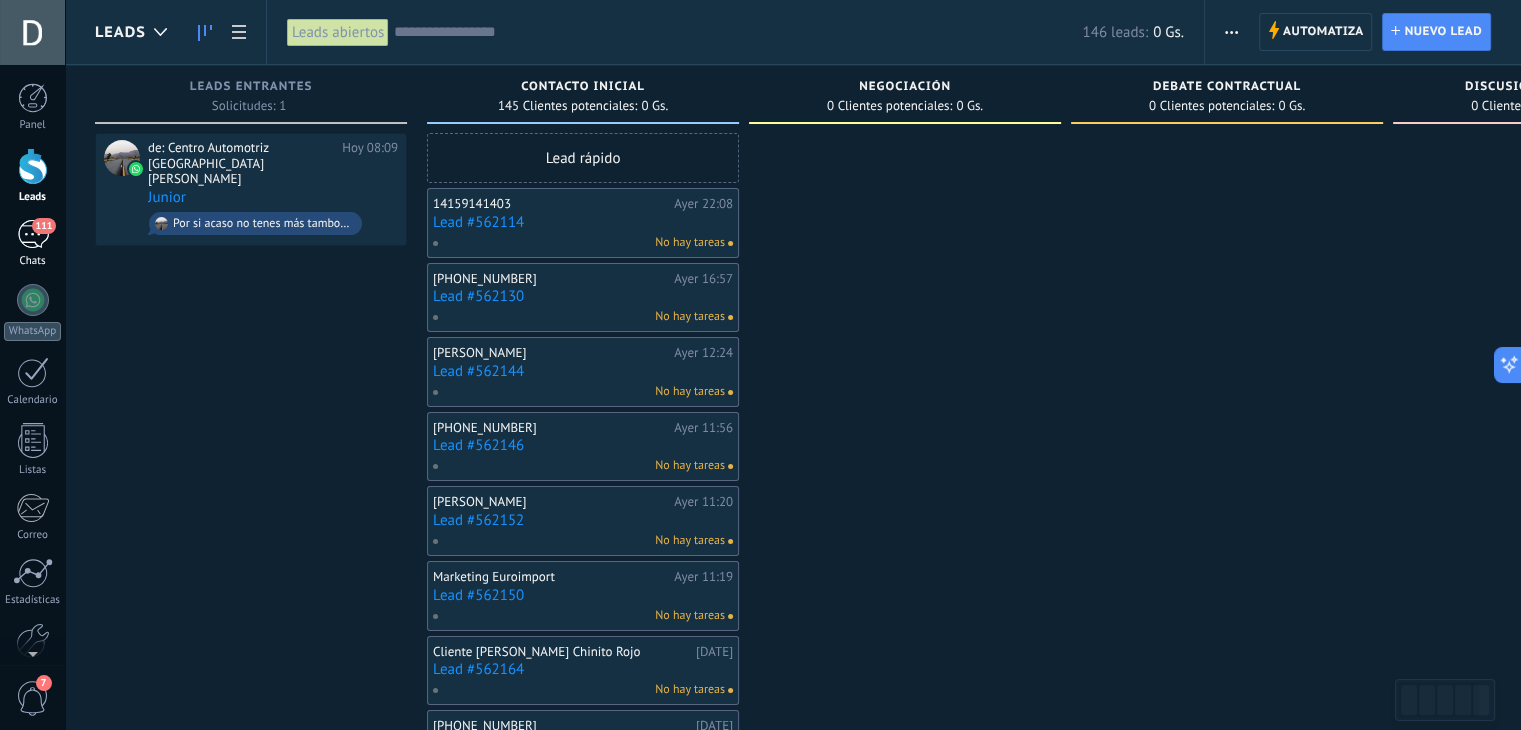 click on "111" at bounding box center (33, 234) 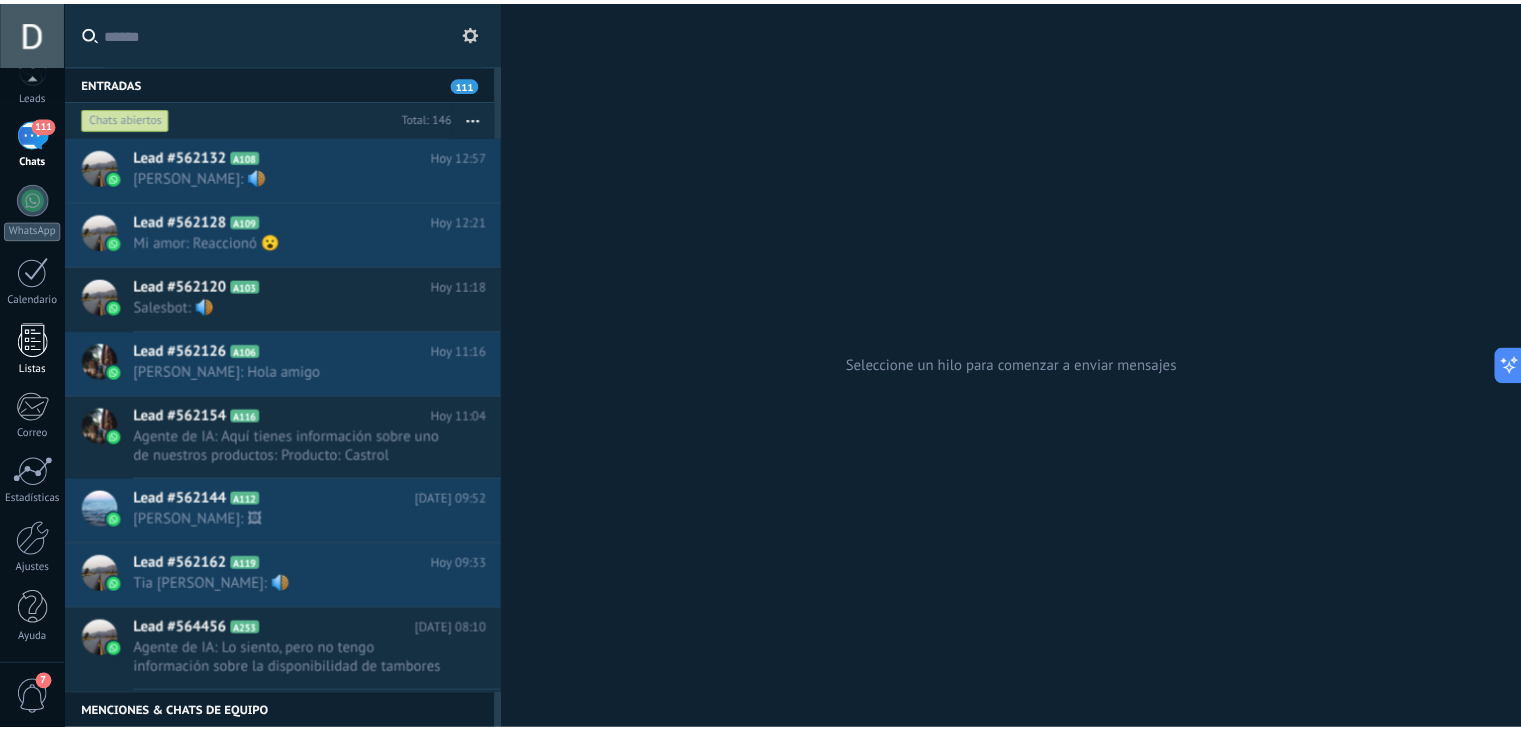 scroll, scrollTop: 100, scrollLeft: 0, axis: vertical 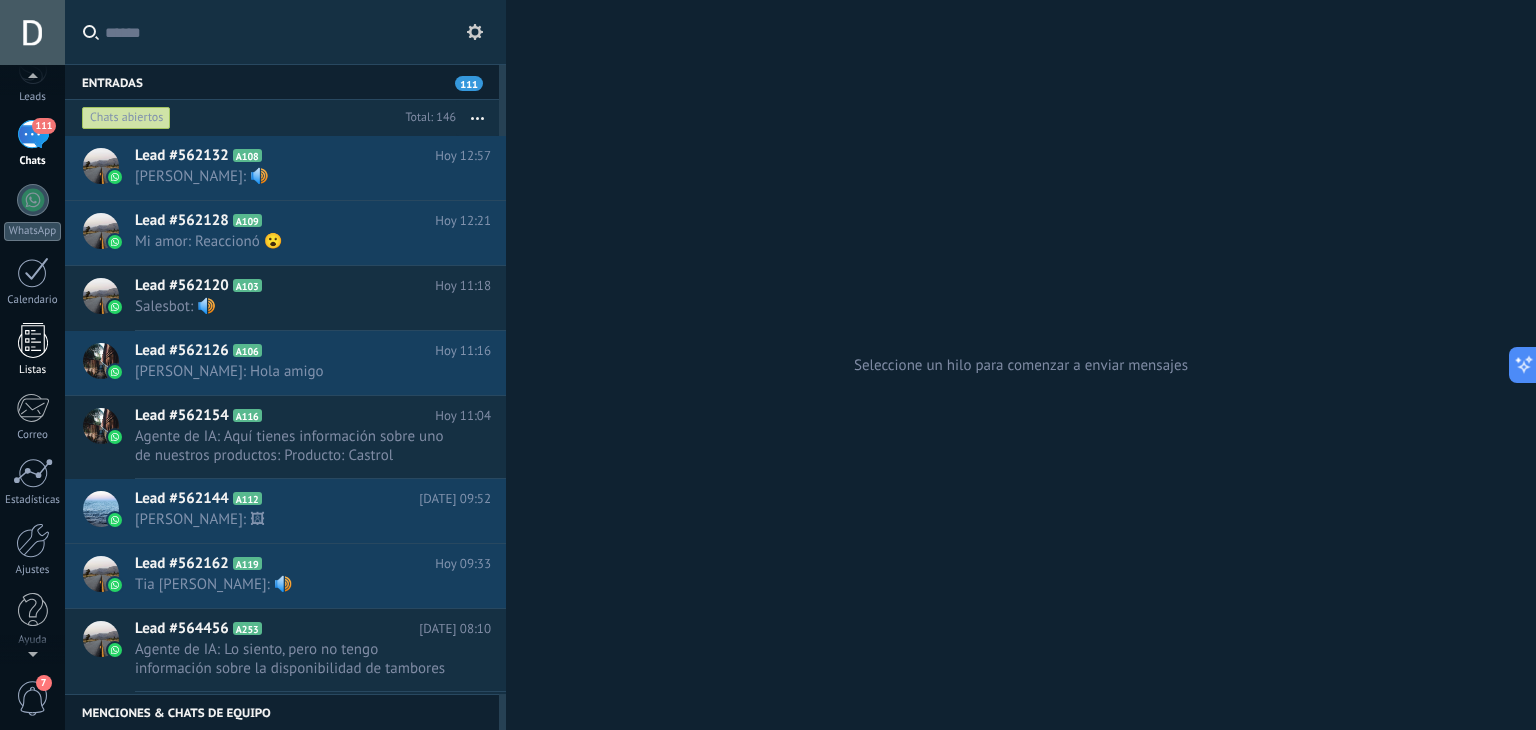 click at bounding box center [33, 340] 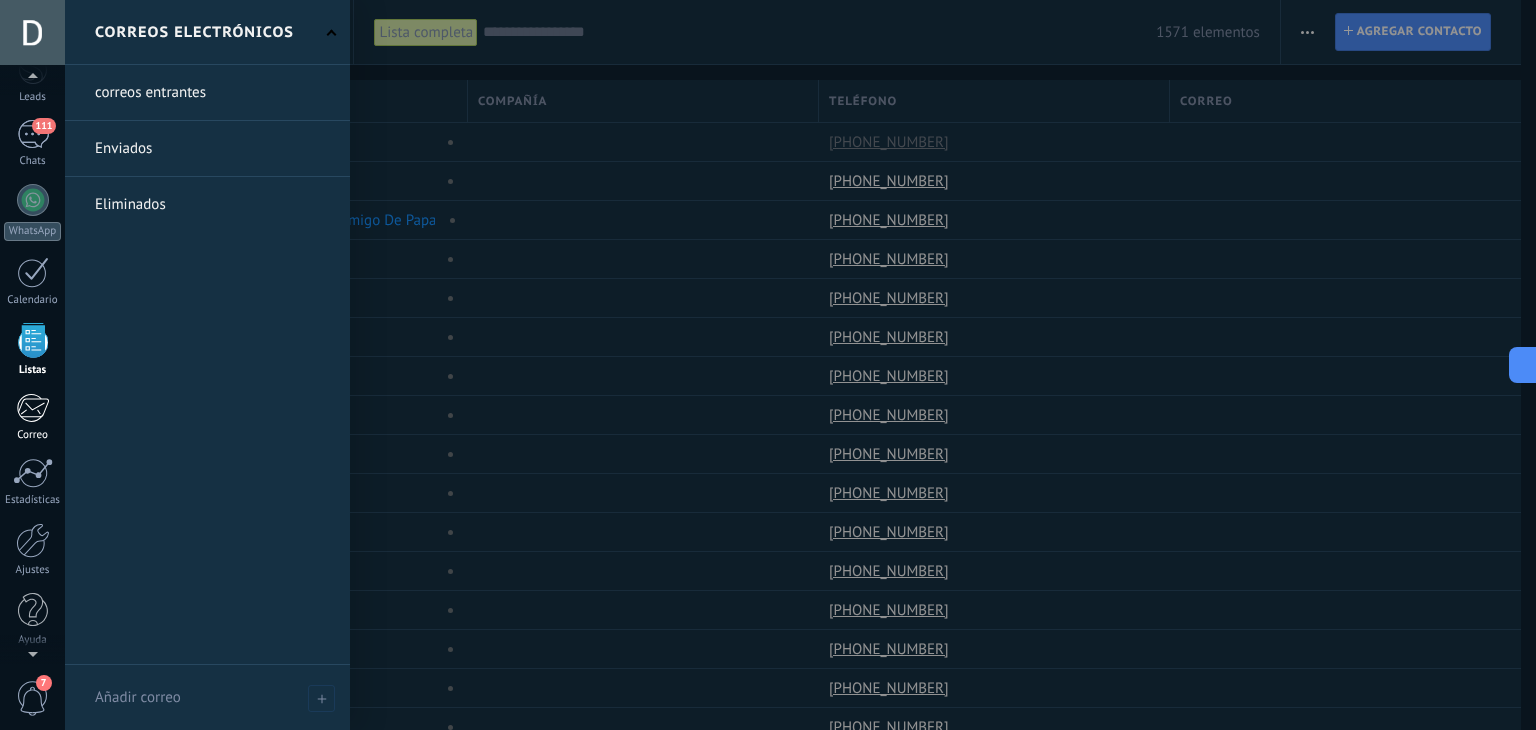 click on "Correo" at bounding box center [32, 417] 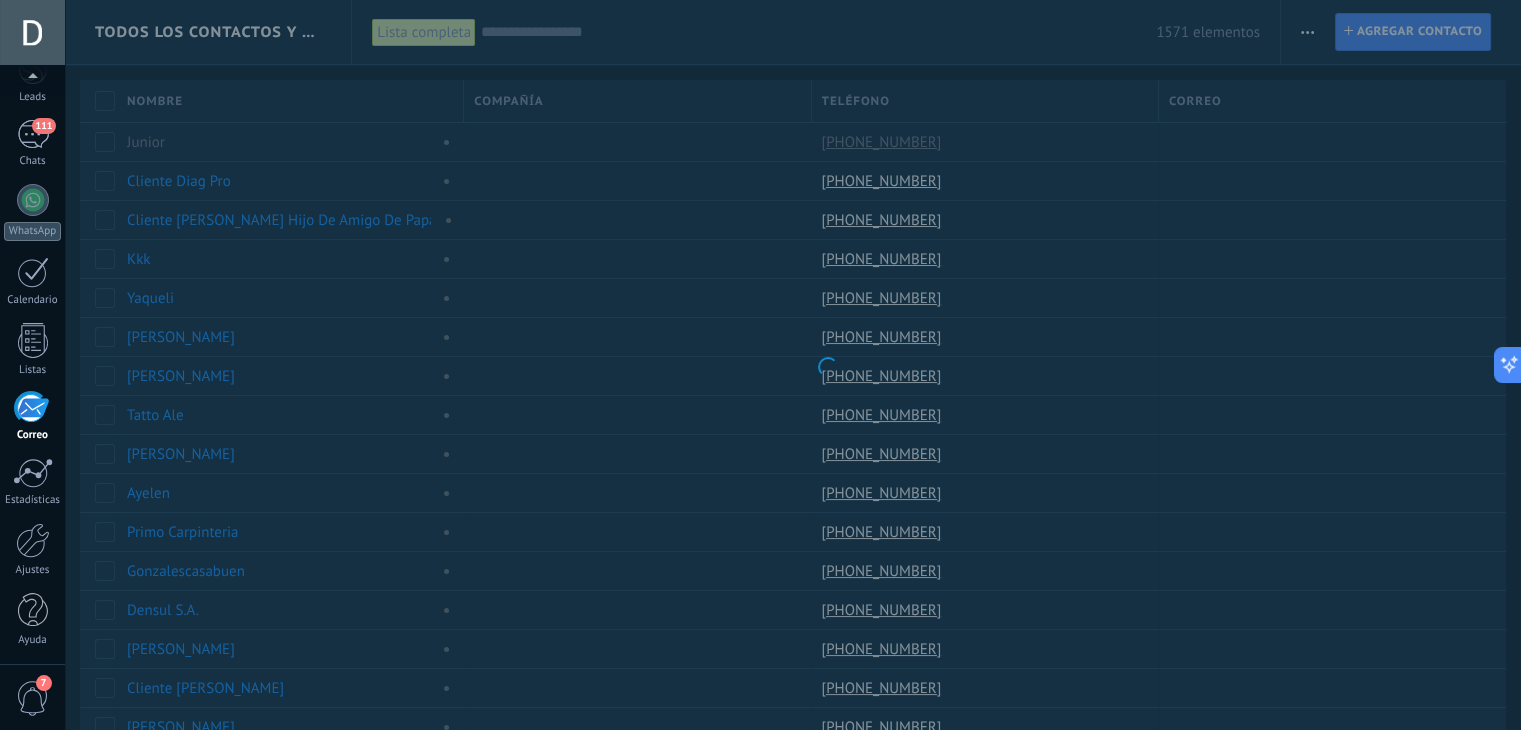 scroll, scrollTop: 101, scrollLeft: 0, axis: vertical 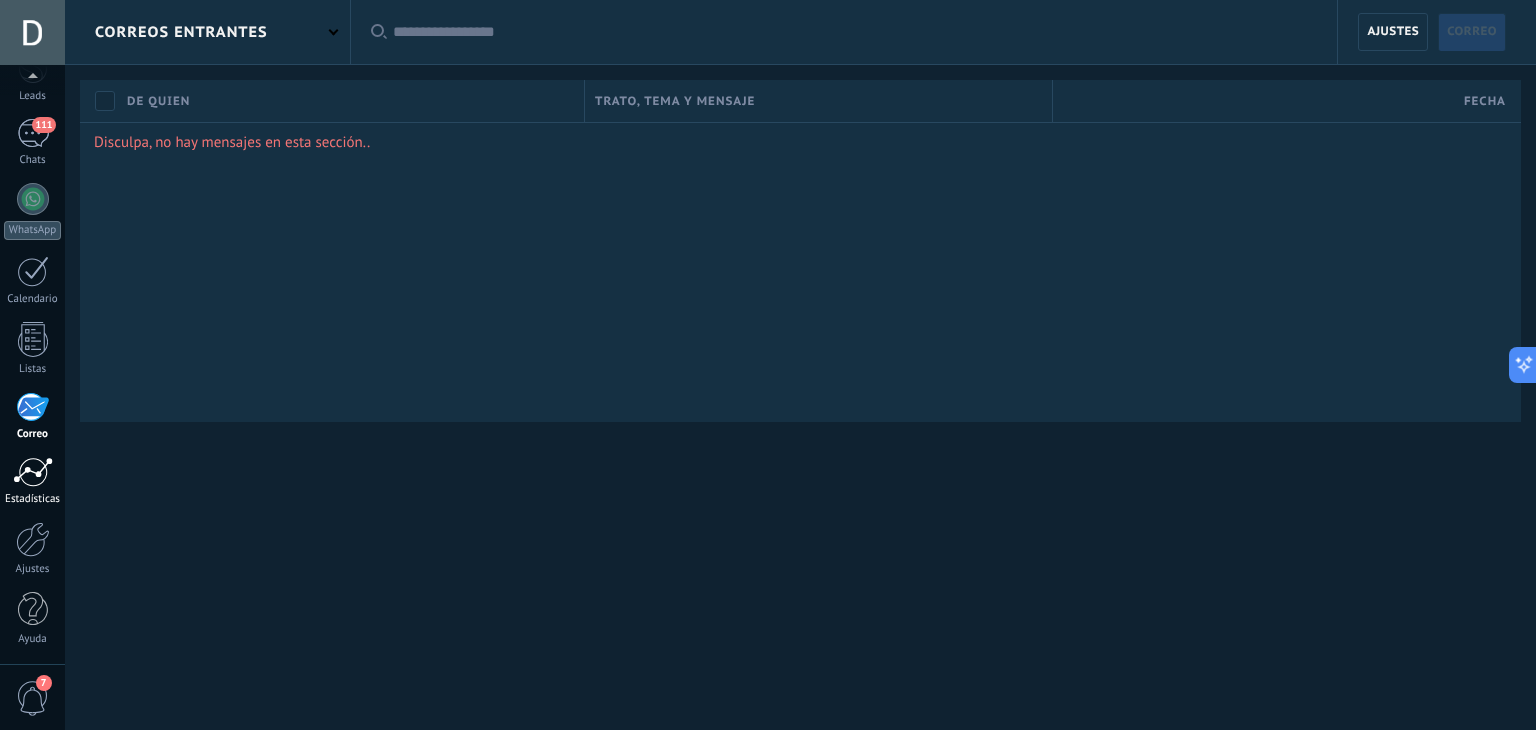 click at bounding box center (33, 472) 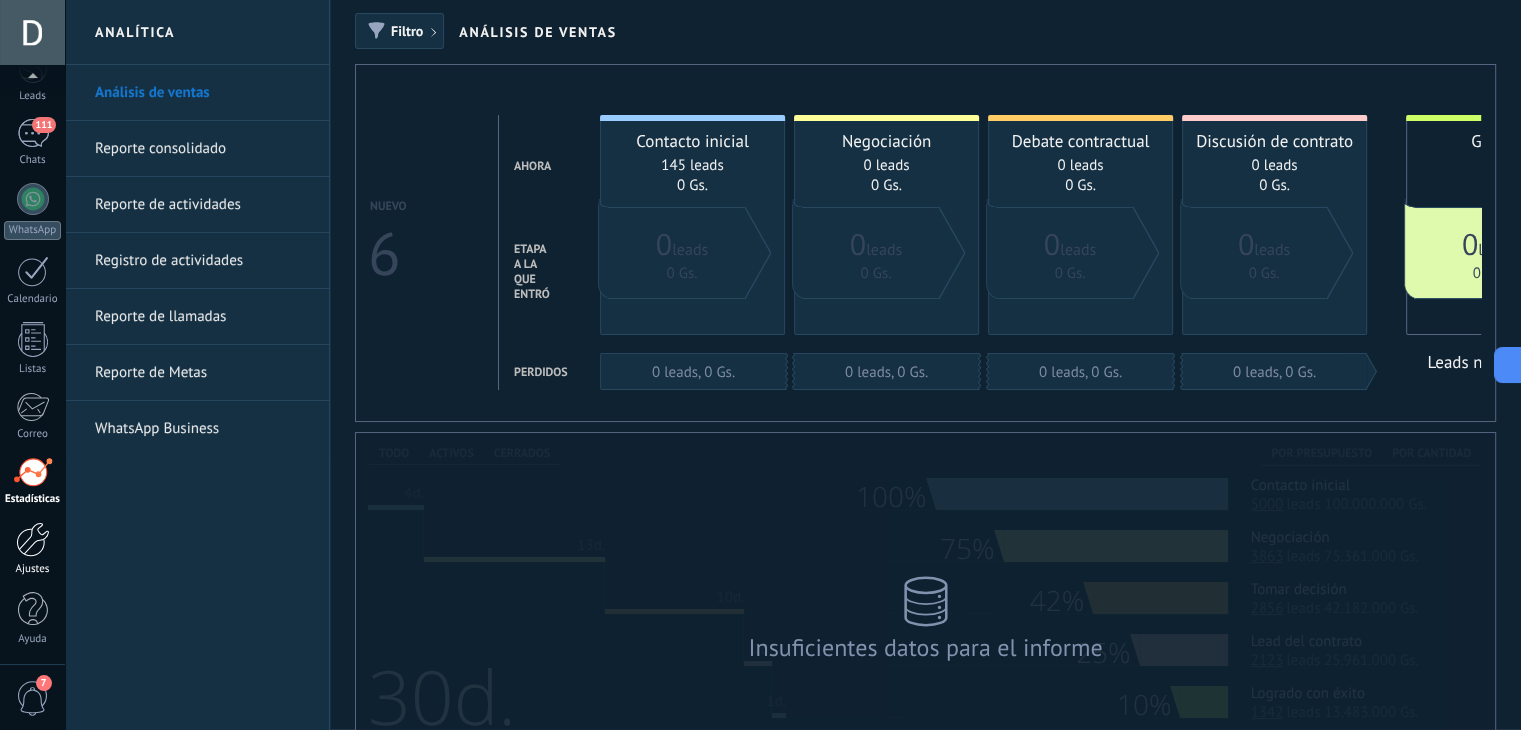 click at bounding box center [33, 539] 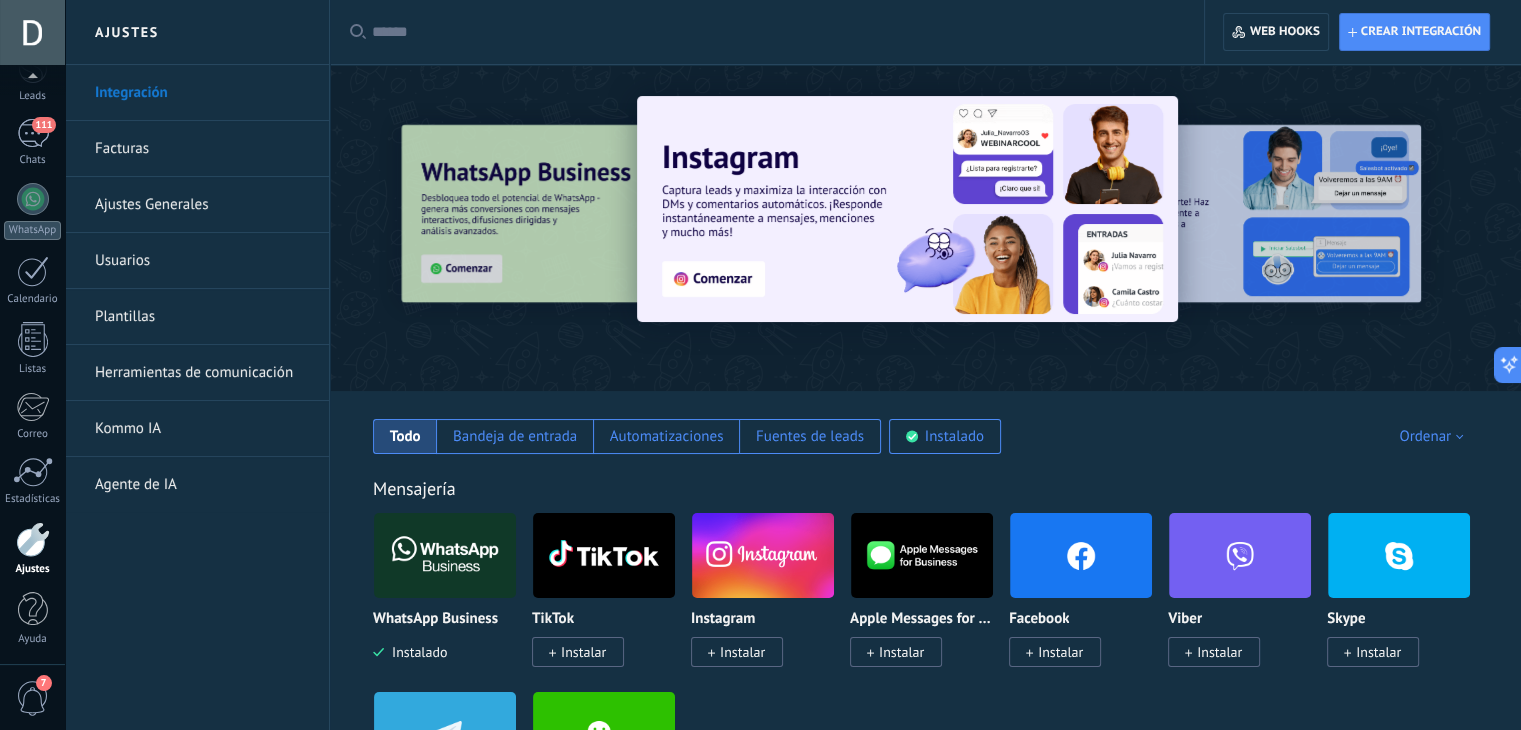 click on "Kommo IA" at bounding box center [202, 429] 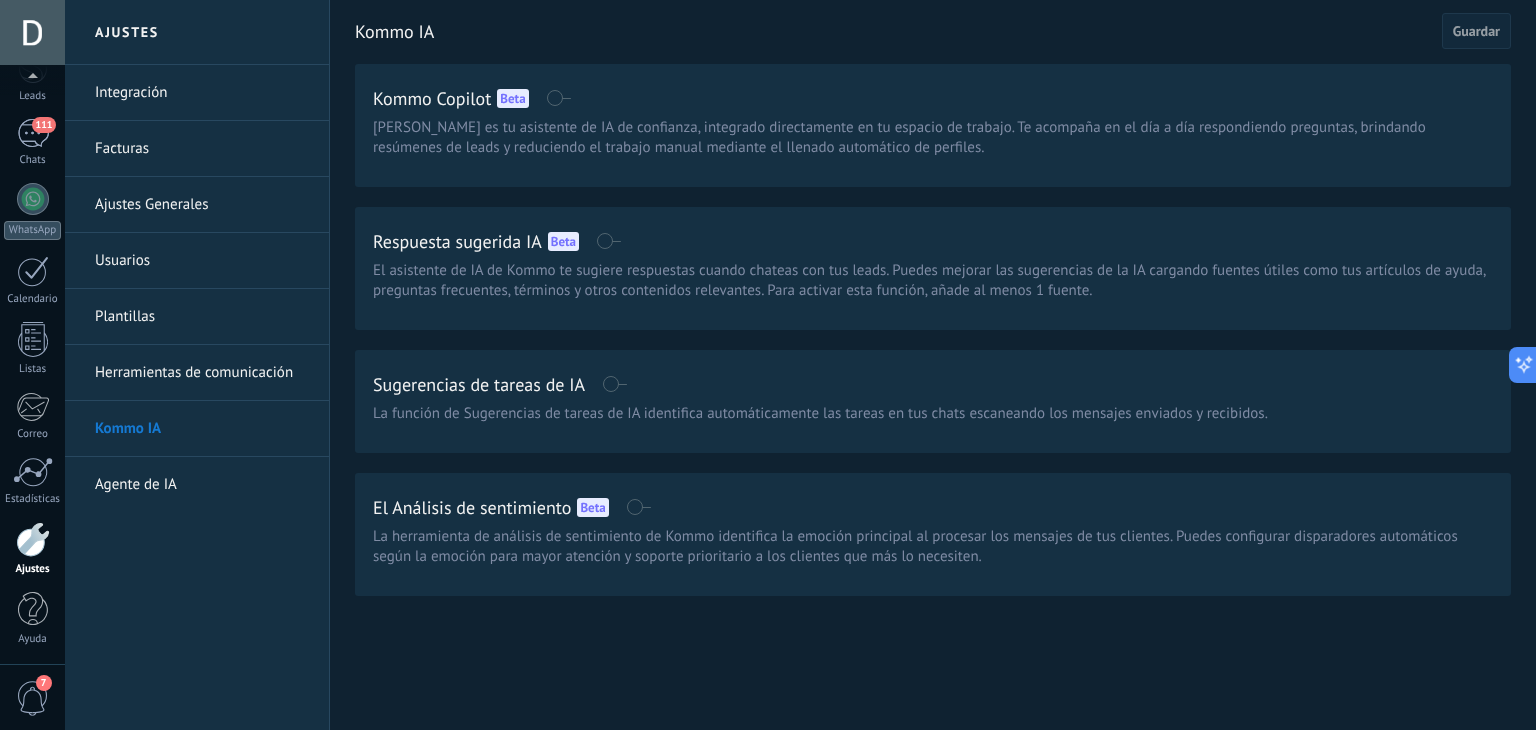 click on "Agente de IA" at bounding box center (202, 485) 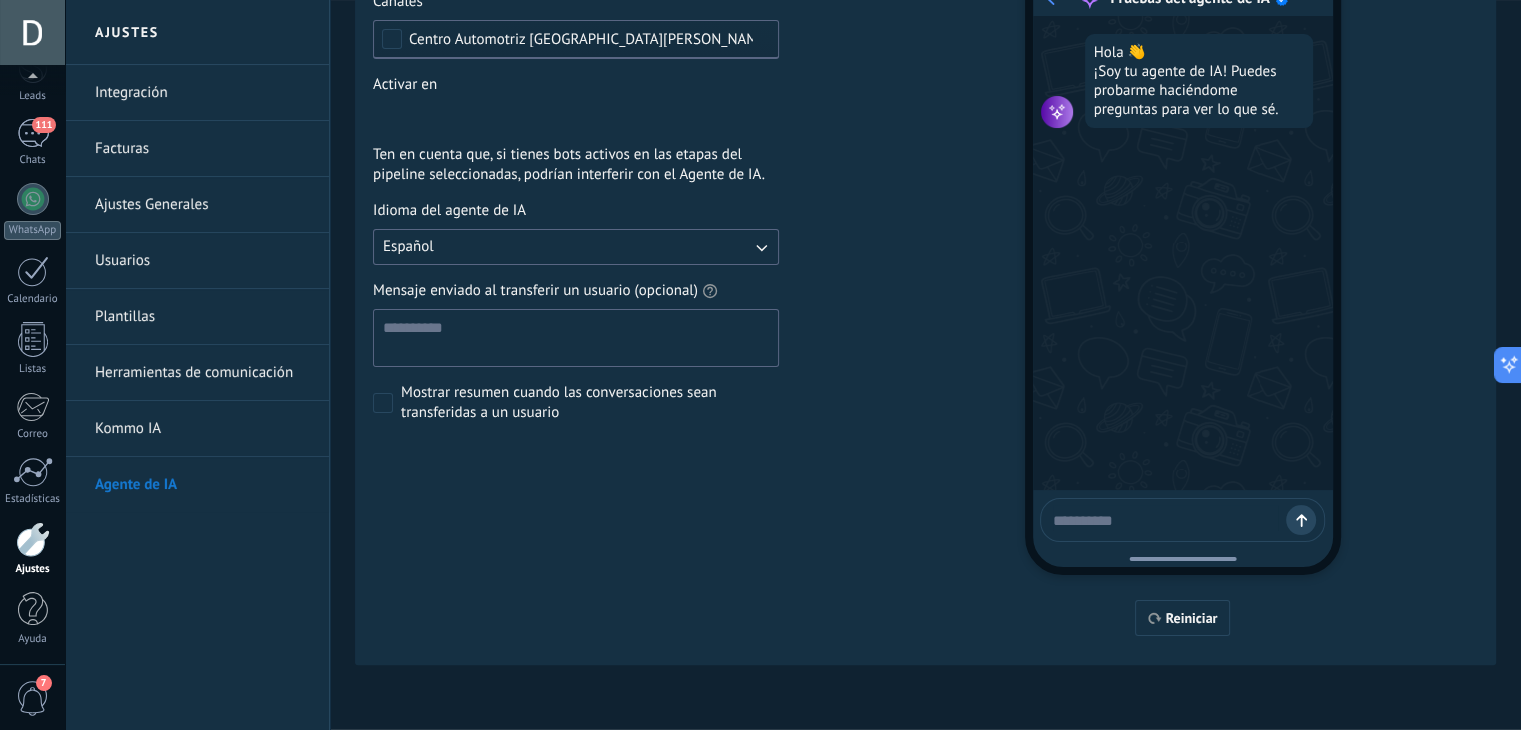 scroll, scrollTop: 0, scrollLeft: 0, axis: both 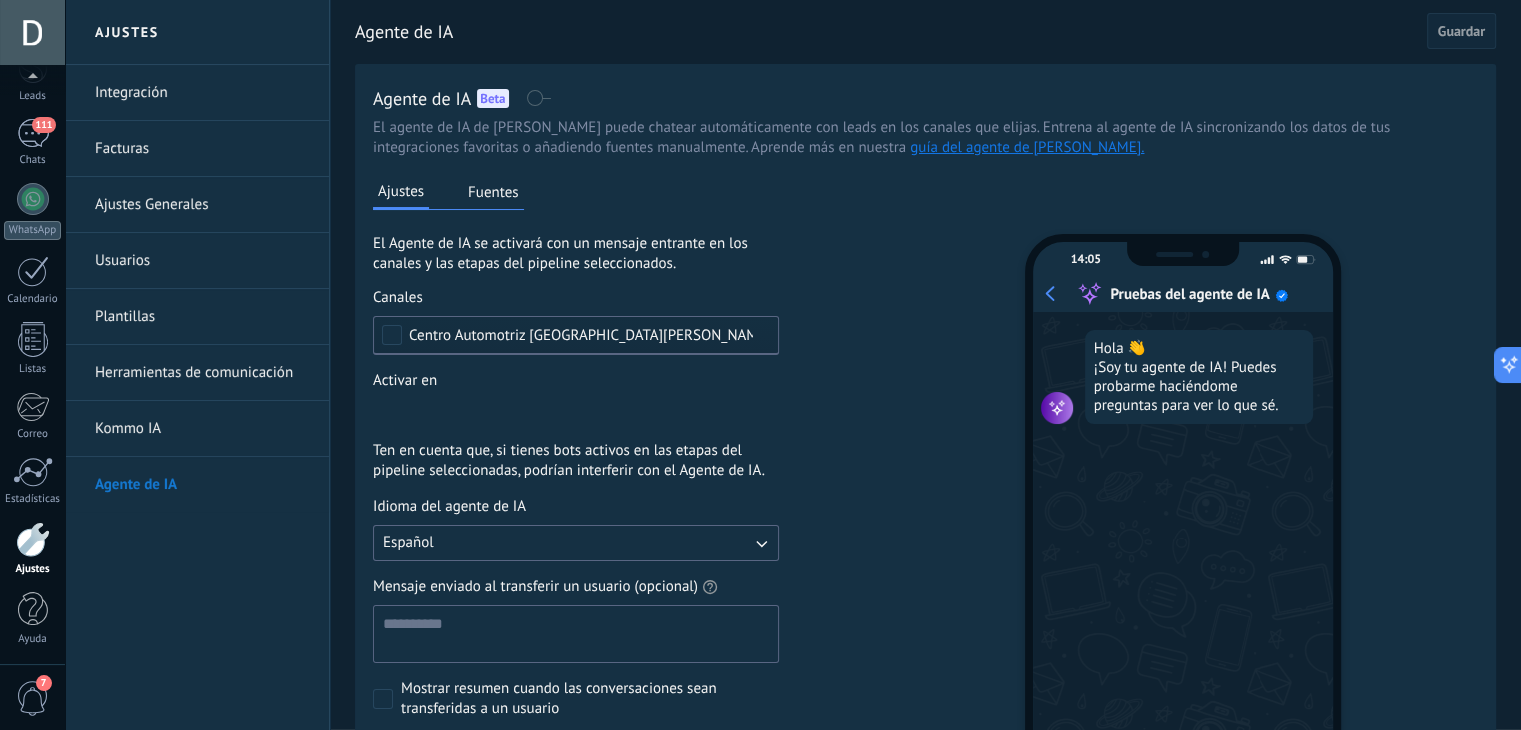 click on "Fuentes" at bounding box center [493, 192] 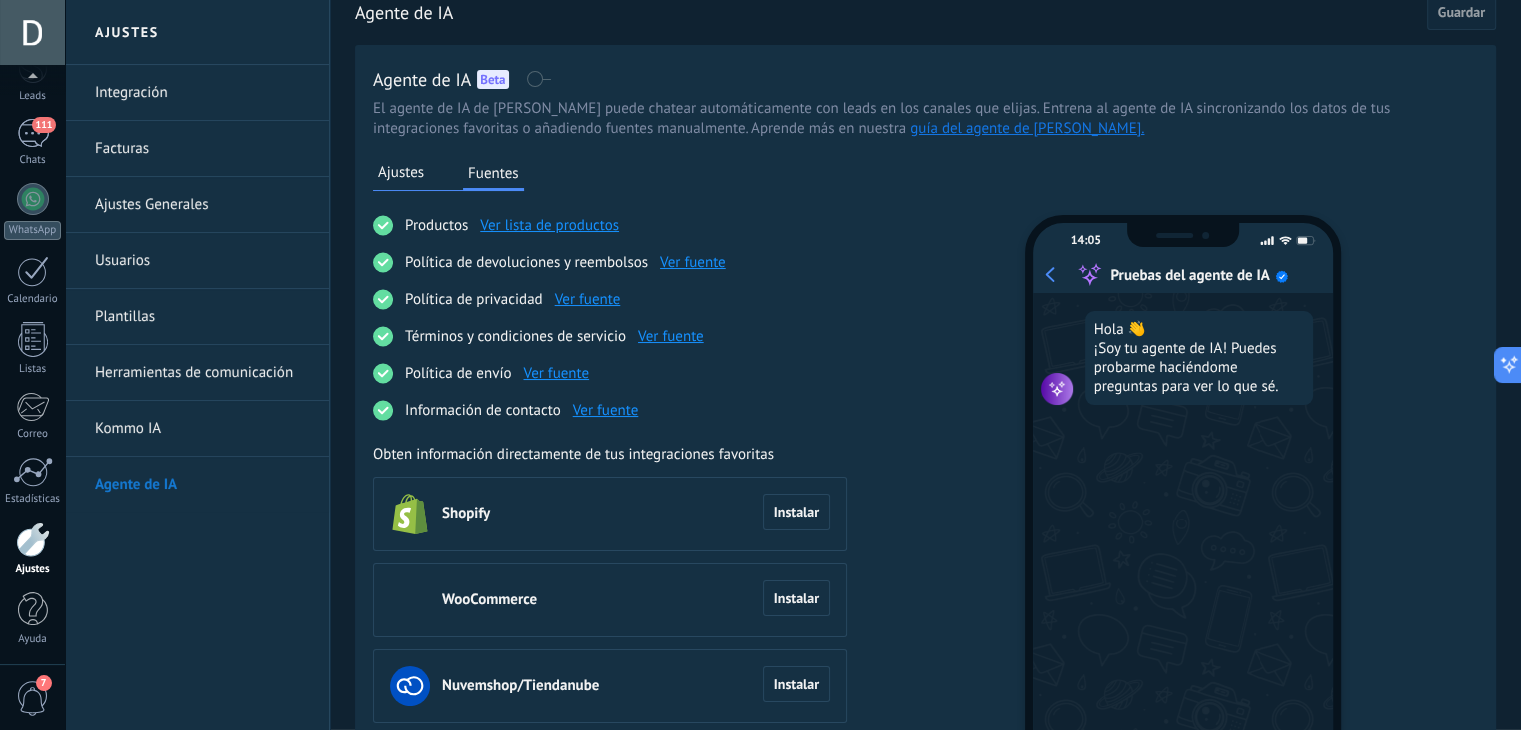 scroll, scrollTop: 16, scrollLeft: 0, axis: vertical 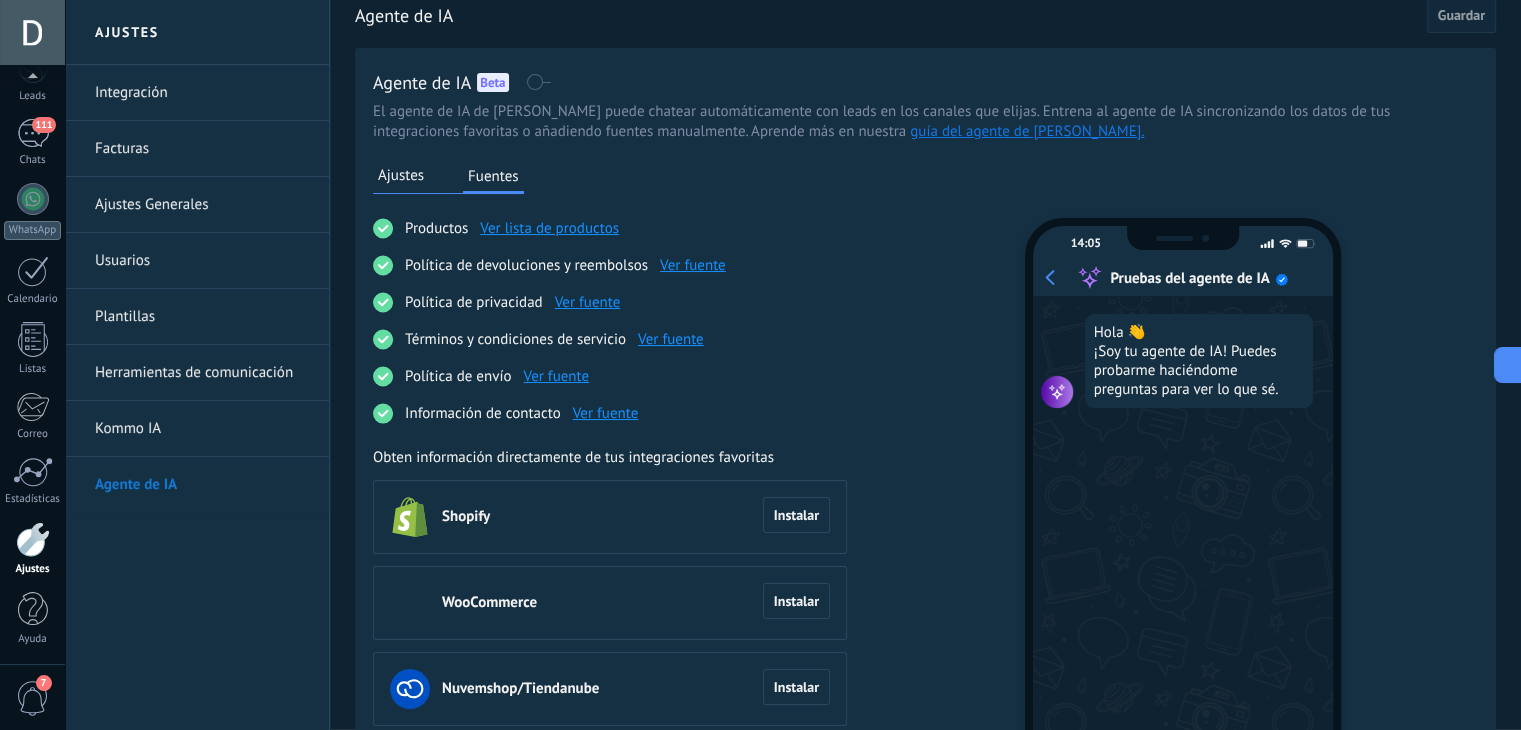 click on "Ajustes" at bounding box center [401, 176] 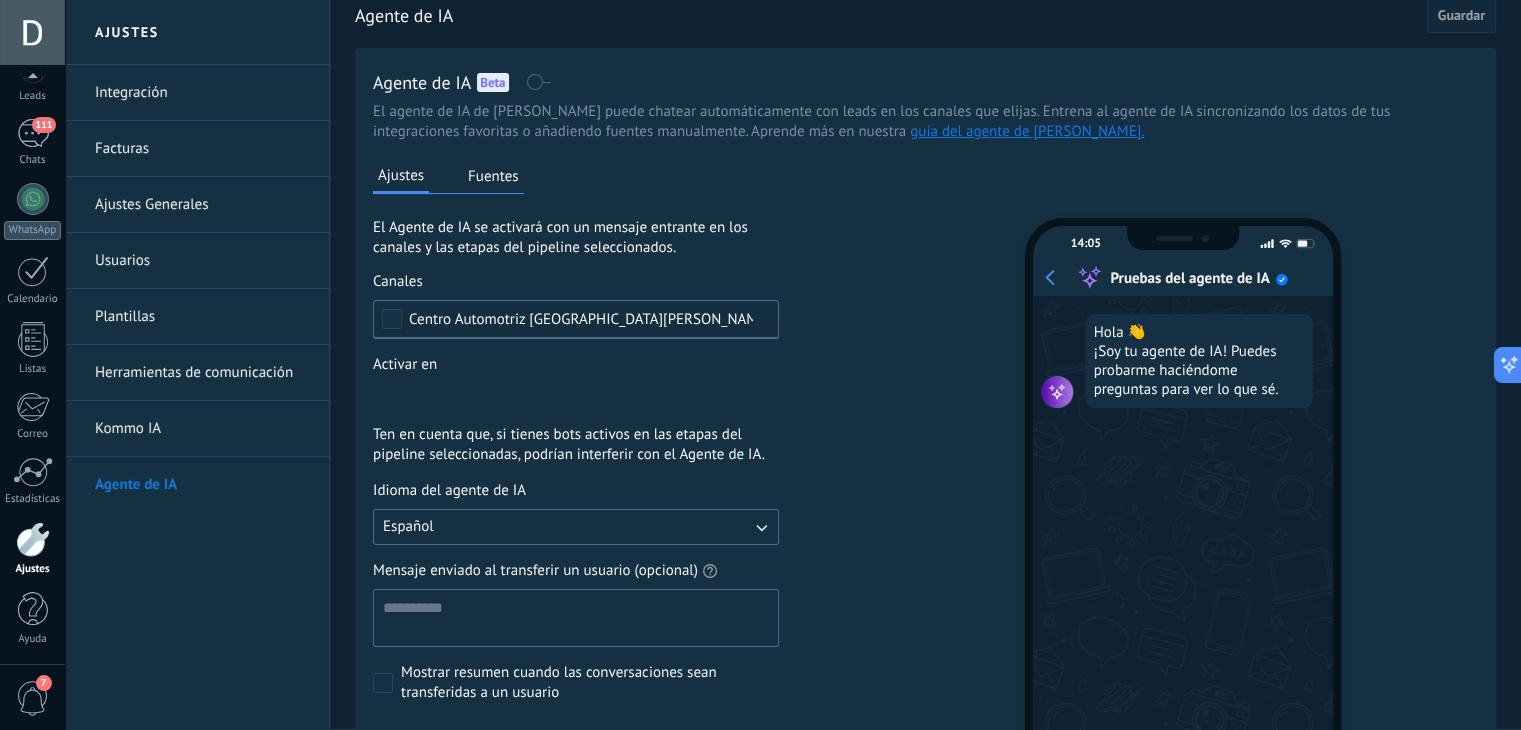 click on "Centro Automotriz [GEOGRAPHIC_DATA][PERSON_NAME]" at bounding box center (576, 319) 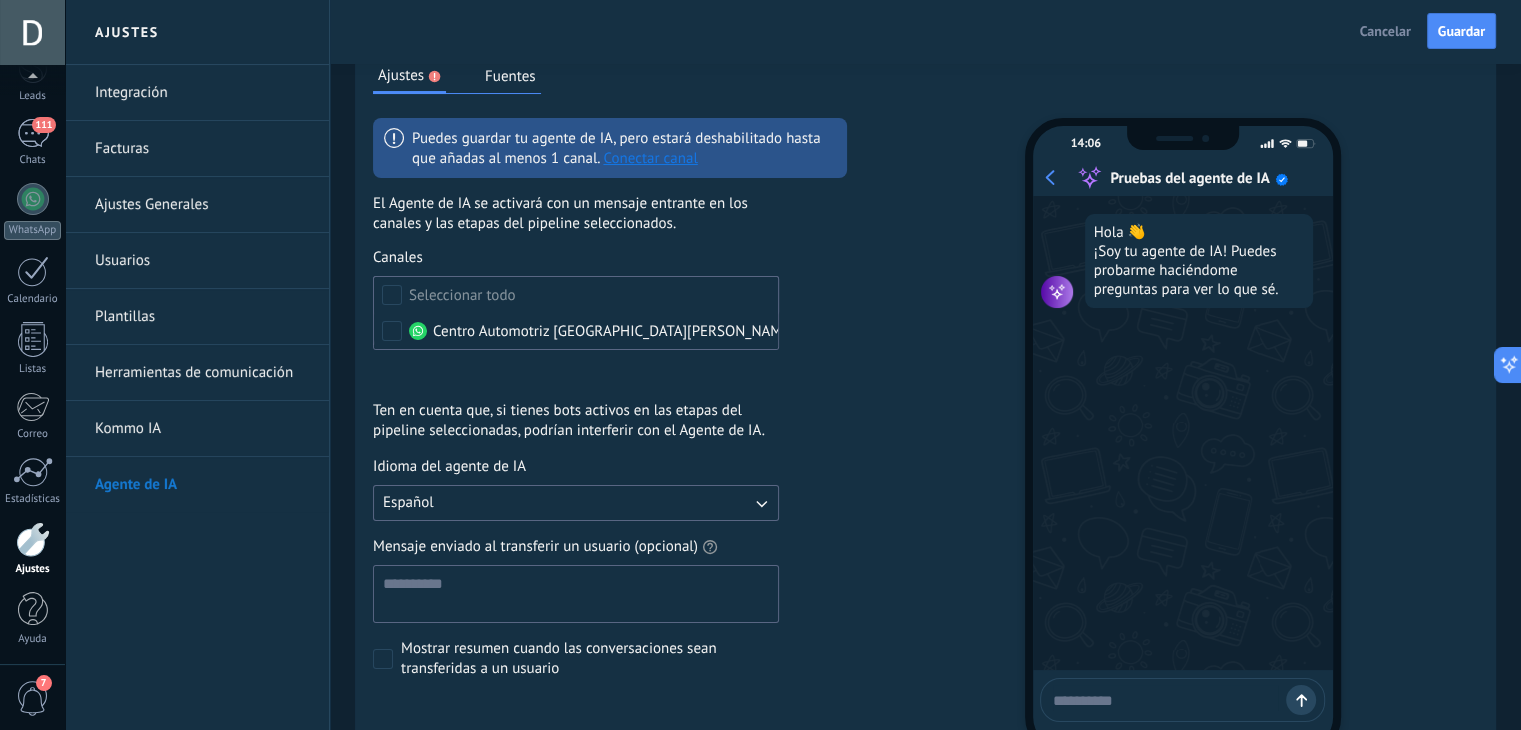 scroll, scrollTop: 120, scrollLeft: 0, axis: vertical 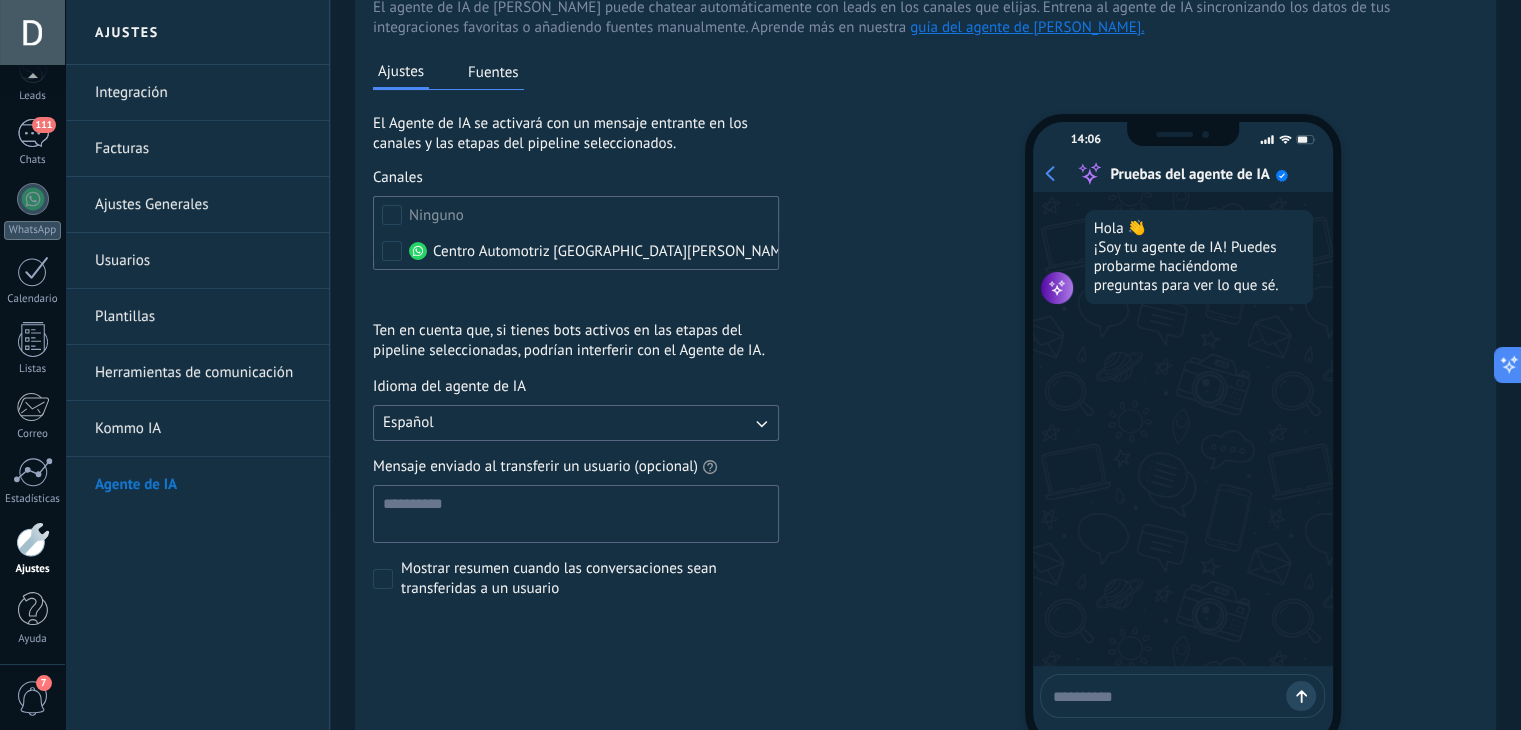 click on "Leads Entrantes Contacto inicial Negociación Debate contractual Discusión de contrato Logrado con éxito Venta Perdido" at bounding box center (0, 0) 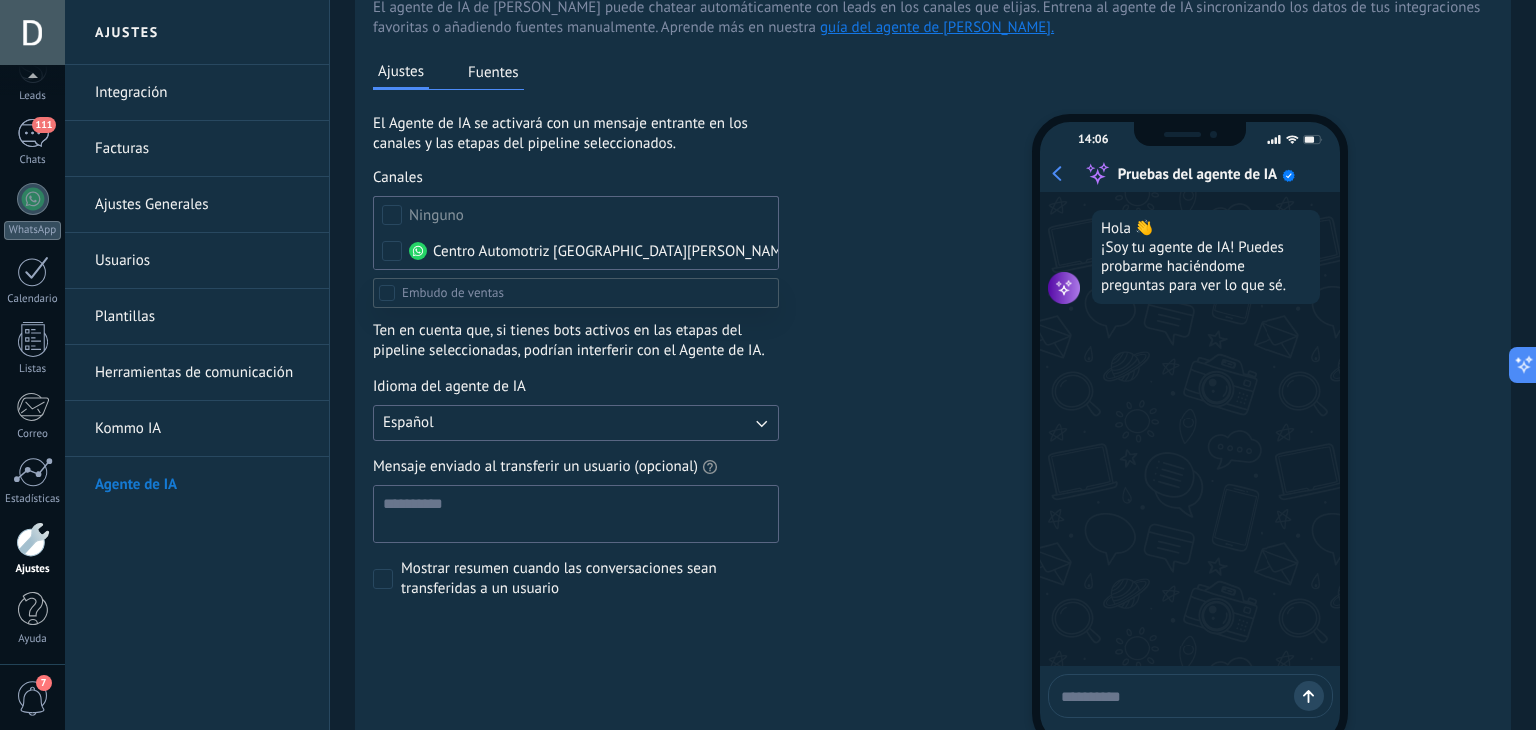 click at bounding box center [453, 292] 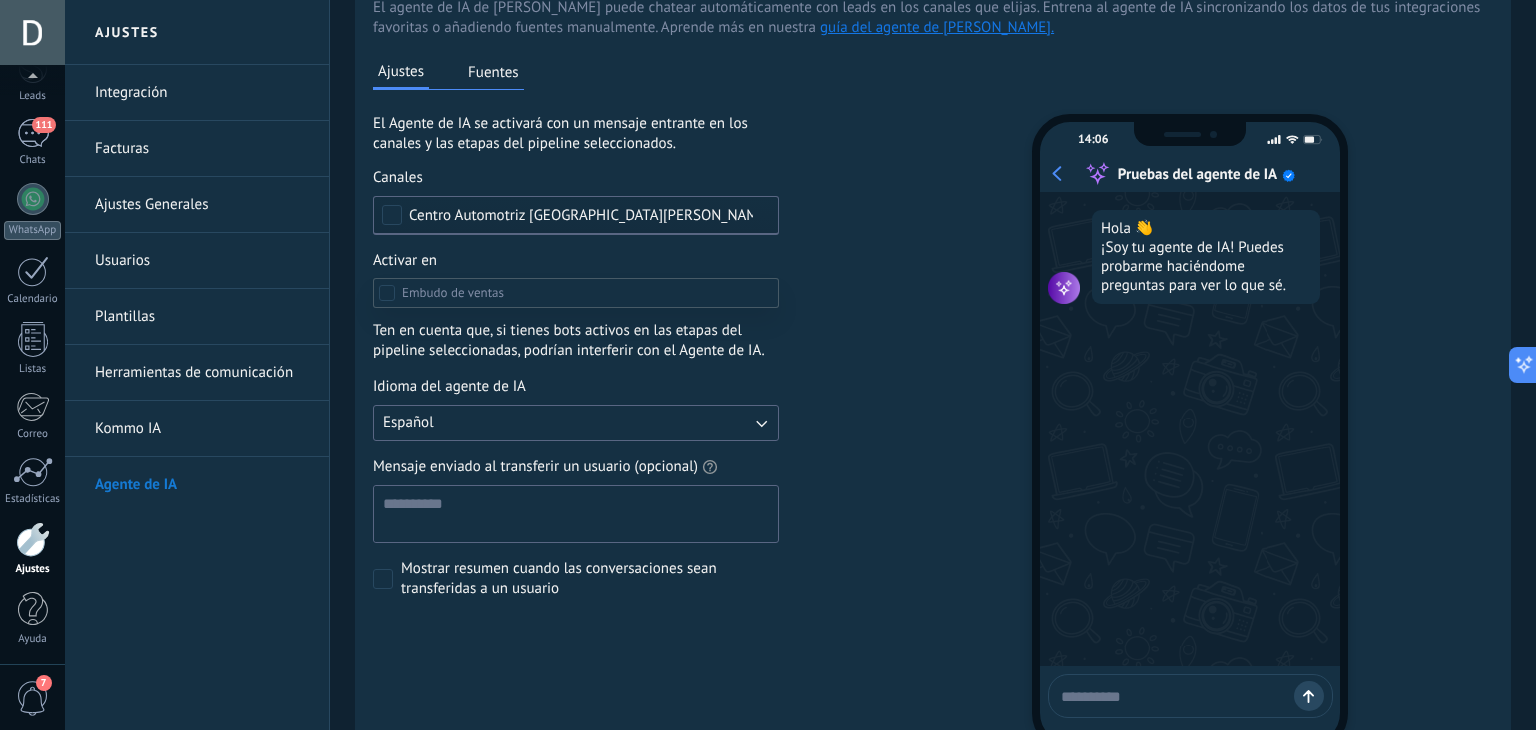 click at bounding box center [800, 365] 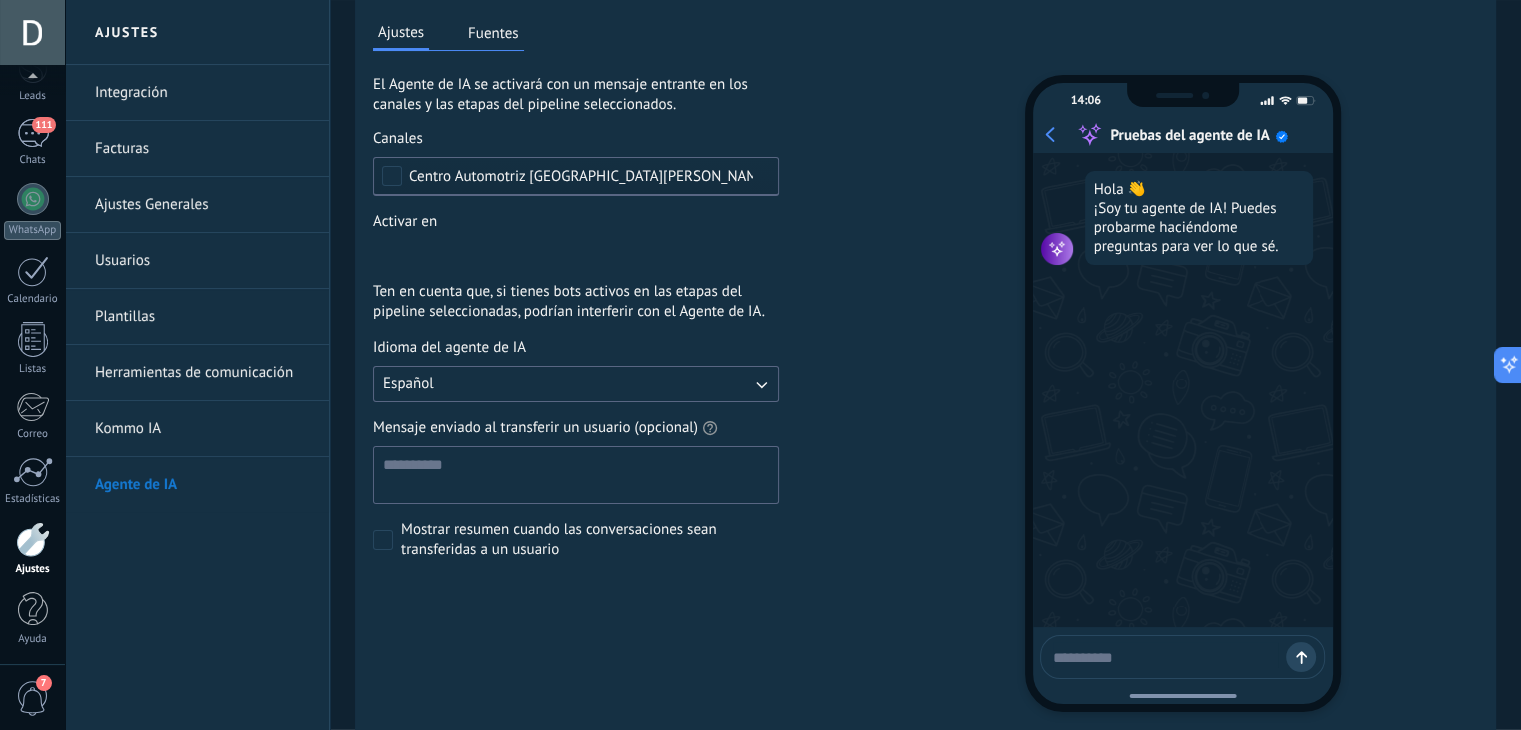 scroll, scrollTop: 0, scrollLeft: 0, axis: both 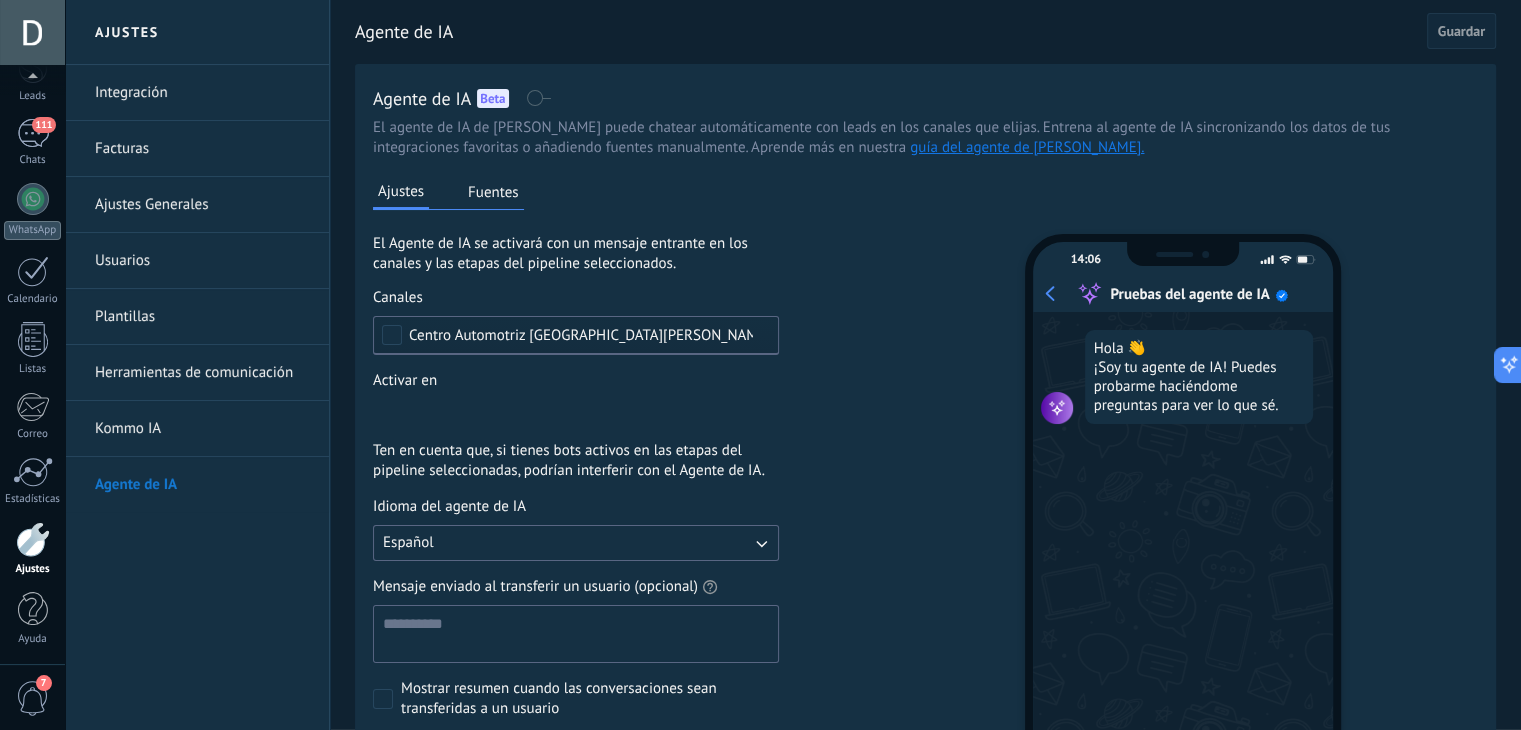 click on "Ajustes Fuentes El Agente de IA se activará con un mensaje entrante en los canales y las etapas del pipeline seleccionados. Canales Centro Automotriz SAN [PERSON_NAME] Activar en Leads Entrantes Contacto inicial Negociación Debate contractual Discusión de contrato Logrado con éxito Venta Perdido Ten en cuenta que, si tienes bots activos en las etapas del pipeline seleccionadas, podrían interferir con el Agente de IA. Idioma del agente de IA Español Mensaje enviado al transferir un usuario (opcional) Mostrar resumen cuando las conversaciones sean transferidas a un usuario" at bounding box center (610, 557) 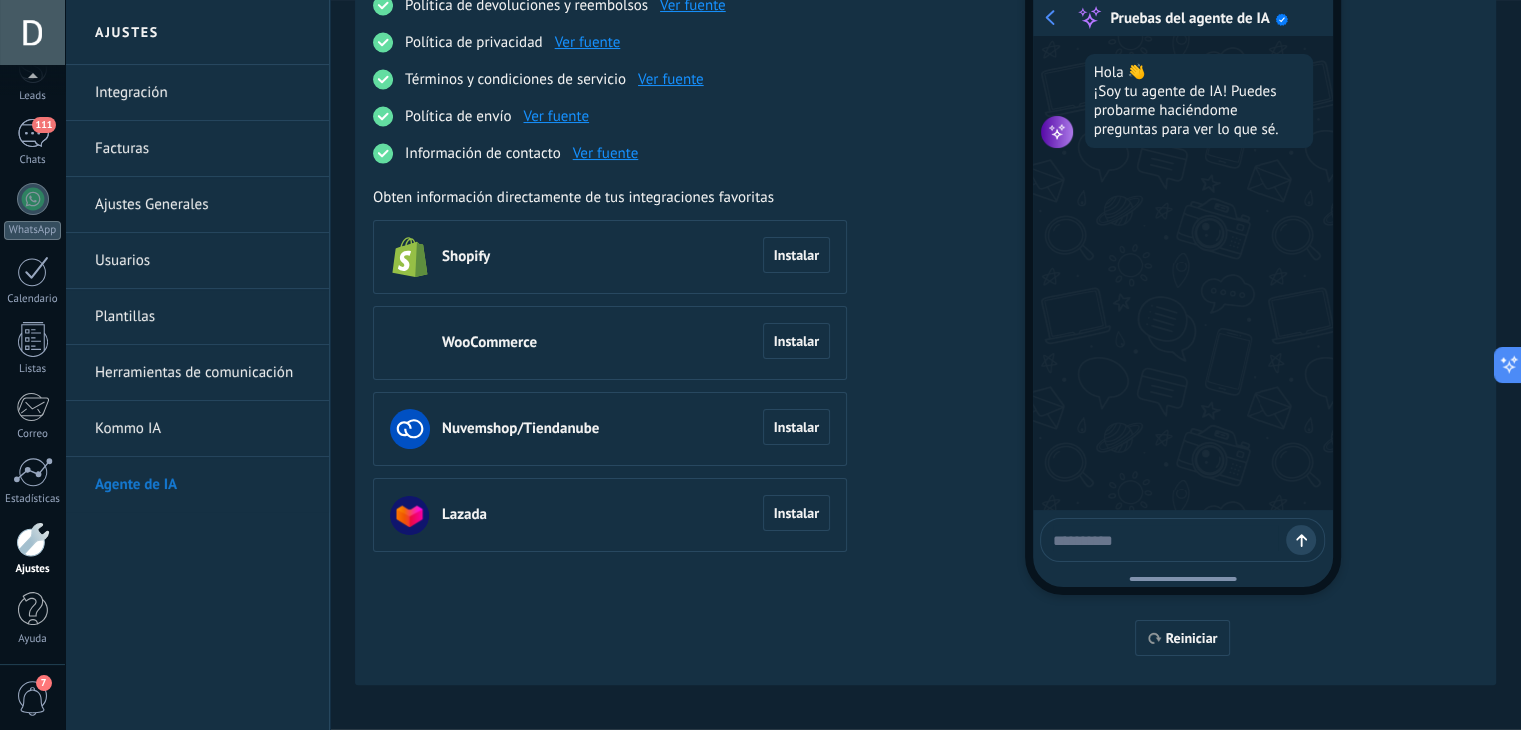 scroll, scrollTop: 0, scrollLeft: 0, axis: both 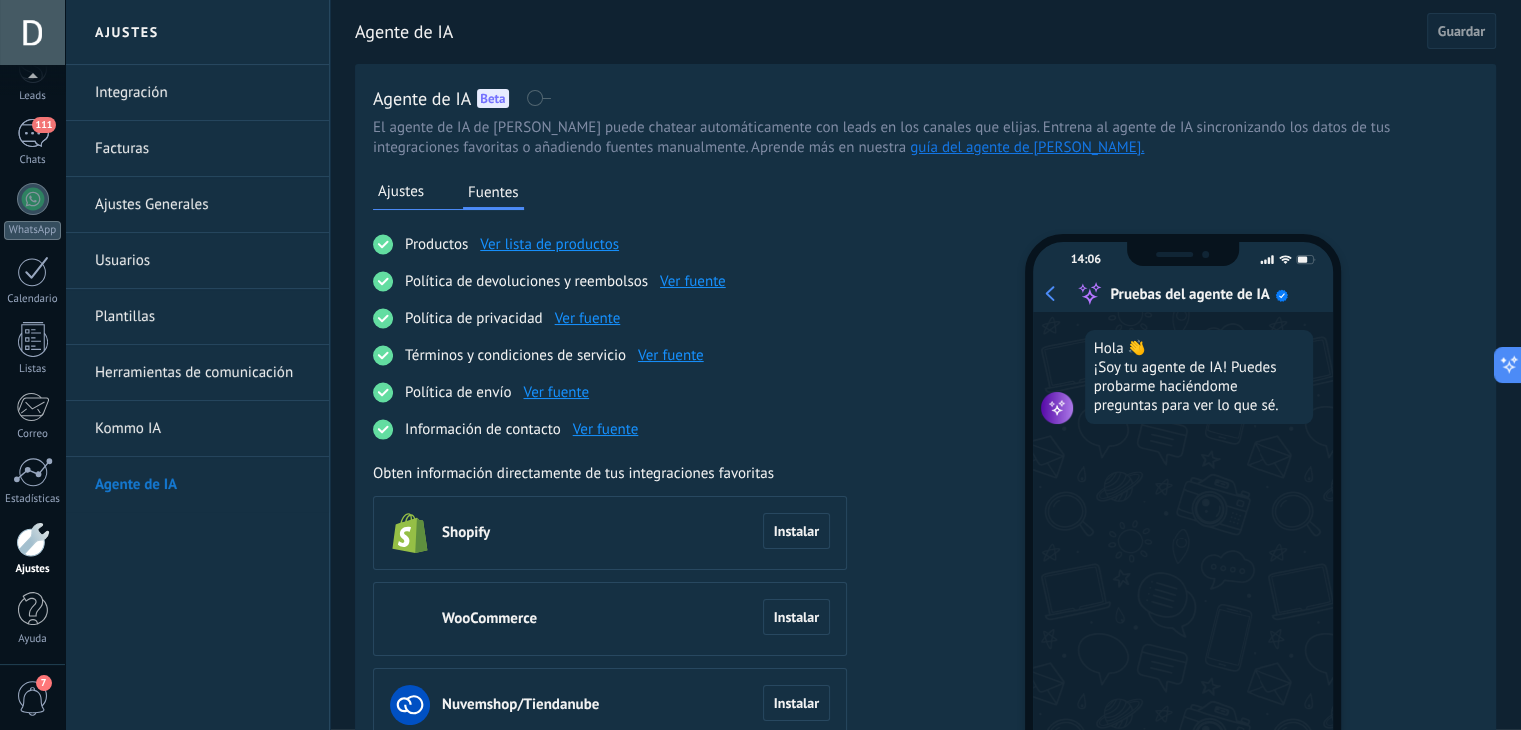 click on "Kommo IA" at bounding box center (202, 429) 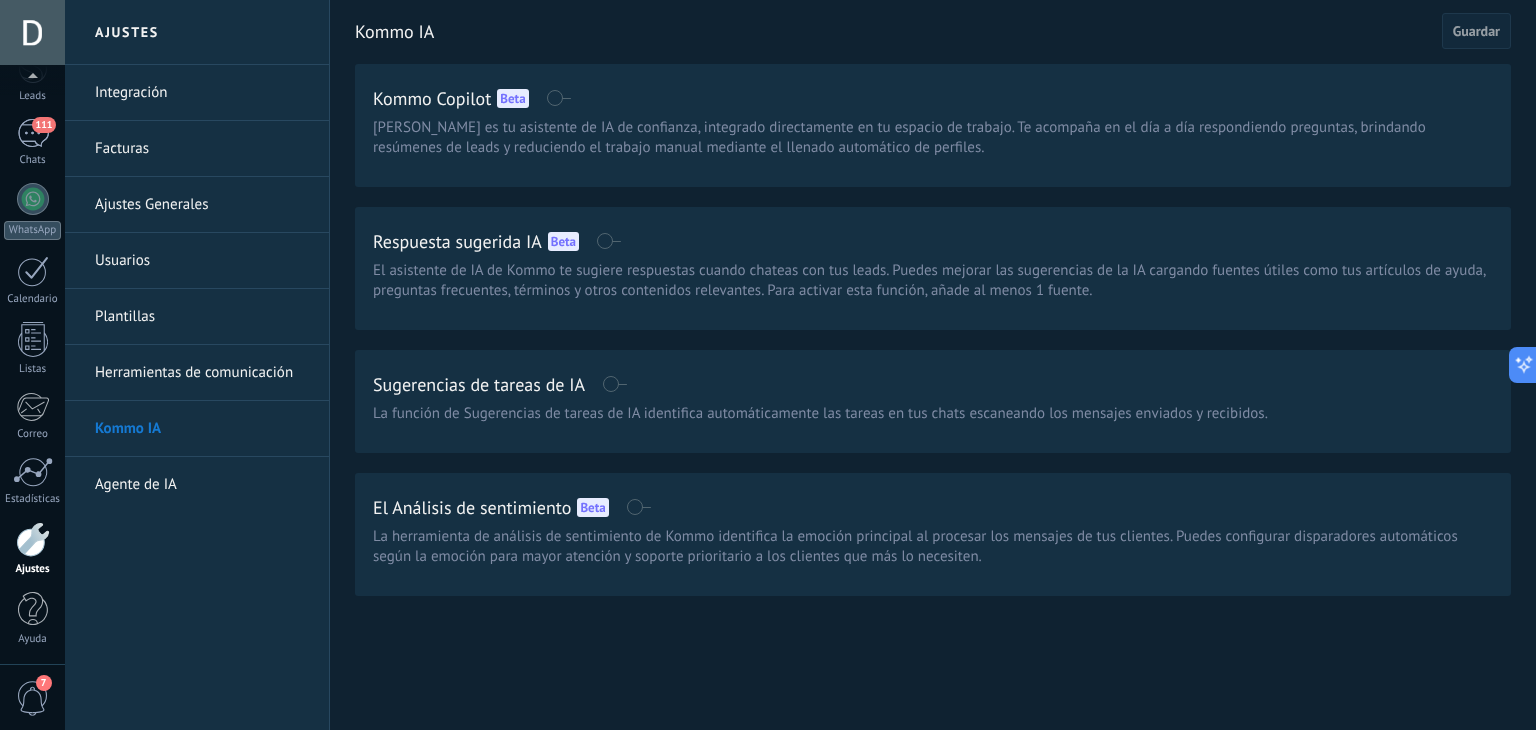 click on "Herramientas de comunicación" at bounding box center (202, 373) 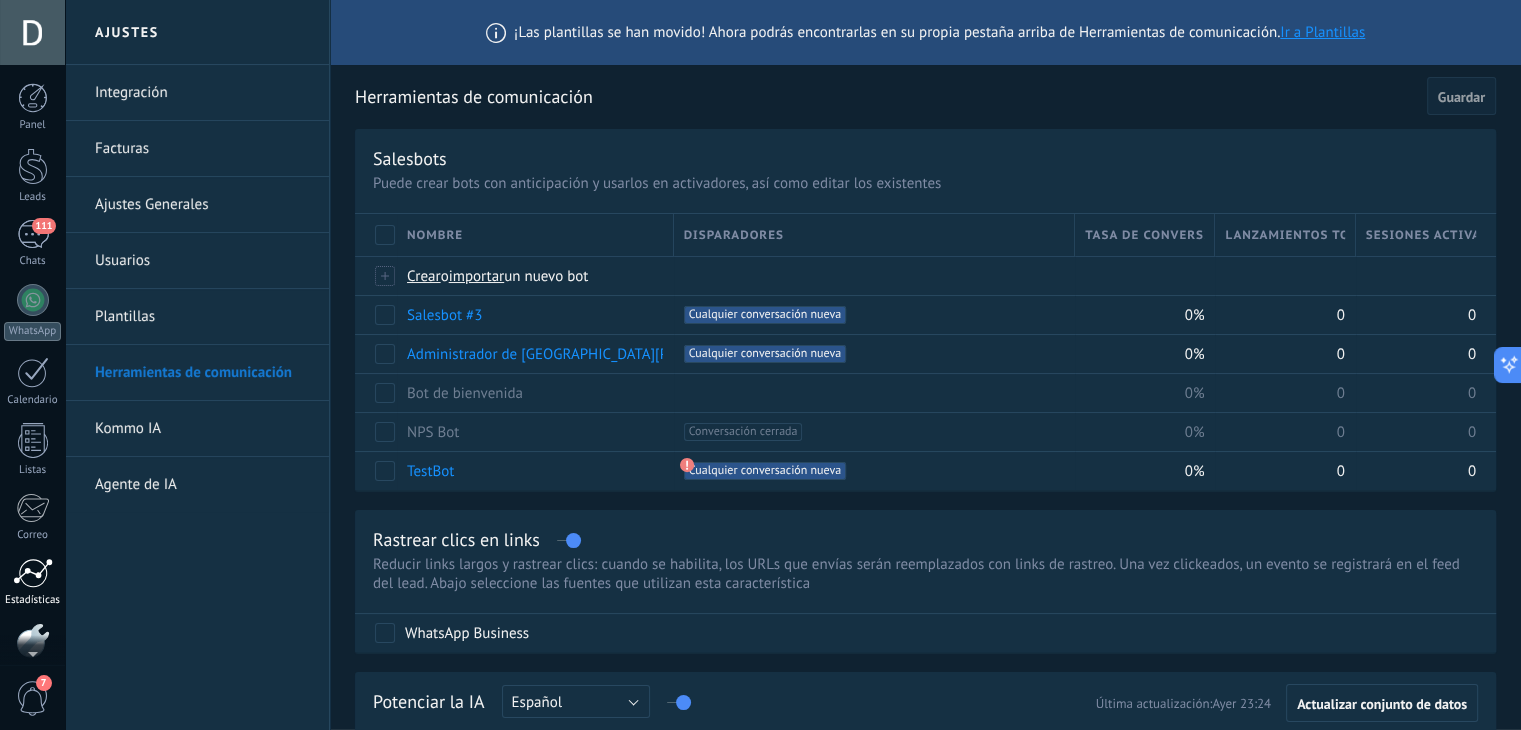 scroll, scrollTop: 101, scrollLeft: 0, axis: vertical 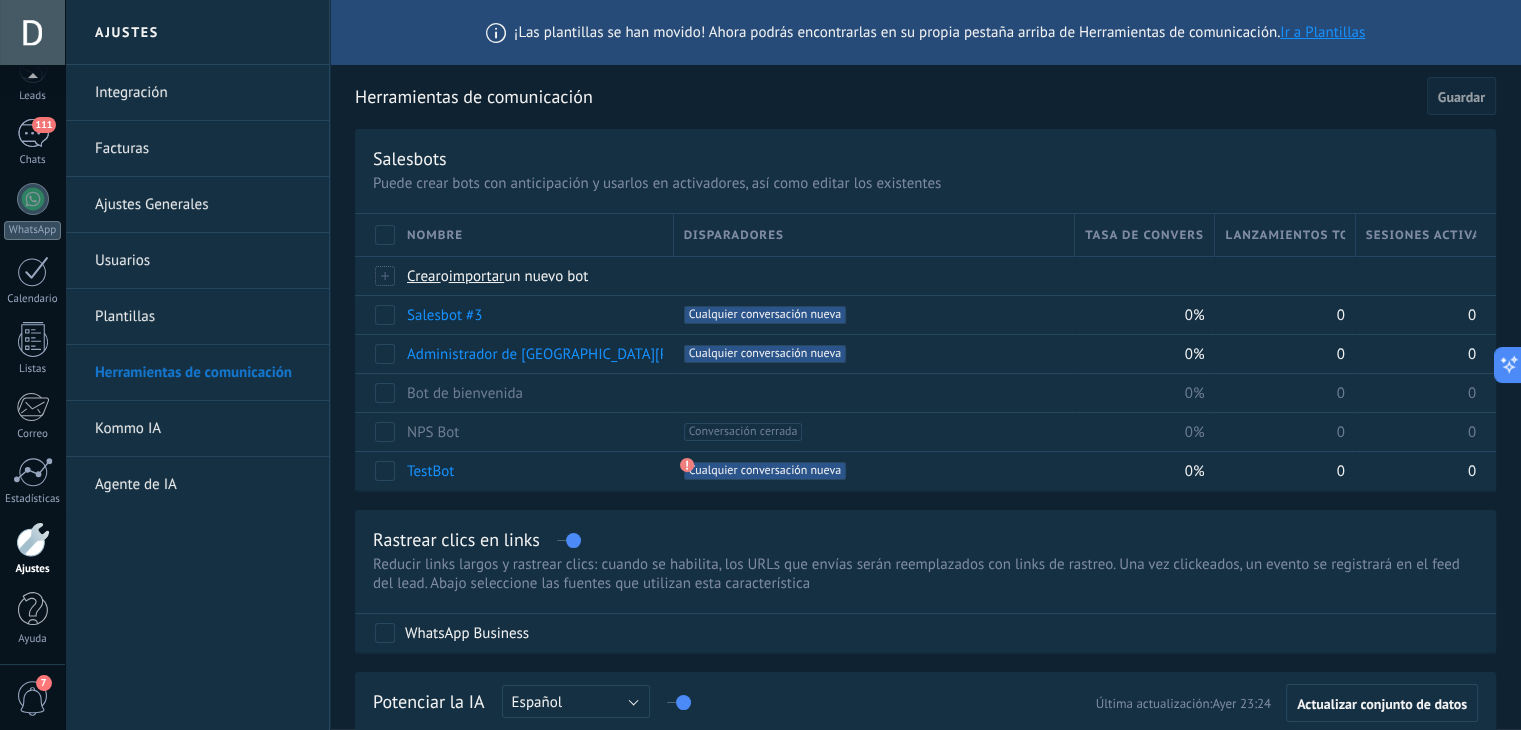 click on "Ir a Plantillas" at bounding box center (1322, 32) 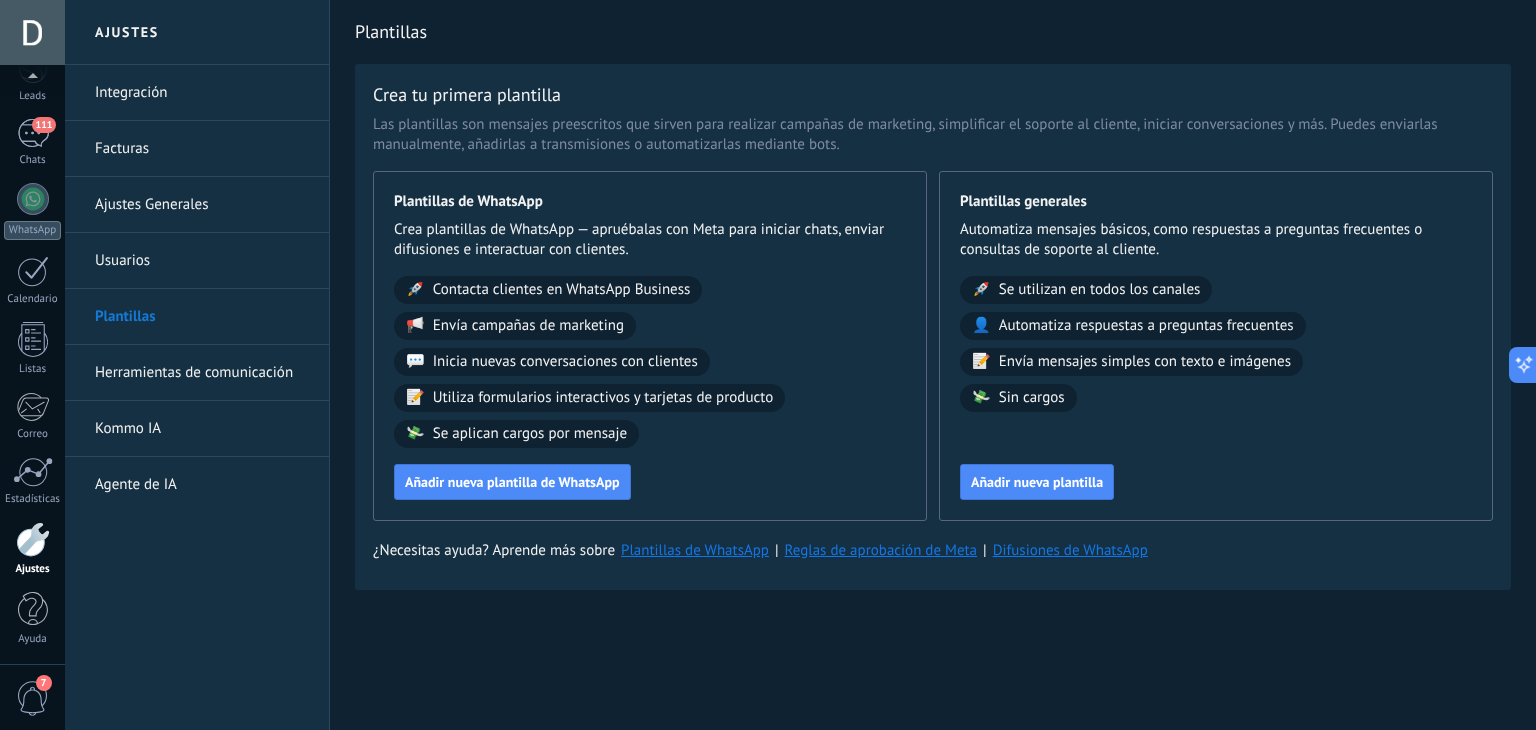 click on "Herramientas de comunicación" at bounding box center (202, 373) 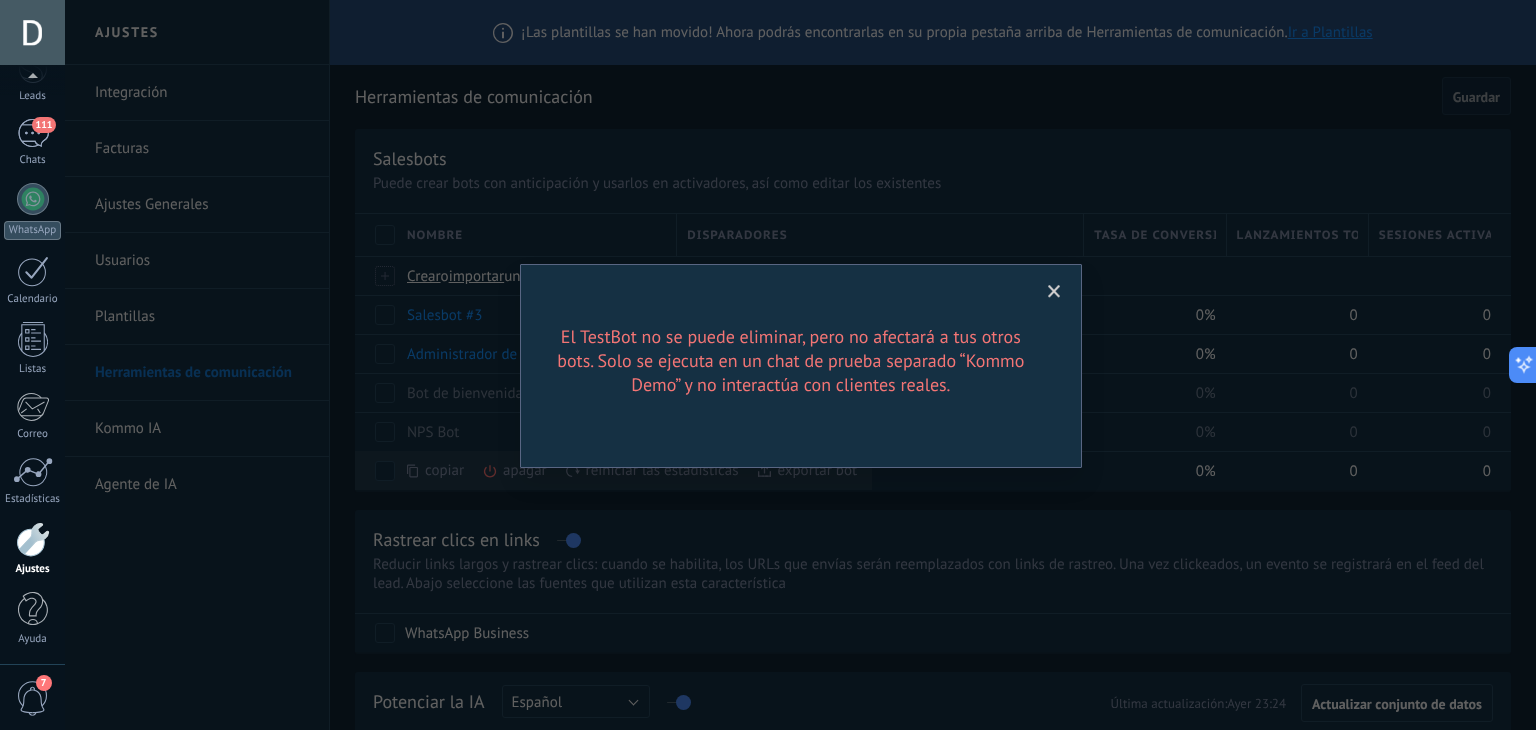click at bounding box center (1054, 292) 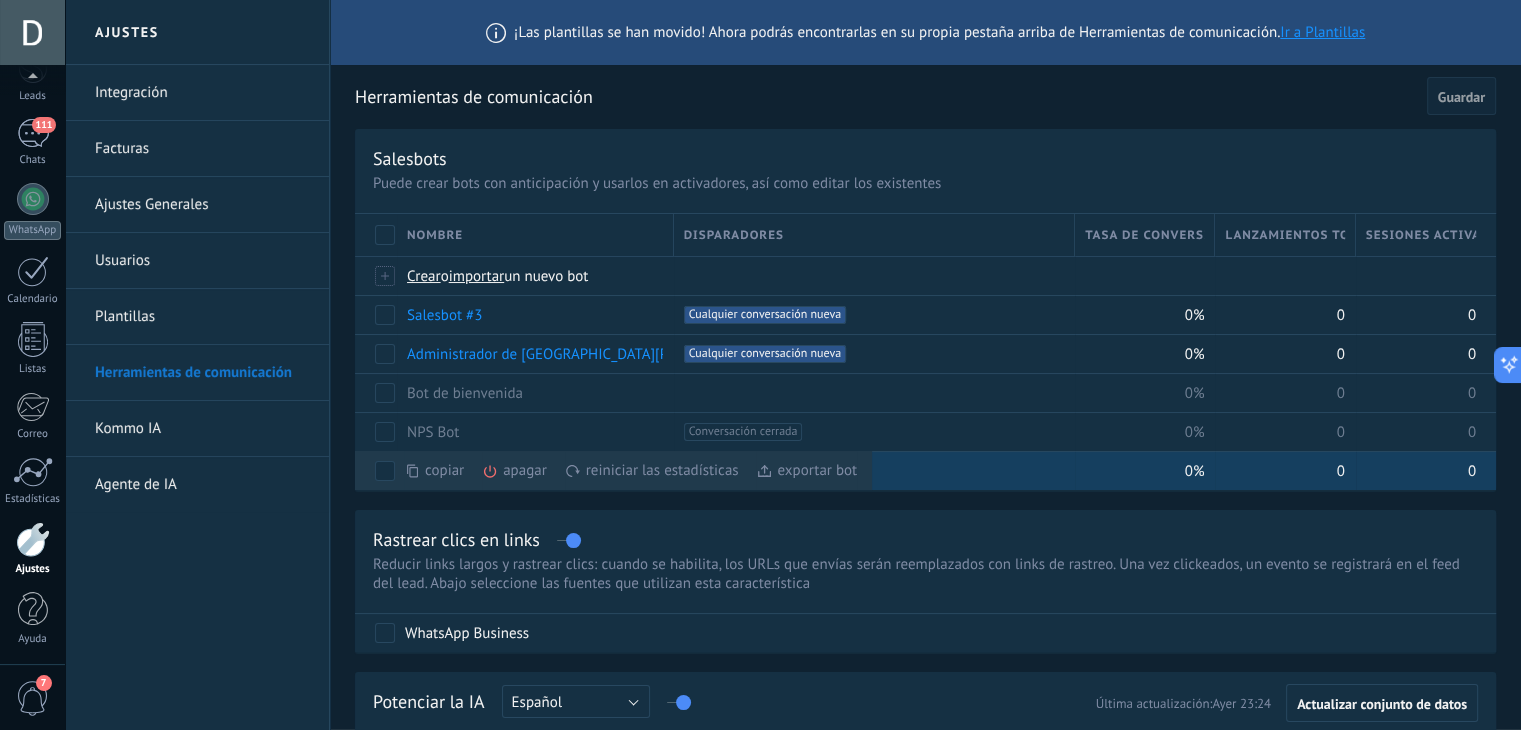 click on "apagar màs" at bounding box center (548, 470) 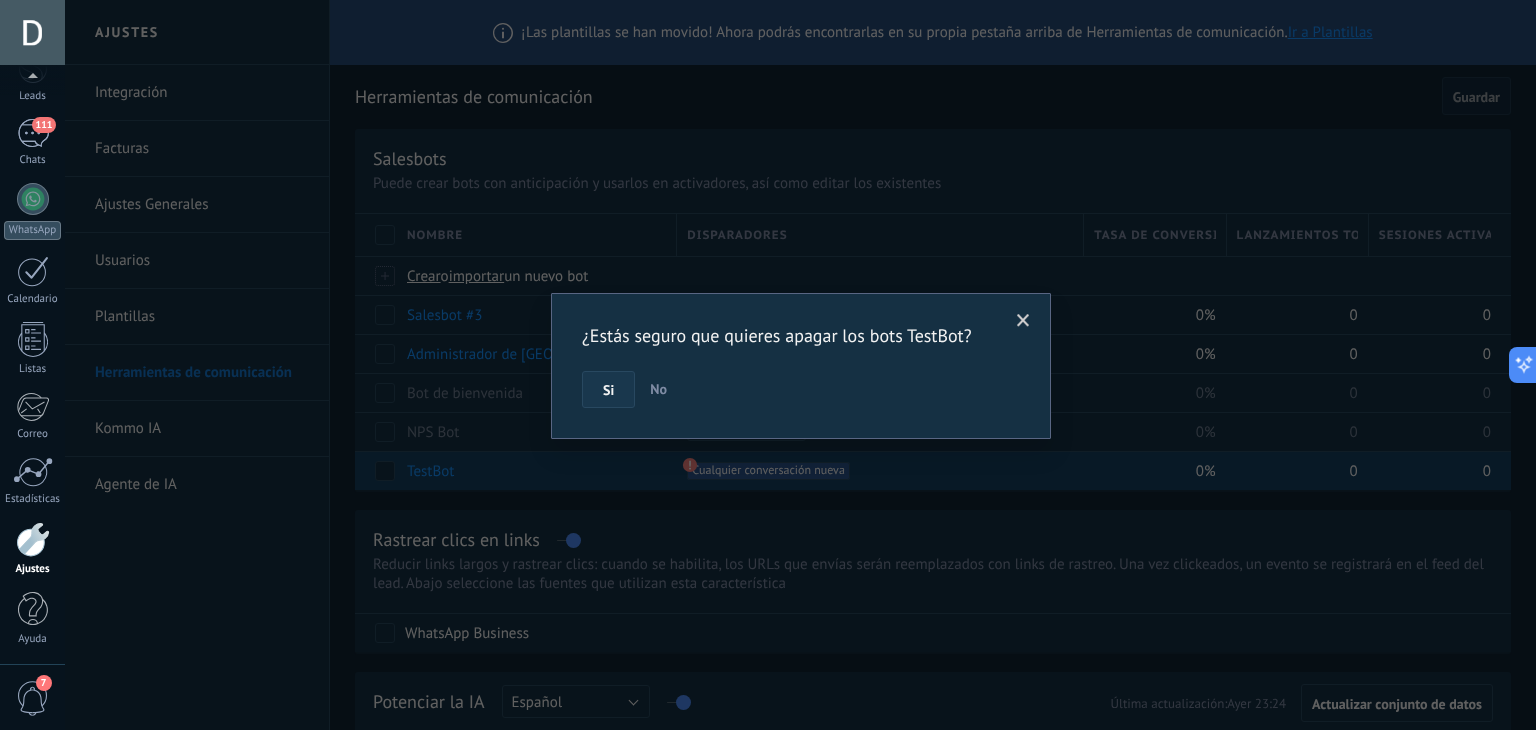 click on "Si" at bounding box center [608, 390] 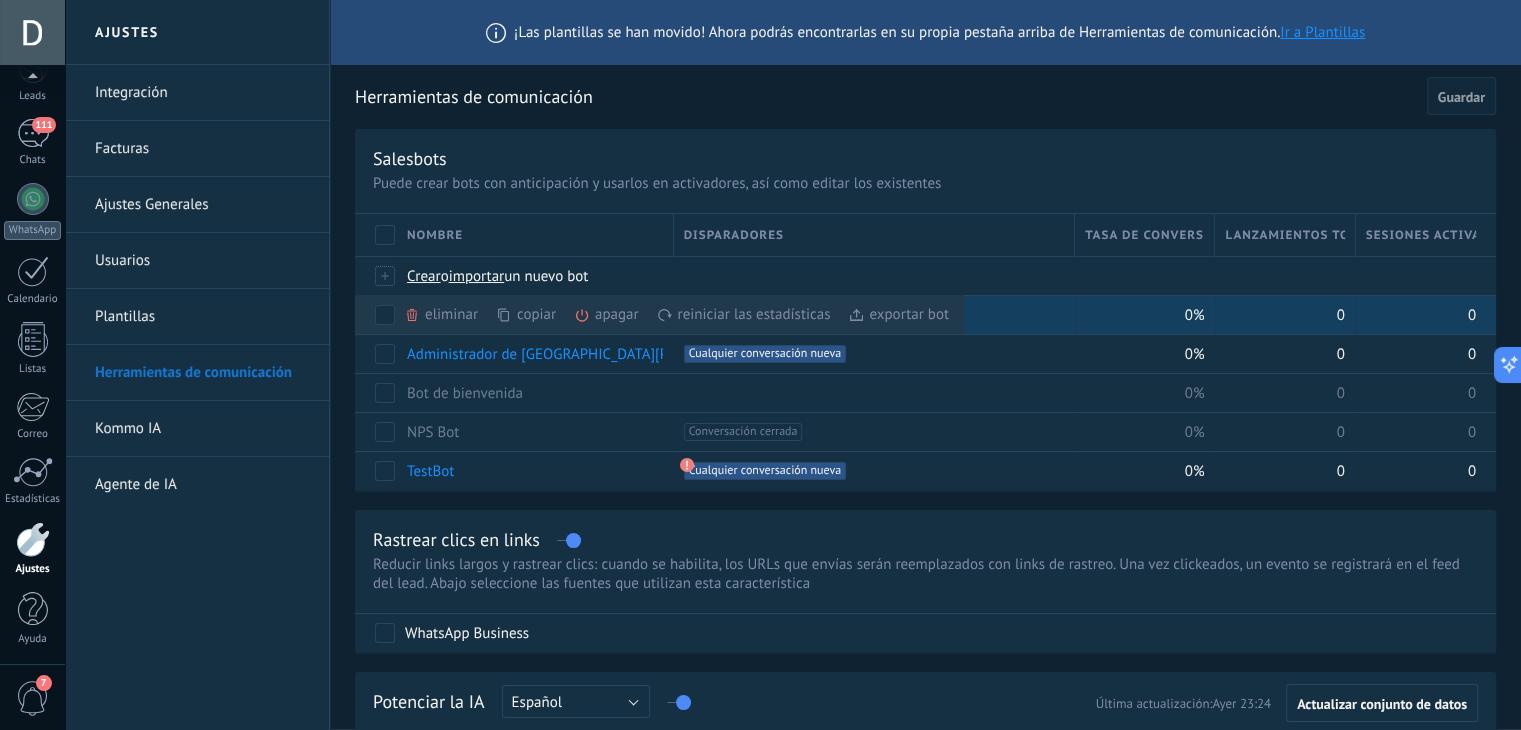 click 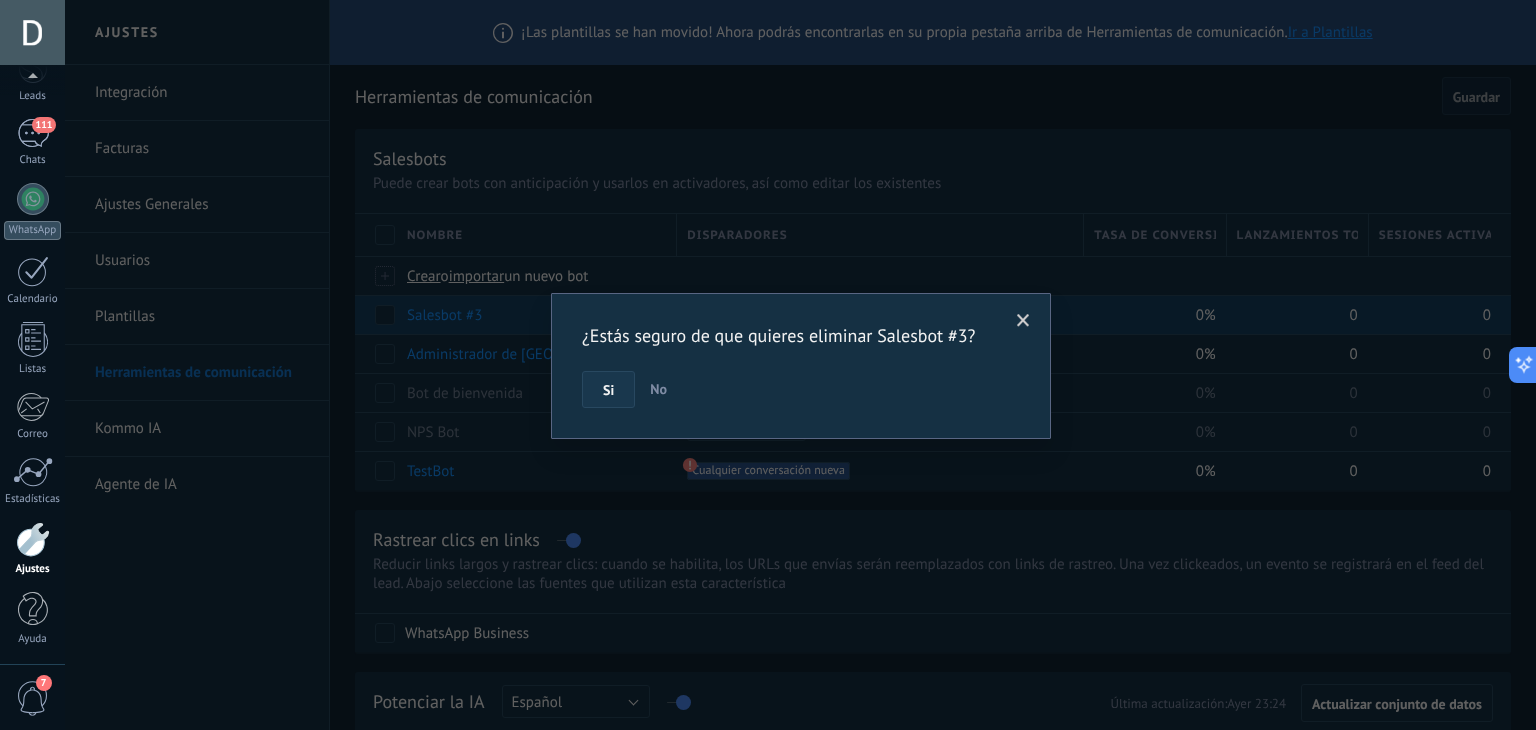 click on "Si" at bounding box center [608, 390] 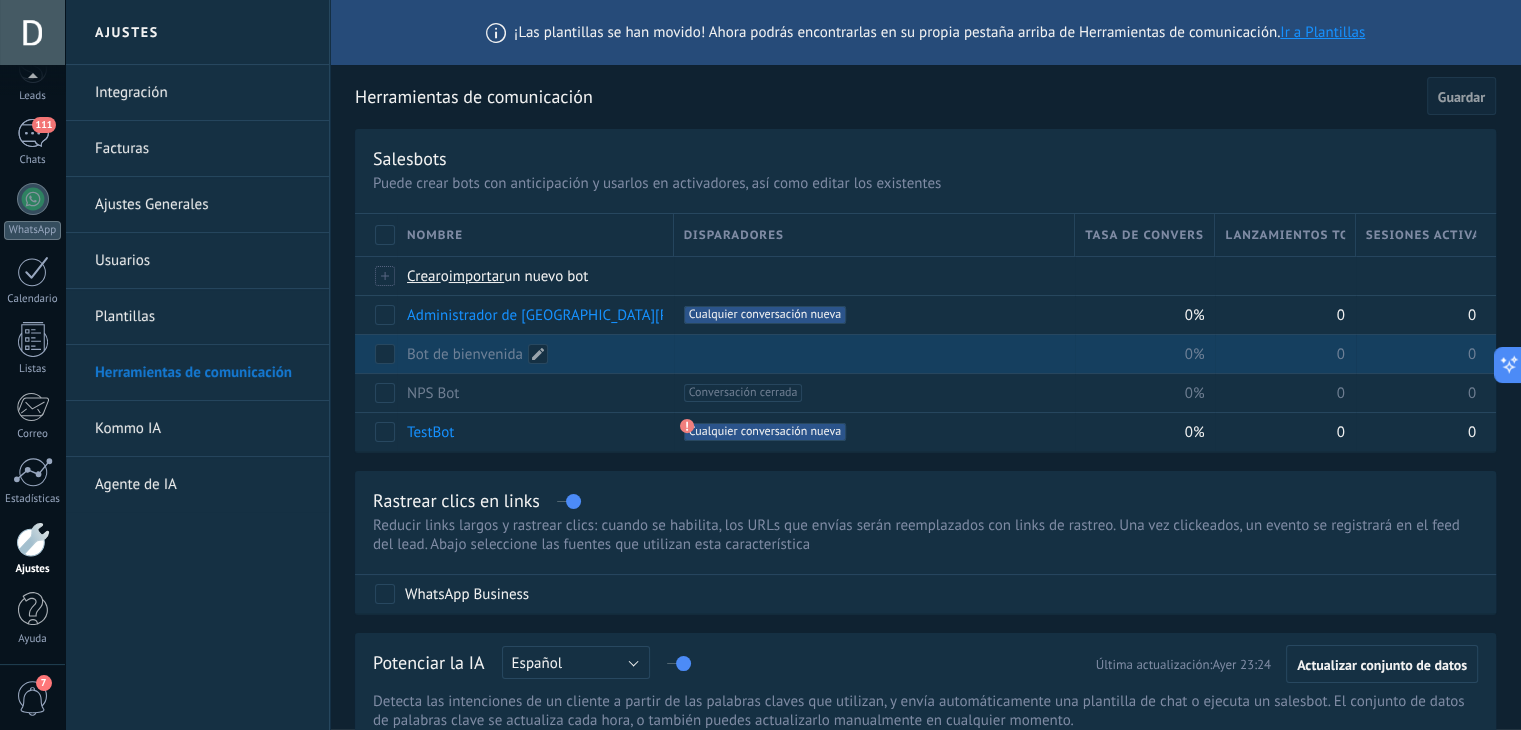 click on "Bot de bienvenida" at bounding box center [465, 354] 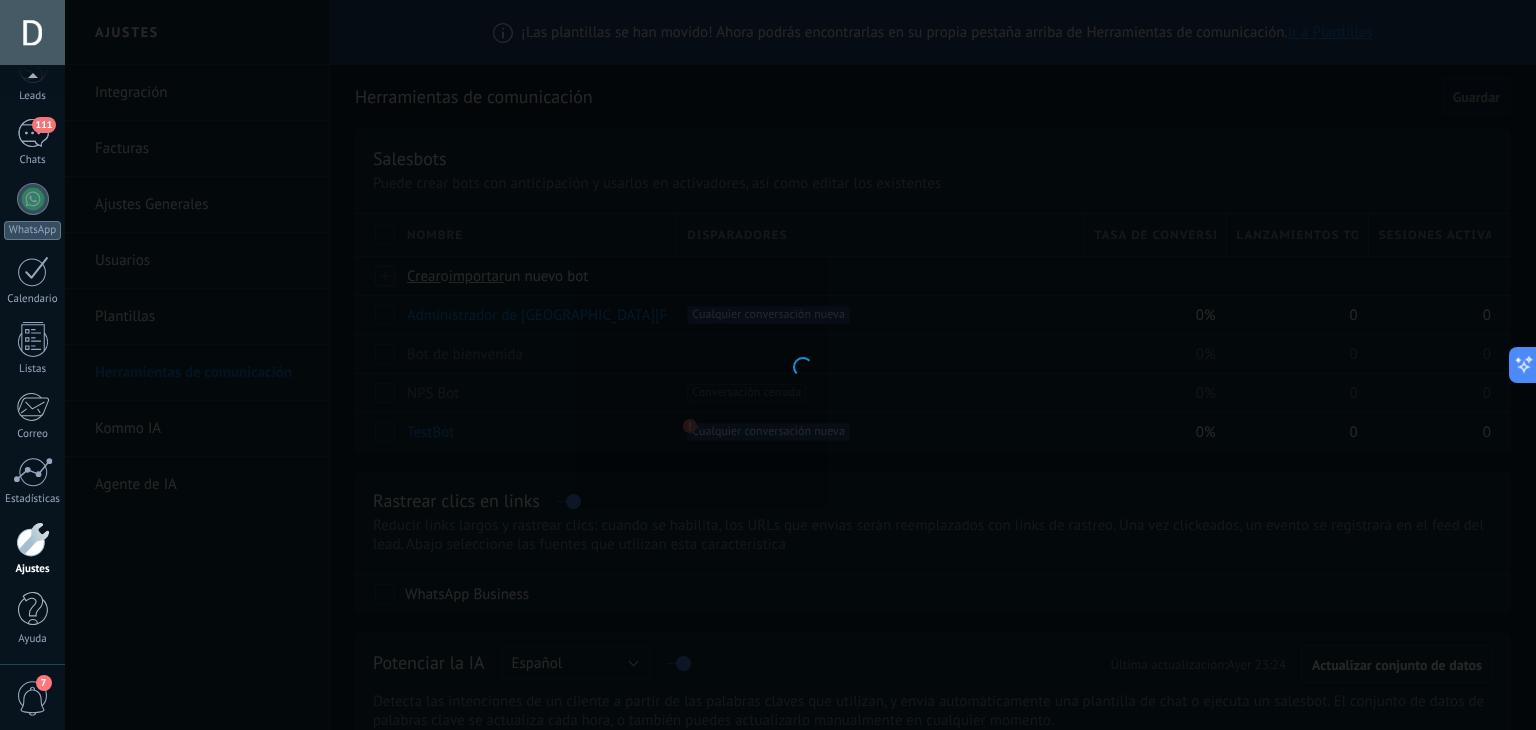 type on "**********" 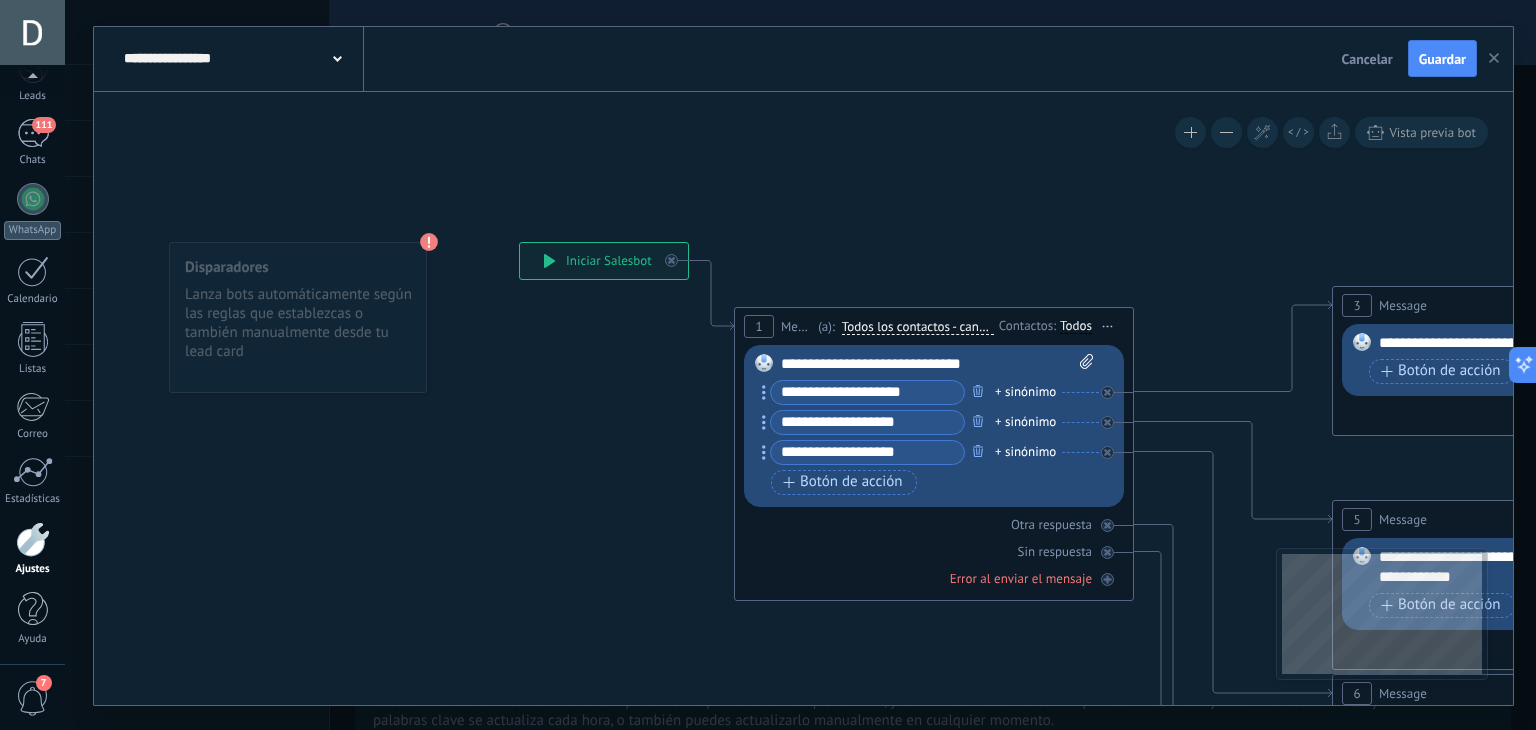 click 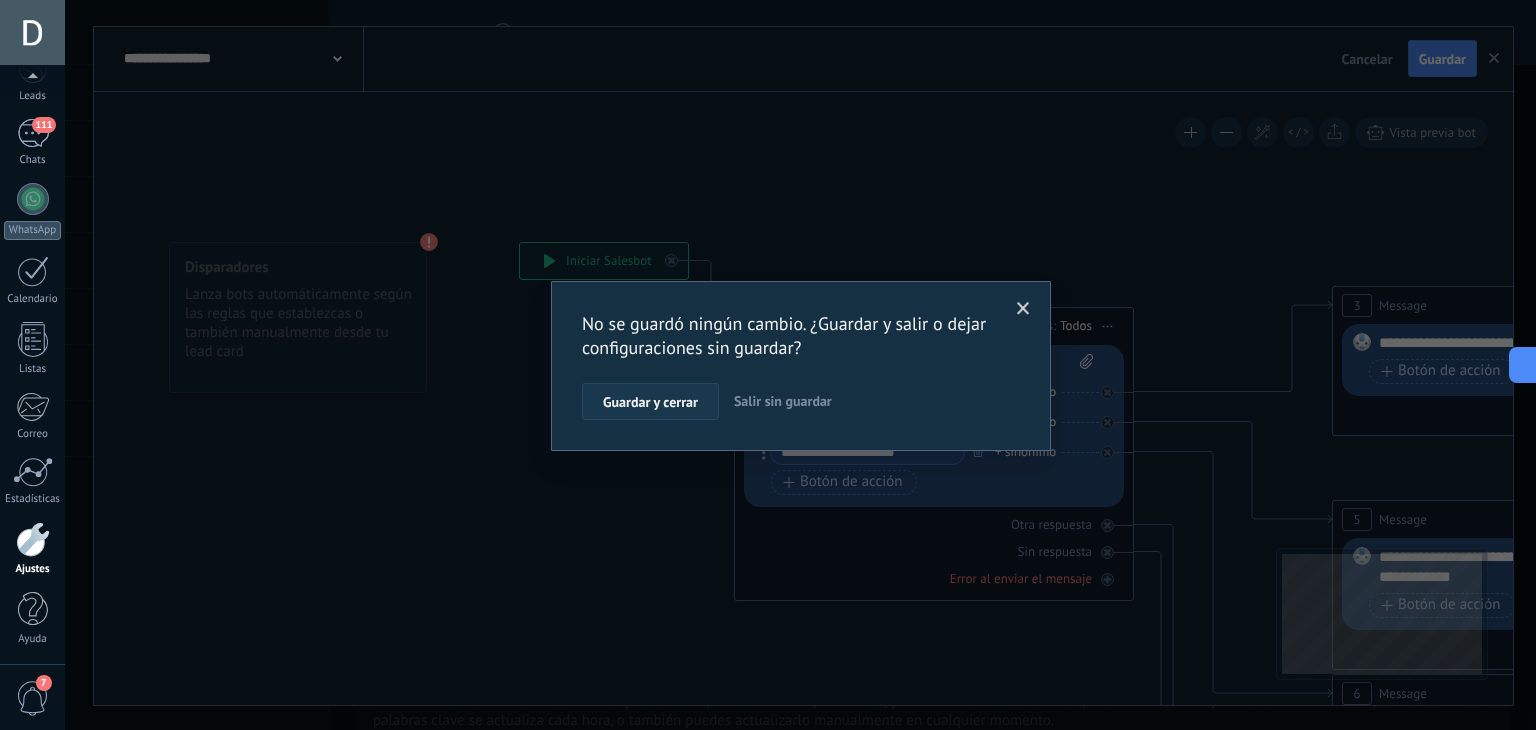 click on "Guardar y cerrar" at bounding box center [650, 402] 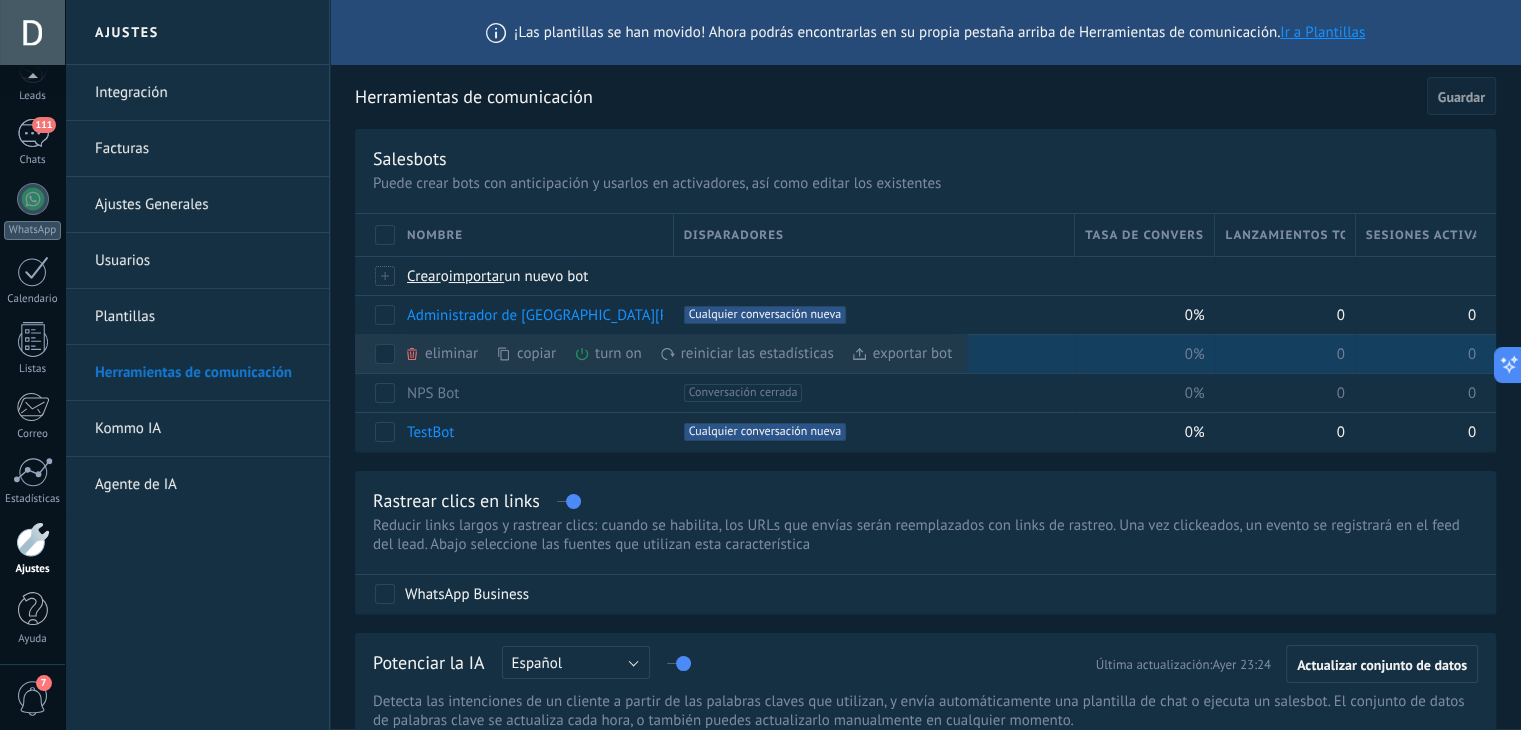 click on "eliminar màs" at bounding box center (475, 353) 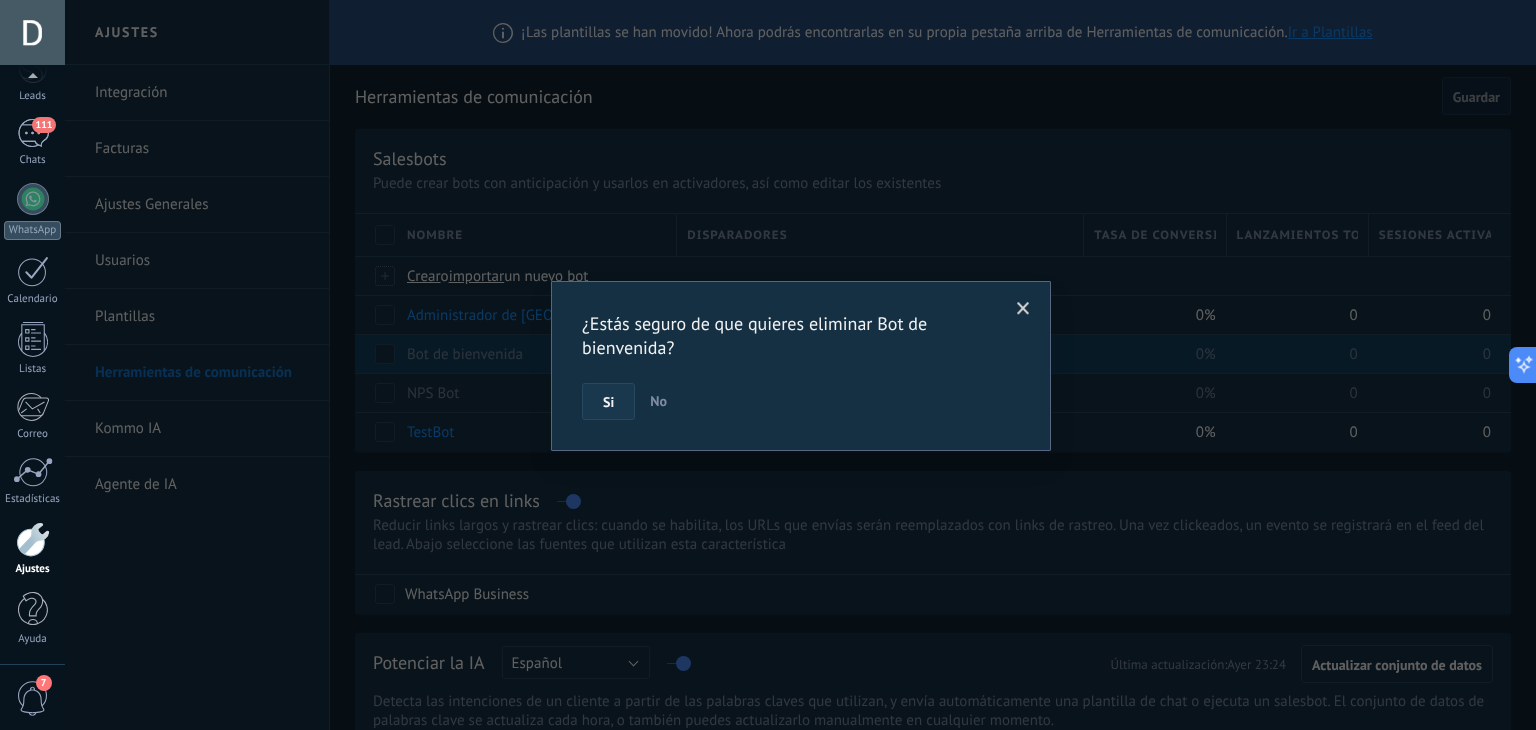click on "Si" at bounding box center (608, 402) 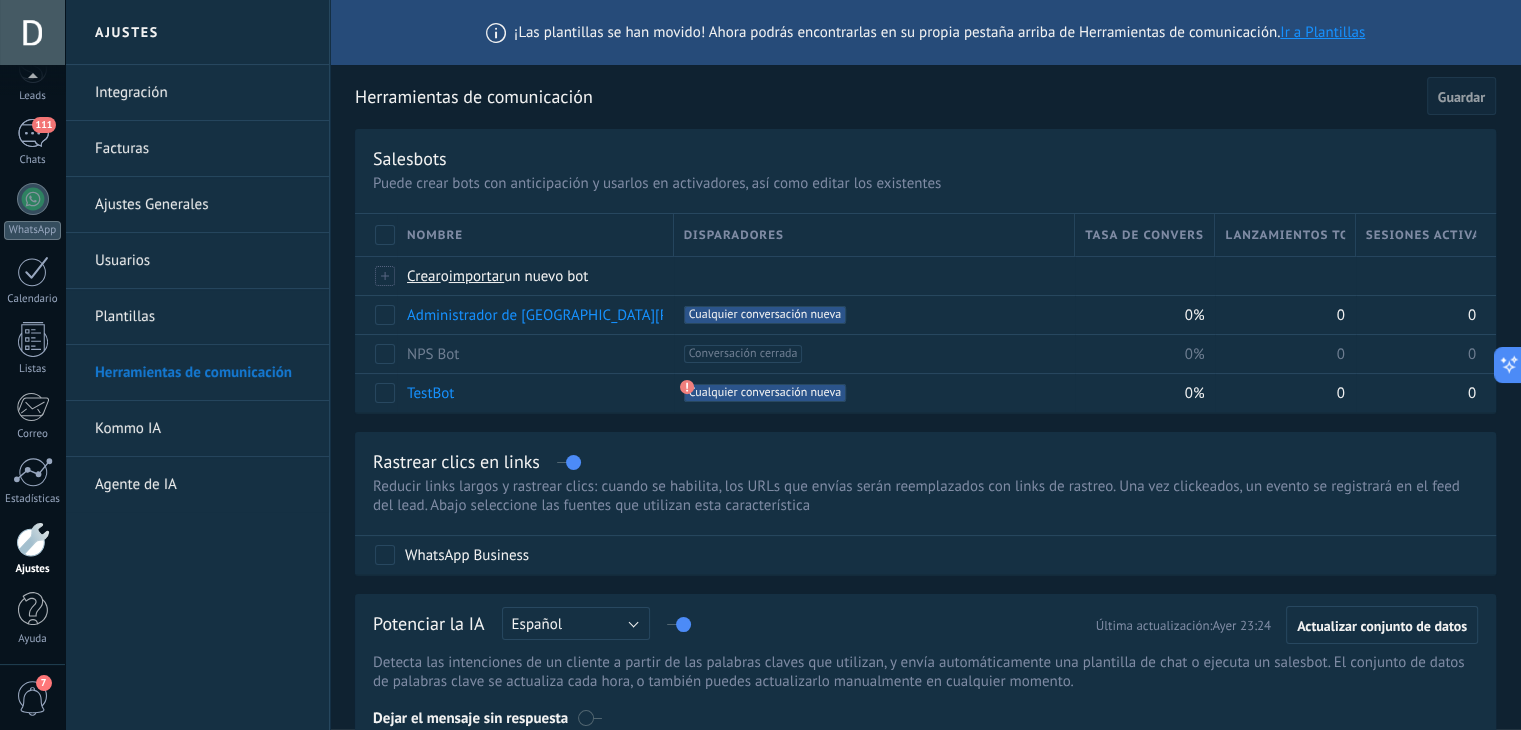 click on "¡Las plantillas se han movido! Ahora podrás encontrarlas en su propia pestaña arriba de Herramientas de comunicación.  Ir a Plantillas Herramientas de comunicación Cancelar Guardar Salesbots Puede crear bots con anticipación y usarlos en activadores, así como editar los existentes Actualizar a Avanzado Nombre Disparadores Tasa de conversión Lanzamientos totales Sesiones activas        Crear  o  importar  un nuevo bot              Administrador de San [PERSON_NAME] +1 Cualquier conversación nueva +0 0% 0 0        NPS Bot +1 Conversación cerrada +0 0% 0 0        TestBot +1 Cualquier conversación nueva +0 0% 0 0 Mostrar más avanzado Rastrear clics en links Reducir links largos y rastrear clics: cuando se habilita, los URLs que envías serán reemplazados con links de rastreo. Una vez clickeados, un evento se registrará en el feed del lead. Abajo seleccione las fuentes que utilizan esta característica WhatsApp Business Potenciar la IA Rusa Inglés Español Portugués Indonesio Turco Español 1 hora" at bounding box center (925, 772) 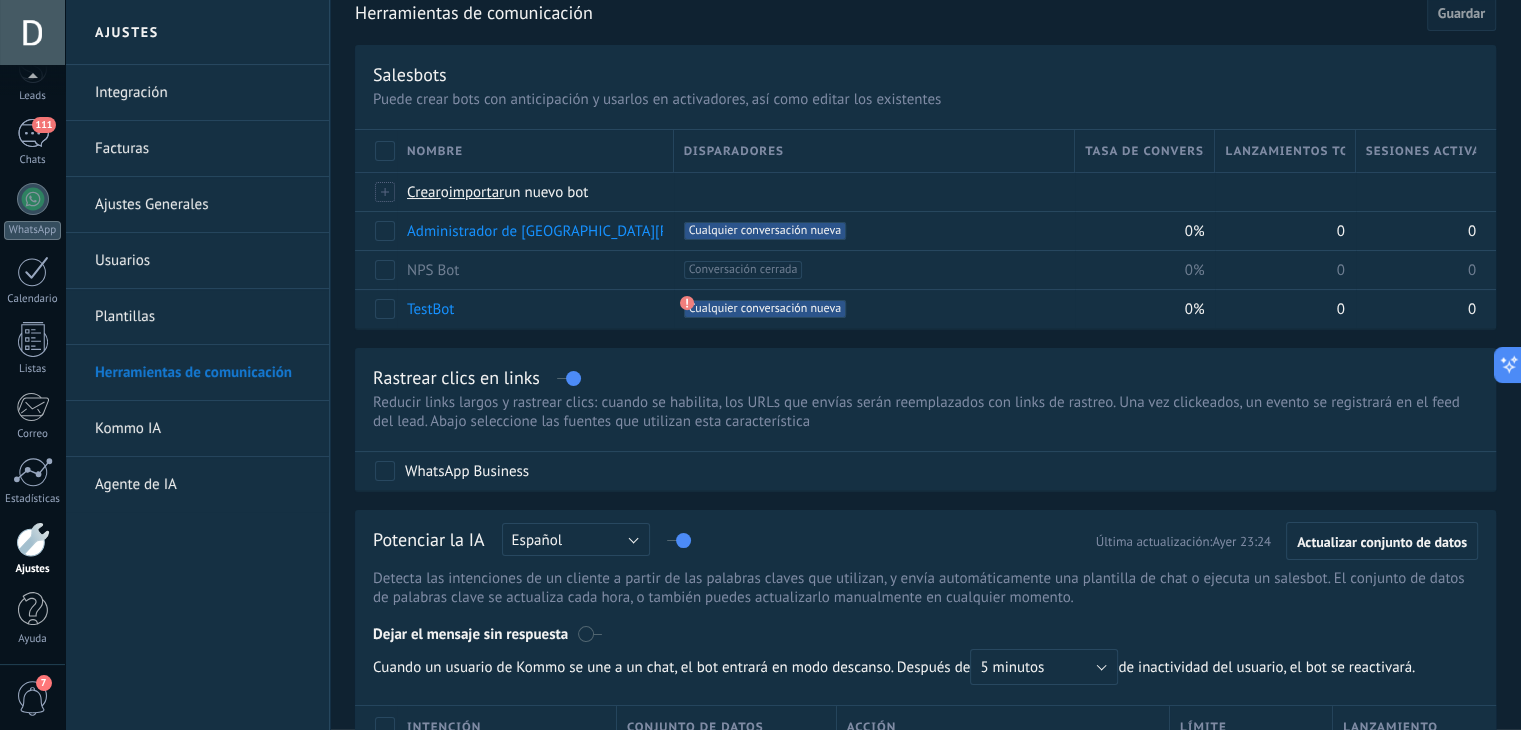 scroll, scrollTop: 86, scrollLeft: 0, axis: vertical 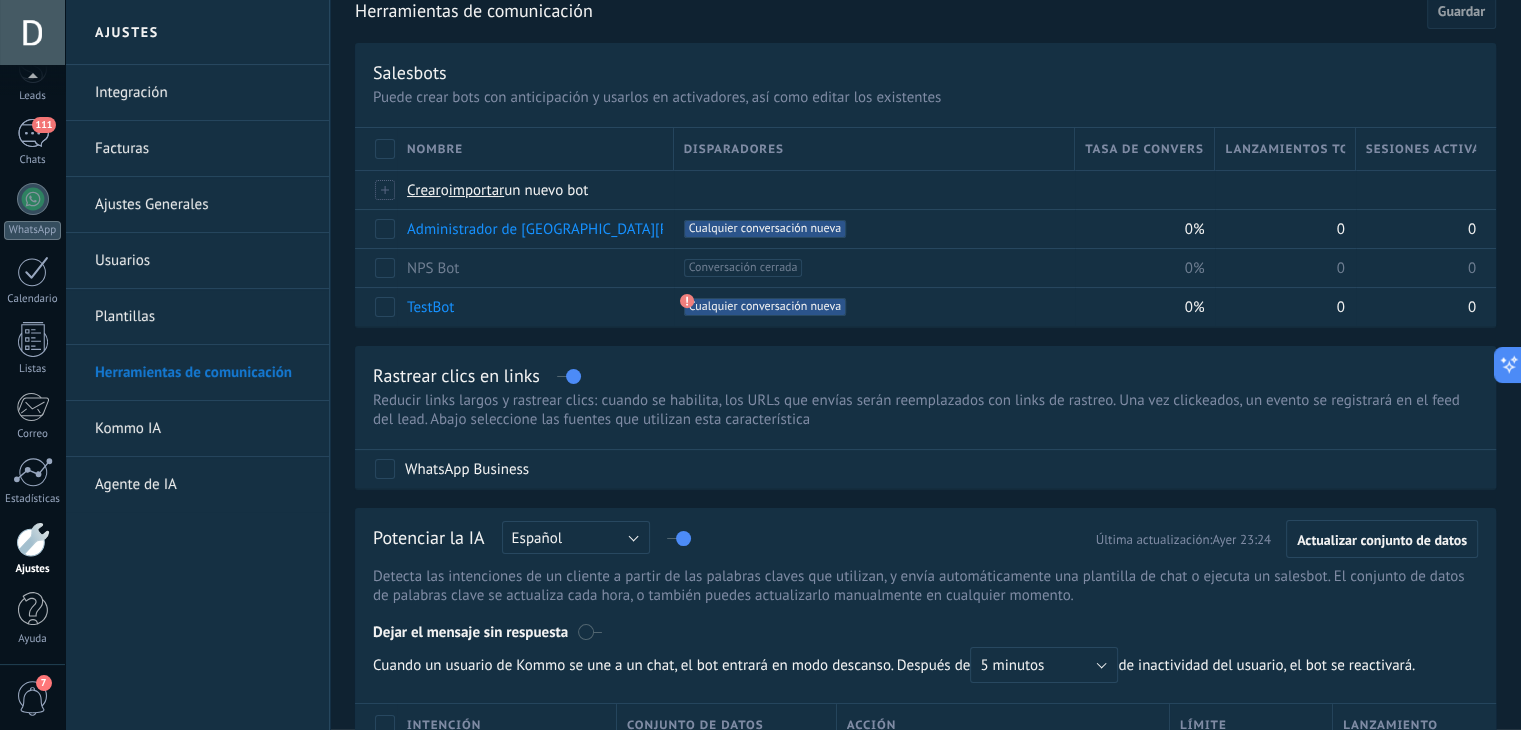 click on "Disparadores" at bounding box center [734, 149] 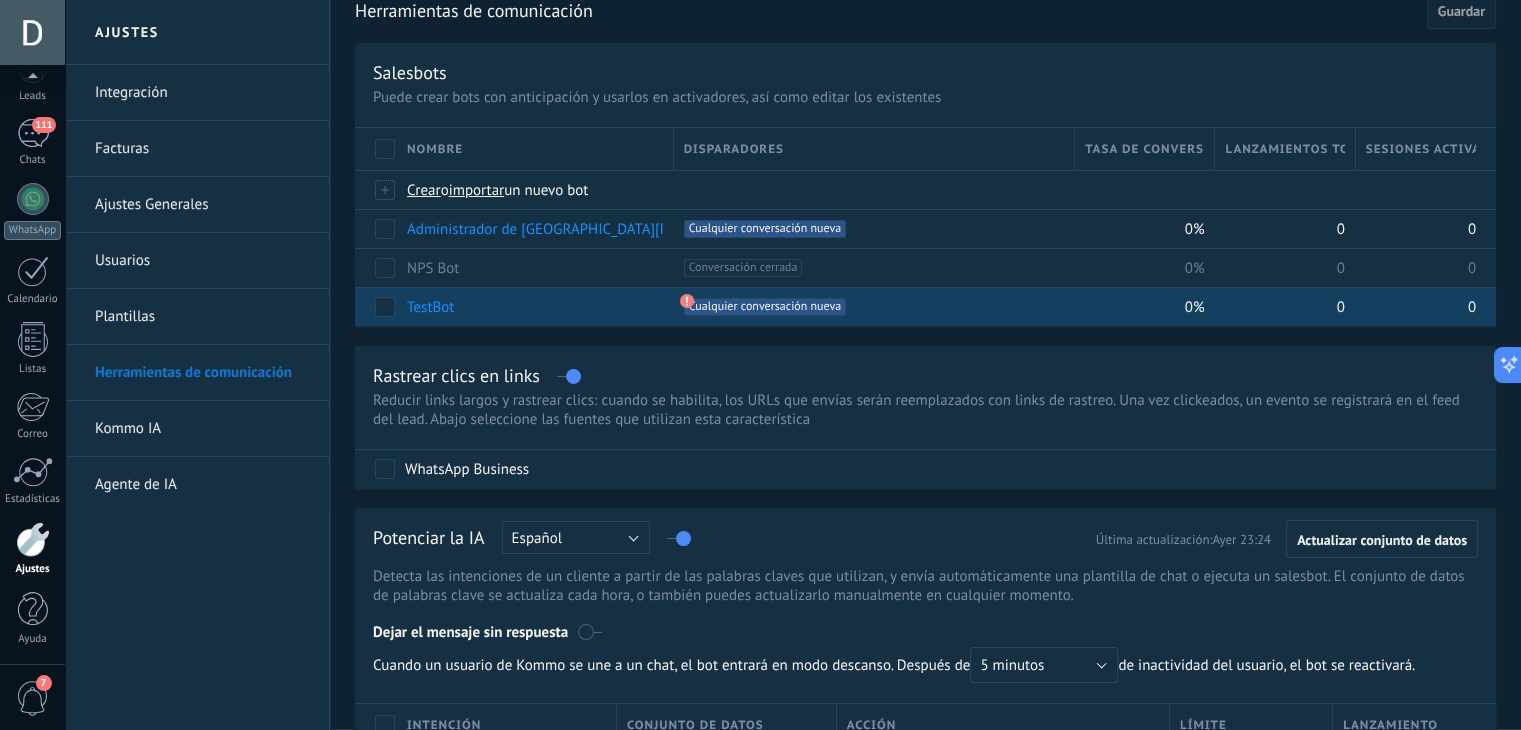 click on "+1 Cualquier conversación nueva +0" at bounding box center (874, 307) 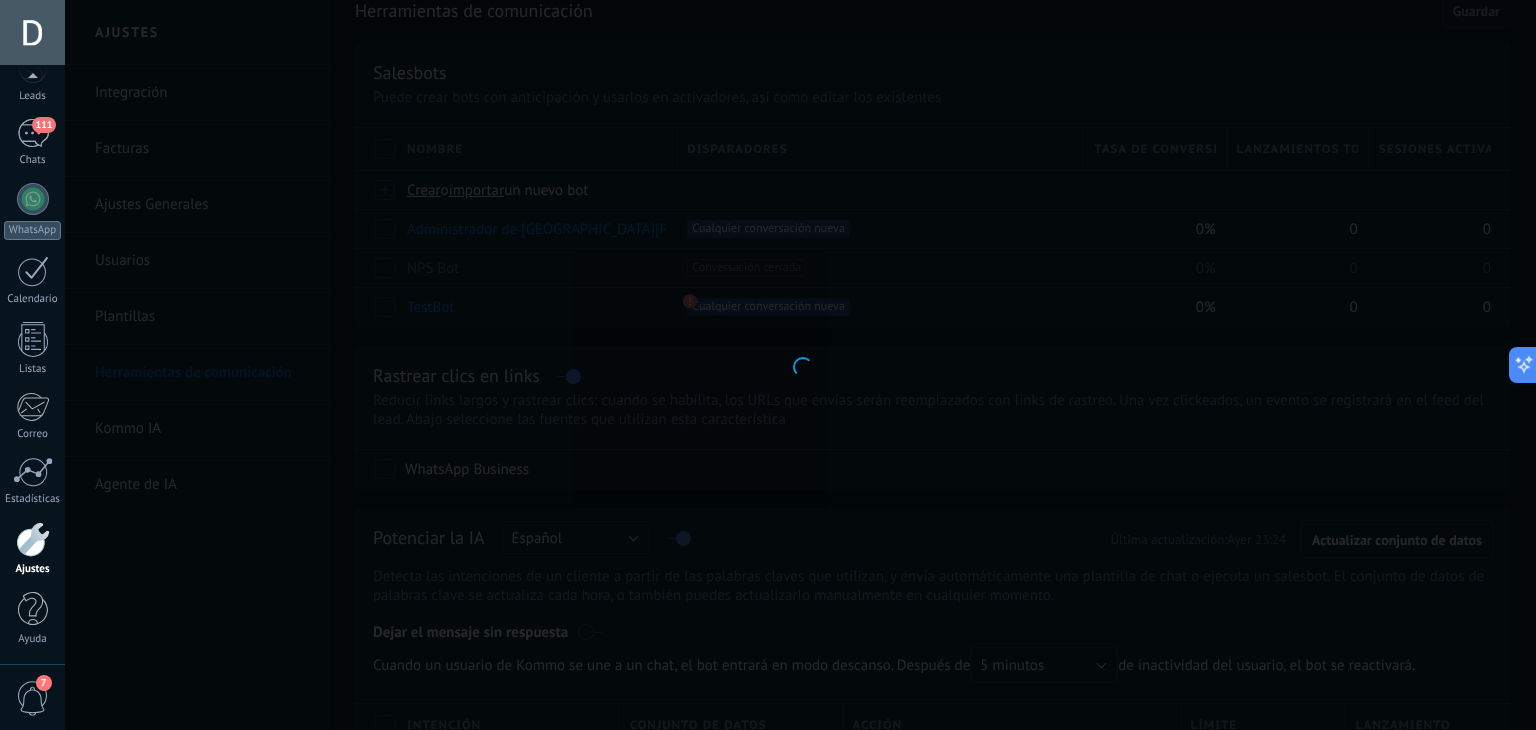 type on "*******" 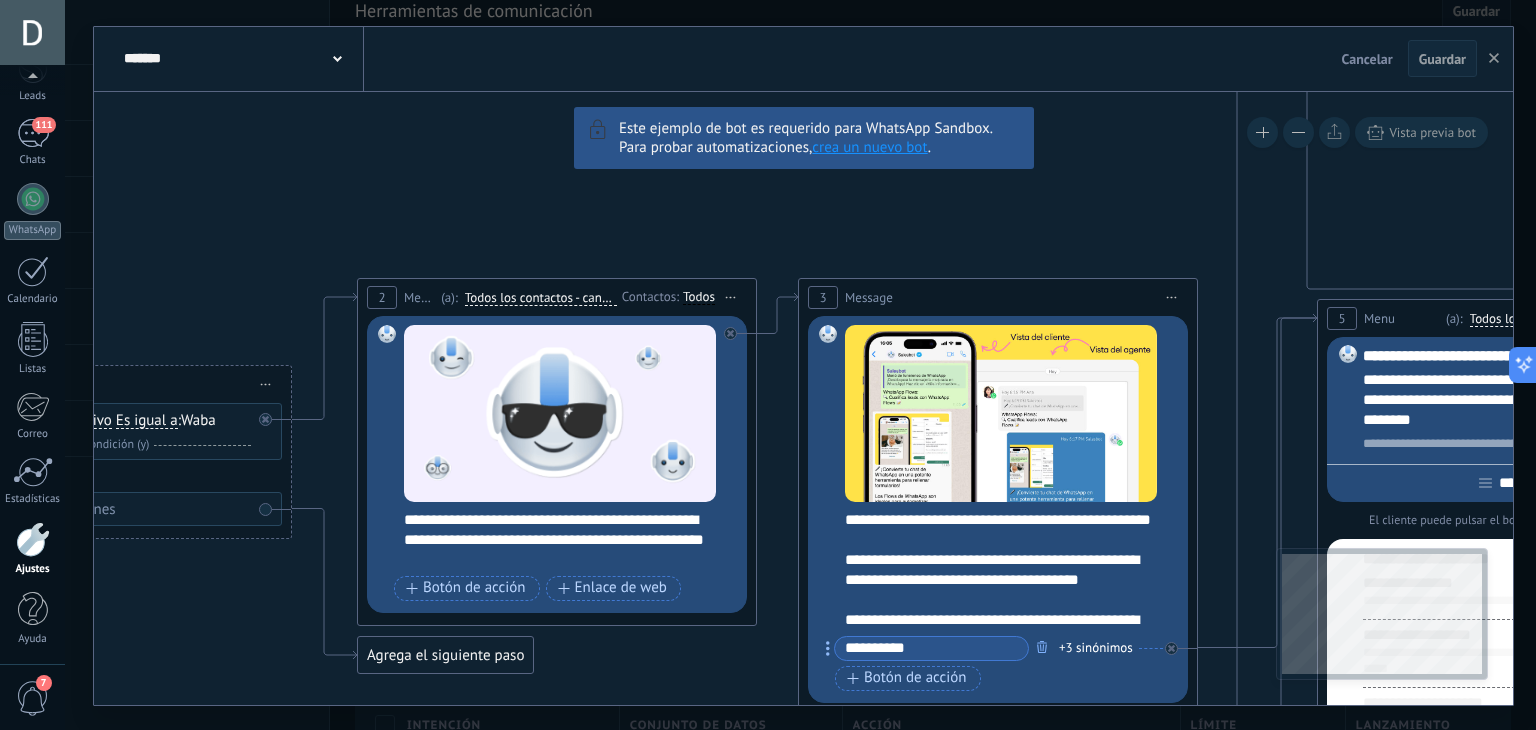 click on "crea un nuevo bot" at bounding box center (869, 147) 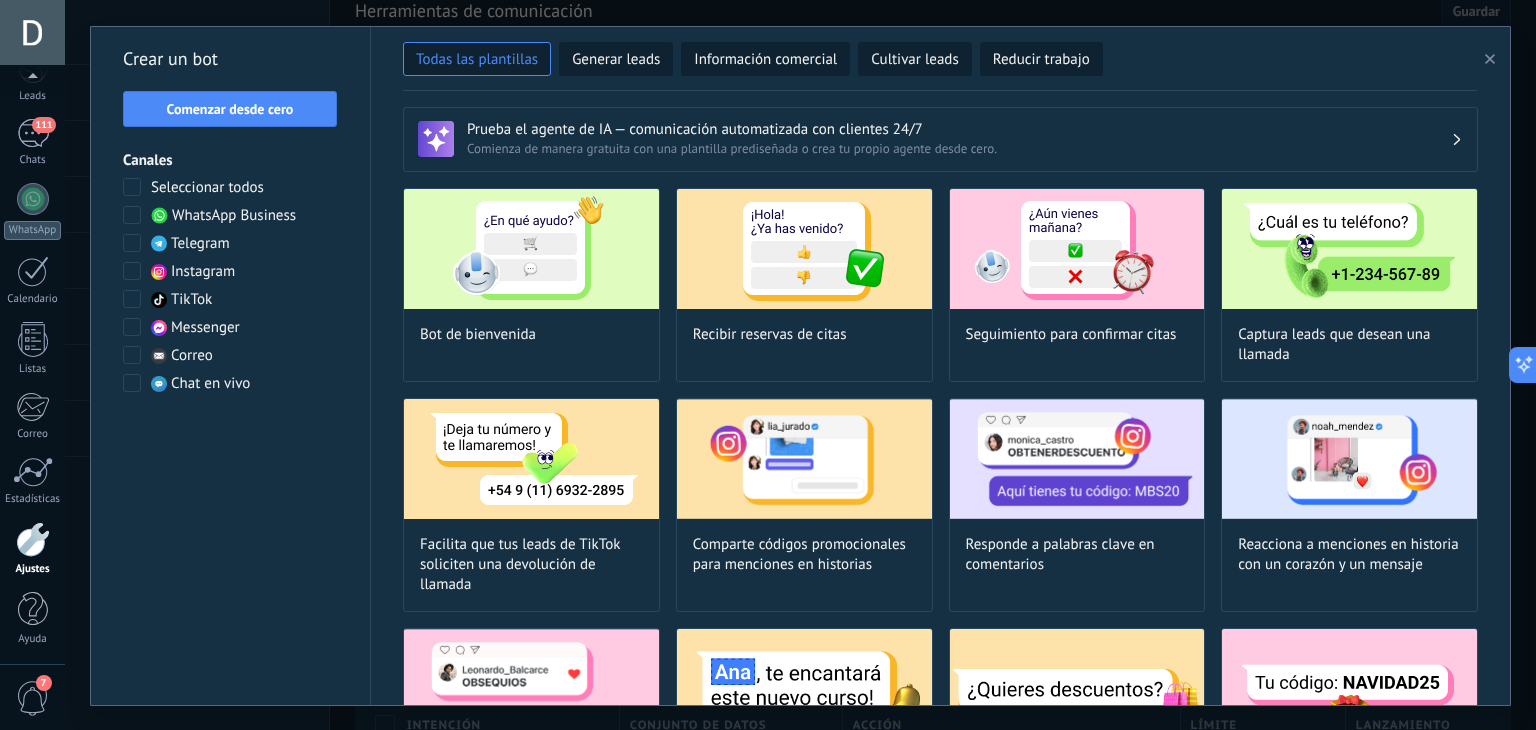 click at bounding box center [1490, 59] 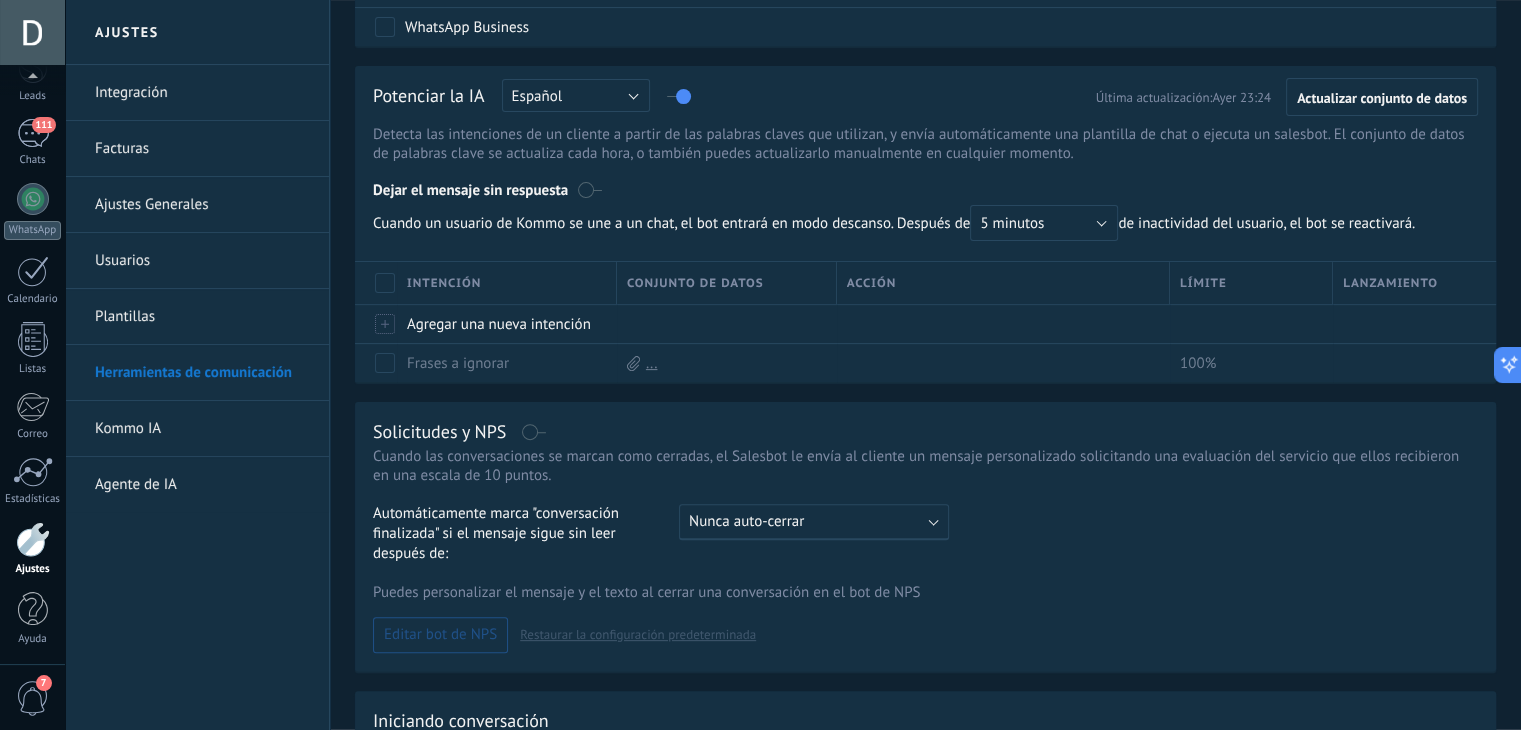 scroll, scrollTop: 482, scrollLeft: 0, axis: vertical 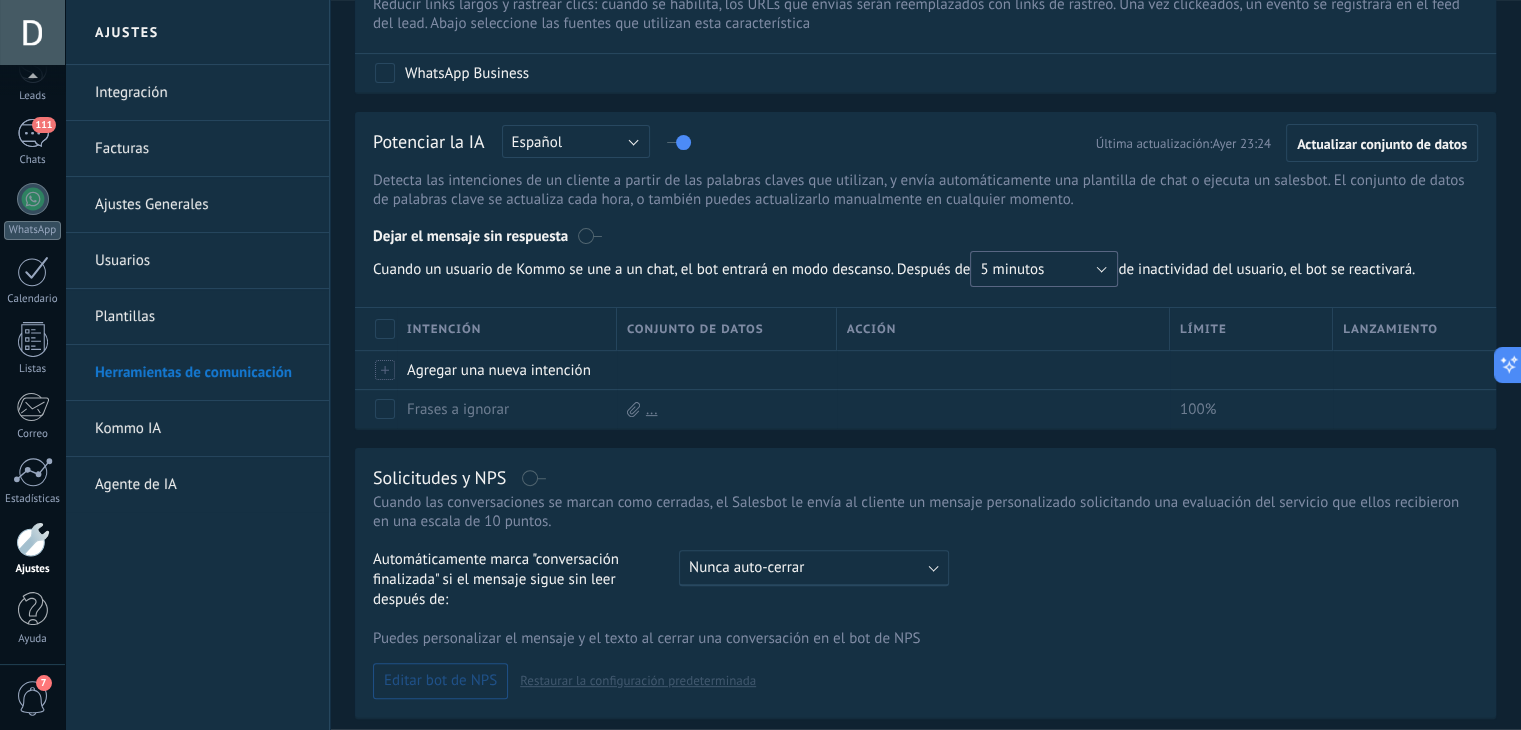 click on "5 minutos" at bounding box center (1044, 269) 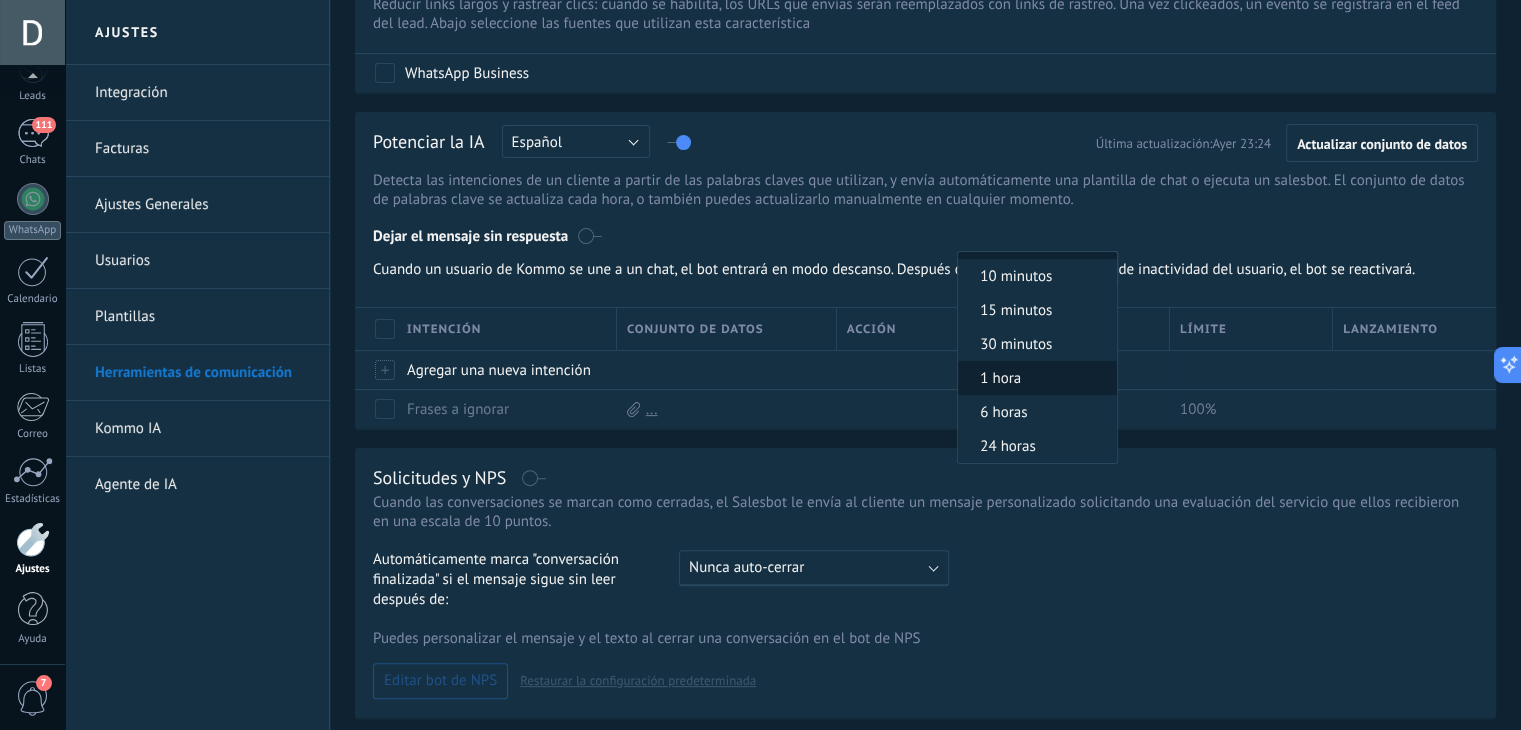scroll, scrollTop: 0, scrollLeft: 0, axis: both 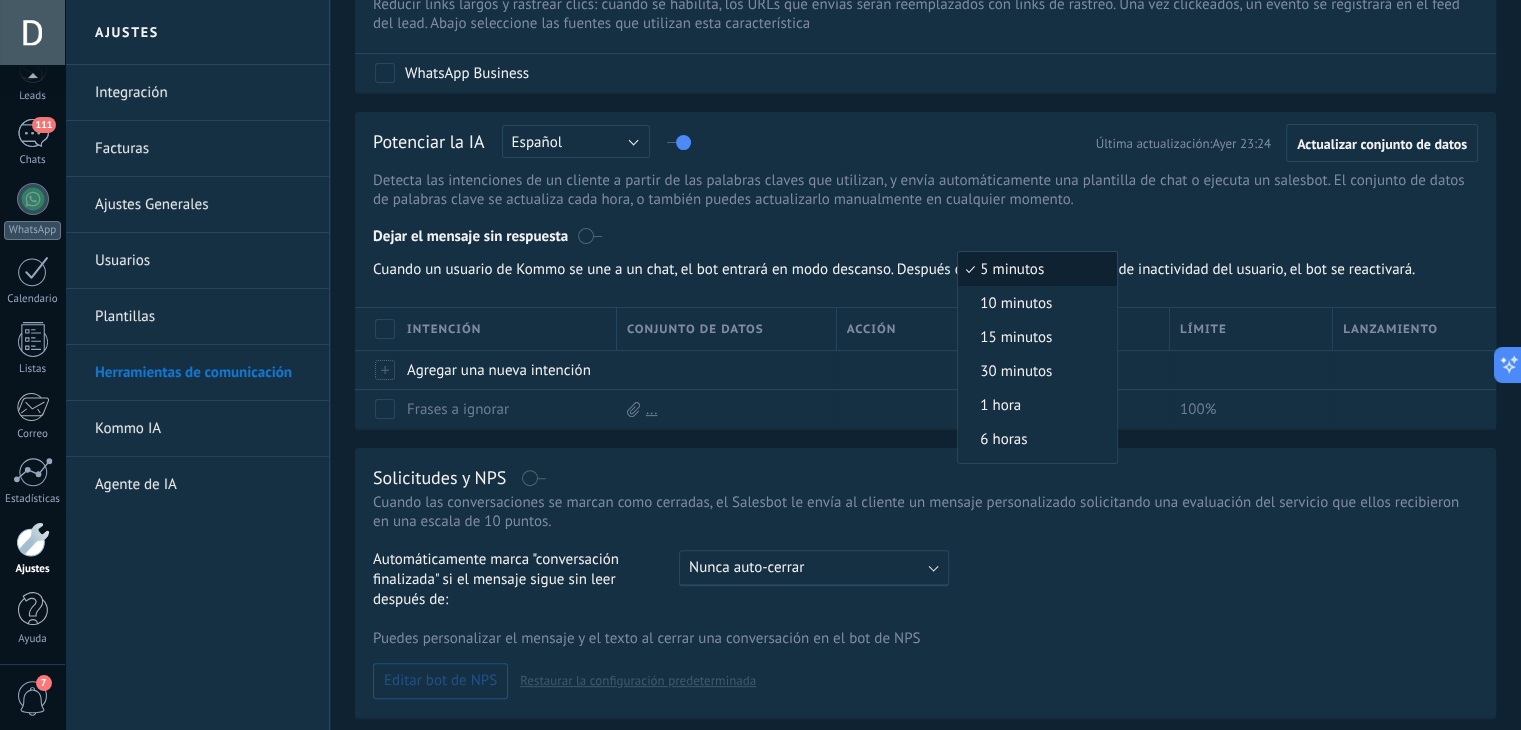 click on "5 minutos" at bounding box center [1037, 269] 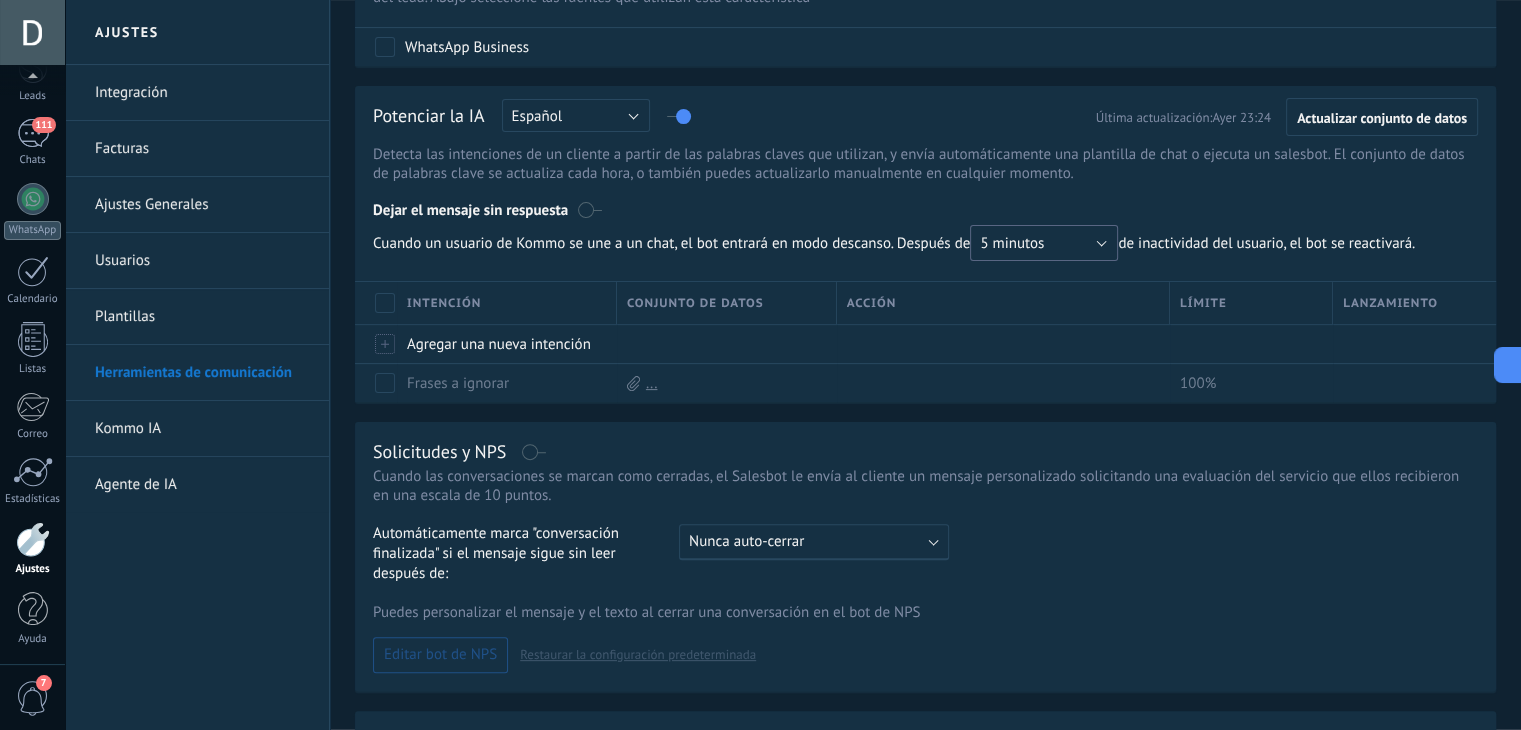 scroll, scrollTop: 511, scrollLeft: 0, axis: vertical 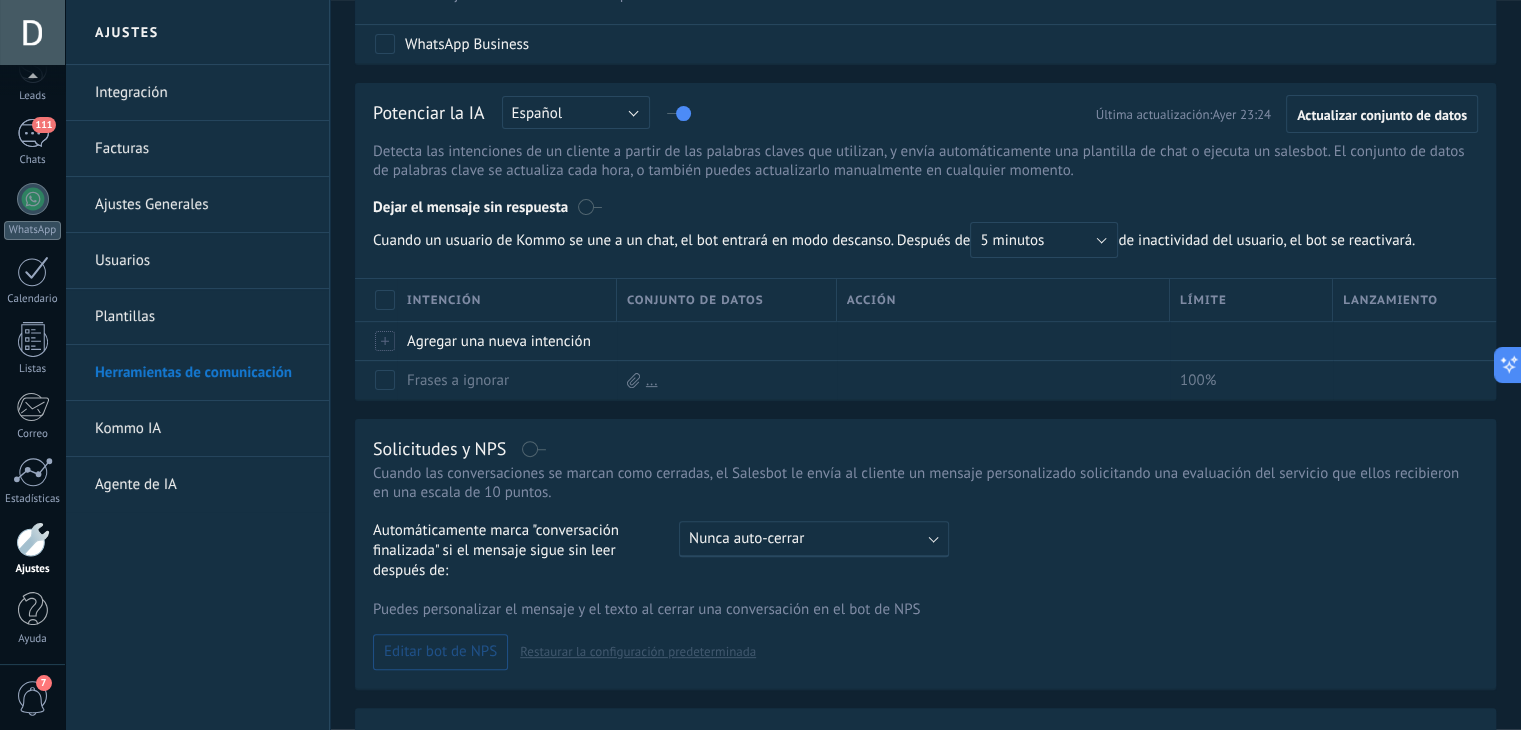 click on "Intención" at bounding box center (444, 300) 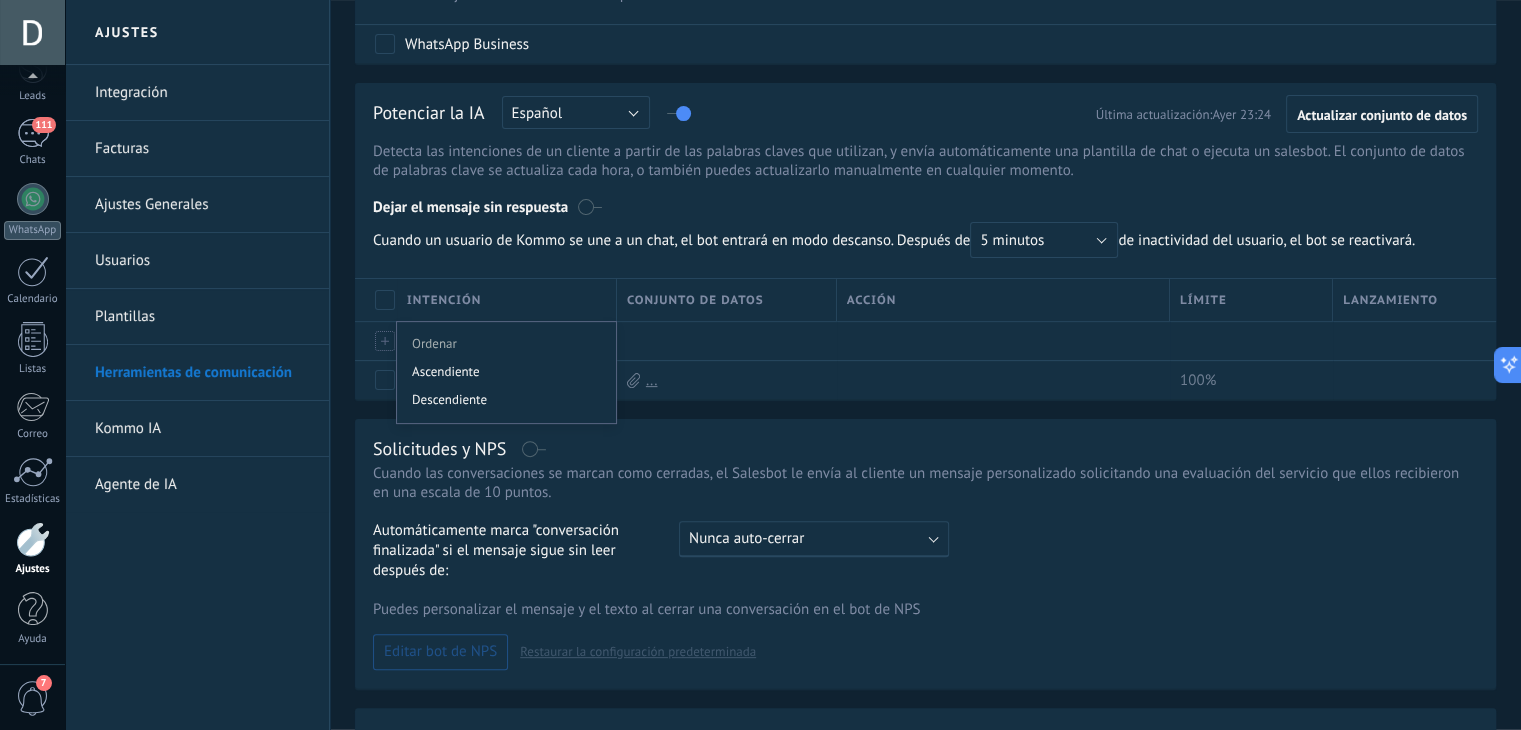 click on "Intención" at bounding box center (444, 300) 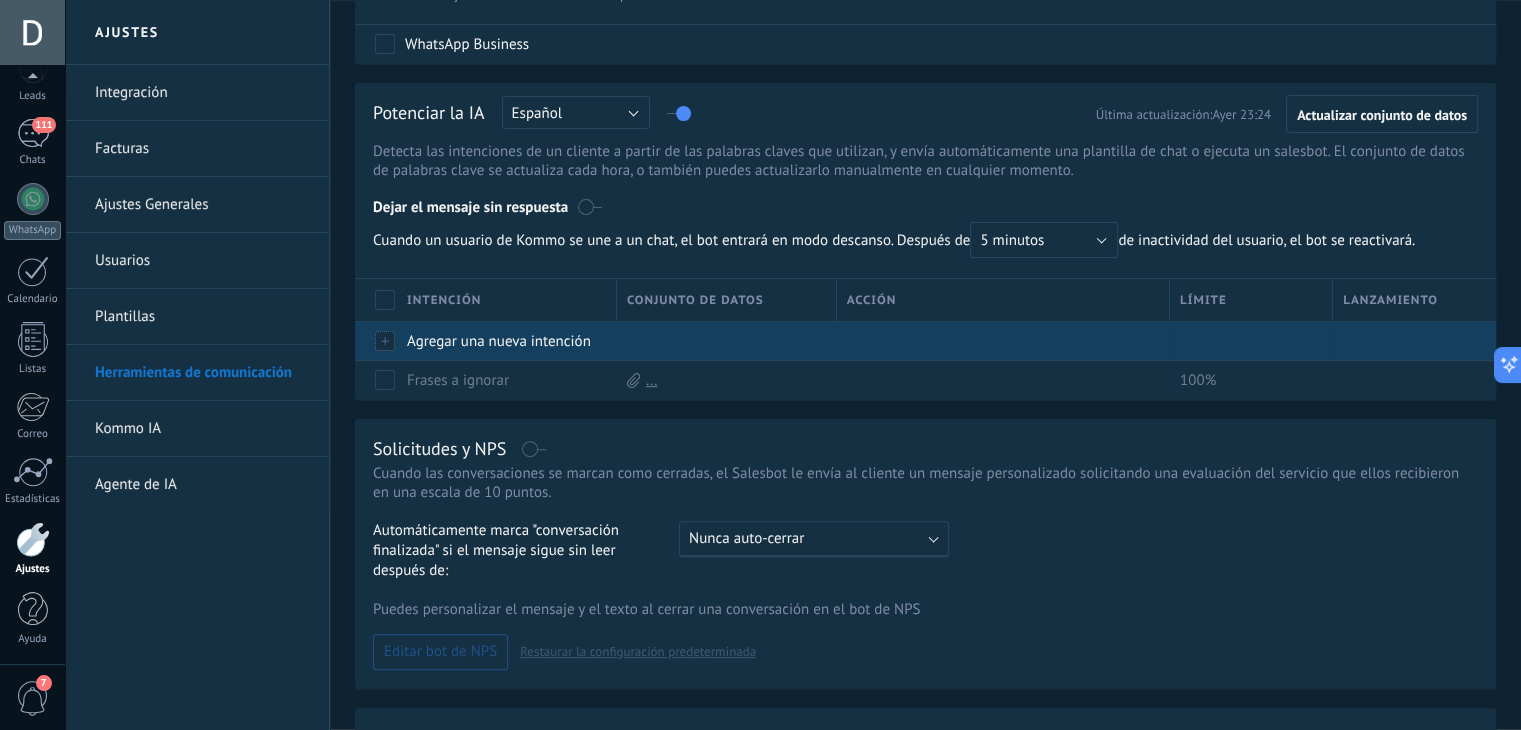 click on "Agregar una nueva intención" at bounding box center (502, 341) 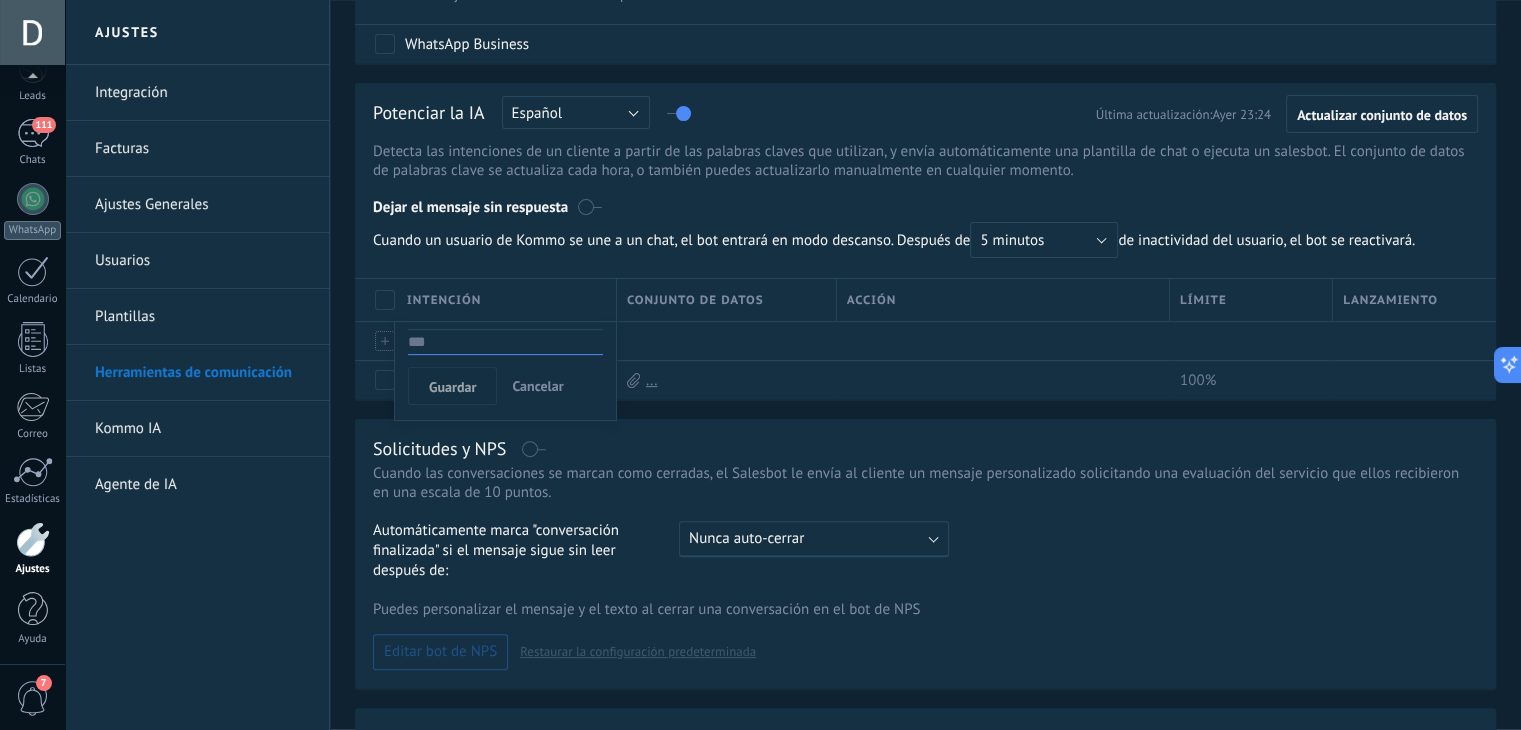 click on "Cancelar" at bounding box center [537, 386] 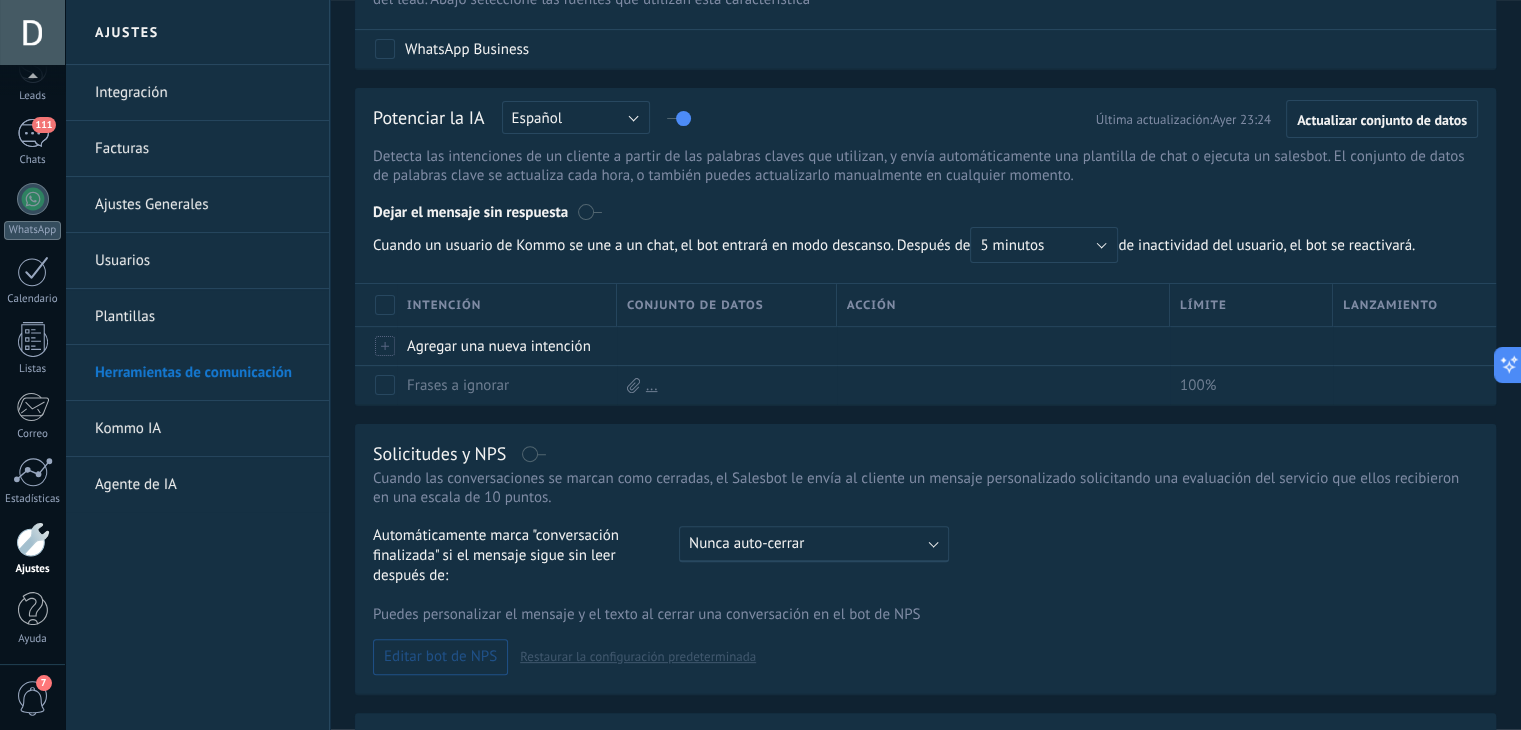 scroll, scrollTop: 507, scrollLeft: 0, axis: vertical 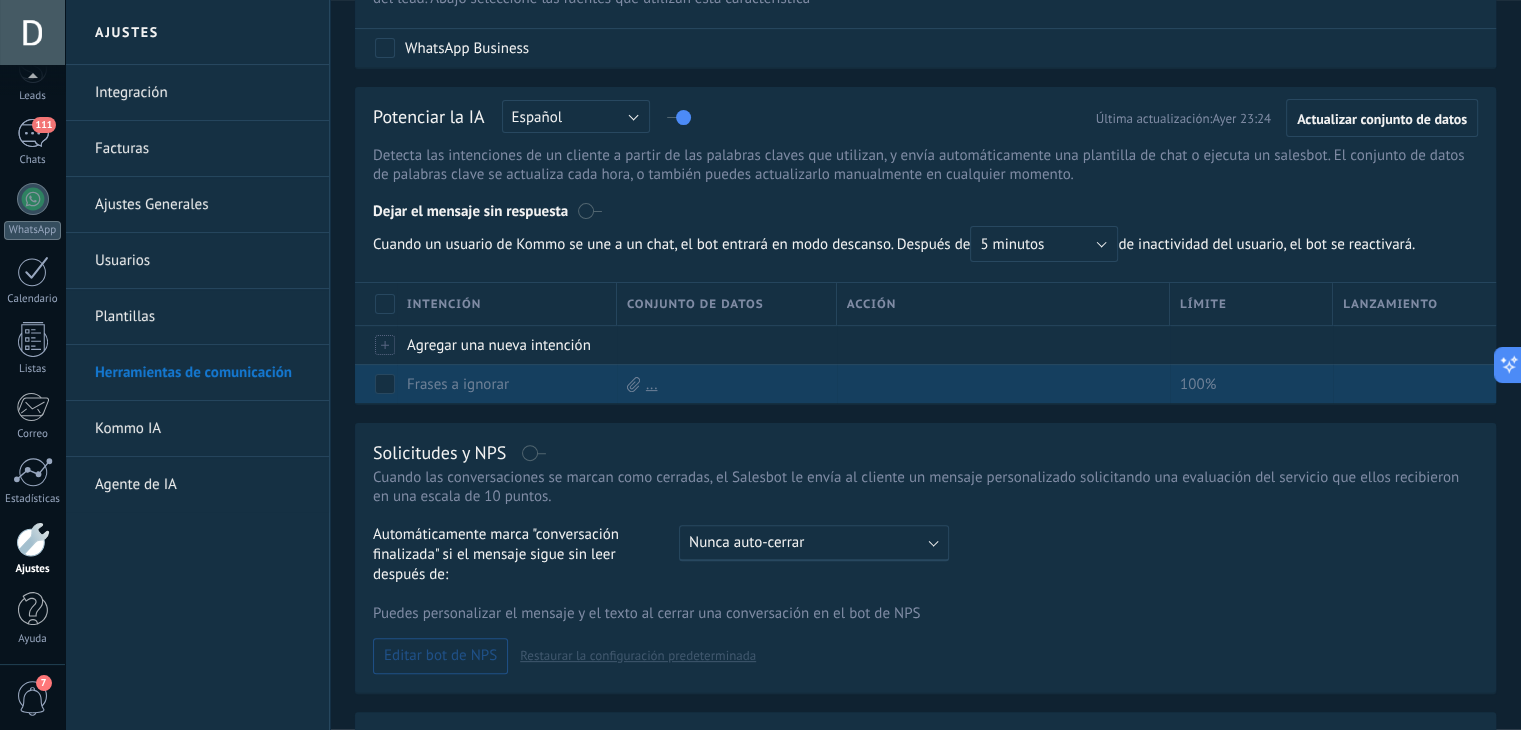 click on "Frases a ignorar" at bounding box center [458, 384] 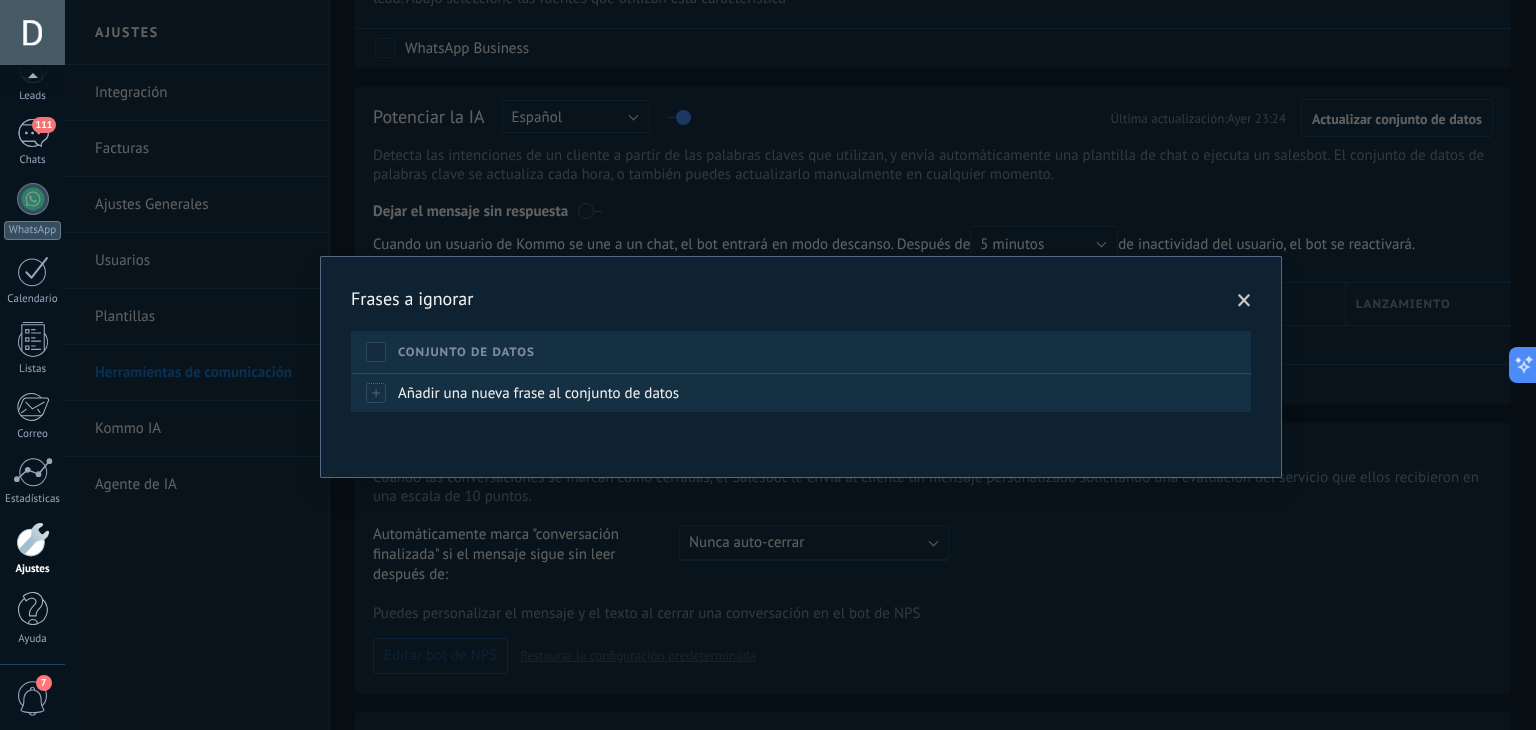 click at bounding box center [1244, 301] 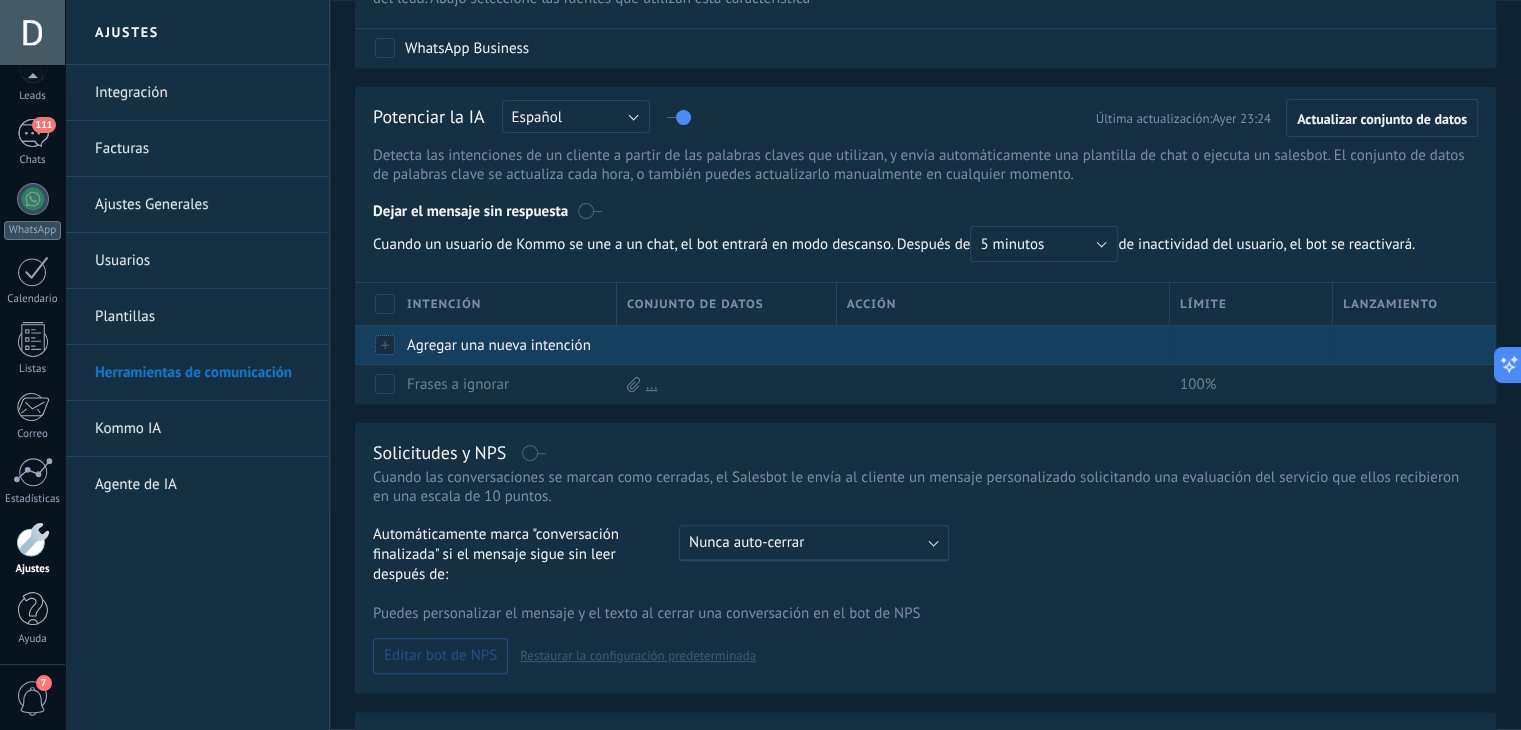 click at bounding box center (386, 345) 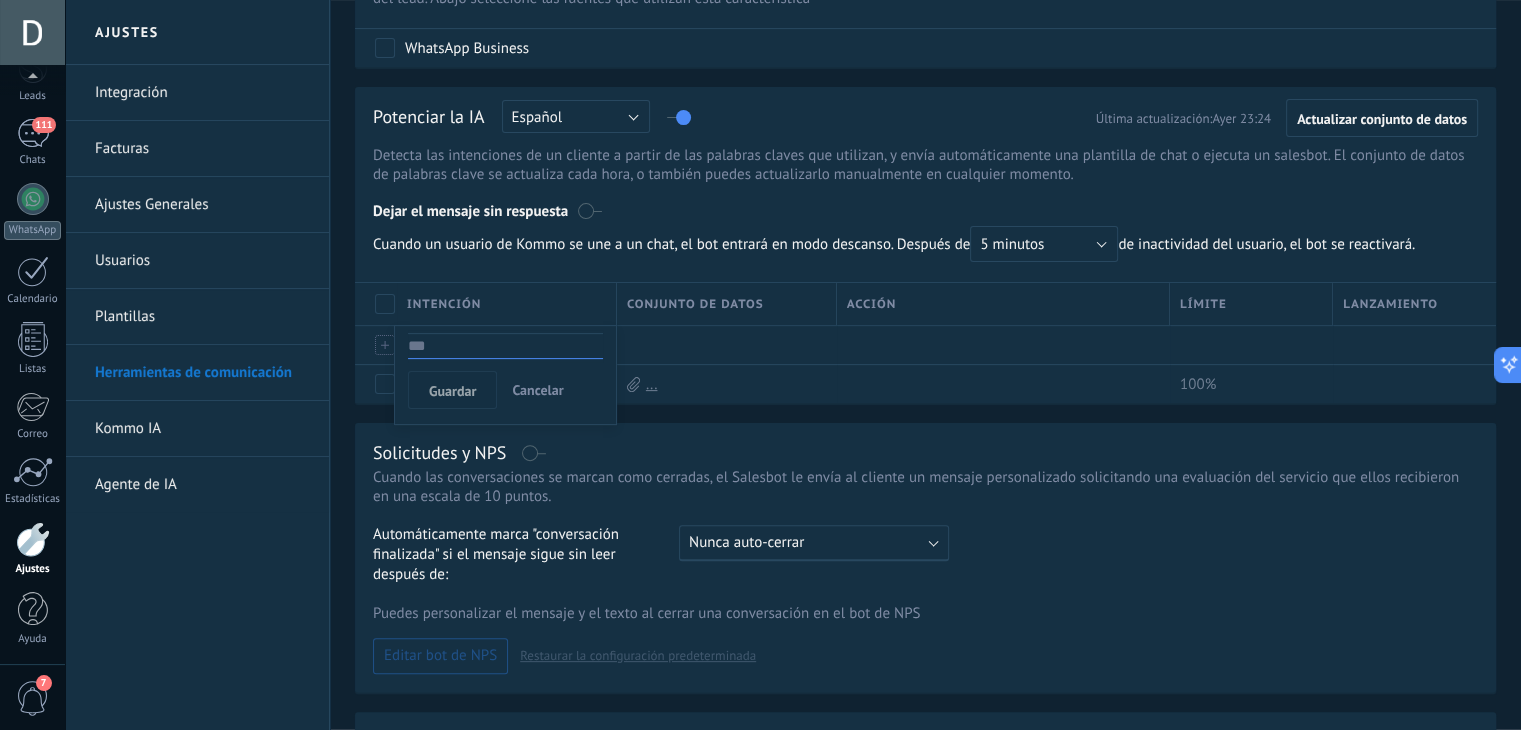 click at bounding box center [505, 346] 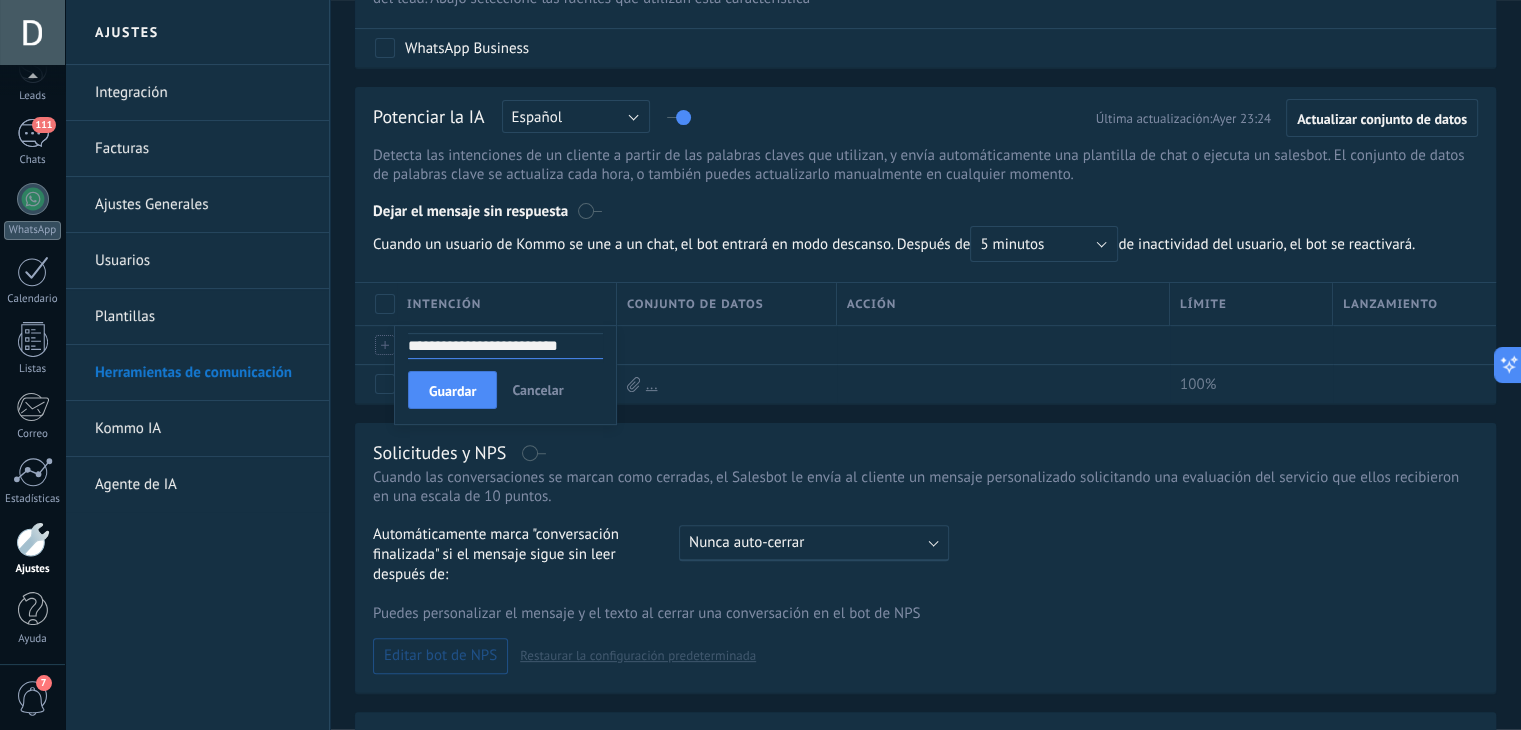 type on "**********" 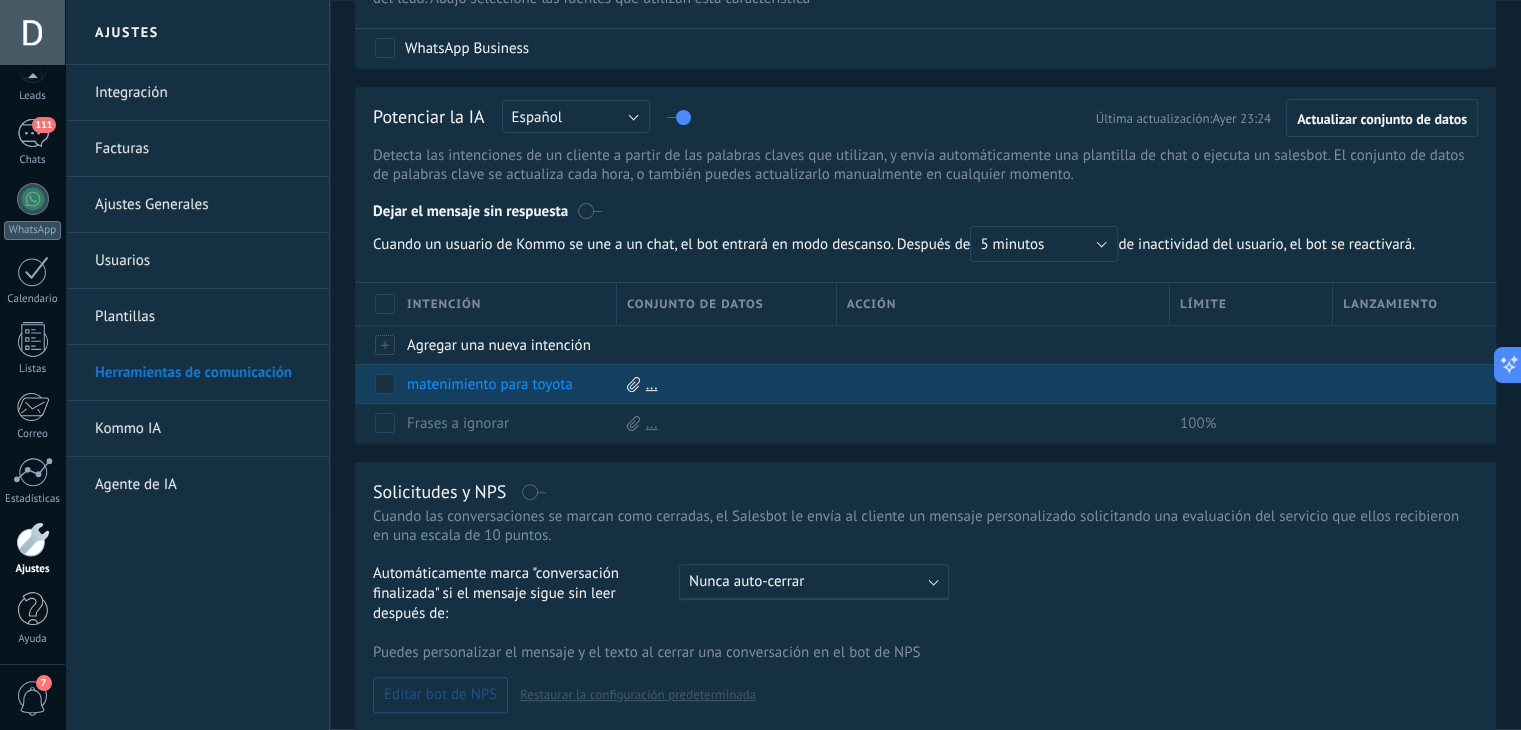 click on "..." at bounding box center [652, 384] 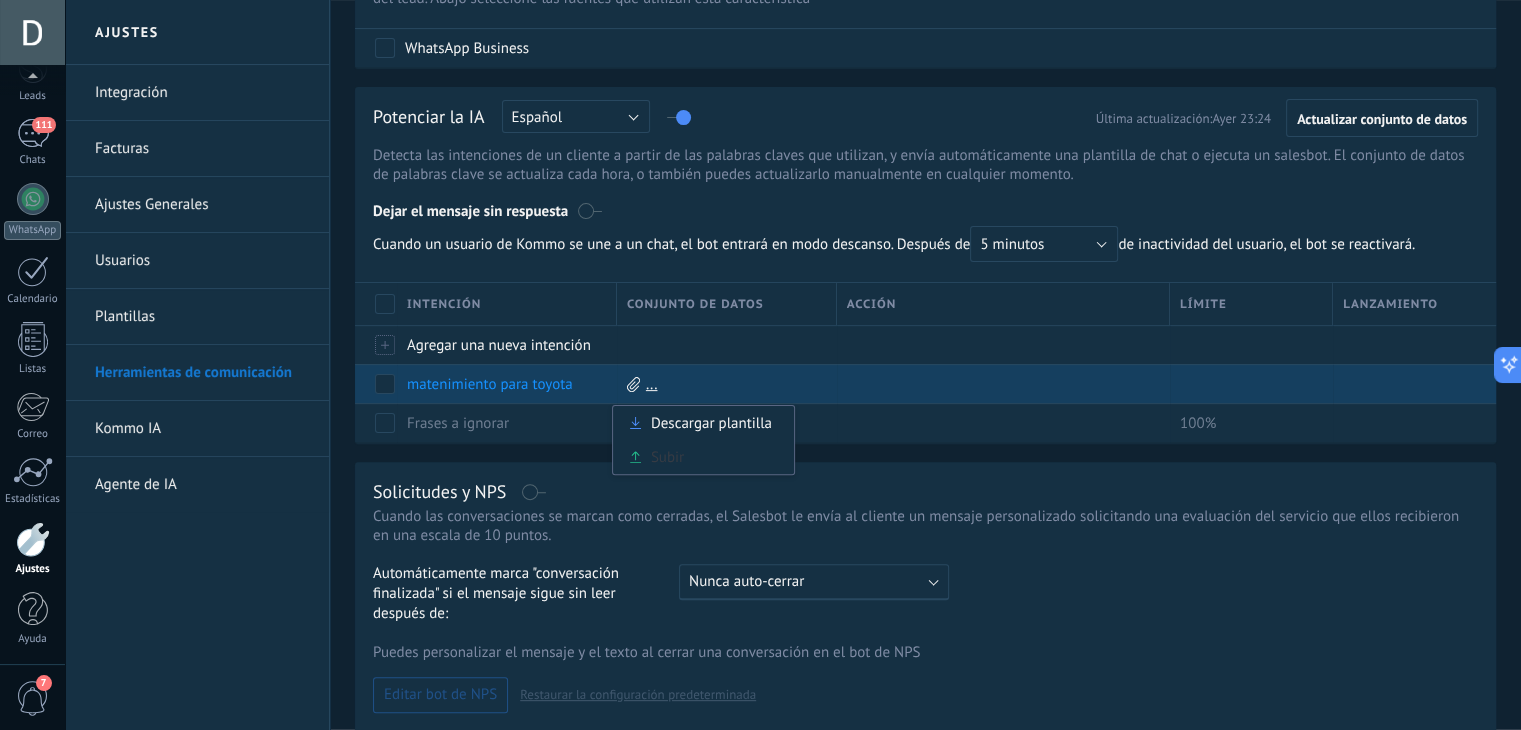 click 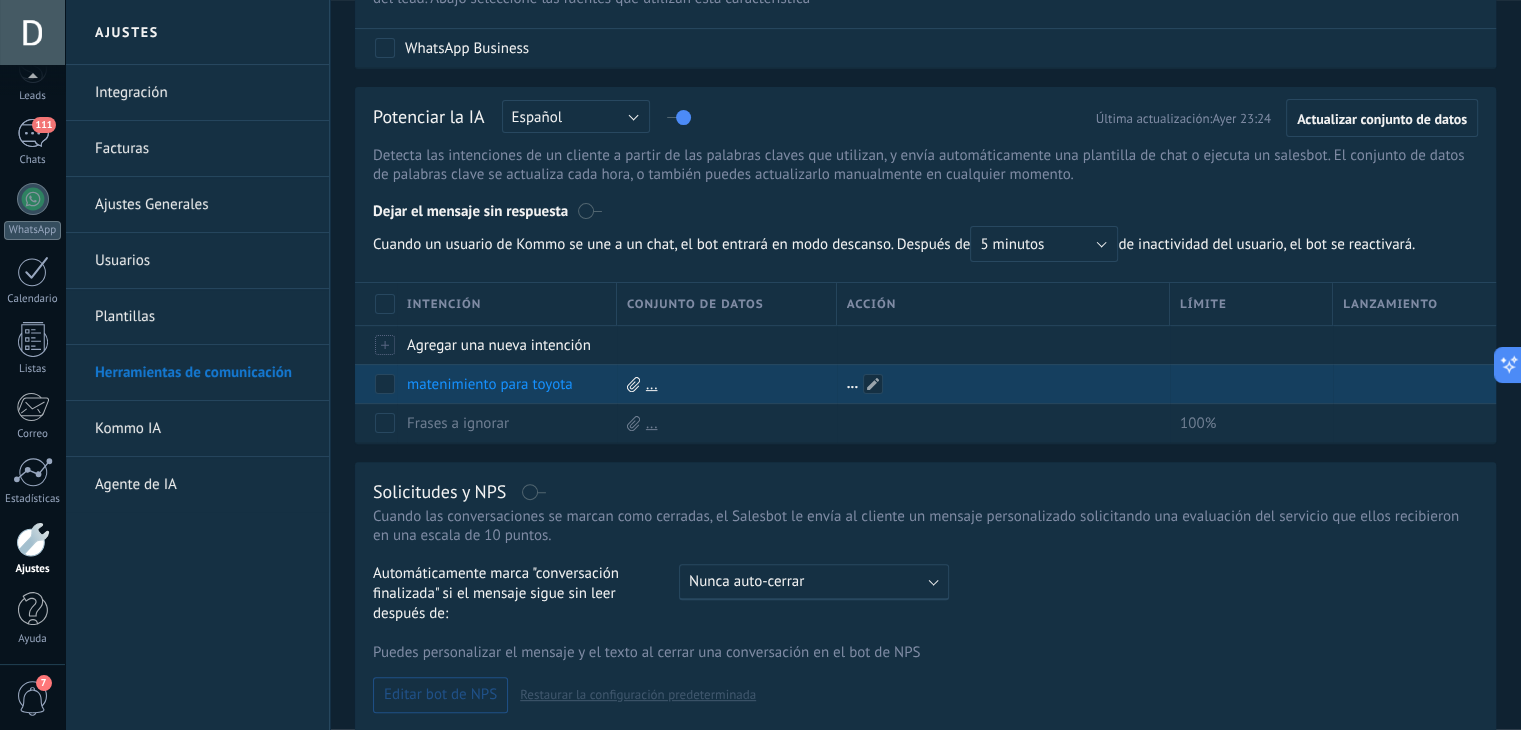 click at bounding box center (998, 384) 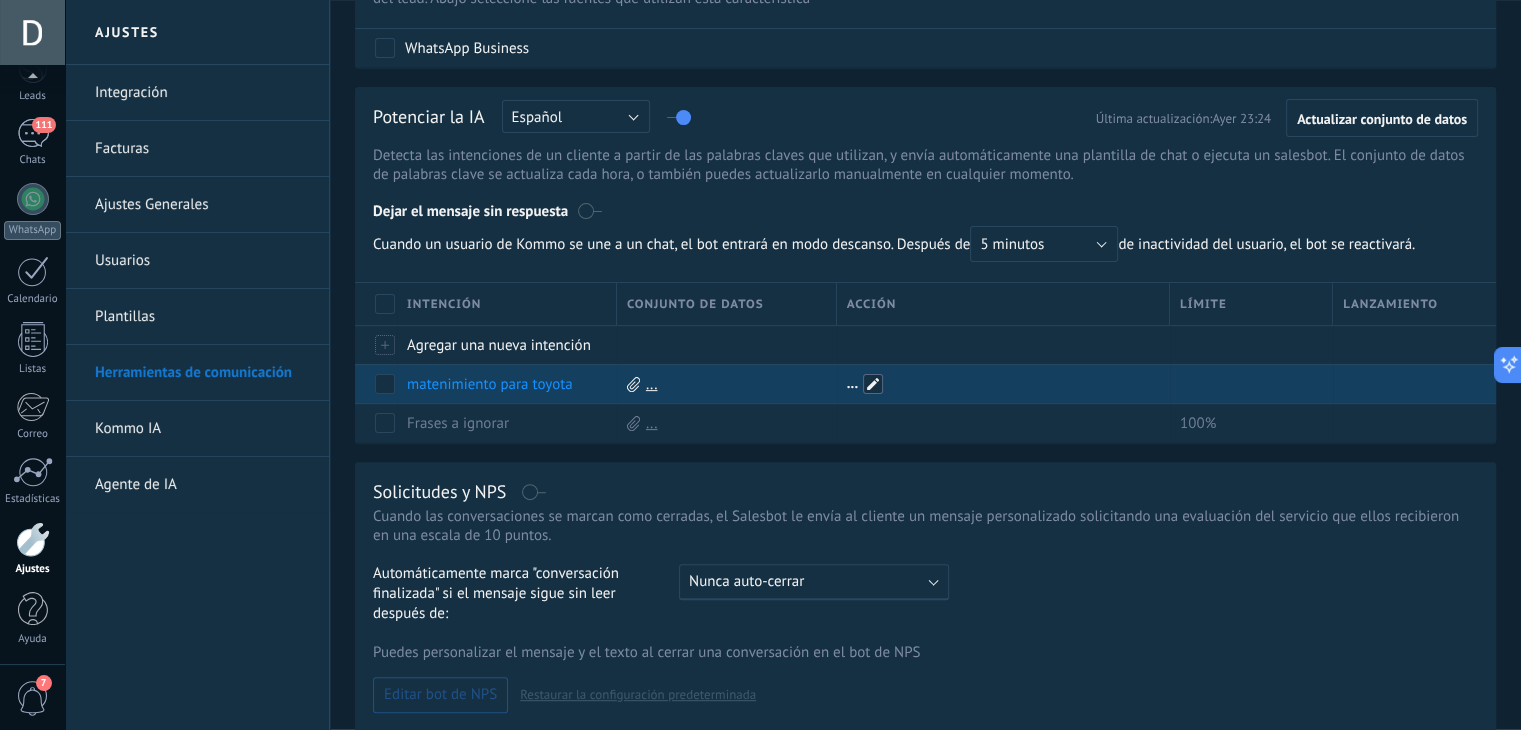 click at bounding box center [873, 384] 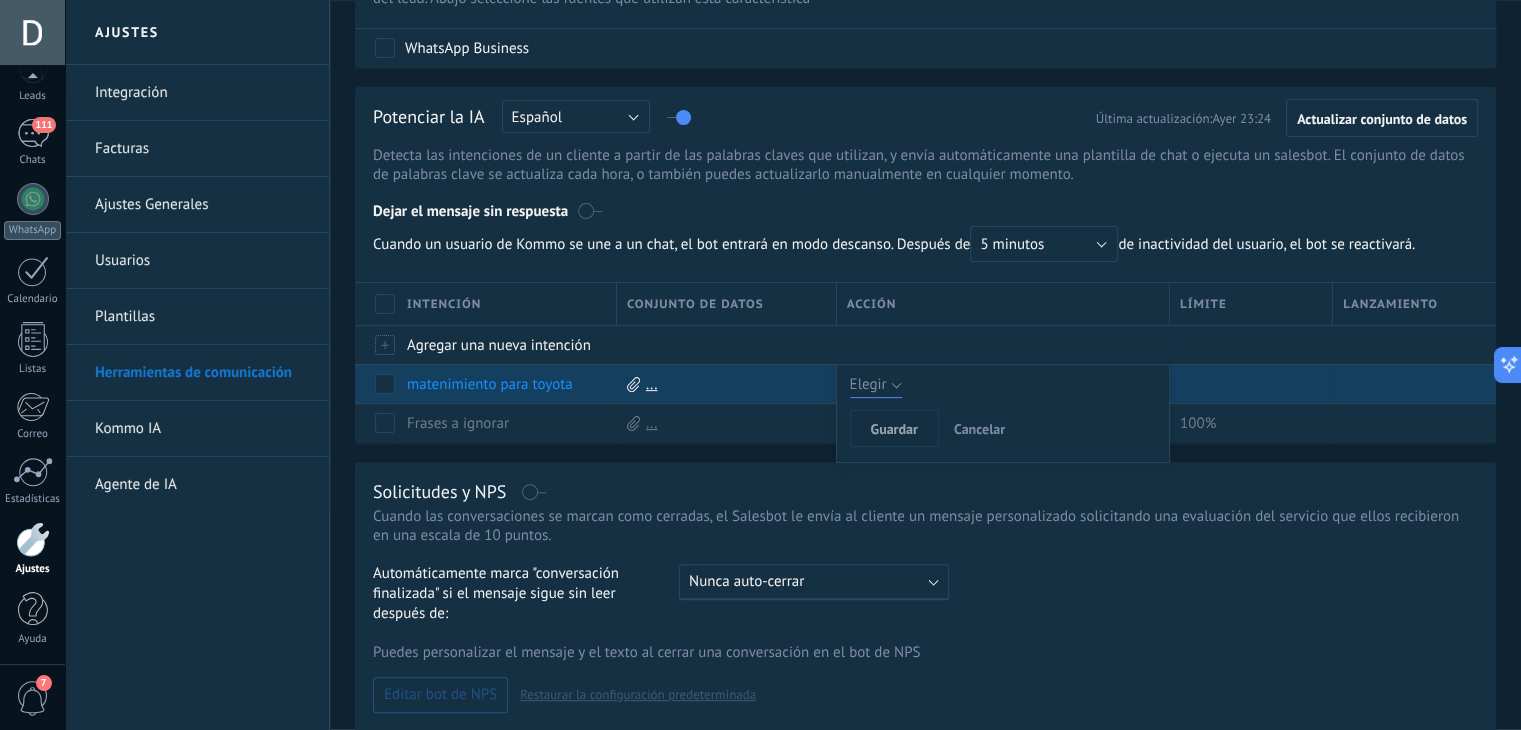 click on "Elegir" at bounding box center (876, 385) 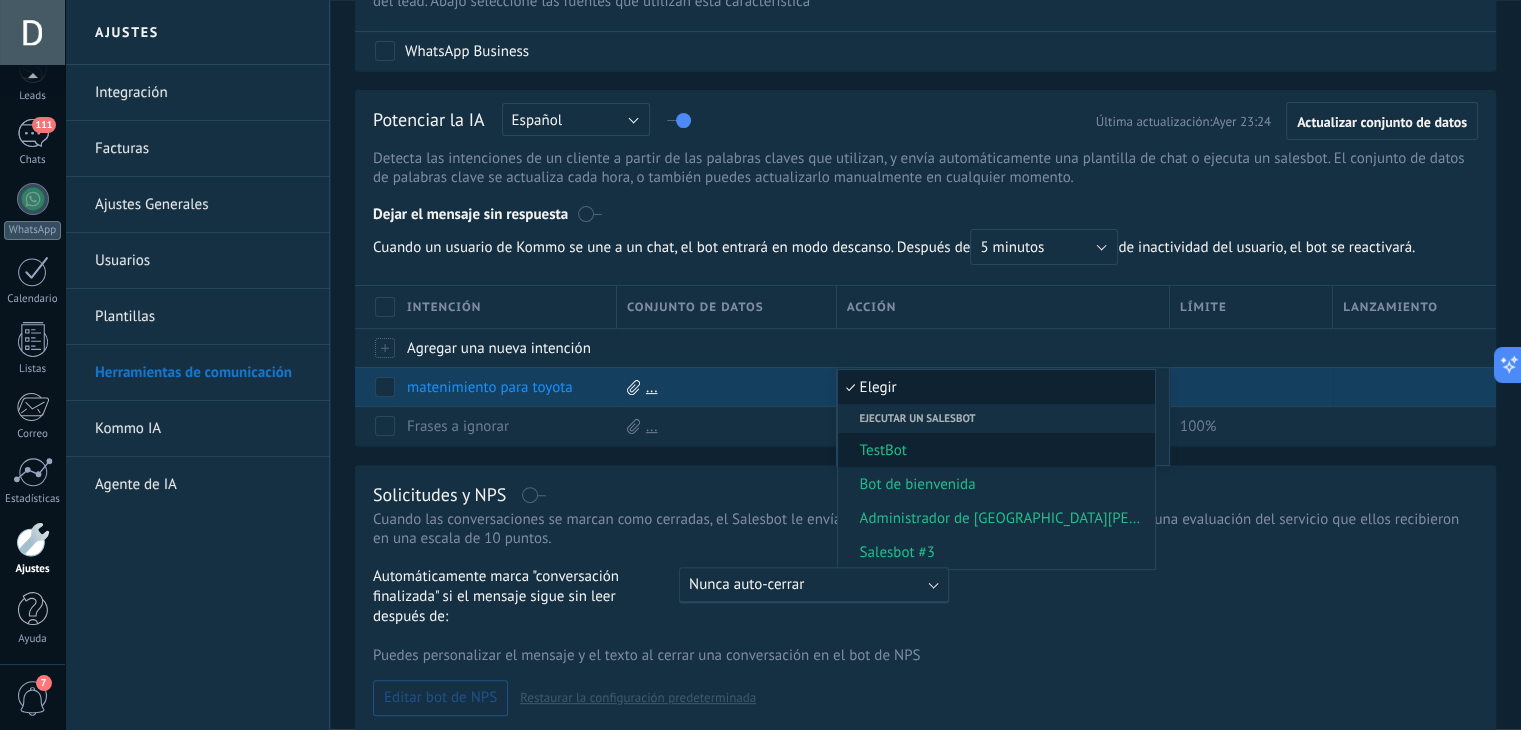 scroll, scrollTop: 499, scrollLeft: 0, axis: vertical 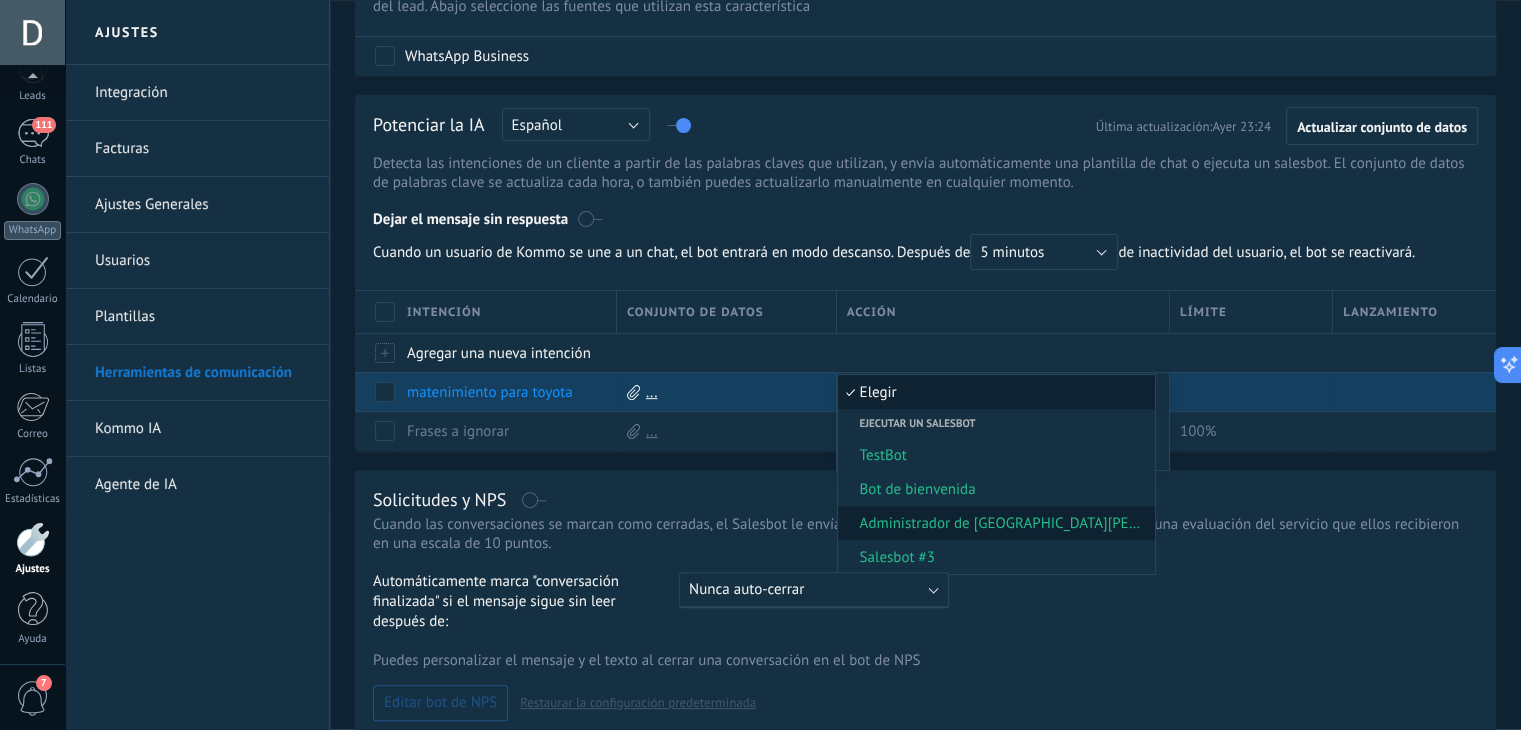 click on "Administrador de [GEOGRAPHIC_DATA][PERSON_NAME]" at bounding box center [993, 523] 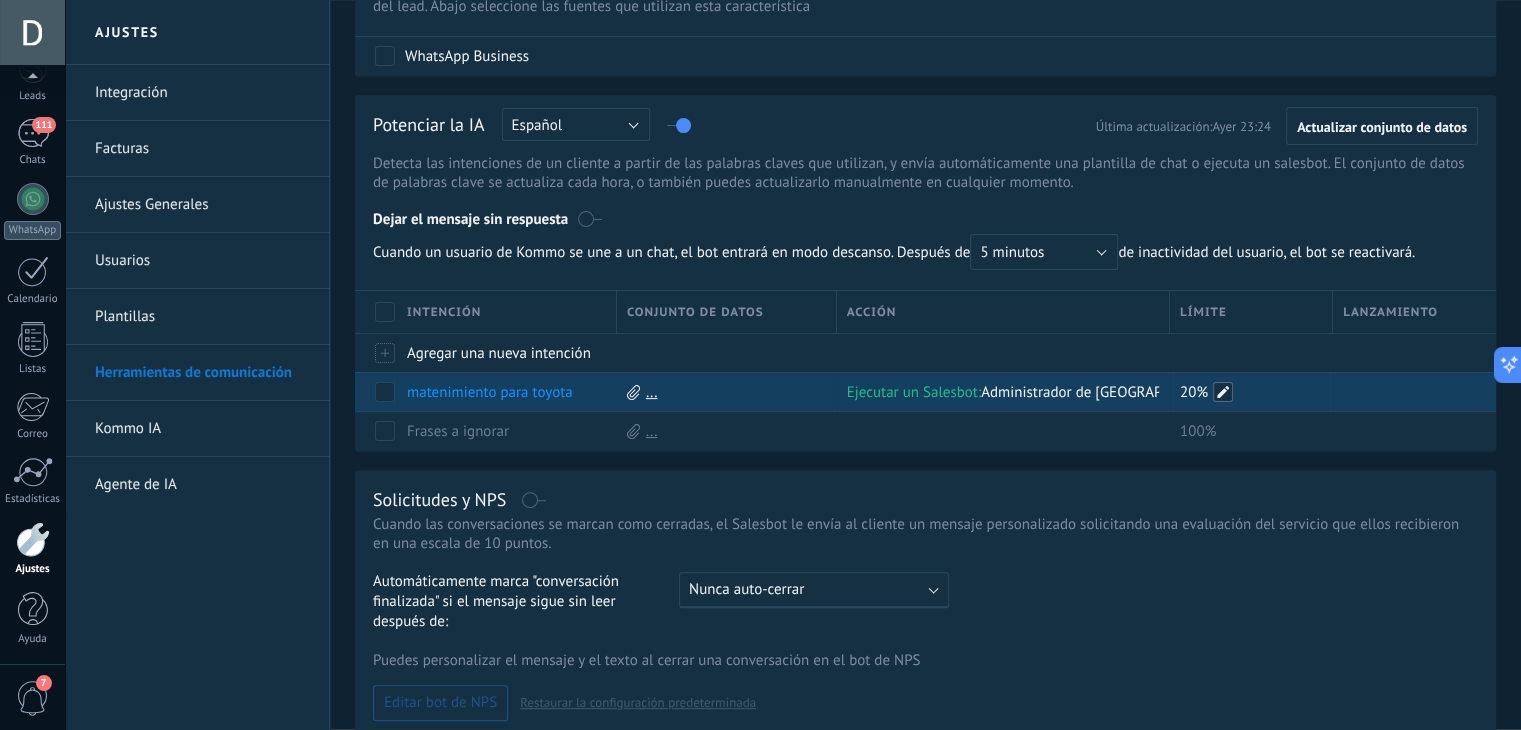 click at bounding box center (1223, 392) 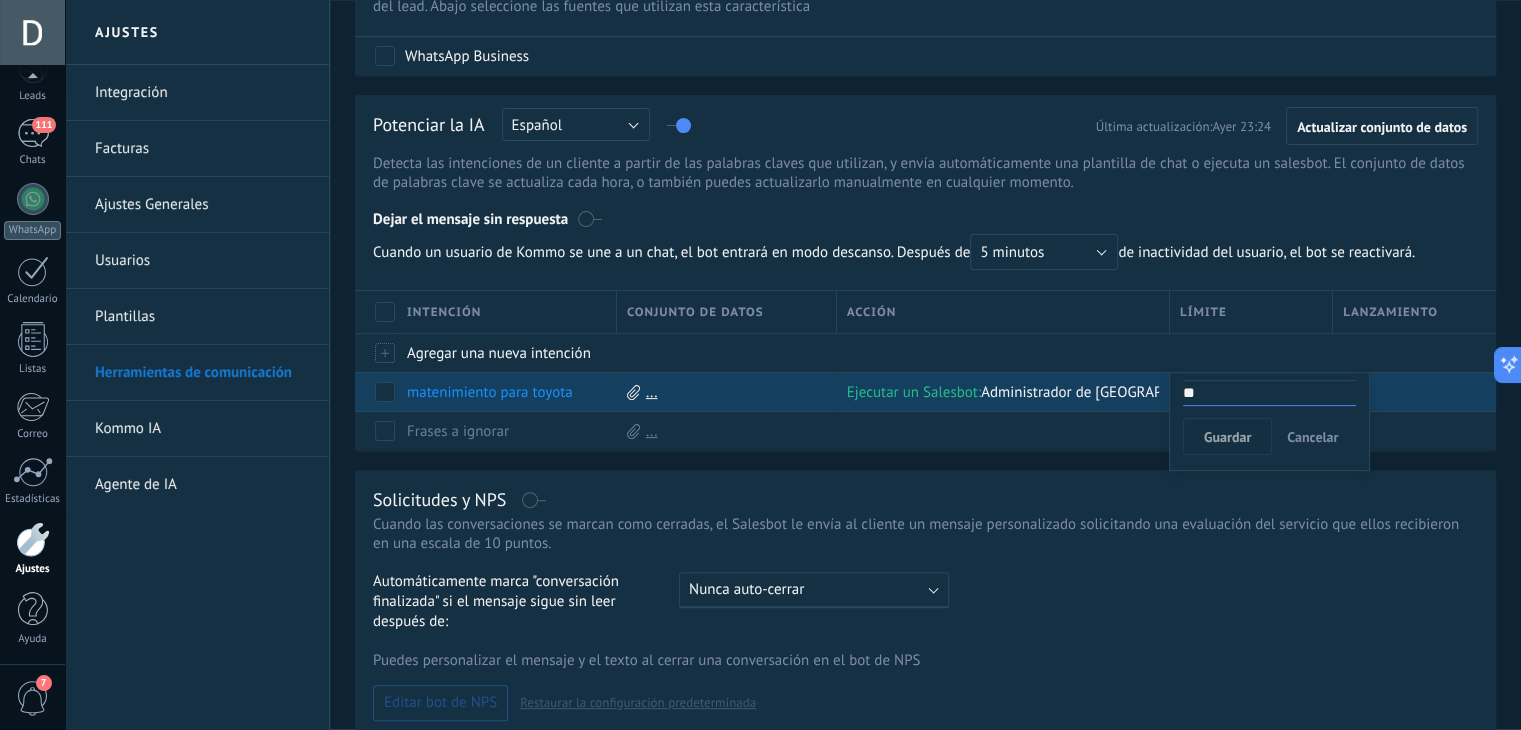 click on "Cancelar" at bounding box center (1312, 437) 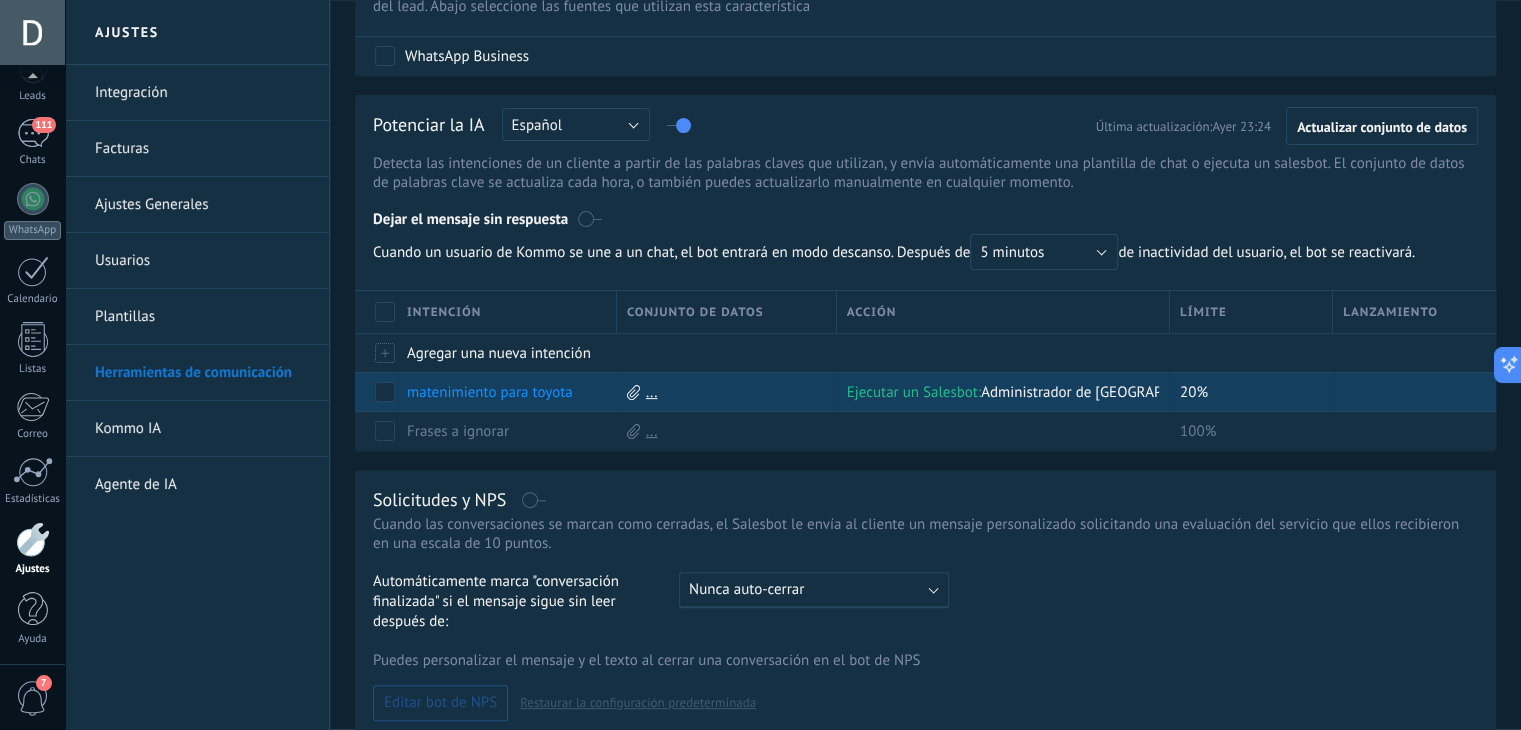 click on "Límite" at bounding box center (1203, 312) 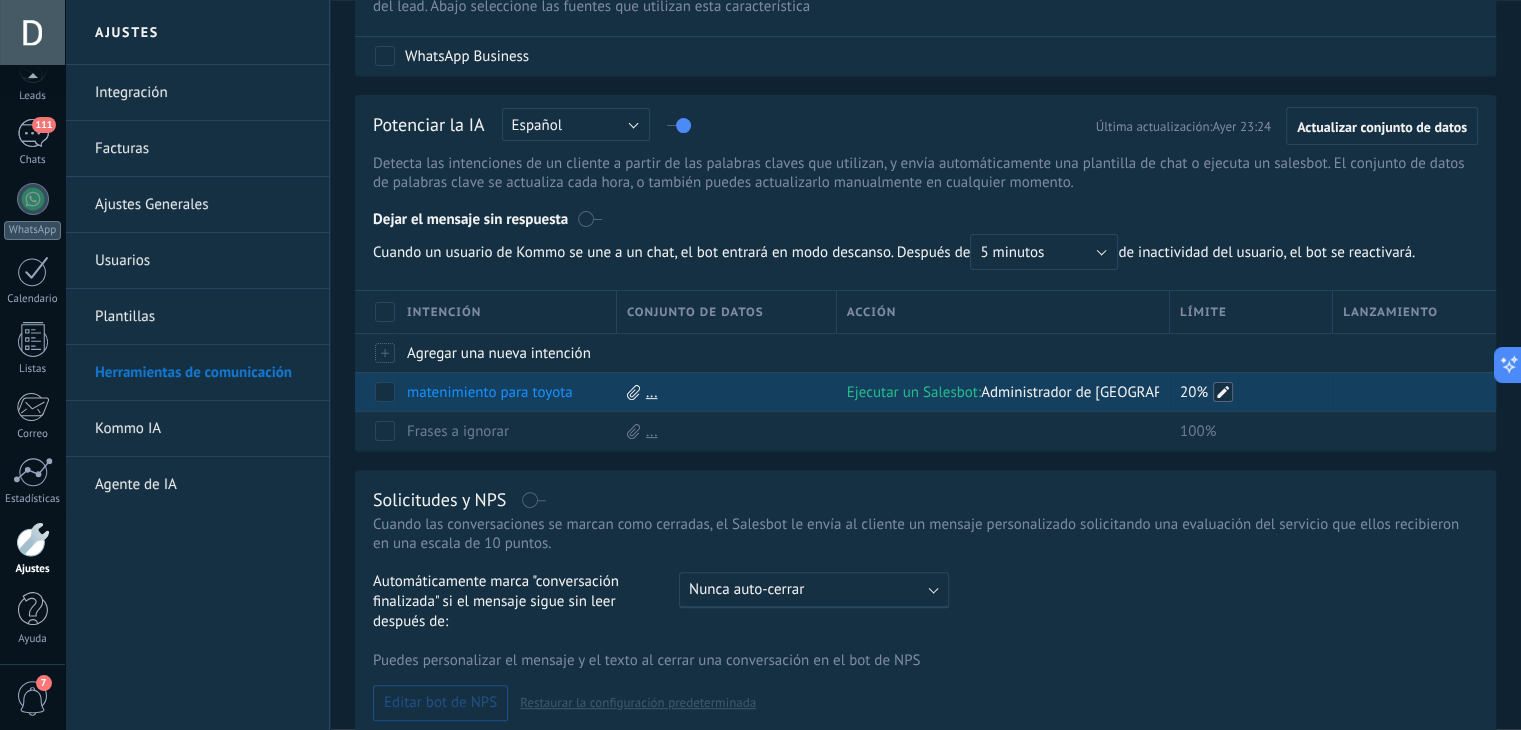 click at bounding box center [1223, 392] 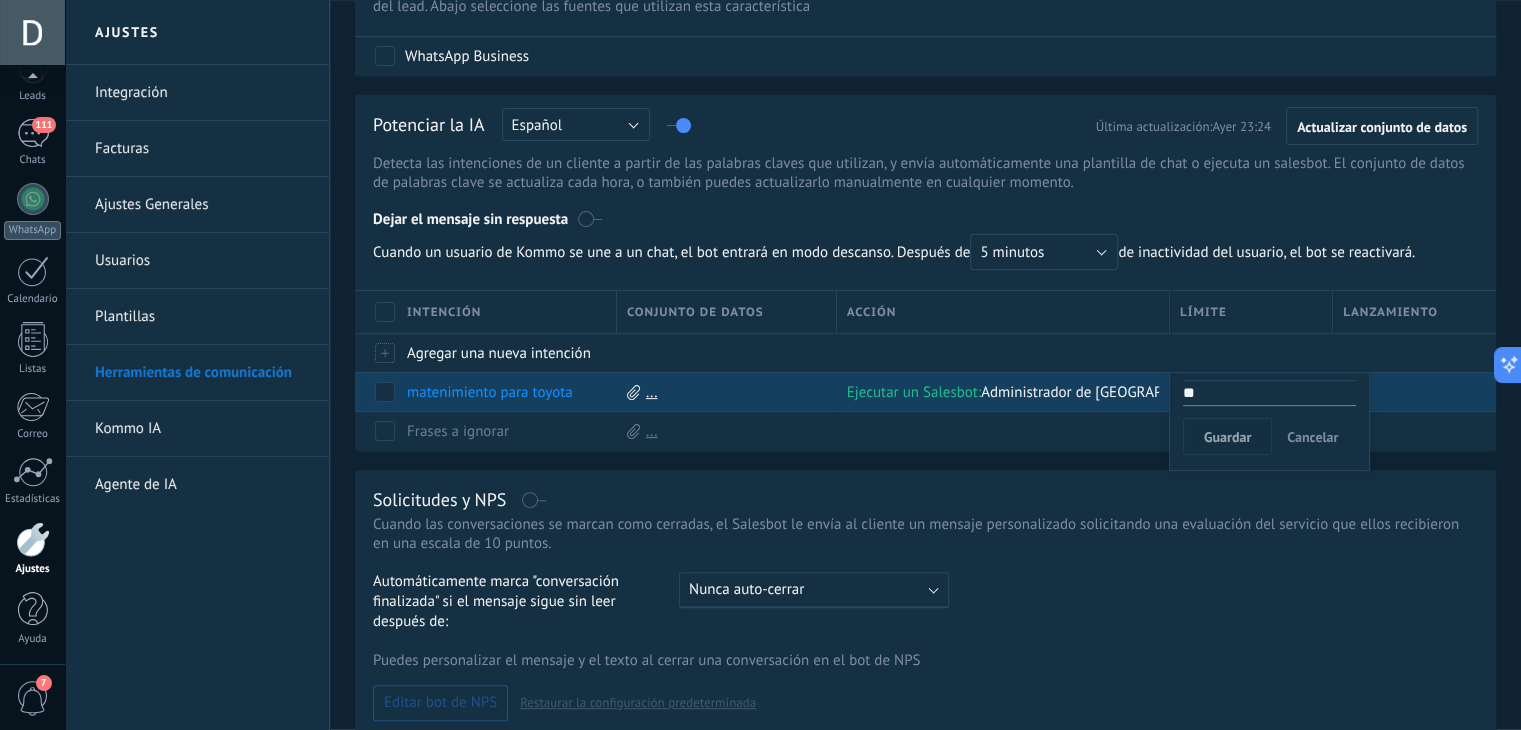 drag, startPoint x: 1217, startPoint y: 394, endPoint x: 1108, endPoint y: 384, distance: 109.457756 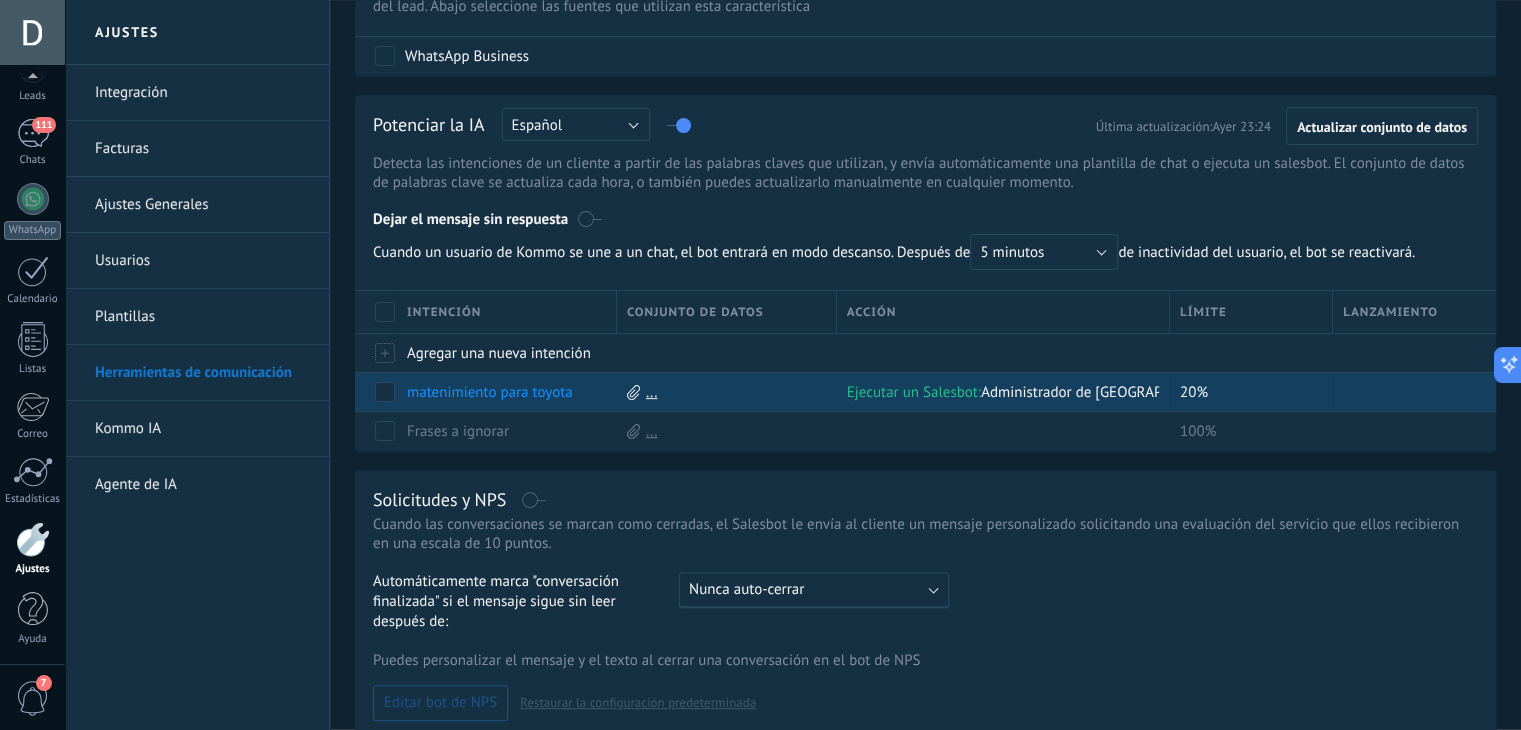click at bounding box center [1404, 392] 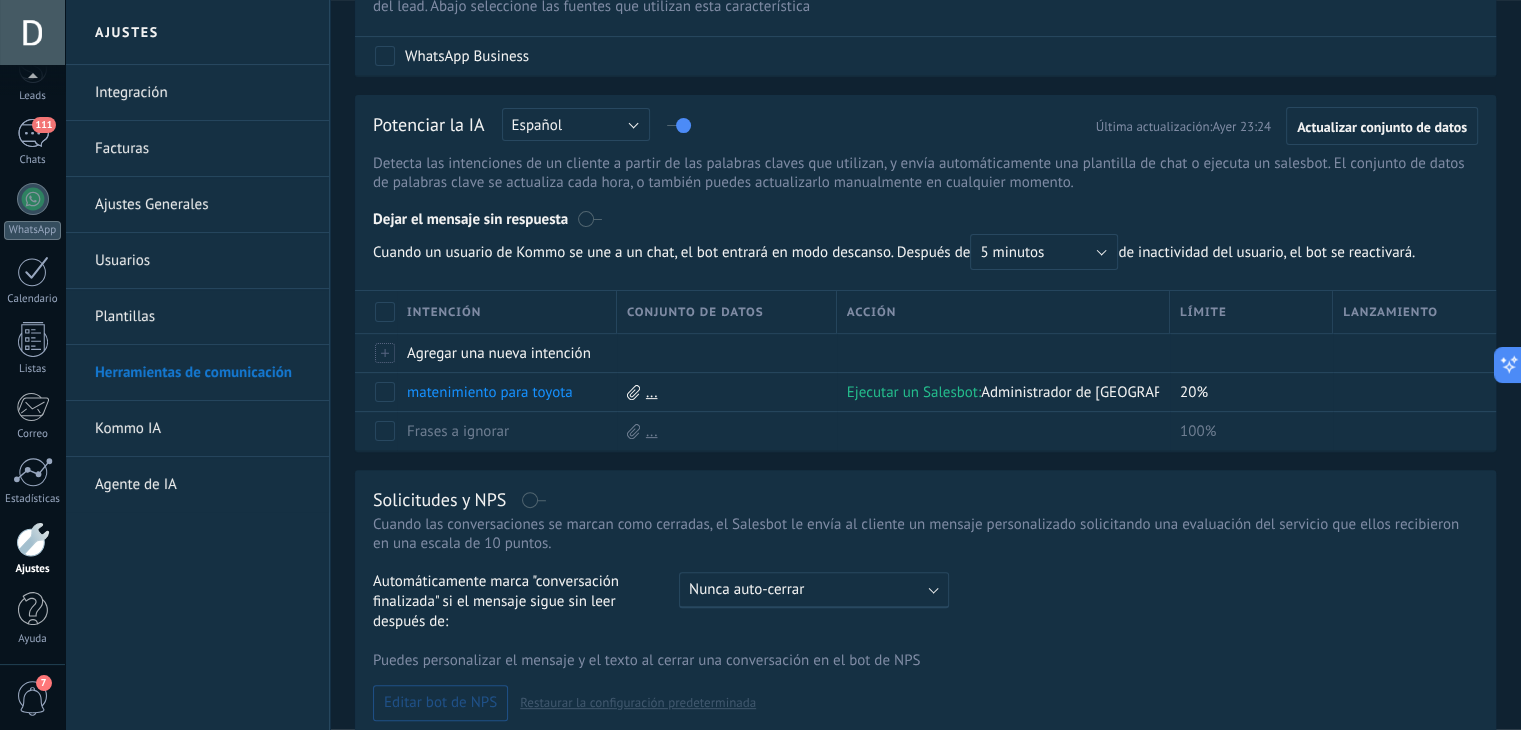 click on "Lanzamiento" at bounding box center [1414, 312] 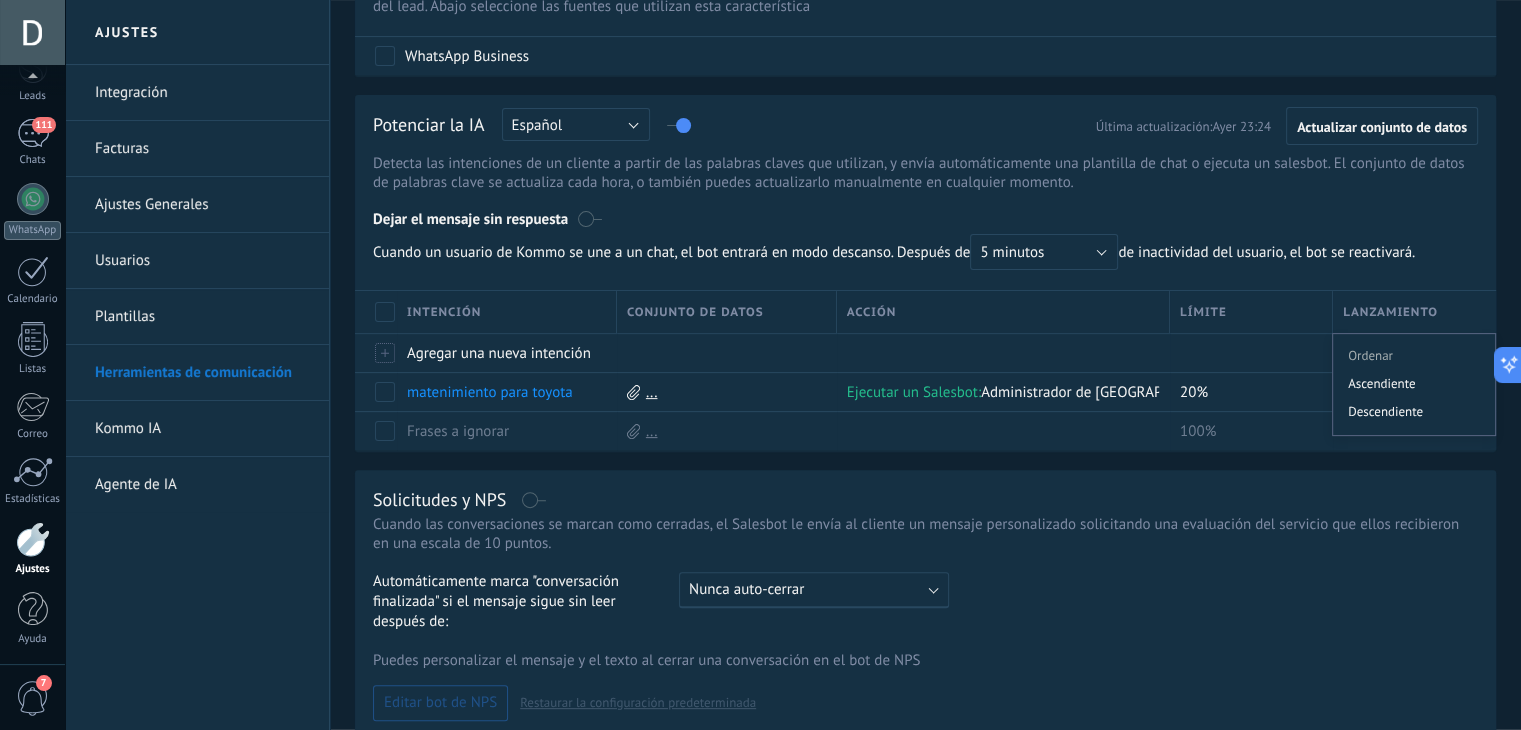 click on "Lanzamiento" at bounding box center (1414, 312) 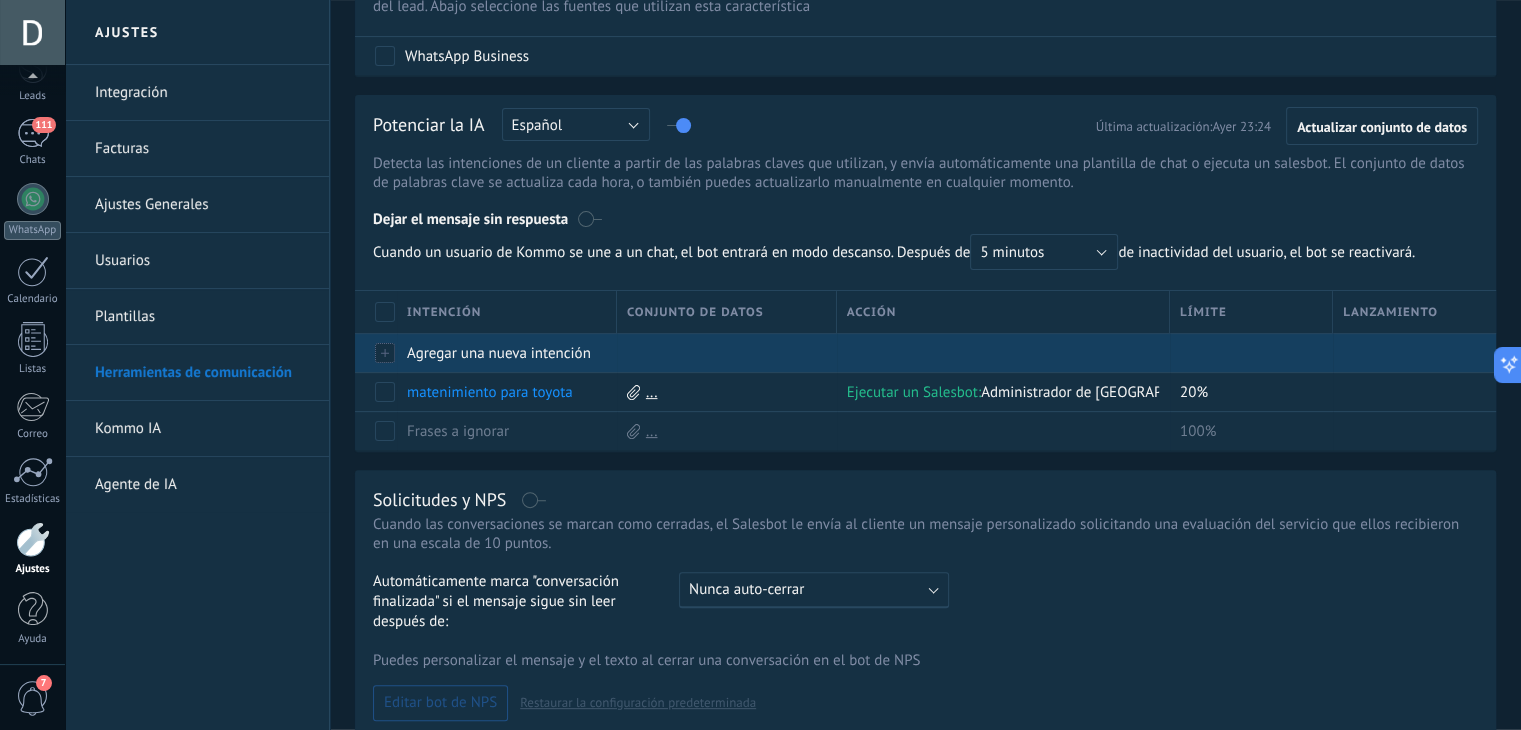 click on "Agregar una nueva intención" at bounding box center (502, 353) 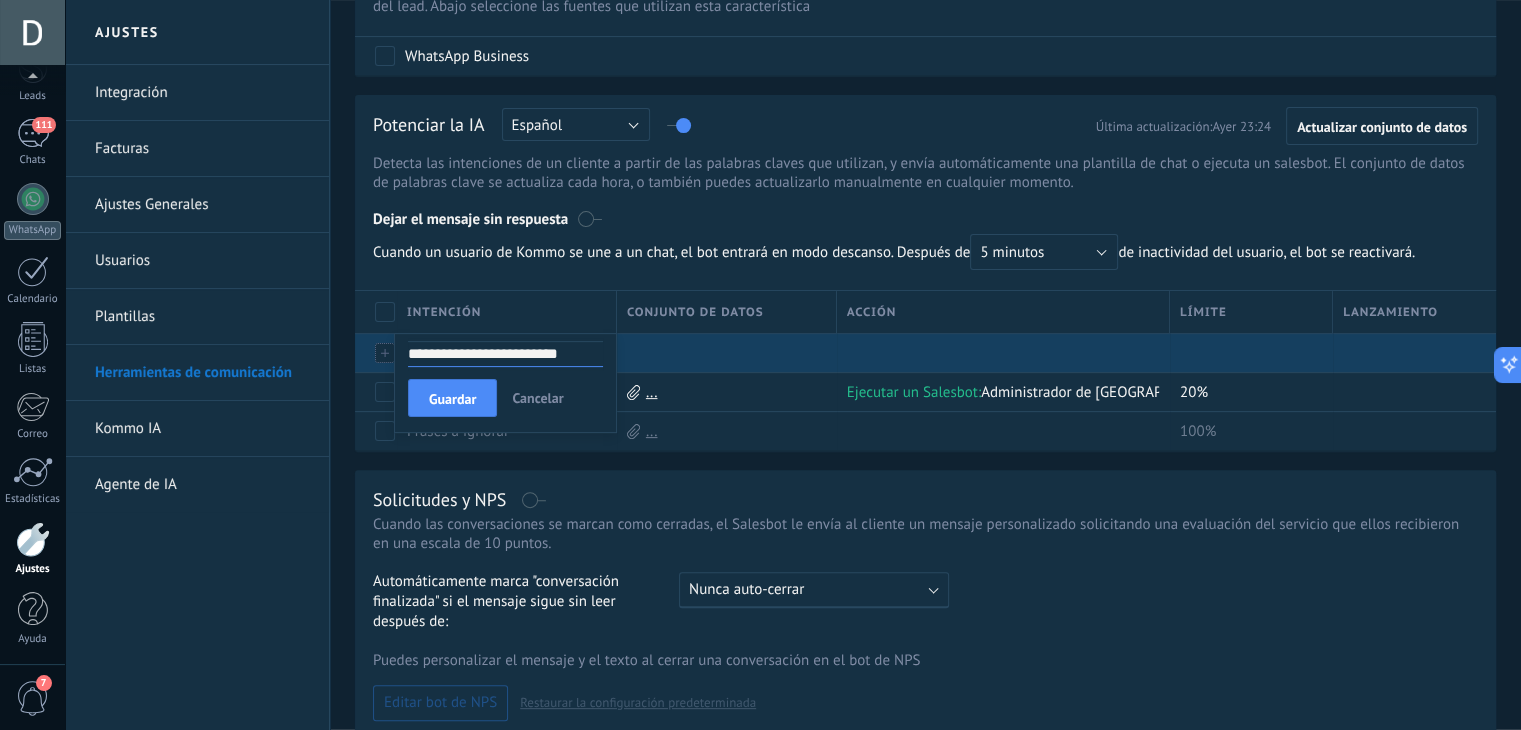 type on "**********" 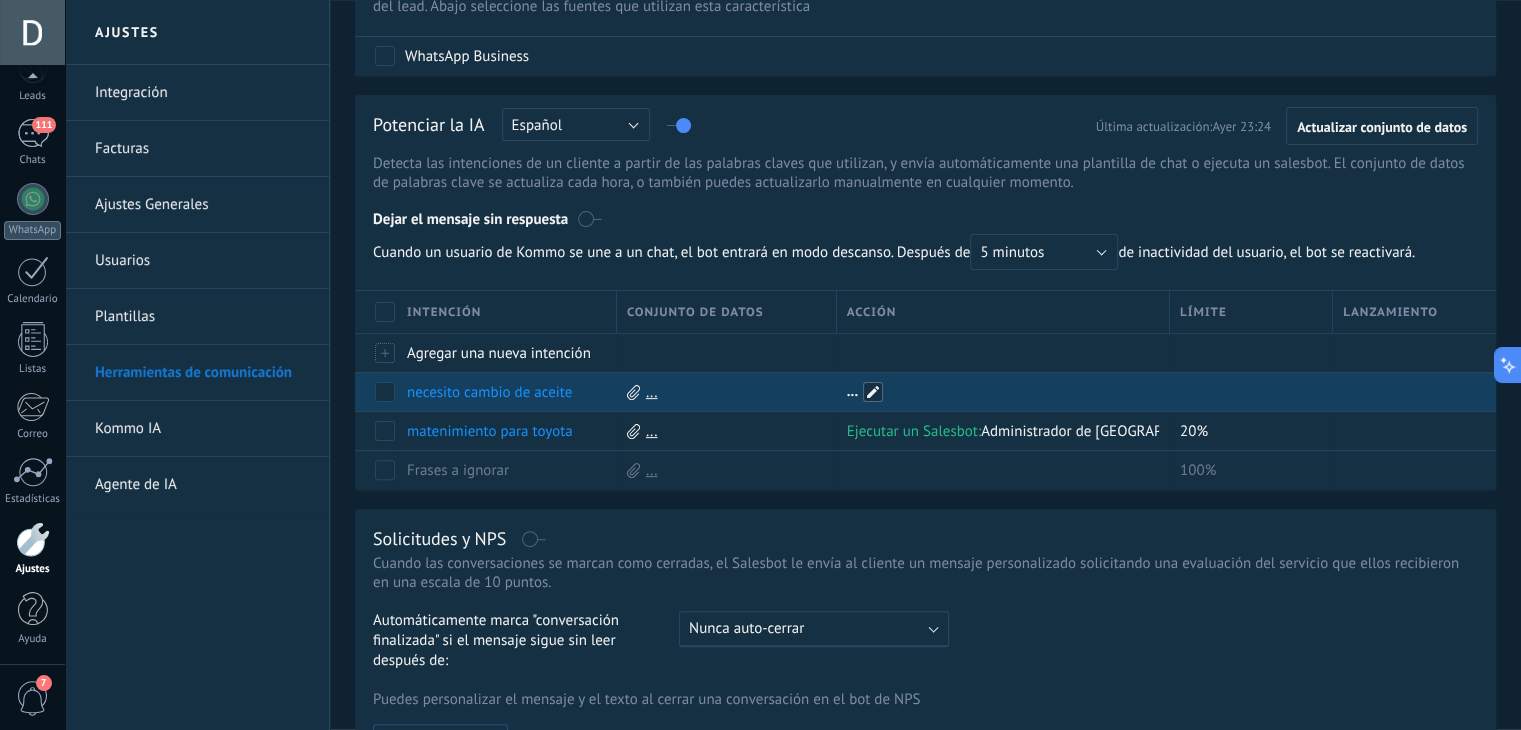 click at bounding box center [873, 392] 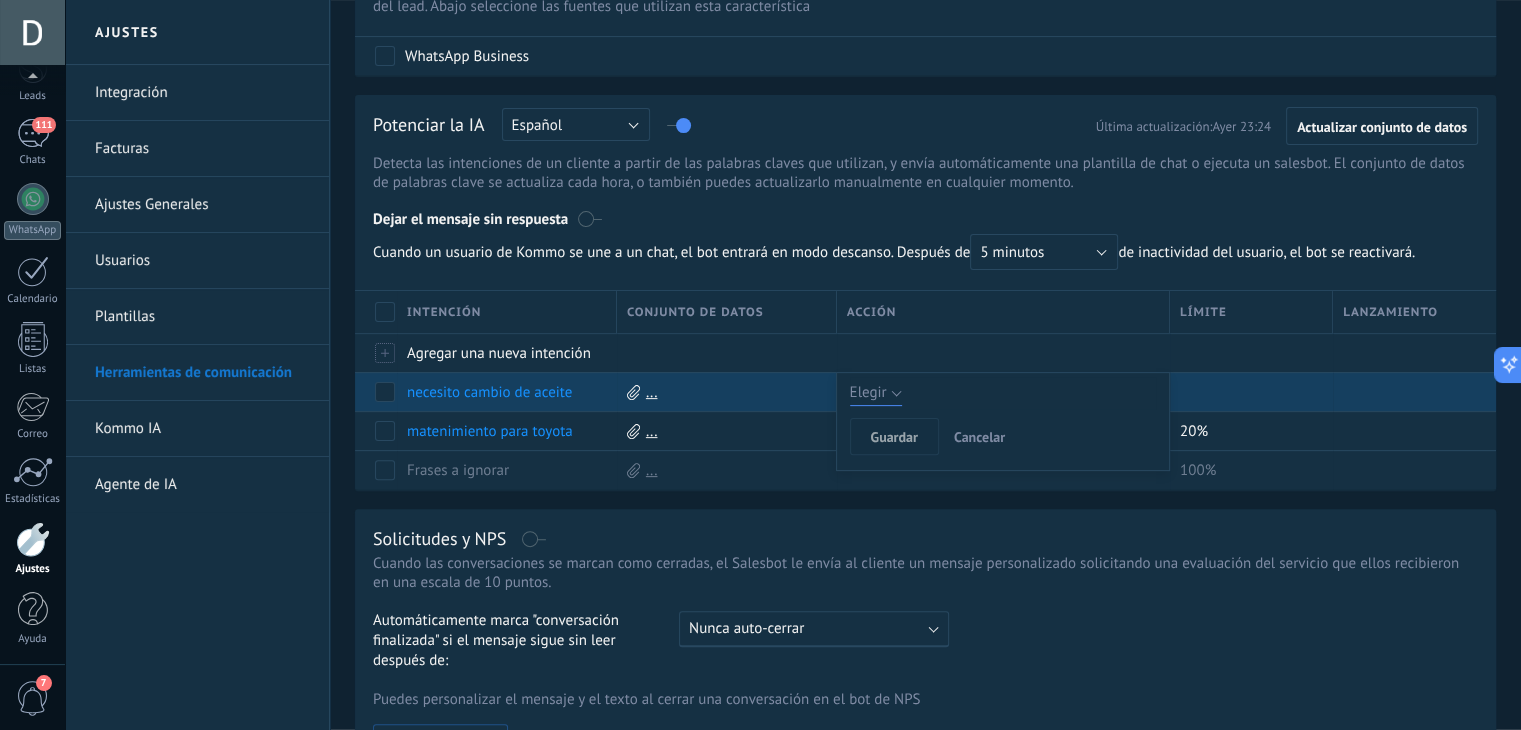click on "Elegir" at bounding box center (876, 393) 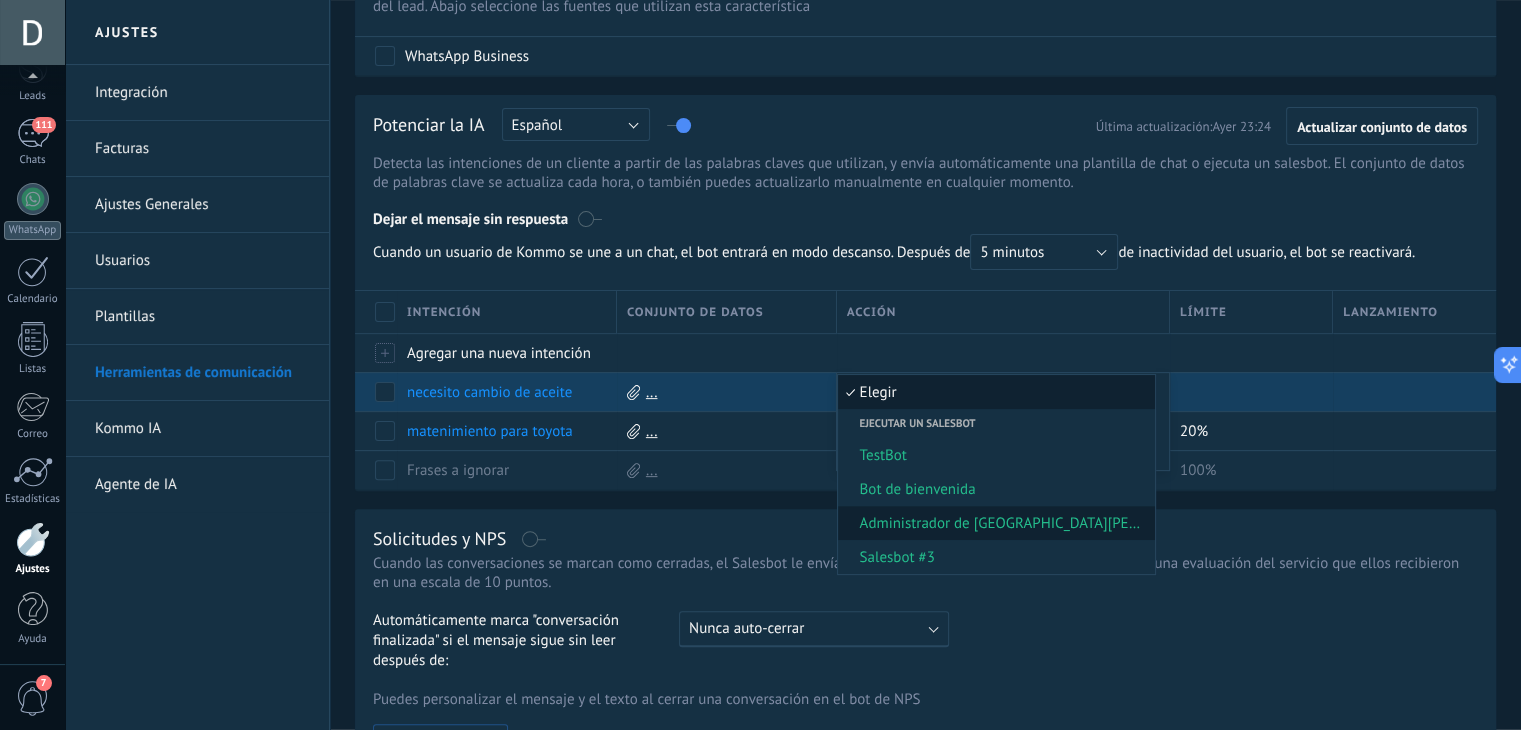 click on "Administrador de [GEOGRAPHIC_DATA][PERSON_NAME]" at bounding box center (996, 523) 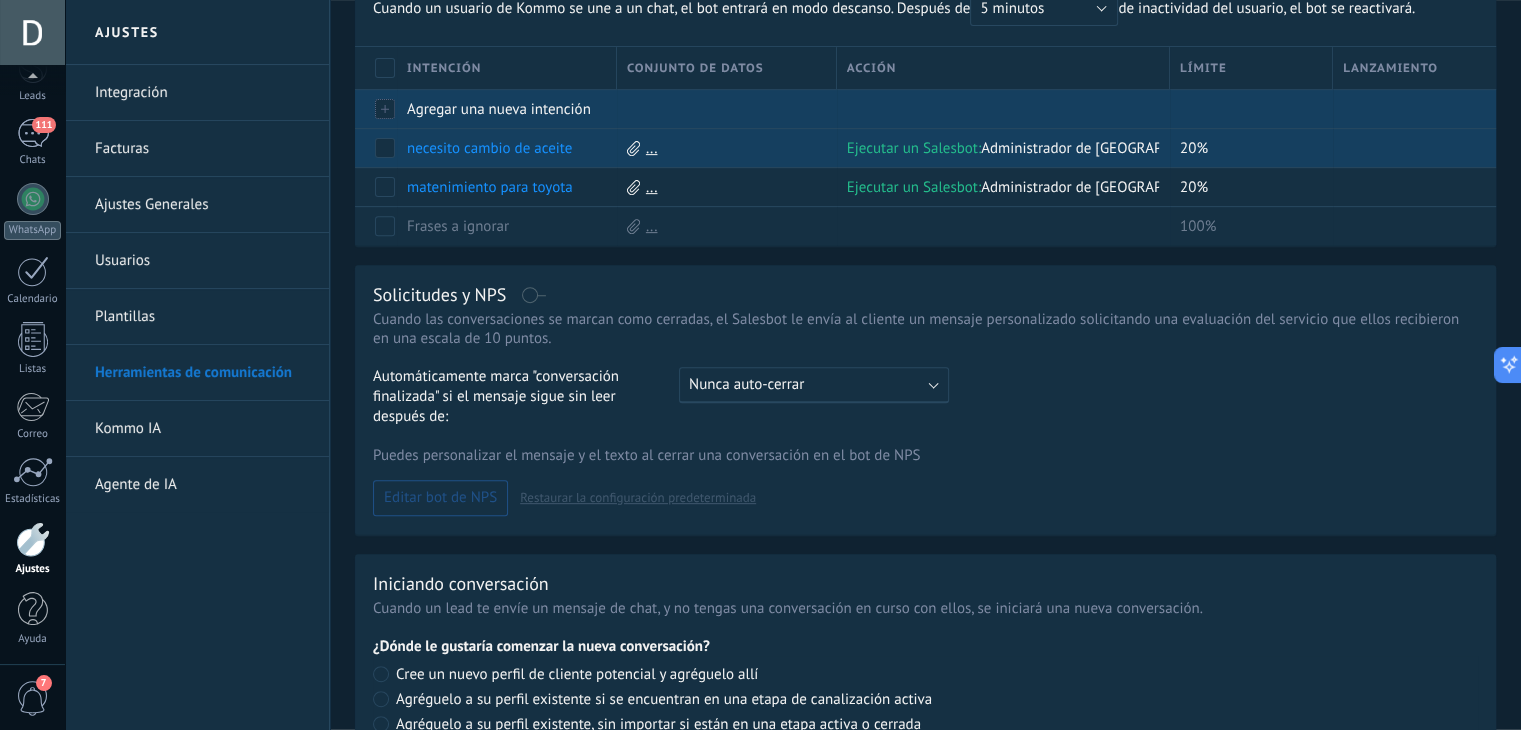 scroll, scrollTop: 746, scrollLeft: 0, axis: vertical 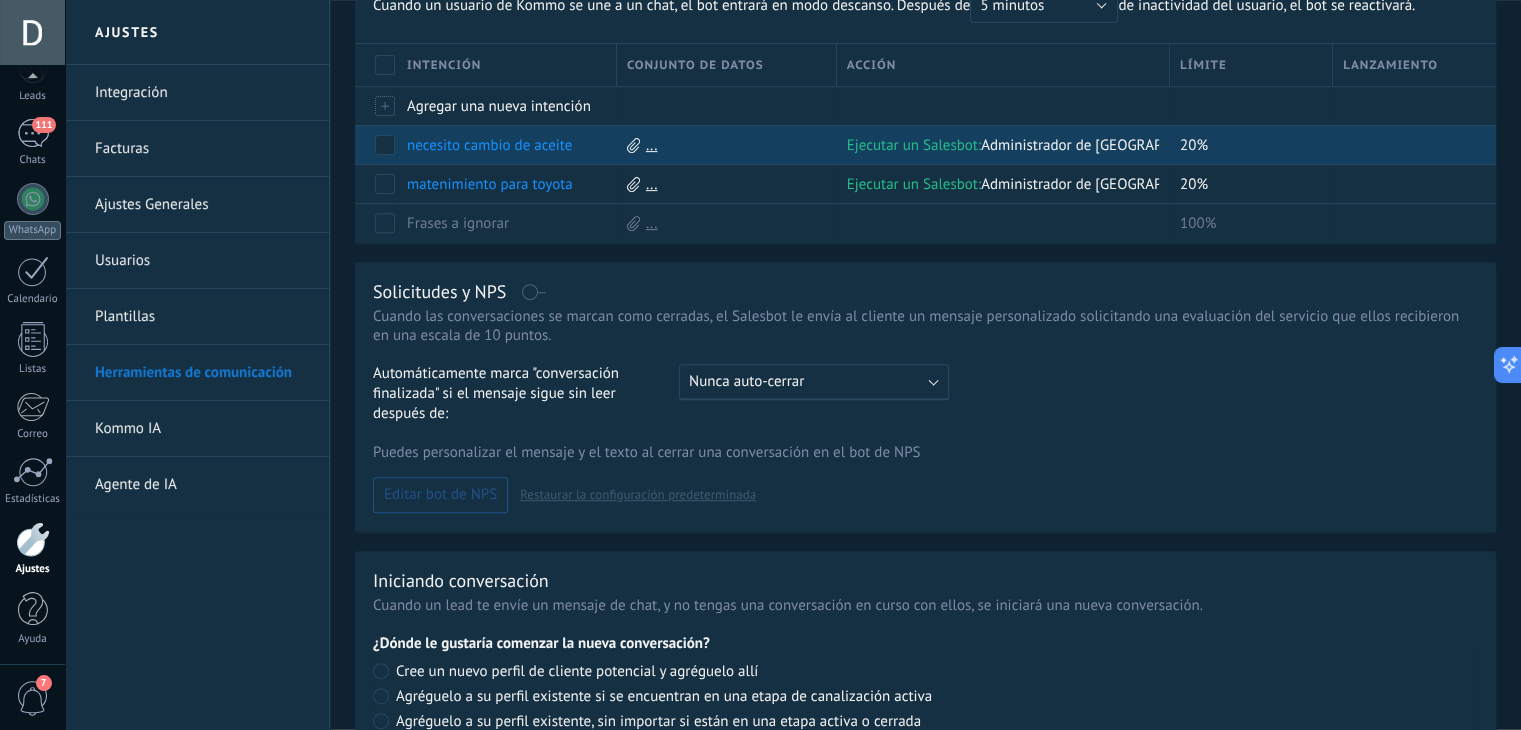 click on "Nunca auto-cerrar" at bounding box center (746, 381) 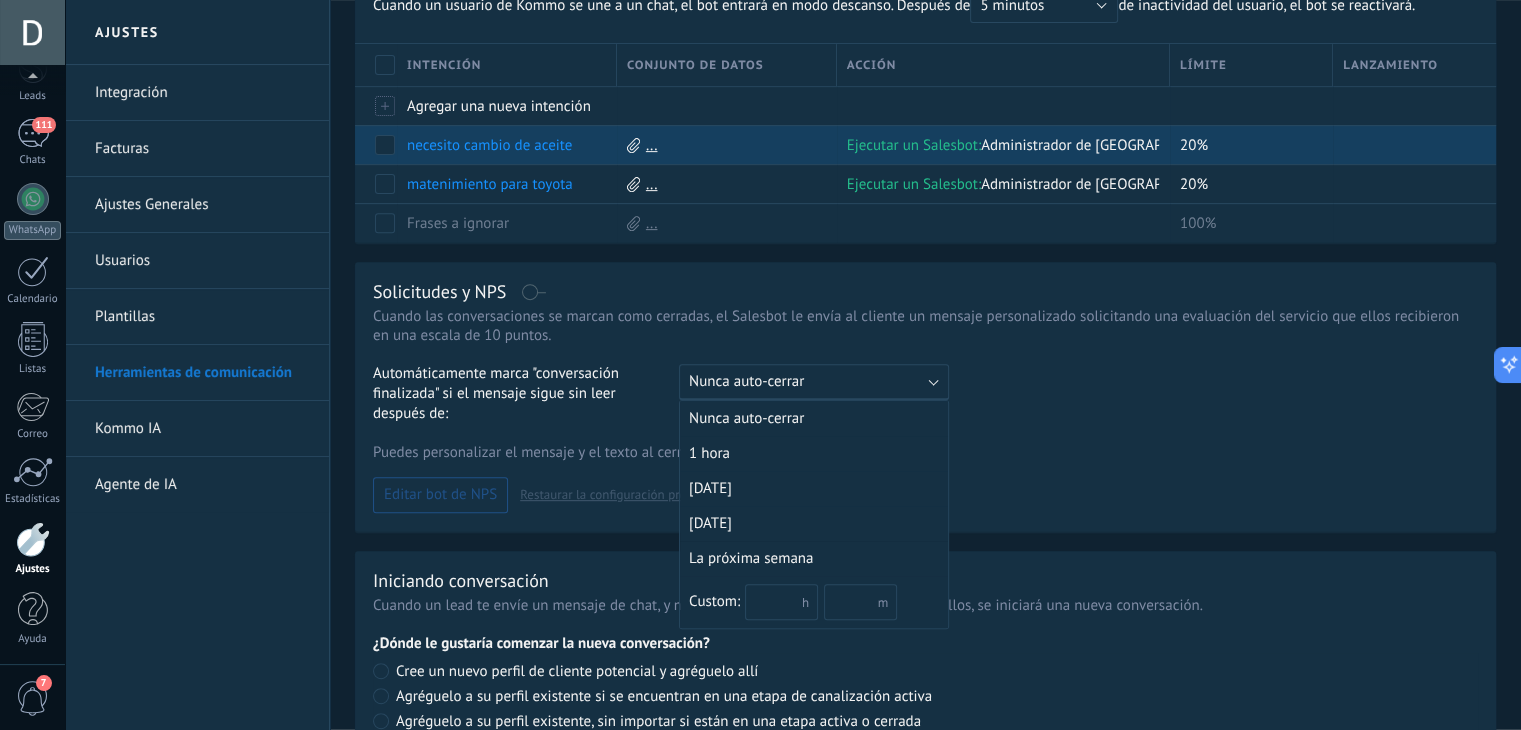 click on "Nunca auto-cerrar" at bounding box center [746, 381] 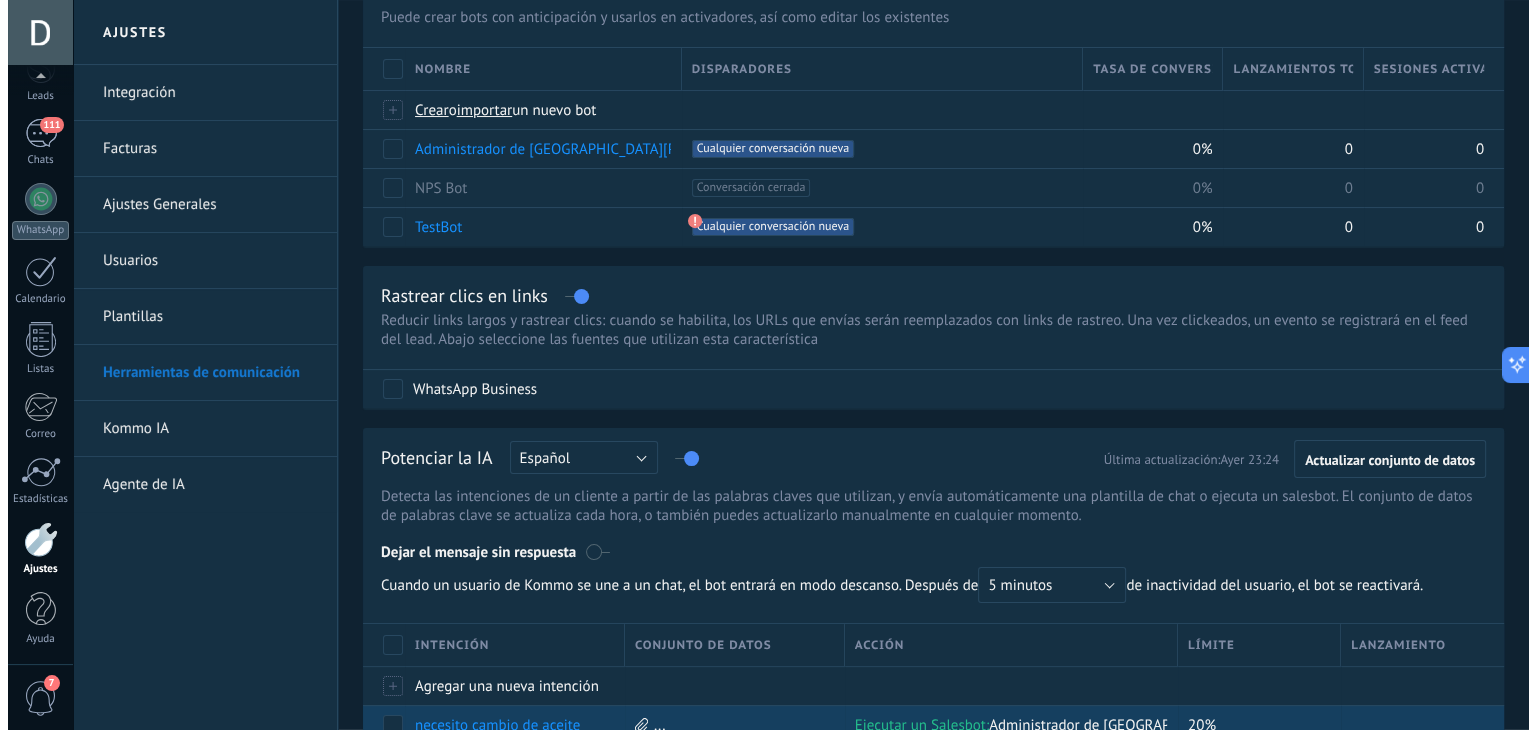 scroll, scrollTop: 0, scrollLeft: 0, axis: both 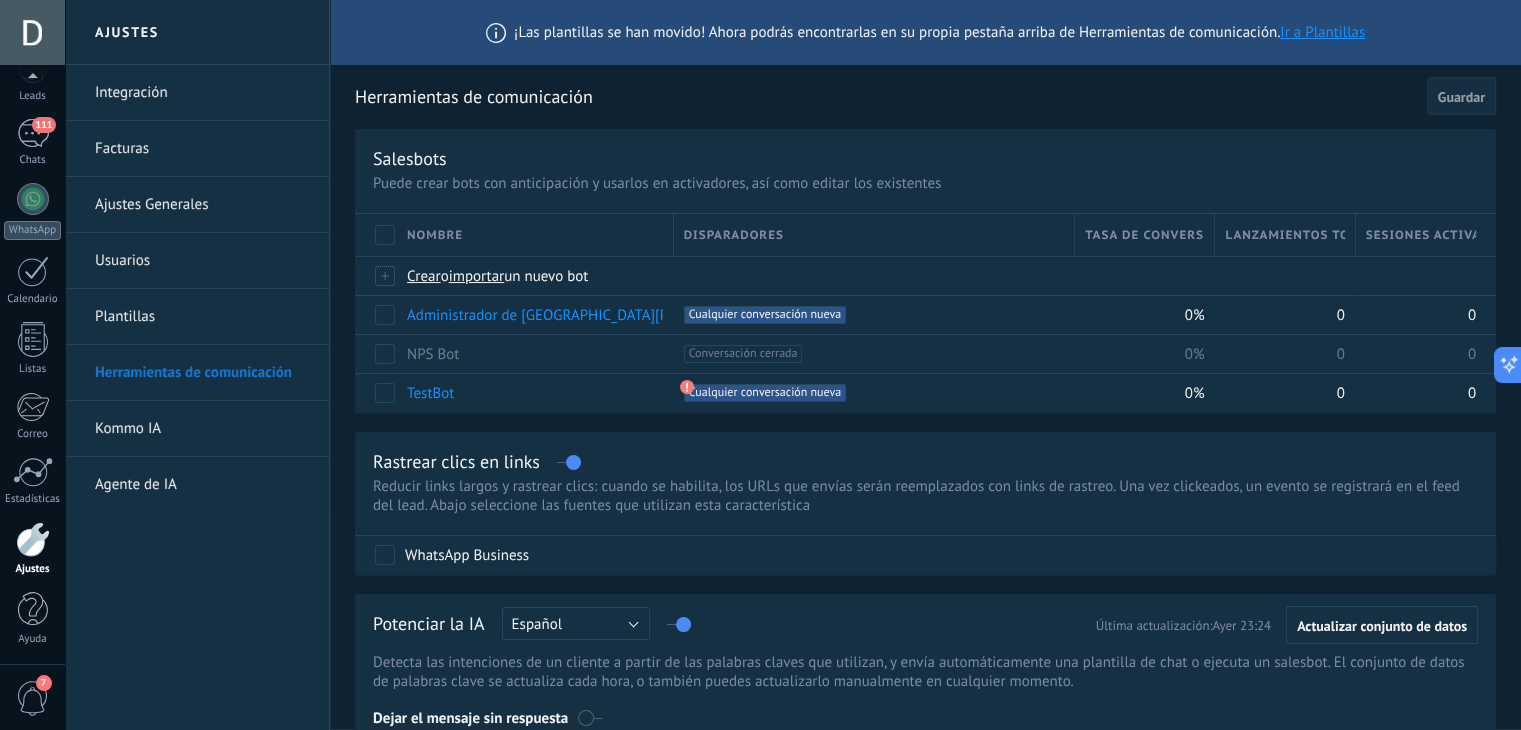 click on "Guardar" at bounding box center (1461, 97) 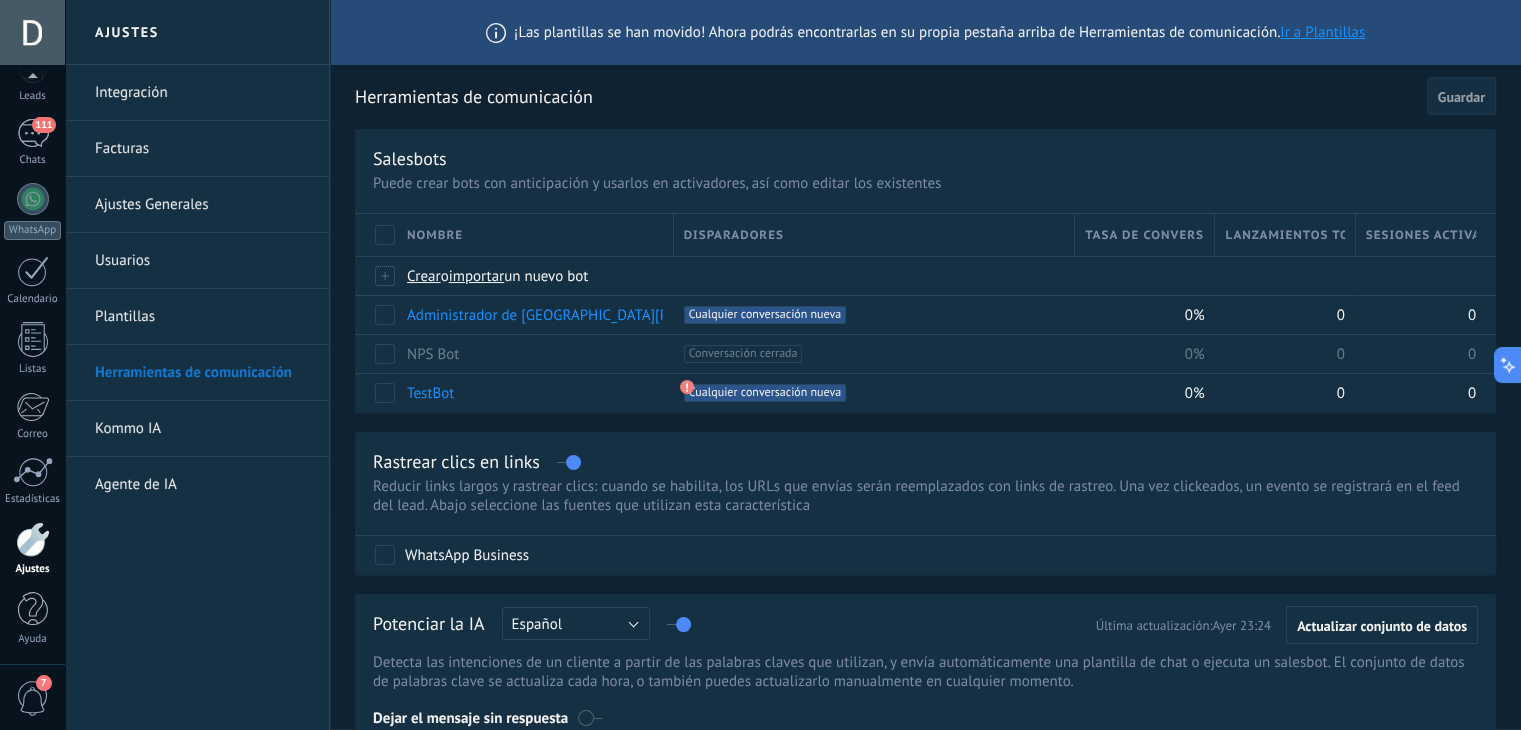 click on "Guardar" at bounding box center (1461, 96) 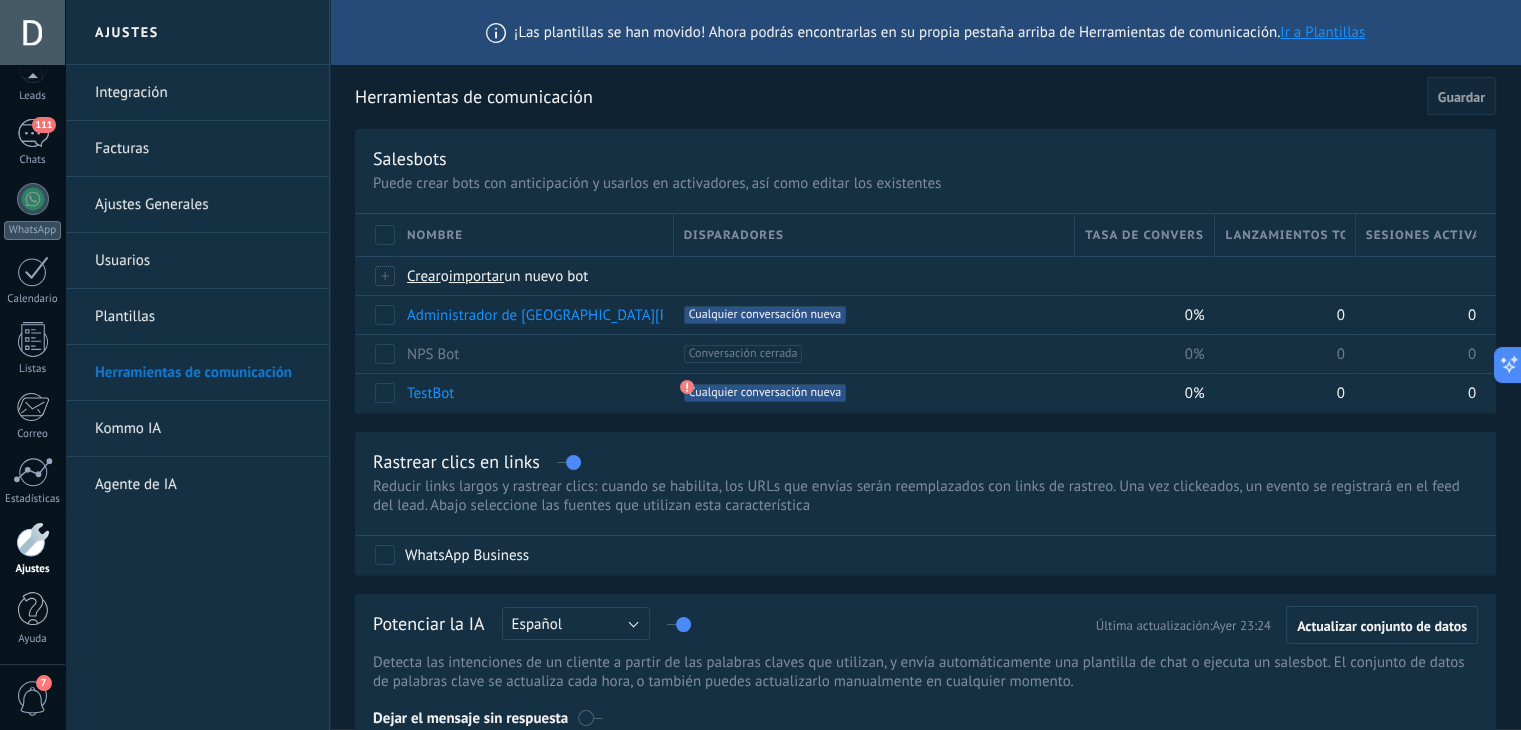 click on "Kommo IA" at bounding box center [202, 429] 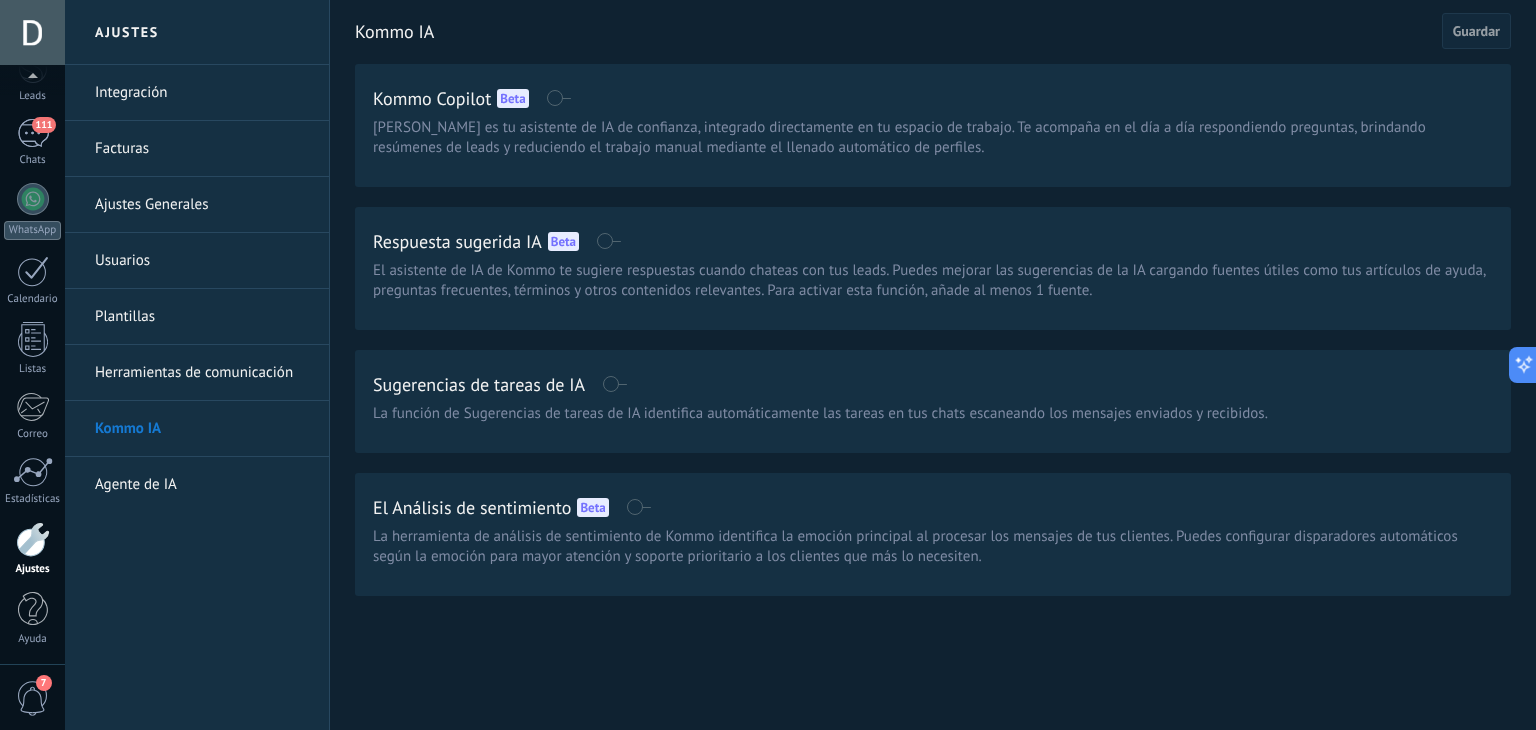 click on "Agente de IA" at bounding box center [202, 485] 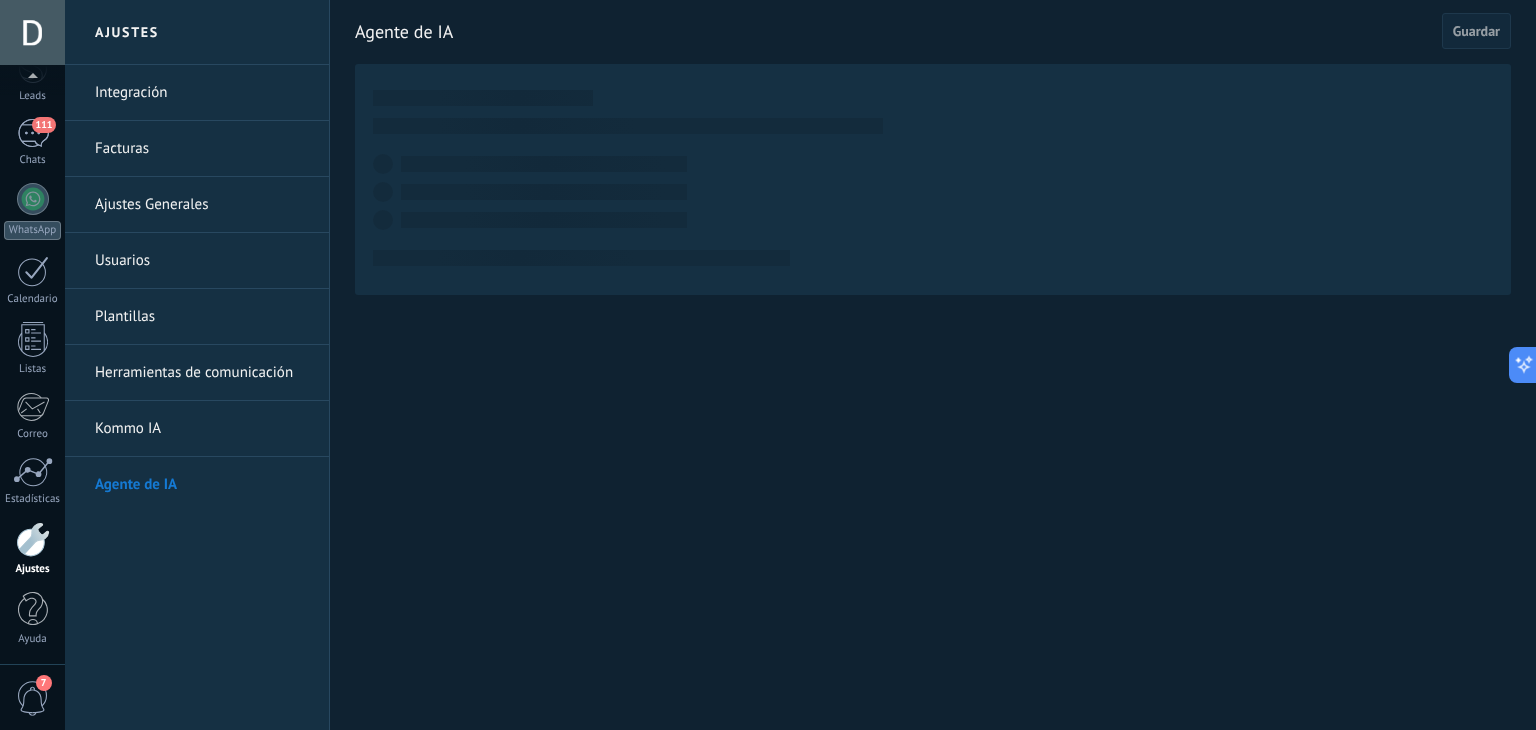 click on "Usuarios" at bounding box center (202, 261) 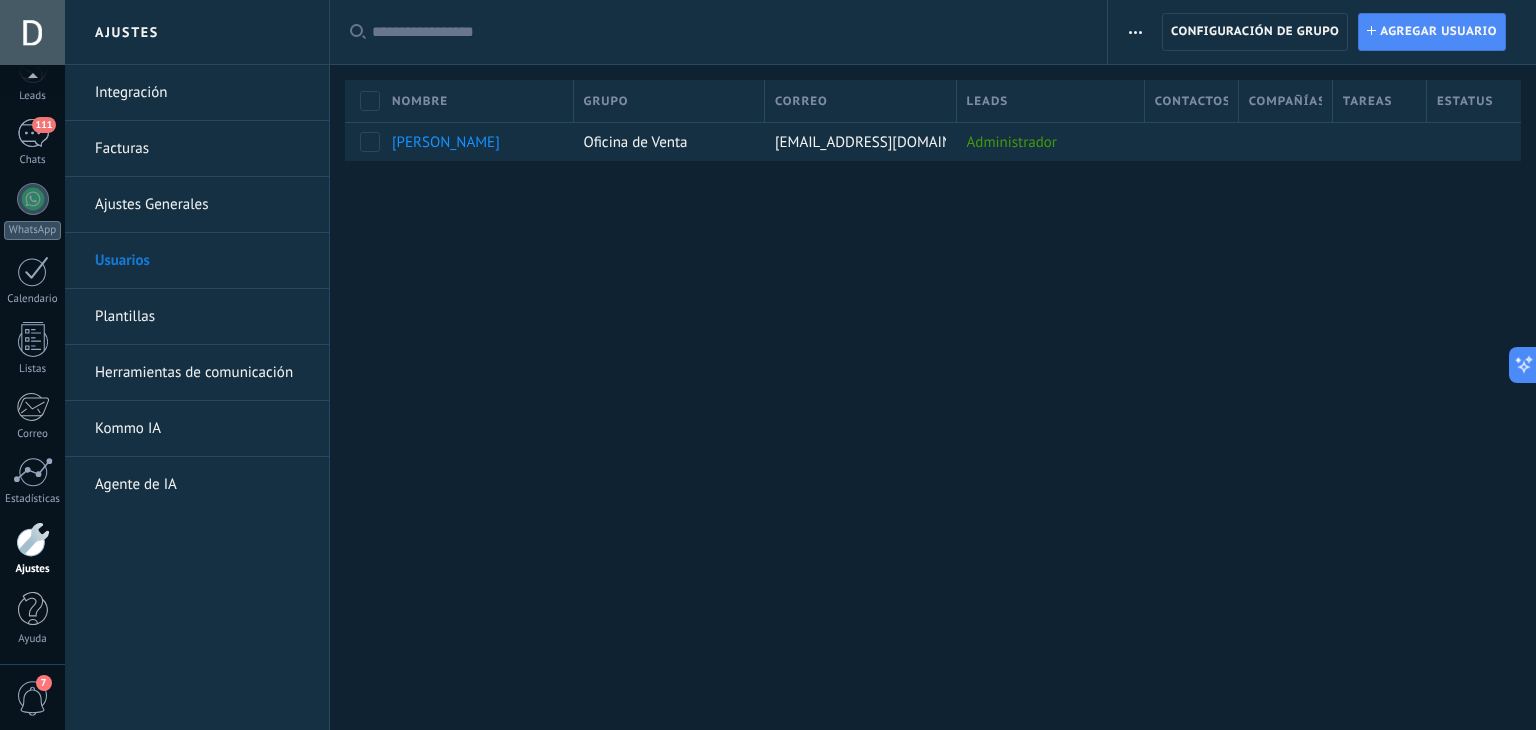 click on "Facturas" at bounding box center (202, 149) 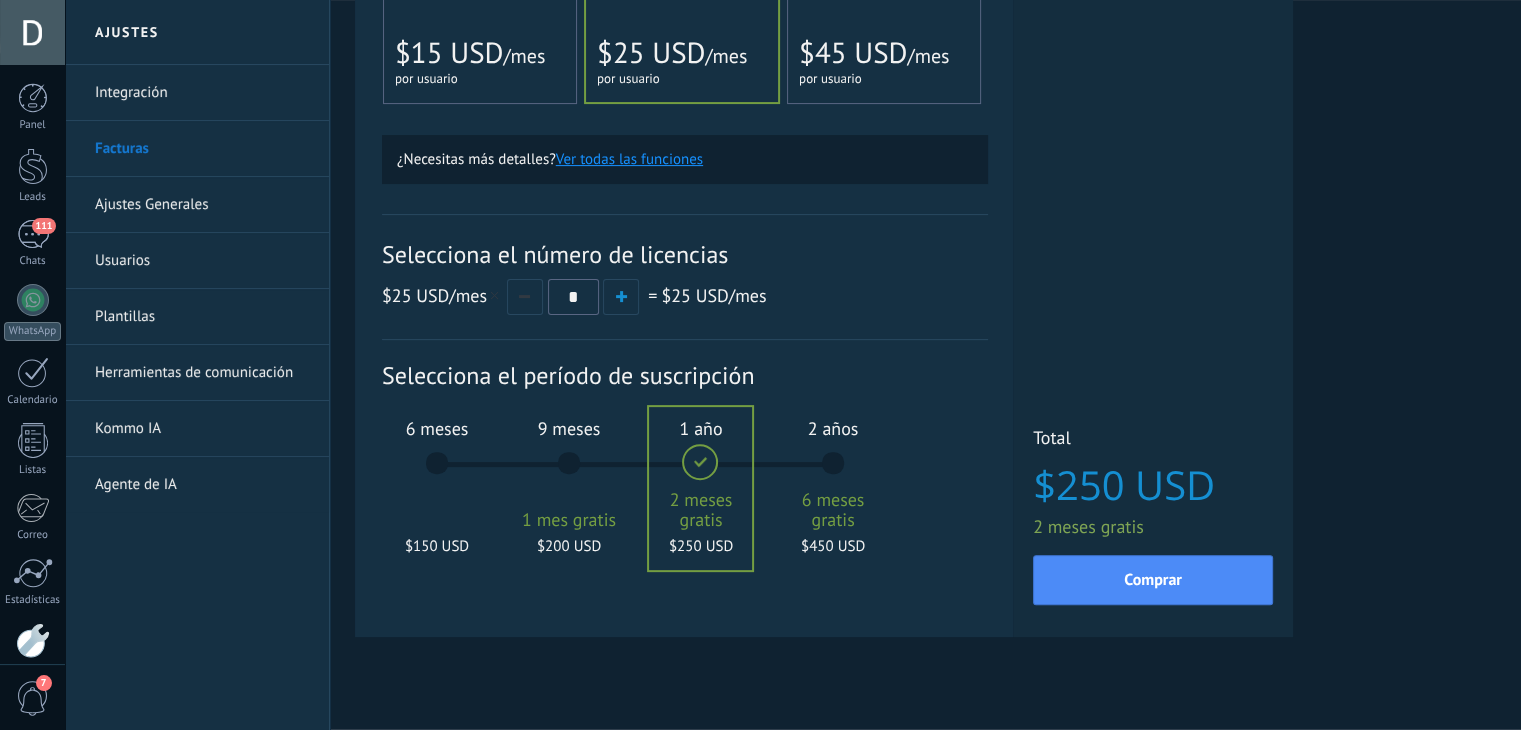 scroll, scrollTop: 528, scrollLeft: 0, axis: vertical 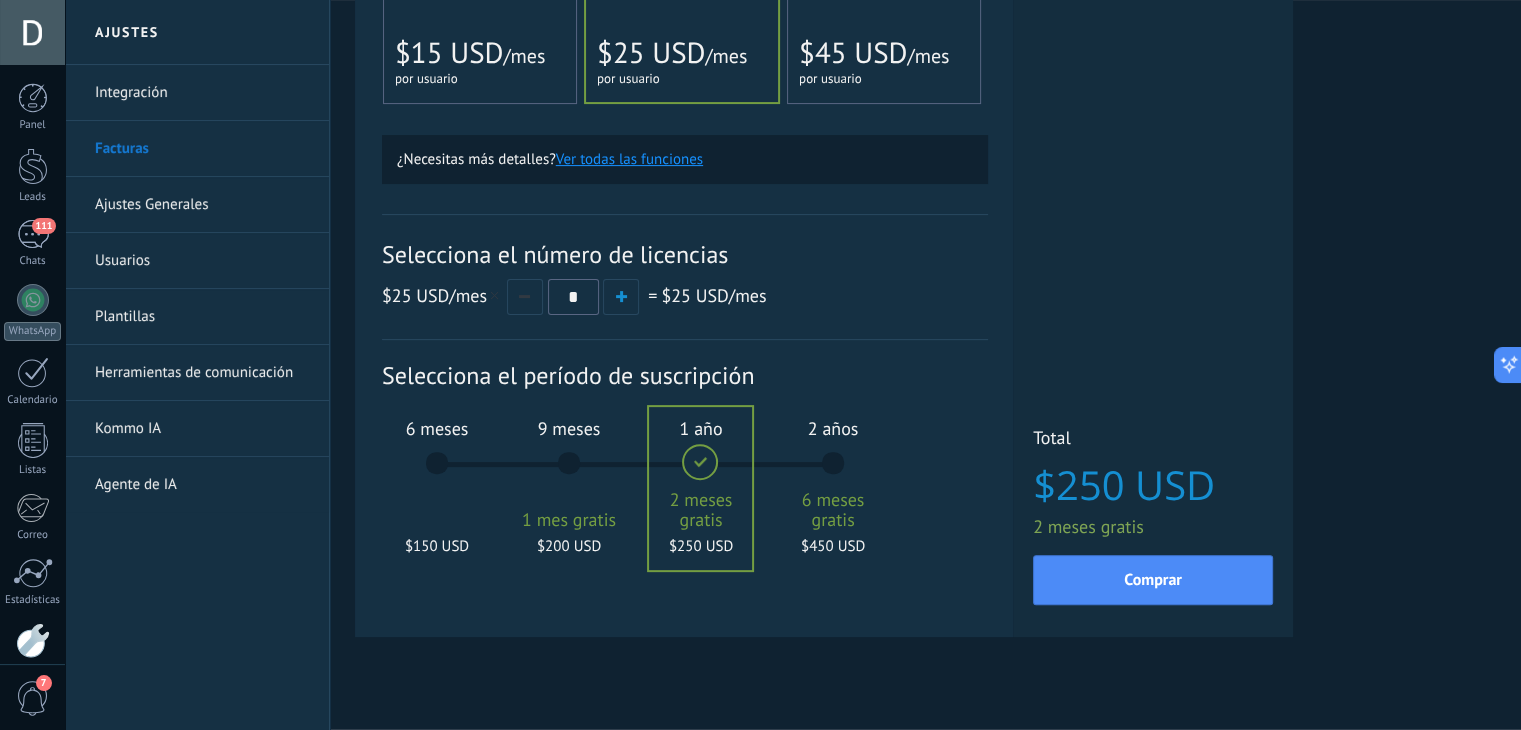 click on "6 meses
$150 USD" at bounding box center [437, 472] 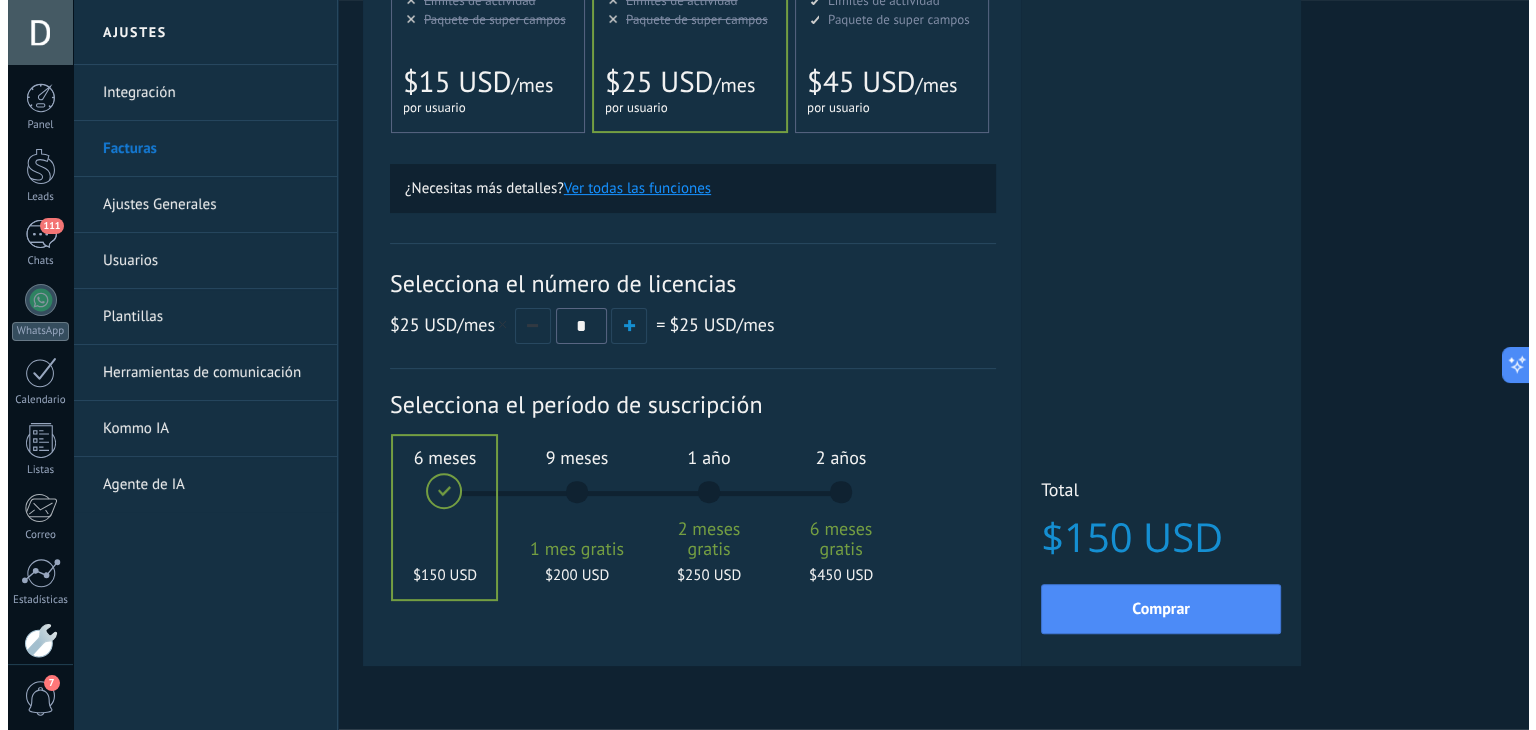 scroll, scrollTop: 520, scrollLeft: 0, axis: vertical 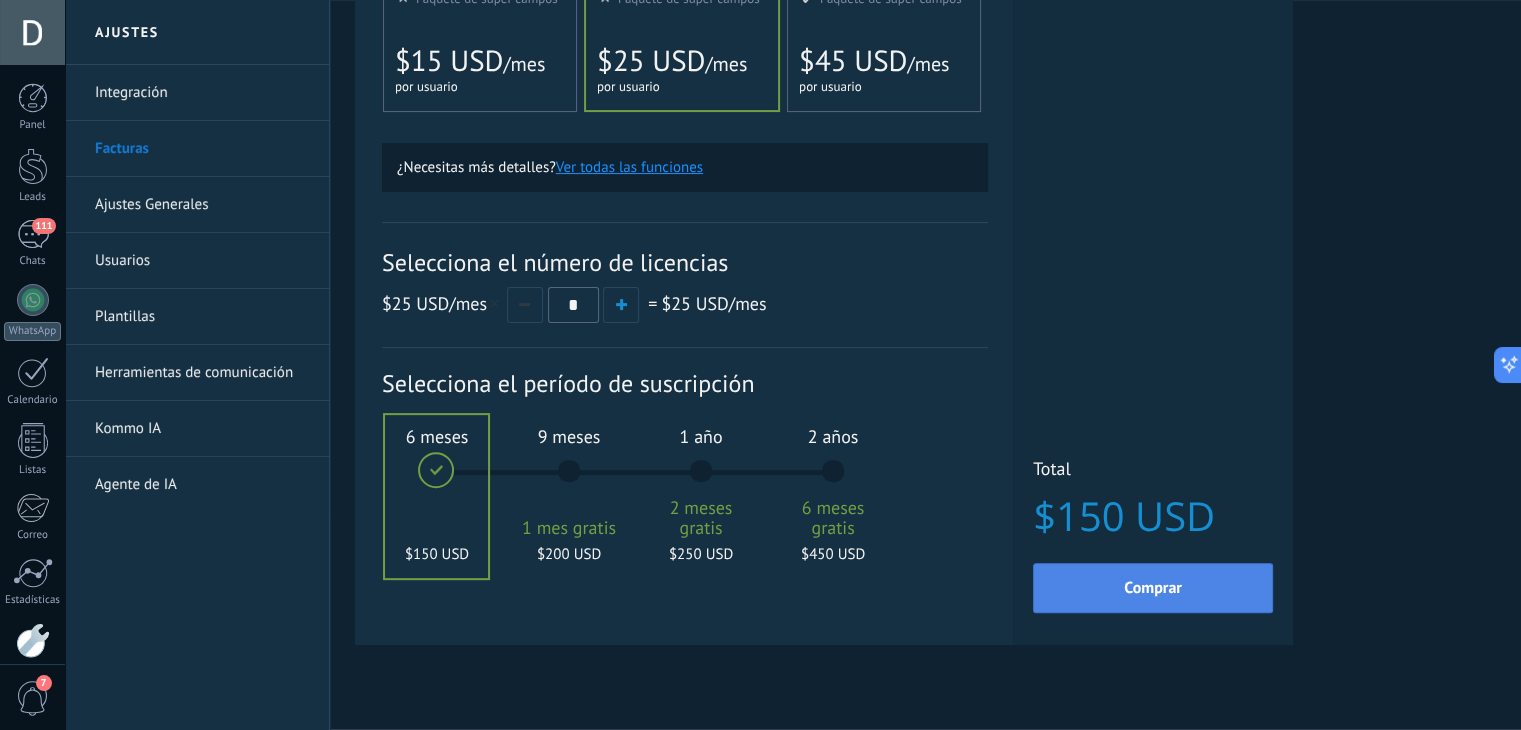click on "Comprar" at bounding box center [1153, 588] 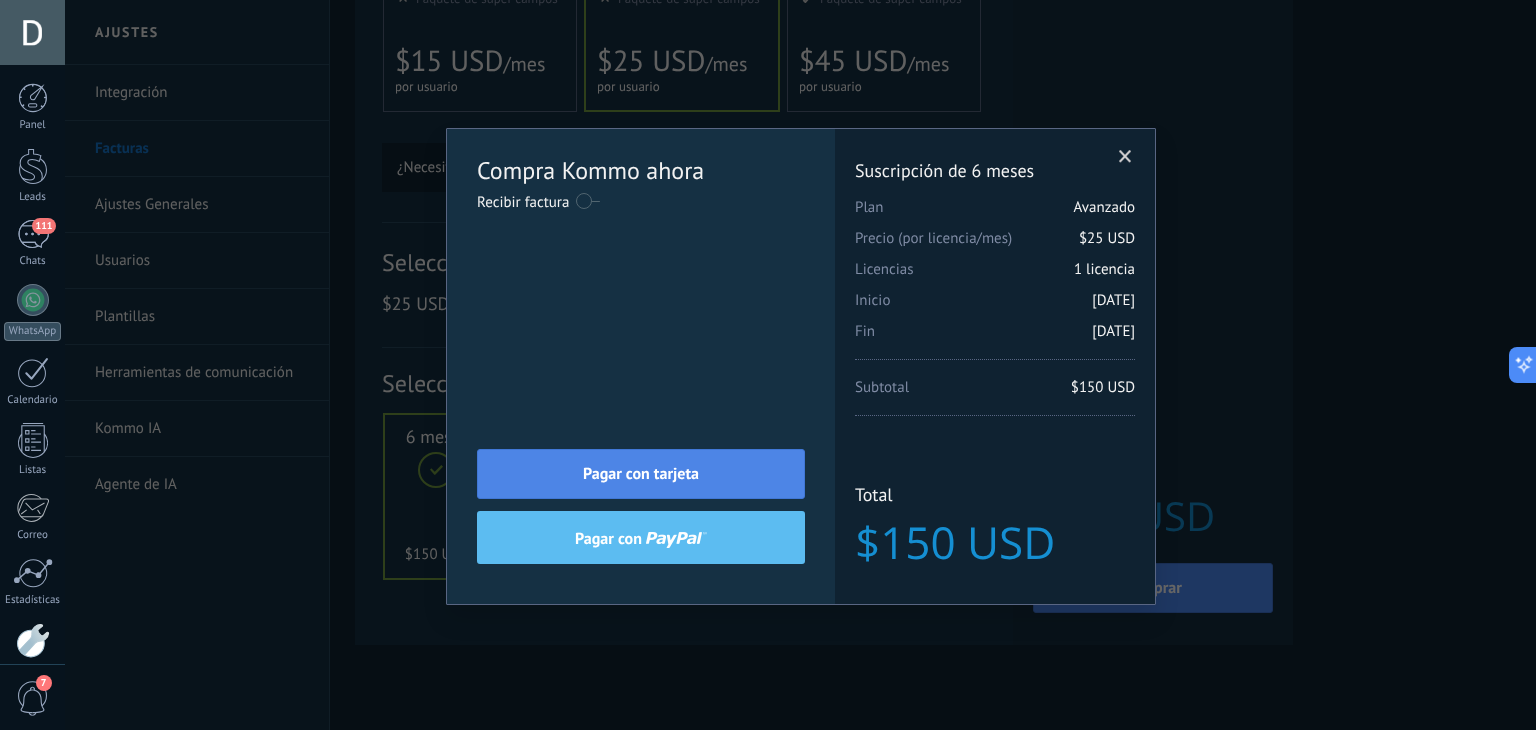 click on "Pagar con tarjeta" at bounding box center (641, 474) 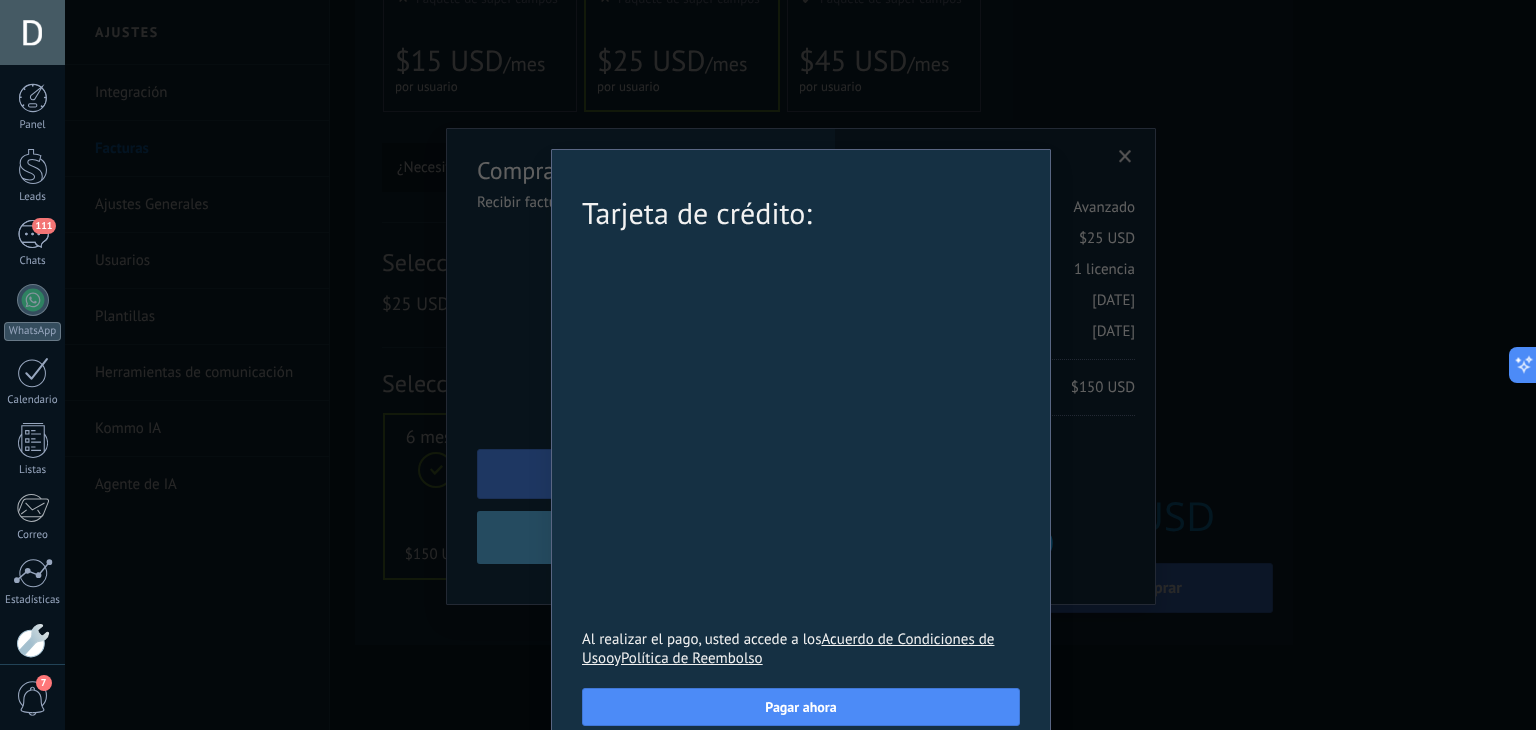 scroll, scrollTop: 27, scrollLeft: 0, axis: vertical 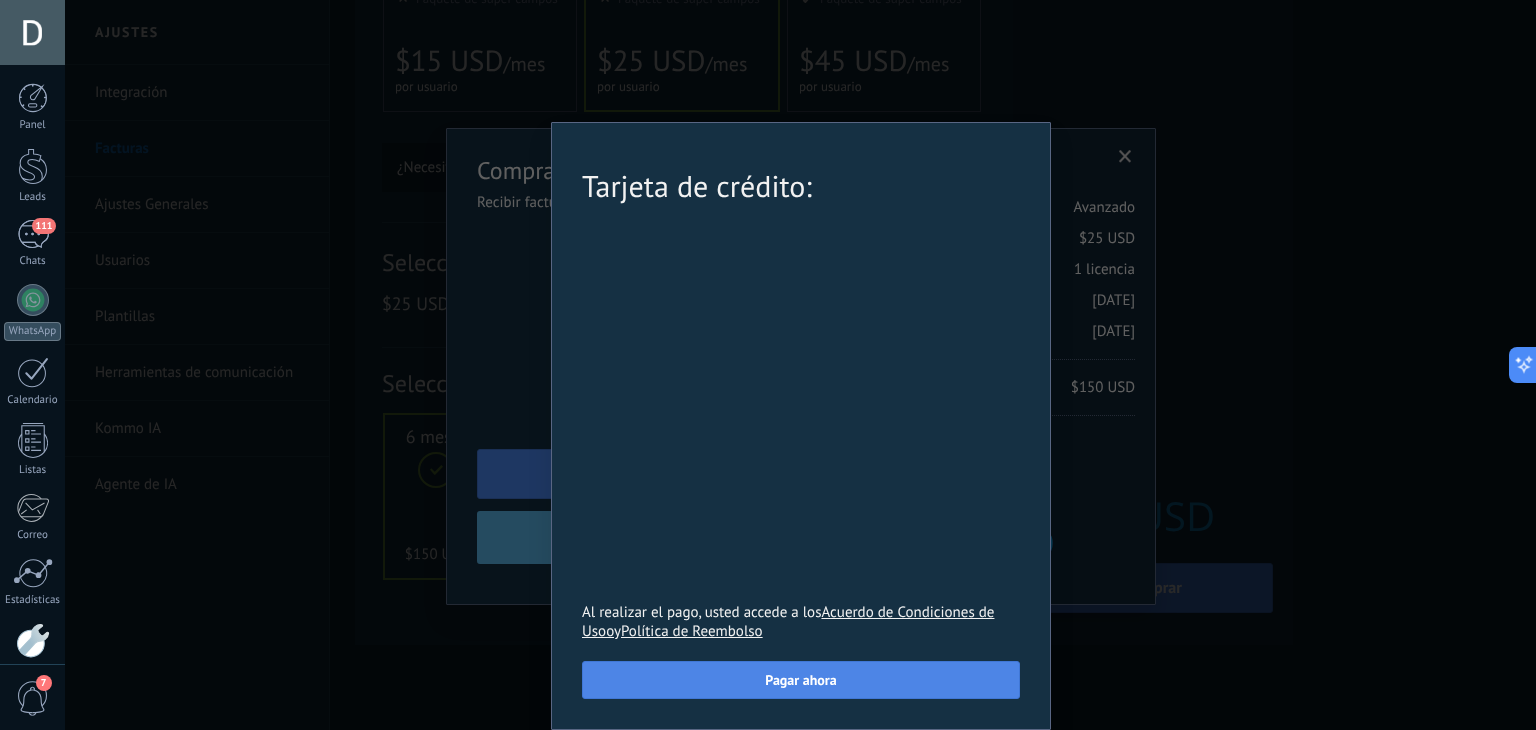 click on "Pagar ahora" at bounding box center [800, 680] 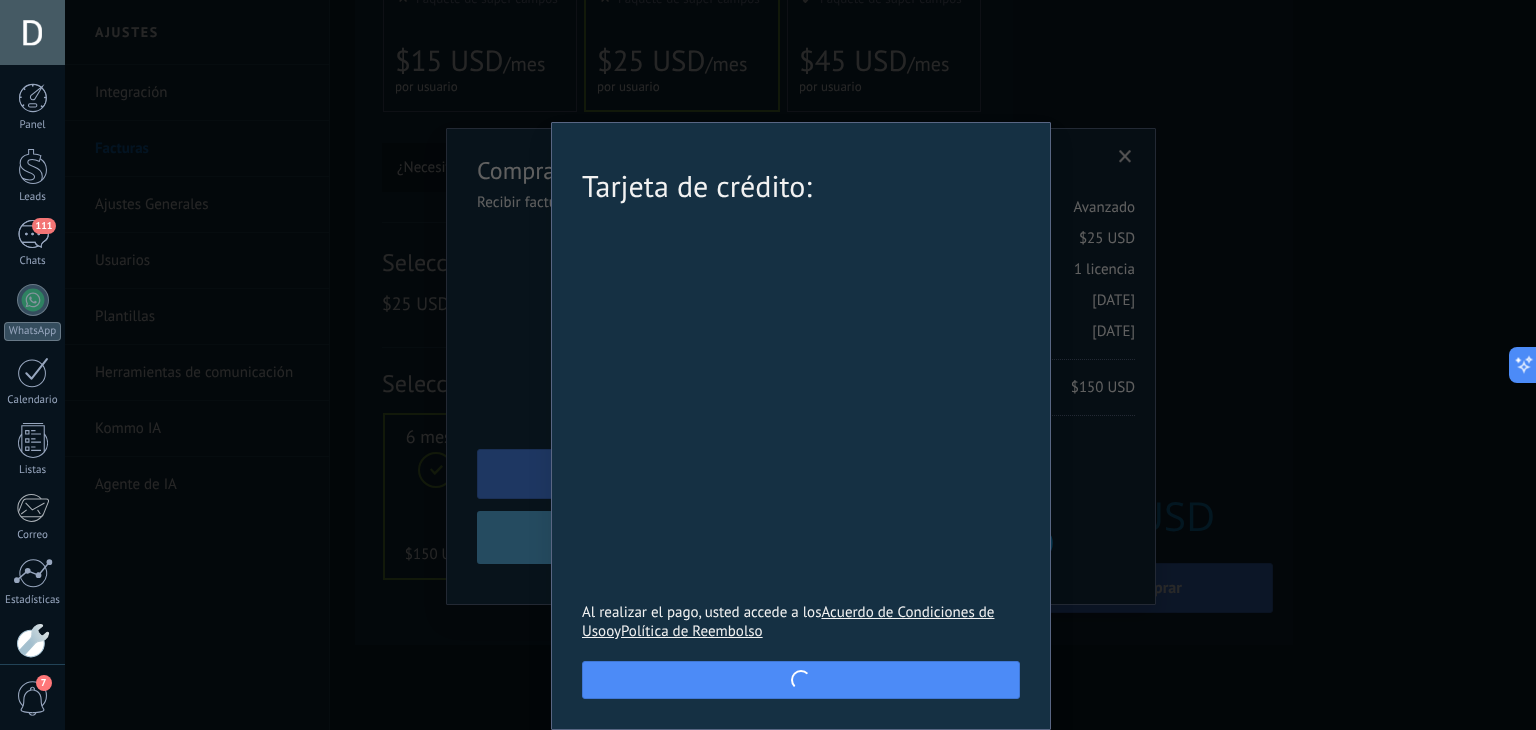 scroll, scrollTop: 0, scrollLeft: 0, axis: both 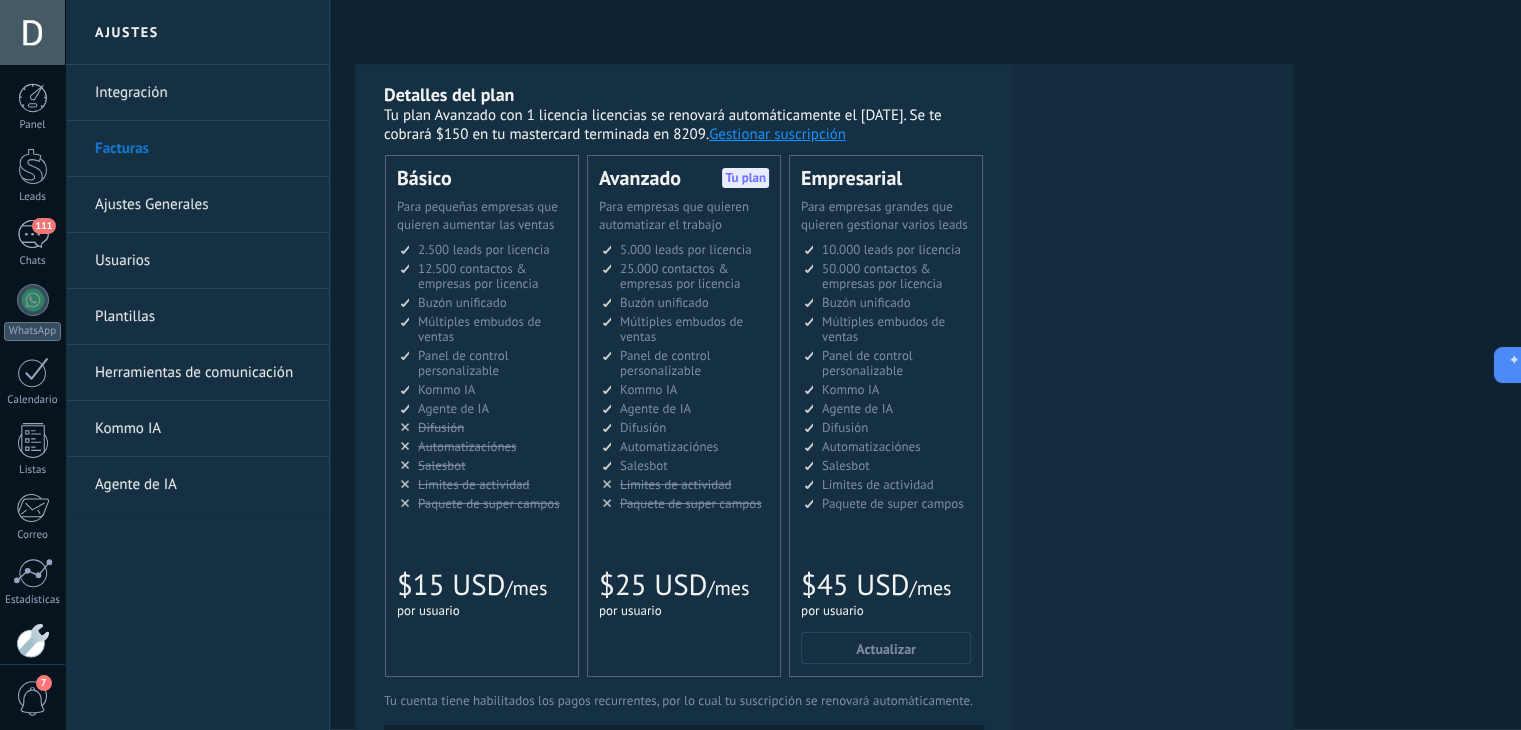 click on "Gestionar suscripción" at bounding box center (777, 134) 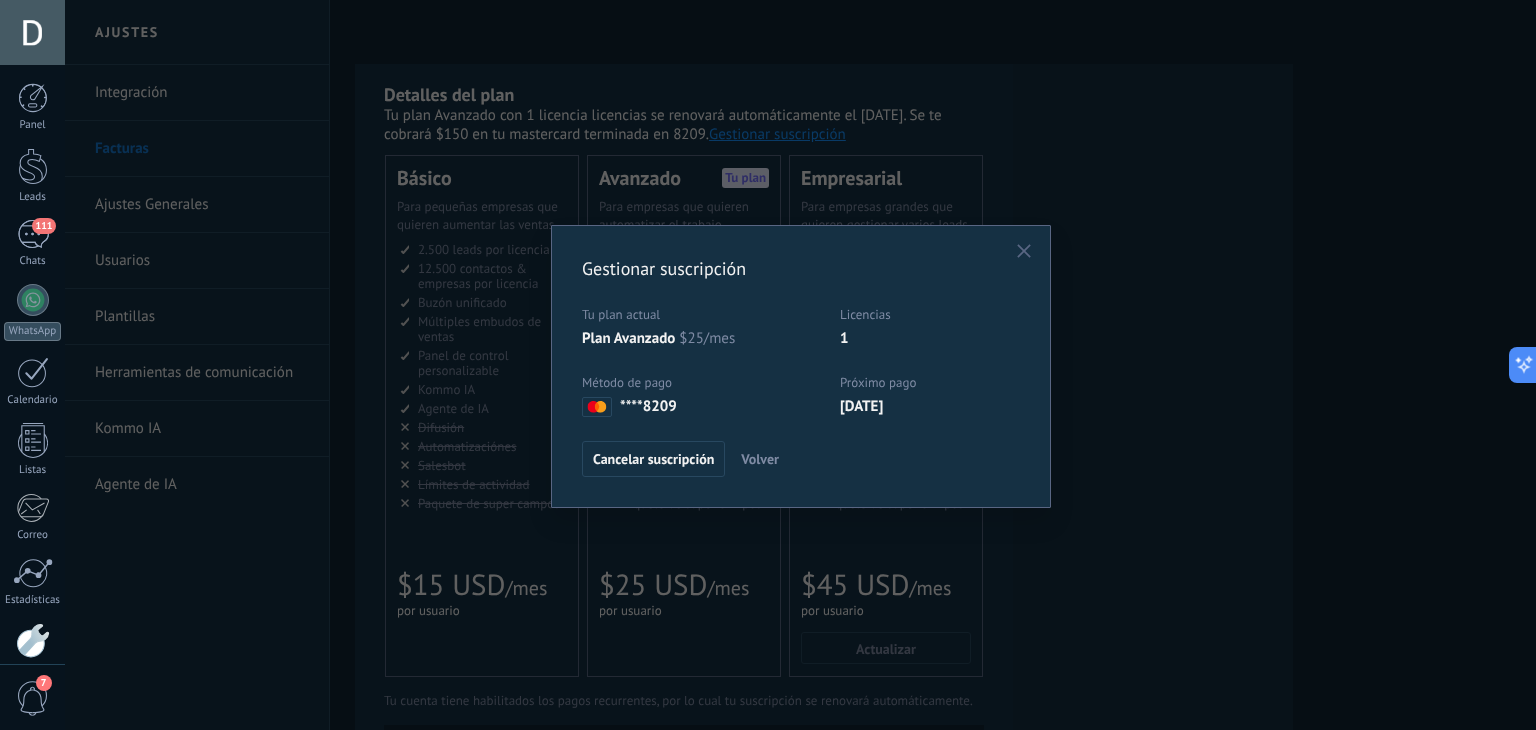 click 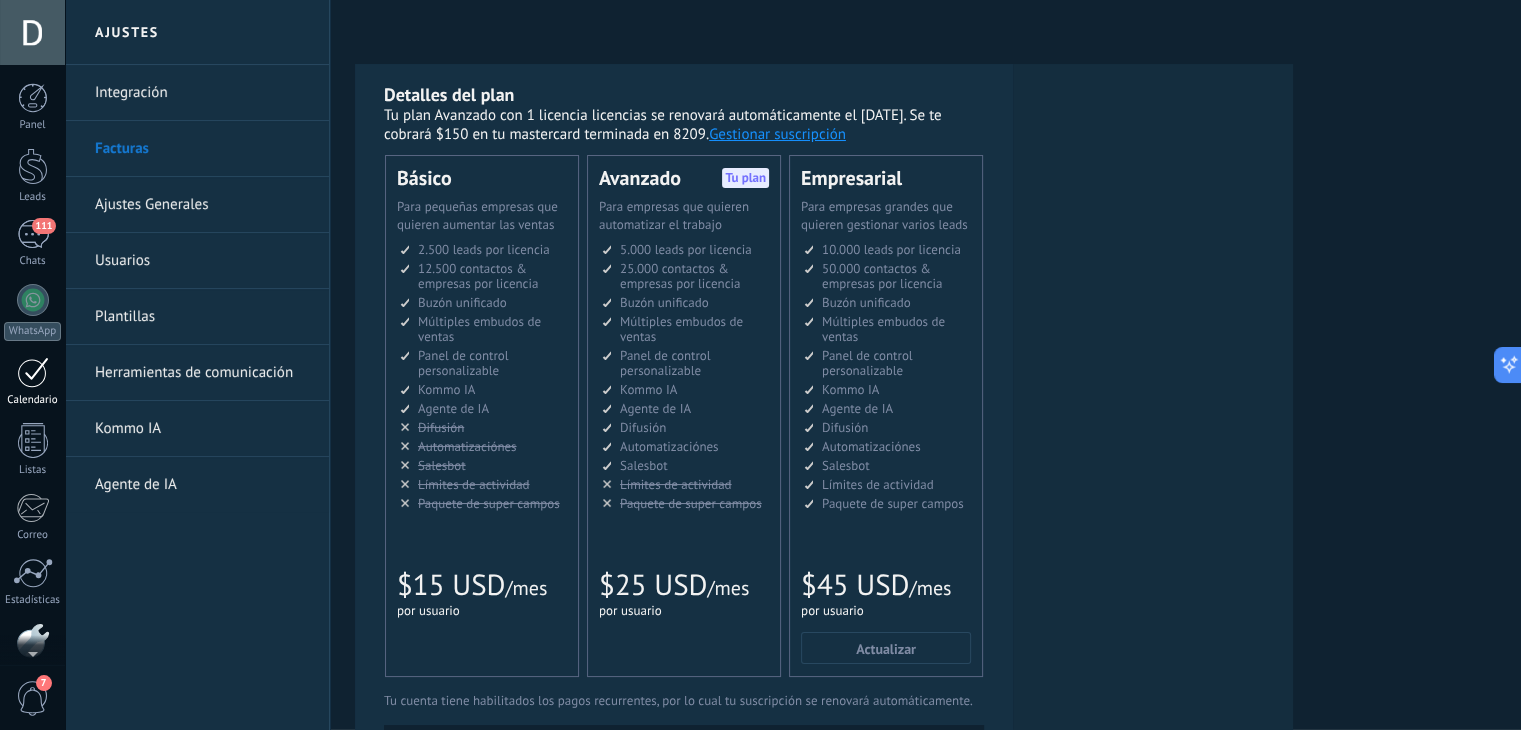 scroll, scrollTop: 101, scrollLeft: 0, axis: vertical 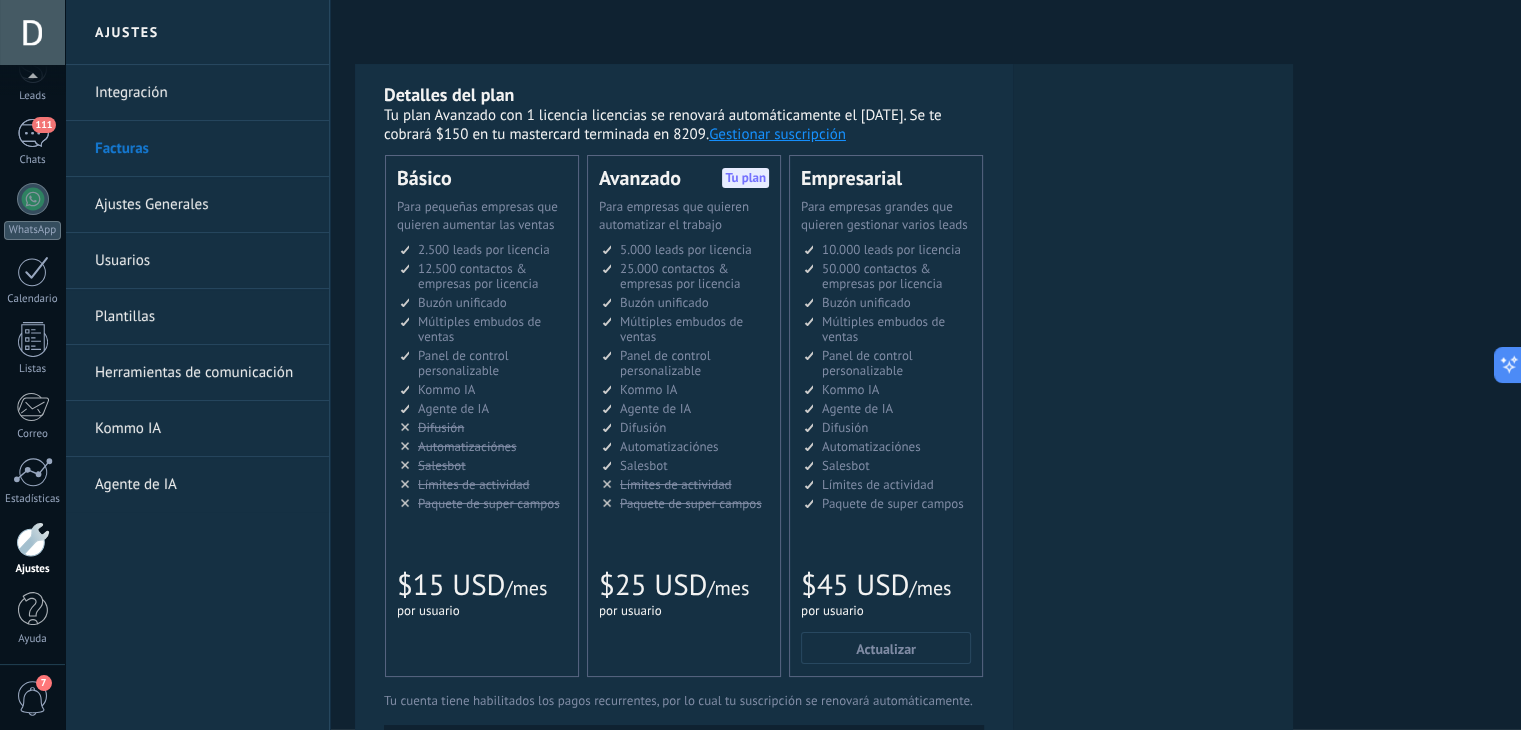 click on "Kommo IA" at bounding box center (202, 429) 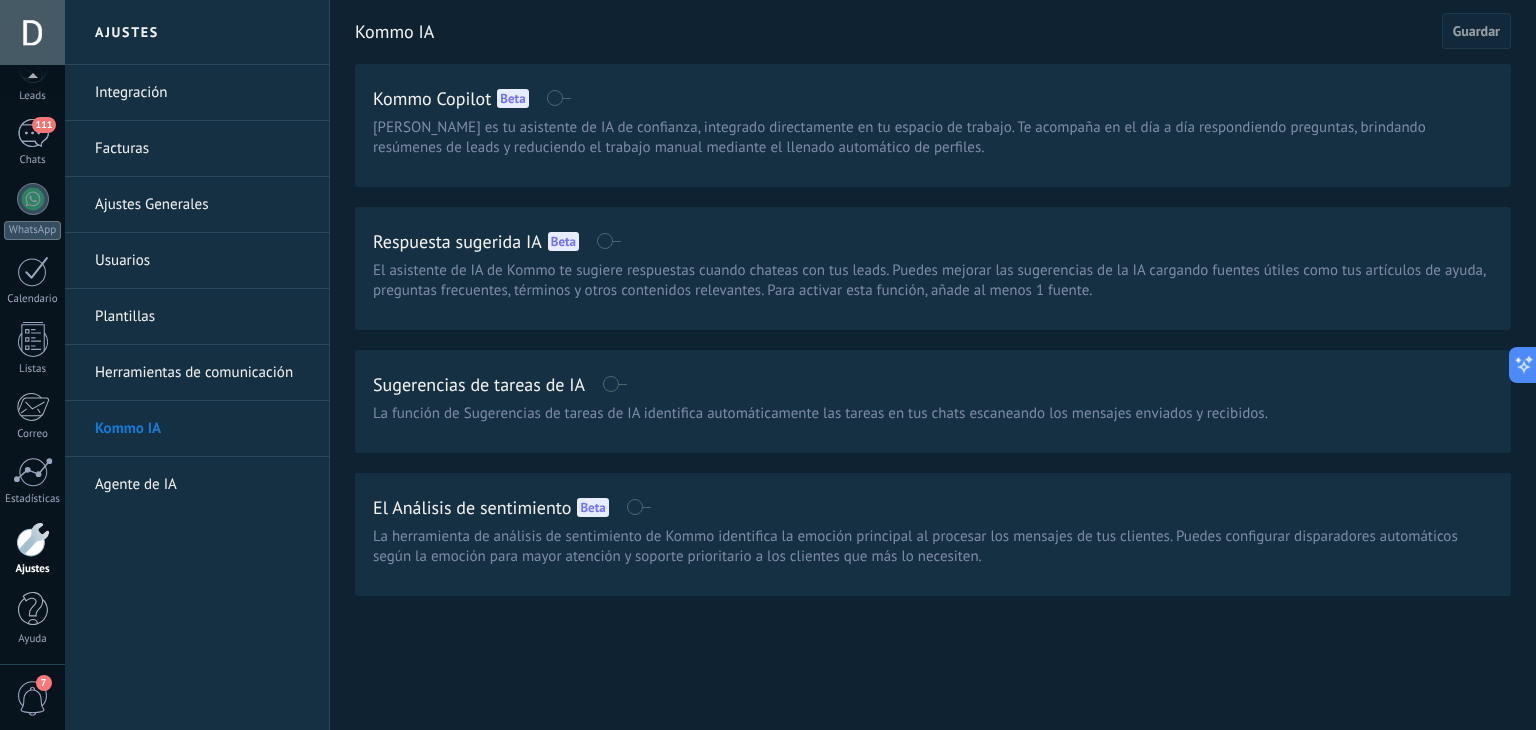 click on "Plantillas" at bounding box center [202, 317] 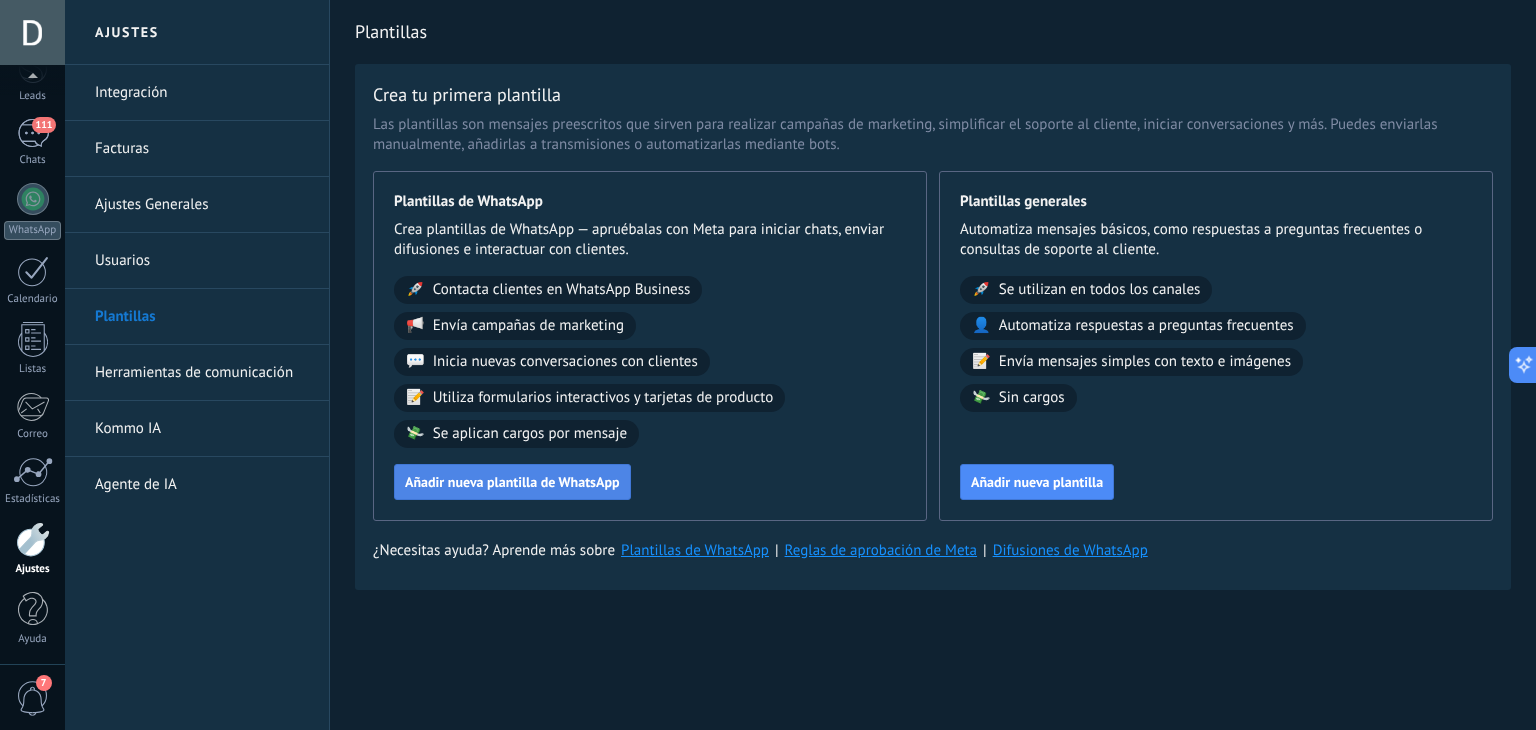 click on "Añadir nueva plantilla de WhatsApp" at bounding box center (512, 482) 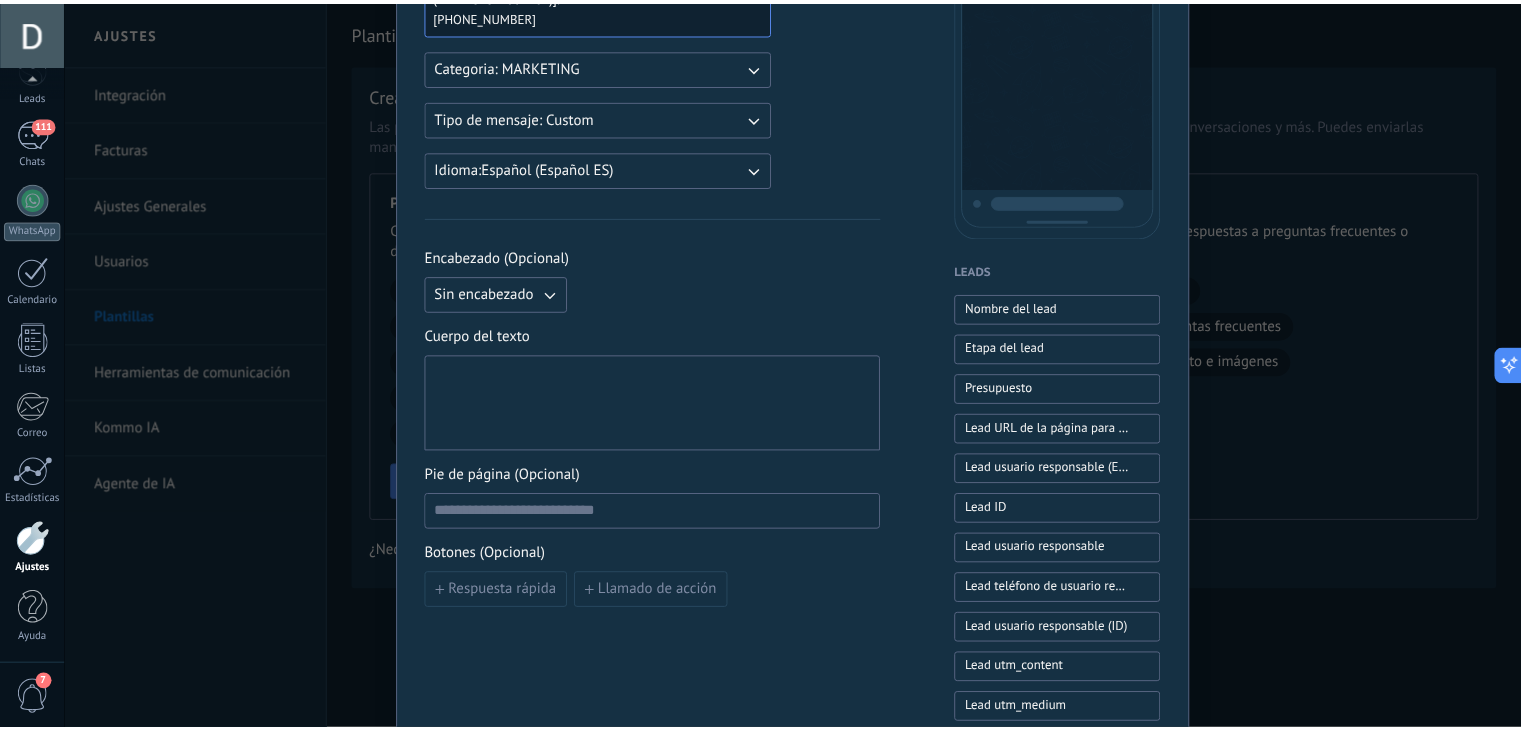 scroll, scrollTop: 0, scrollLeft: 0, axis: both 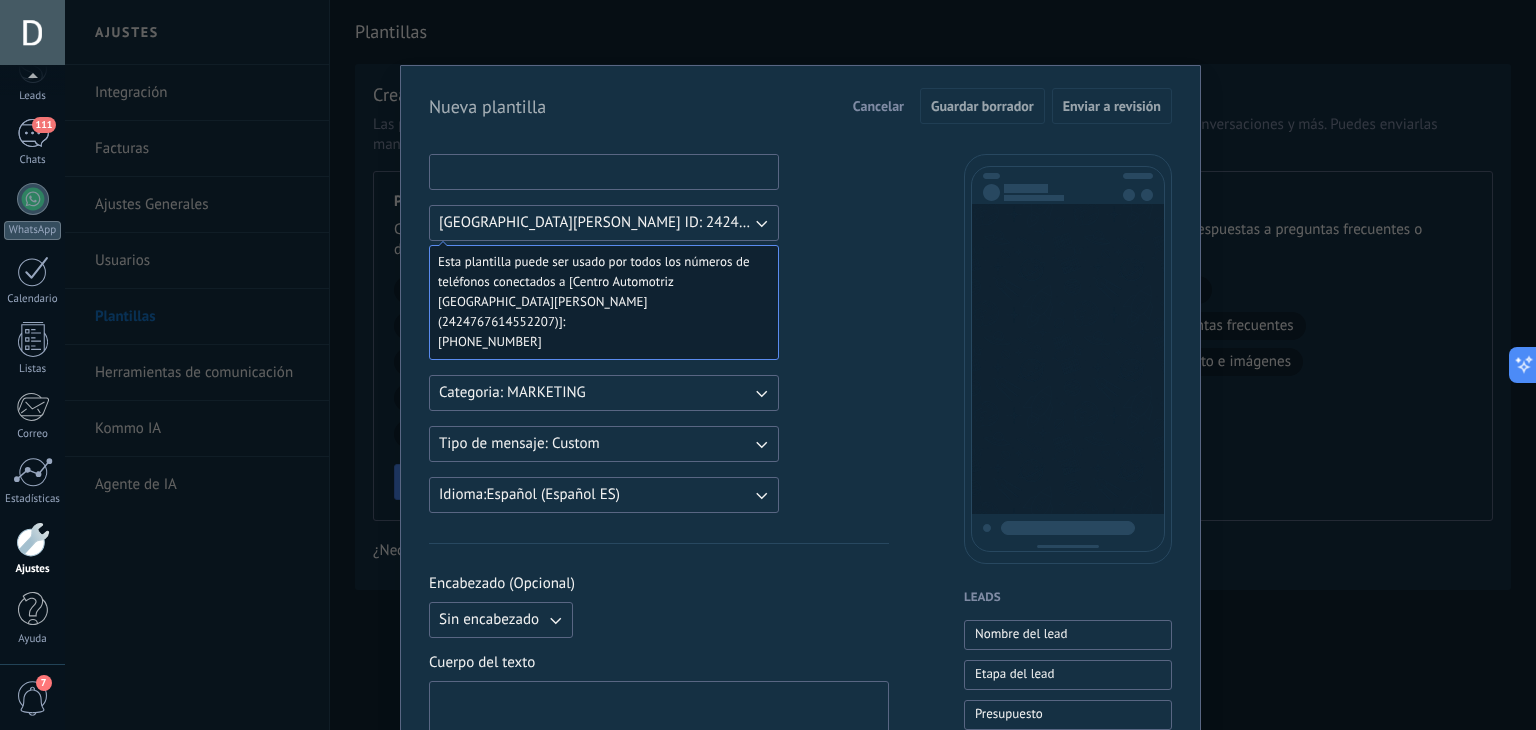 click at bounding box center [604, 171] 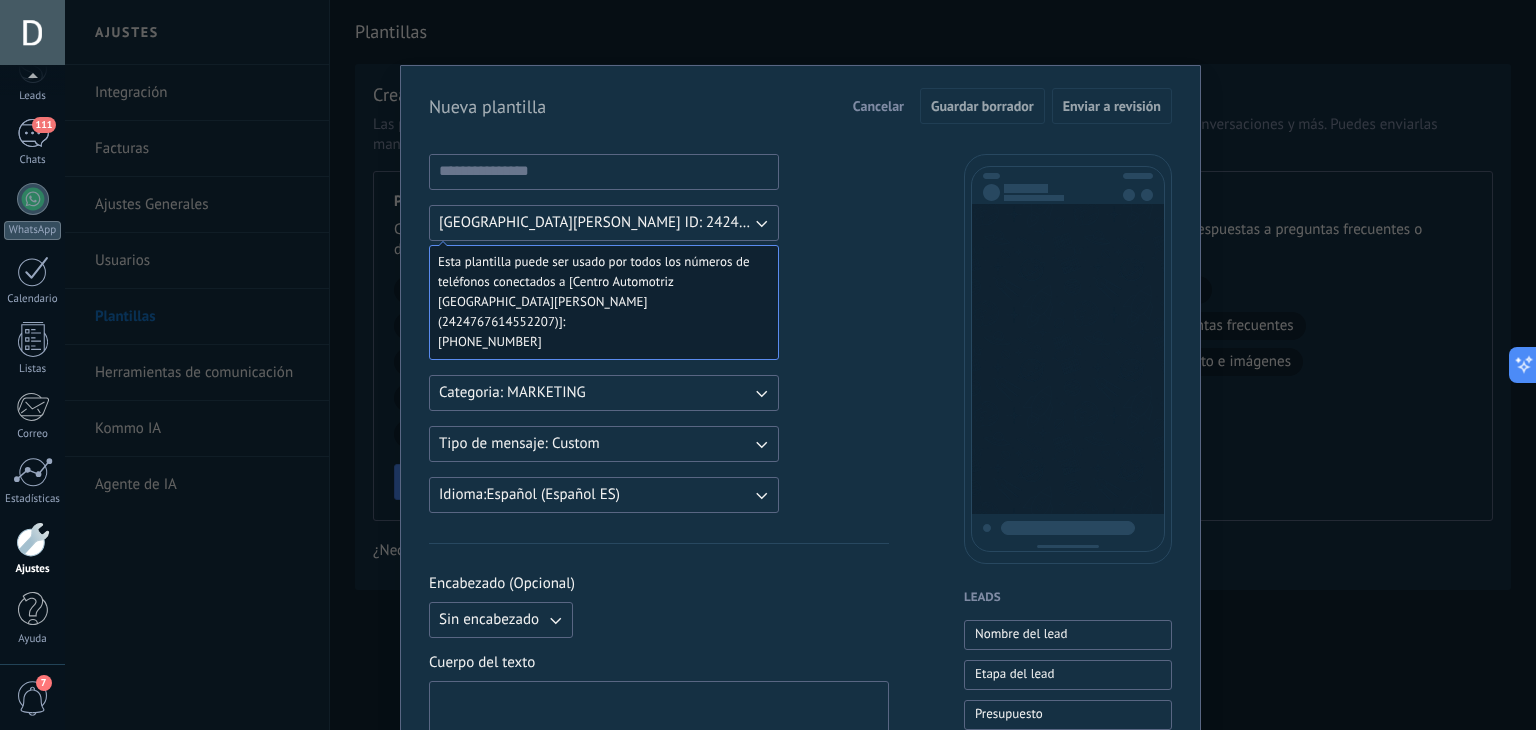 click on "Cancelar" at bounding box center [878, 106] 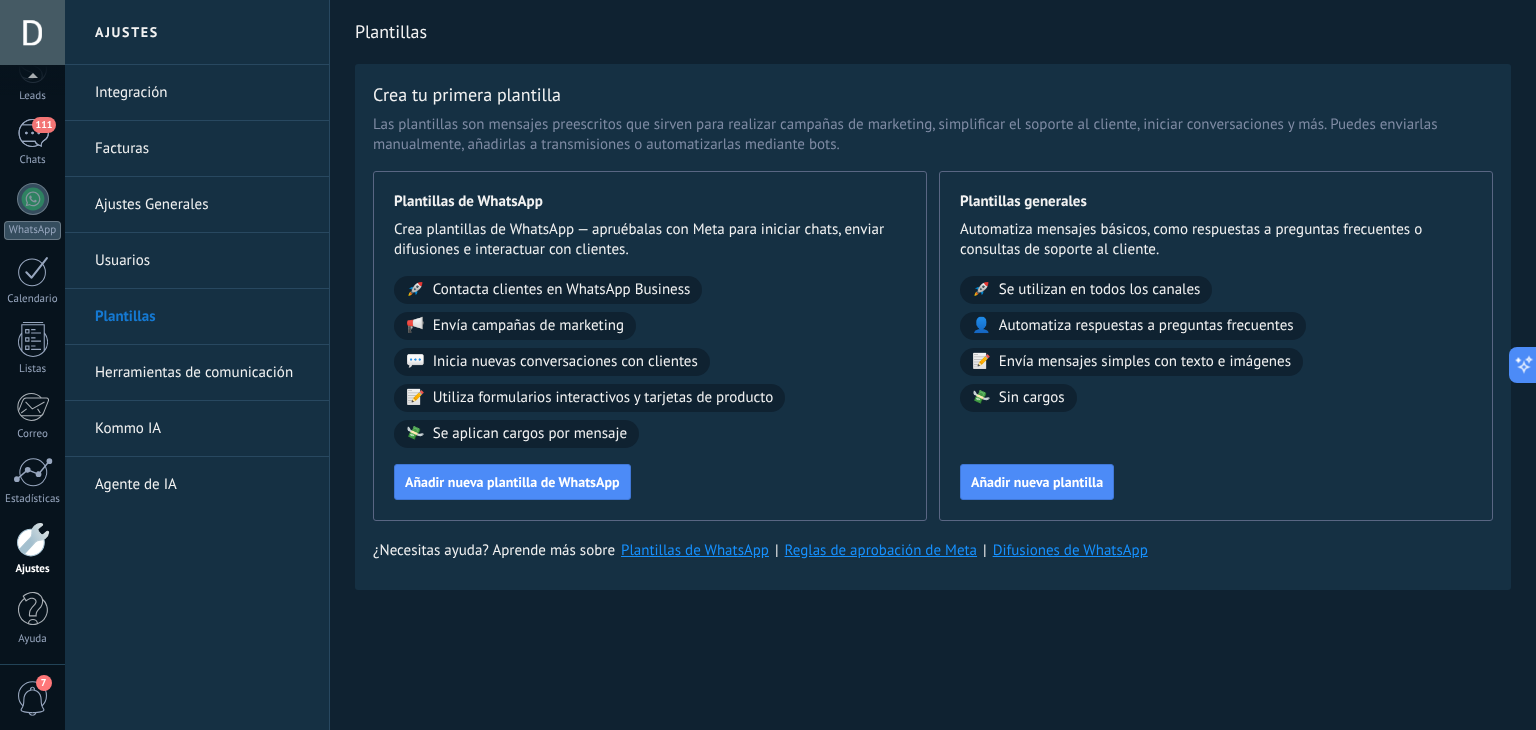click on "Herramientas de comunicación" at bounding box center (202, 373) 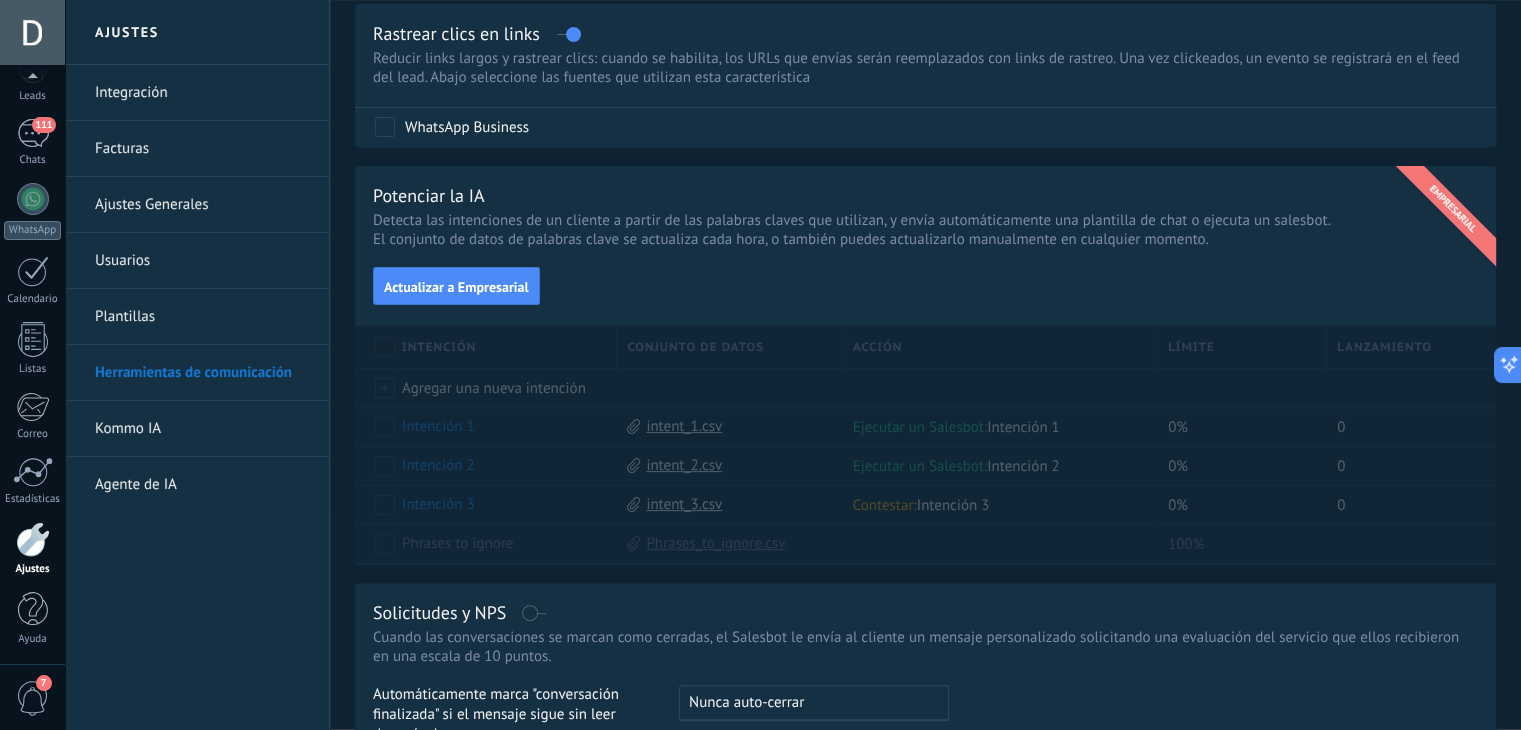 scroll, scrollTop: 430, scrollLeft: 0, axis: vertical 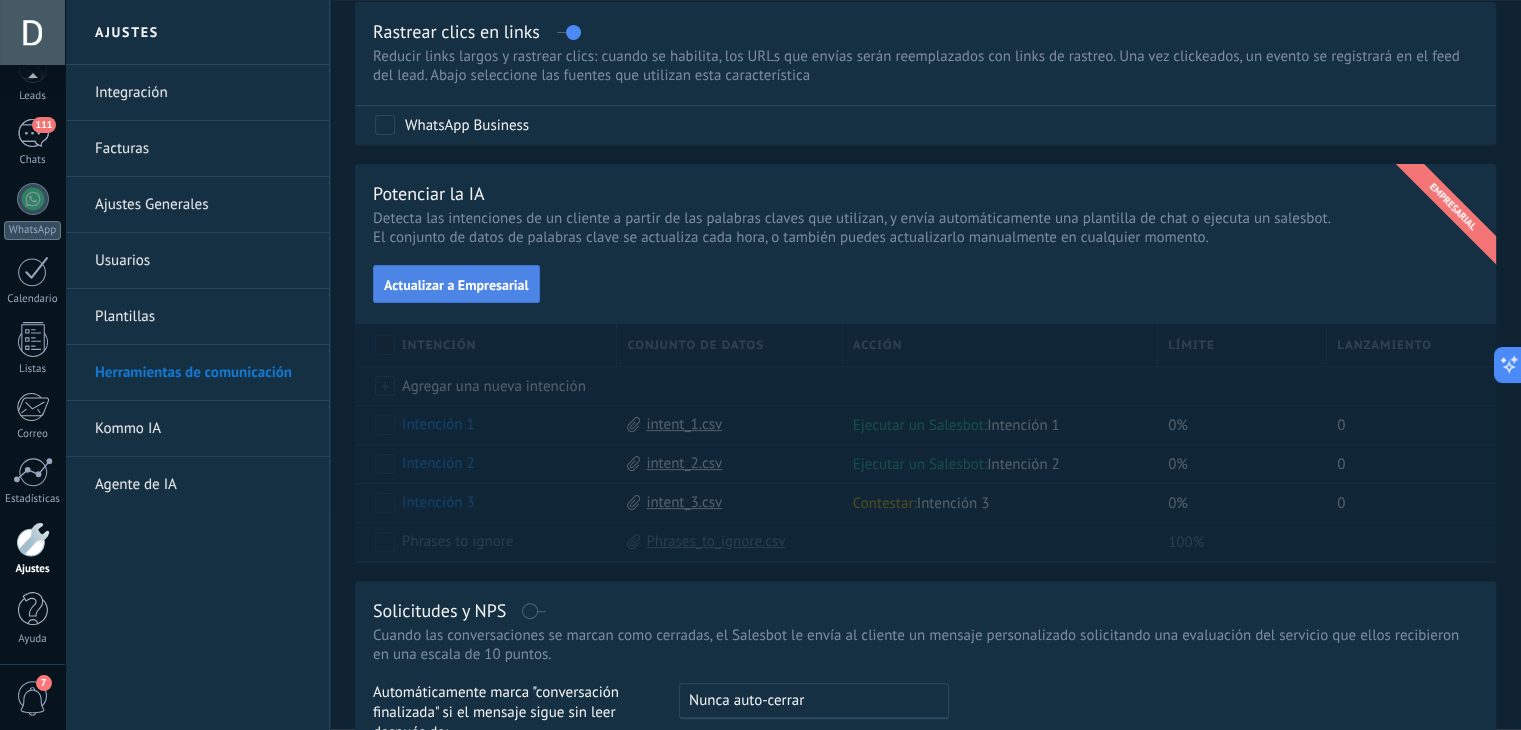 click on "Actualizar a Empresarial" at bounding box center (456, 285) 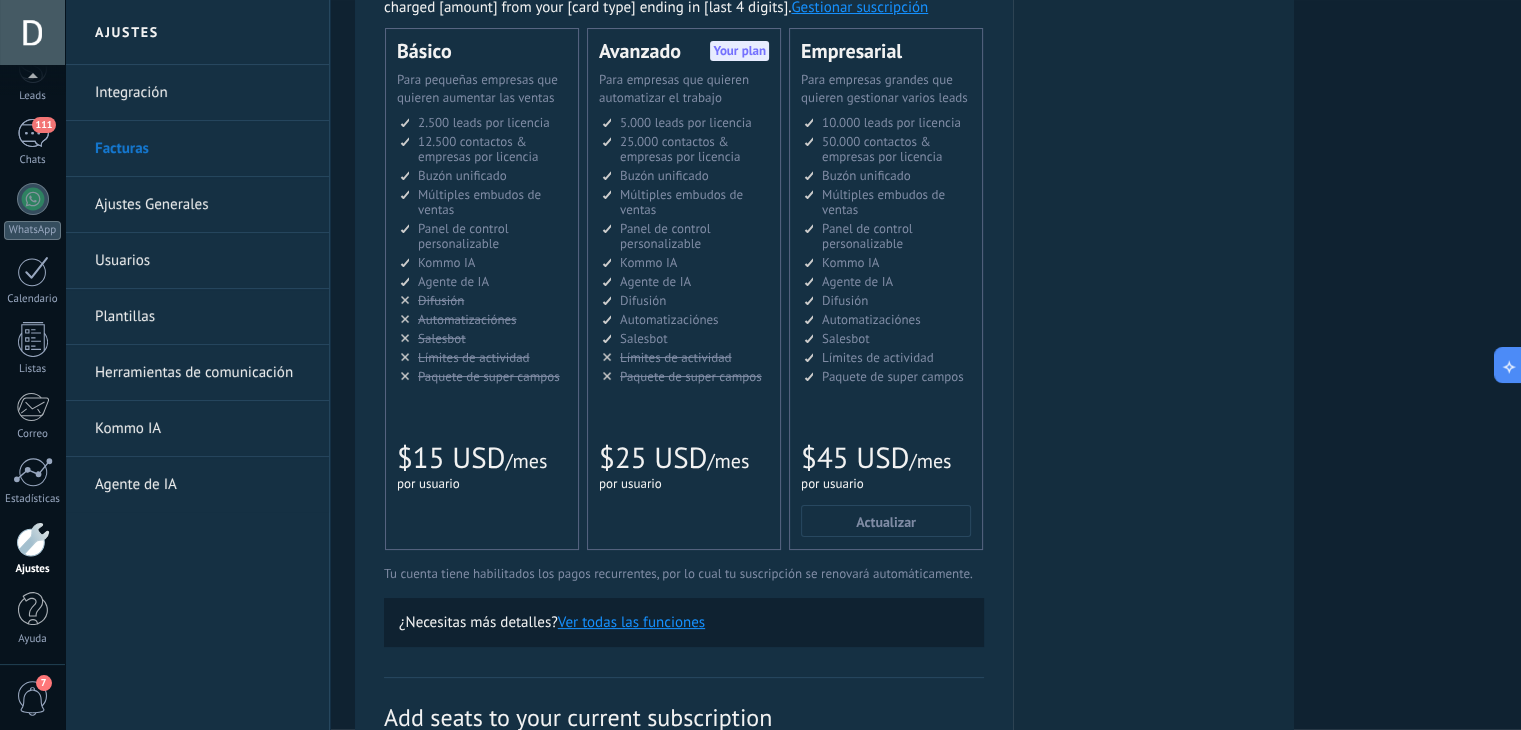 scroll, scrollTop: 0, scrollLeft: 0, axis: both 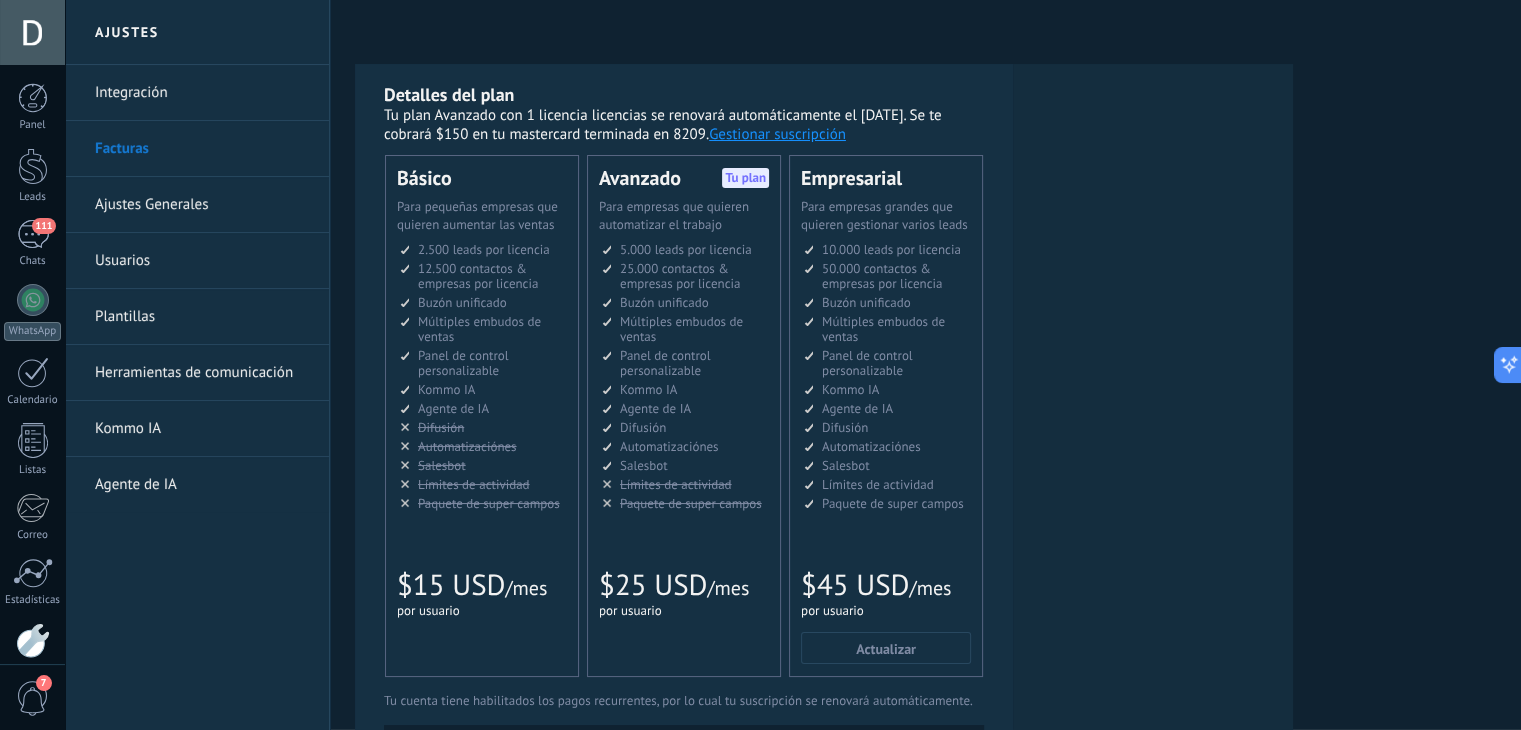 click on "Kommo IA" at bounding box center (202, 429) 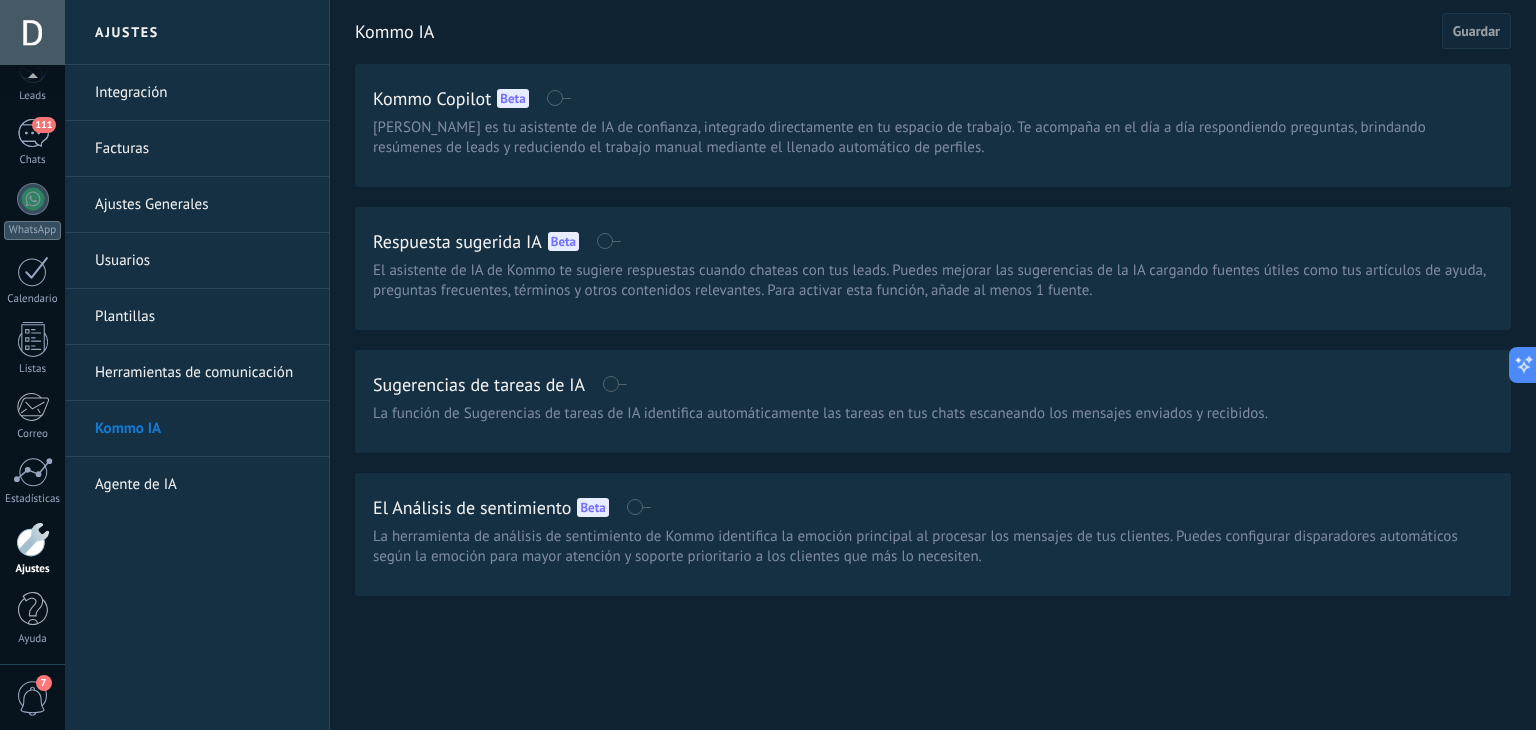 scroll, scrollTop: 0, scrollLeft: 0, axis: both 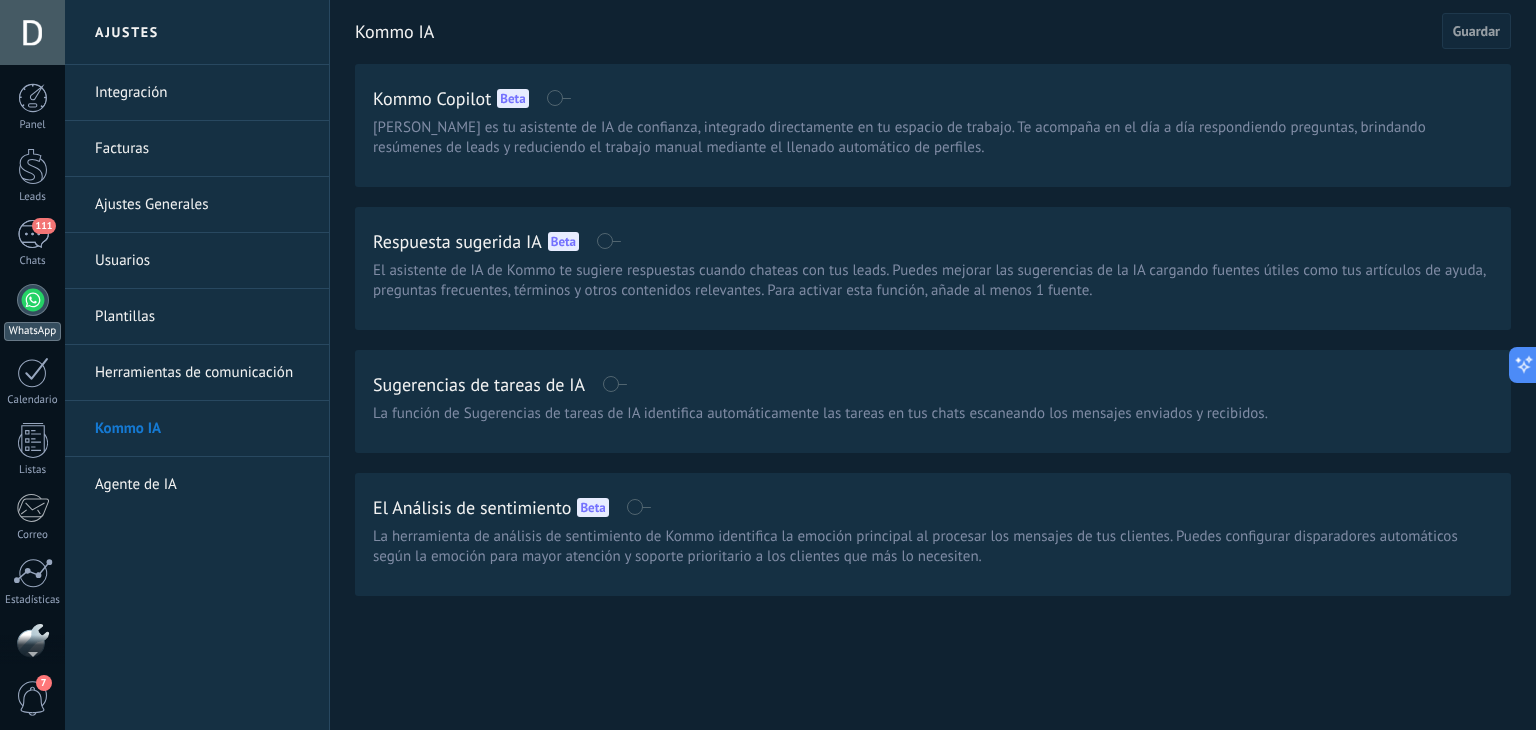 click at bounding box center (33, 300) 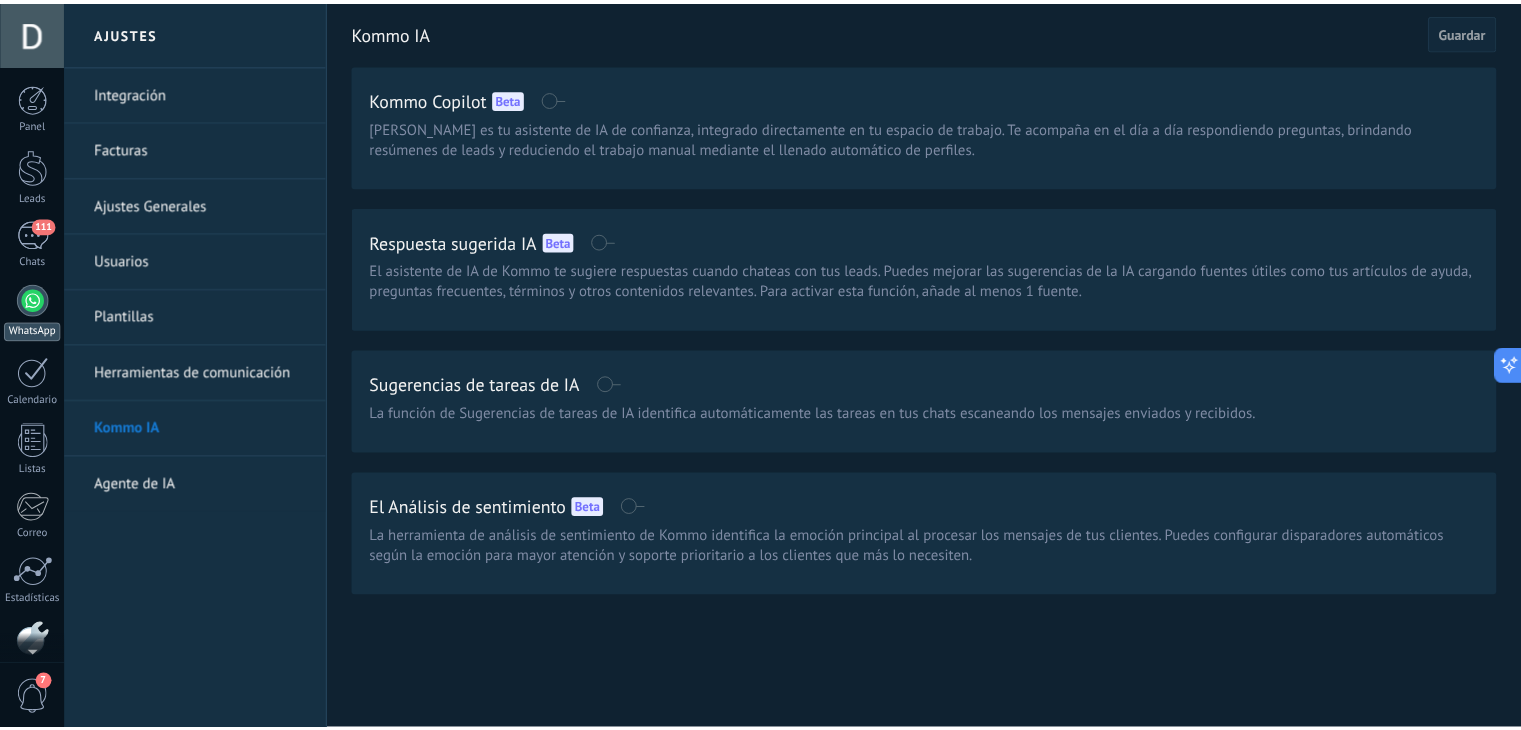 scroll, scrollTop: 203, scrollLeft: 0, axis: vertical 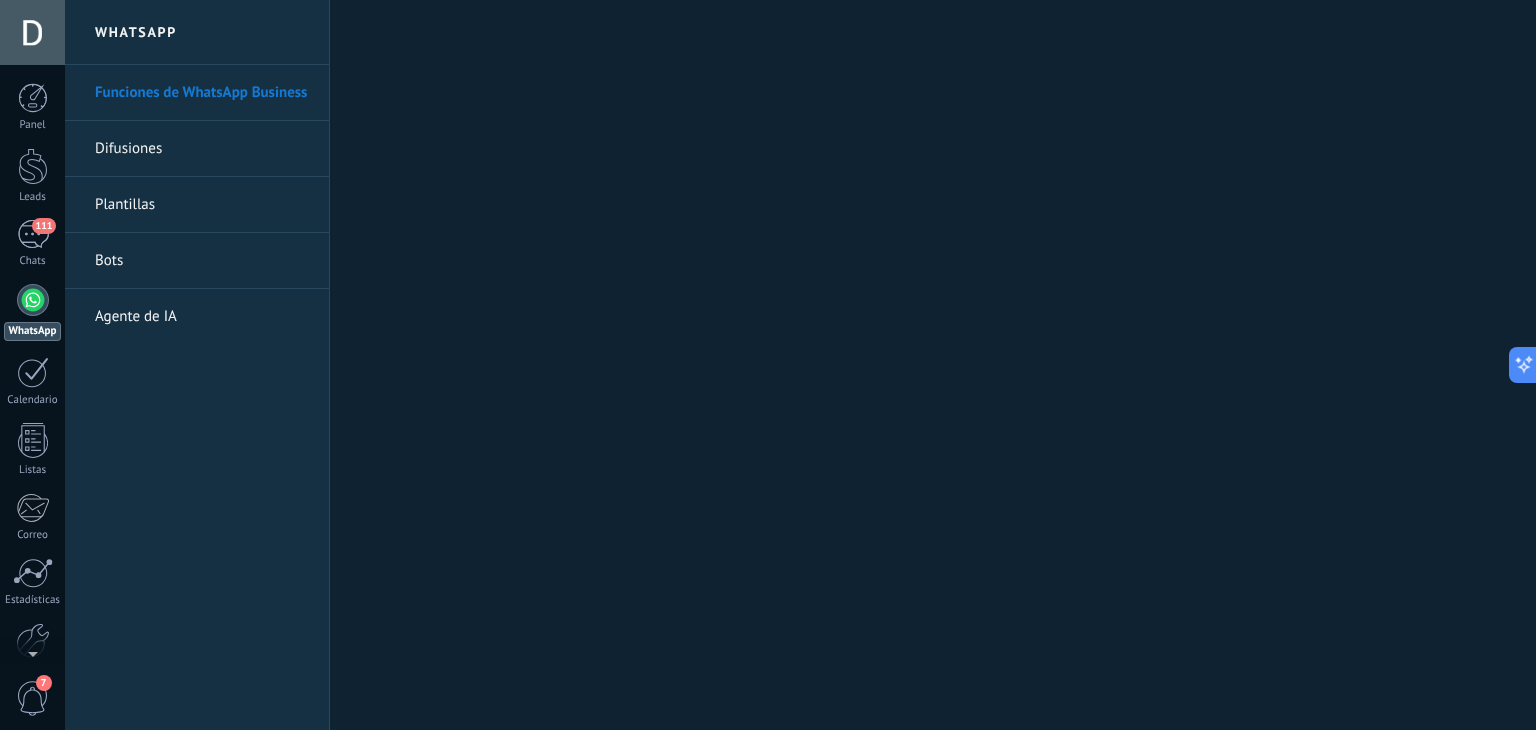 click on "Plantillas" at bounding box center (202, 205) 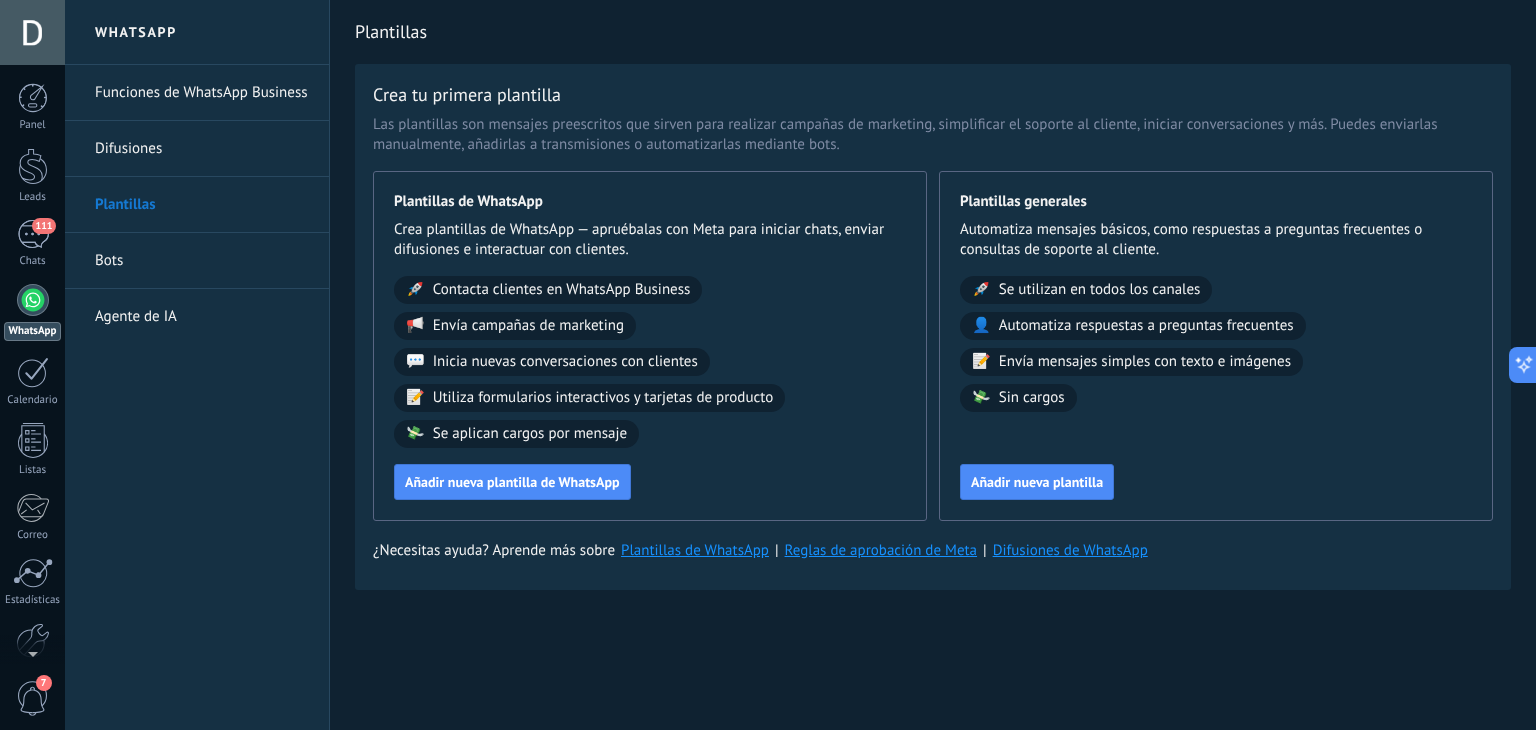 click on "Bots" at bounding box center [202, 261] 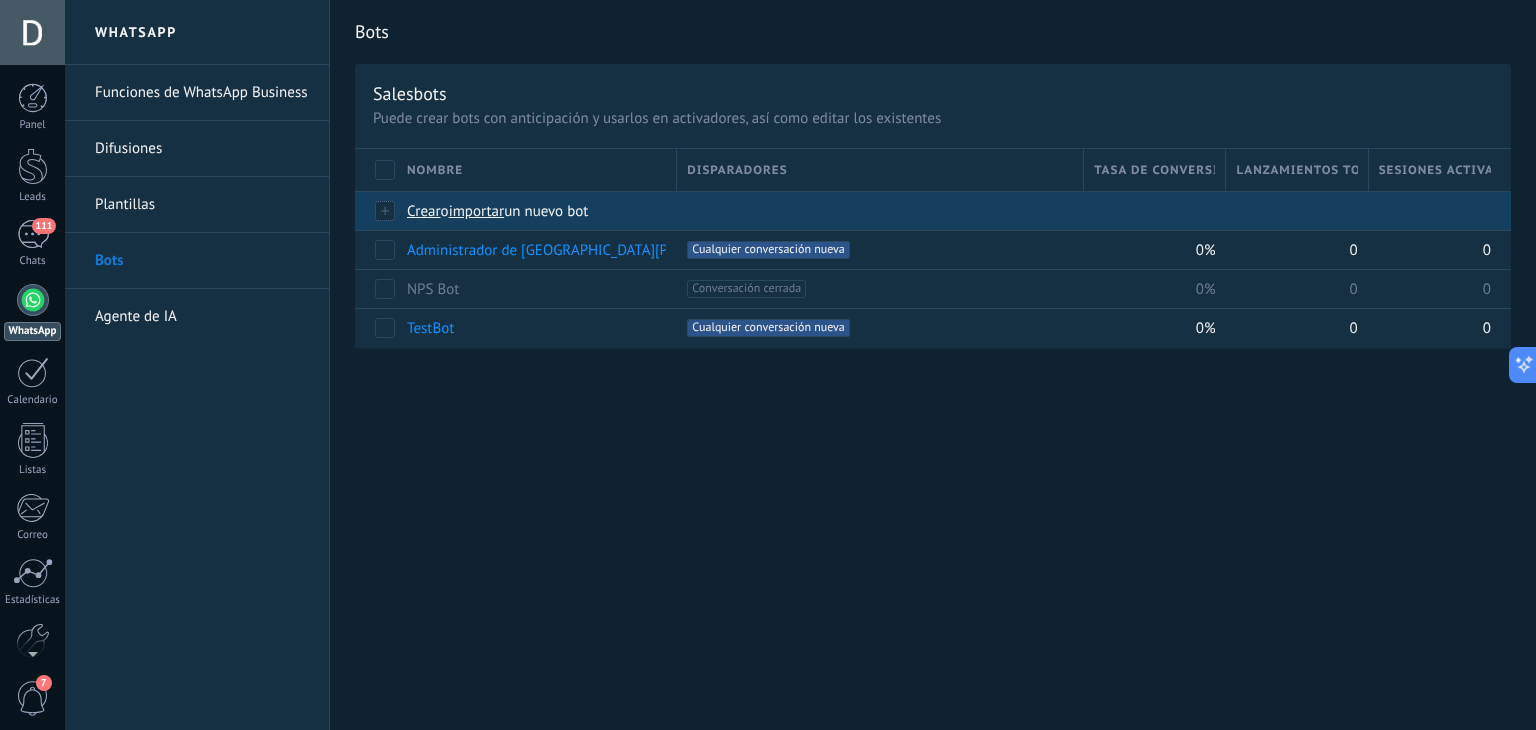 click on "importar" at bounding box center (477, 211) 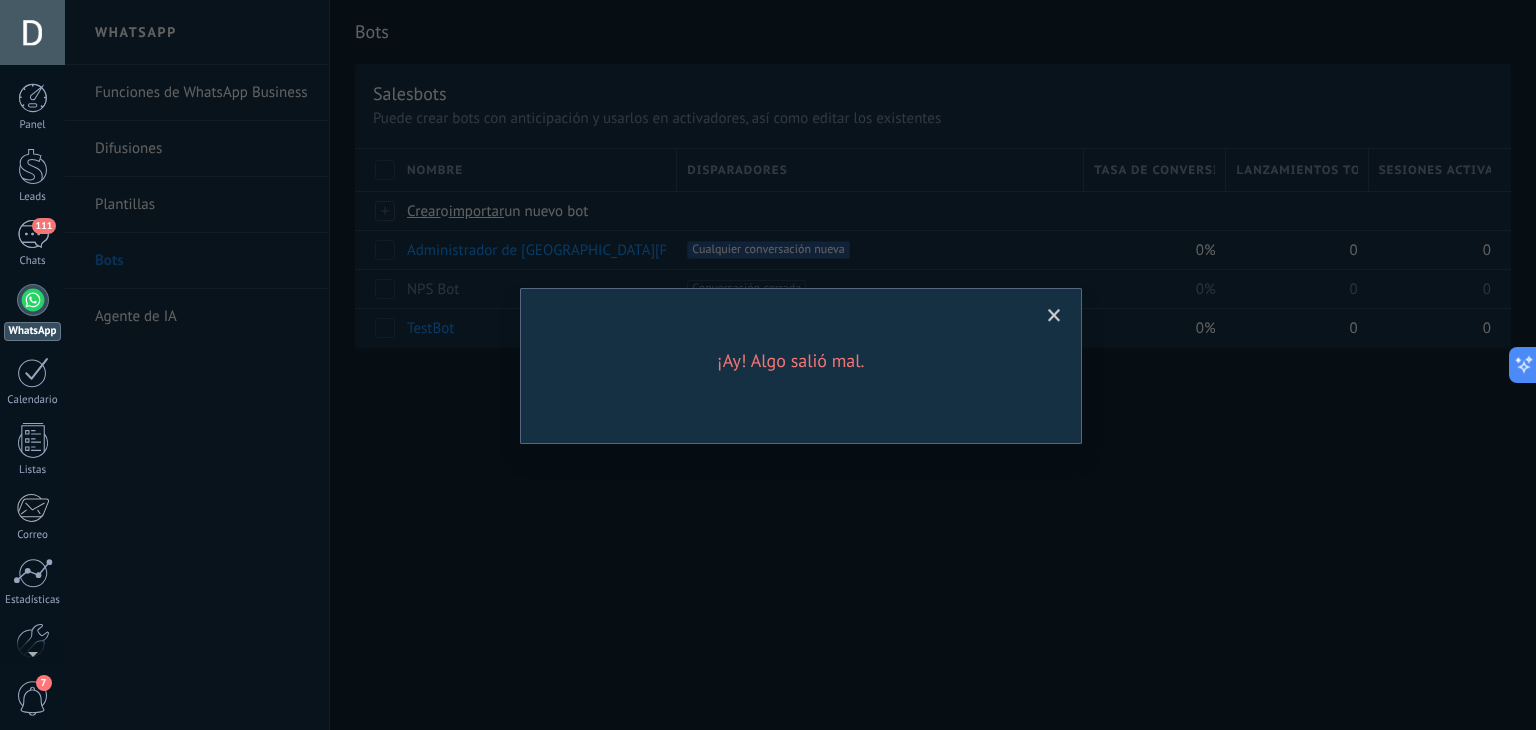 click at bounding box center (1054, 316) 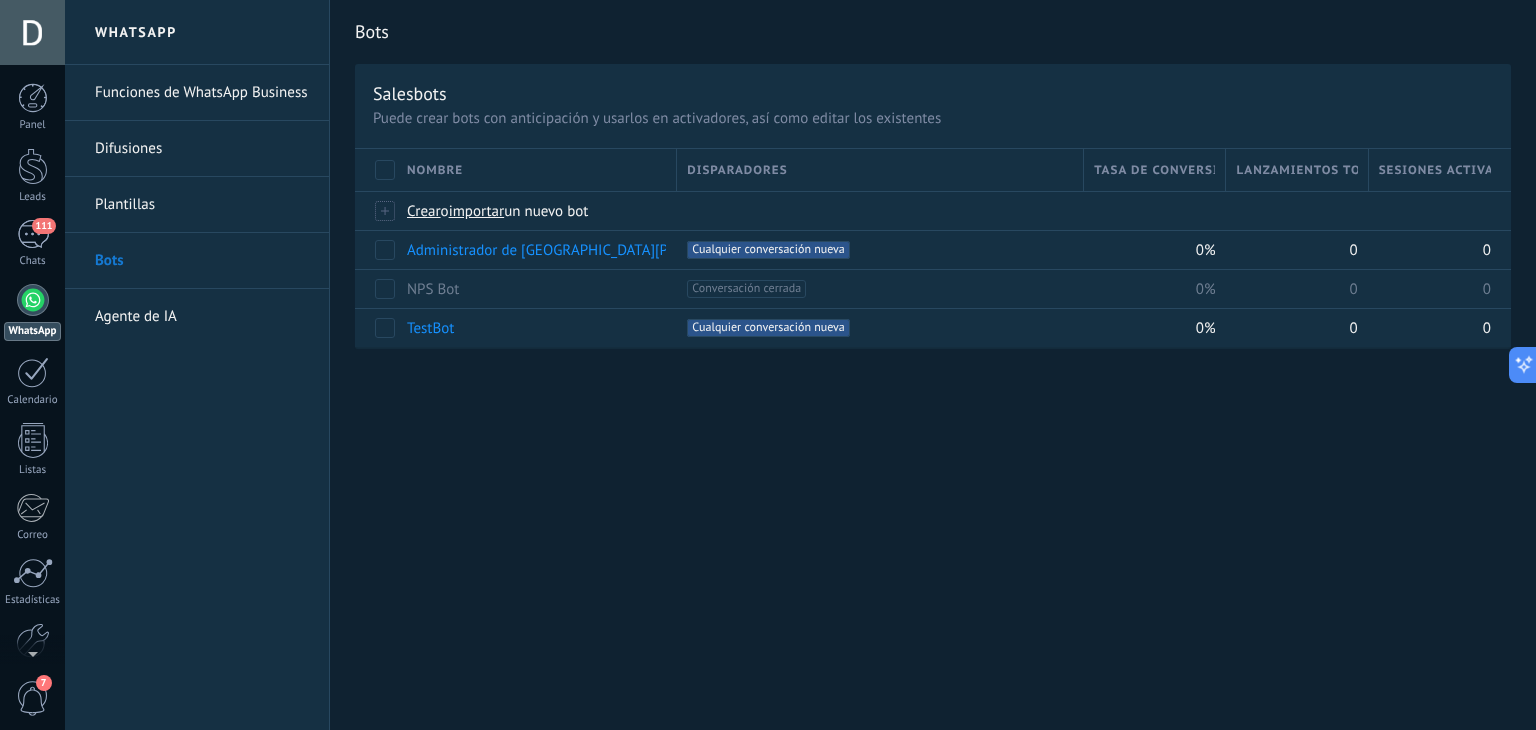 click on "Agente de IA" at bounding box center [202, 317] 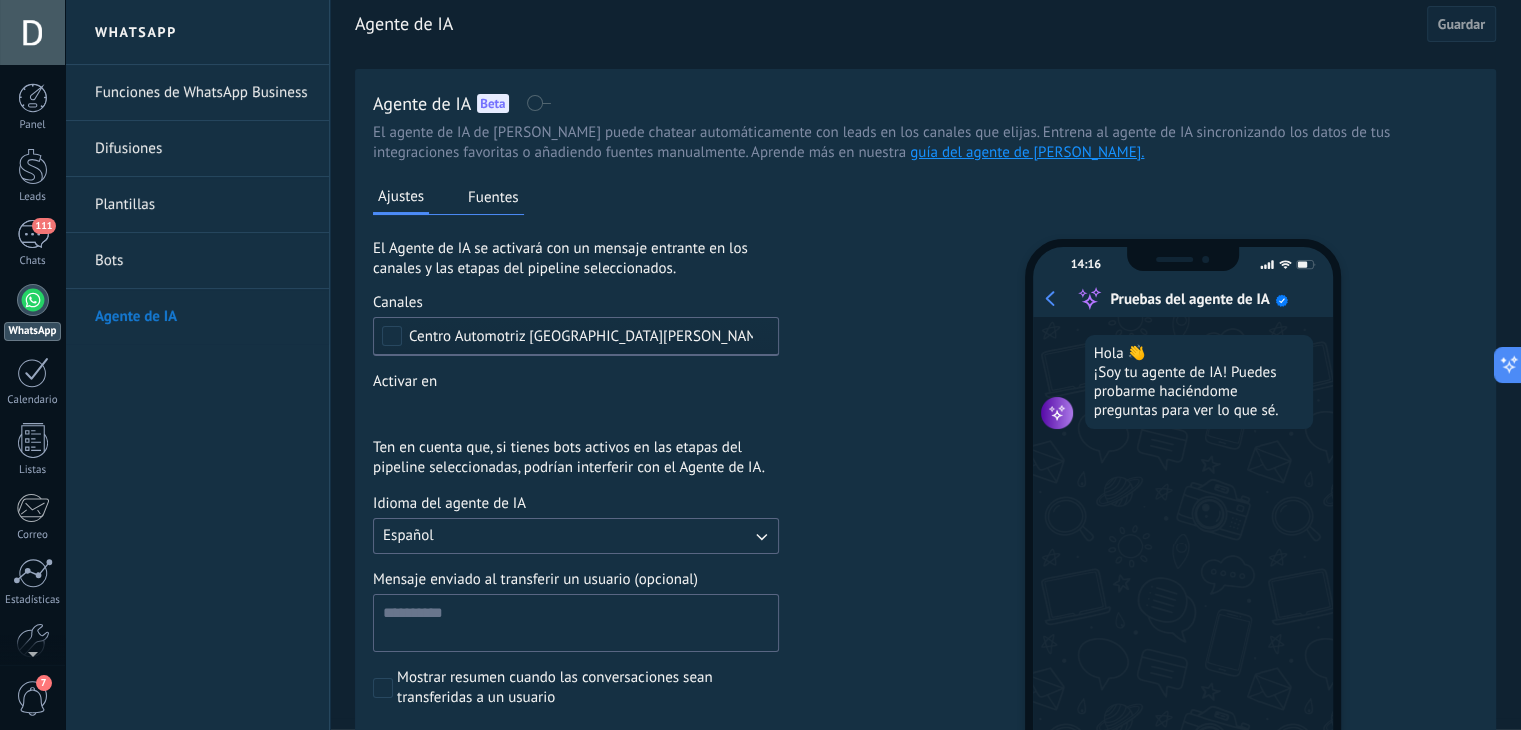 scroll, scrollTop: 10, scrollLeft: 0, axis: vertical 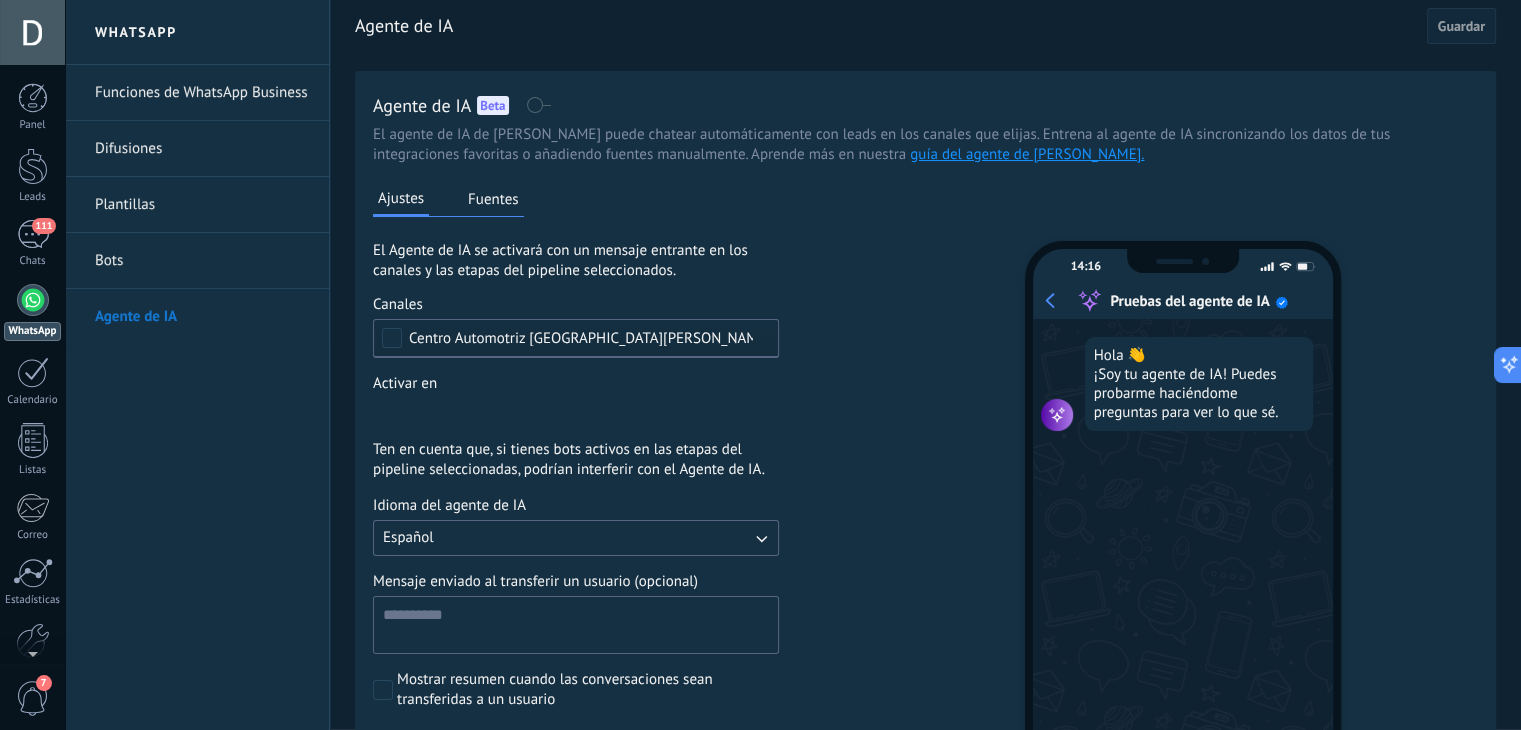 click on "7" at bounding box center [33, 698] 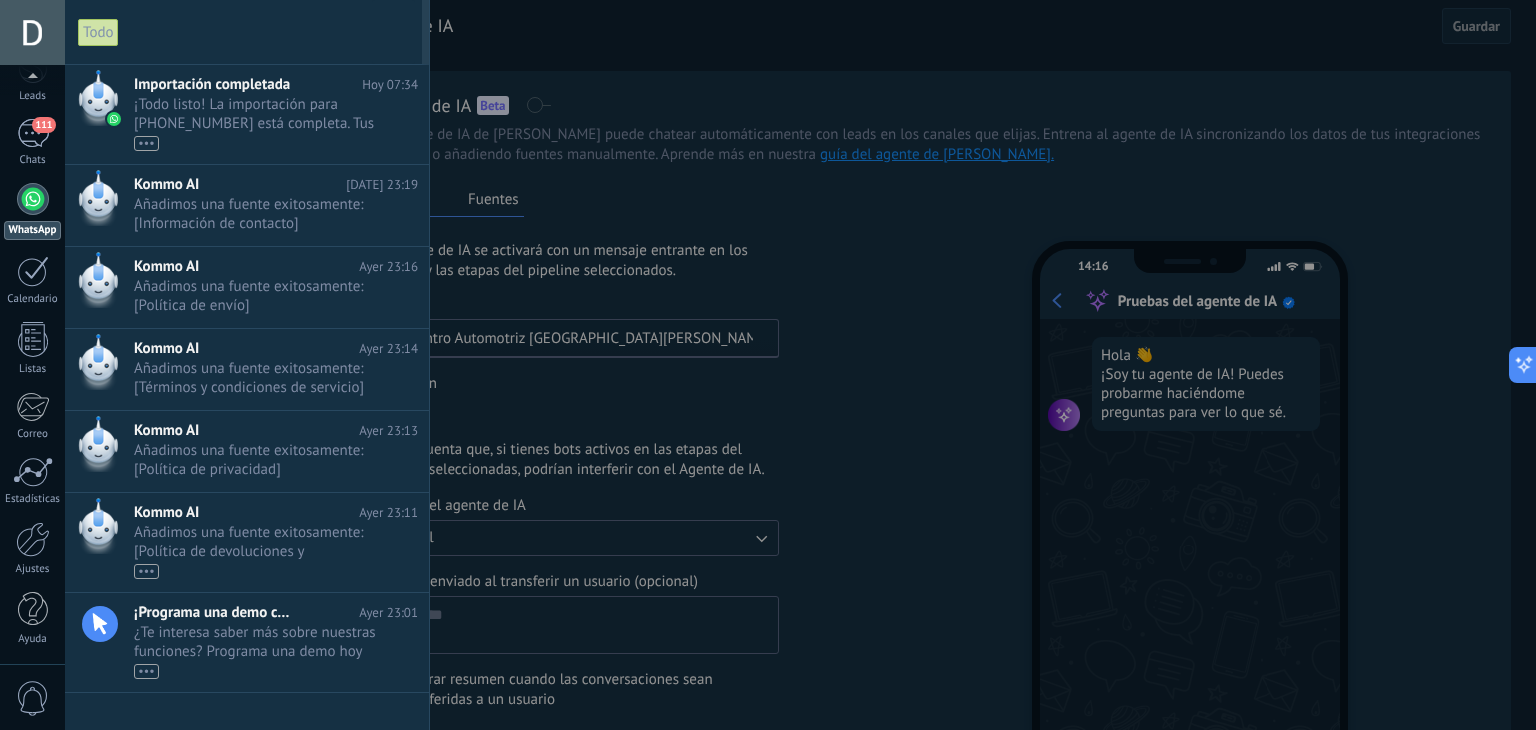 scroll, scrollTop: 100, scrollLeft: 0, axis: vertical 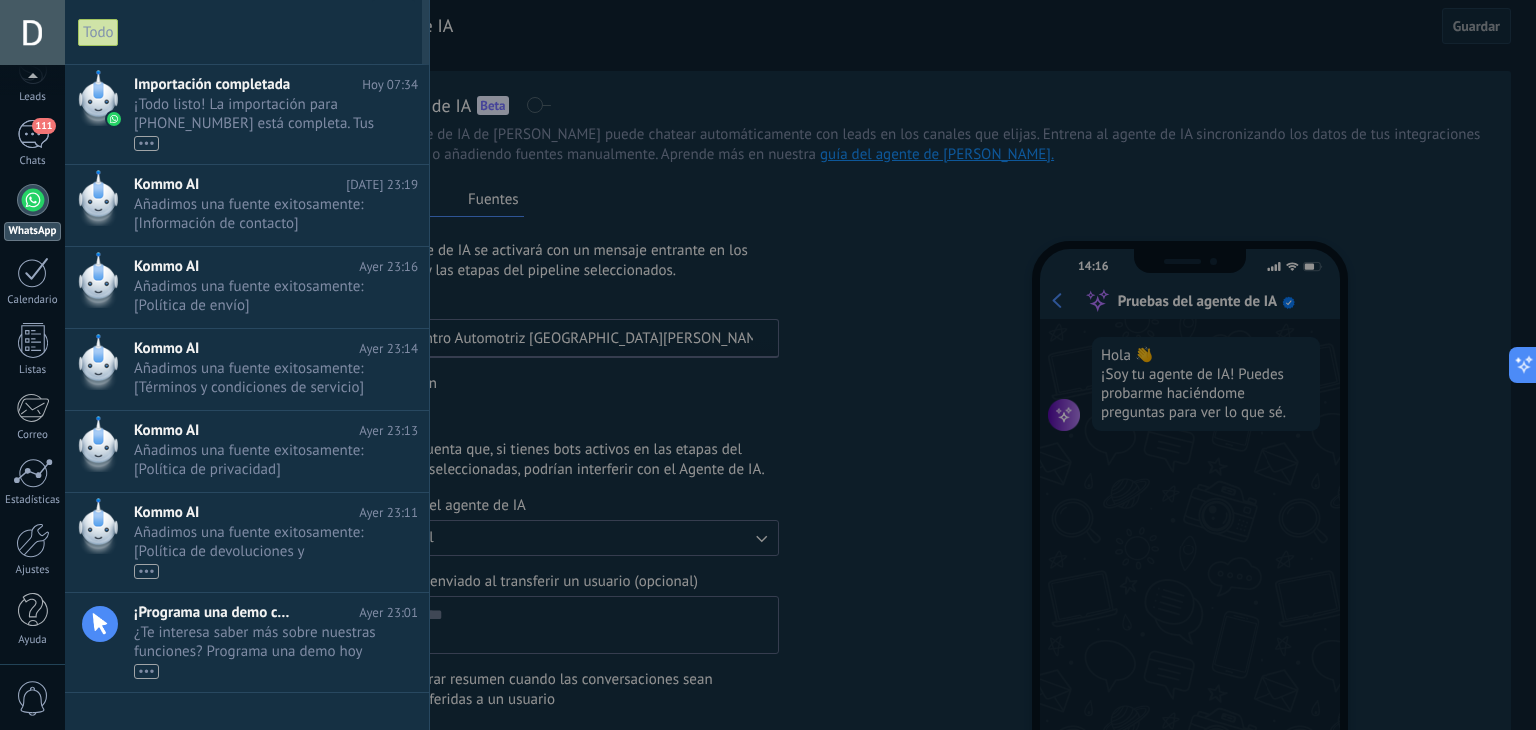 click on "Panel
Leads
111
Chats
WhatsApp
Clientes" at bounding box center [32, 325] 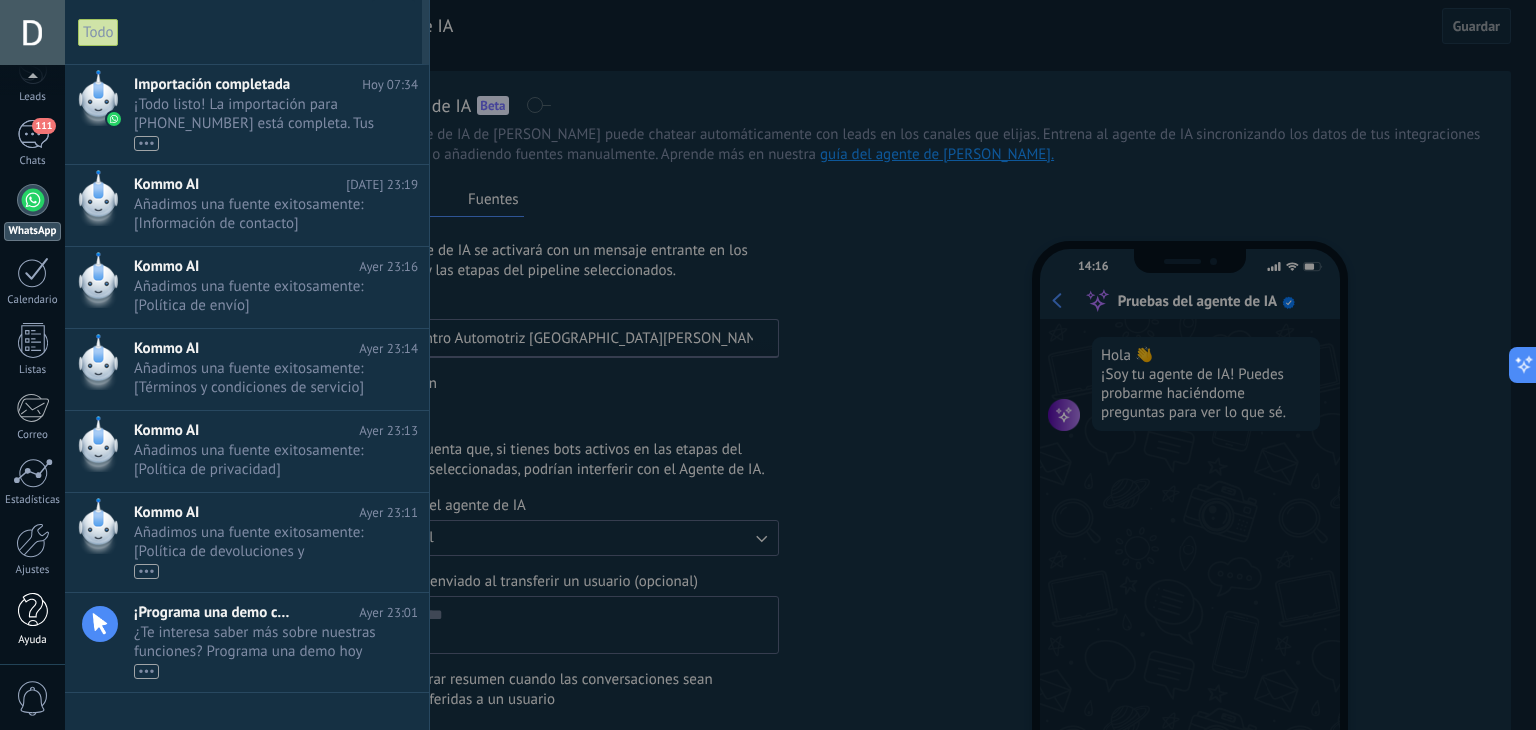 click at bounding box center [33, 610] 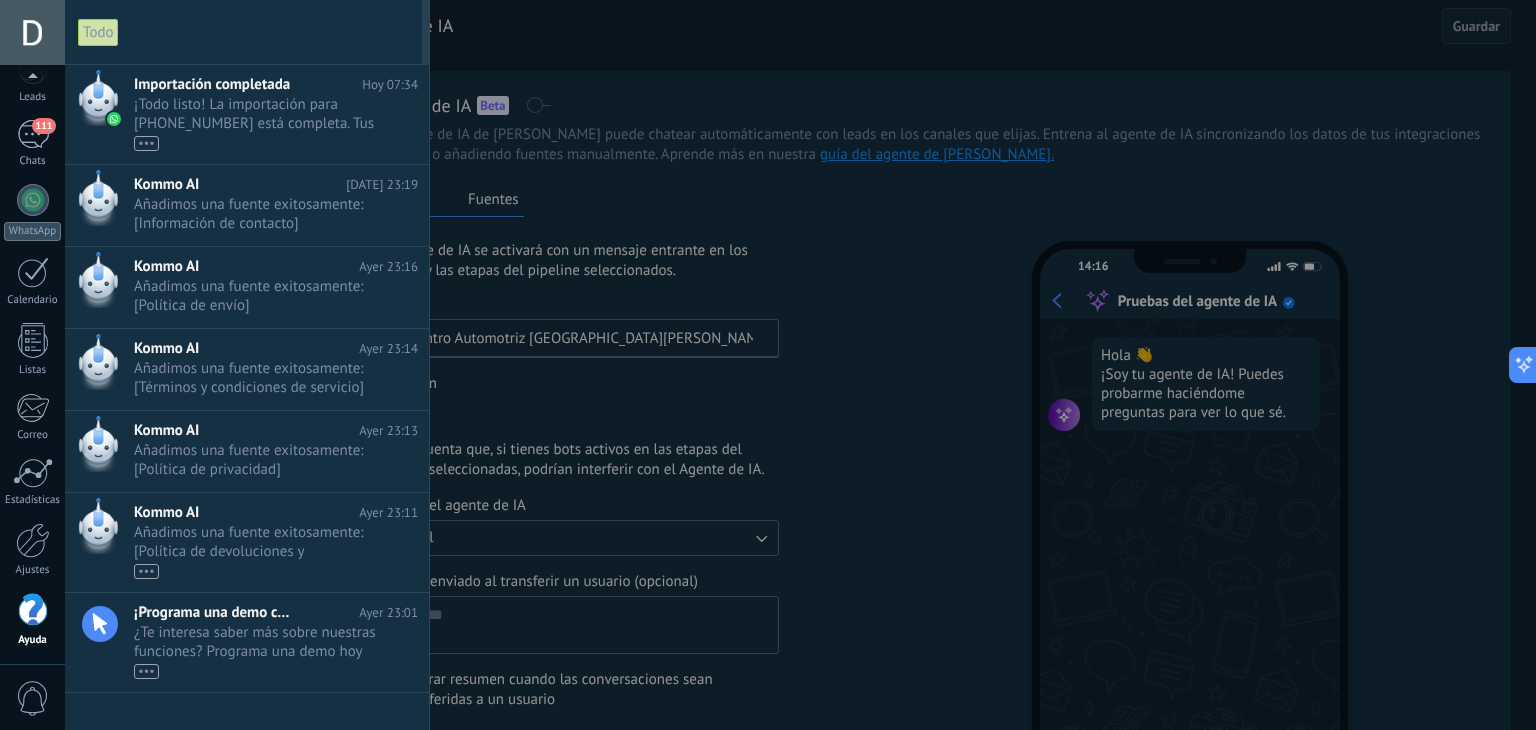 scroll, scrollTop: 248, scrollLeft: 0, axis: vertical 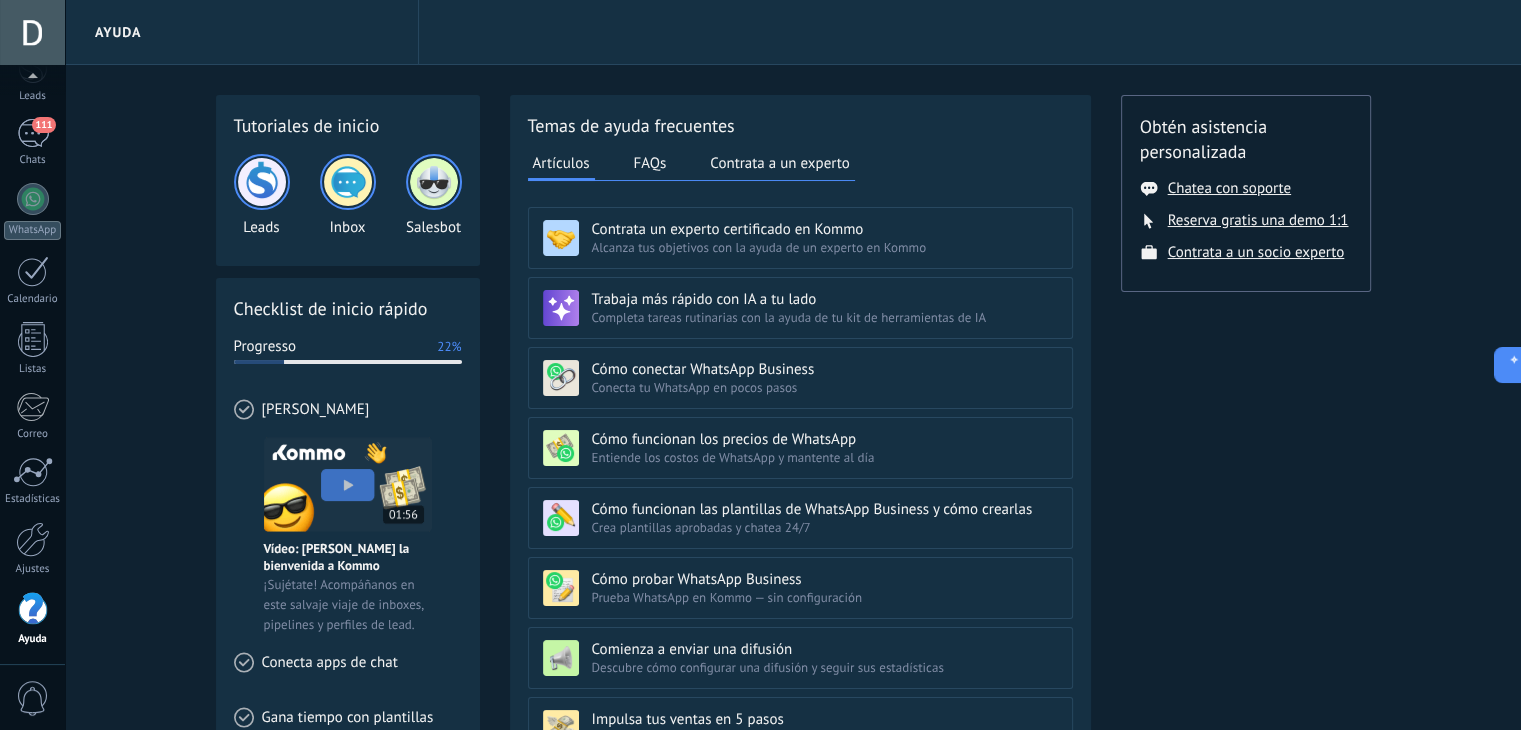 click at bounding box center (262, 182) 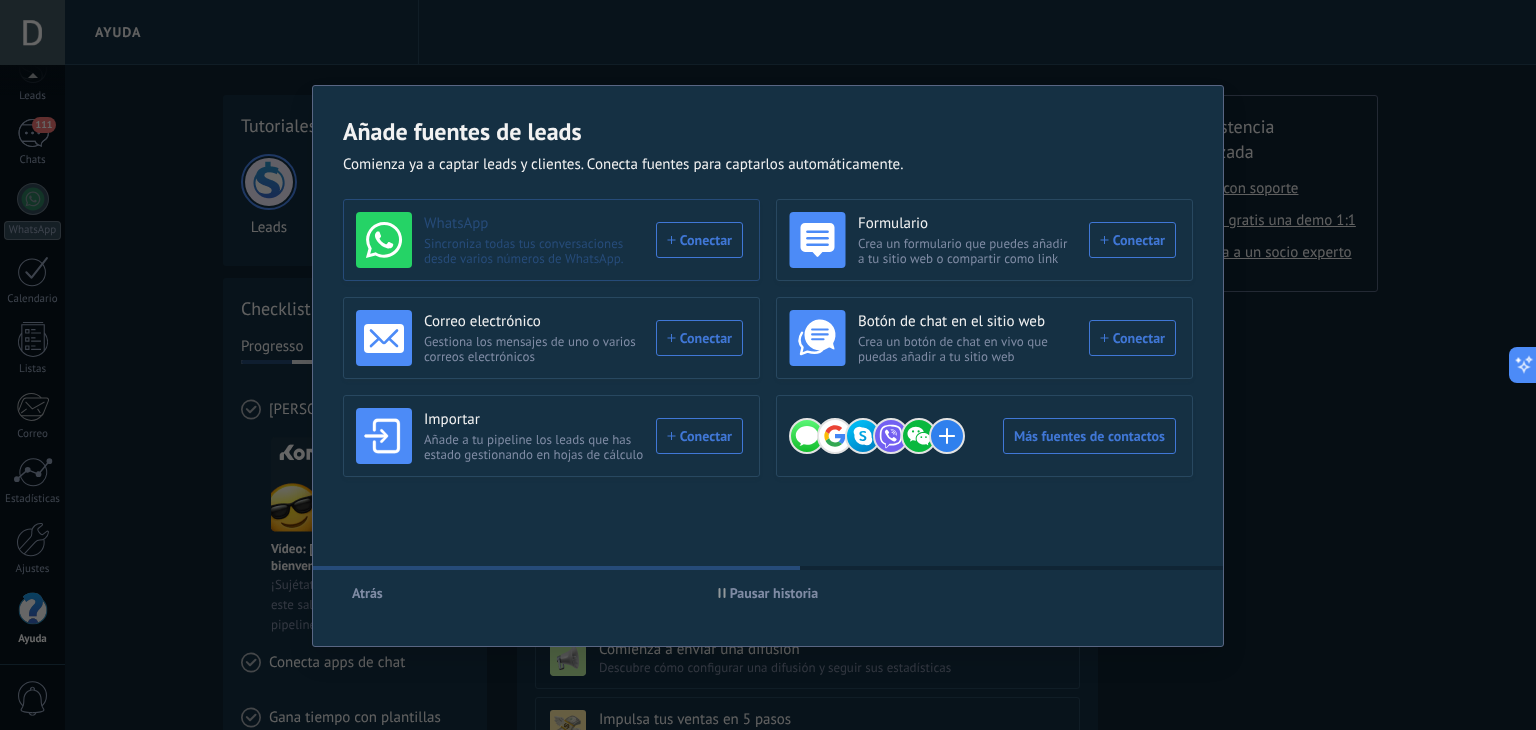 click on "WhatsApp Sincroniza todas tus conversaciones desde varios números de WhatsApp. Conectar" at bounding box center [549, 240] 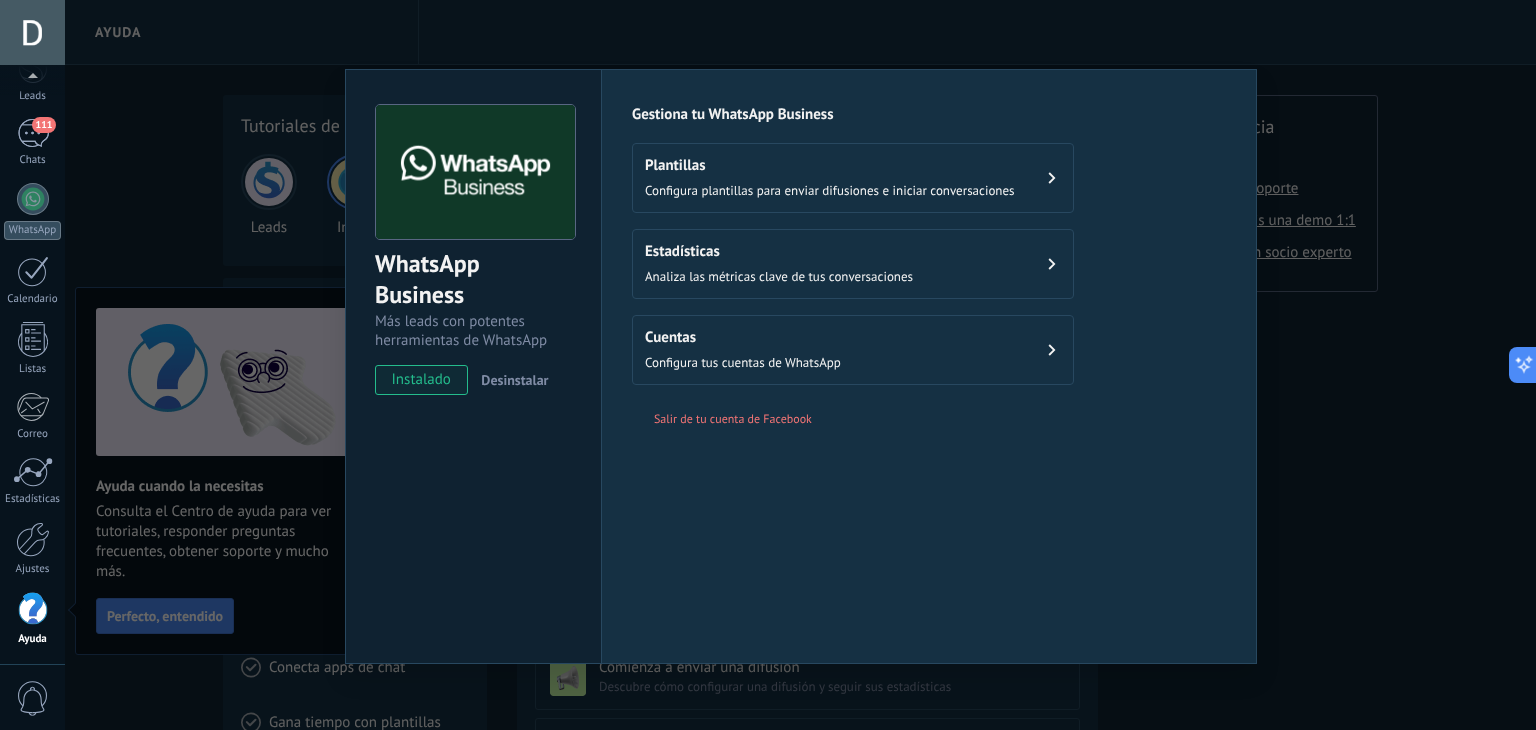 click on "WhatsApp Business Más leads con potentes herramientas de WhatsApp instalado Desinstalar Configuraciones Autorizaciones Esta pestaña registra a los usuarios que han concedido acceso a las integración a esta cuenta. Si deseas remover la posibilidad que un usuario pueda enviar solicitudes a la cuenta en nombre de esta integración, puedes revocar el acceso. Si el acceso a todos los usuarios es revocado, la integración dejará de funcionar. Esta aplicacion está instalada, pero nadie le ha dado acceso aun. WhatsApp Cloud API más _:  Guardar Gestiona tu WhatsApp Business Plantillas Configura plantillas para enviar difusiones e iniciar conversaciones Estadísticas Analiza las métricas clave de tus conversaciones Cuentas Configura tus cuentas de WhatsApp Salir de tu cuenta de Facebook" at bounding box center [800, 365] 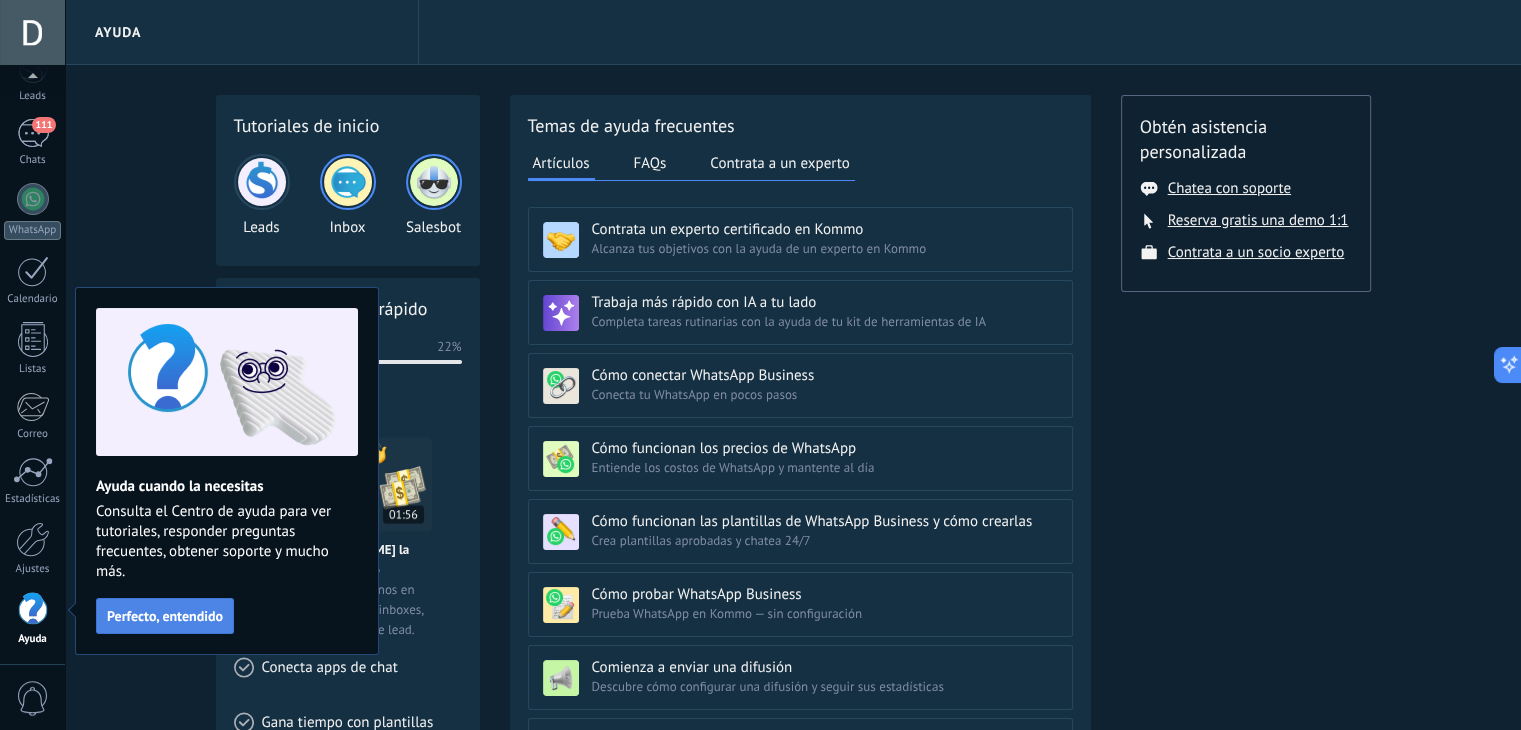 click on "Perfecto, entendido" at bounding box center (165, 616) 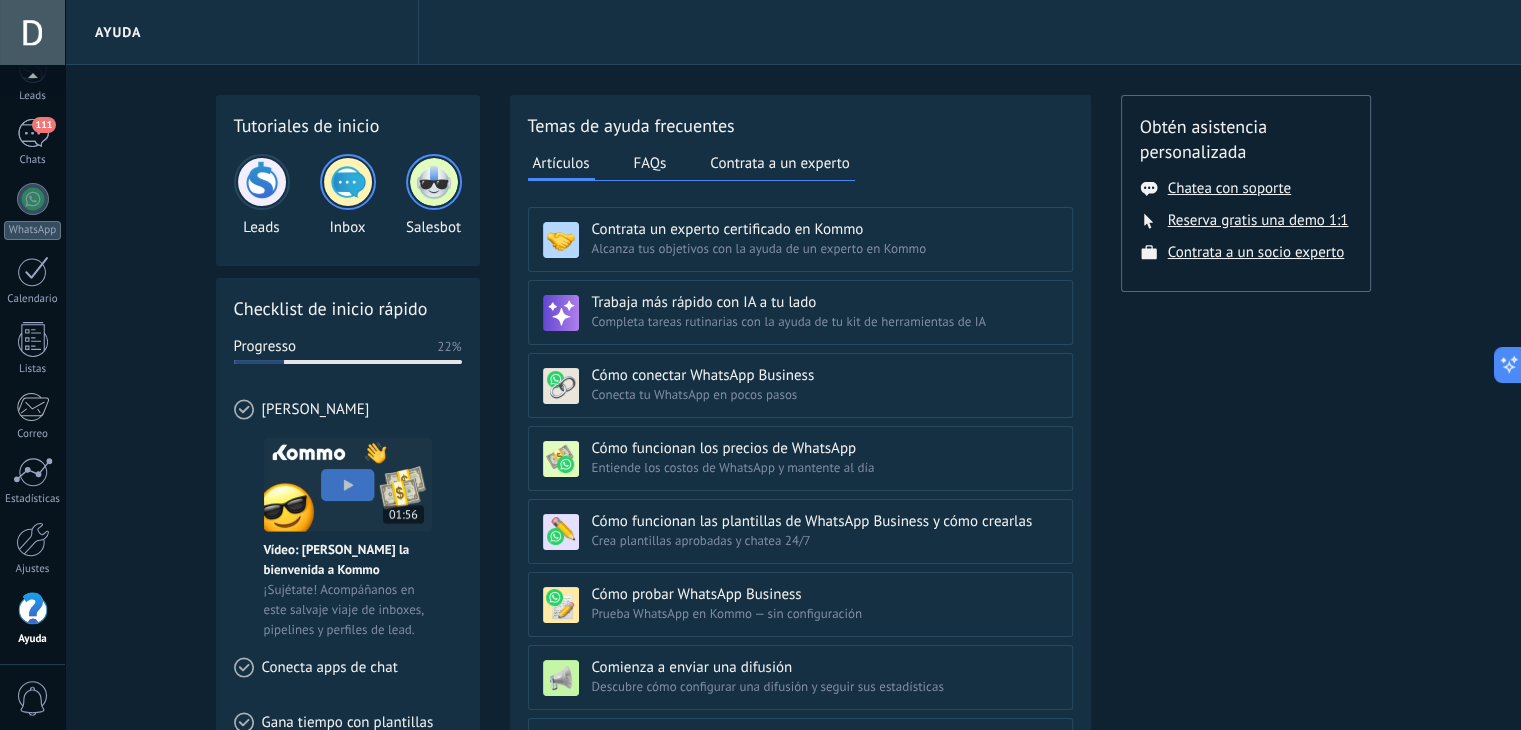 click at bounding box center [262, 182] 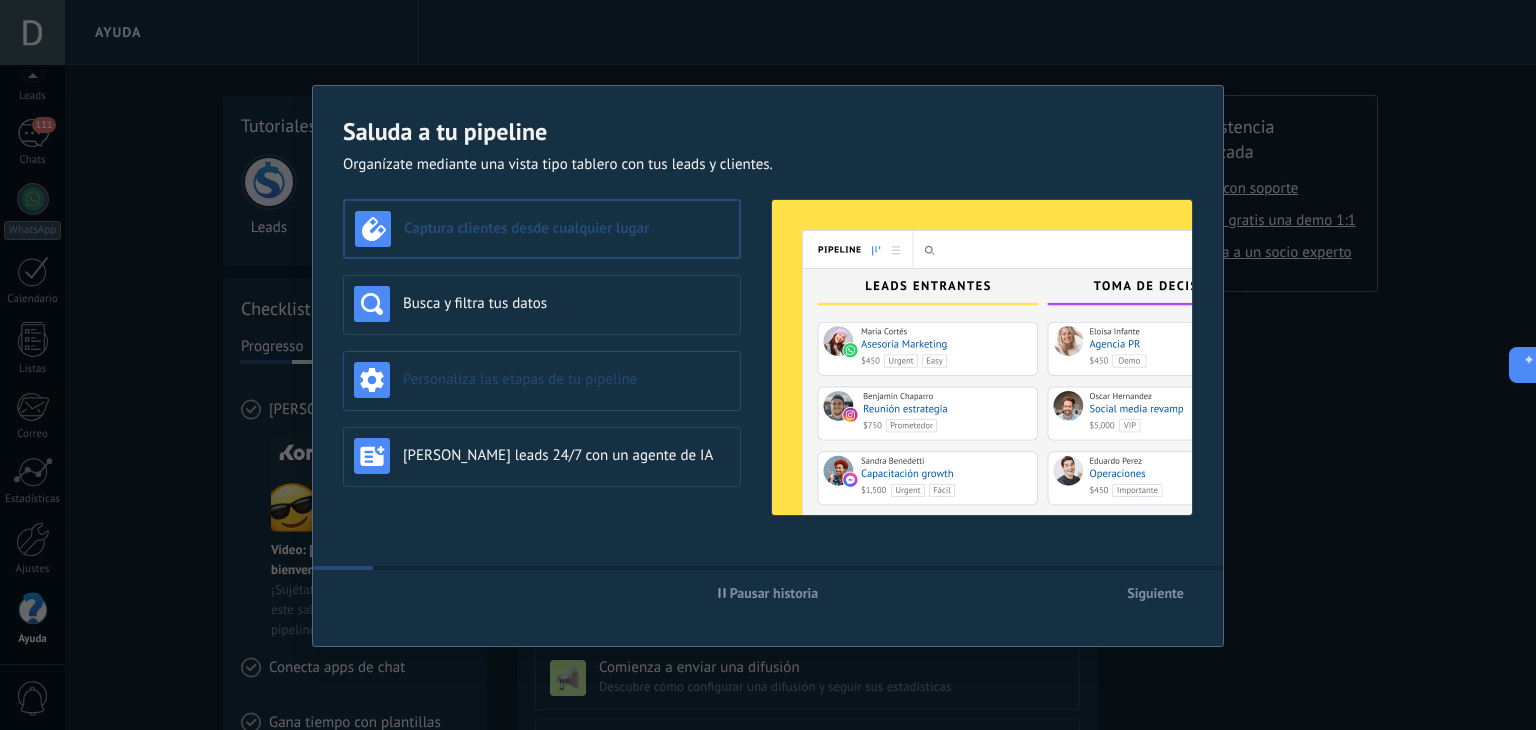 click on "Personaliza las etapas de tu pipeline" at bounding box center (542, 380) 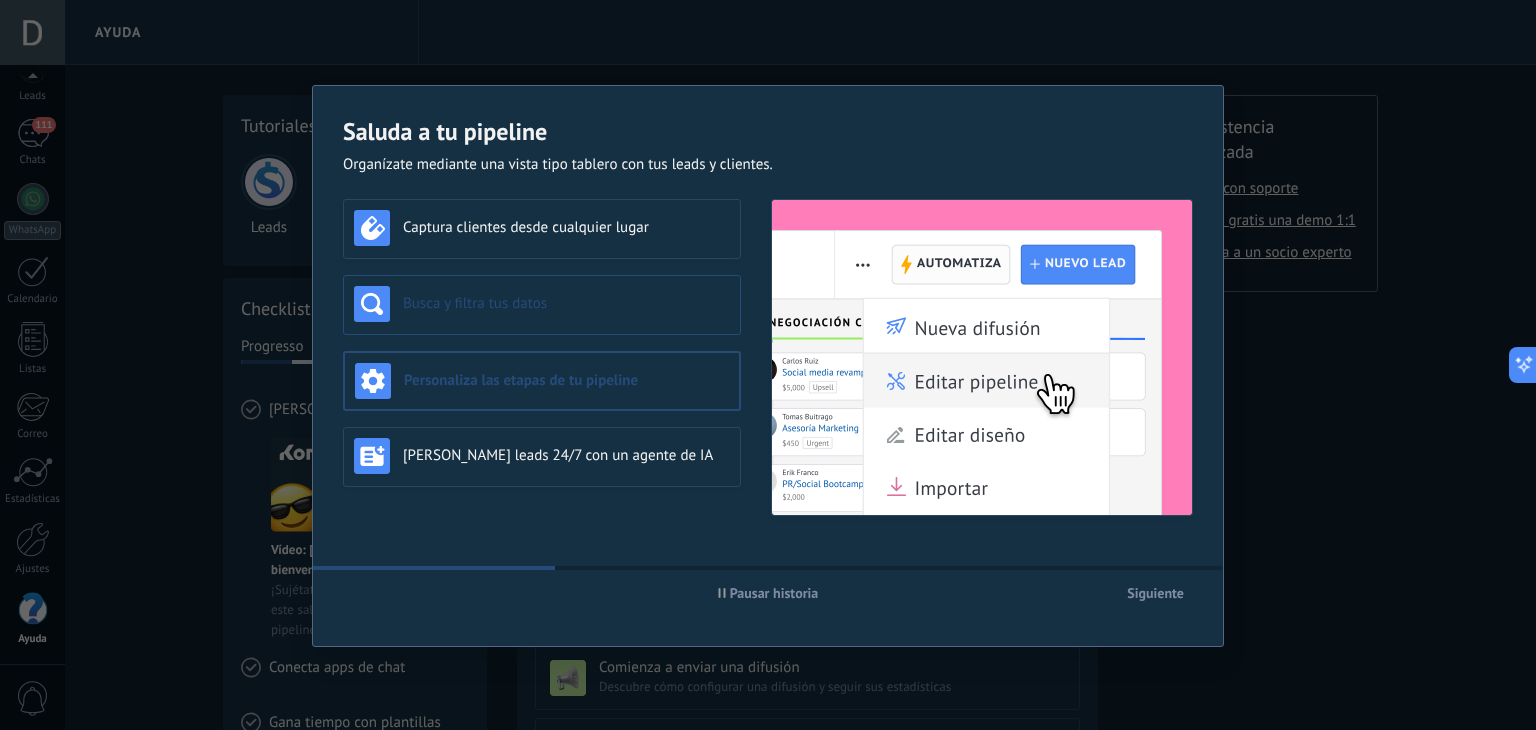 click on "Busca y filtra tus datos" at bounding box center [566, 303] 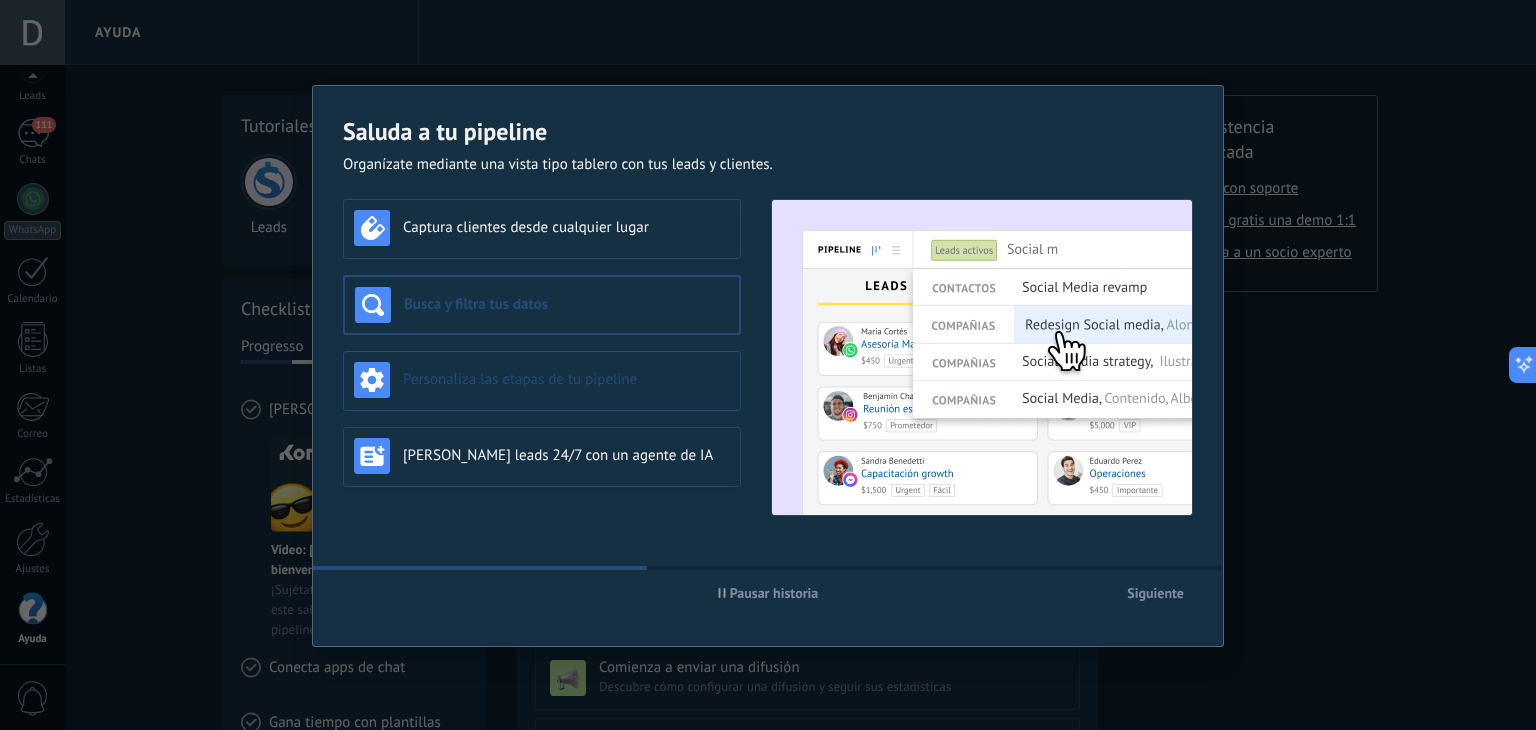 click on "Personaliza las etapas de tu pipeline" at bounding box center [566, 379] 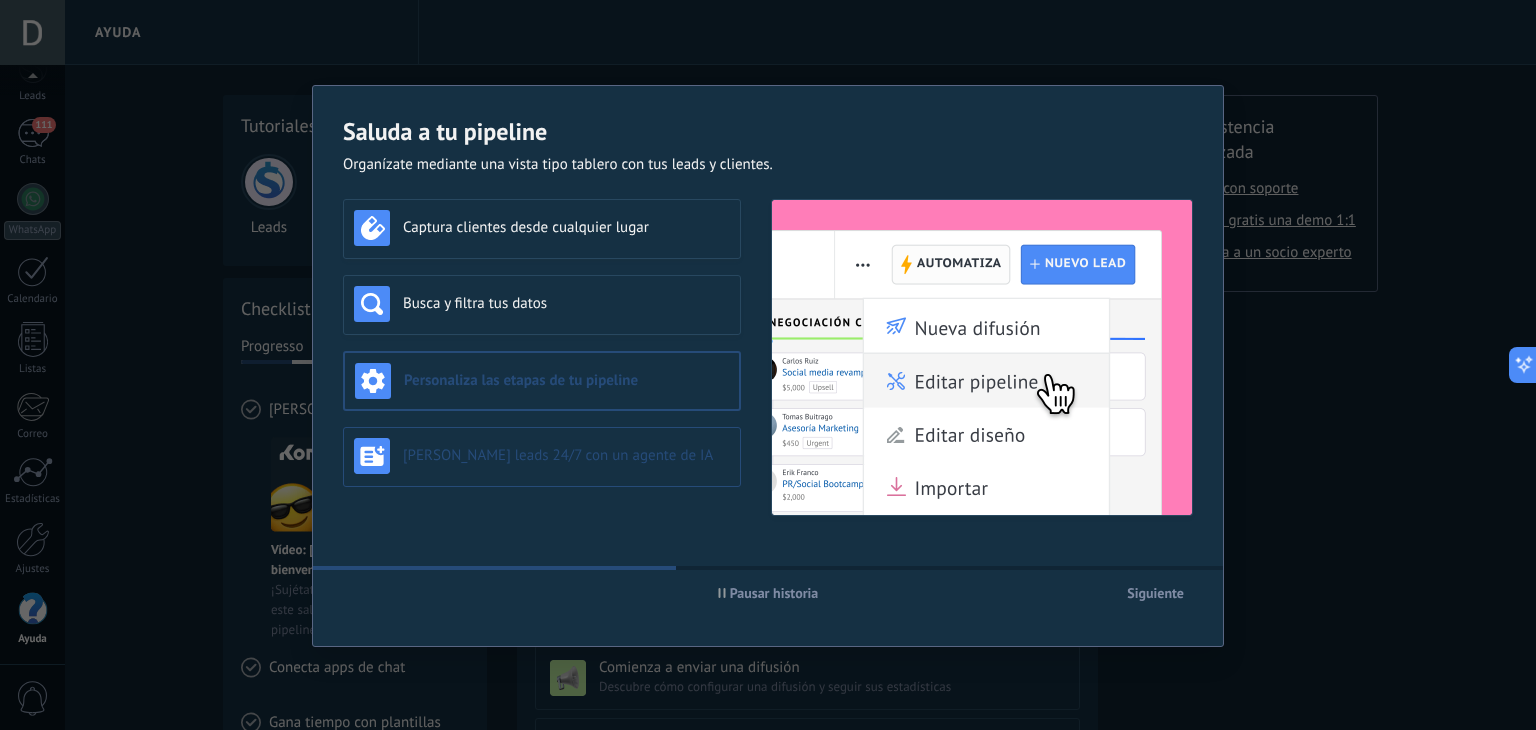 click on "Genera leads 24/7 con un agente de IA" at bounding box center (566, 455) 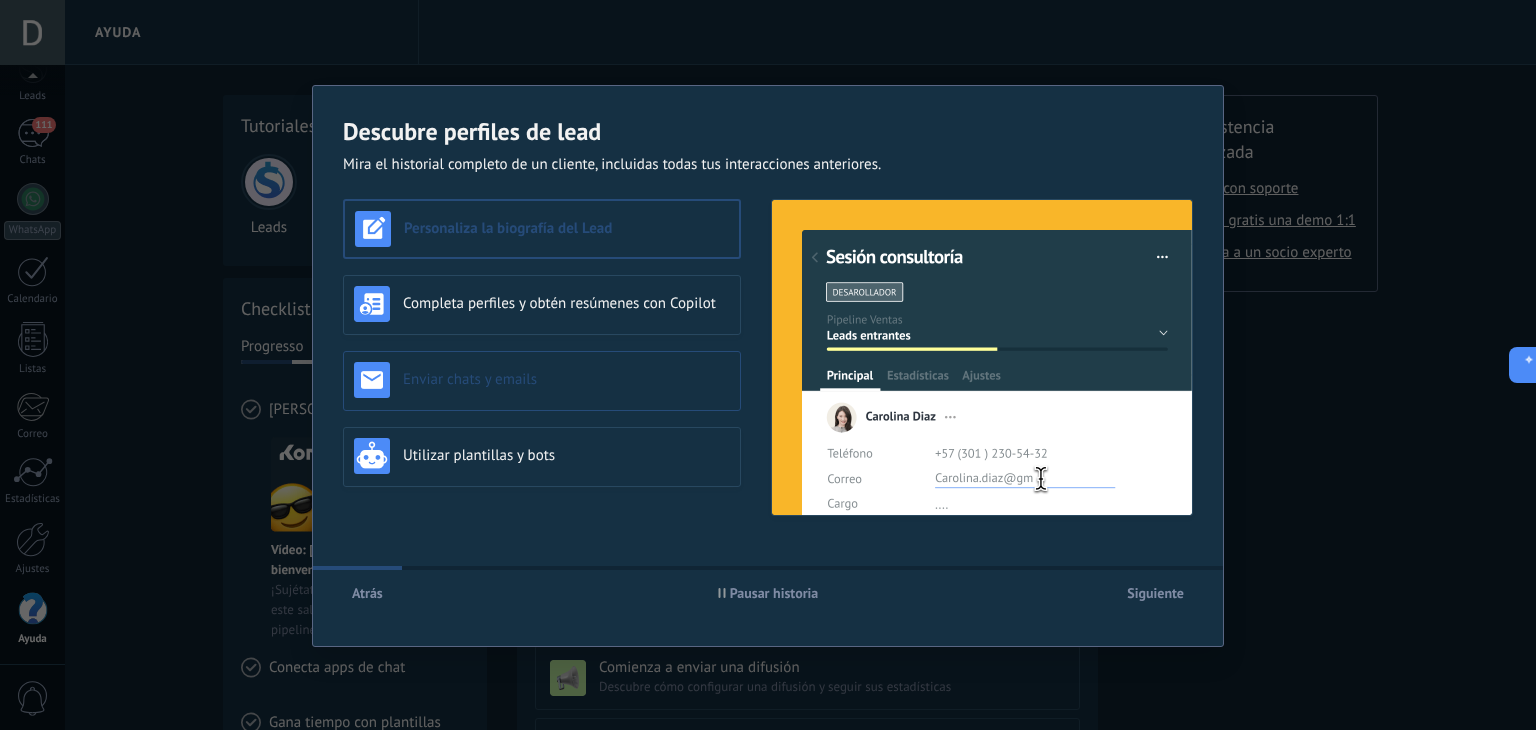 click on "Enviar chats y emails" at bounding box center (542, 380) 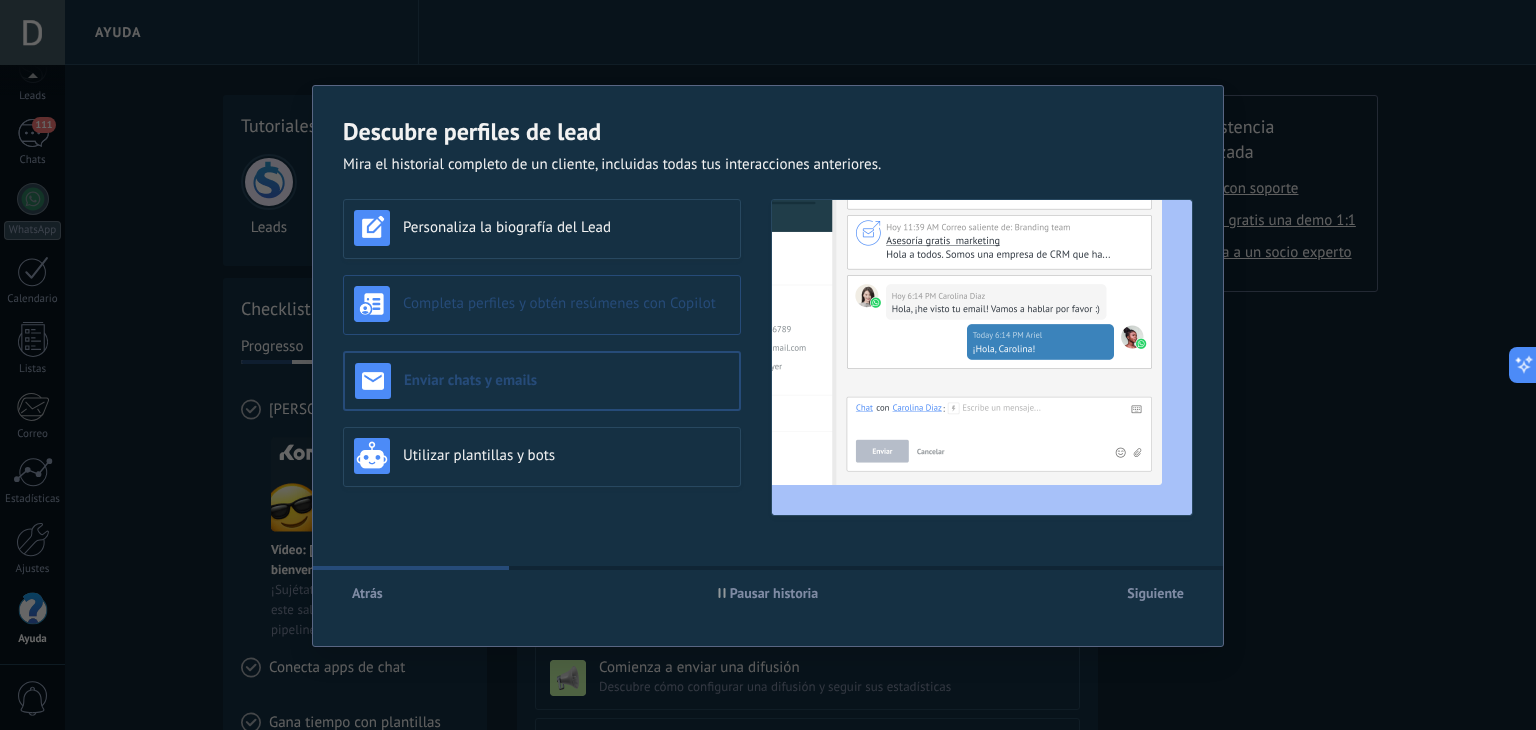 click on "Completa perfiles y obtén resúmenes con Copilot" at bounding box center (542, 304) 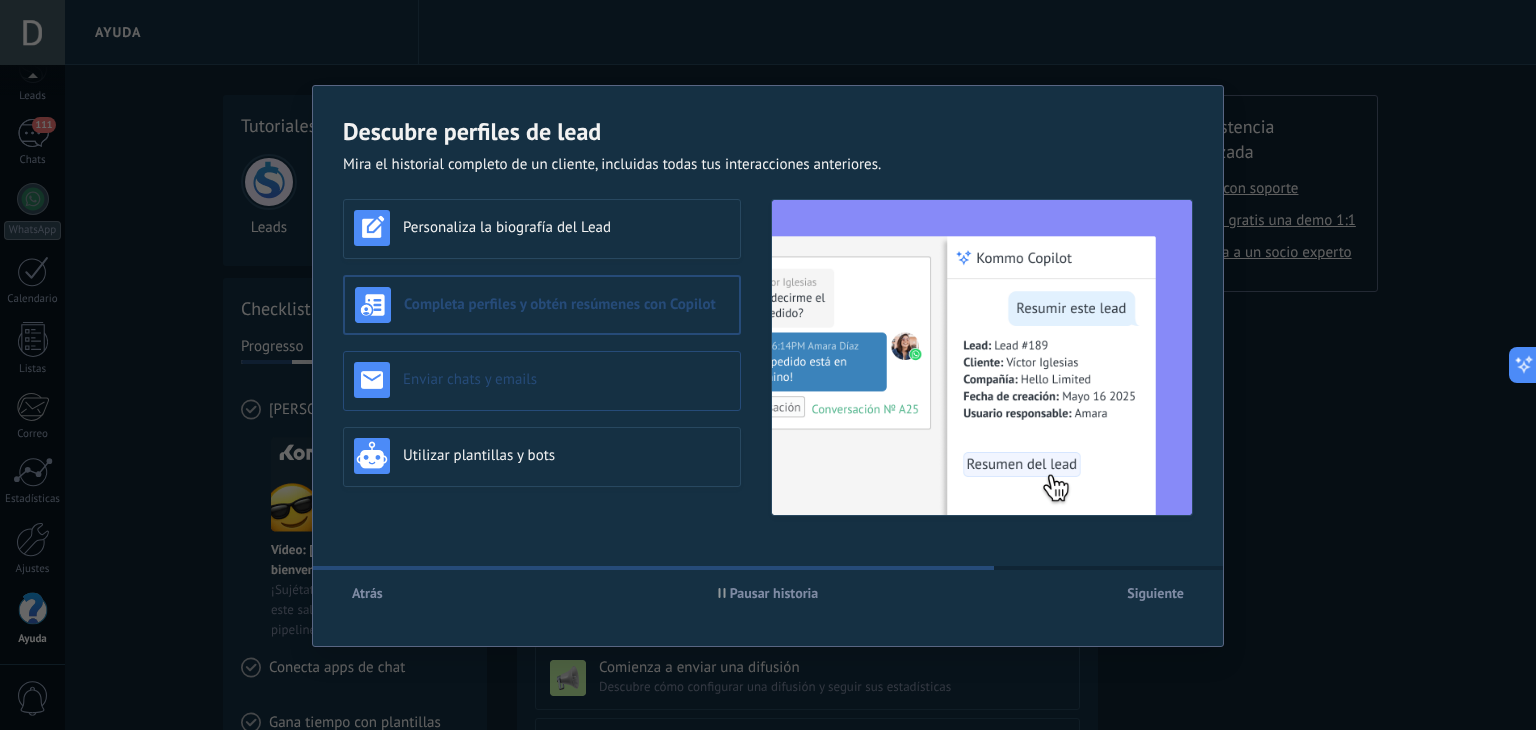 click on "Enviar chats y emails" at bounding box center [566, 379] 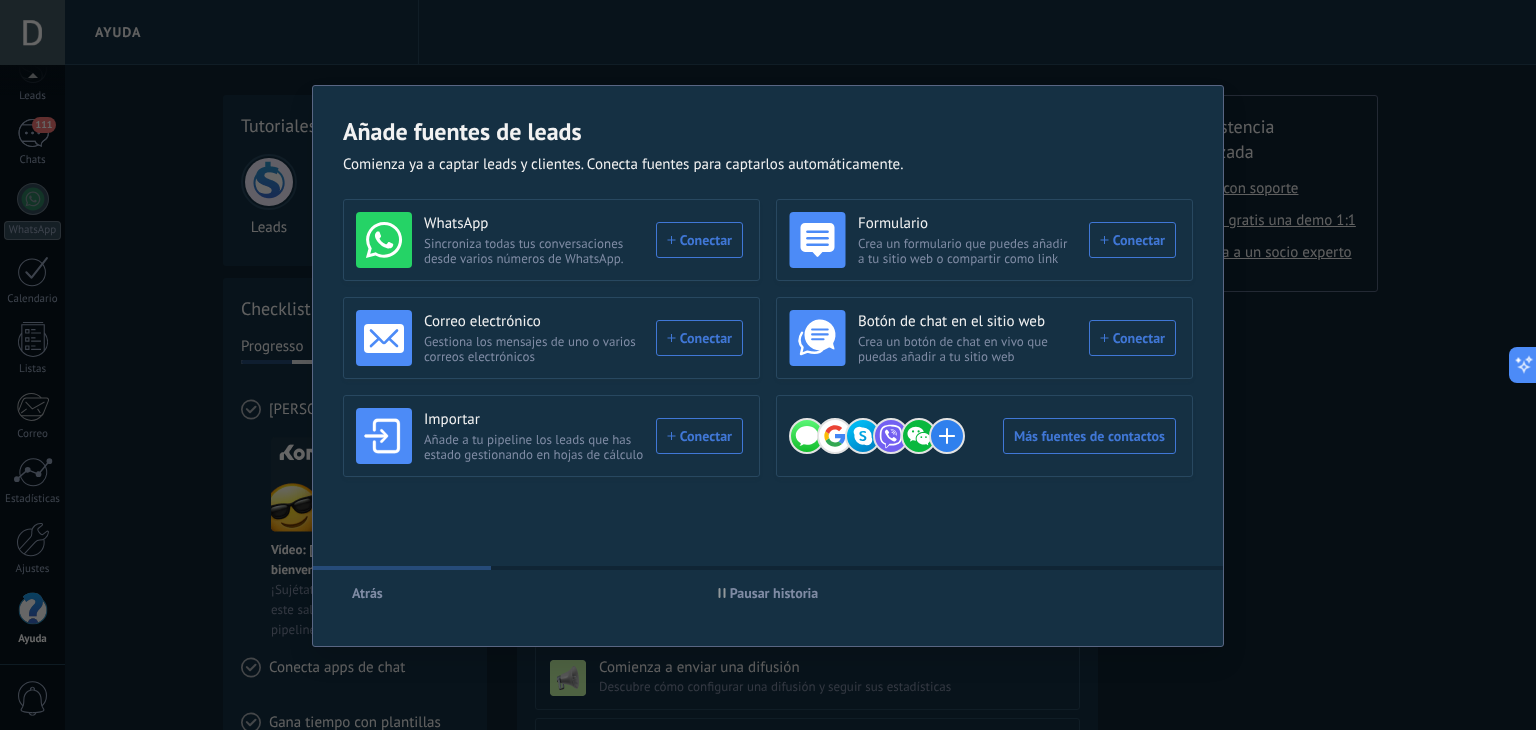 click on "Atrás" at bounding box center [367, 593] 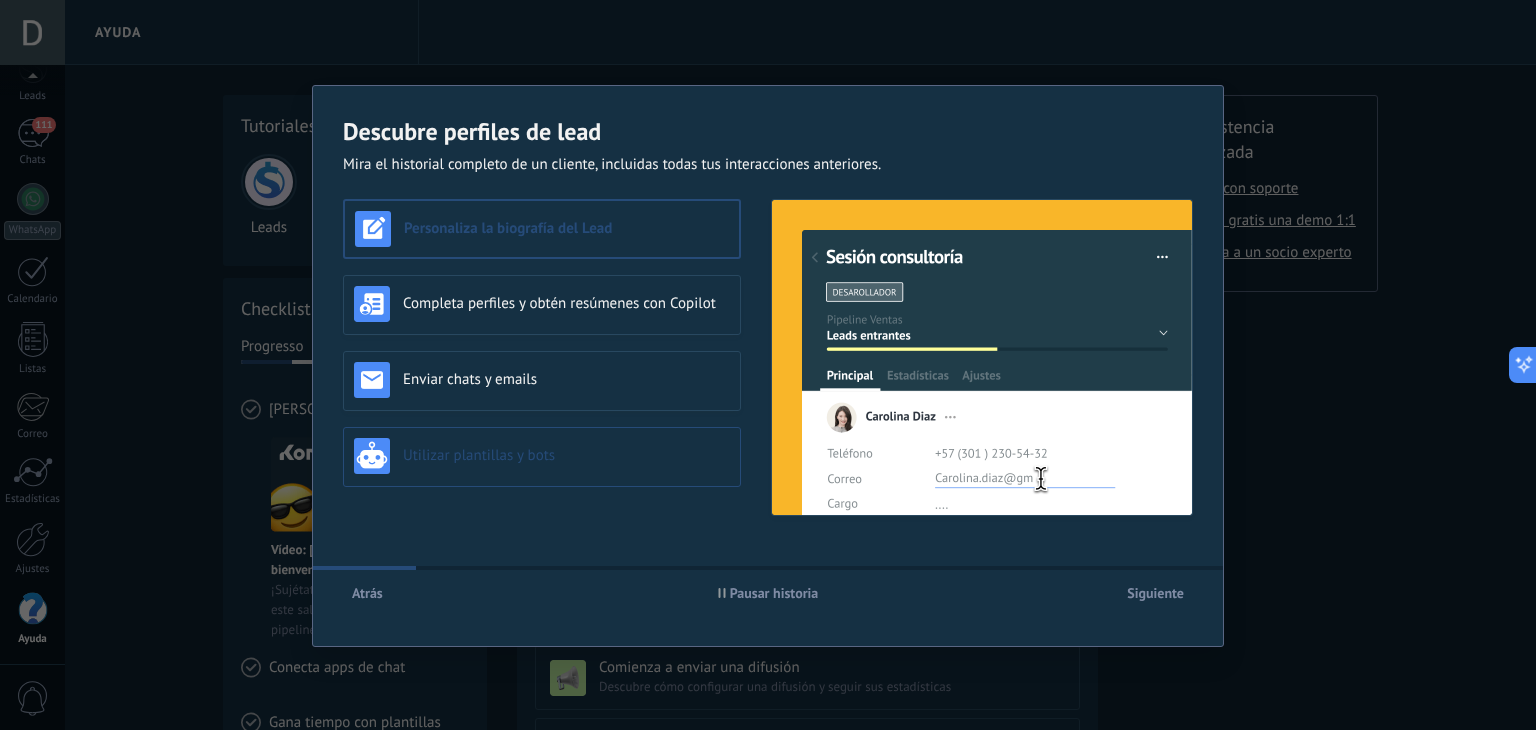 click on "Utilizar plantillas y bots" at bounding box center (566, 455) 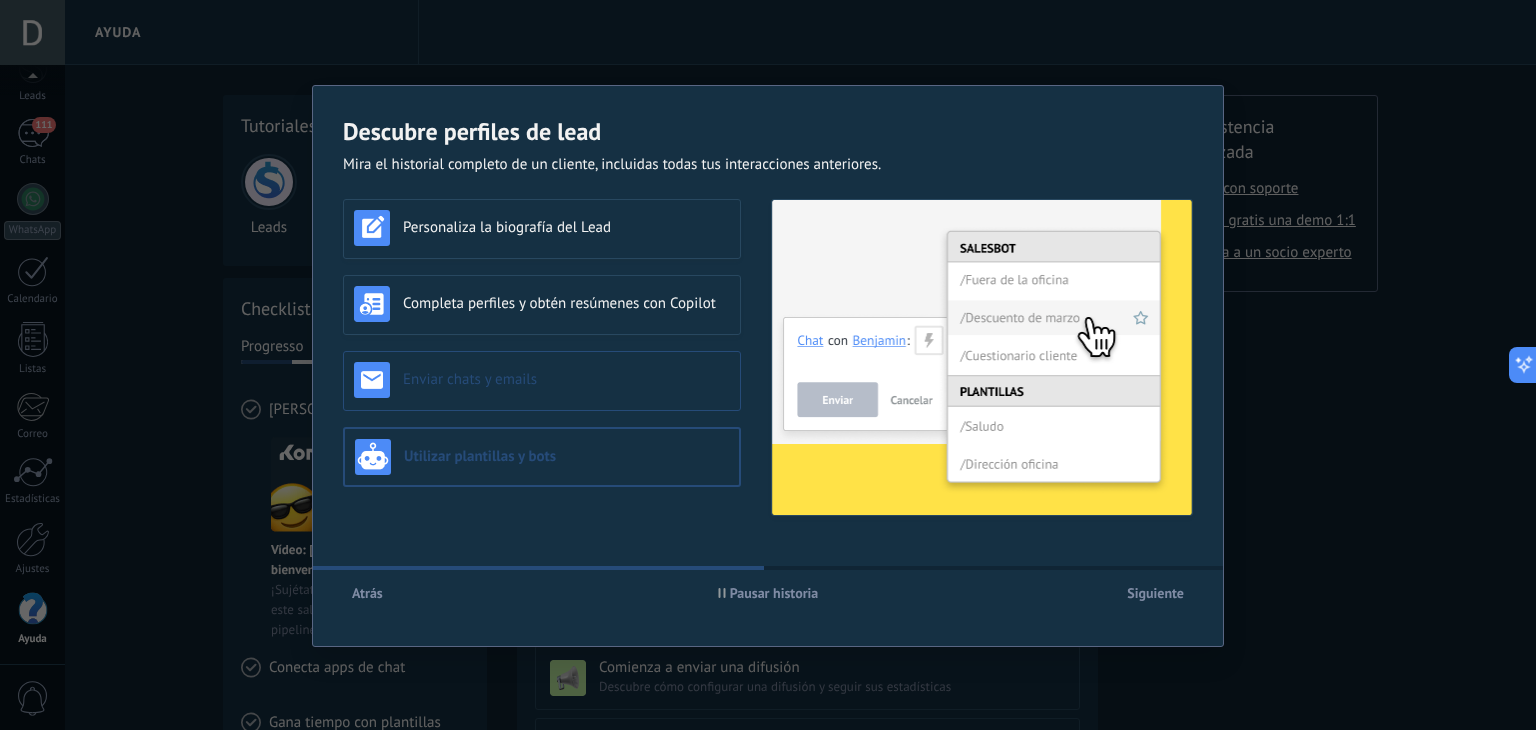 click on "Enviar chats y emails" at bounding box center (566, 379) 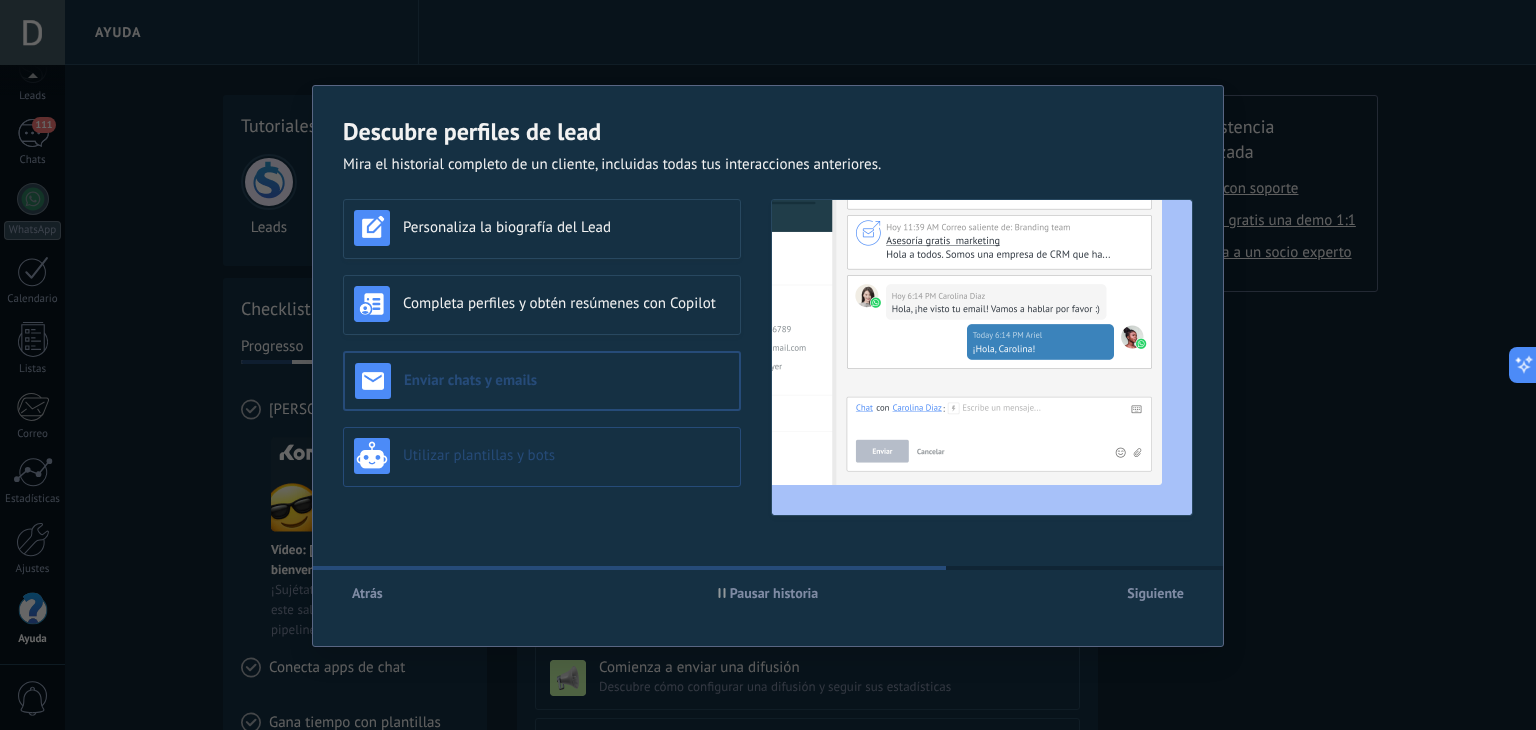 click on "Utilizar plantillas y bots" at bounding box center (542, 456) 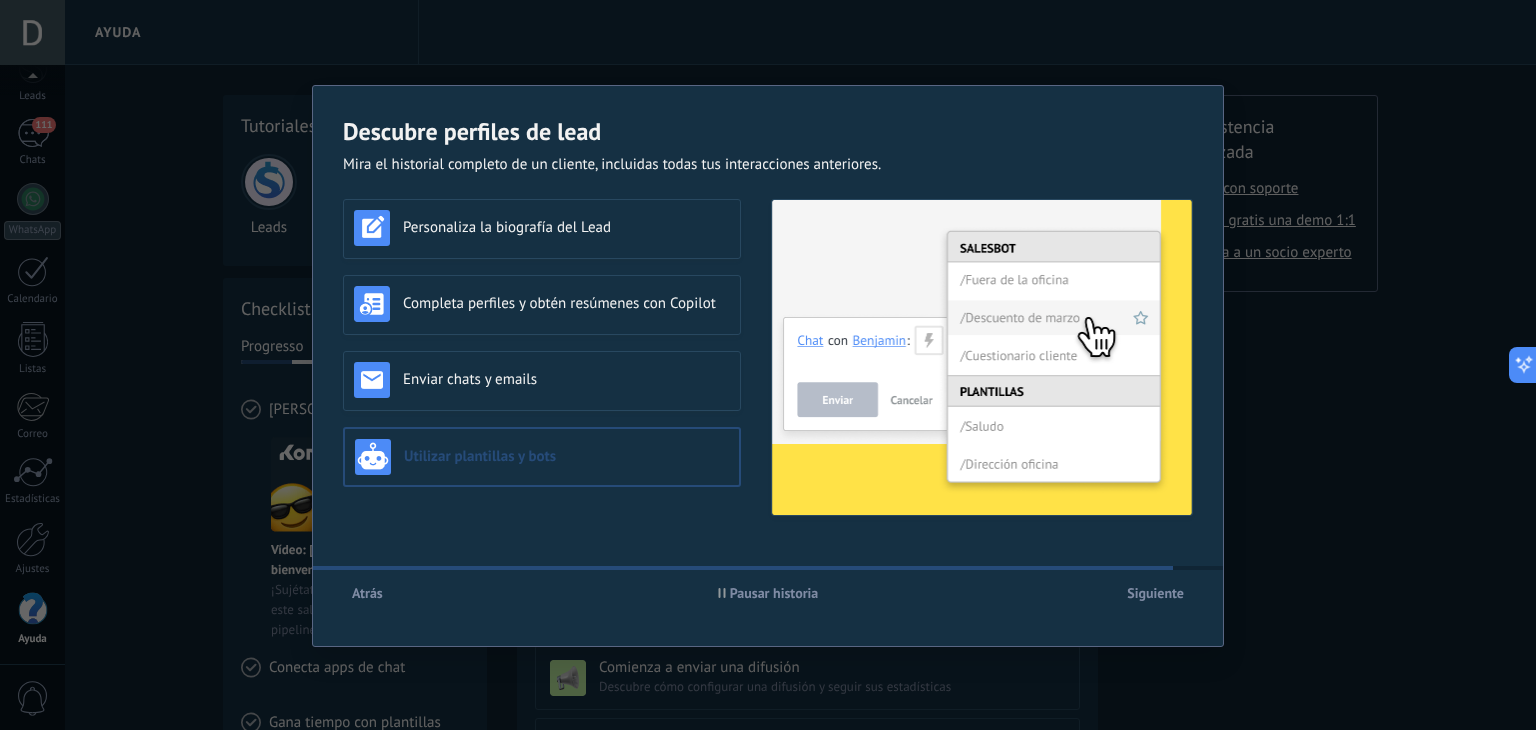 click on "Siguiente" at bounding box center (1155, 593) 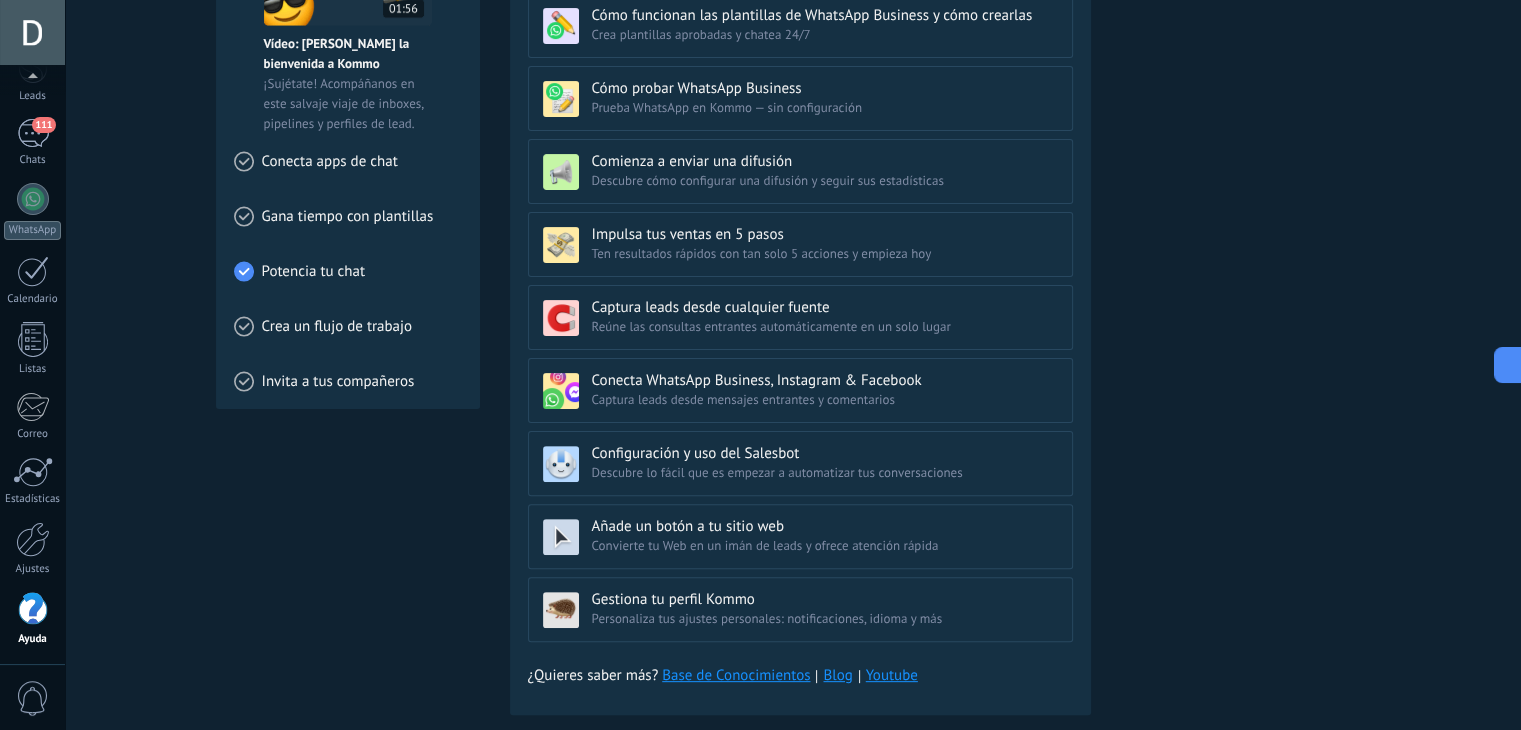 scroll, scrollTop: 507, scrollLeft: 0, axis: vertical 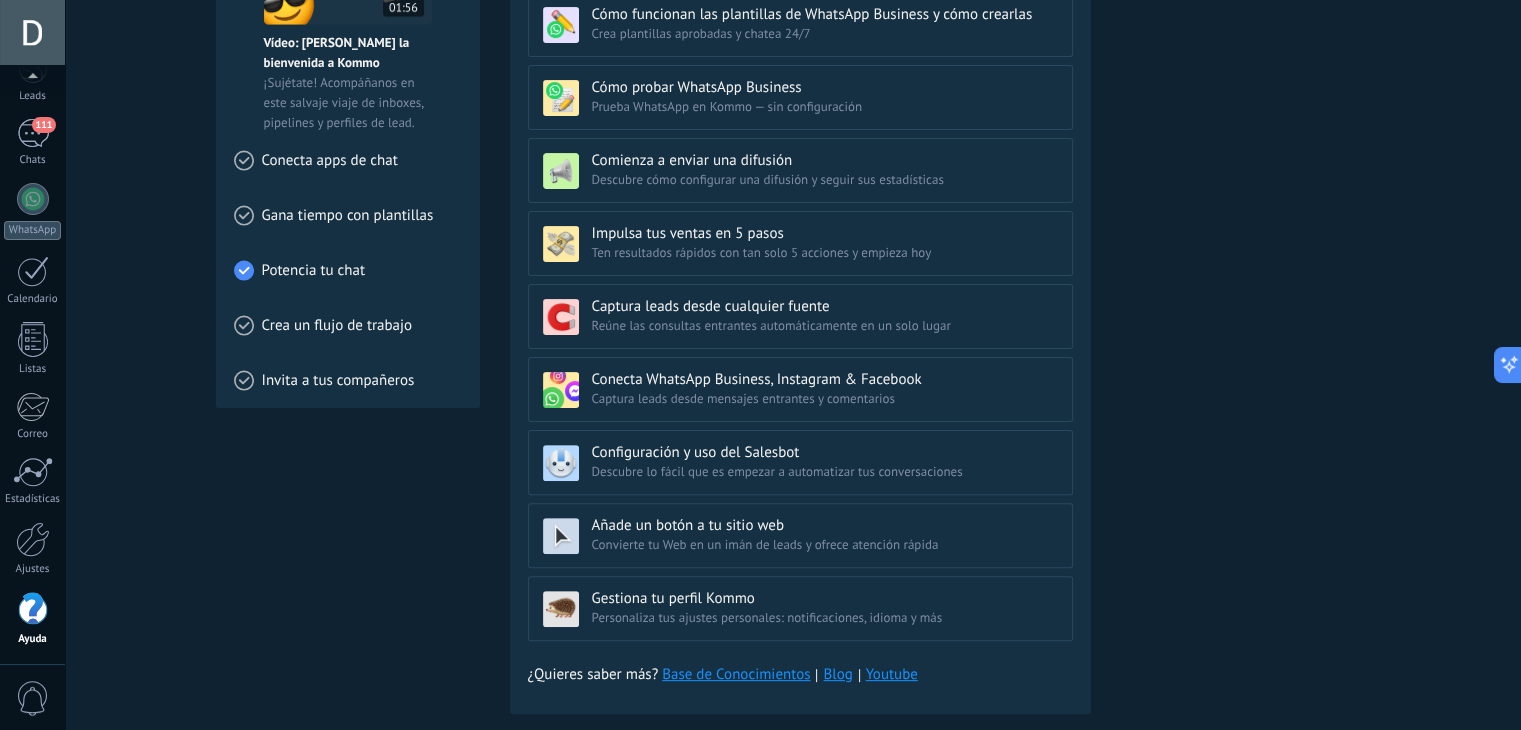 click on "Captura leads desde cualquier fuente" at bounding box center (819, 306) 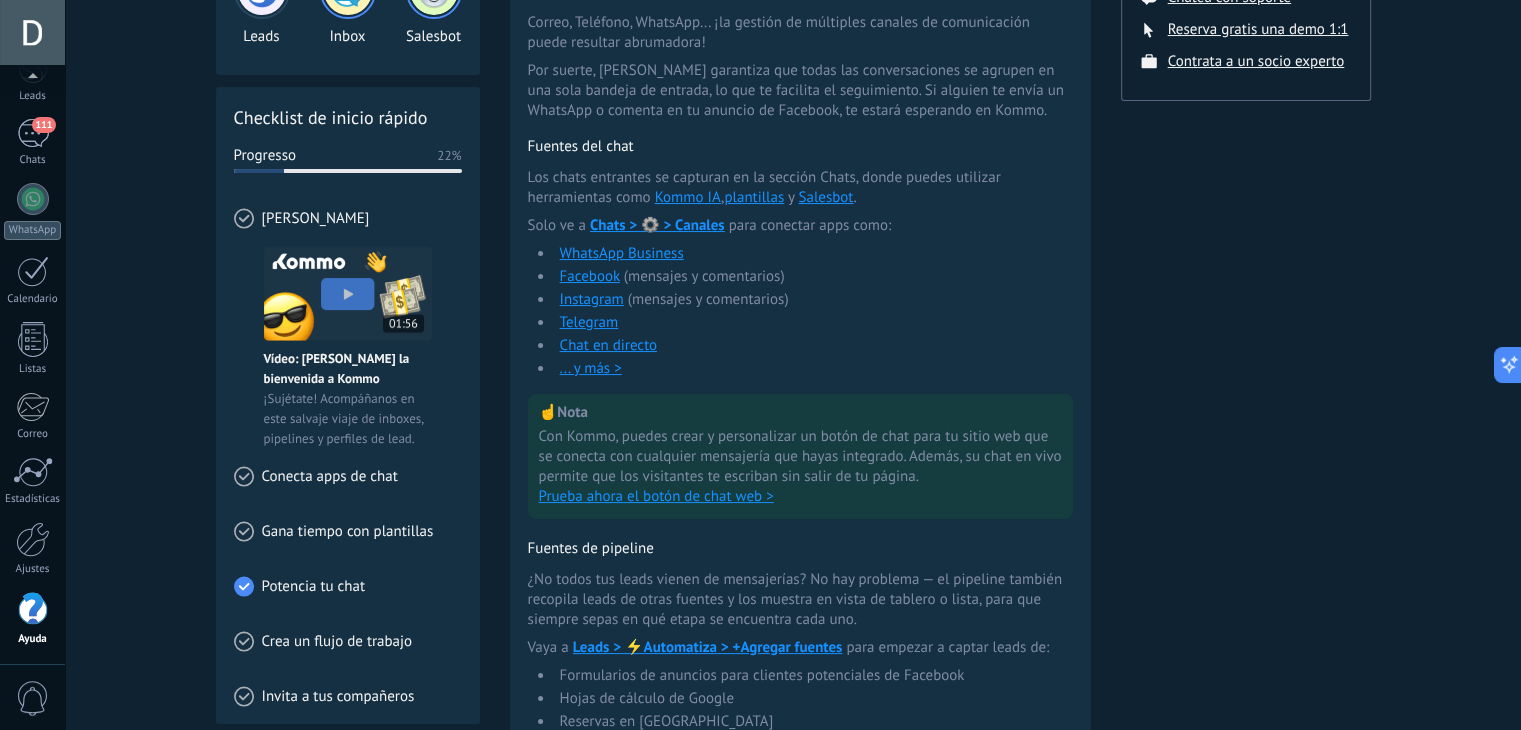 scroll, scrollTop: 0, scrollLeft: 0, axis: both 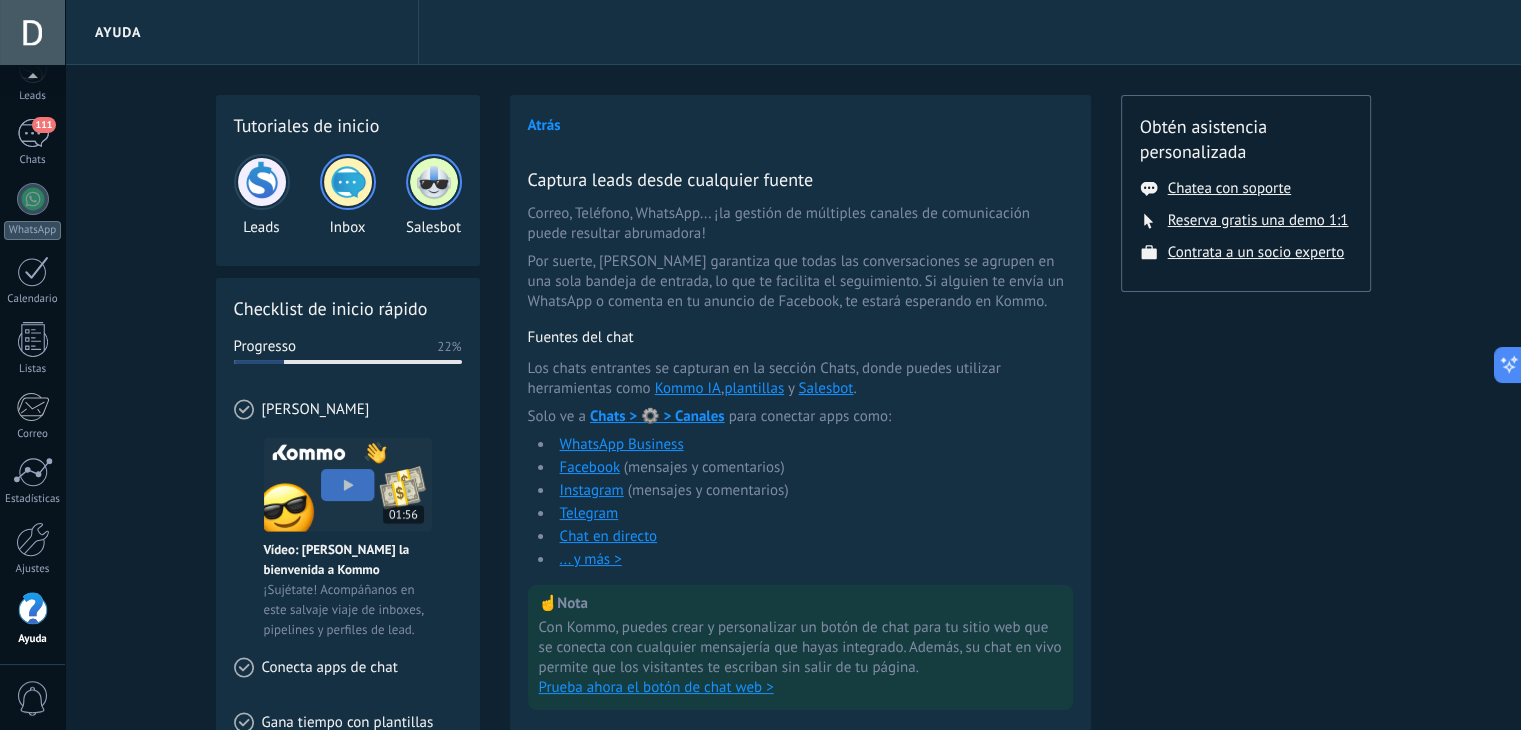 click on "Atrás" at bounding box center [544, 125] 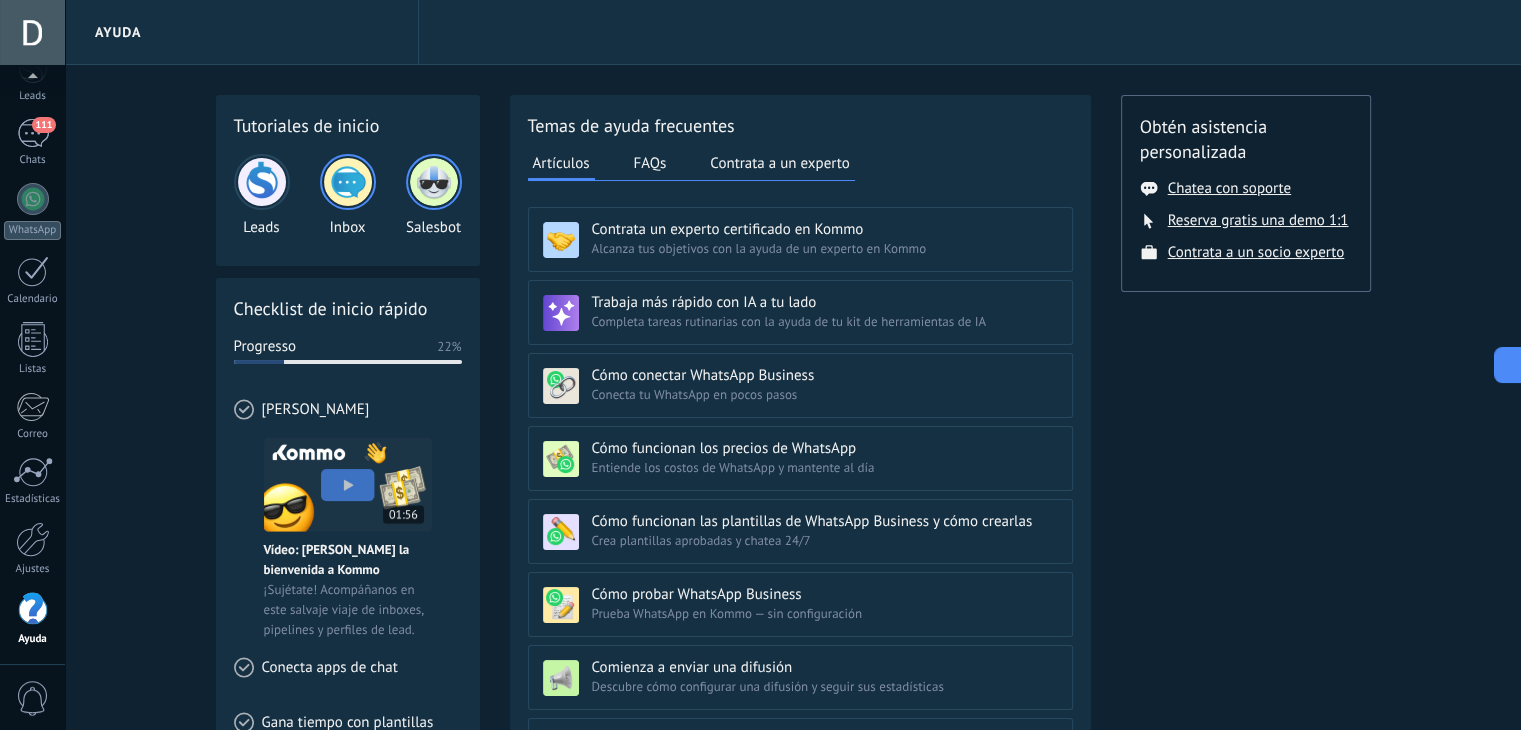click on "FAQs" at bounding box center [650, 163] 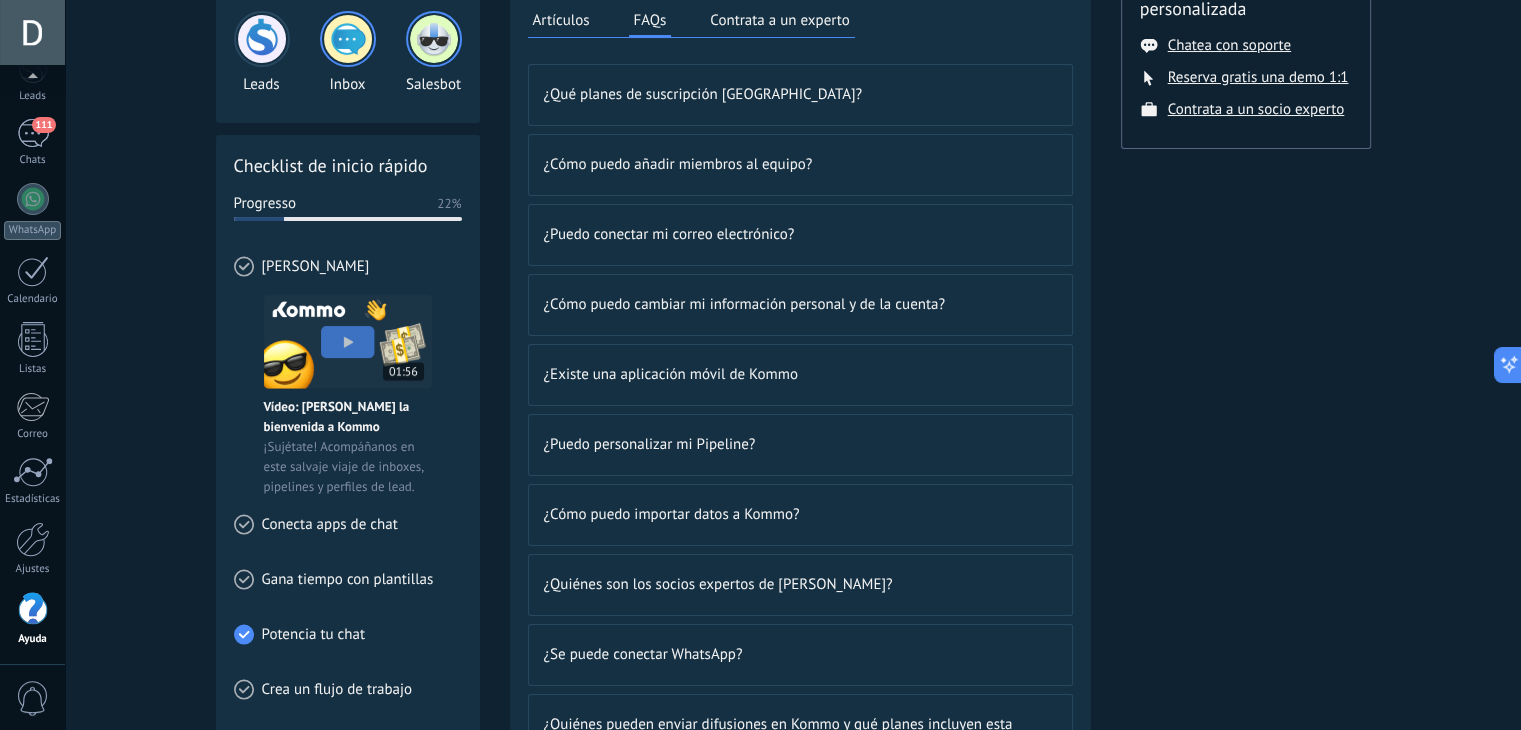 scroll, scrollTop: 0, scrollLeft: 0, axis: both 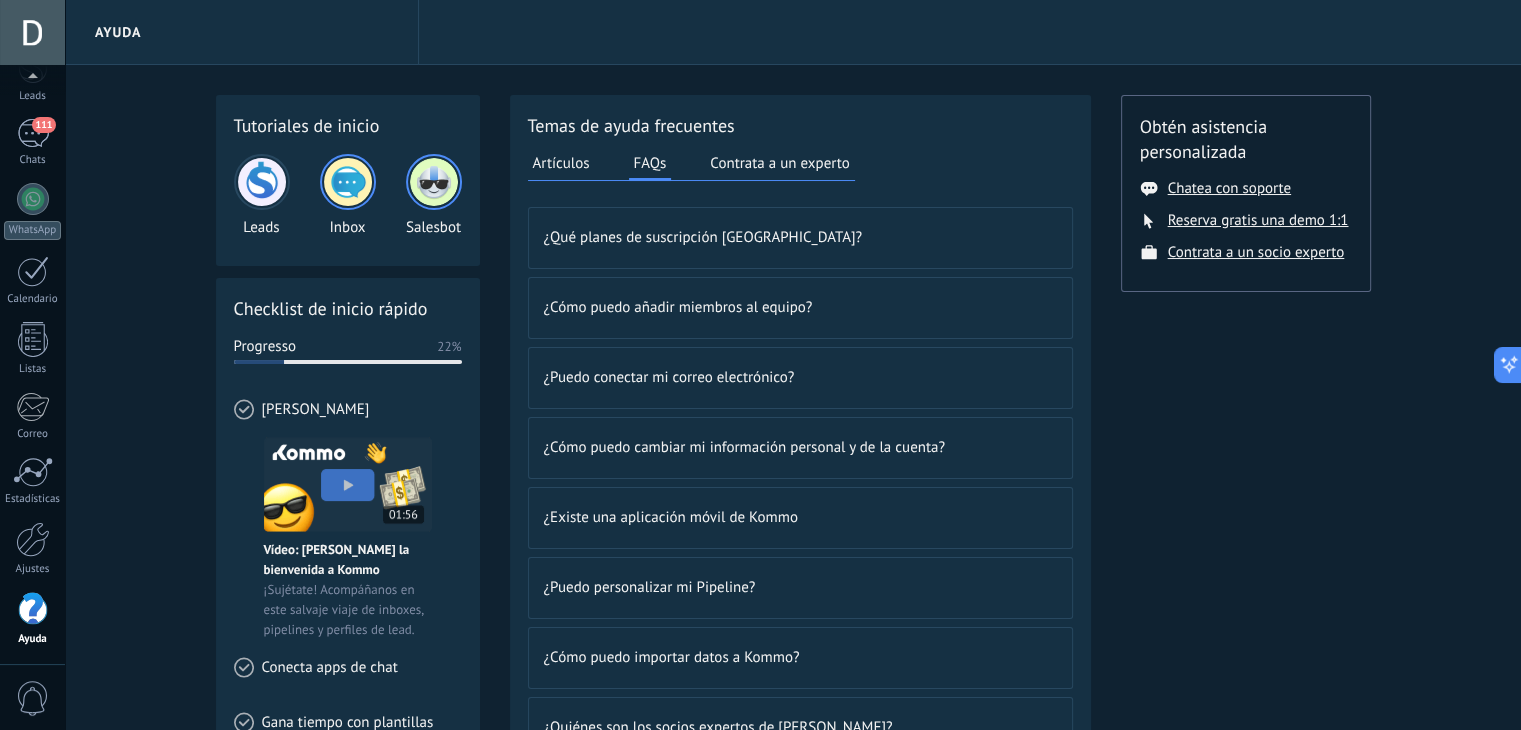 click on "Contrata a un experto" at bounding box center (779, 163) 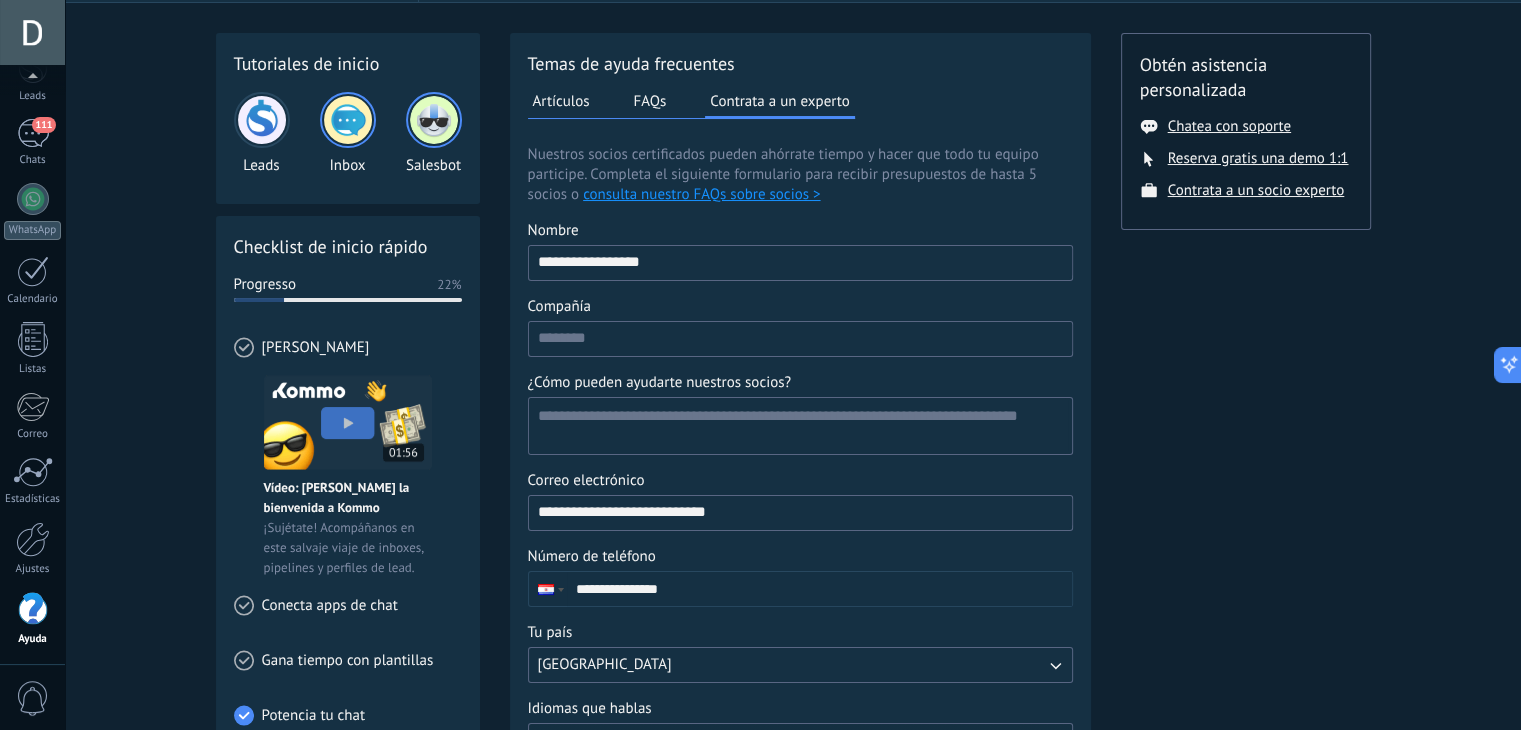 scroll, scrollTop: 60, scrollLeft: 0, axis: vertical 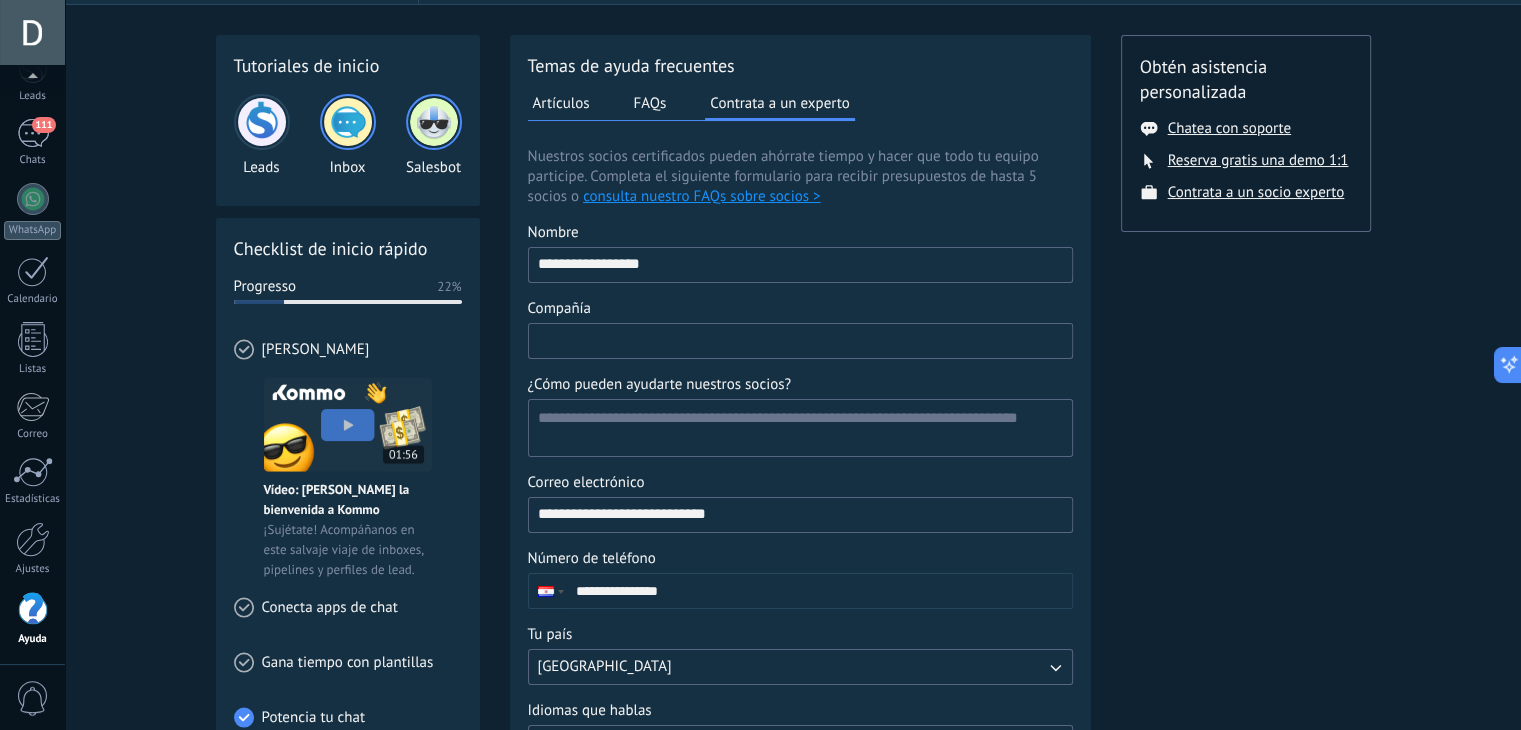 click on "Compañía" at bounding box center [800, 340] 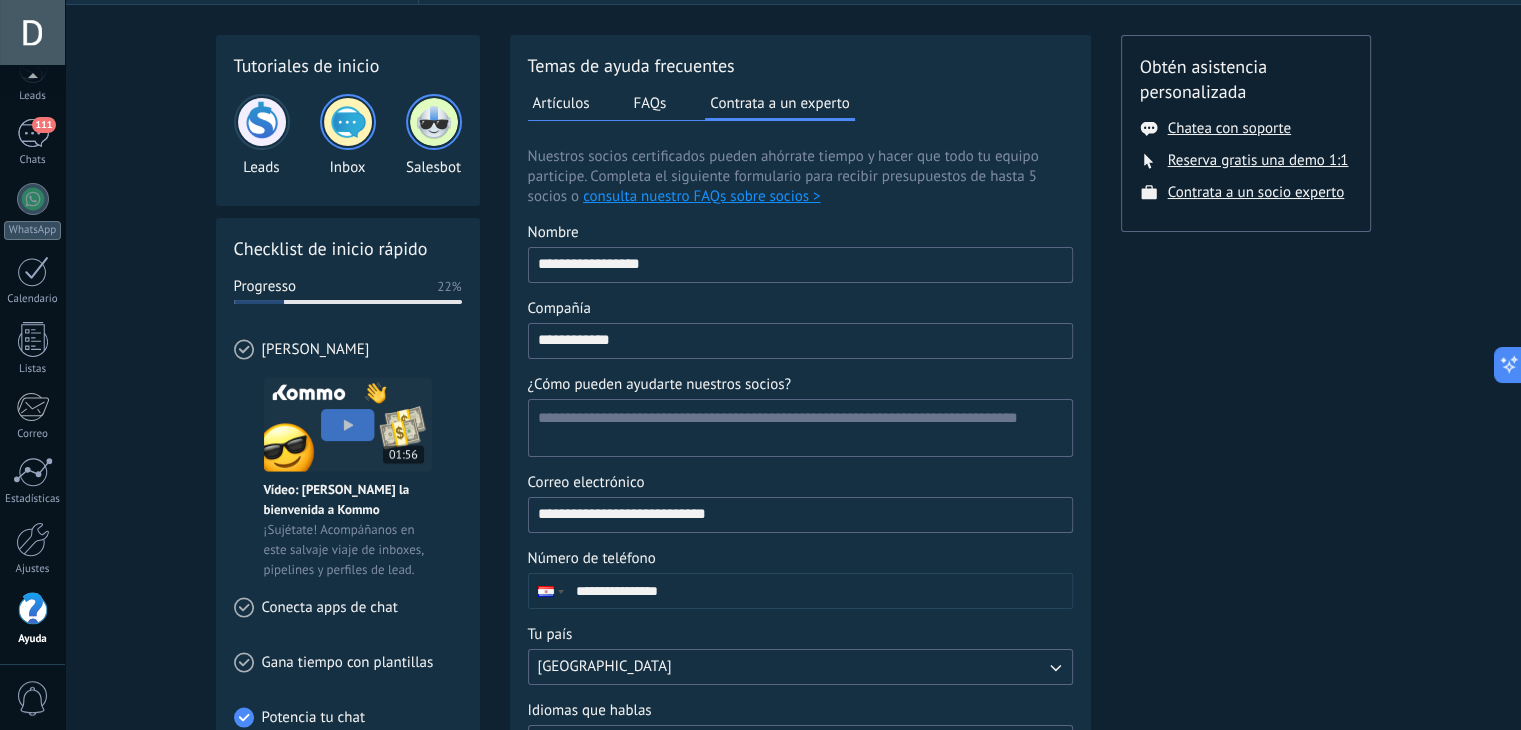 type on "**********" 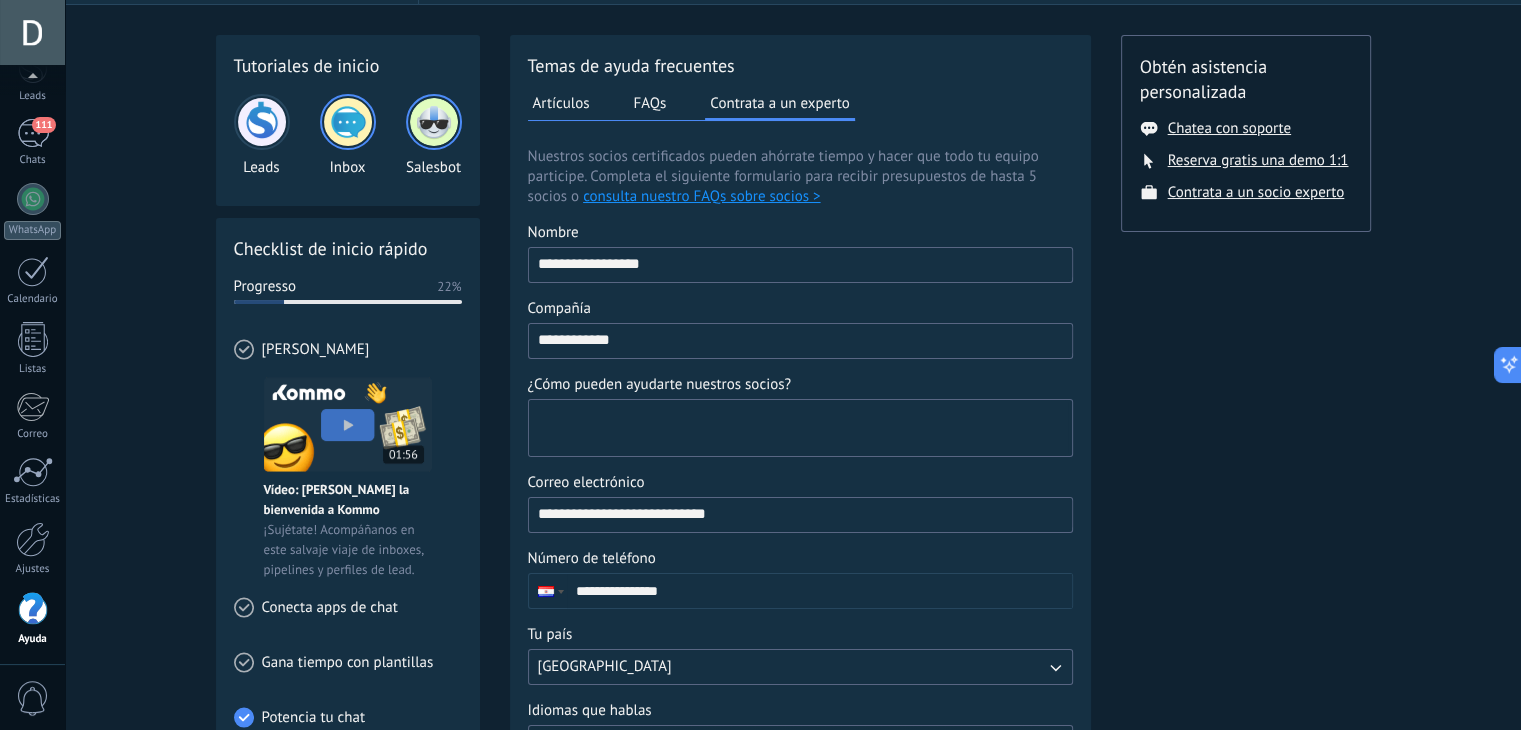 click on "¿Cómo pueden ayudarte nuestros socios?" at bounding box center (798, 428) 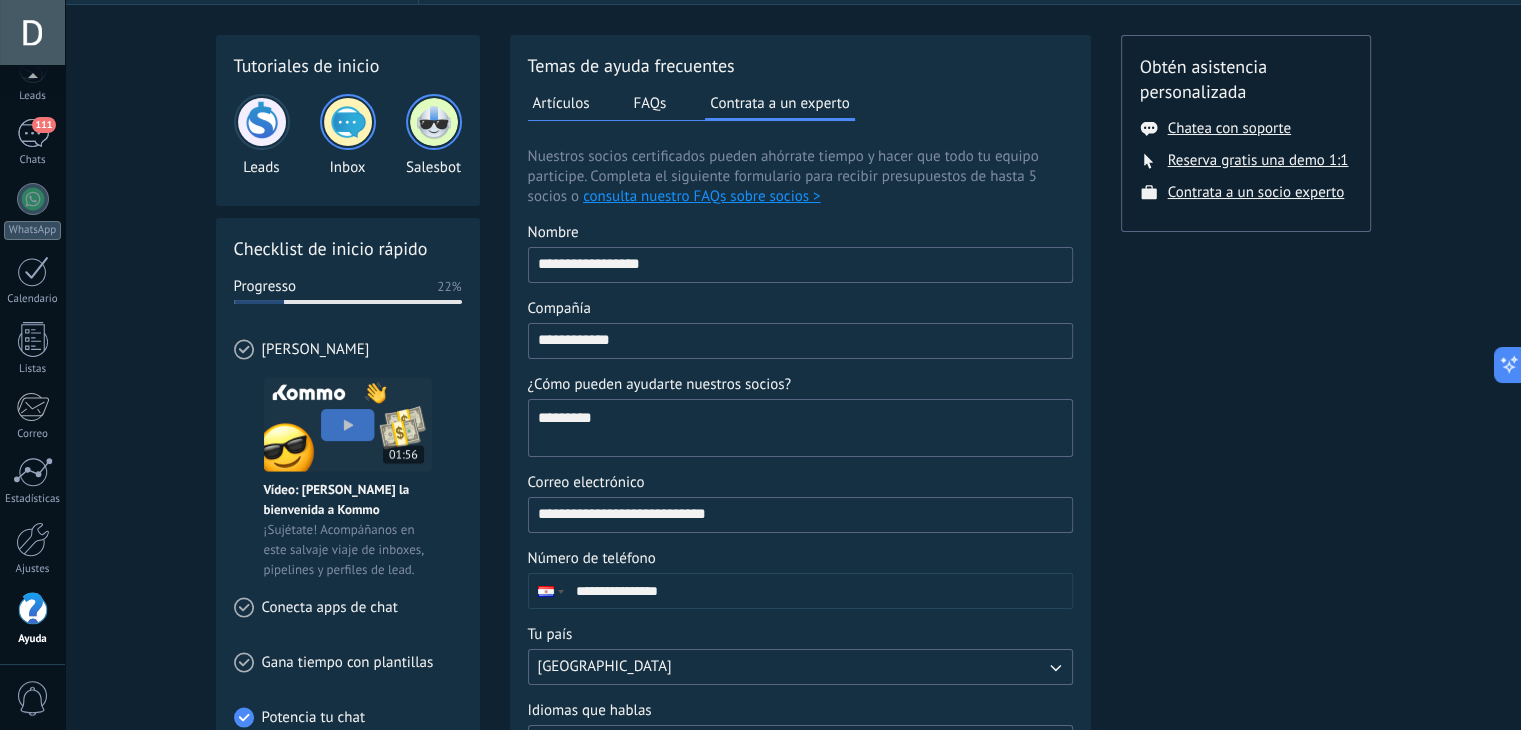 type on "********" 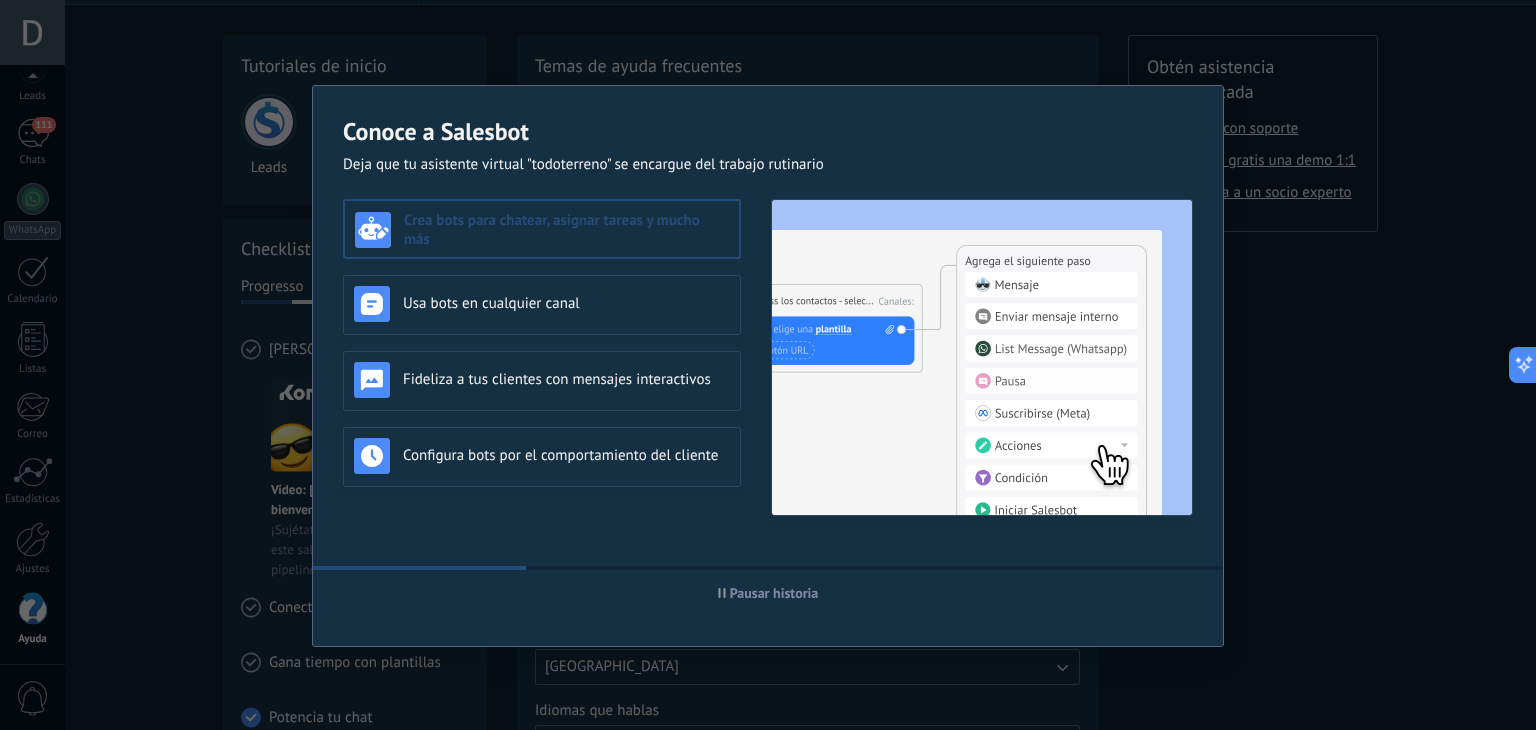 click on "Pausar historia" at bounding box center (774, 593) 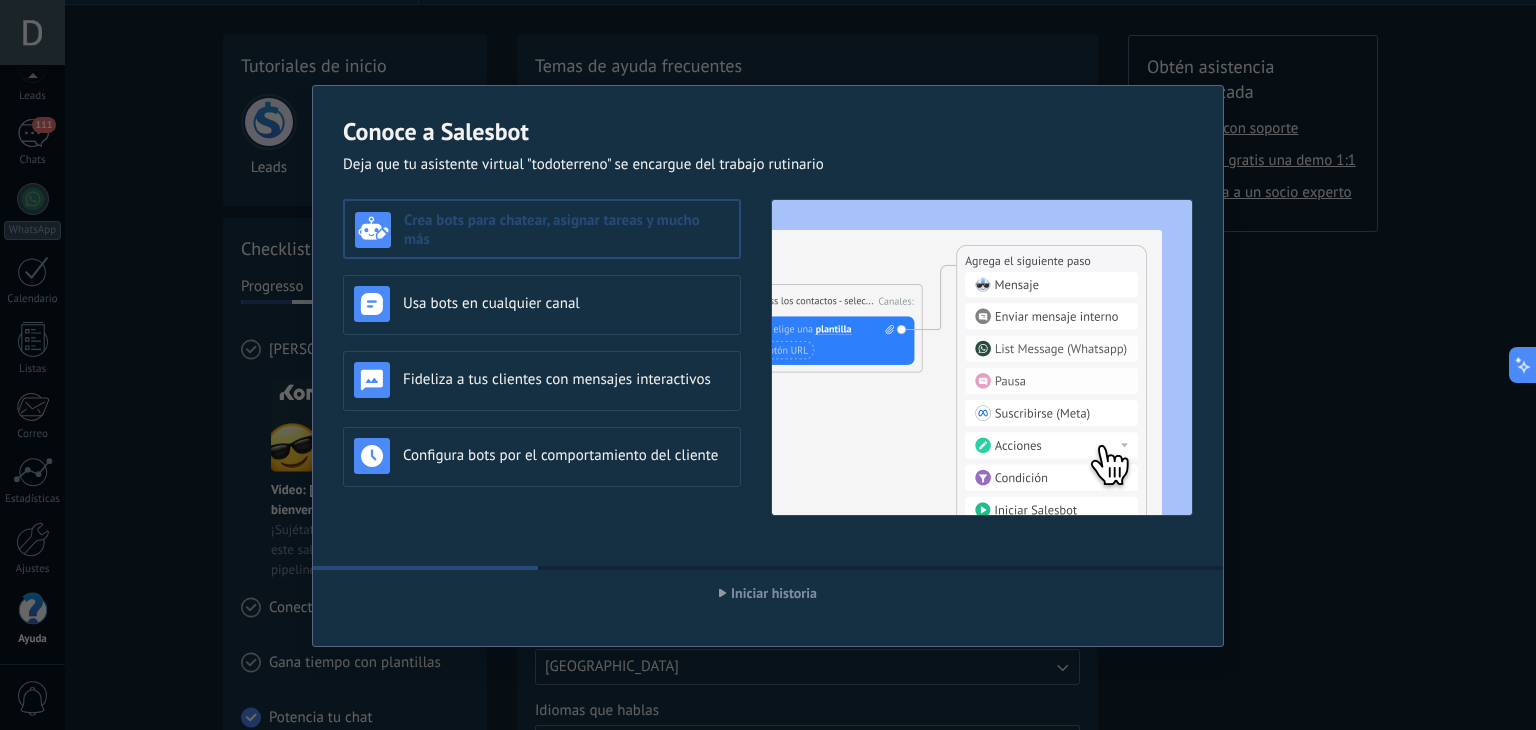 click on "Iniciar historia" at bounding box center (774, 593) 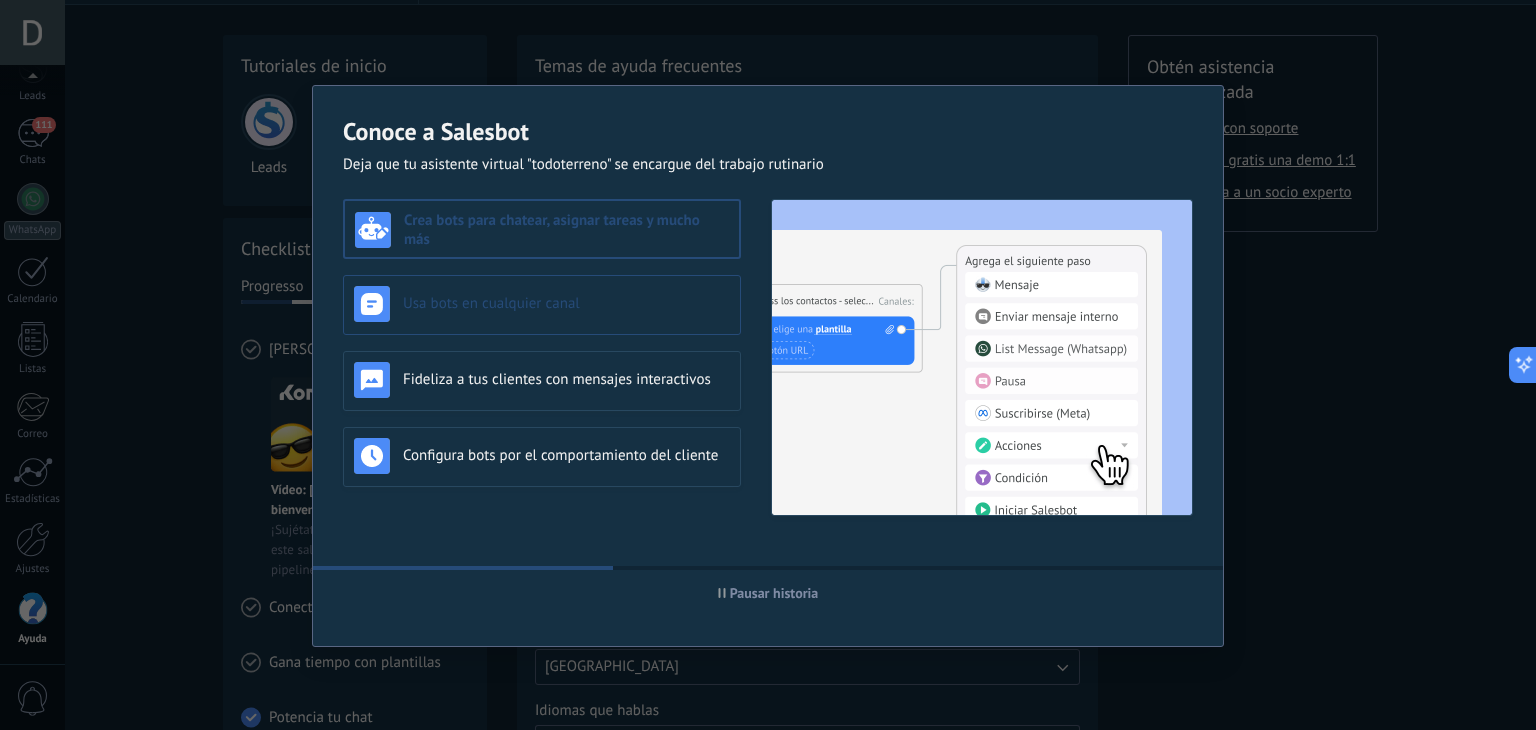click on "Usa bots en cualquier canal" at bounding box center [542, 304] 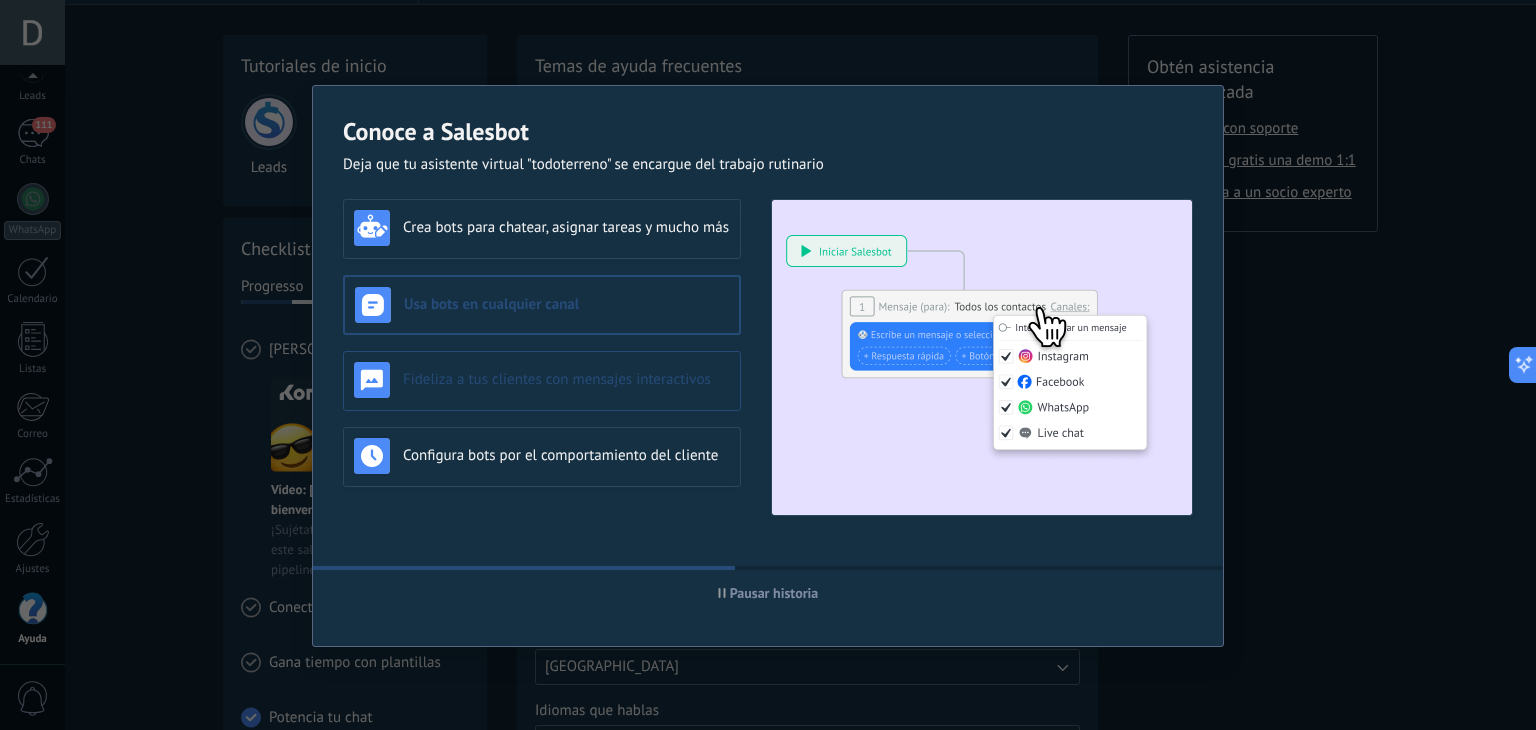 click on "Fideliza a tus clientes con mensajes interactivos" at bounding box center [566, 379] 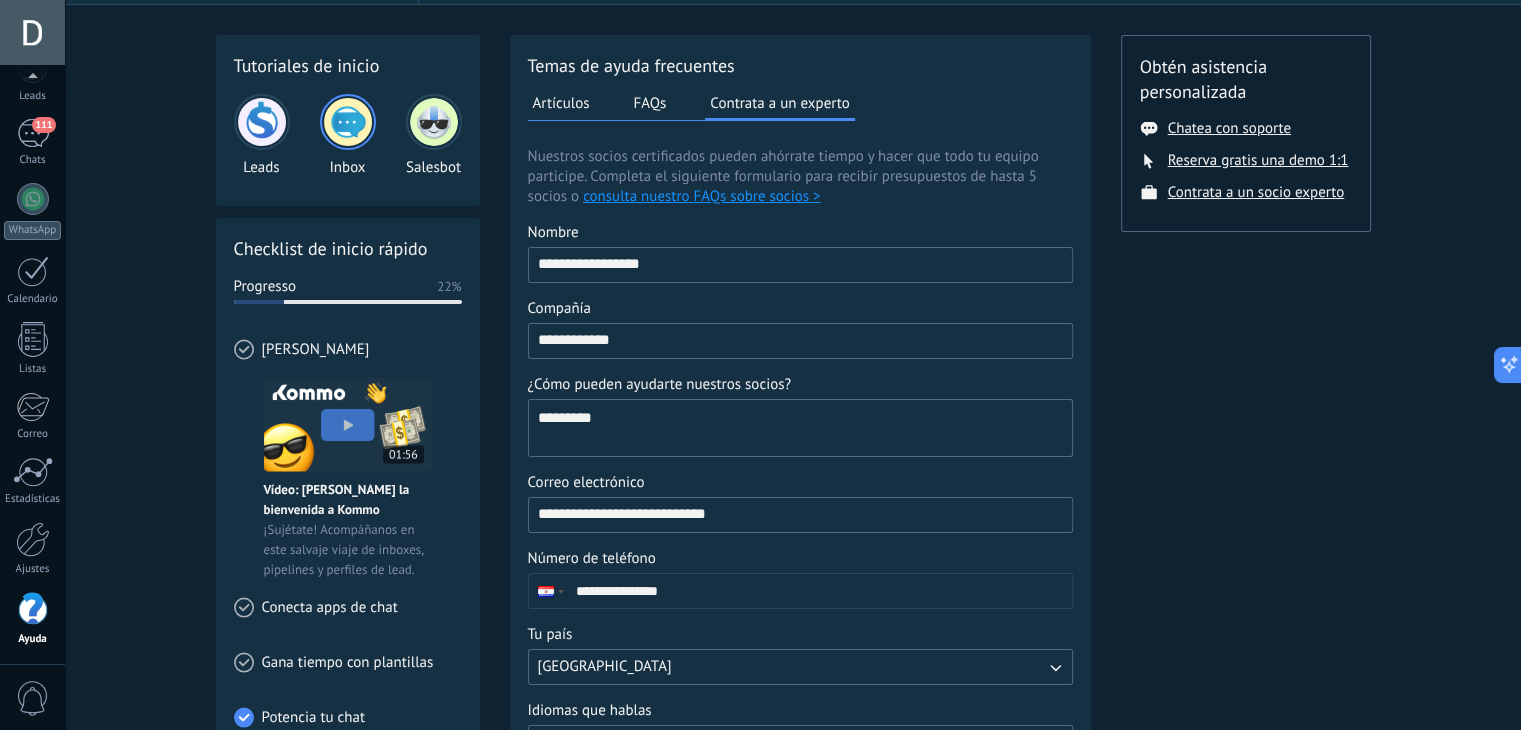 click on "********" at bounding box center [798, 428] 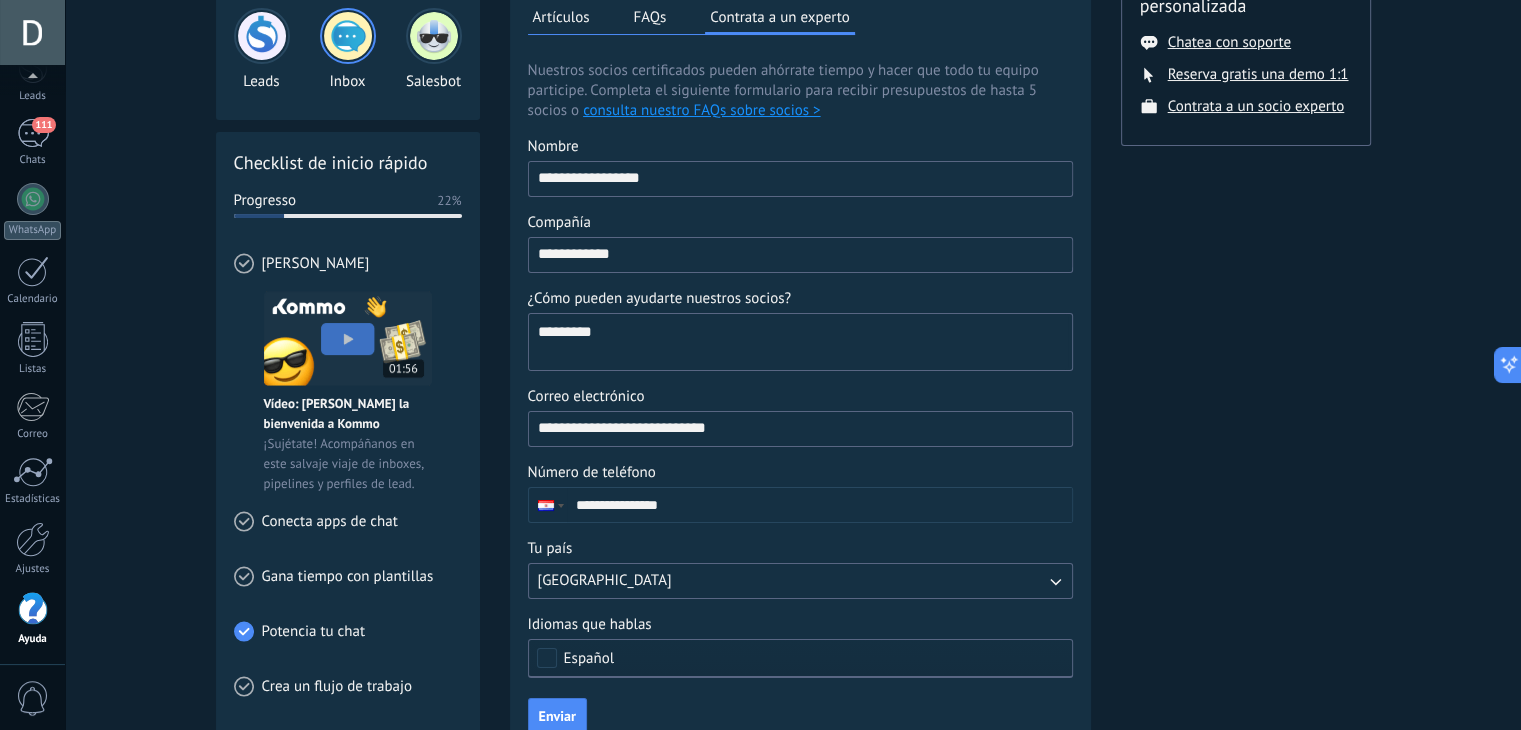 scroll, scrollTop: 152, scrollLeft: 0, axis: vertical 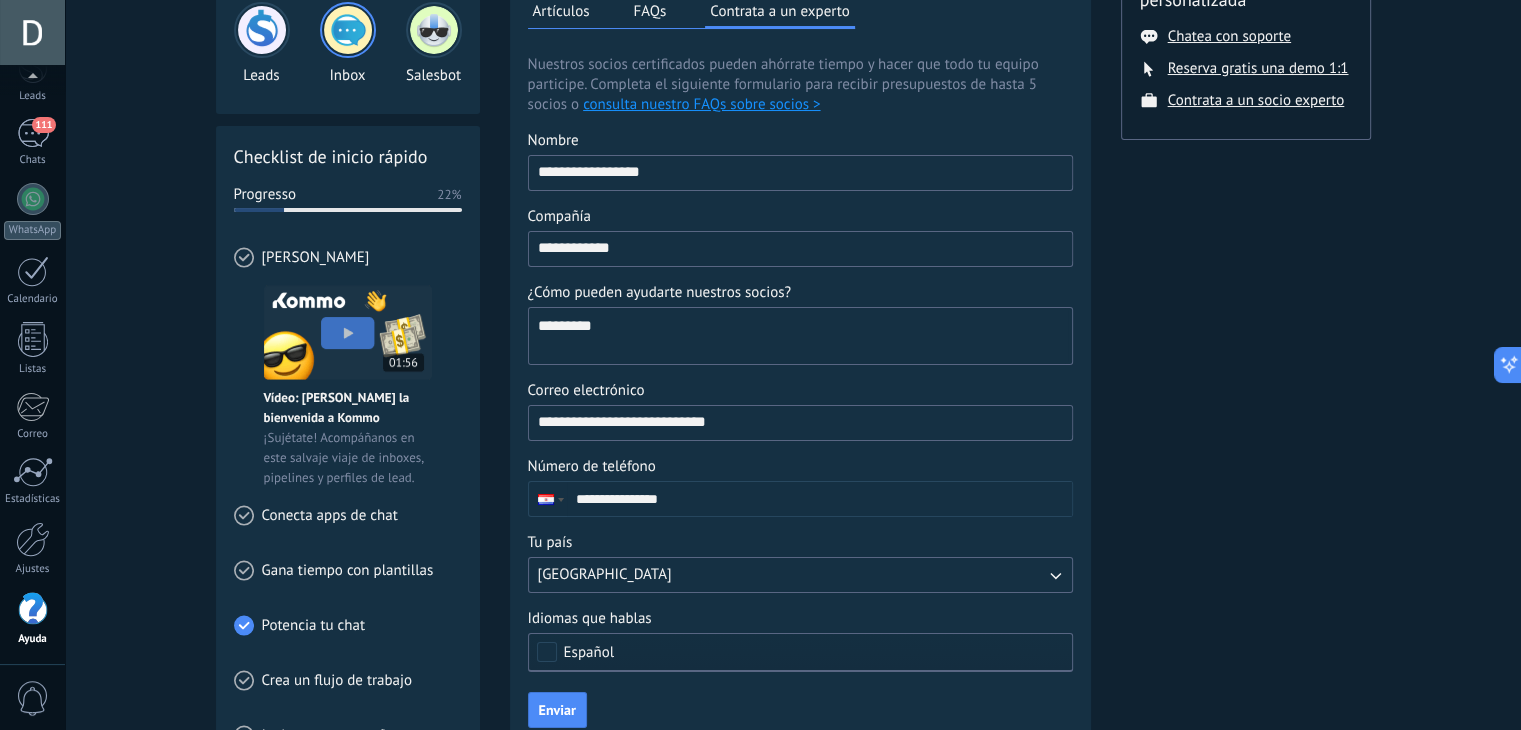 click at bounding box center (348, 332) 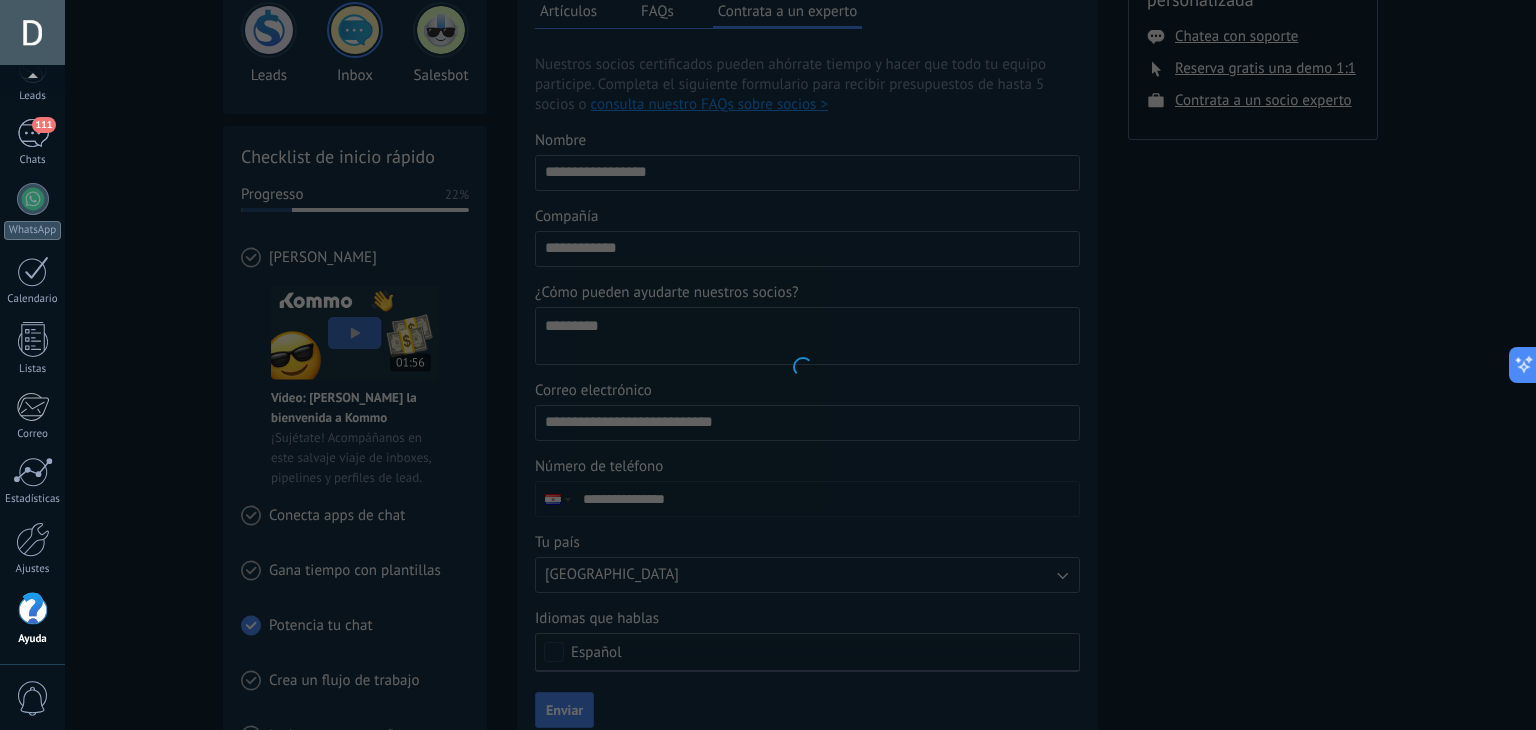 click at bounding box center [800, 365] 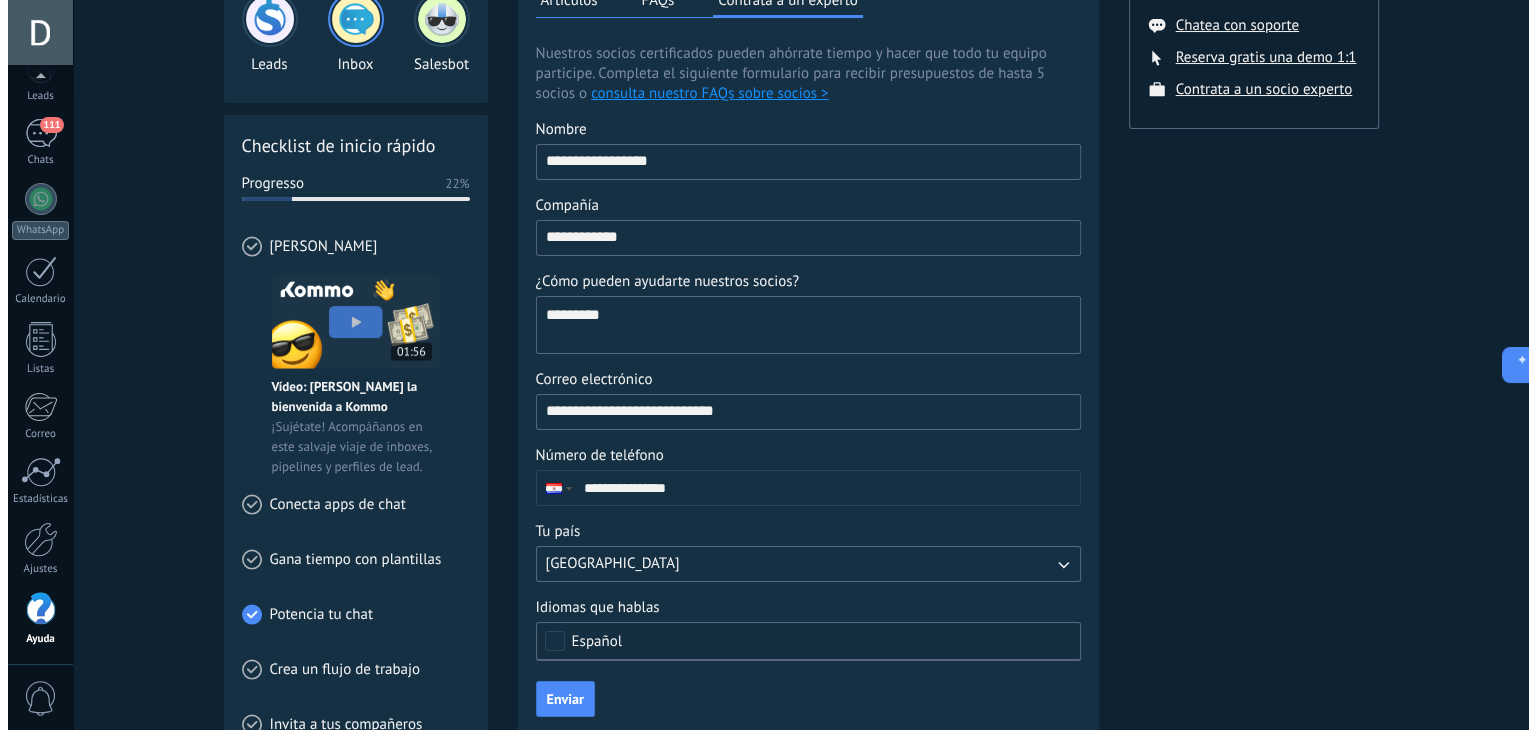 scroll, scrollTop: 162, scrollLeft: 0, axis: vertical 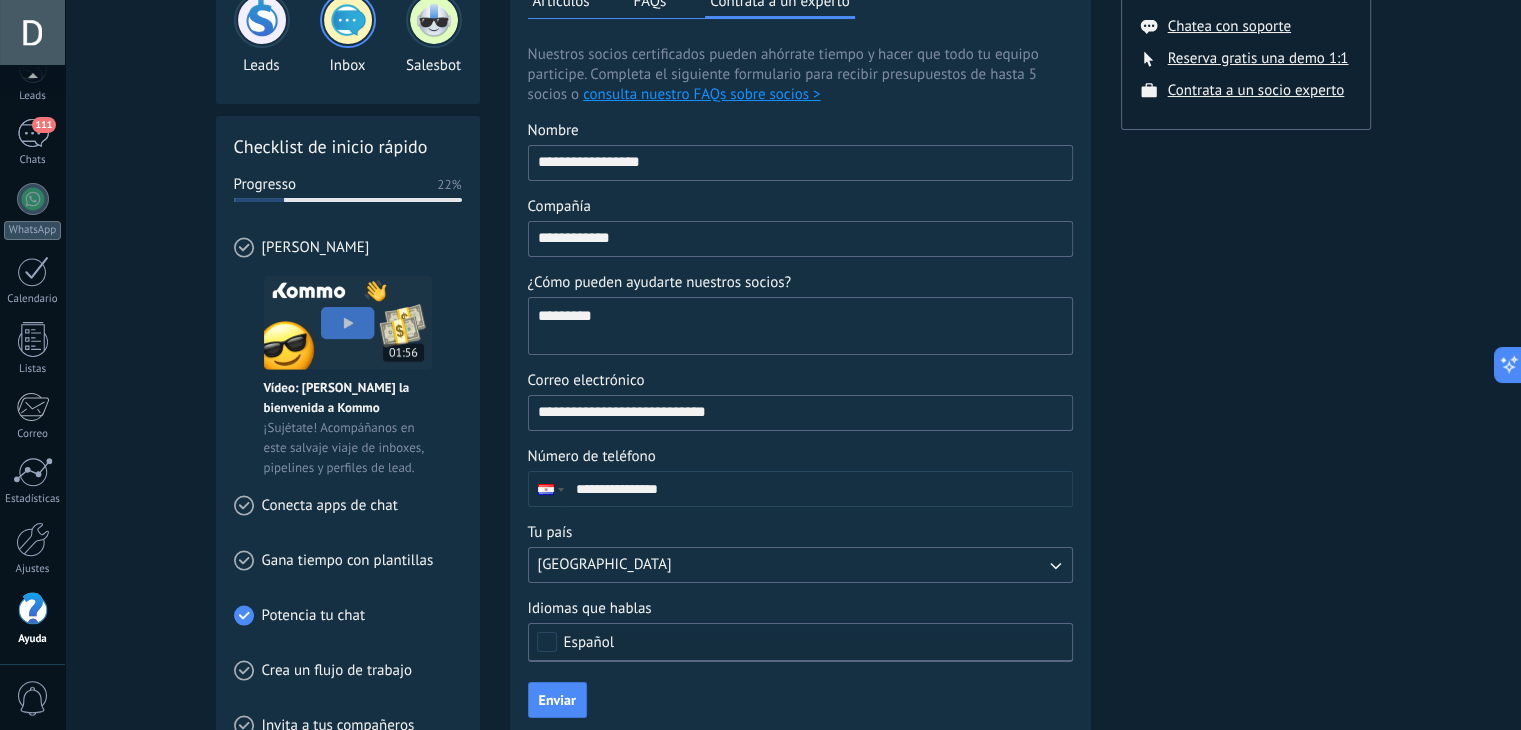 click at bounding box center (348, 322) 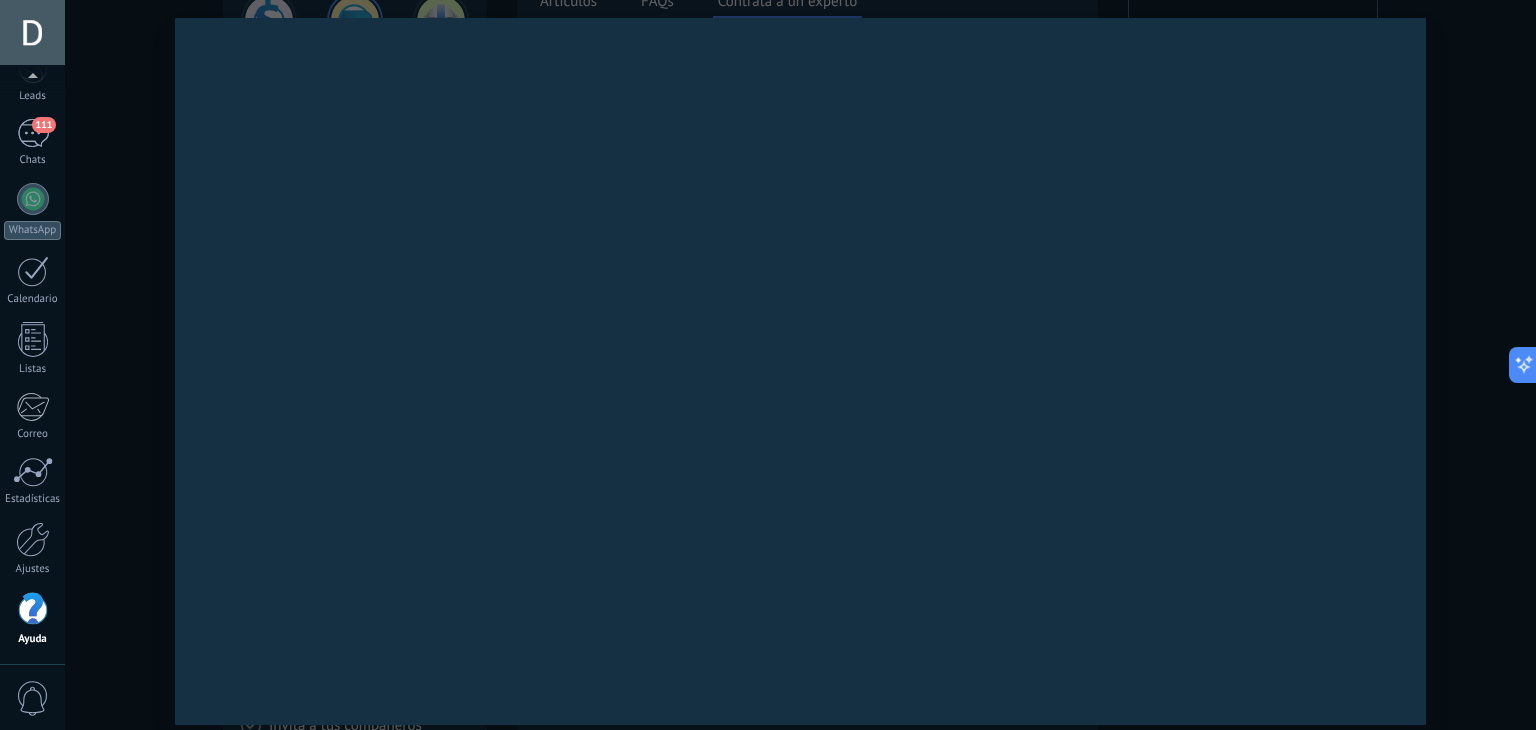 scroll, scrollTop: 46, scrollLeft: 0, axis: vertical 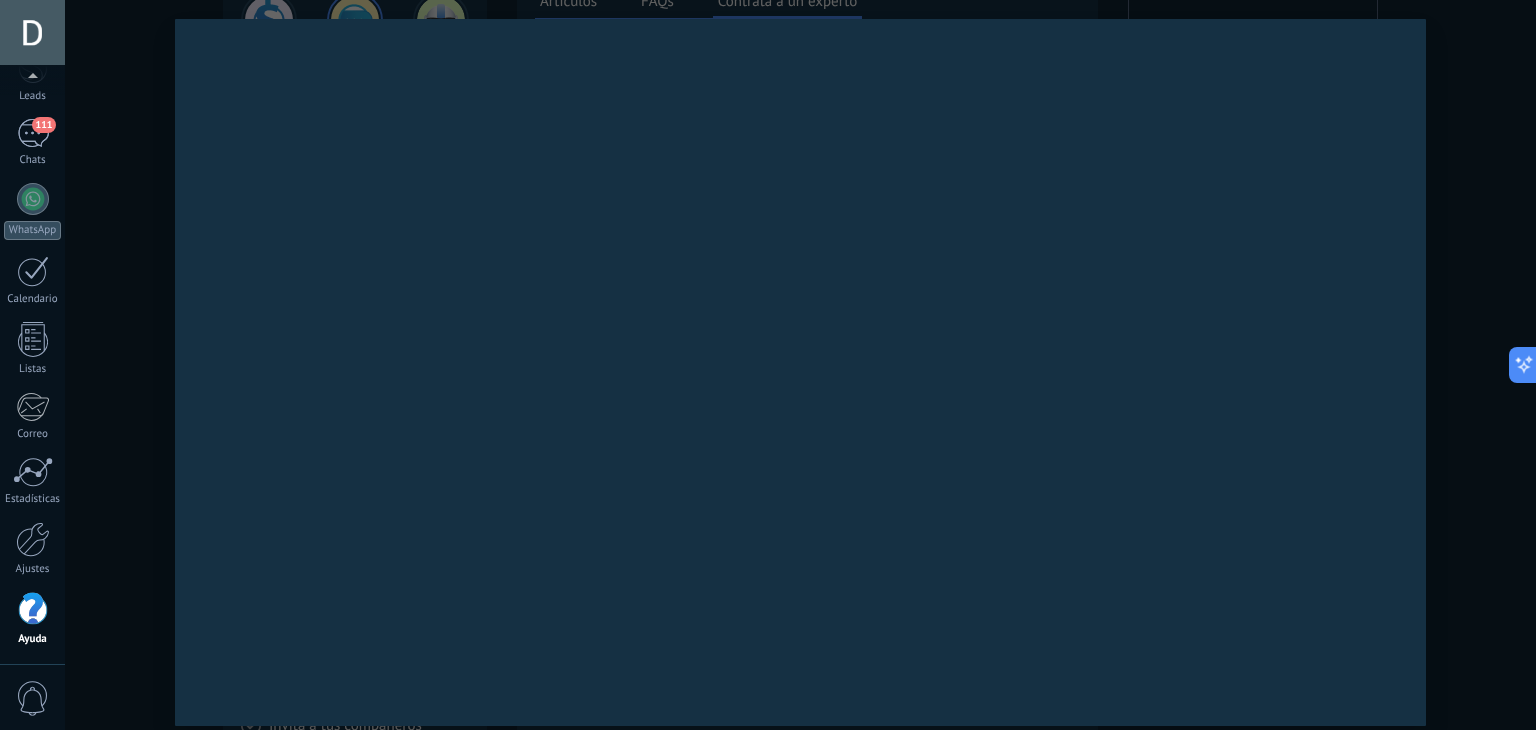 click at bounding box center (800, 365) 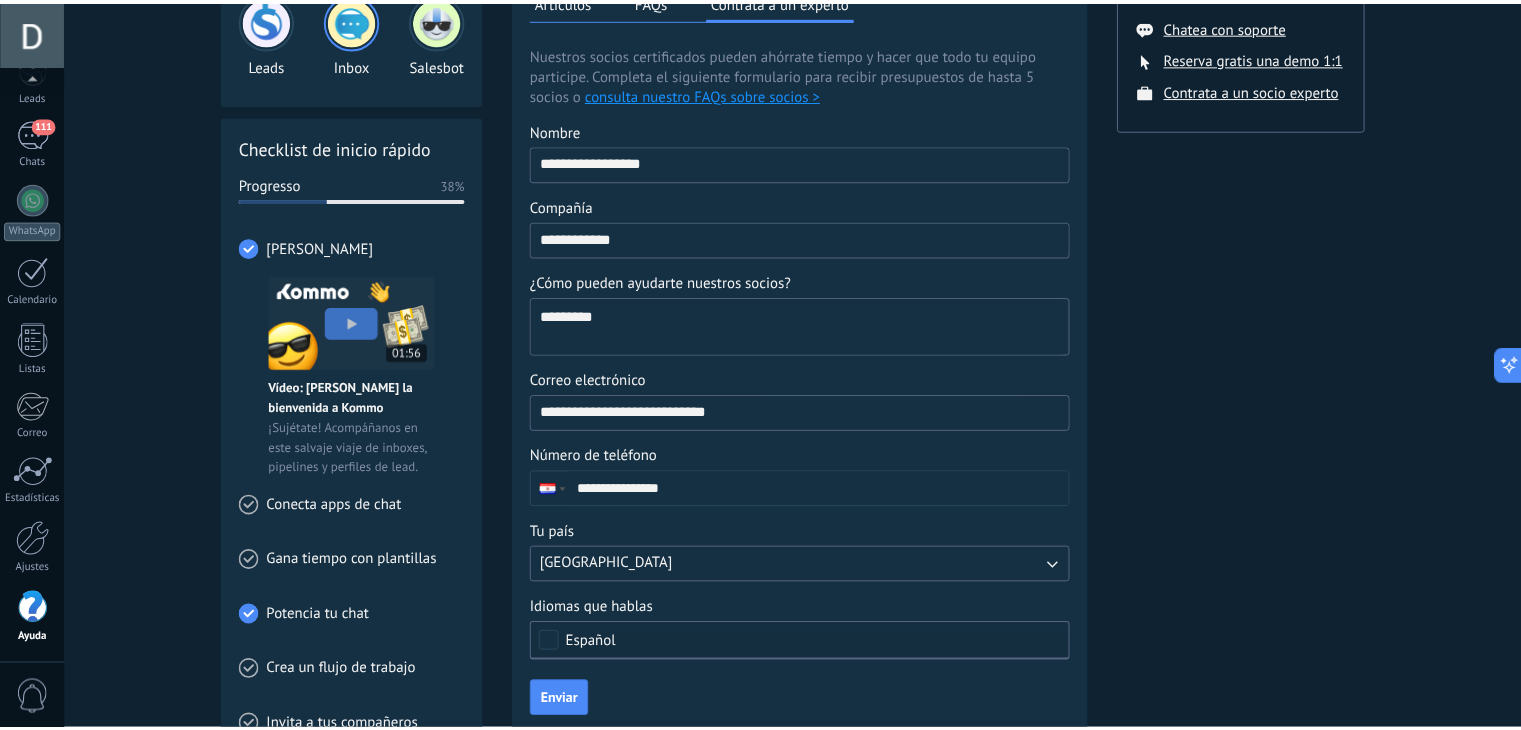 scroll, scrollTop: 0, scrollLeft: 0, axis: both 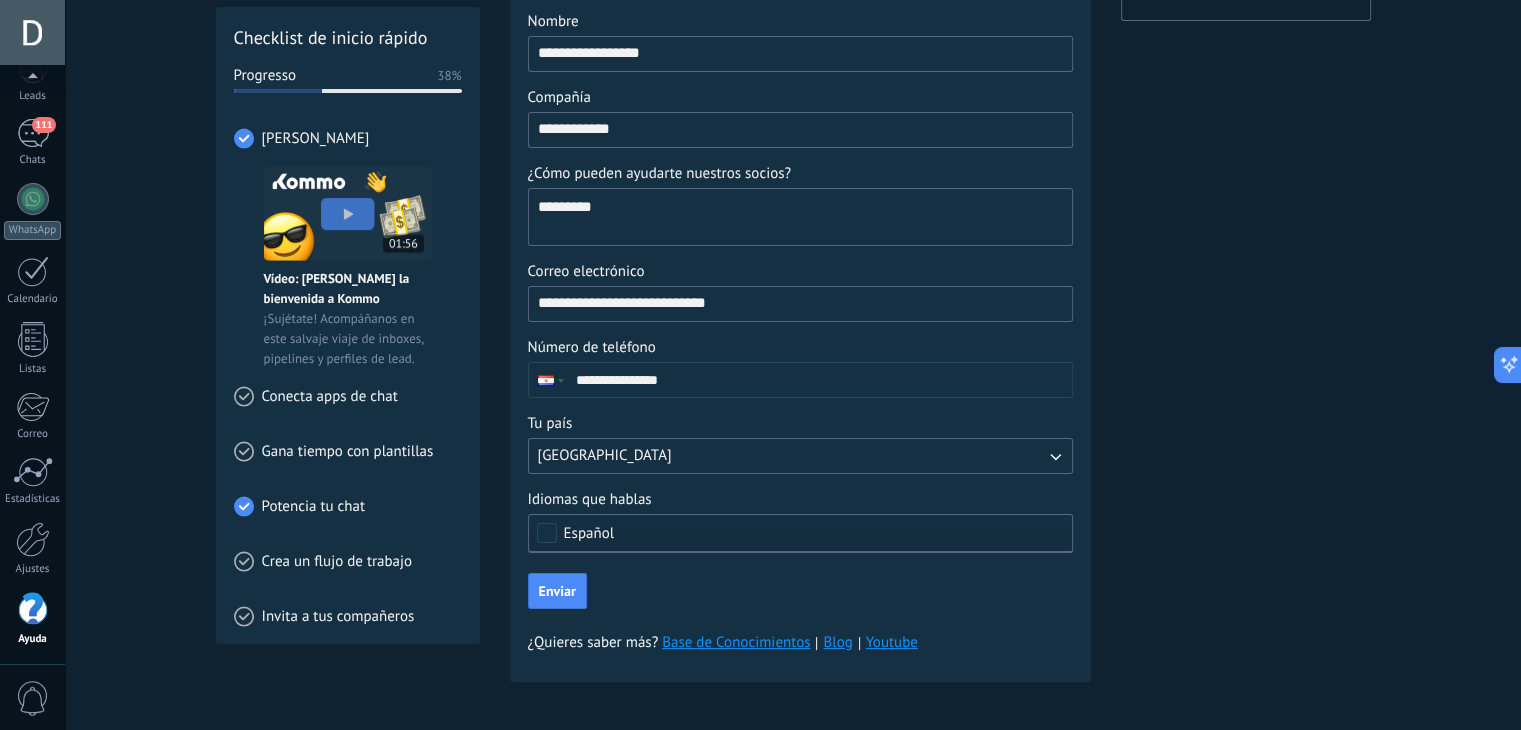 click 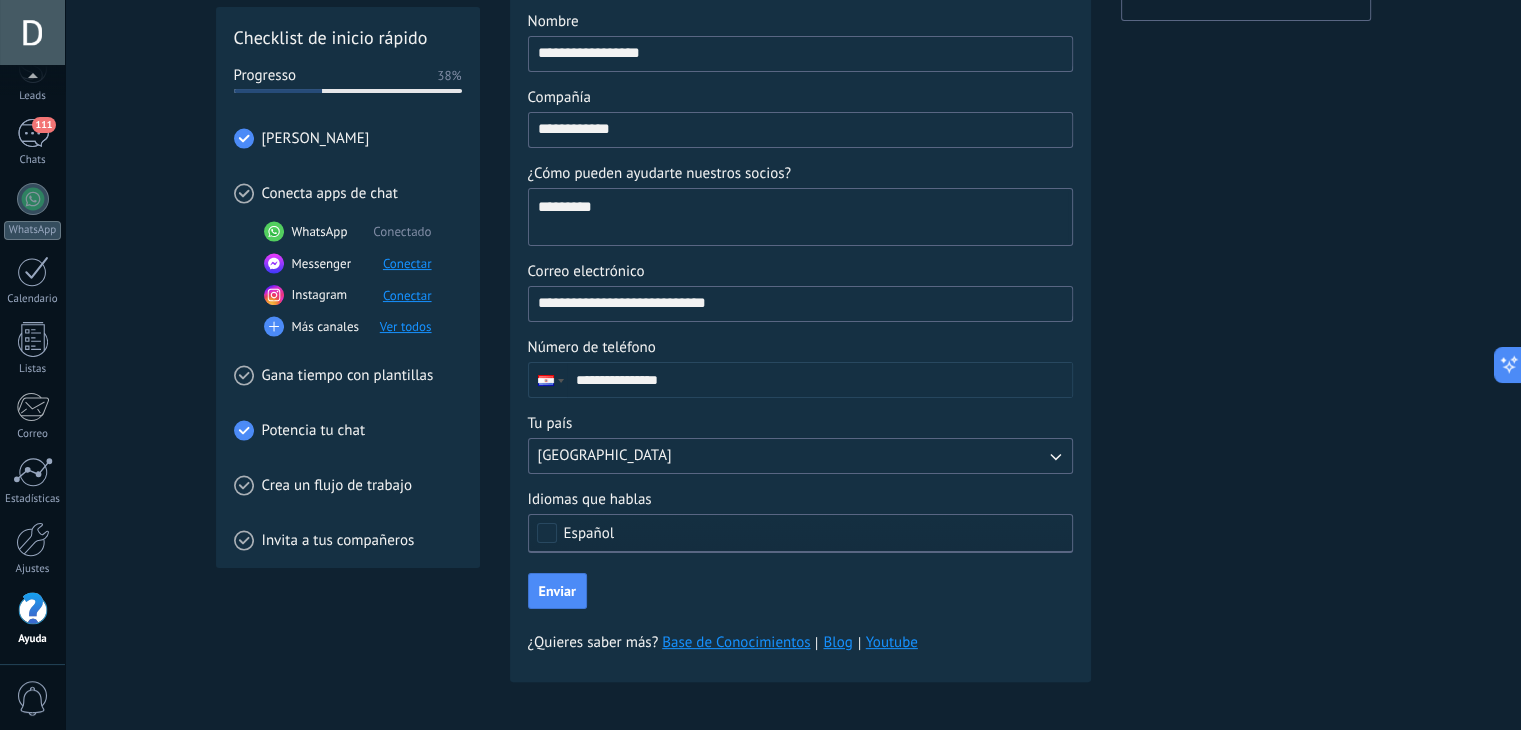 click on "Conectar" at bounding box center [407, 295] 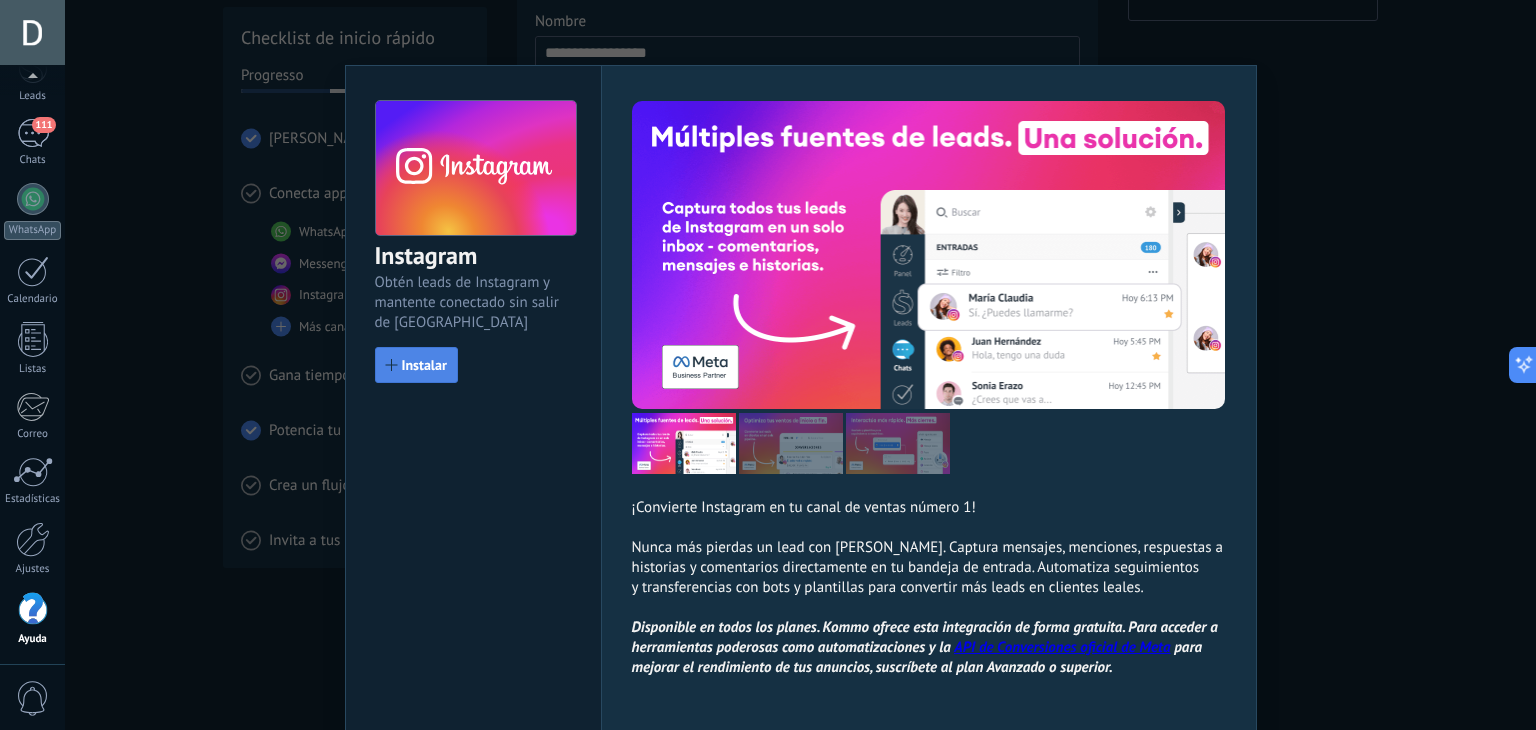click at bounding box center (392, 365) 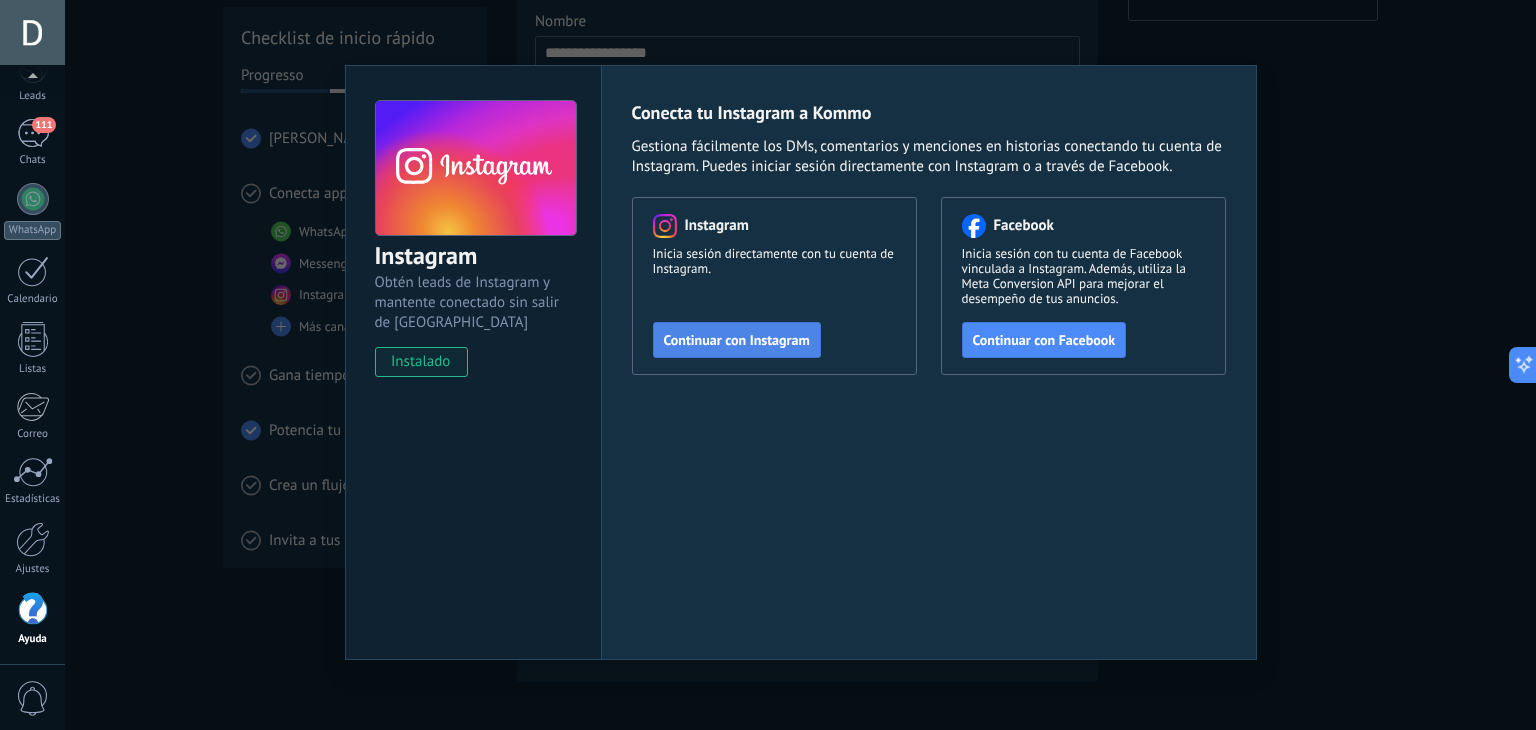 click on "Continuar con Instagram" at bounding box center [737, 340] 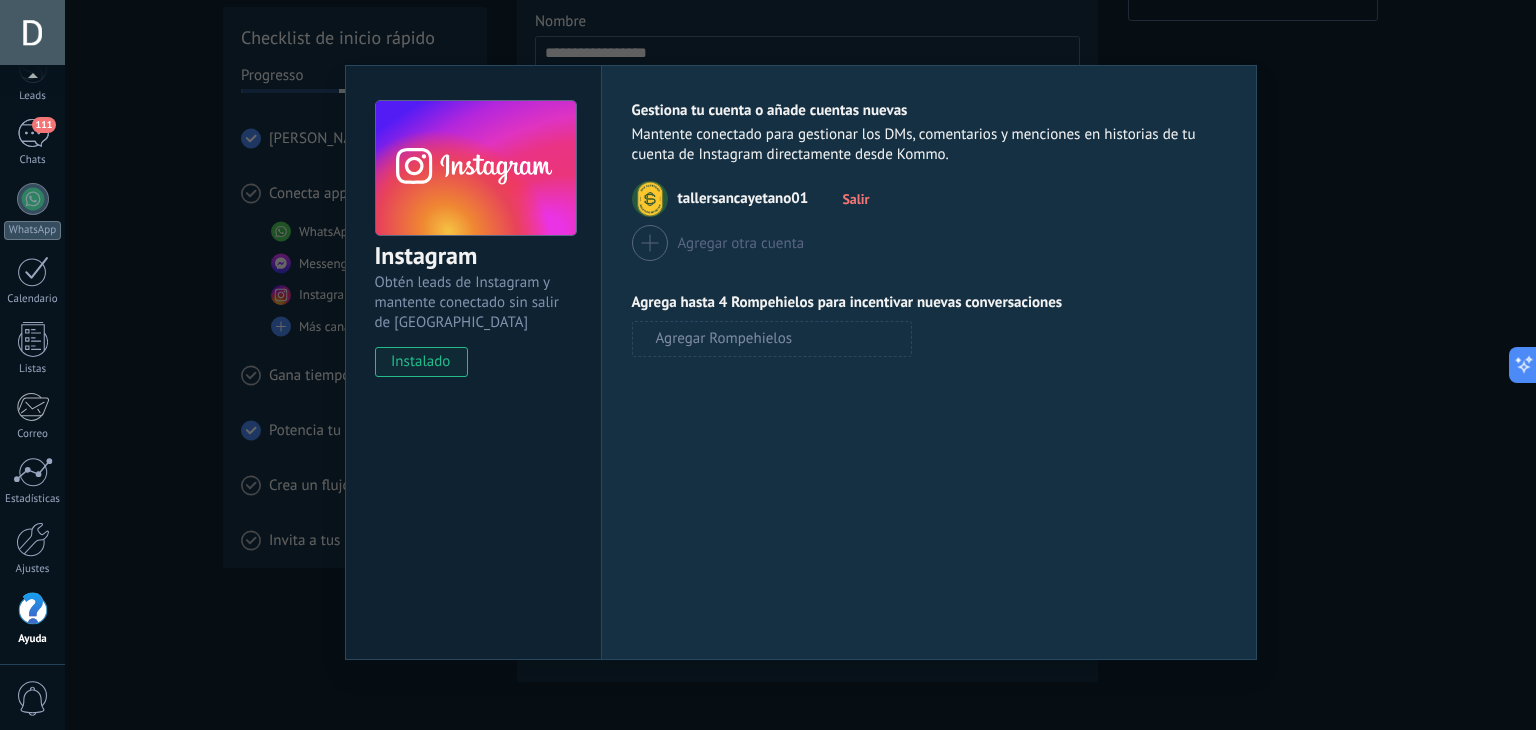 click on "Instagram Obtén leads de Instagram y mantente conectado sin salir de Kommo instalado Gestiona tu cuenta o añade cuentas nuevas Mantente conectado para gestionar los DMs, comentarios y menciones en historias de tu cuenta de Instagram directamente desde Kommo. tallersancayetano01 Salir Agregar otra cuenta Agrega hasta 4 Rompehielos para incentivar nuevas conversaciones Agregar Rompehielos" at bounding box center (800, 365) 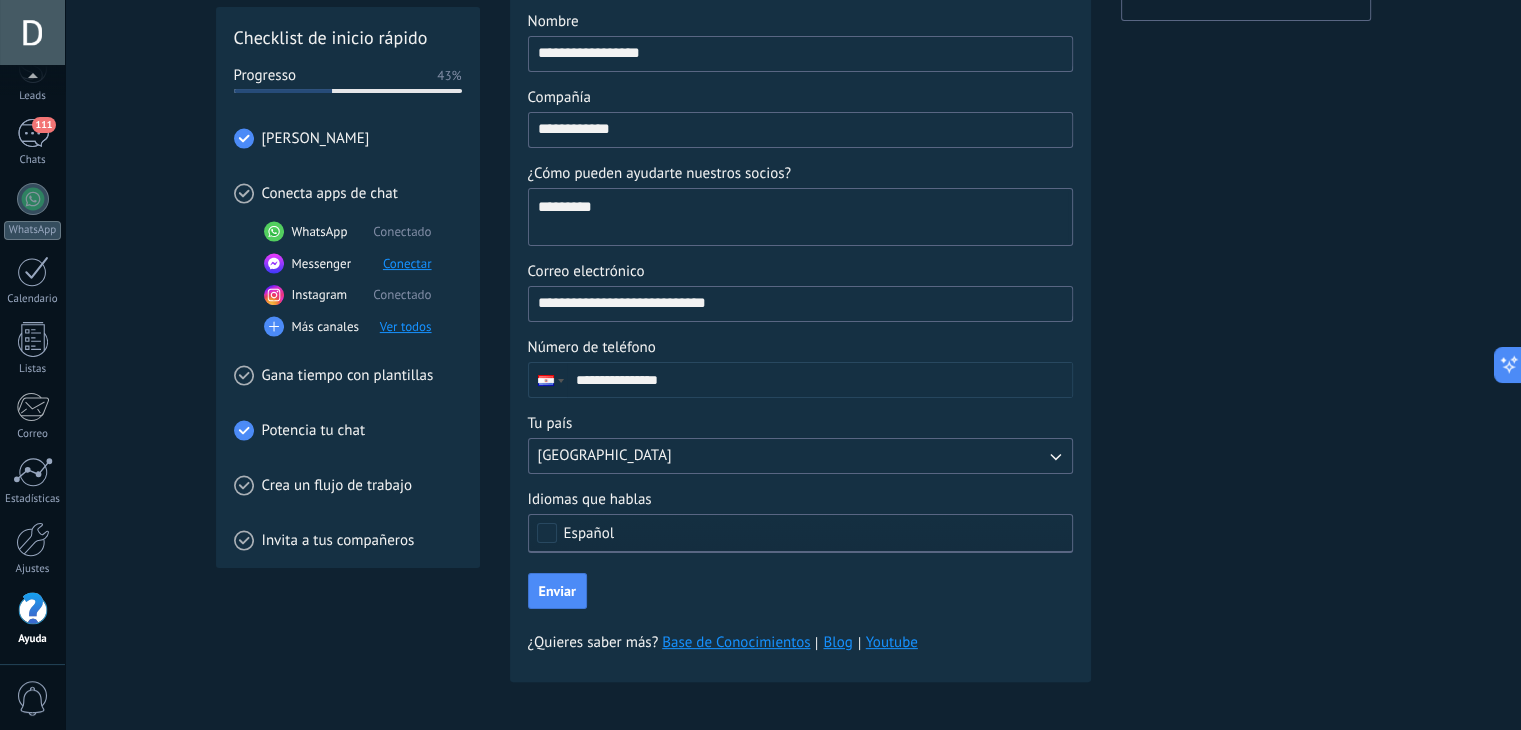 click on "Gana tiempo con plantillas" at bounding box center [348, 375] 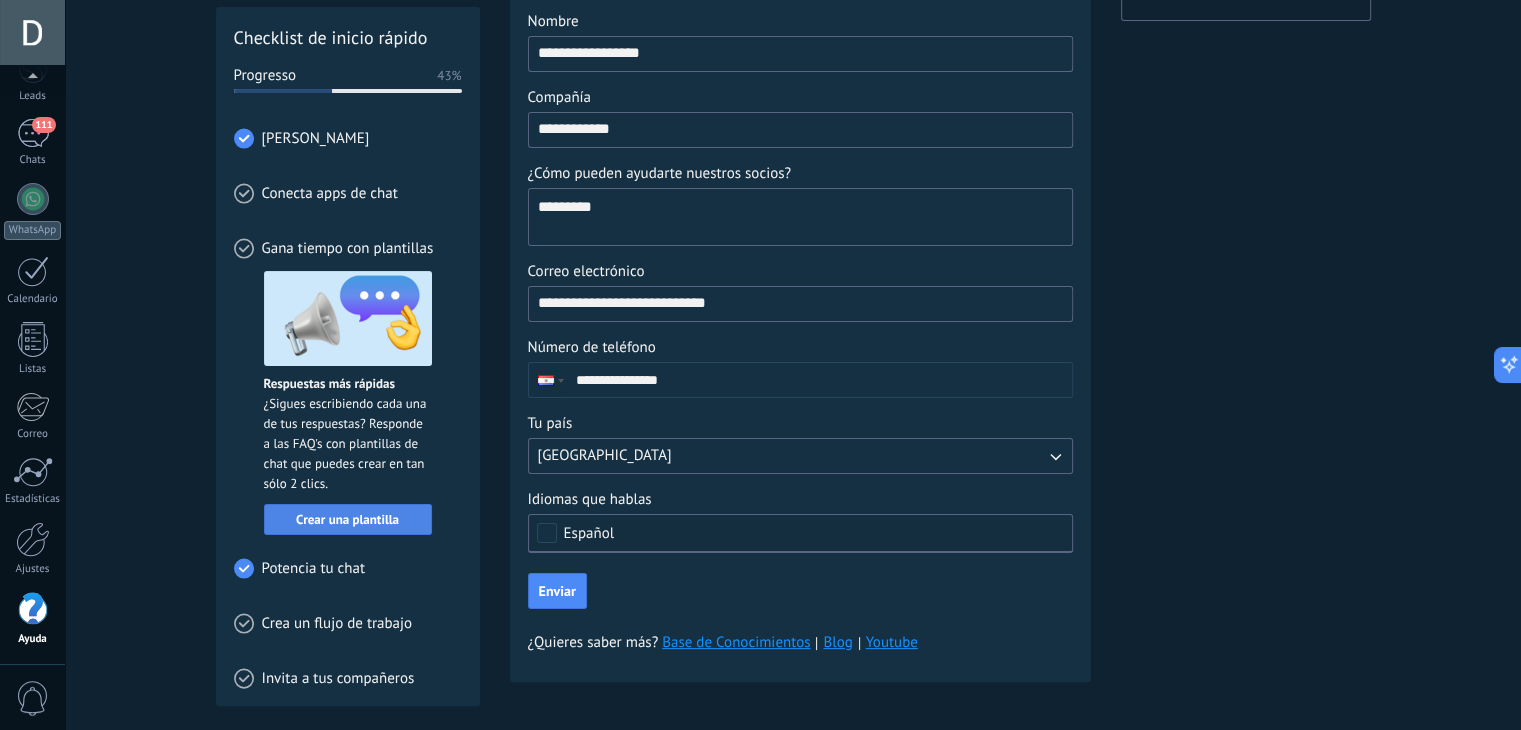 click on "Crear una plantilla" at bounding box center [347, 520] 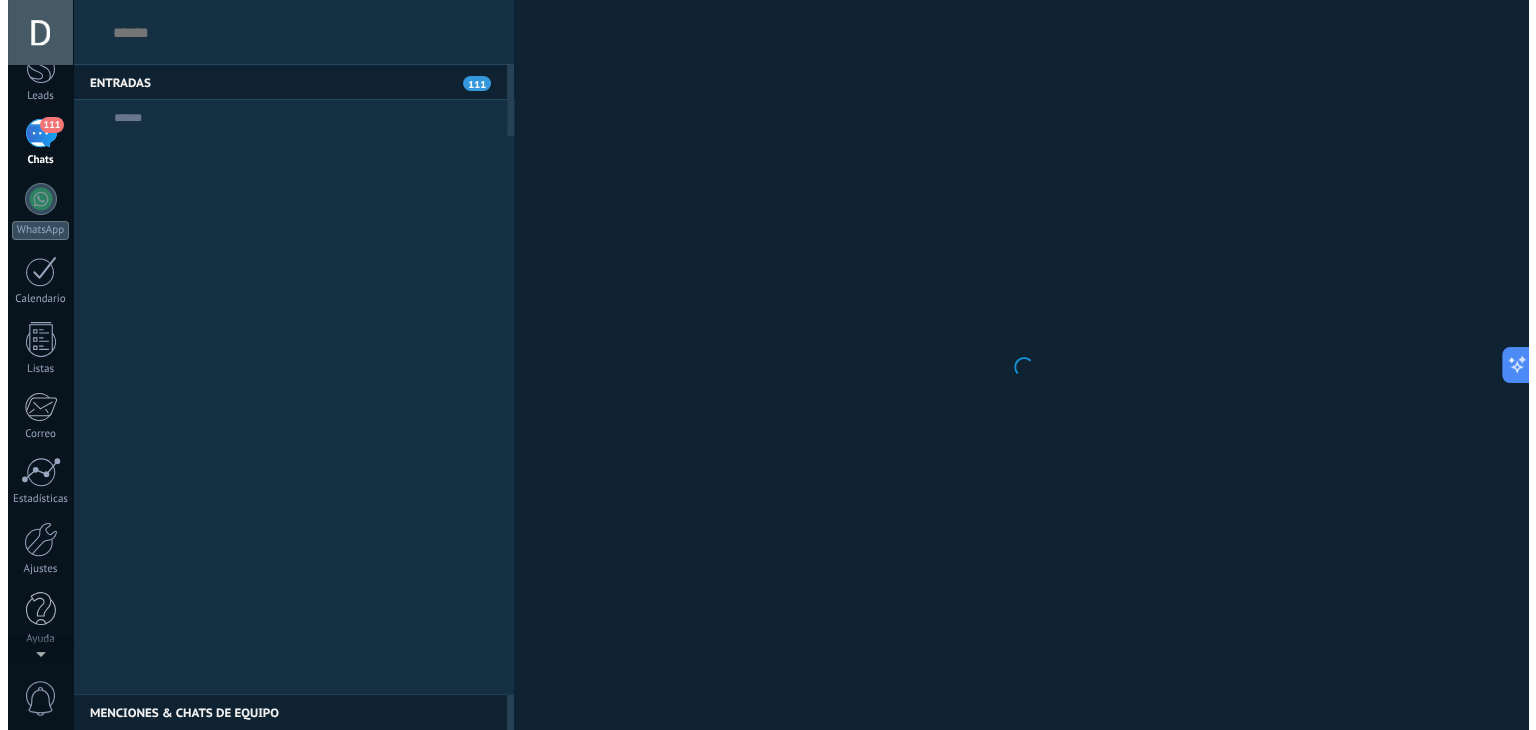 scroll, scrollTop: 0, scrollLeft: 0, axis: both 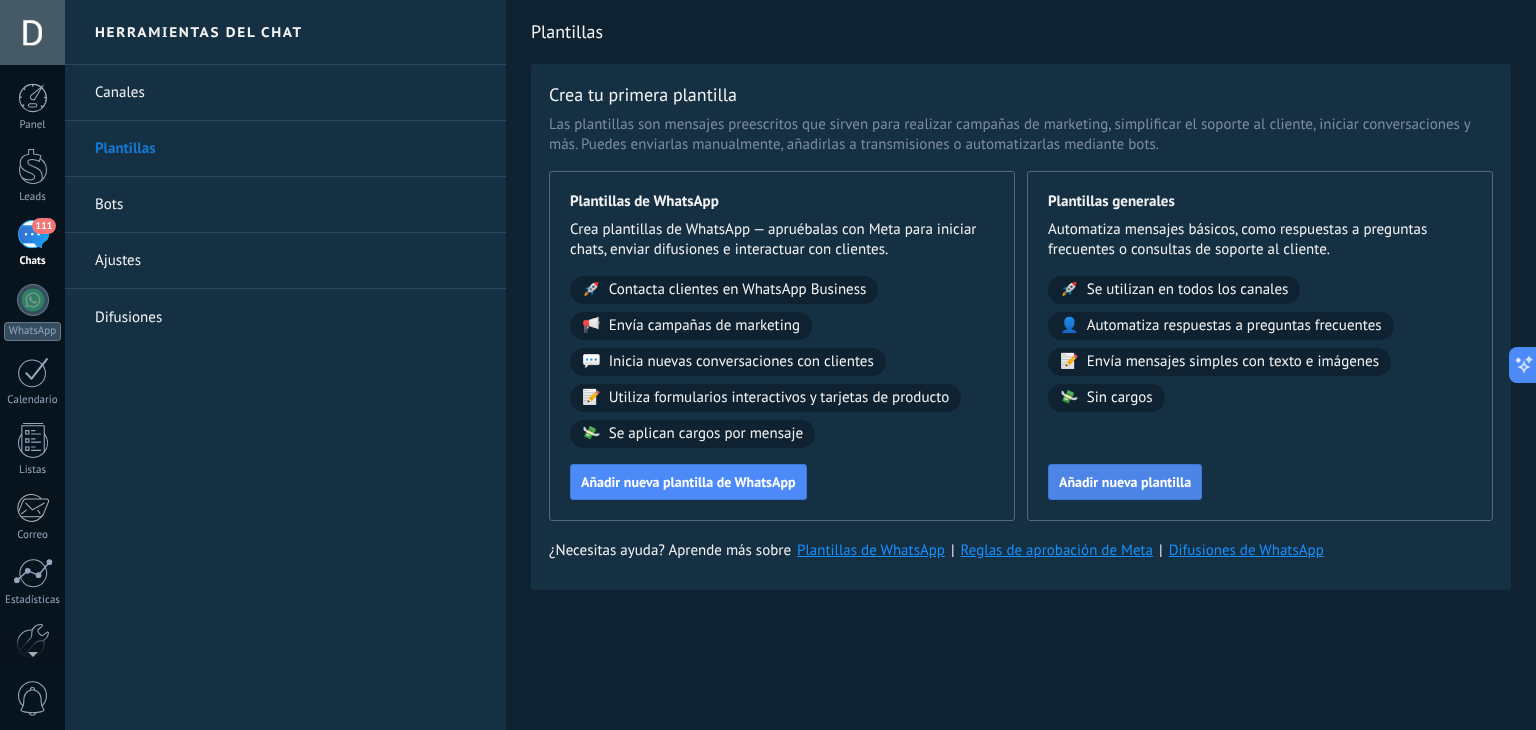click on "Añadir nueva plantilla" at bounding box center [1125, 482] 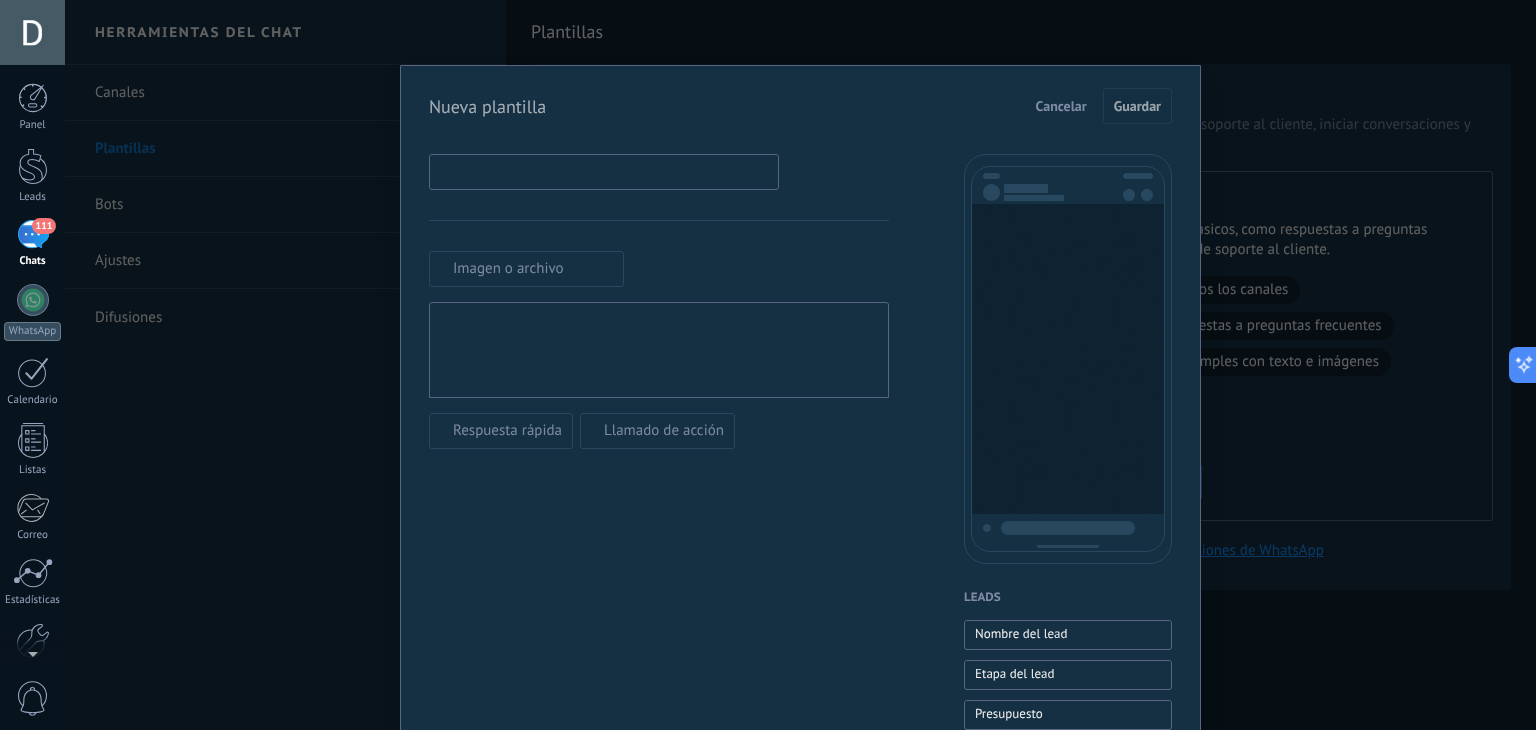 click at bounding box center (604, 171) 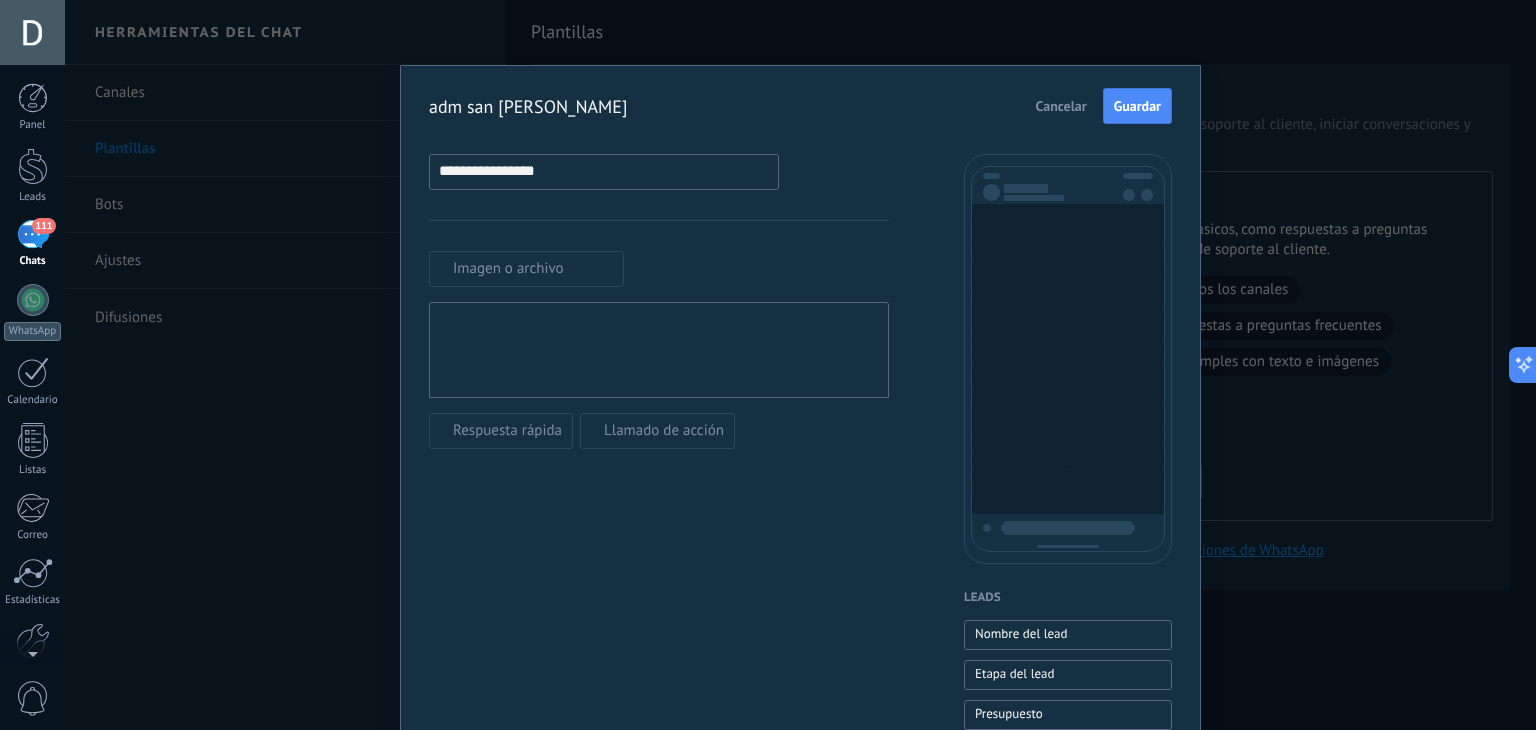 drag, startPoint x: 460, startPoint y: 173, endPoint x: 322, endPoint y: 201, distance: 140.81194 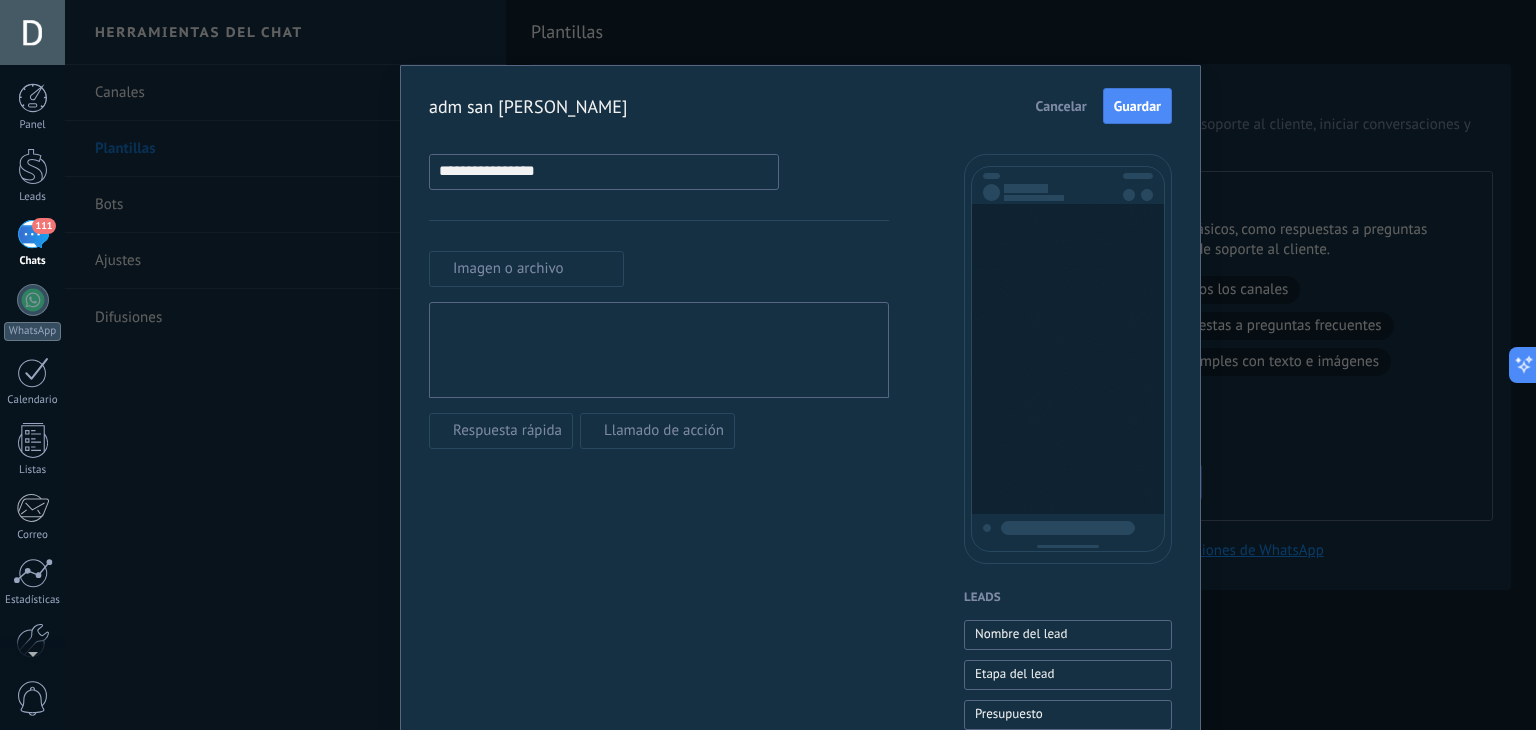 click on "**********" at bounding box center [800, 365] 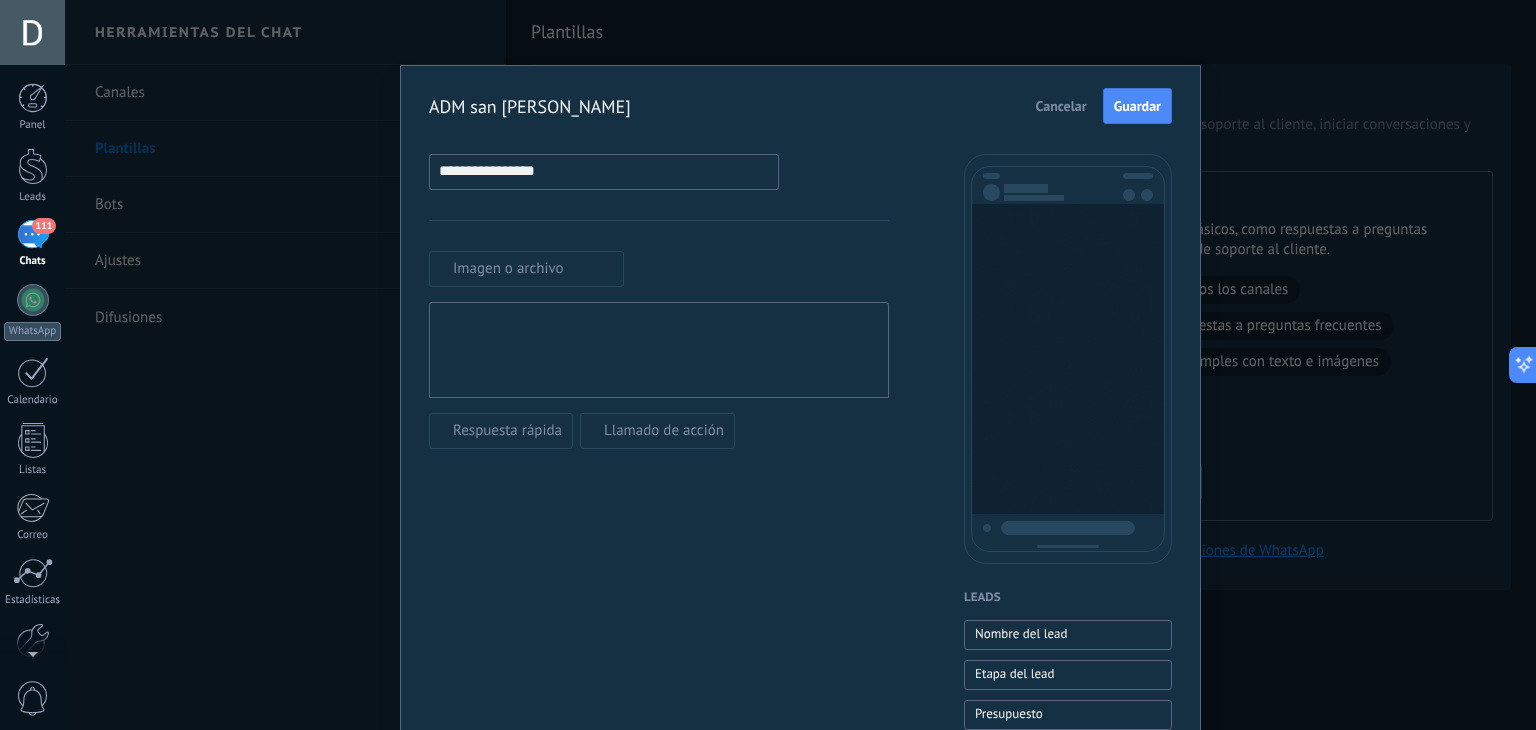 type on "**********" 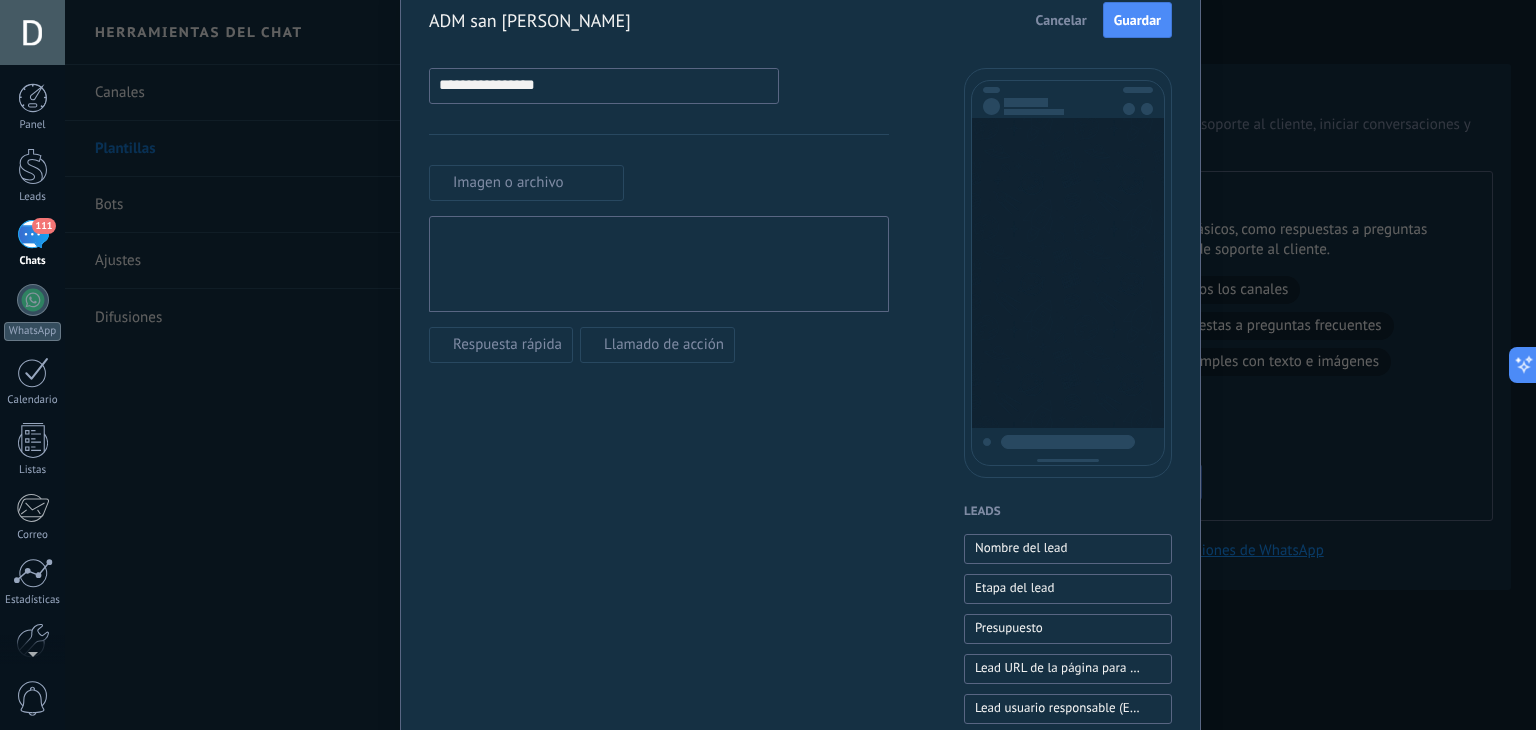 scroll, scrollTop: 87, scrollLeft: 0, axis: vertical 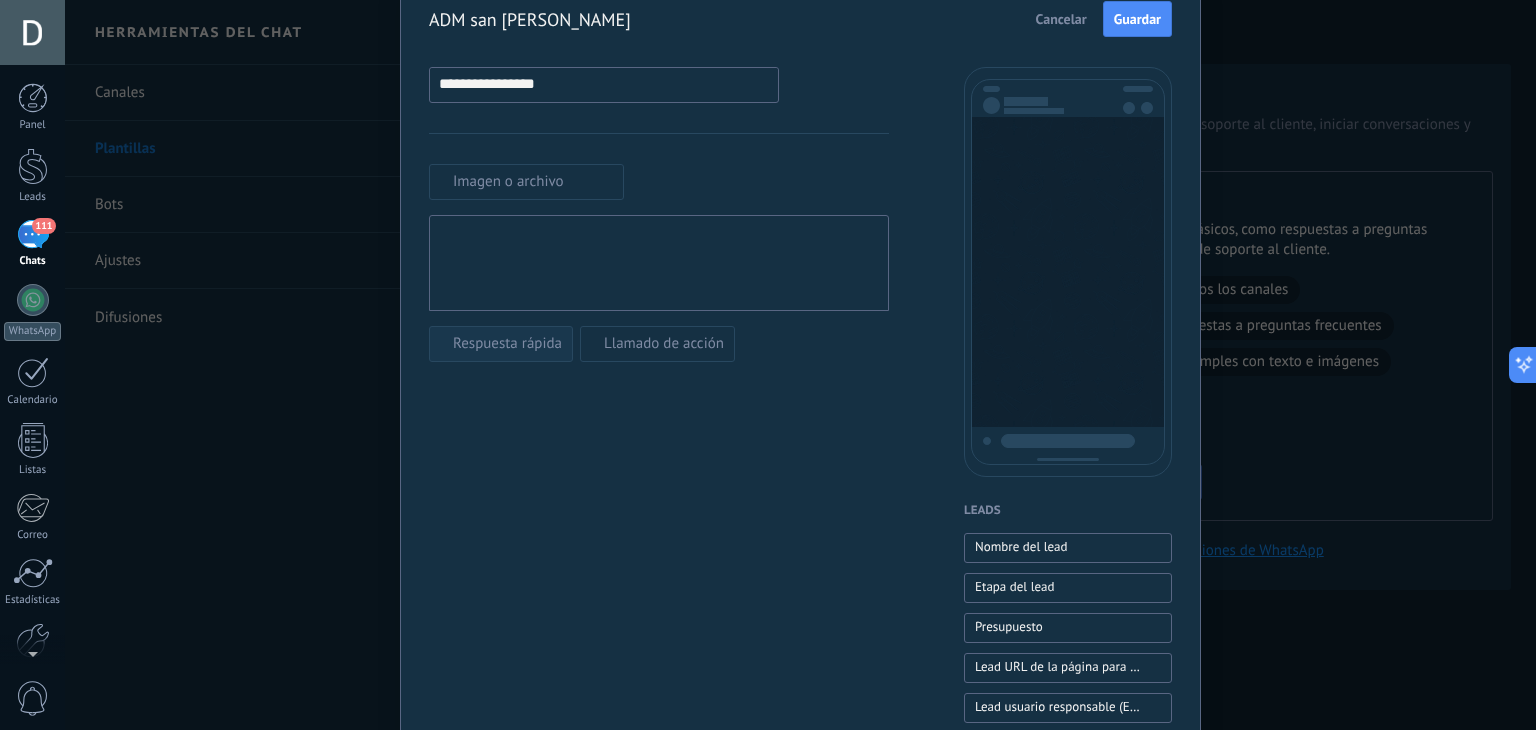 click on "Respuesta rápida" at bounding box center [507, 344] 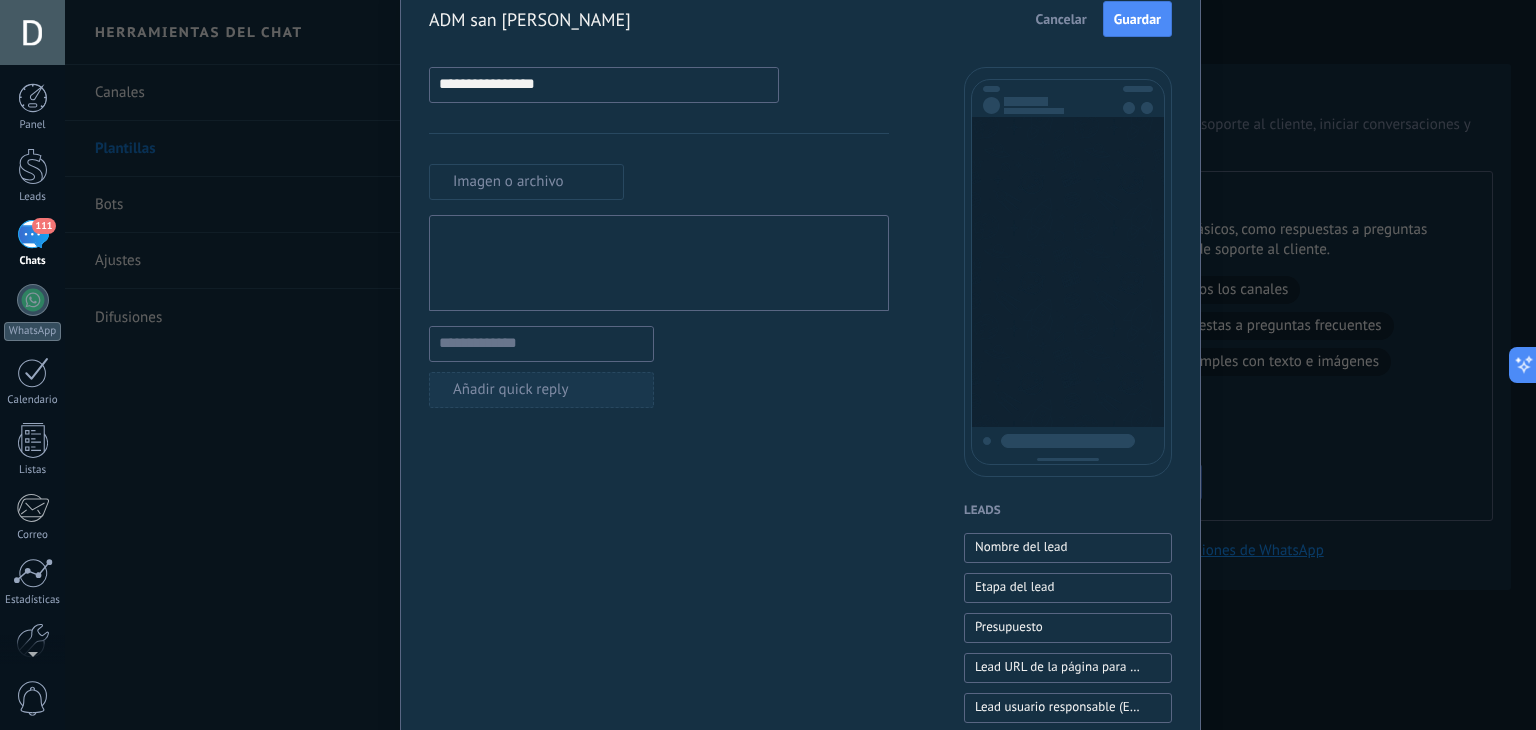 click on "Añadir quick reply" at bounding box center (511, 390) 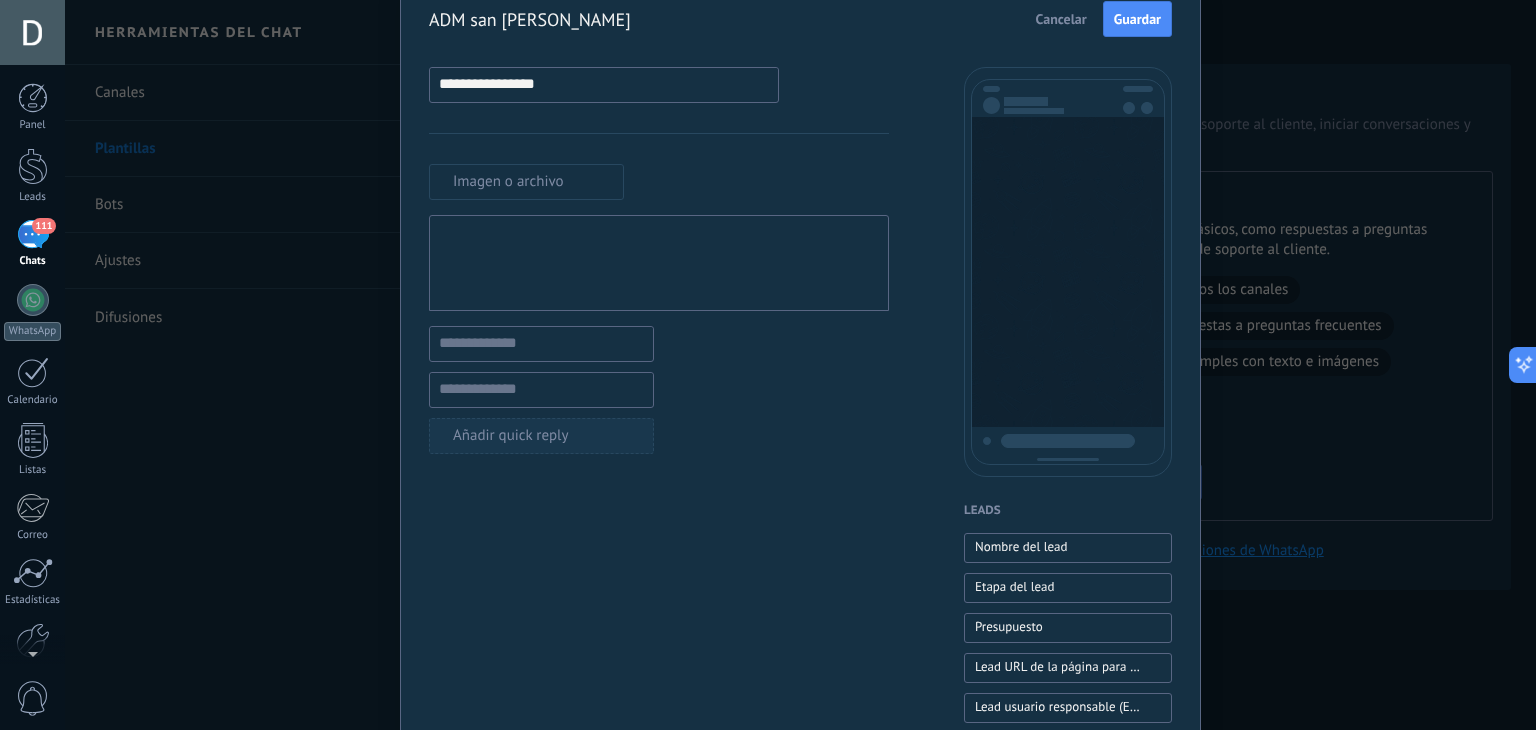 click on "Añadir quick reply" at bounding box center (541, 436) 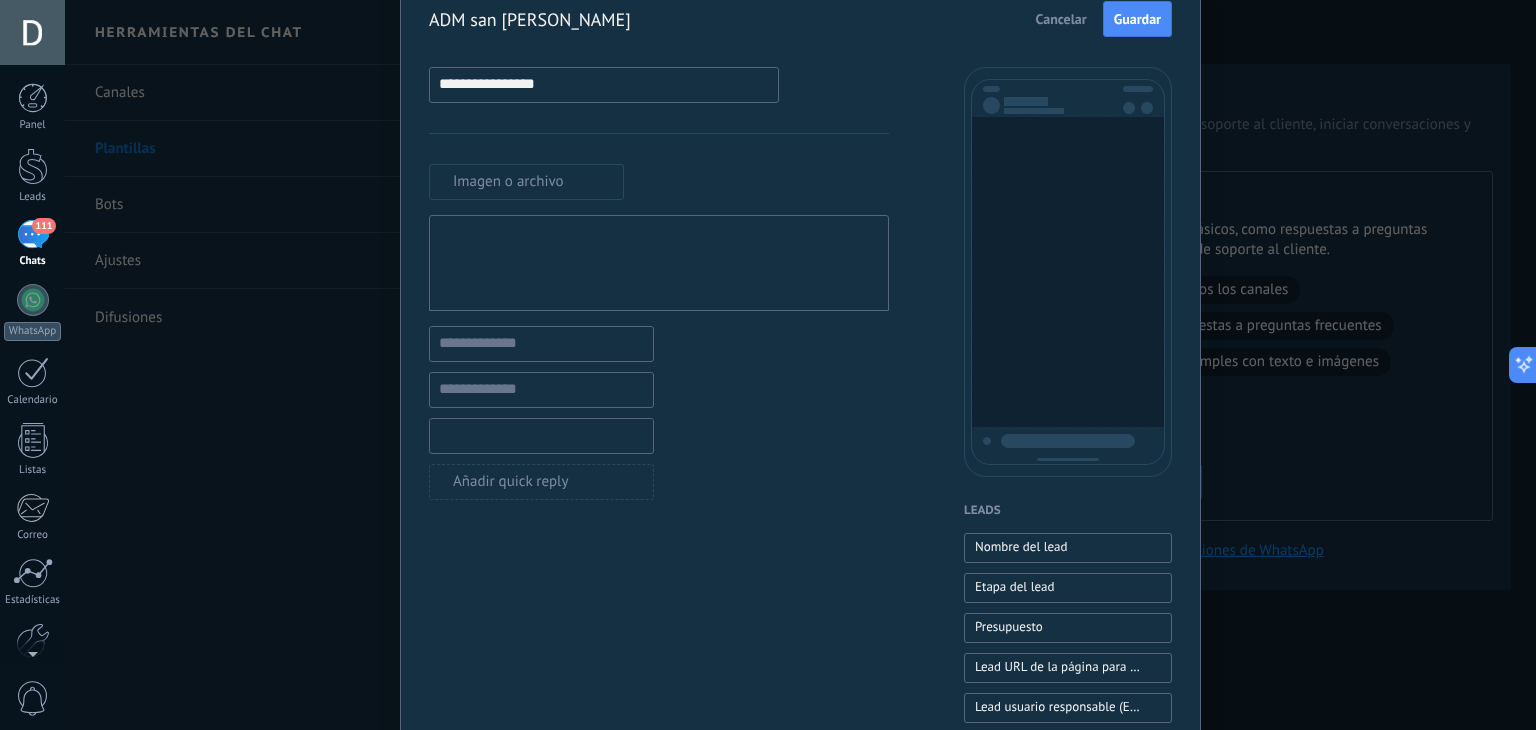 click at bounding box center (541, 435) 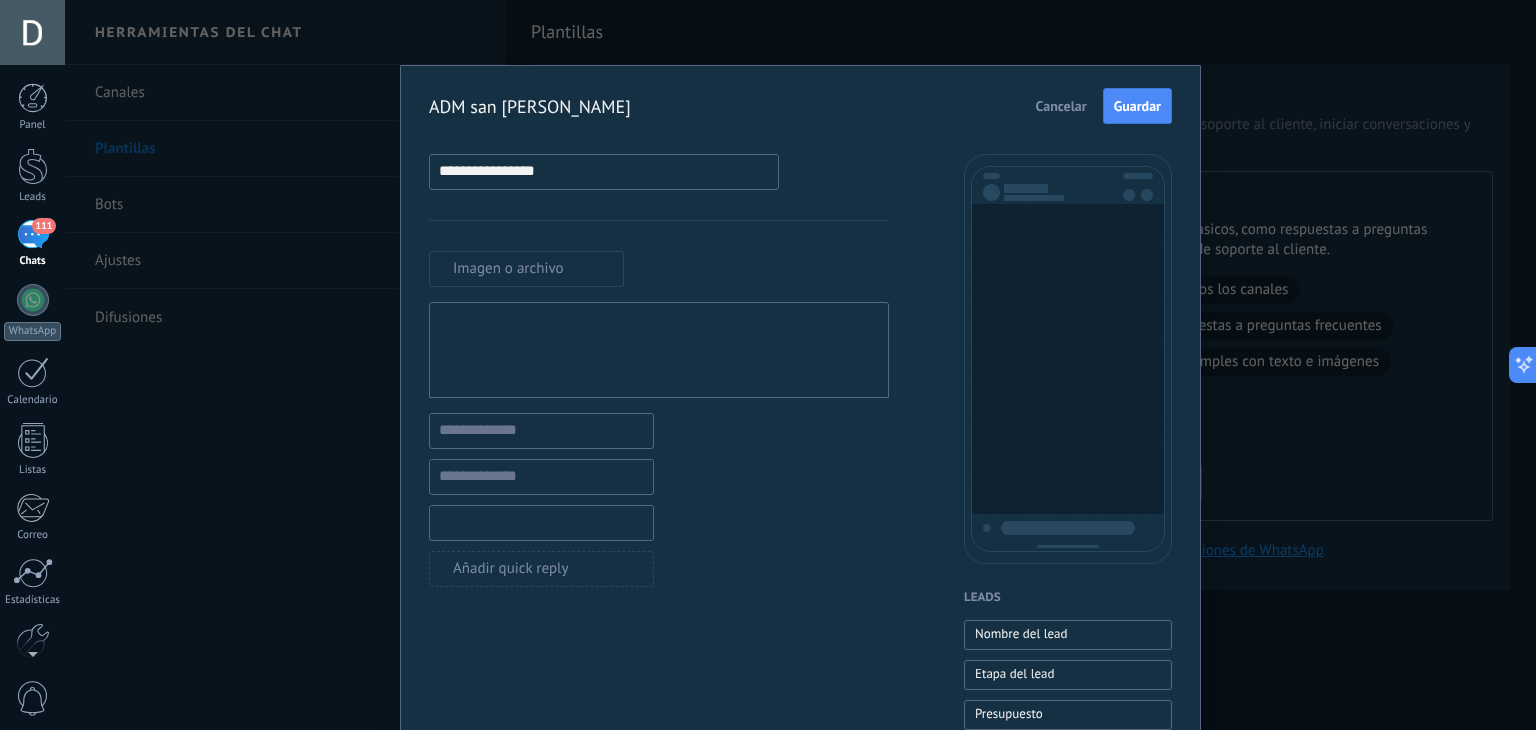 scroll, scrollTop: 284, scrollLeft: 0, axis: vertical 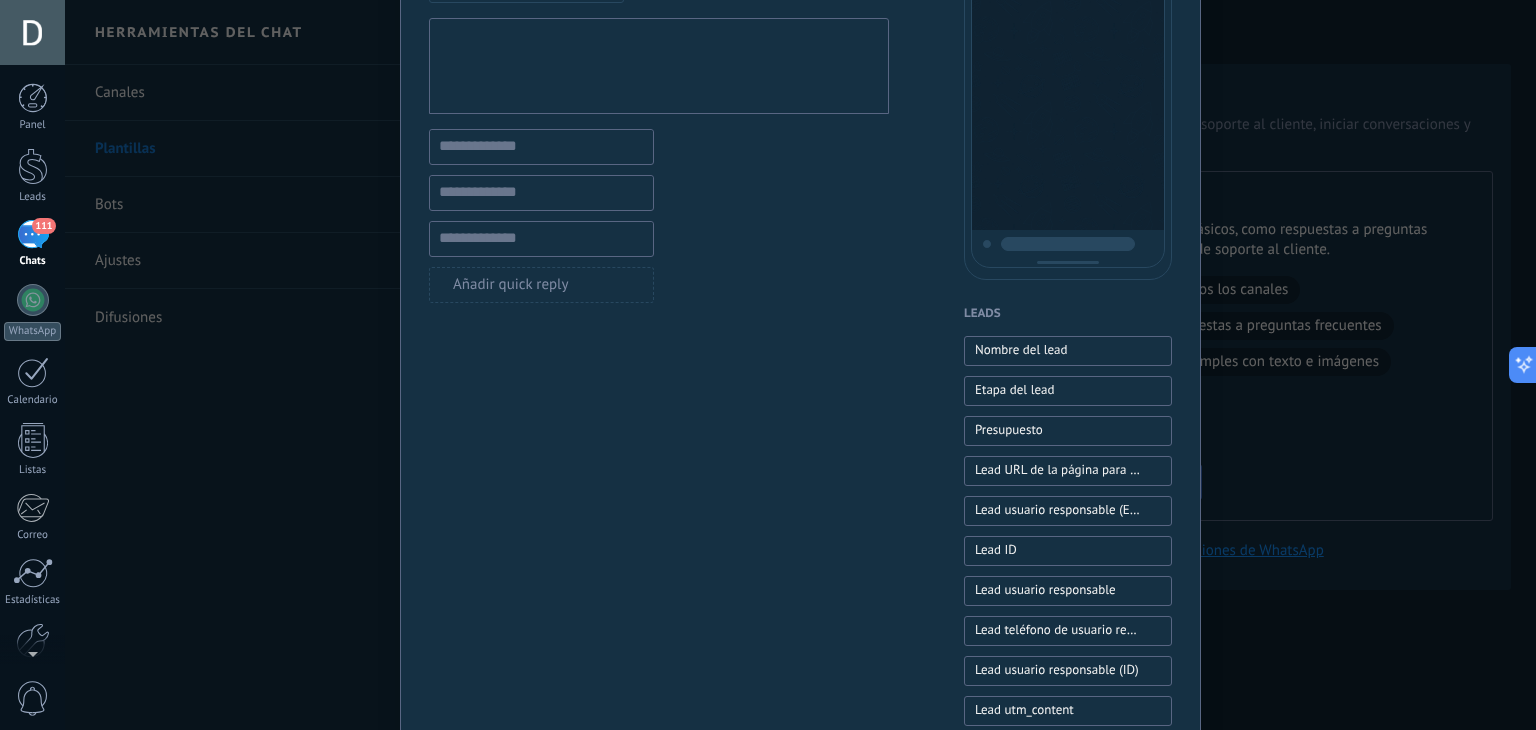 click on "Añadir quick reply" at bounding box center (541, 285) 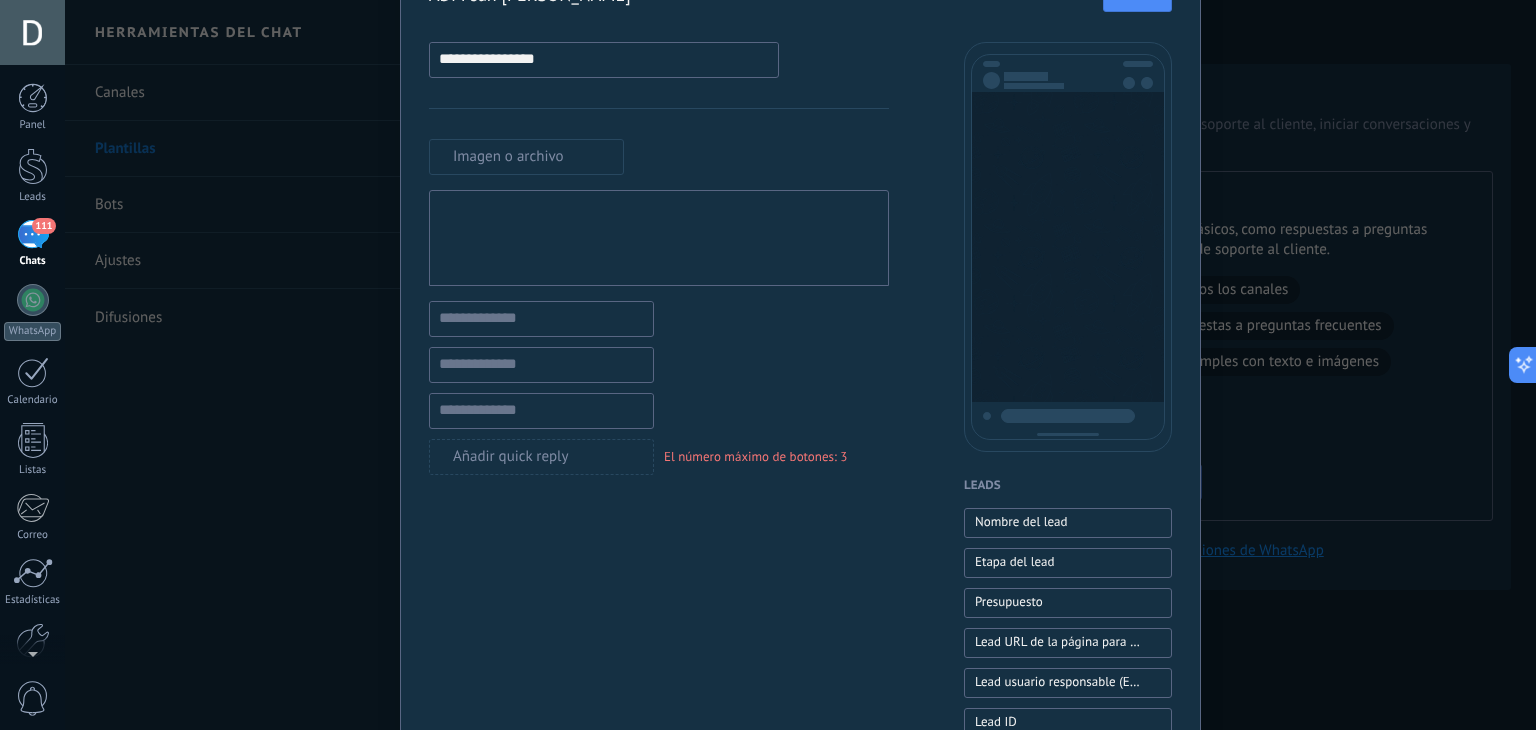 scroll, scrollTop: 112, scrollLeft: 0, axis: vertical 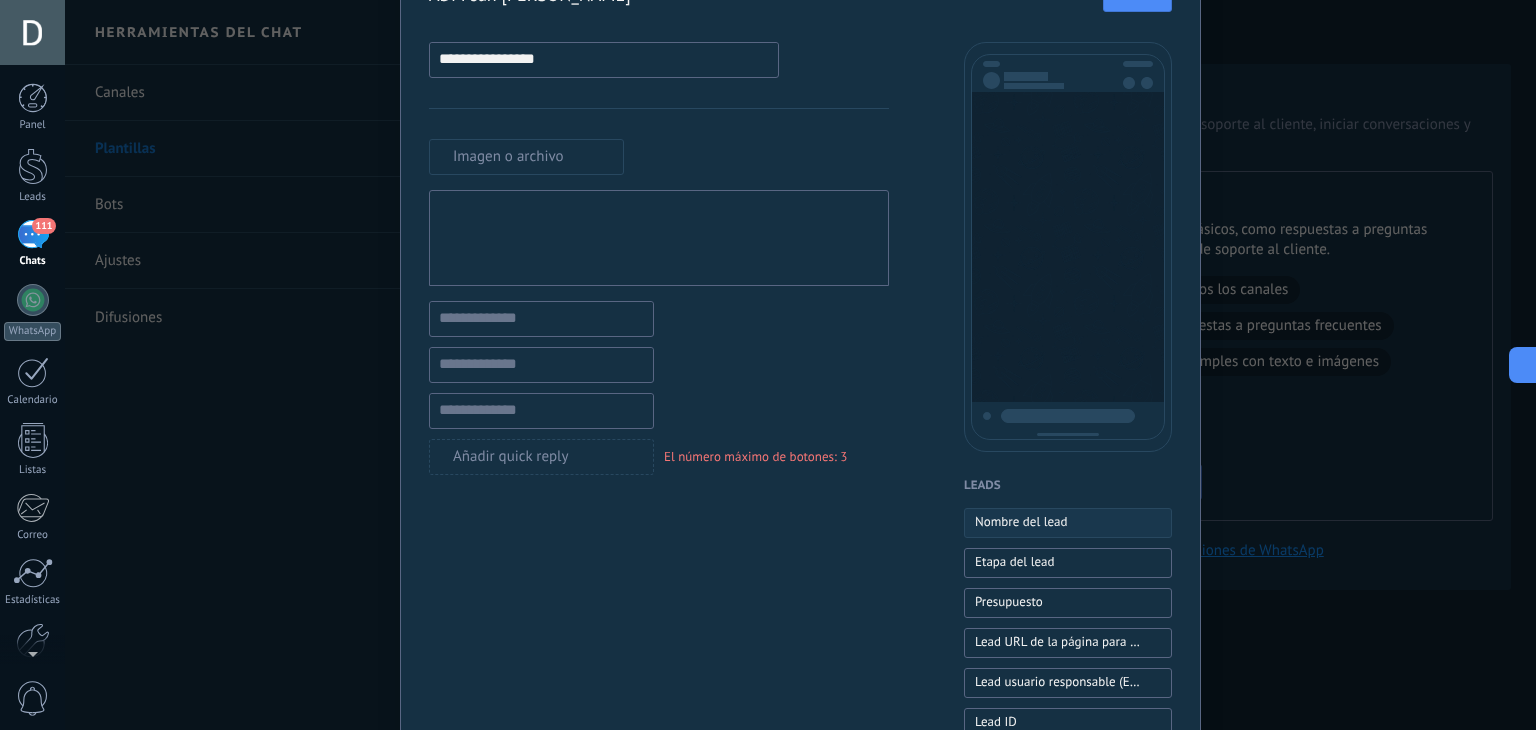 click on "Nombre del lead" at bounding box center [1021, 522] 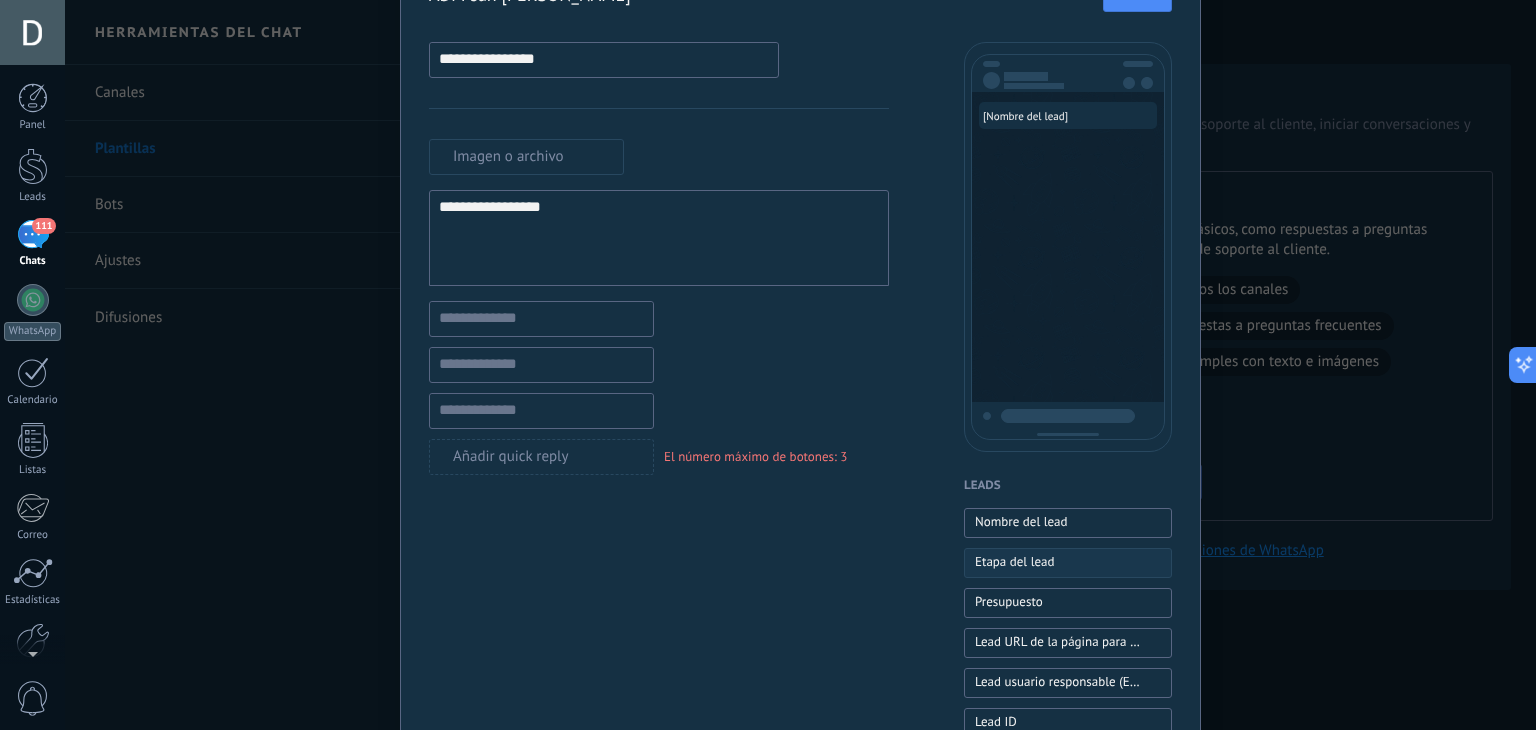click on "Etapa del lead" at bounding box center [1014, 562] 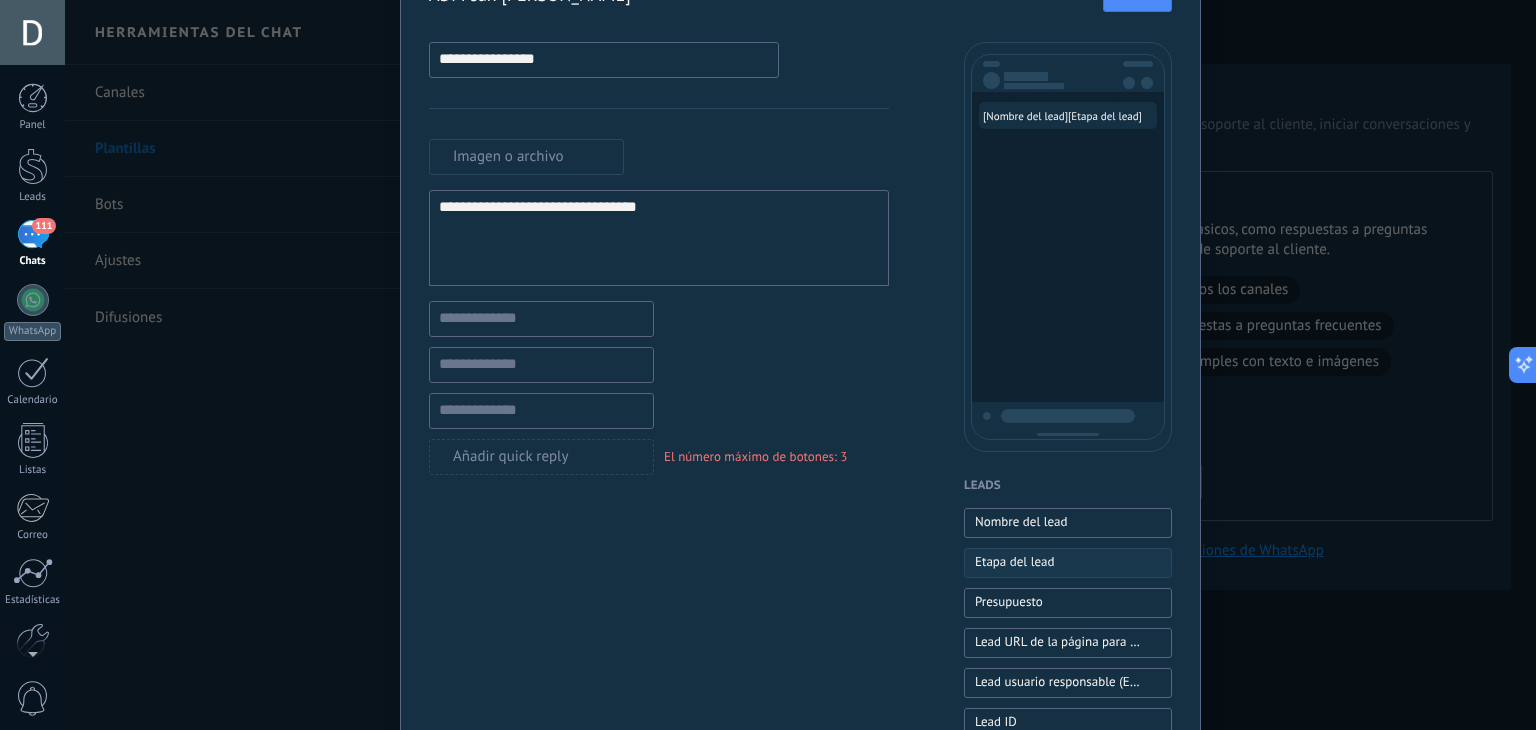 click on "Etapa del lead" at bounding box center (1014, 562) 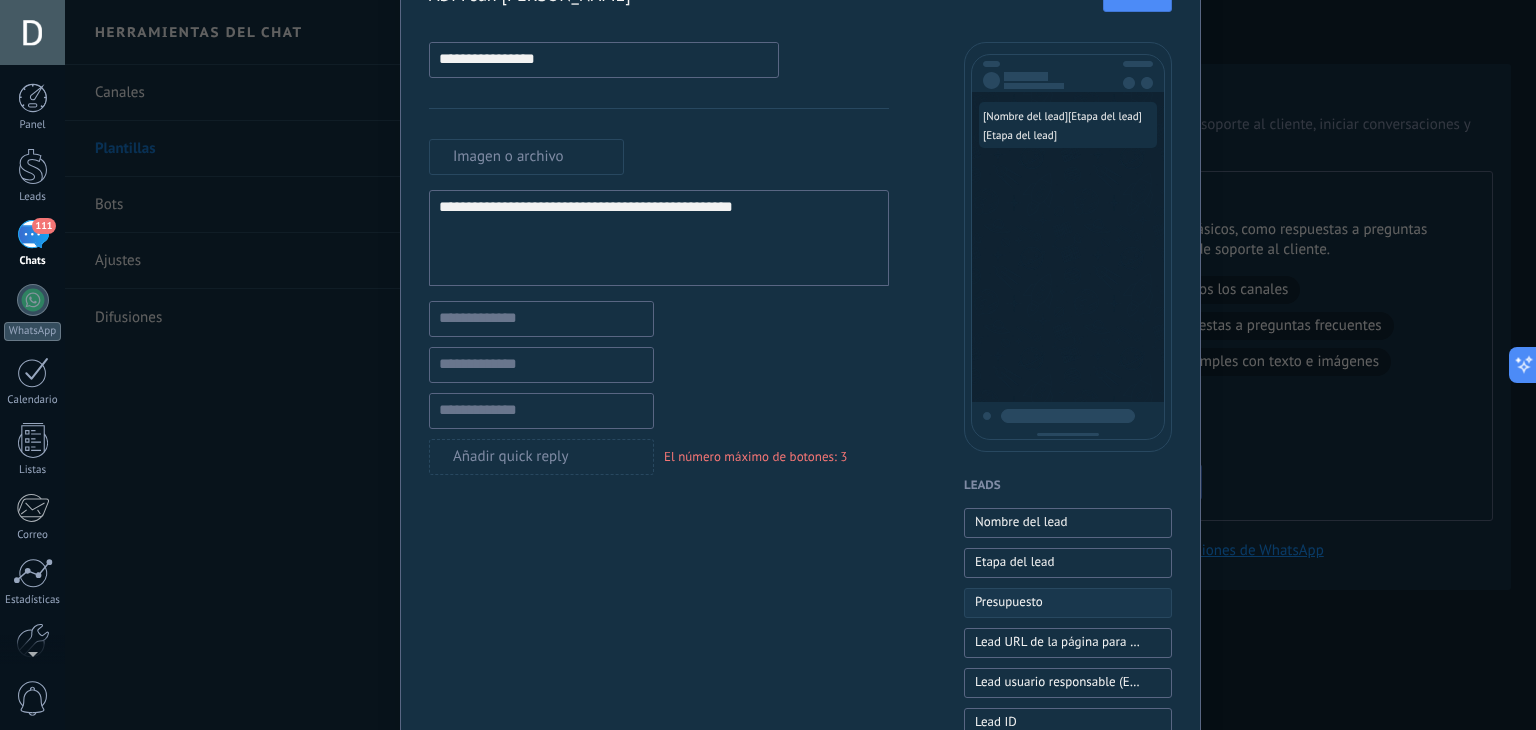 click on "Presupuesto" at bounding box center [1009, 602] 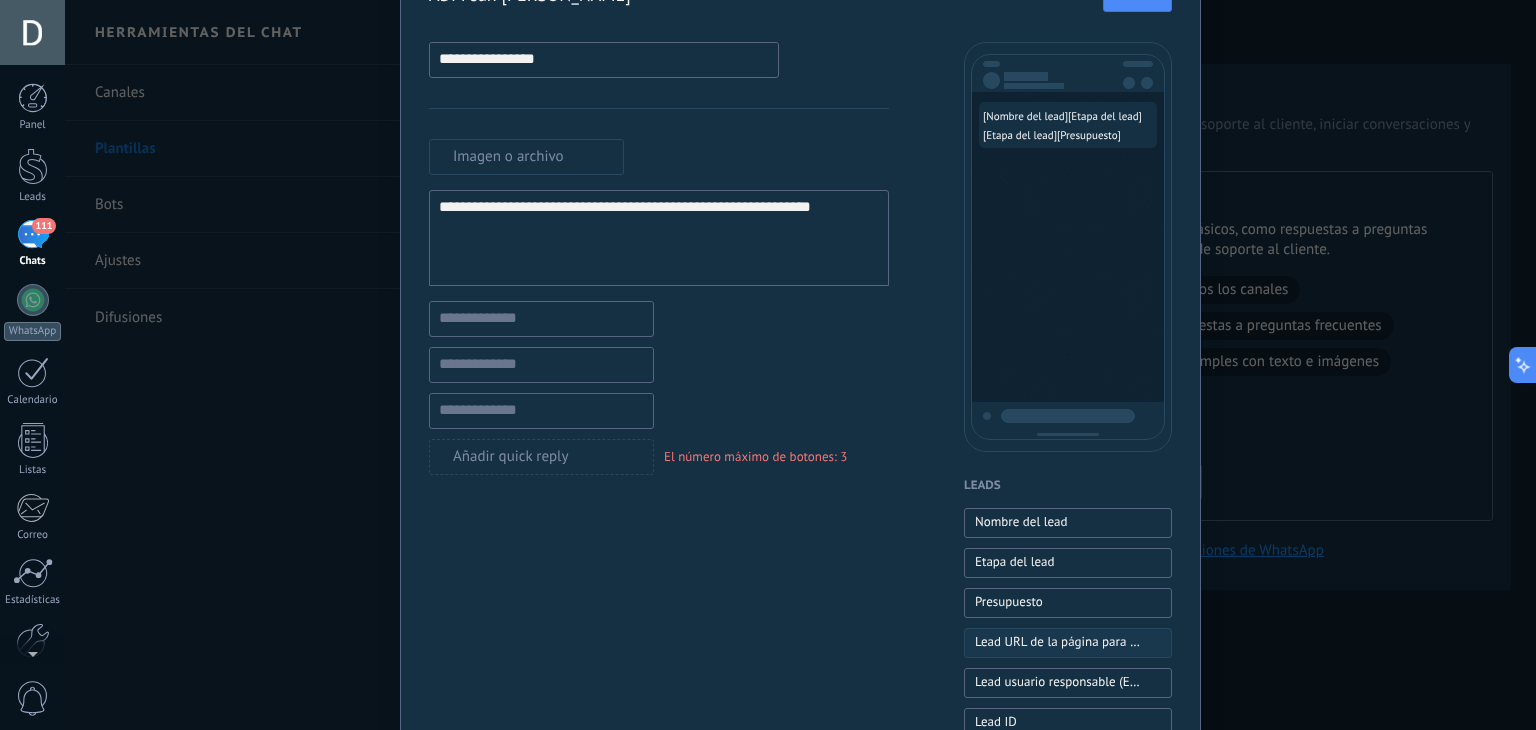 click on "Lead URL de la página para compartir con los clientes" at bounding box center (1057, 642) 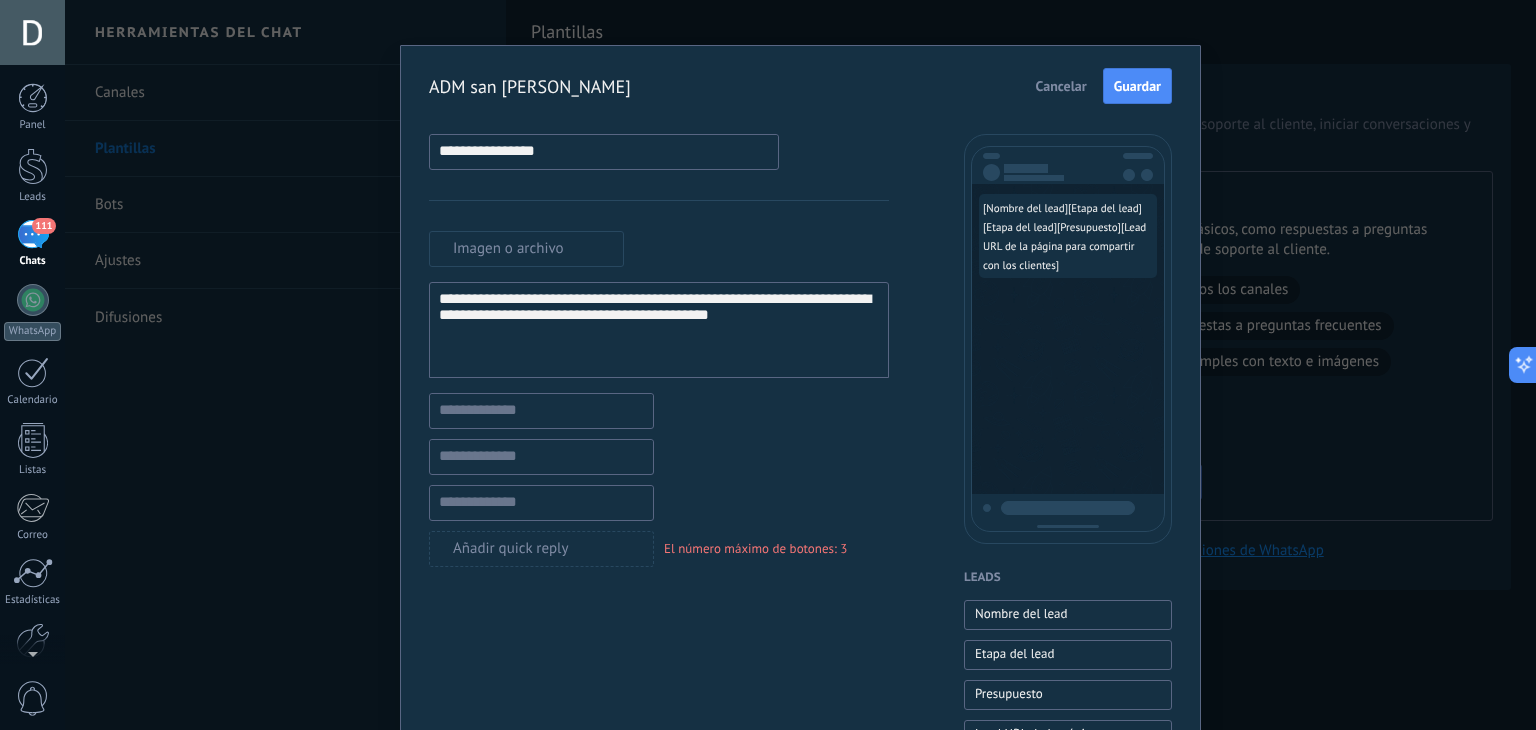 scroll, scrollTop: 0, scrollLeft: 0, axis: both 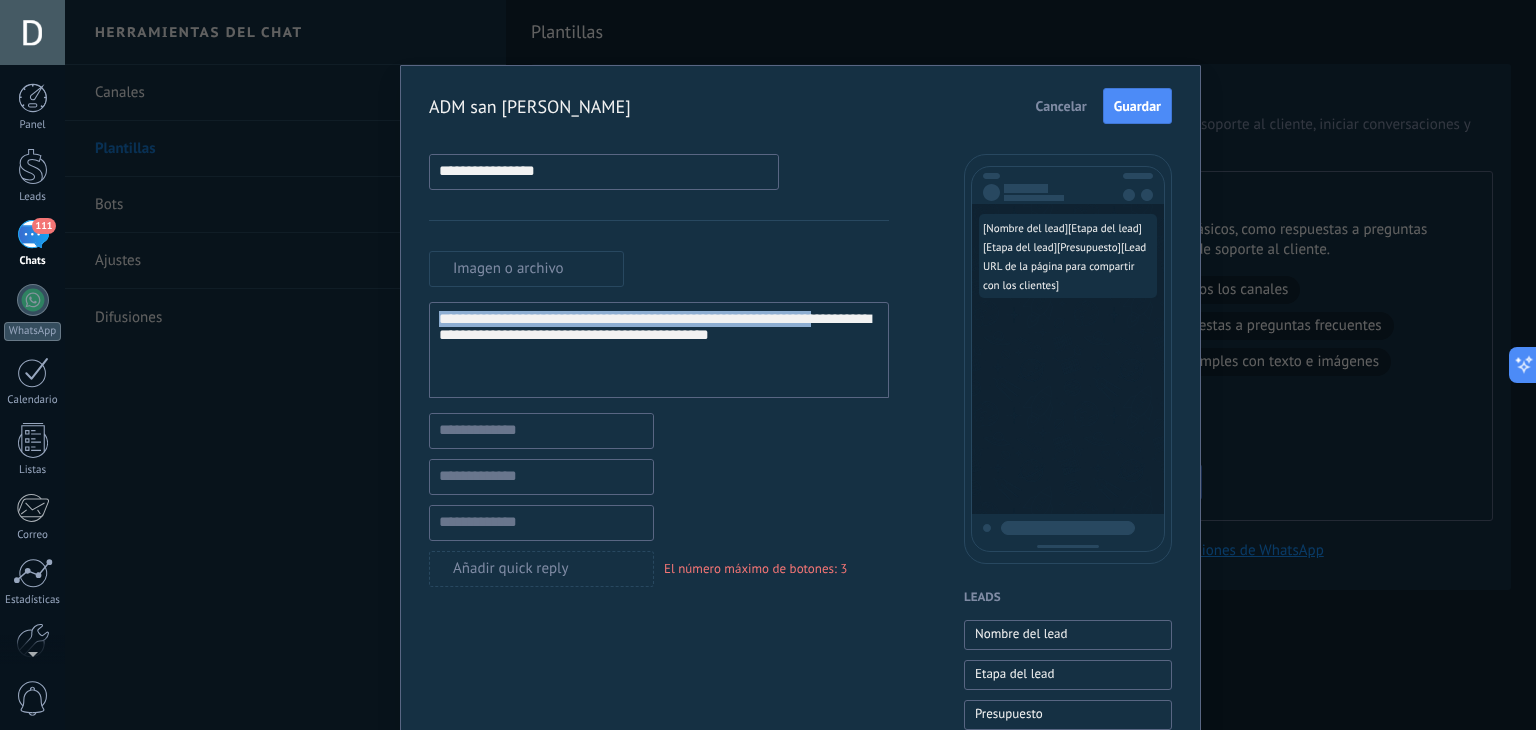 drag, startPoint x: 832, startPoint y: 337, endPoint x: 342, endPoint y: 314, distance: 490.5395 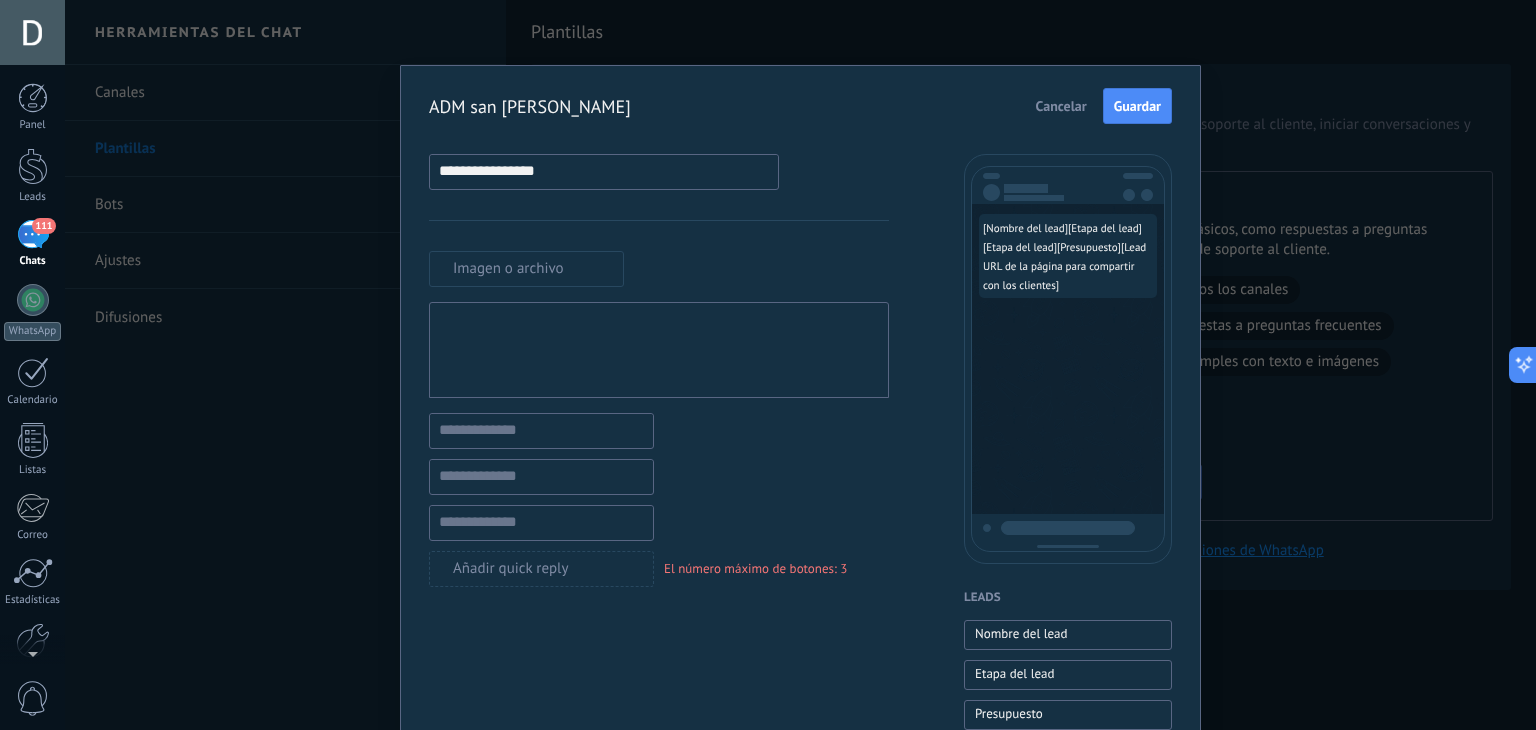 click at bounding box center (659, 350) 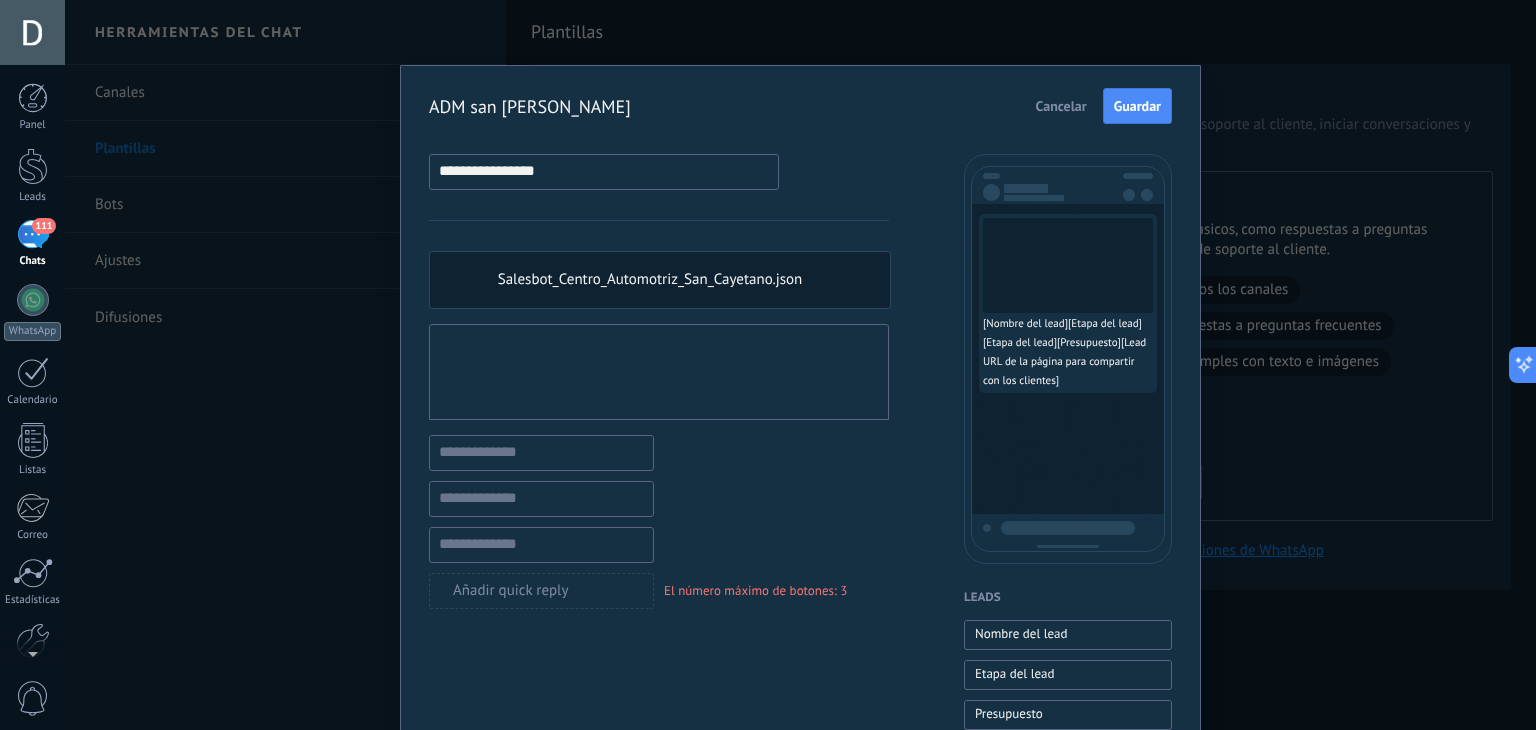 click on "Cancelar Guardar" at bounding box center [1099, 106] 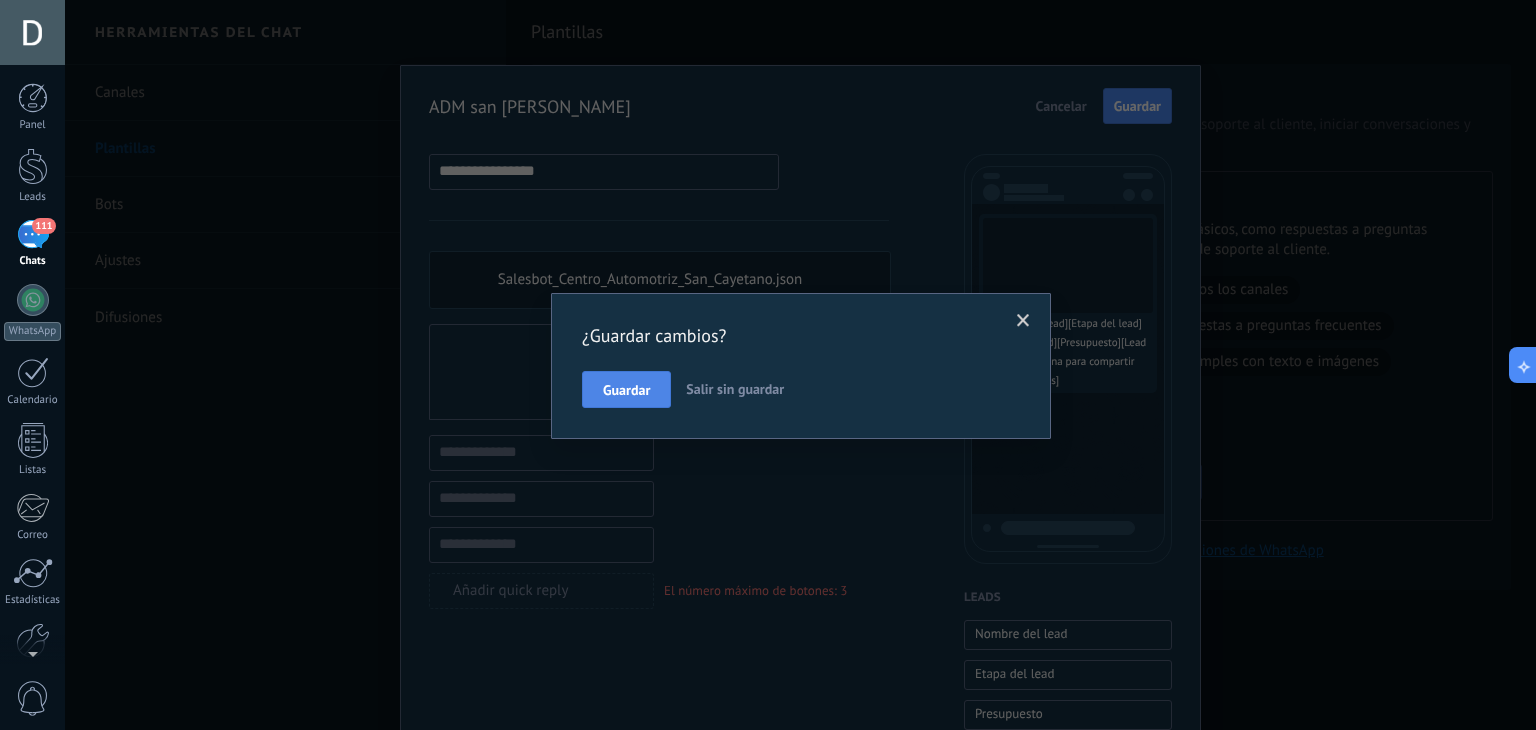click on "Guardar" at bounding box center (626, 390) 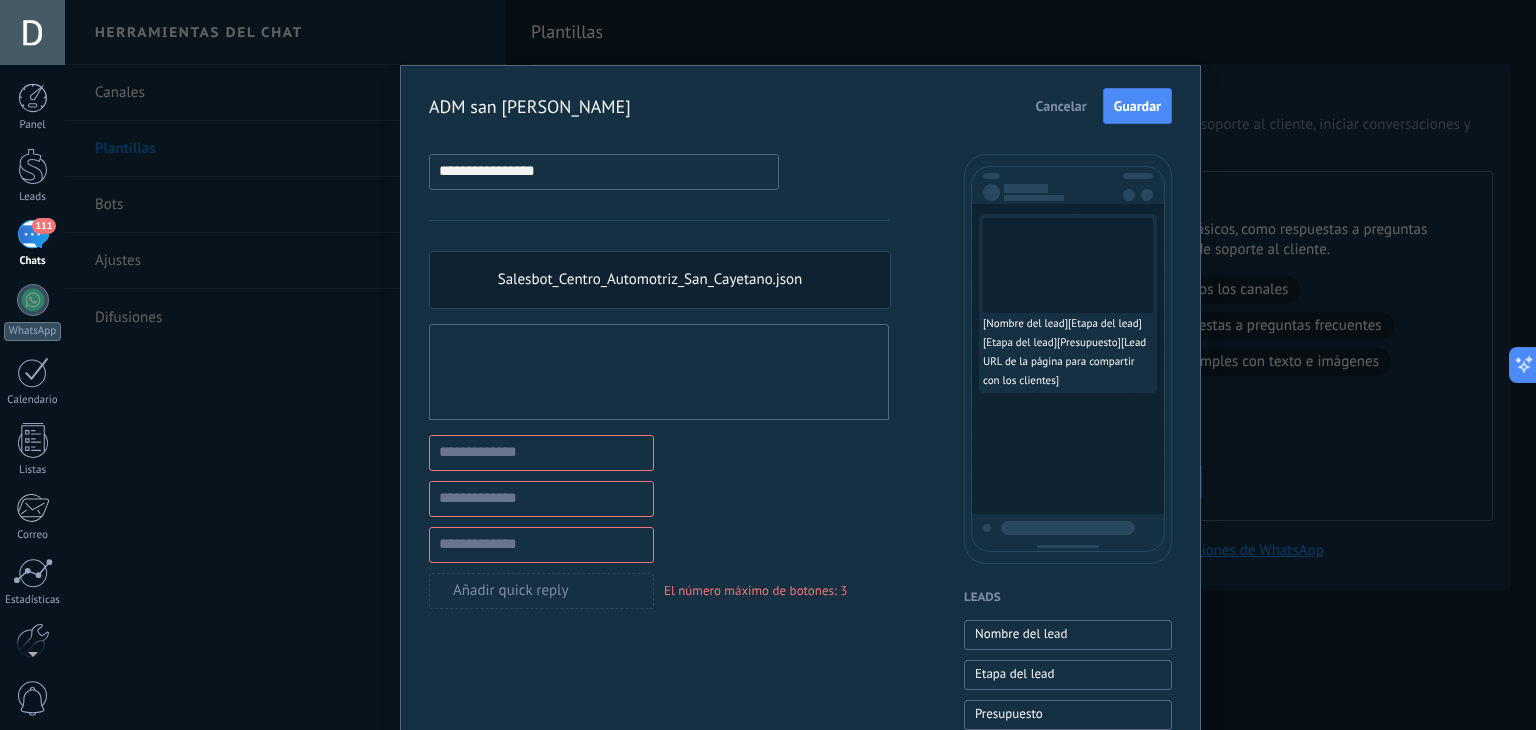 click on "Cancelar Guardar" at bounding box center [1099, 106] 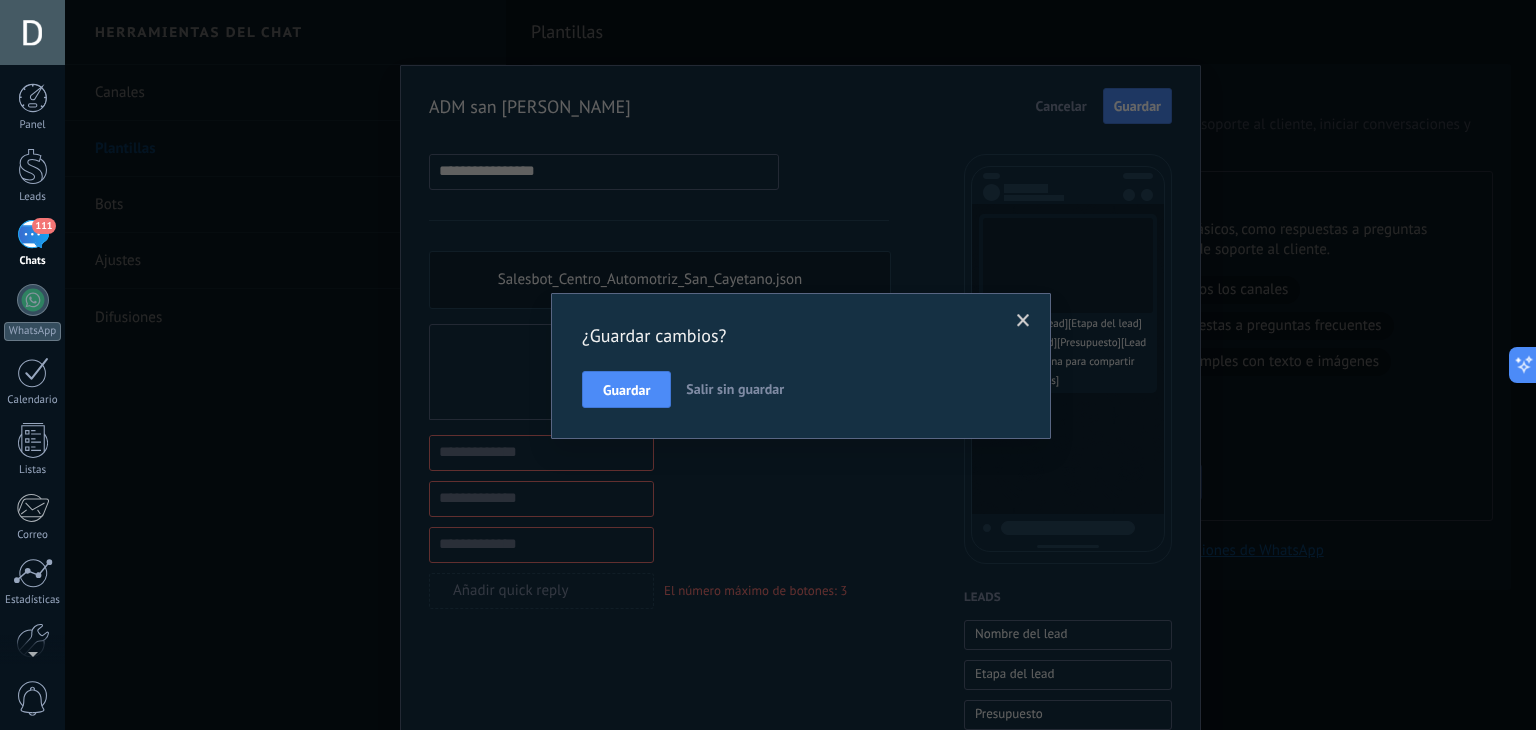 click on "Salir sin guardar" at bounding box center (735, 389) 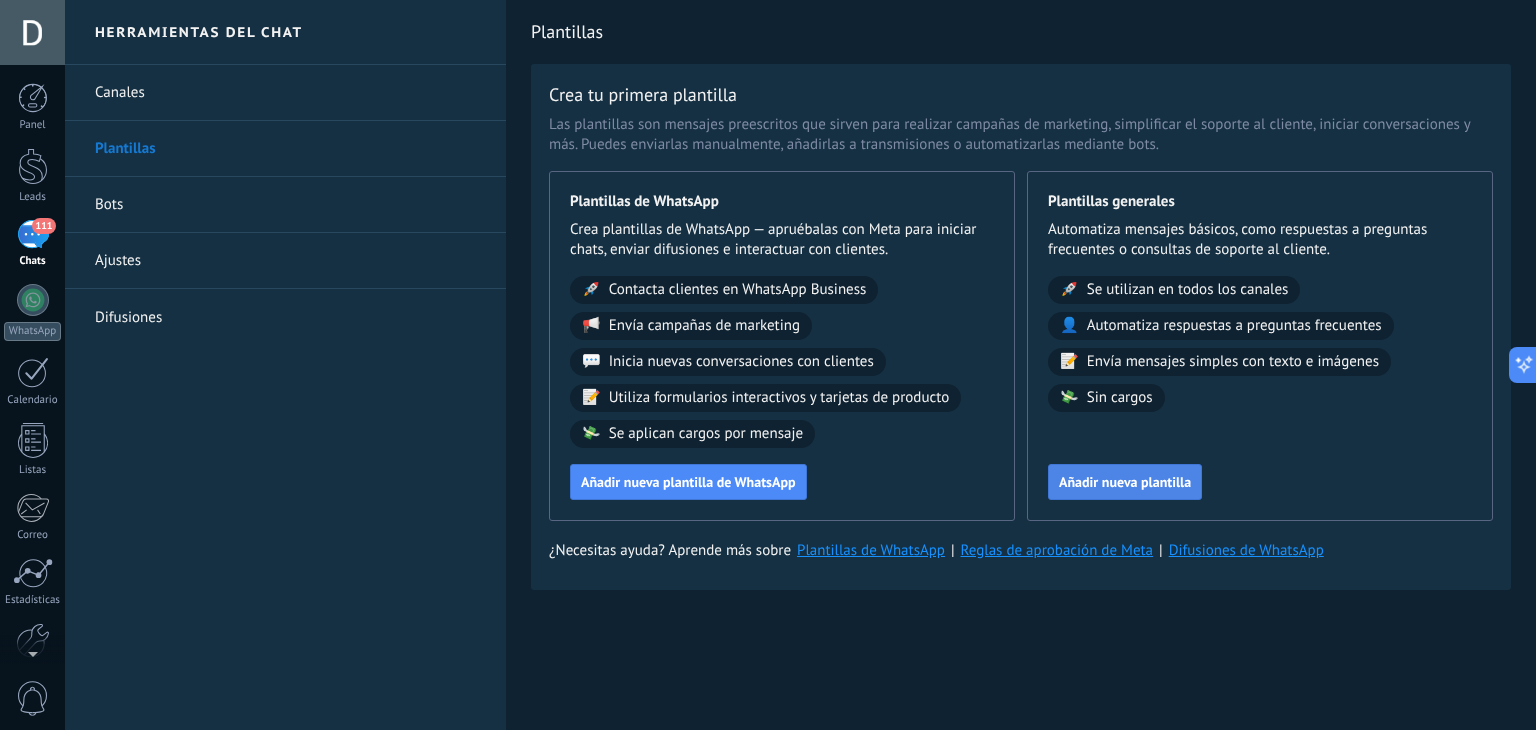 click on "Añadir nueva plantilla" at bounding box center [1125, 482] 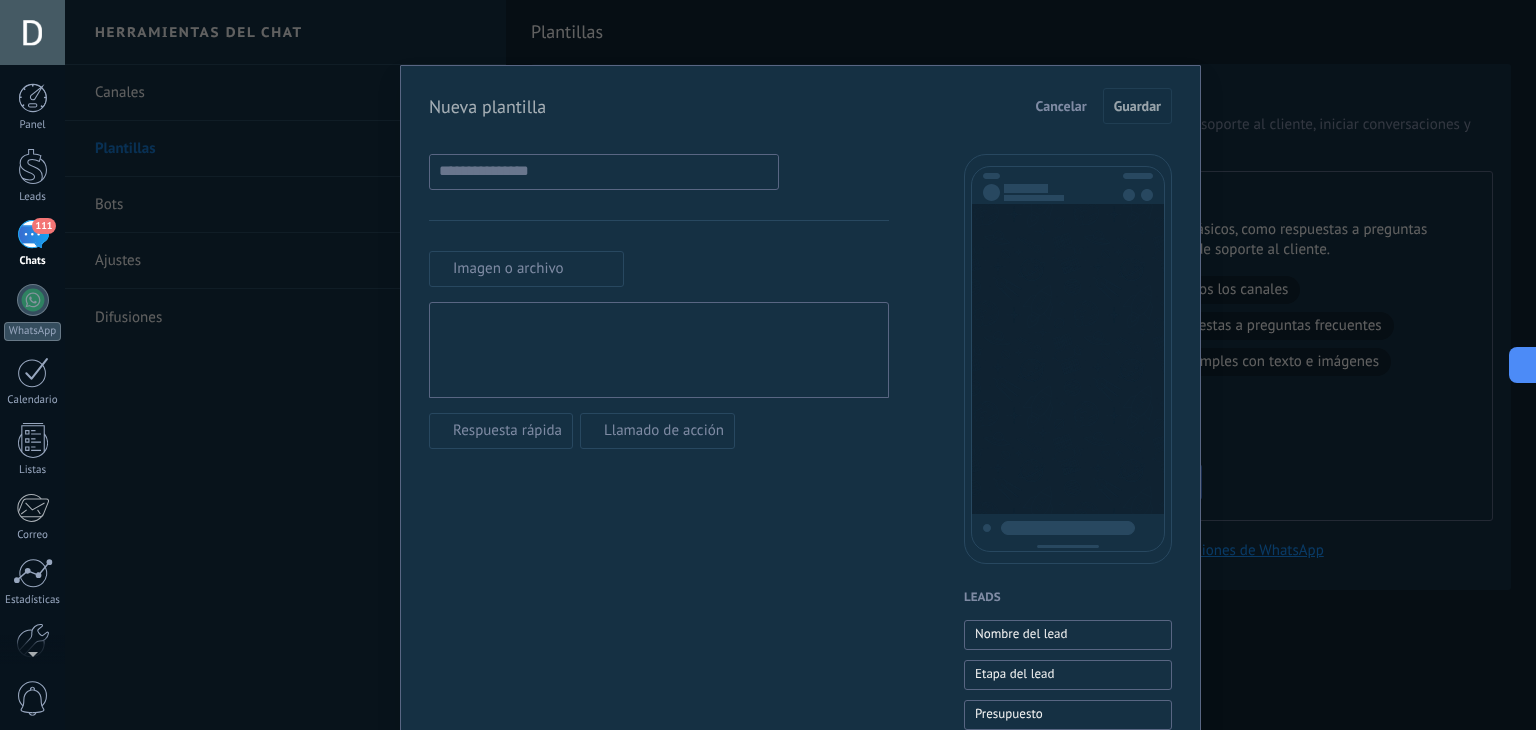 click on "Cancelar" at bounding box center (1061, 106) 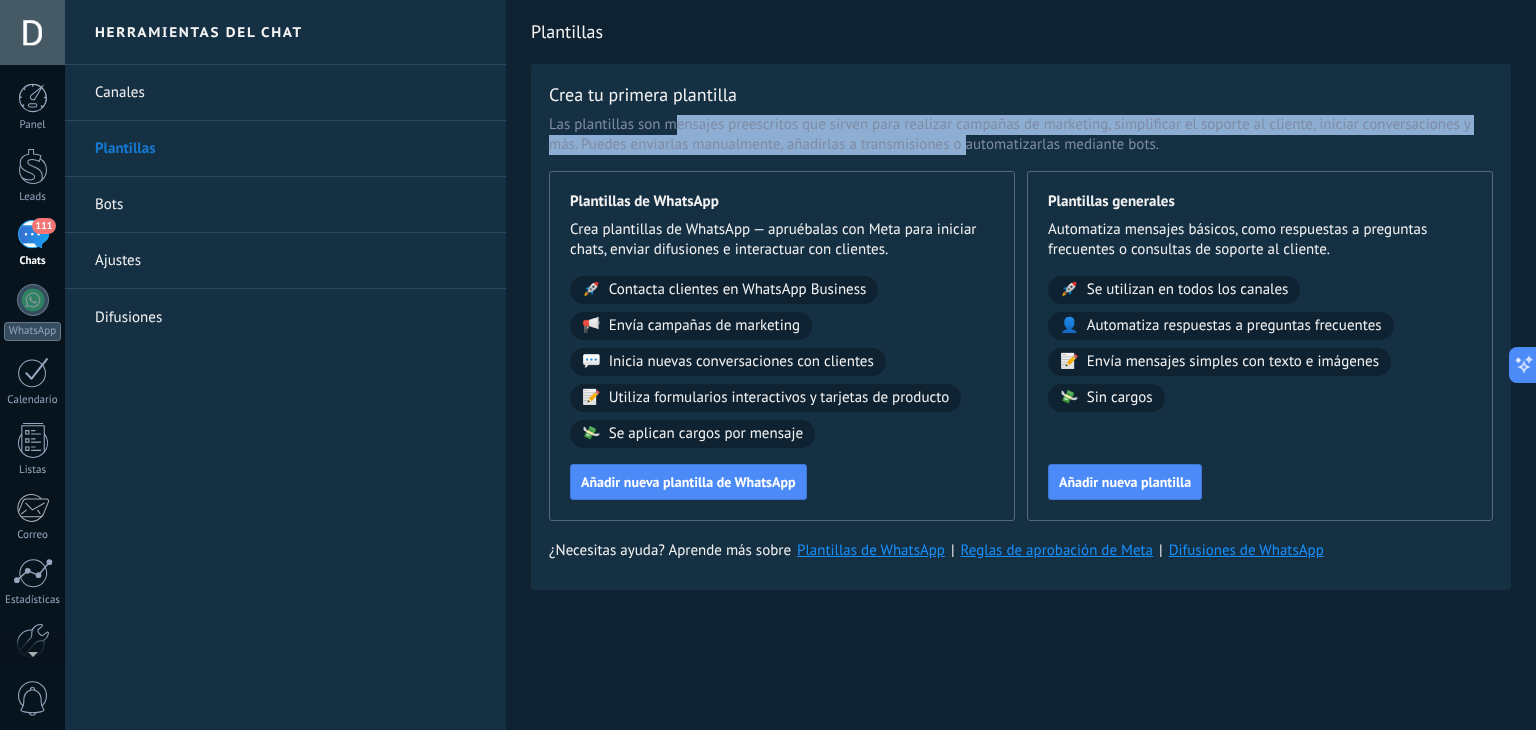drag, startPoint x: 676, startPoint y: 130, endPoint x: 961, endPoint y: 135, distance: 285.04385 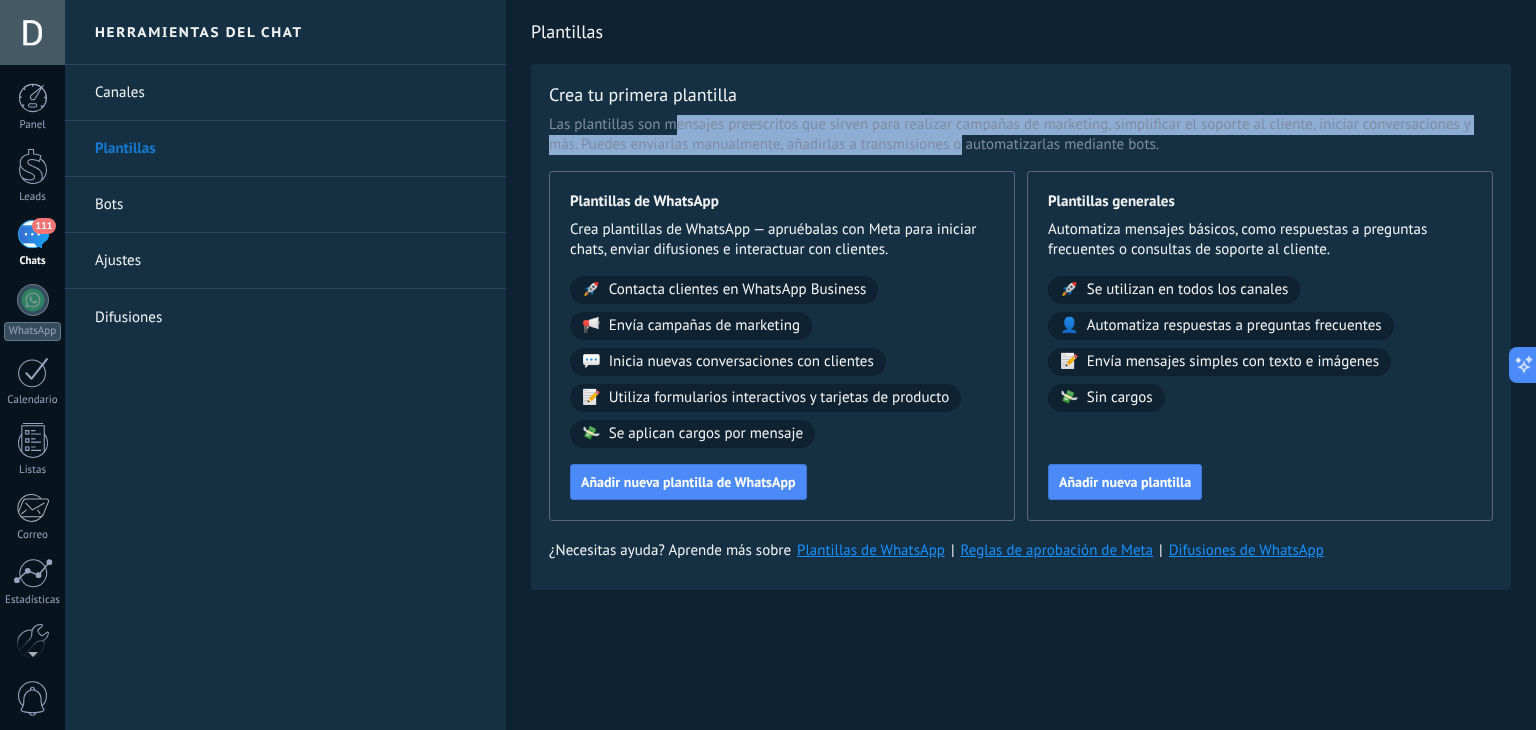 click on "Las plantillas son mensajes preescritos que sirven para realizar campañas de marketing, simplificar el soporte al cliente, iniciar conversaciones y más. Puedes enviarlas manualmente, añadirlas a transmisiones o automatizarlas mediante bots." at bounding box center [1021, 135] 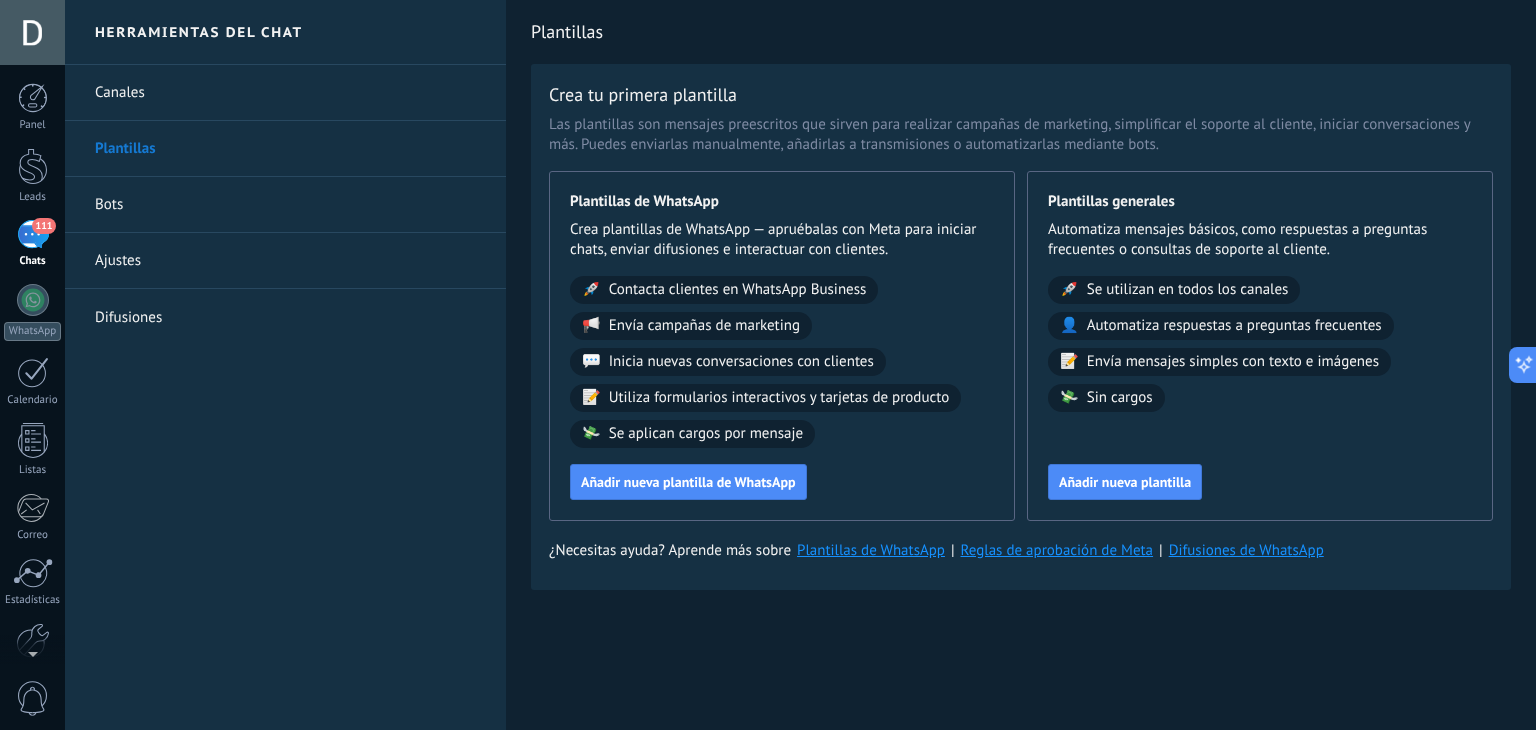 click on "Plantillas de WhatsApp" at bounding box center (871, 550) 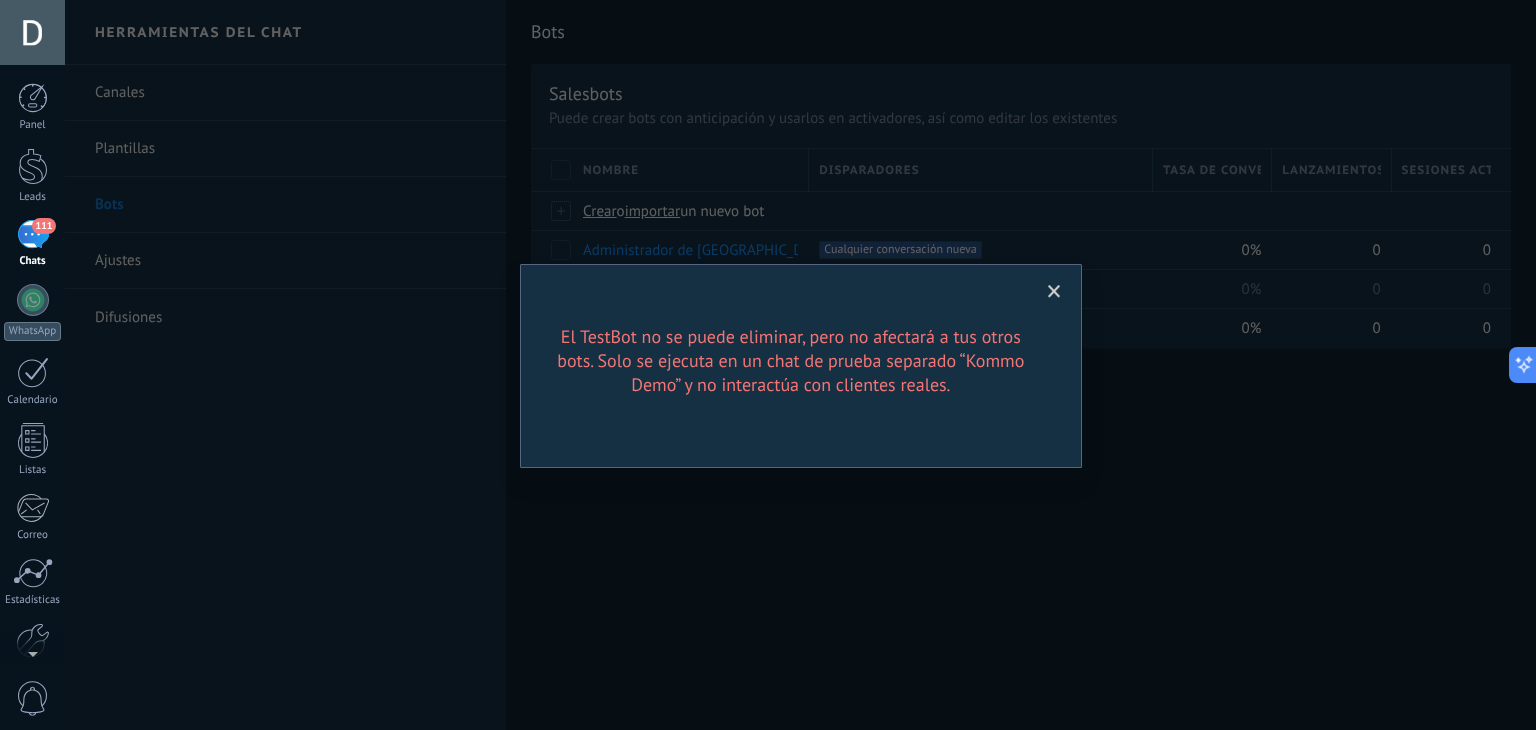 click at bounding box center [1054, 292] 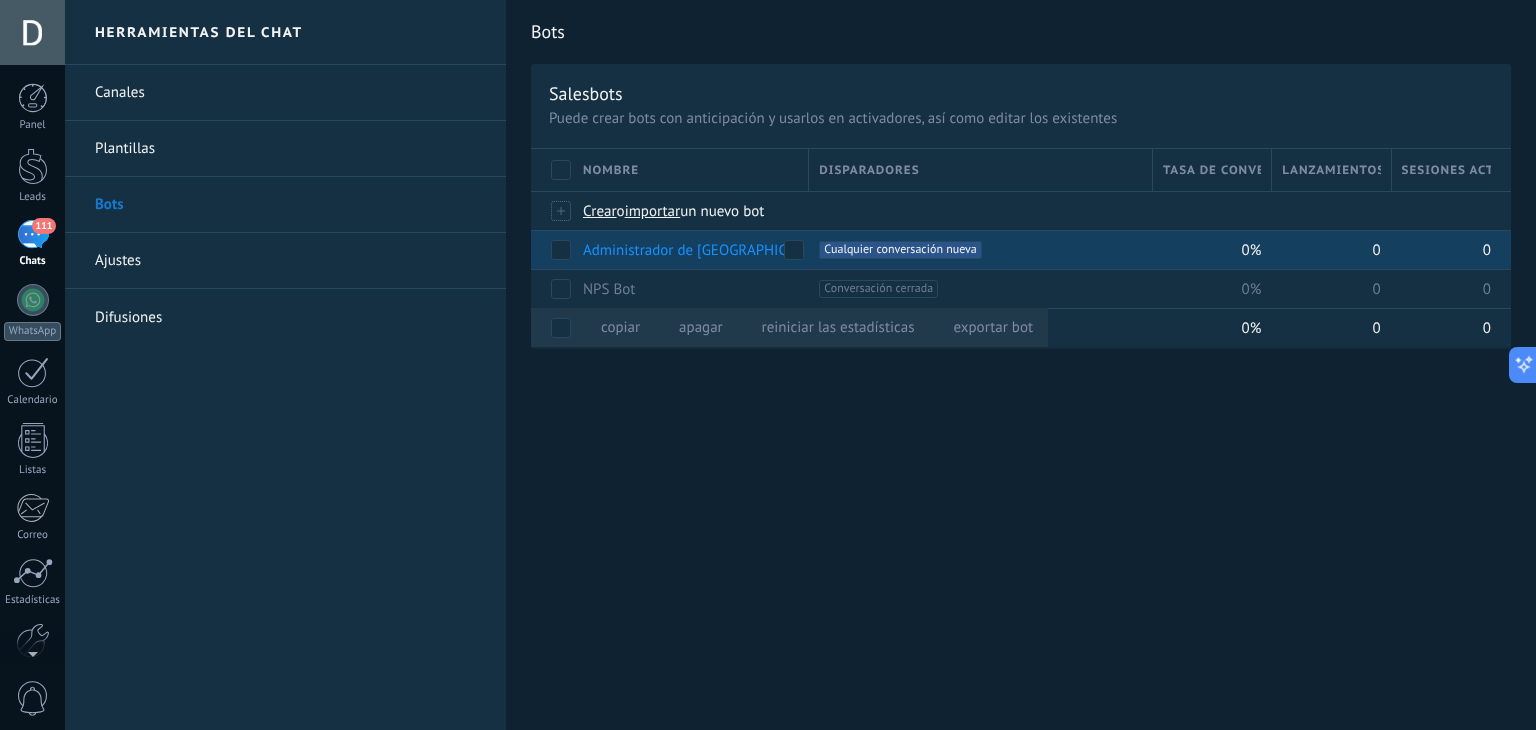 click on "Administrador de [GEOGRAPHIC_DATA][PERSON_NAME]" at bounding box center [686, 250] 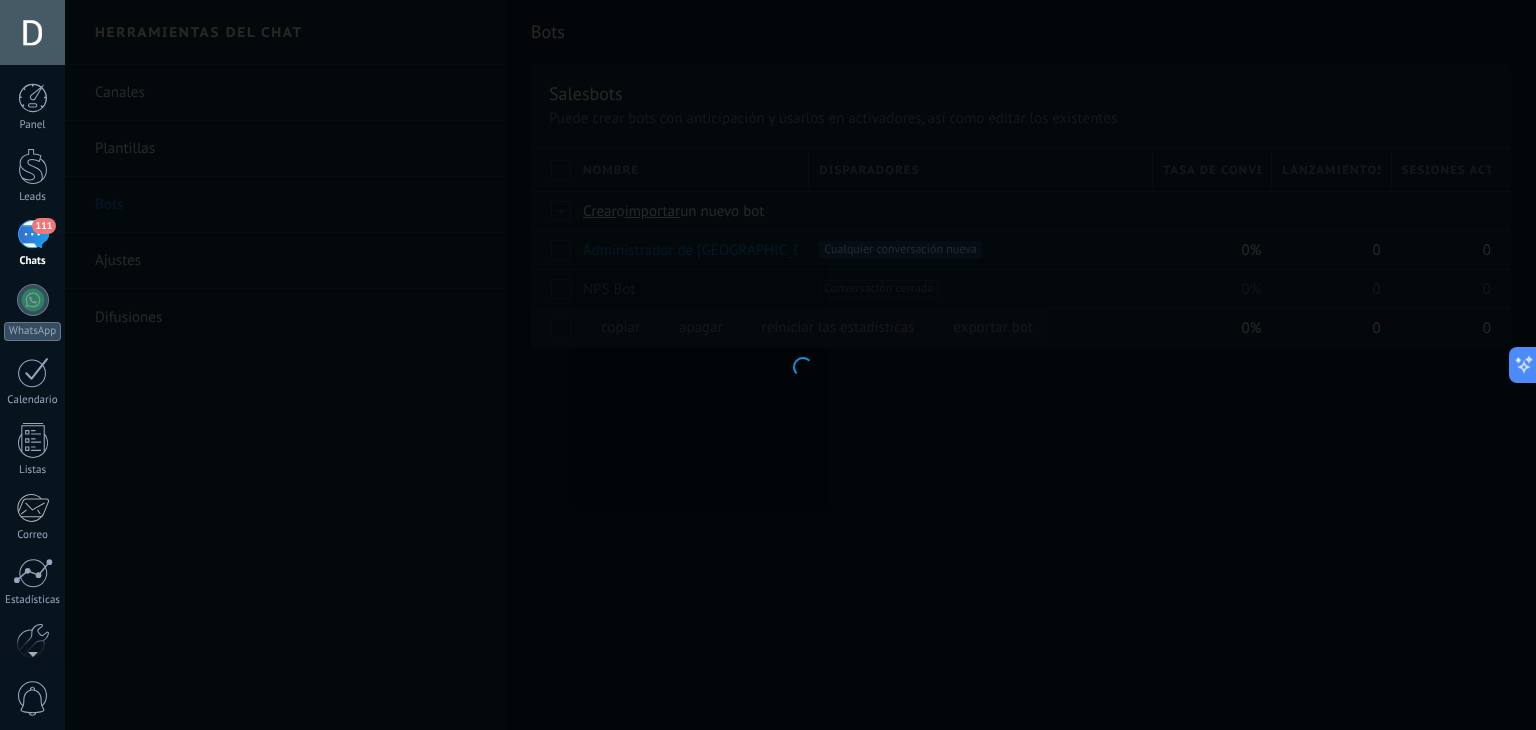 type on "**********" 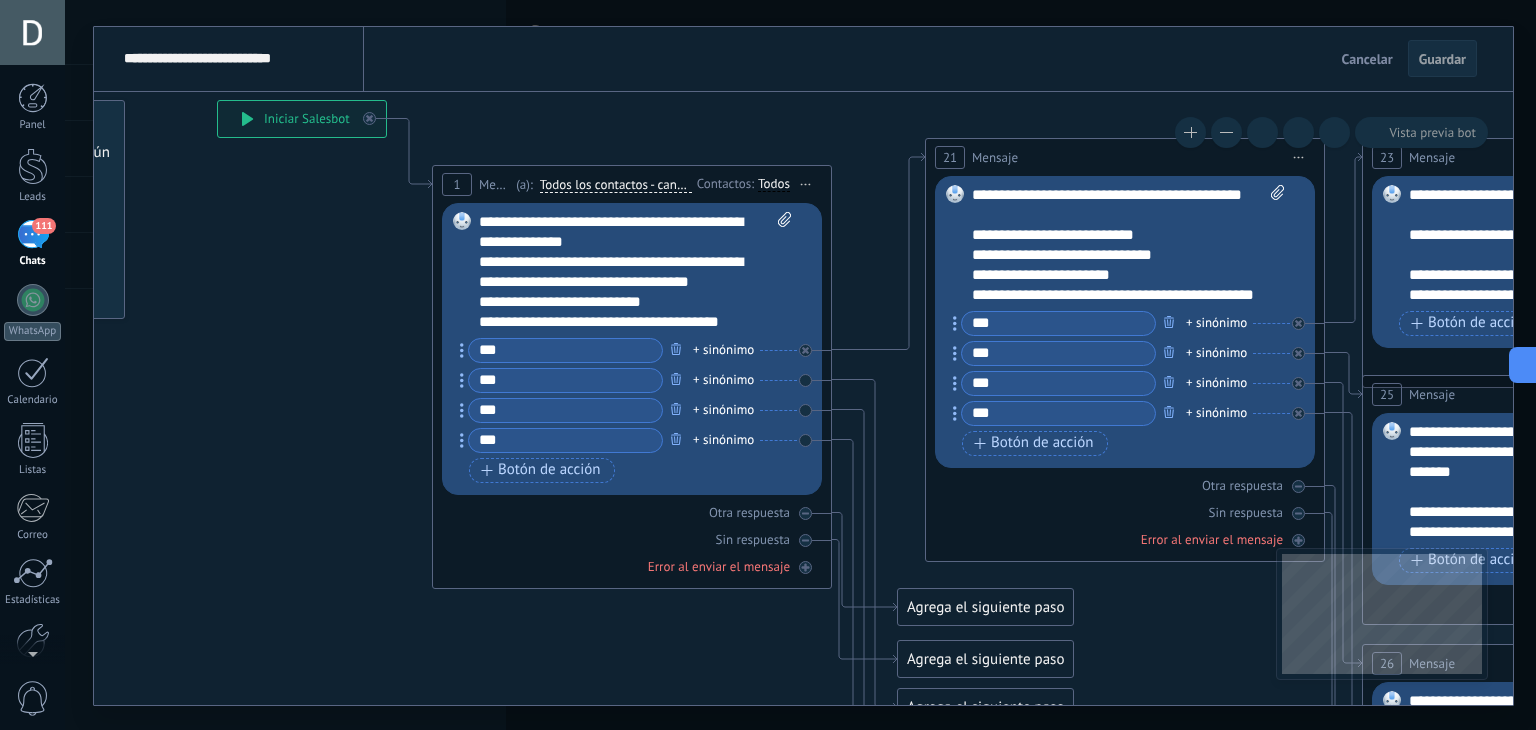 click on "Guardar" at bounding box center (1442, 59) 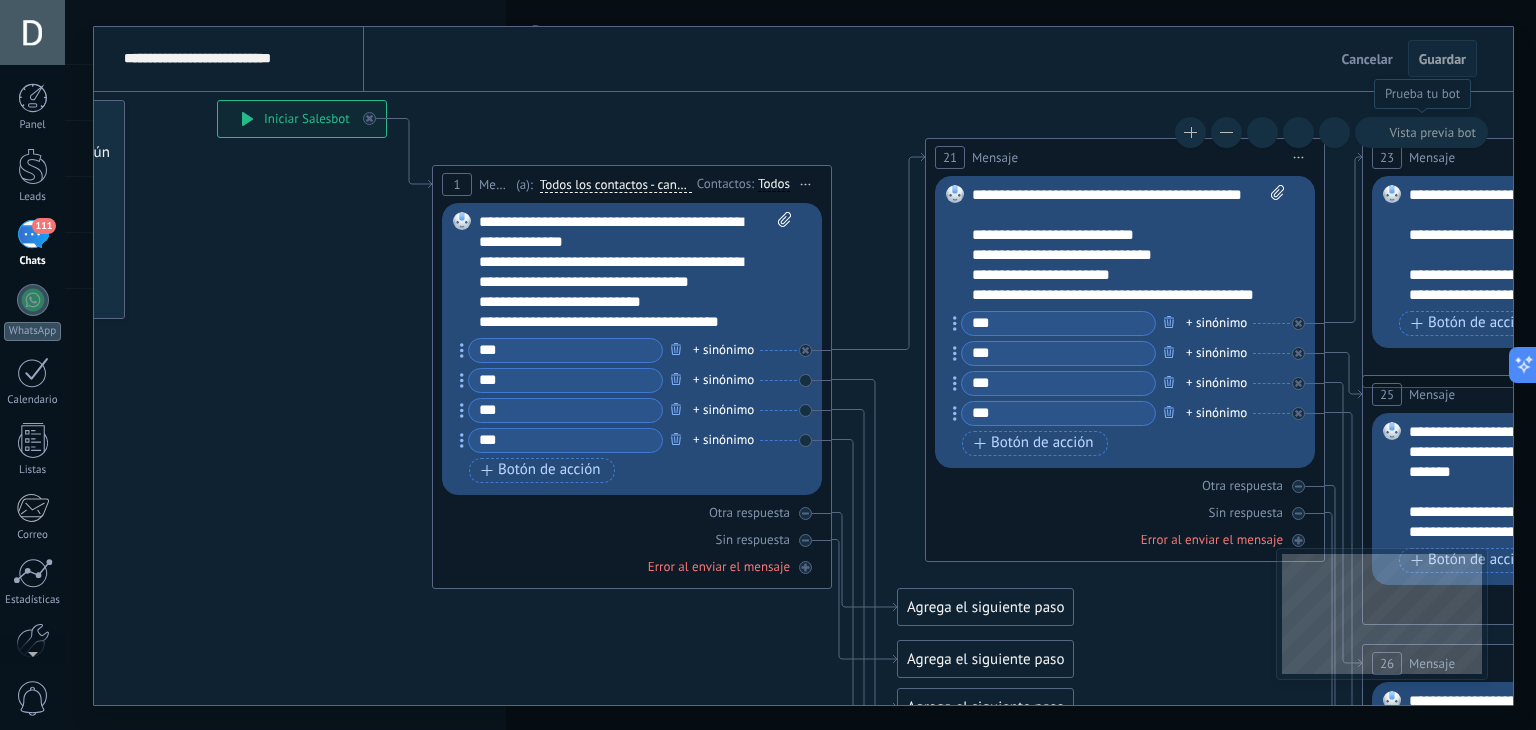 click on "Vista previa bot" at bounding box center (1432, 132) 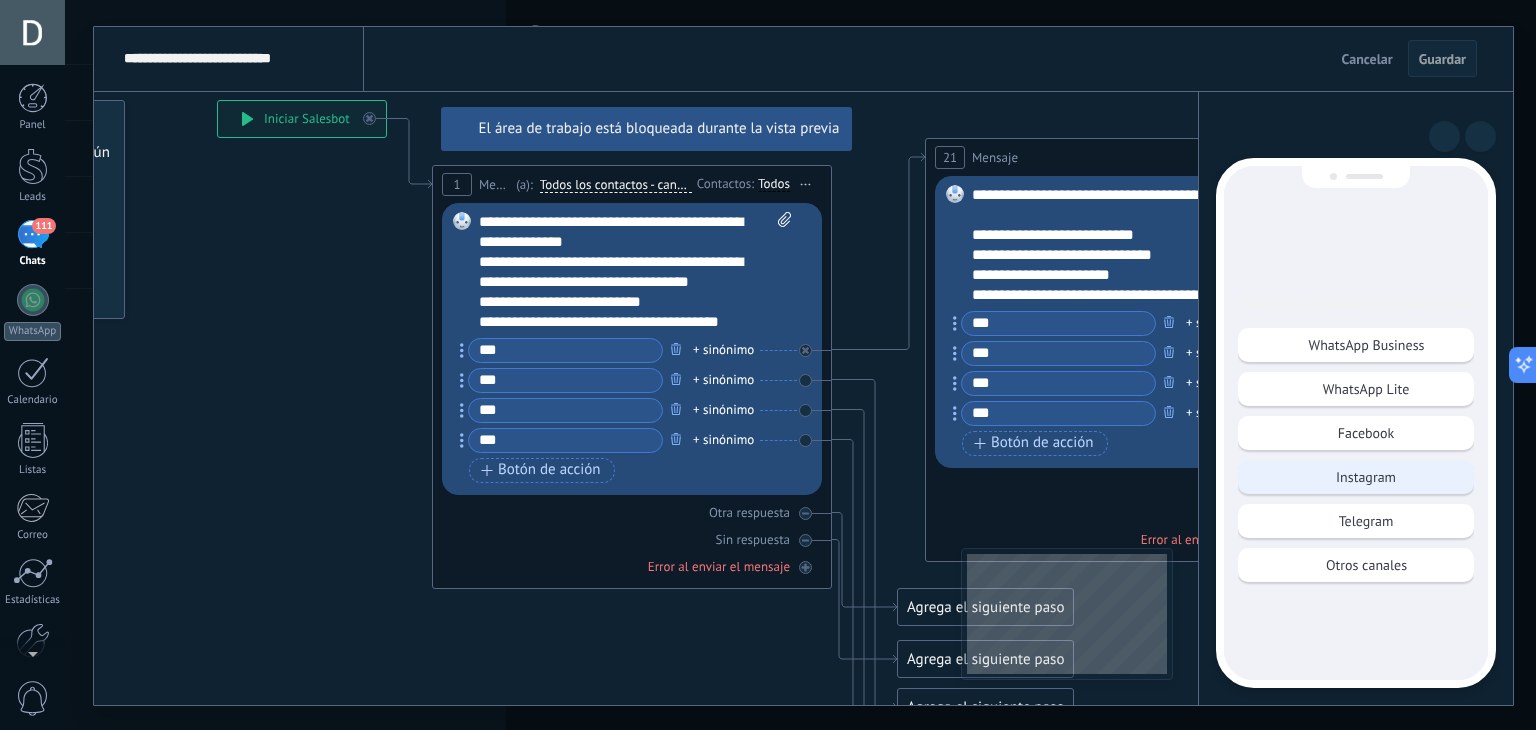 click on "Instagram" at bounding box center (1356, 477) 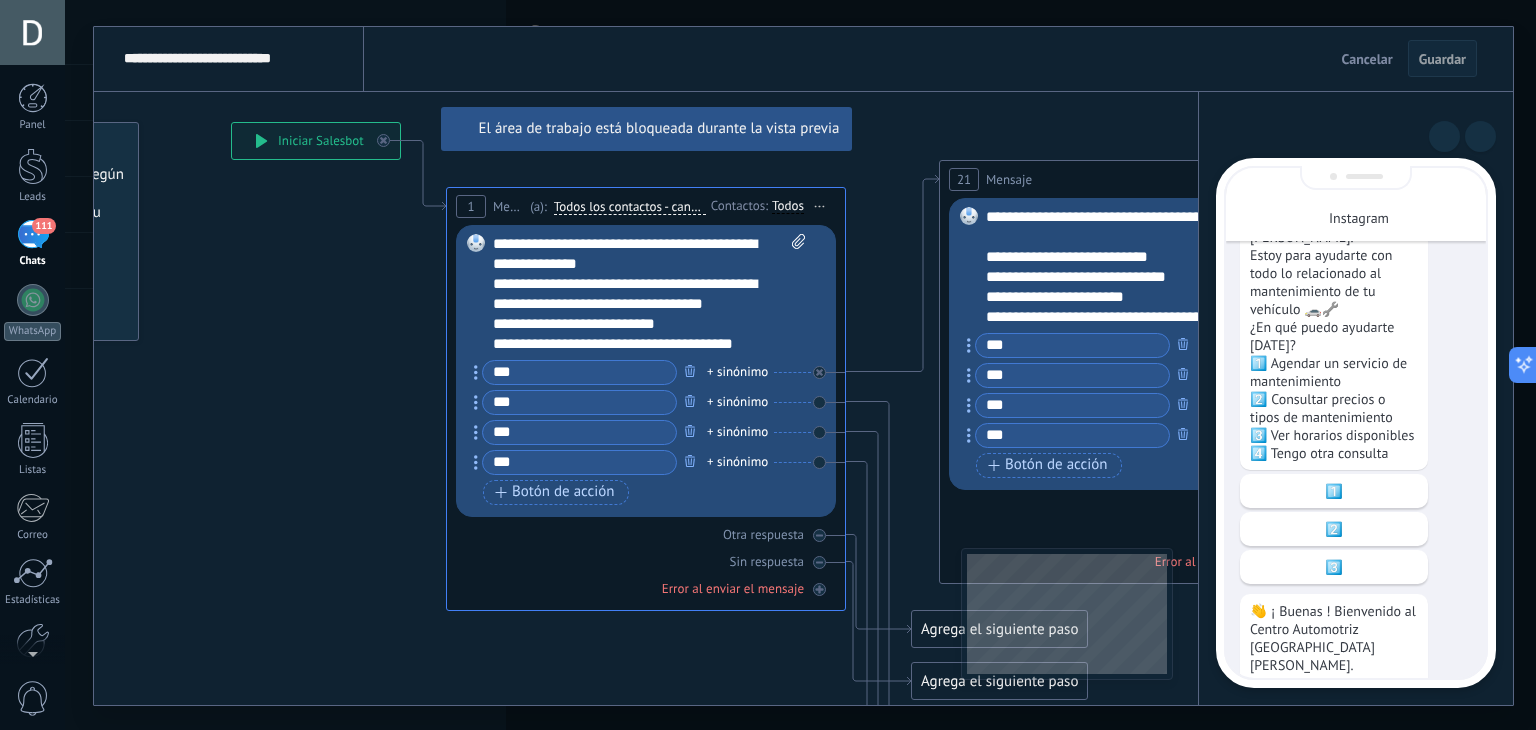 scroll, scrollTop: -404, scrollLeft: 0, axis: vertical 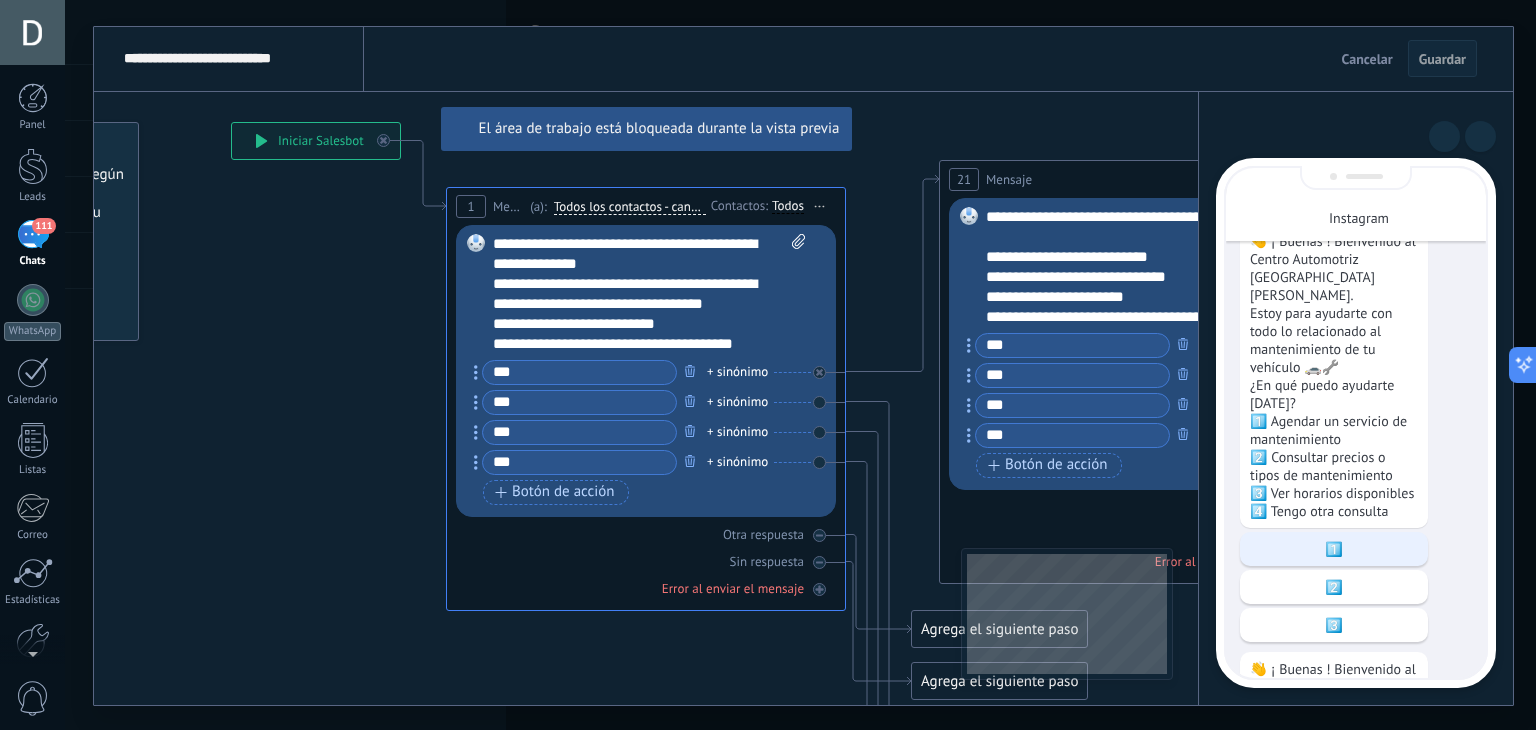 click on "1️⃣" at bounding box center [1334, 549] 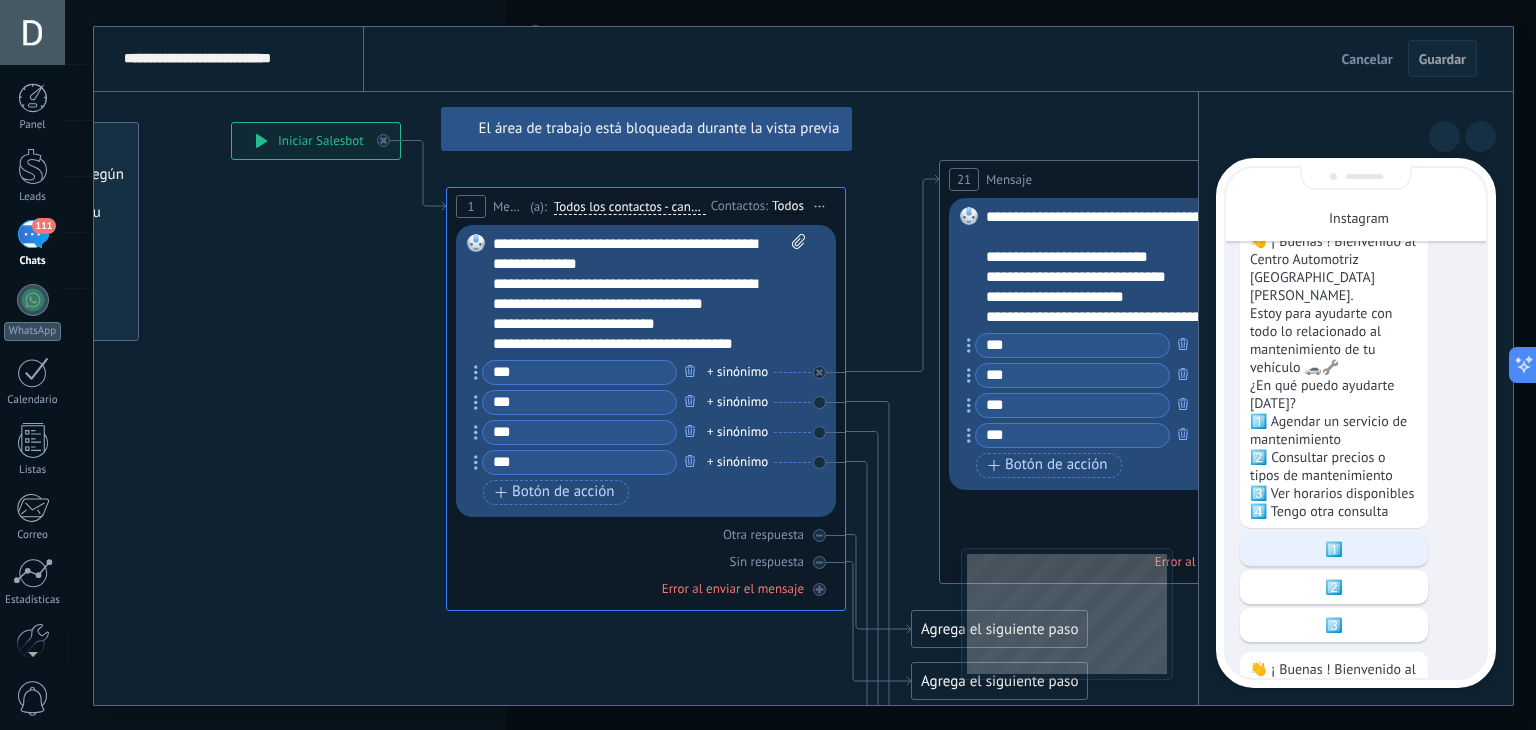 scroll, scrollTop: -449, scrollLeft: 0, axis: vertical 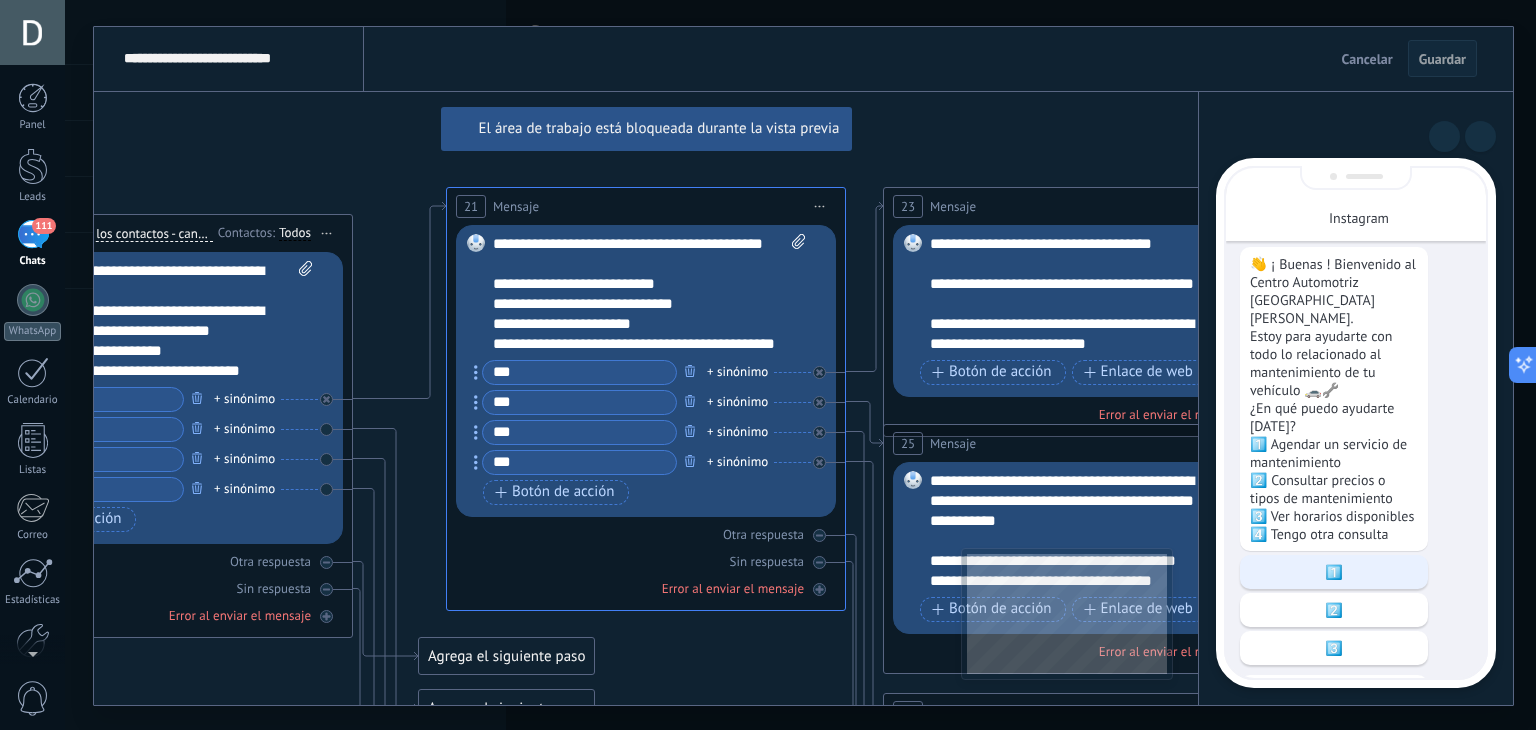 click on "1️⃣" at bounding box center (1334, 572) 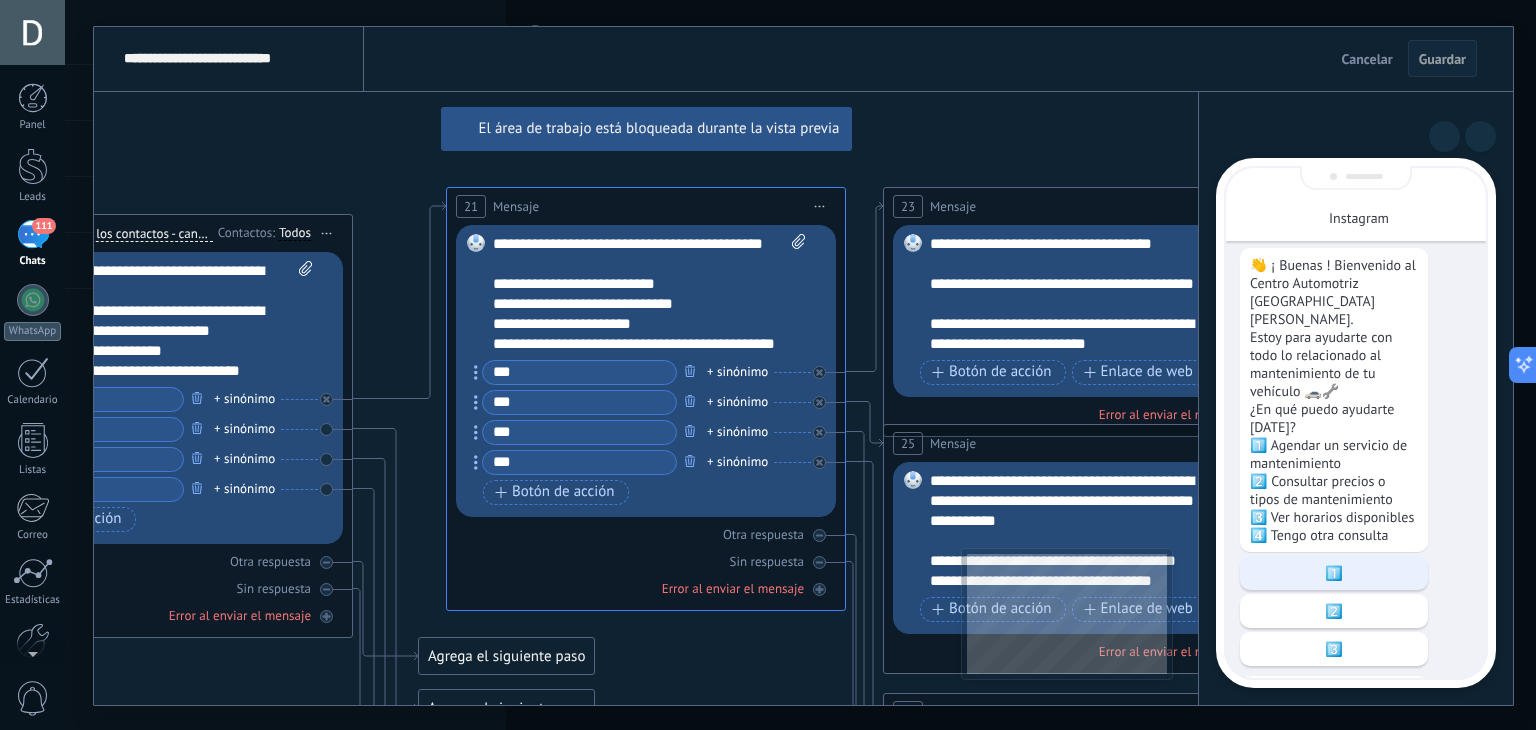 click on "1️⃣" at bounding box center (1334, 573) 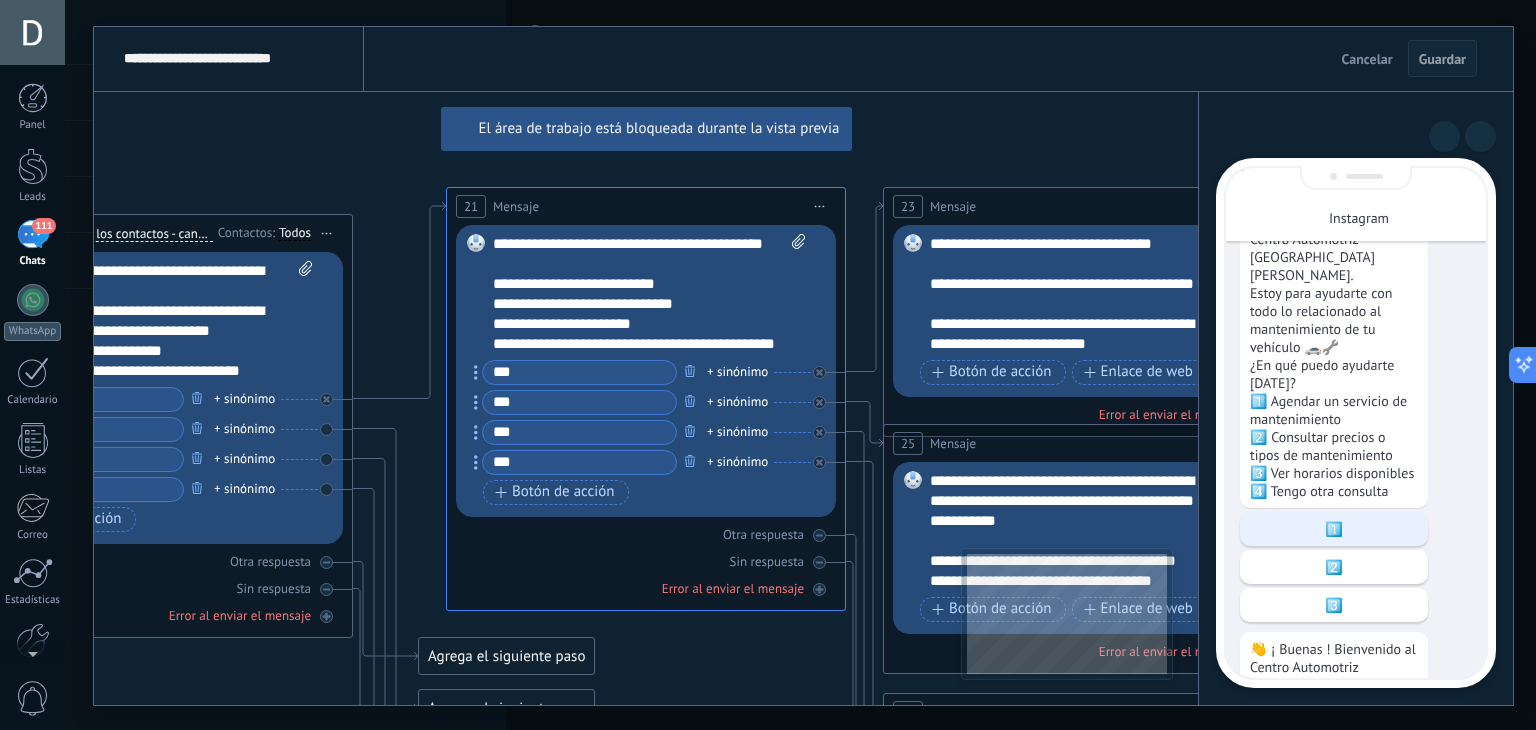 scroll, scrollTop: -1152, scrollLeft: 0, axis: vertical 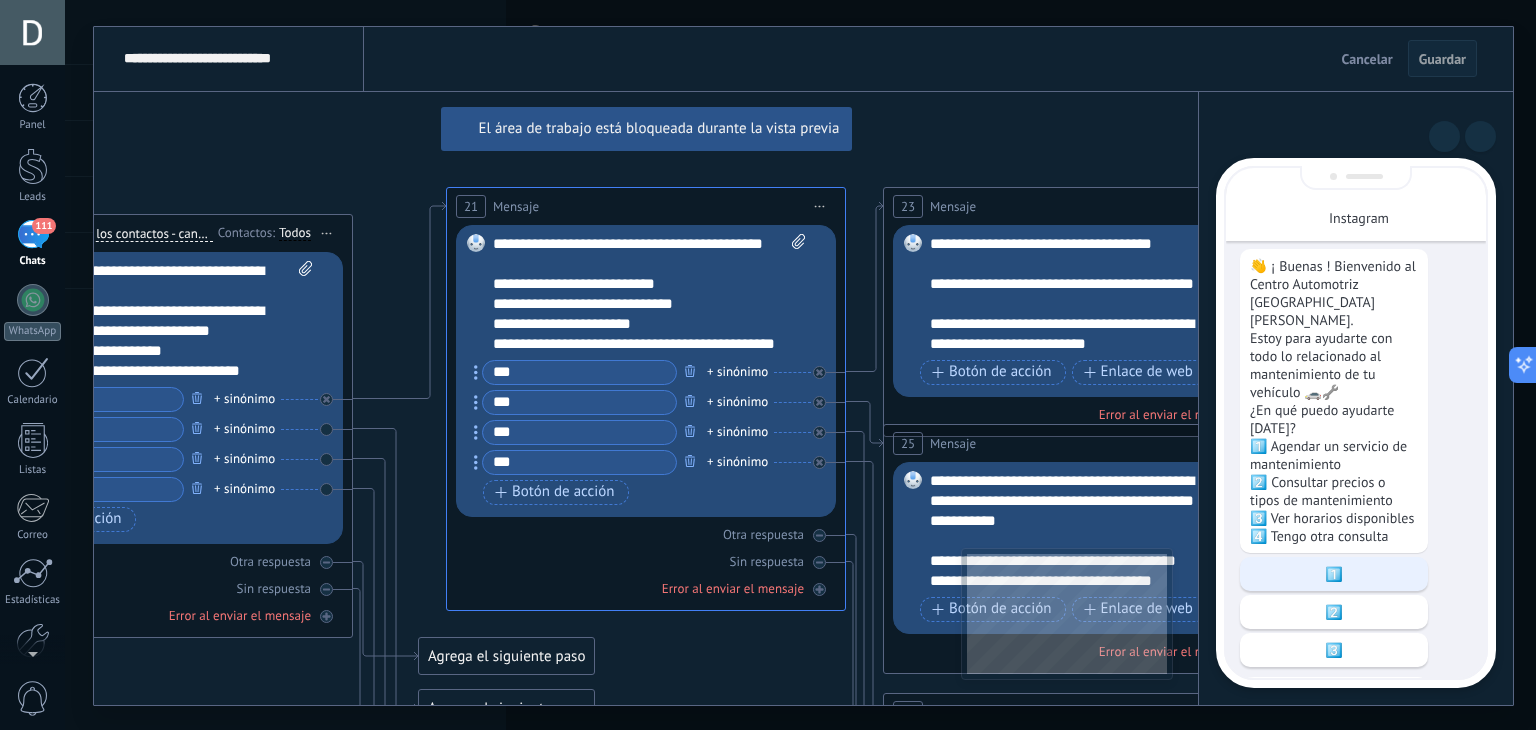 click on "1️⃣" at bounding box center [1334, 574] 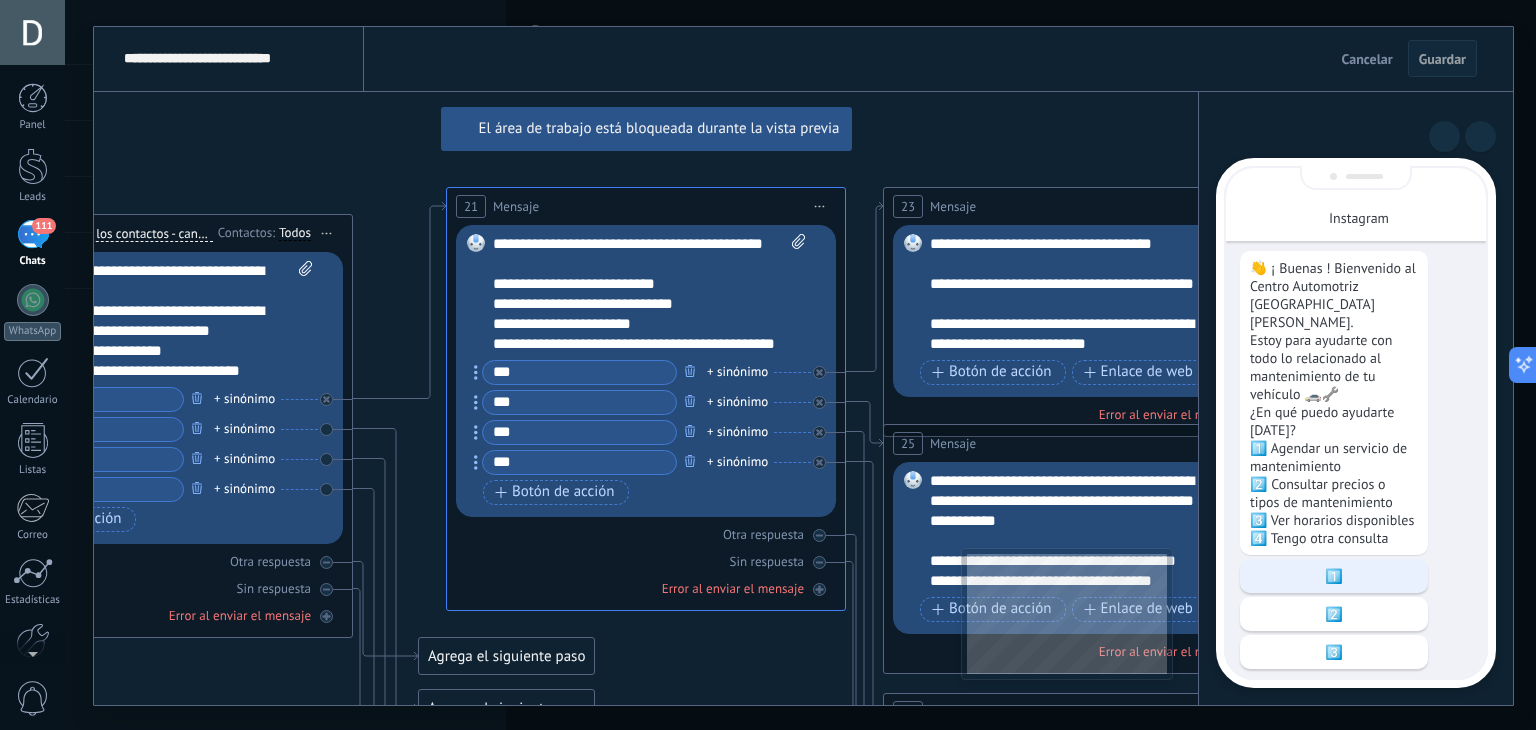 click on "1️⃣" at bounding box center [1334, 576] 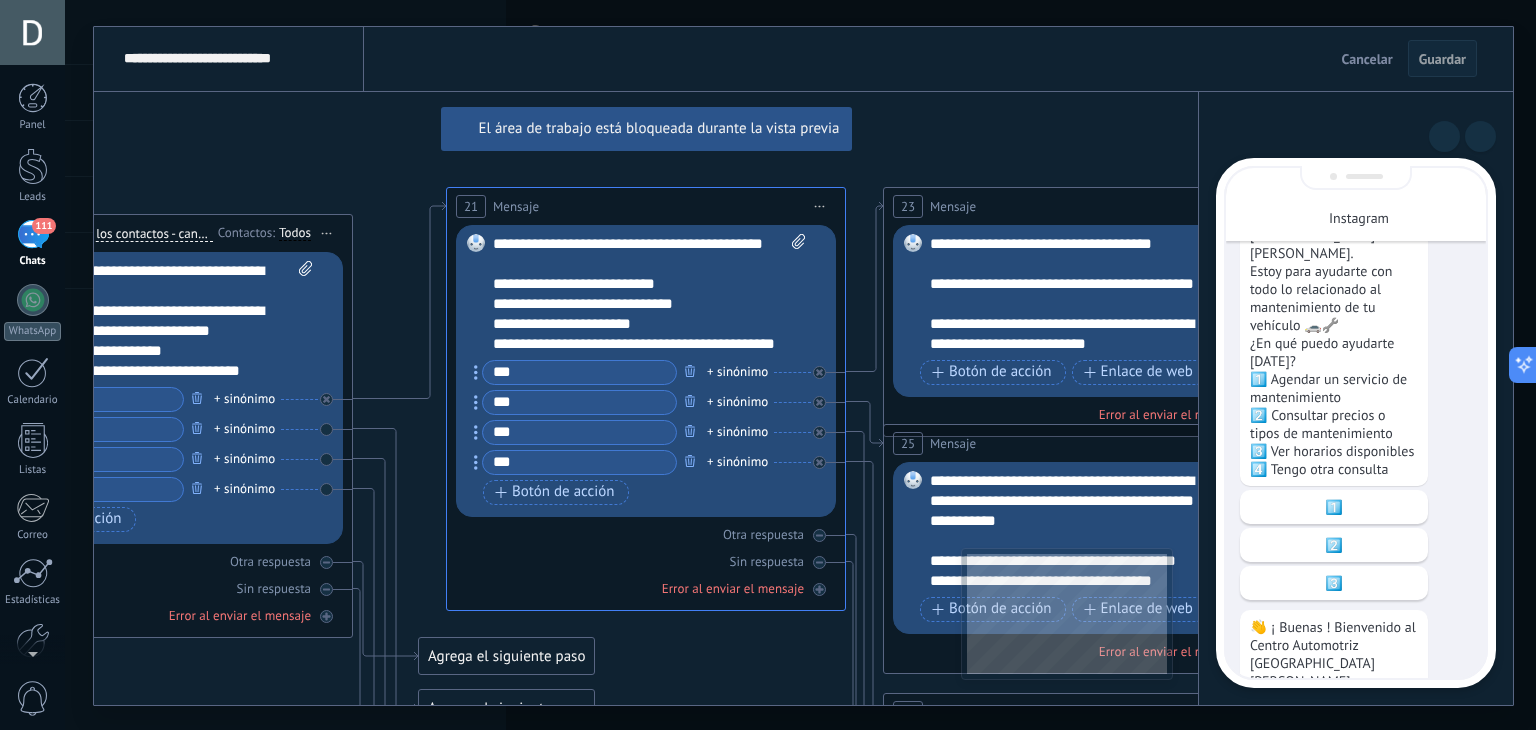 scroll, scrollTop: -1308, scrollLeft: 0, axis: vertical 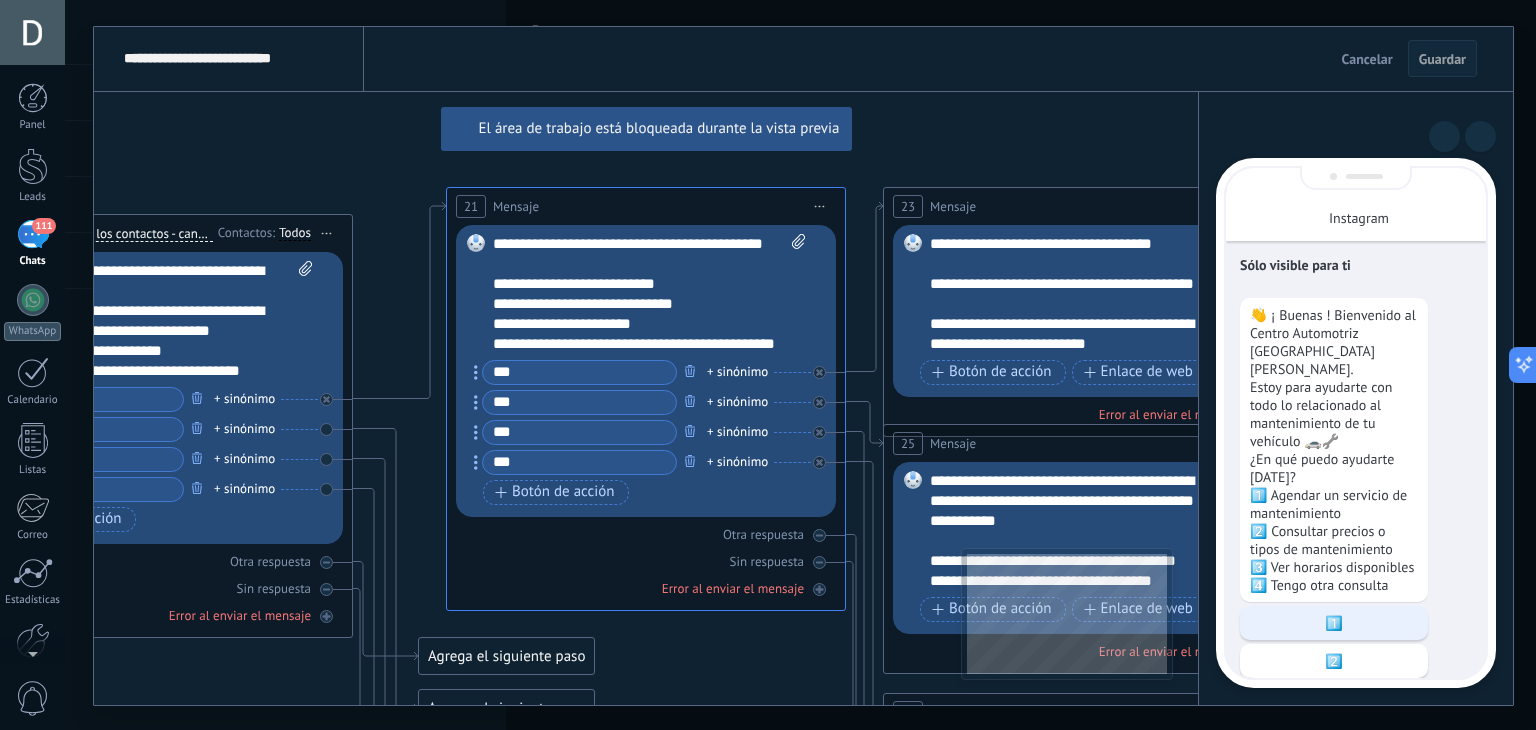 click on "1️⃣" at bounding box center (1334, 623) 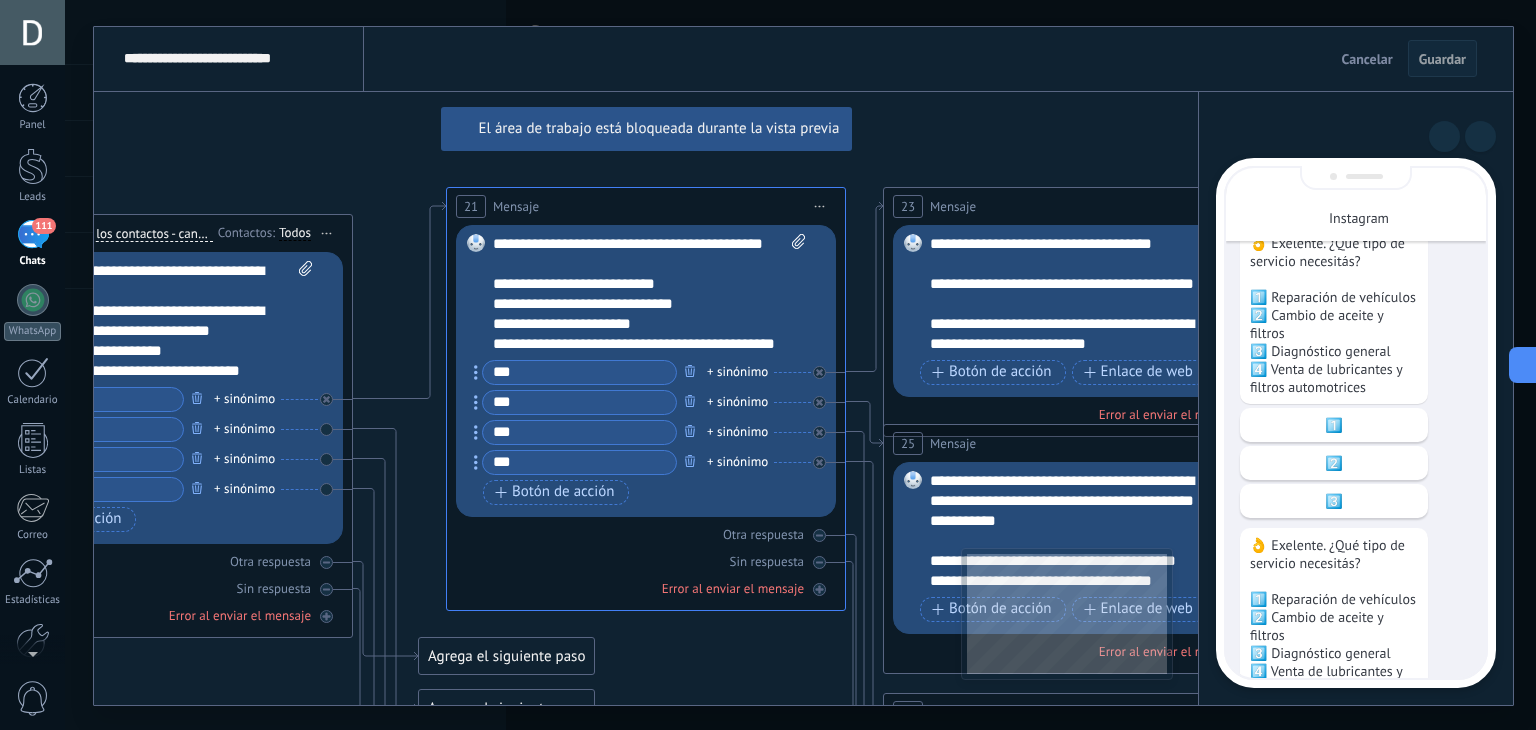 scroll, scrollTop: 0, scrollLeft: 0, axis: both 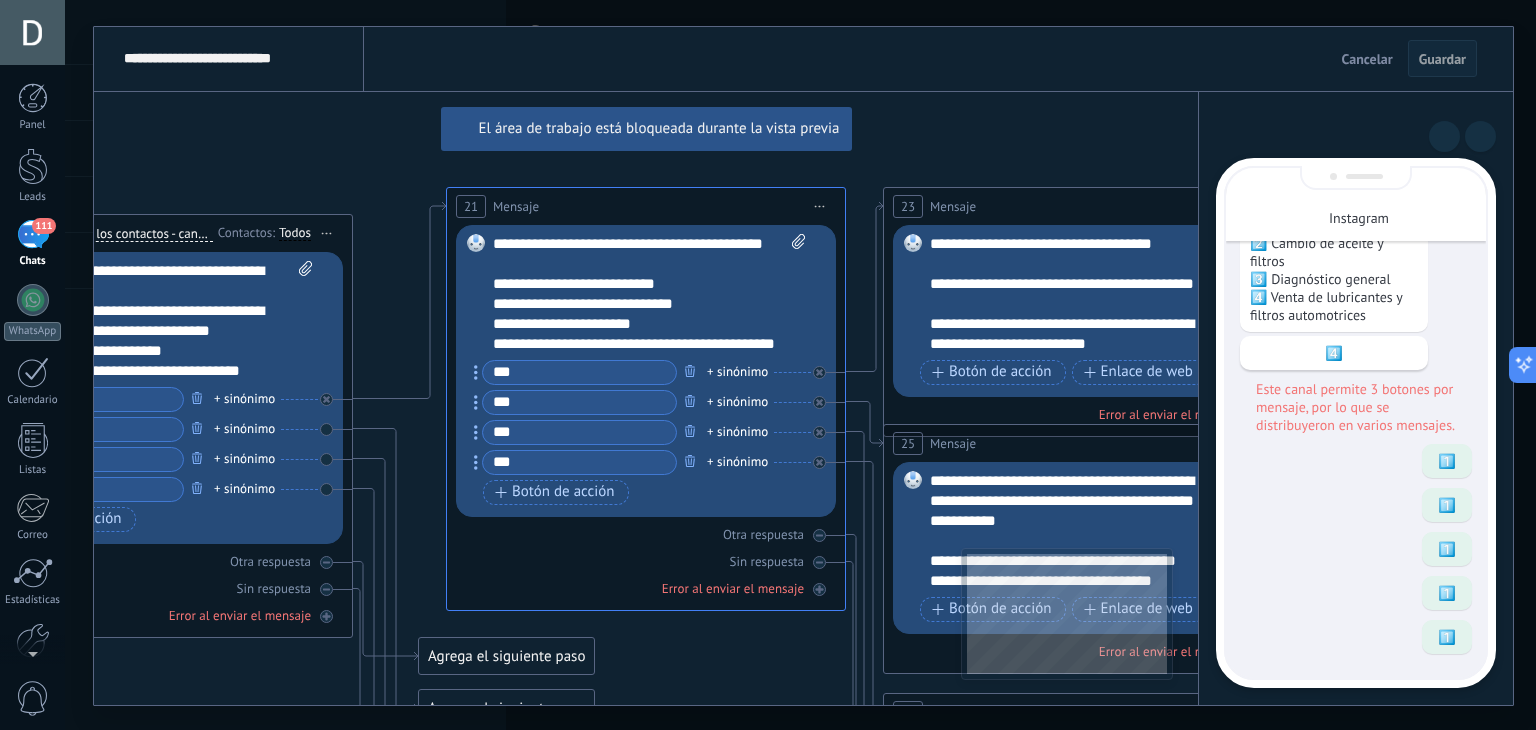 click on "**********" at bounding box center [803, 366] 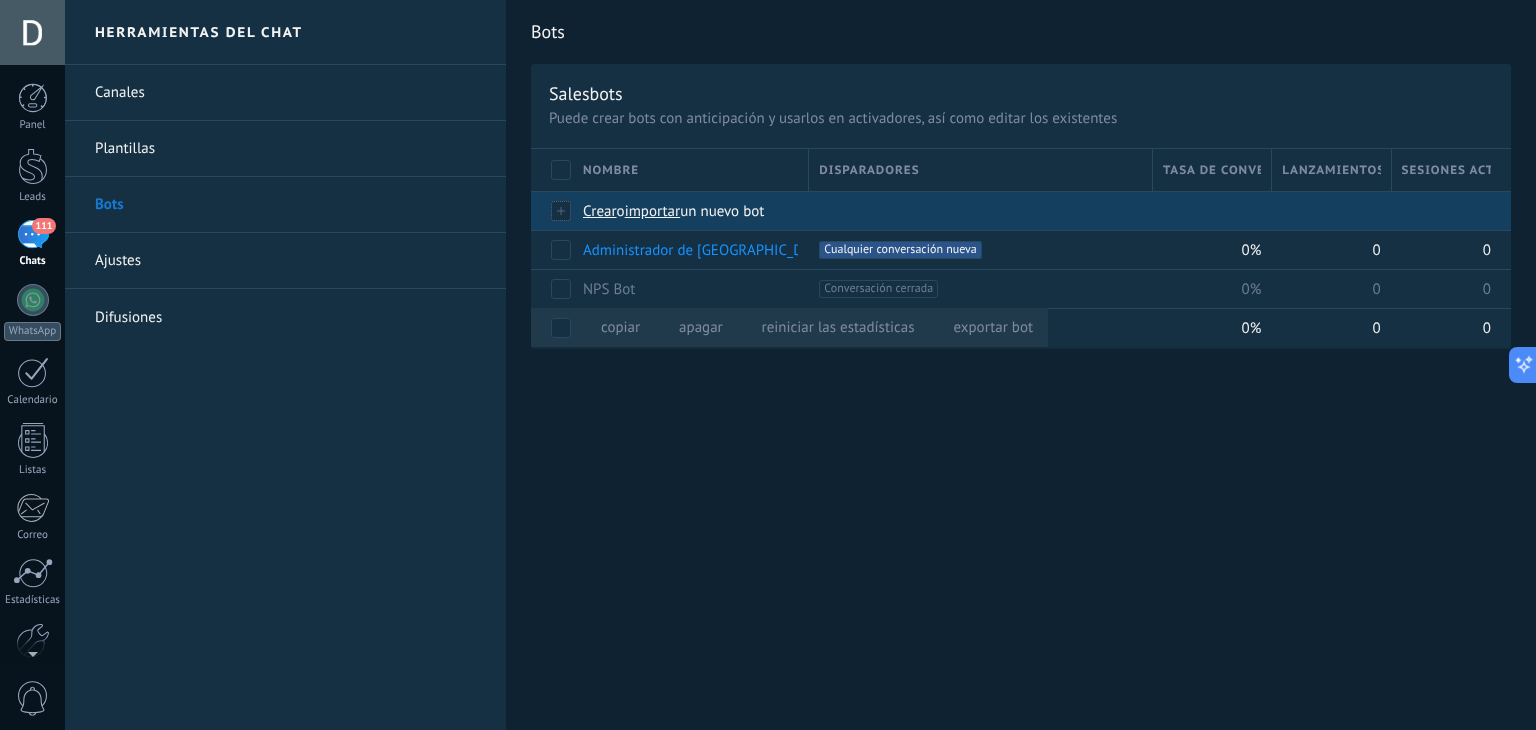 click on "importar" at bounding box center (653, 211) 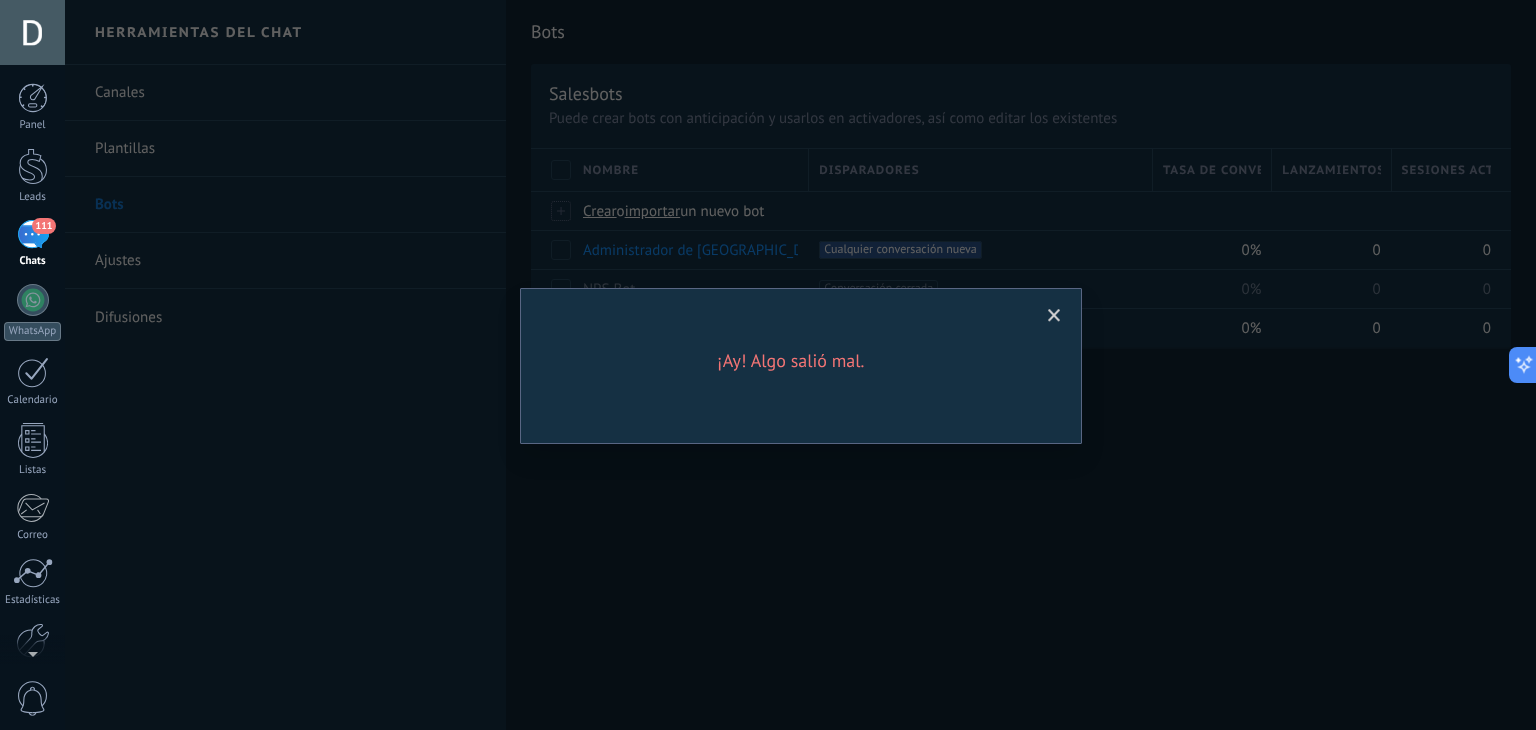 click at bounding box center [1054, 316] 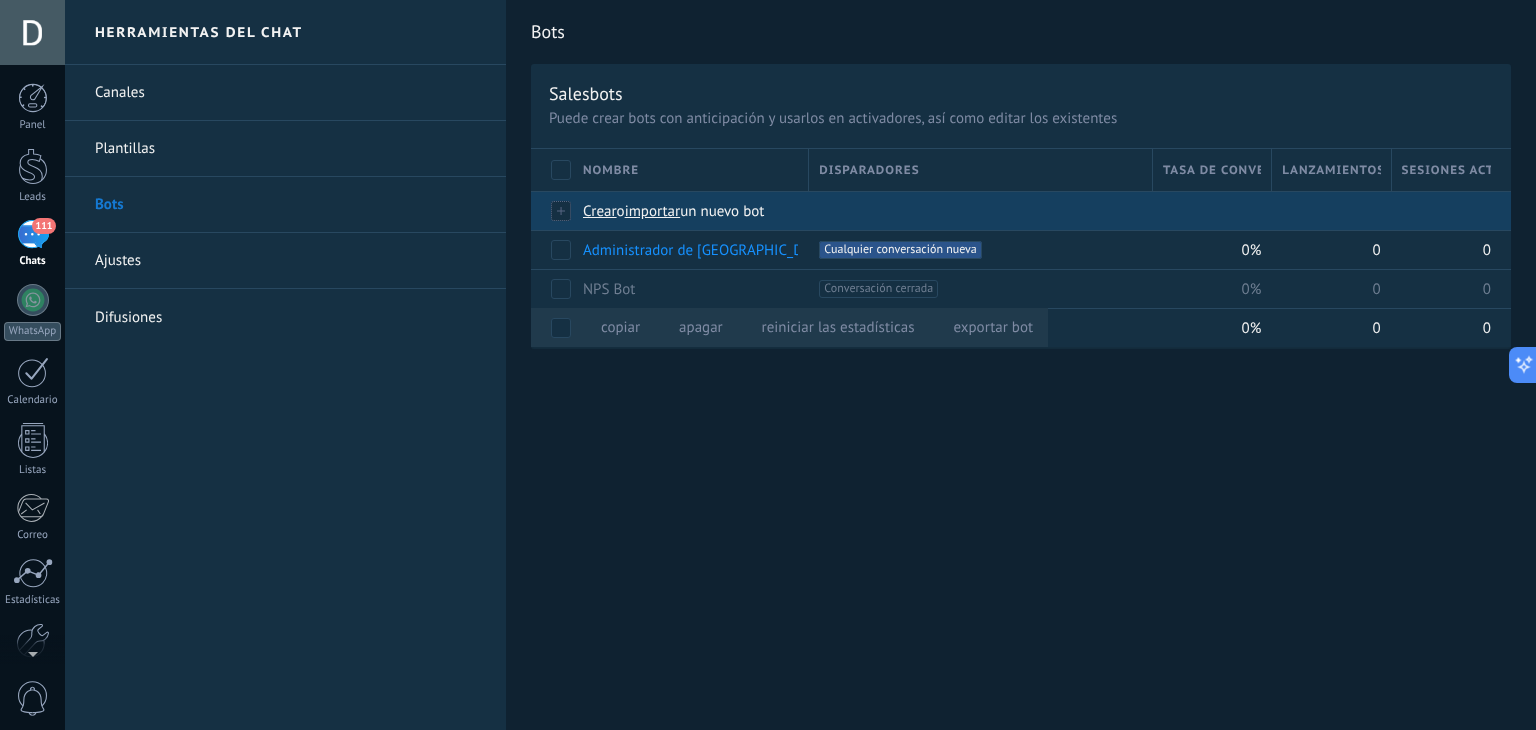 click on "importar" at bounding box center [653, 211] 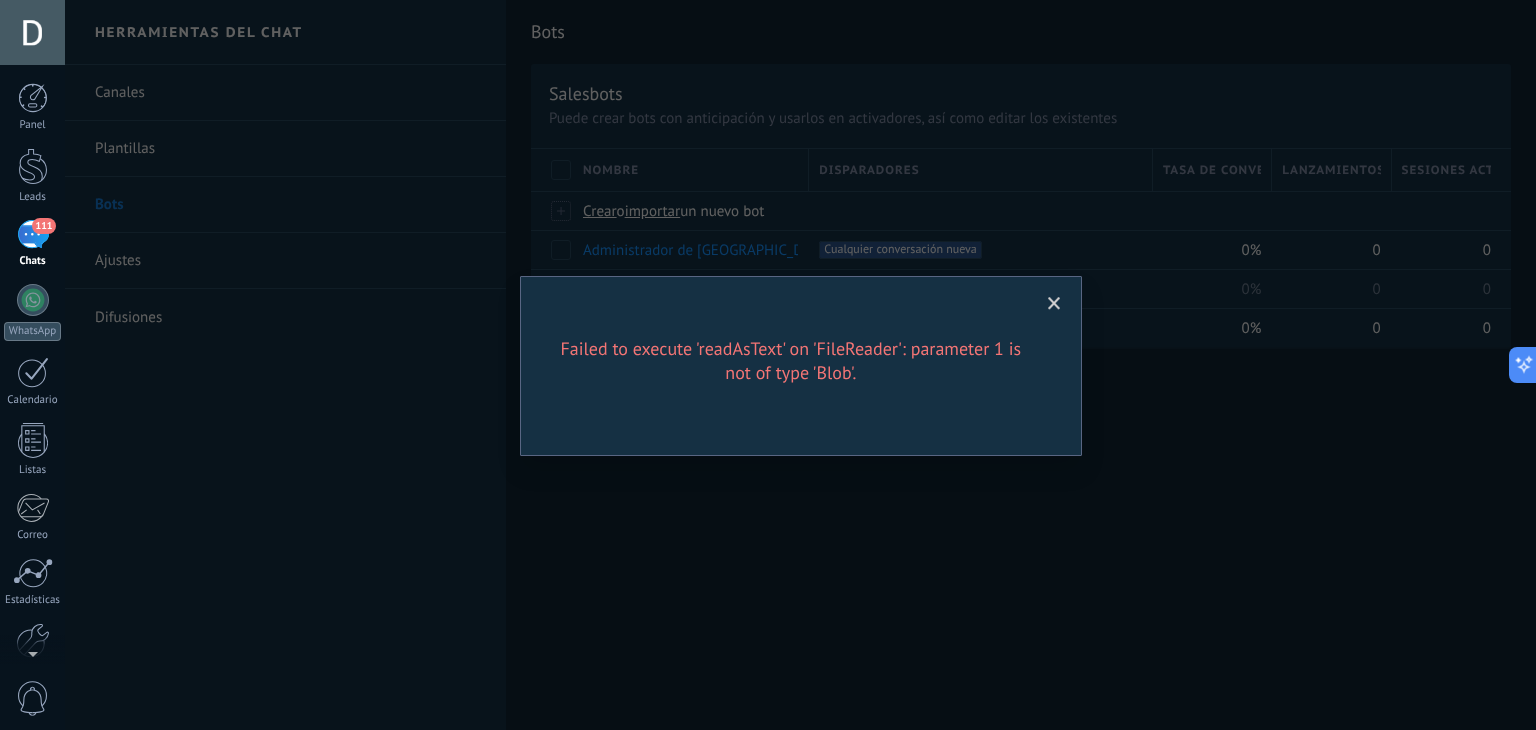 click at bounding box center (1054, 304) 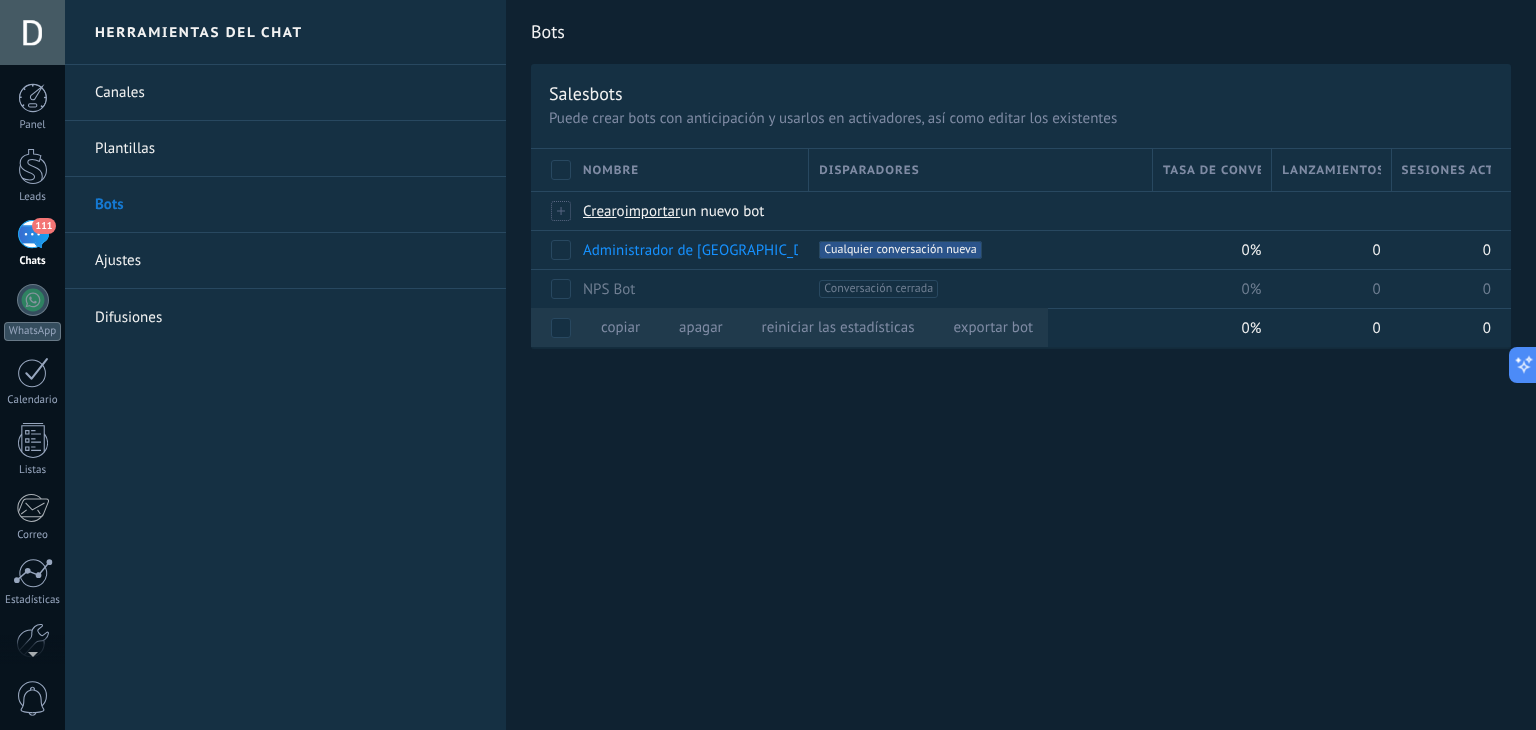 click on "Bots Salesbots Puede crear bots con anticipación y usarlos en activadores, así como editar los existentes Actualizar a Avanzado Nombre Disparadores Tasa de conversión Lanzamientos totales Sesiones activas        Crear  o  importar  un nuevo bot              Administrador de San Cayetano +1 Cualquier conversación nueva +0 0% 0 0        NPS Bot +1 Conversación cerrada +0 0% 0 0        copiar màs apagar màs reiniciar las estadísticas màs exportar bot màs TestBot +1 Cualquier conversación nueva +0 0% 0 0 Mostrar más avanzado Rastrear clics en links Reducir links largos y rastrear clics: cuando se habilita, los URLs que envías serán reemplazados con links de rastreo. Una vez clickeados, un evento se registrará en el feed del lead. Abajo seleccione las fuentes que utilizan esta característica WhatsApp Business Potenciar la IA Detecta las intenciones de un cliente a partir de las palabras claves que utilizan, y envía automáticamente una plantilla de chat o ejecuta un salesbot.  Intención" at bounding box center [1021, 365] 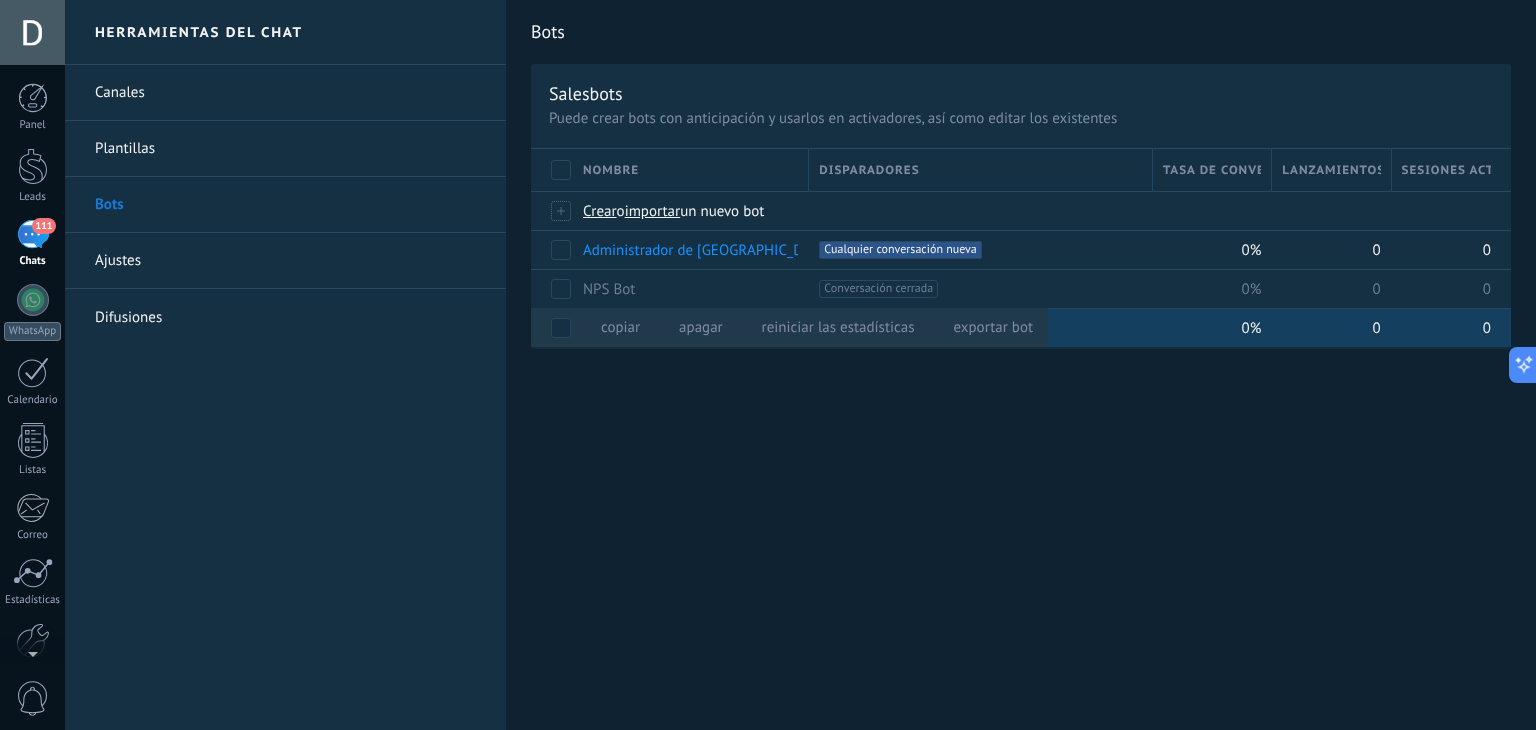 click on "+1 Cualquier conversación nueva +0" at bounding box center [980, 328] 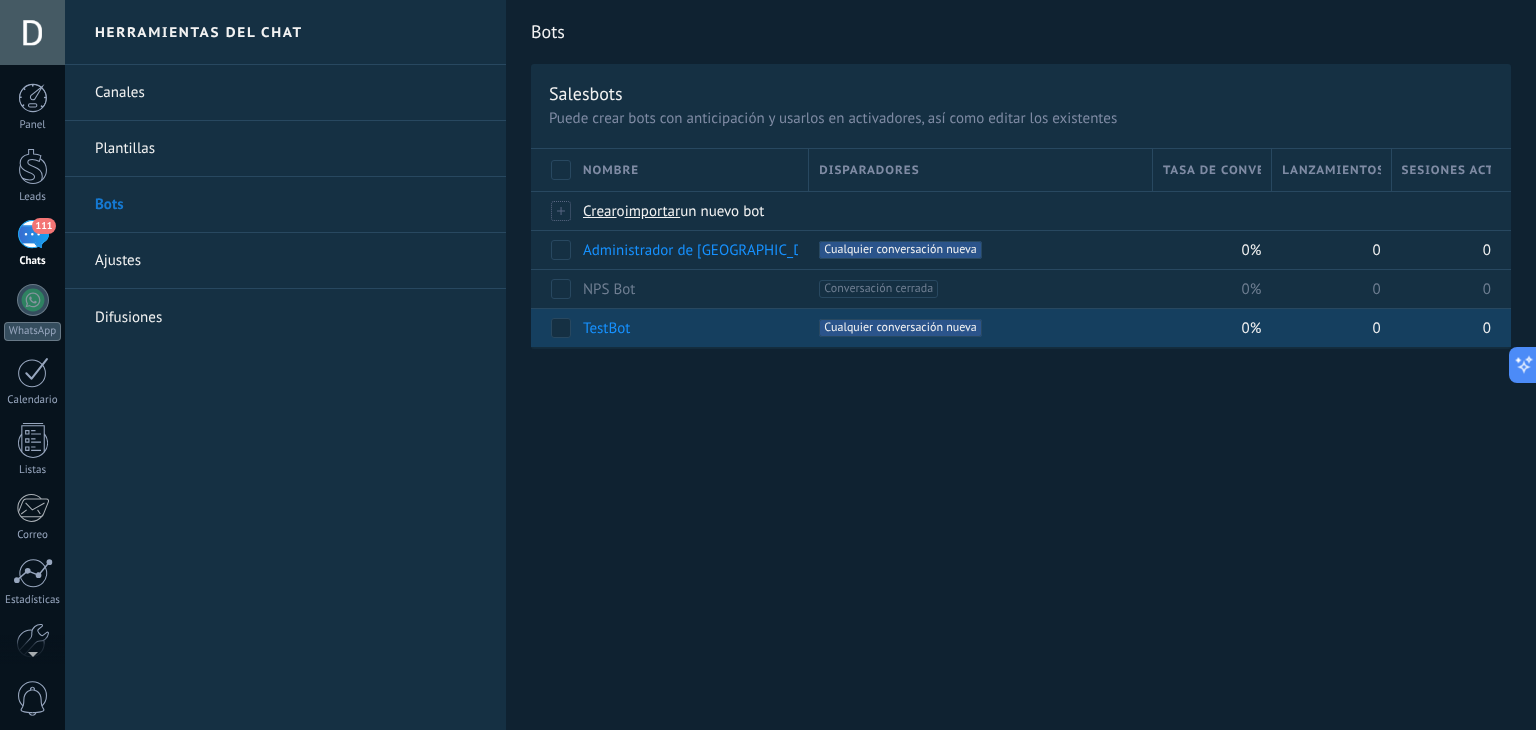 click on "TestBot" at bounding box center (606, 328) 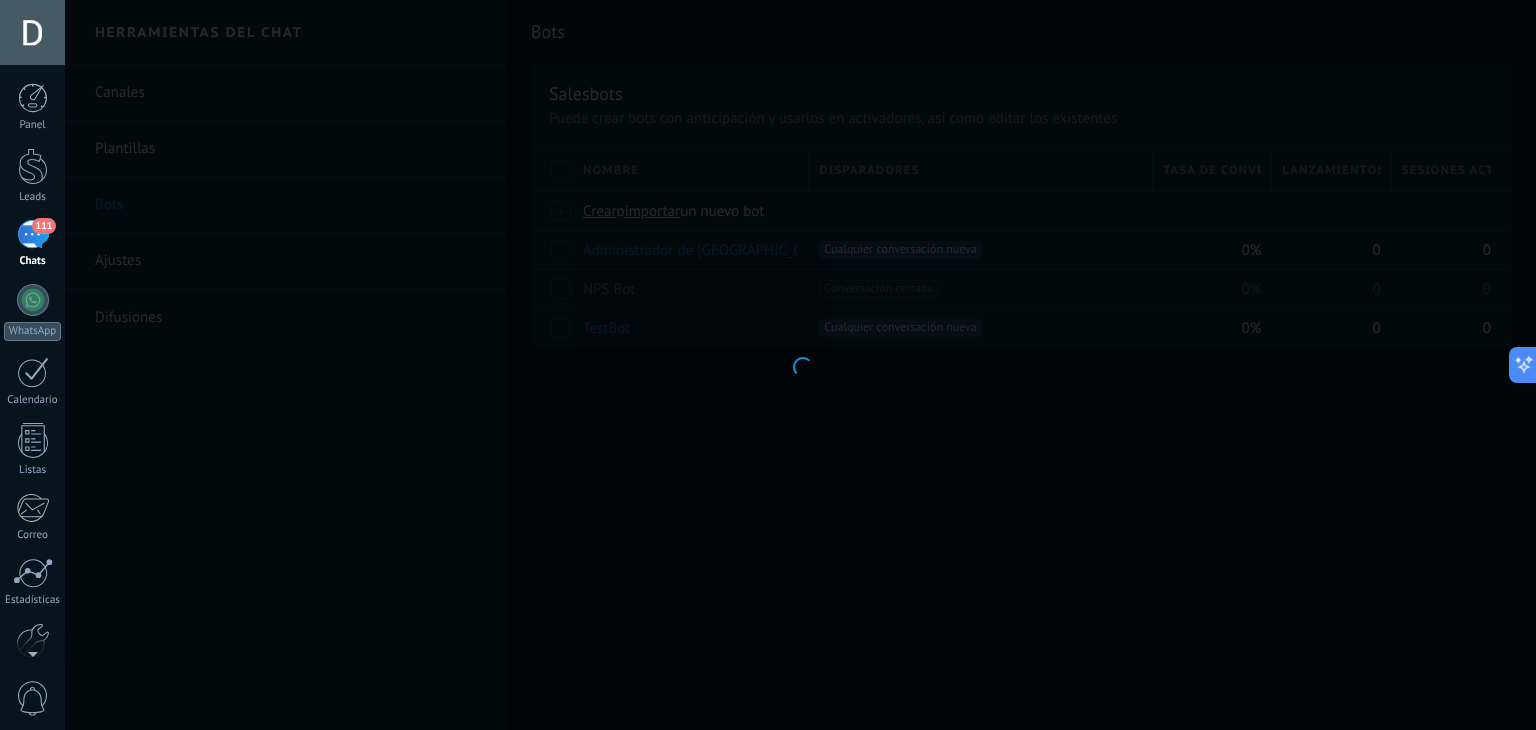 type on "*******" 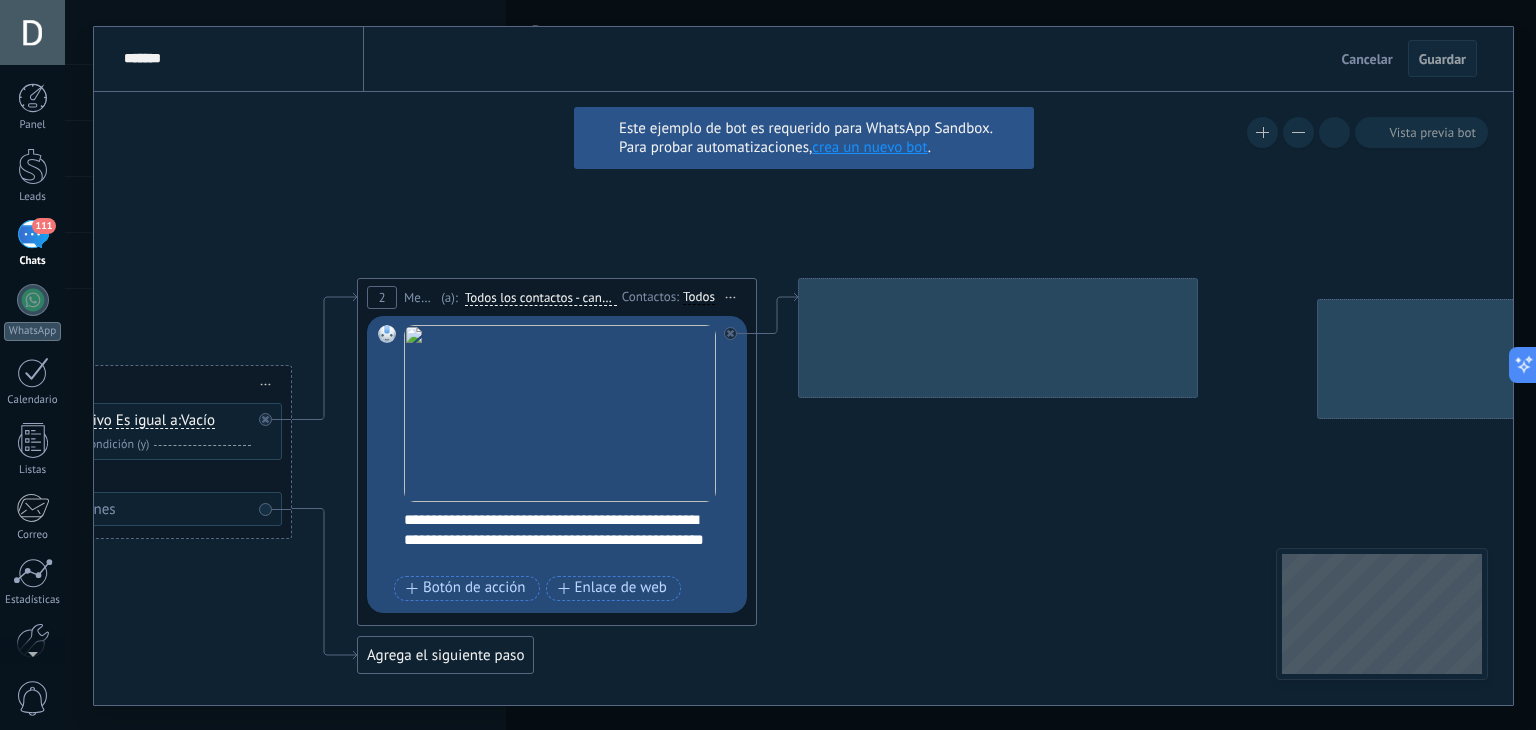 click on "Cancelar" at bounding box center (1367, 59) 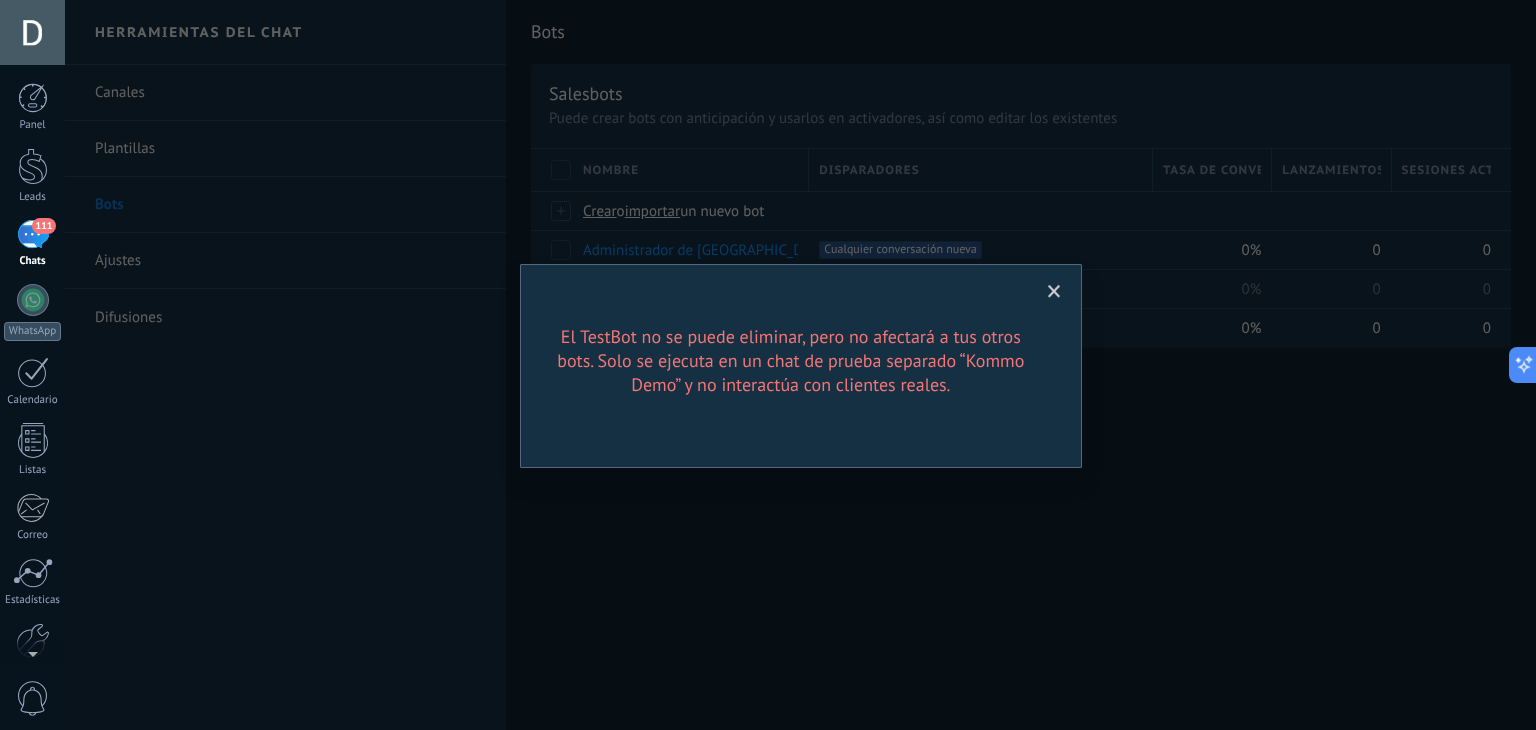 click at bounding box center [1054, 292] 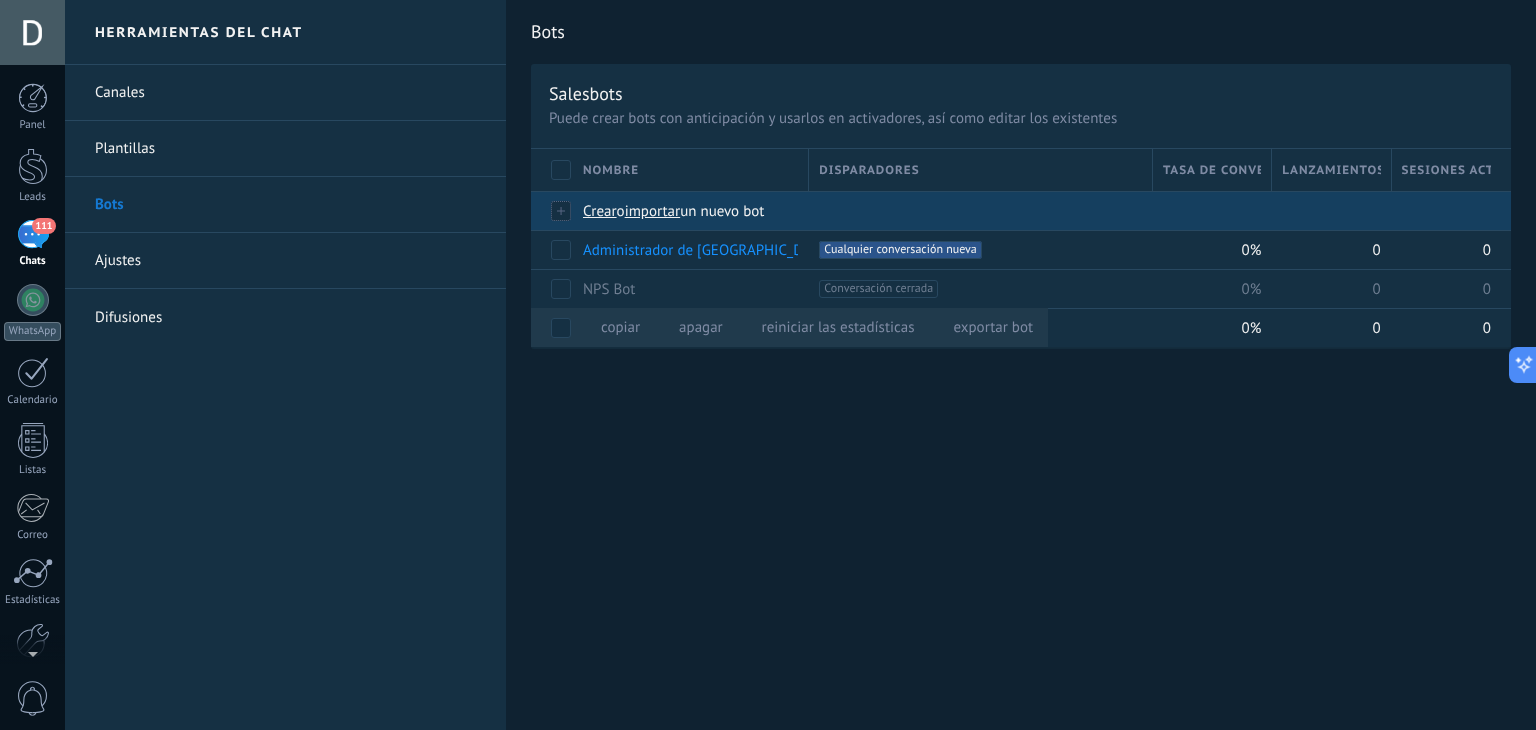 click on "Crear" at bounding box center (600, 211) 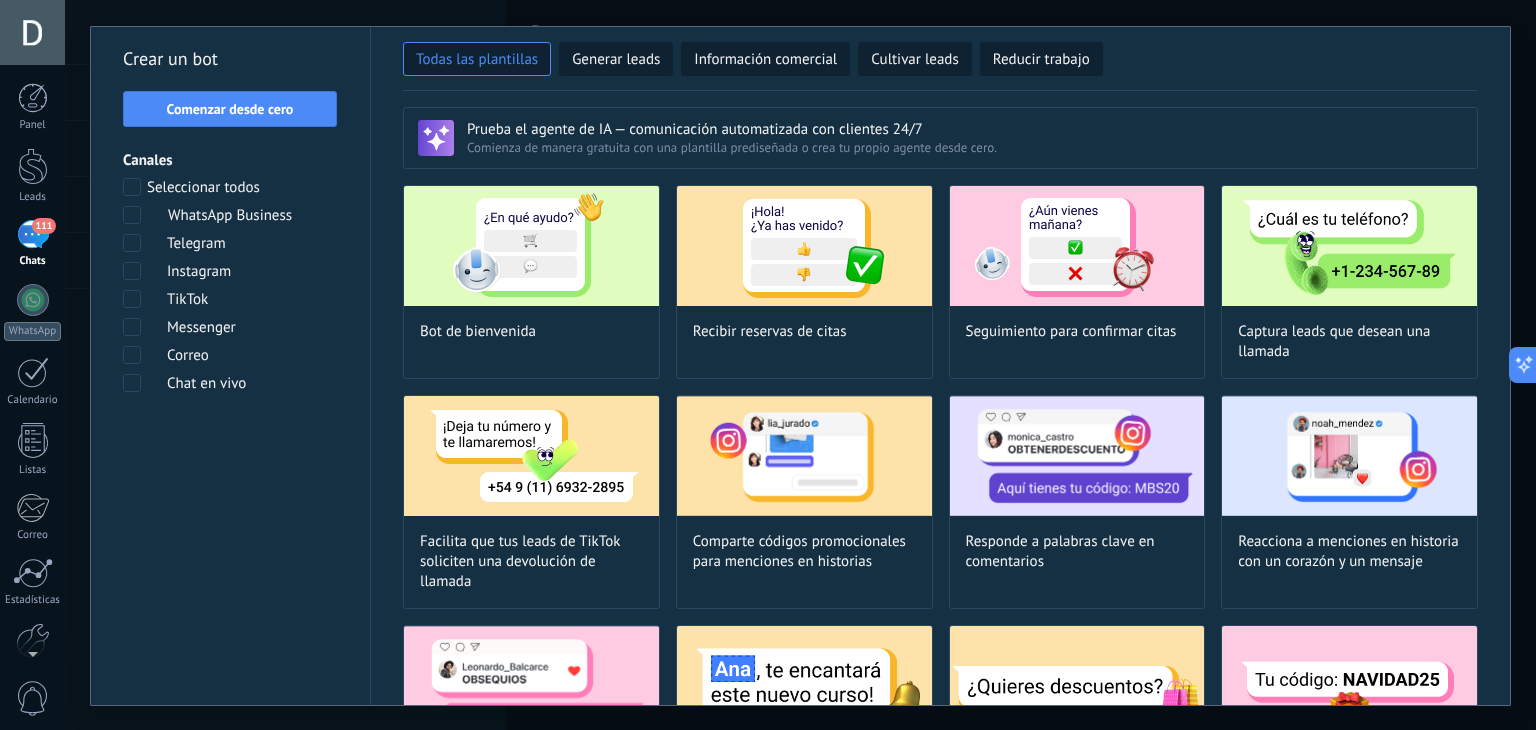 click at bounding box center [132, 187] 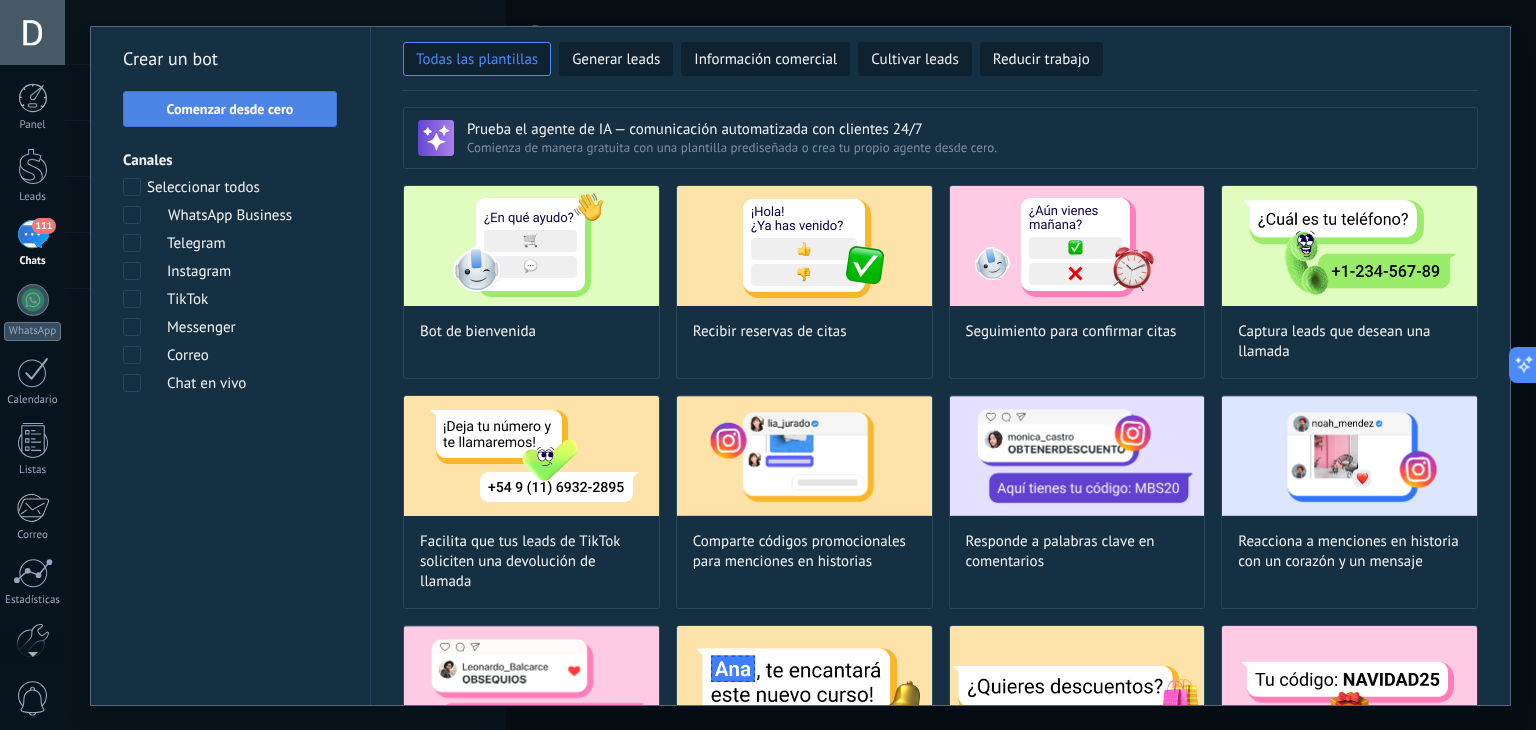 click on "Comenzar desde cero" at bounding box center [230, 109] 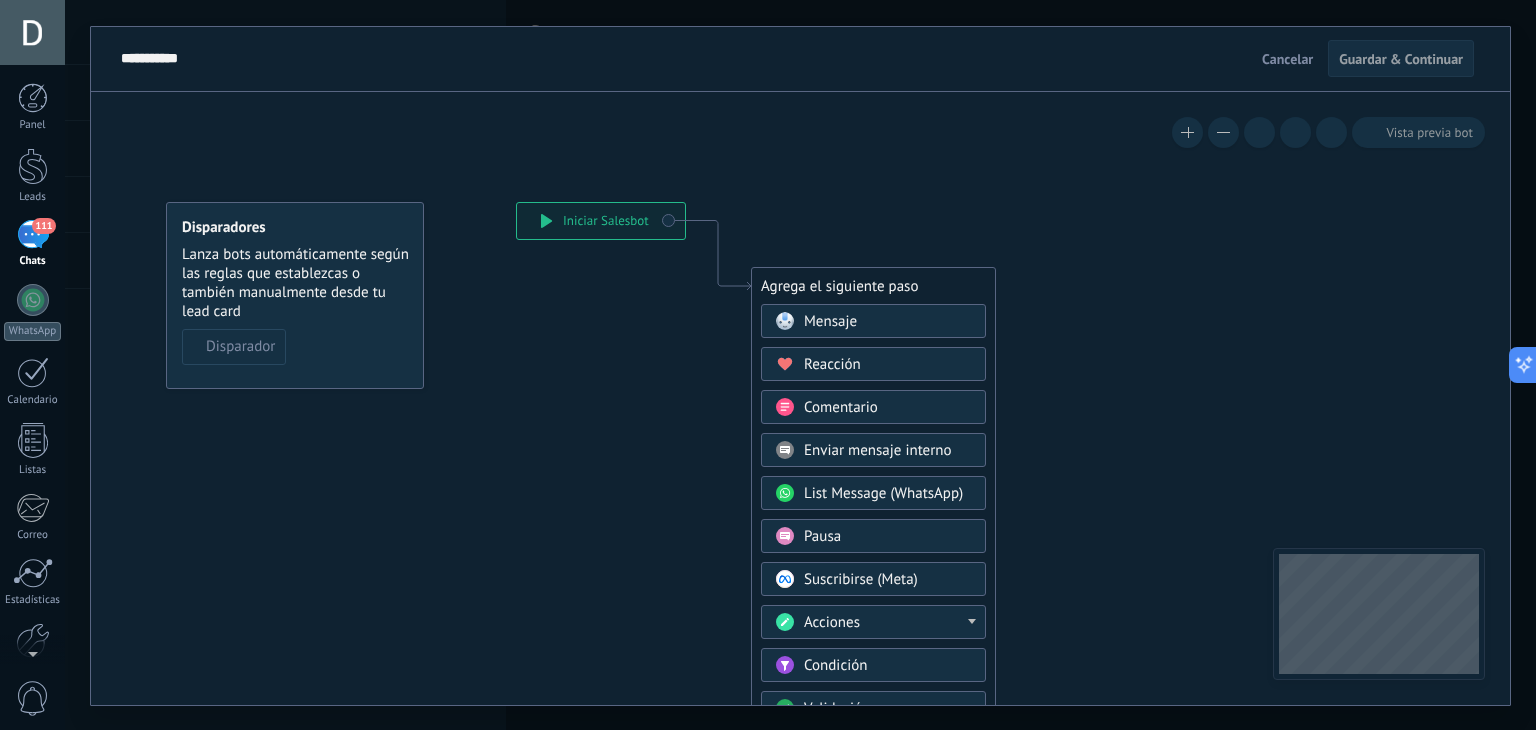 click on "Guardar & Continuar" at bounding box center (1401, 59) 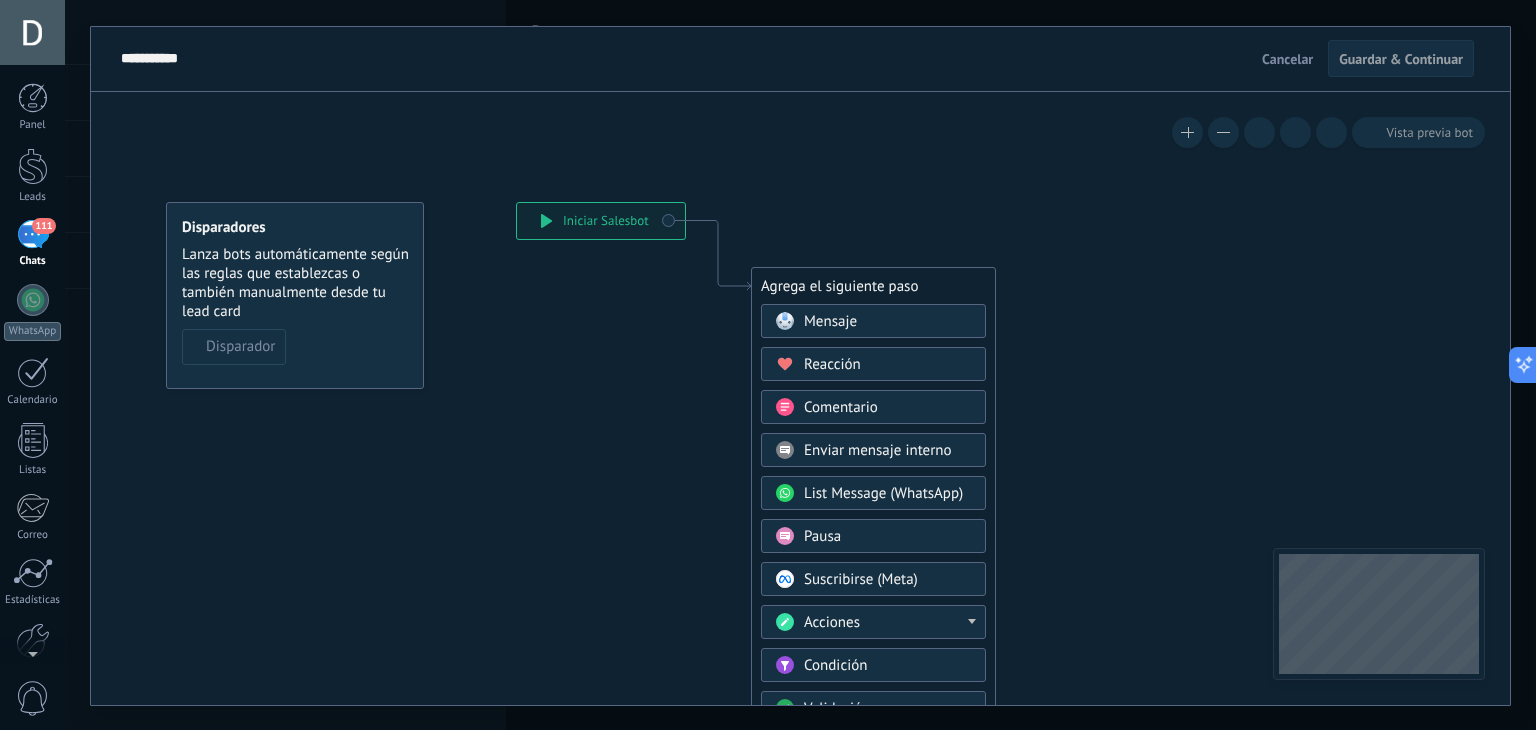 click on "Guardar & Continuar" at bounding box center [1401, 59] 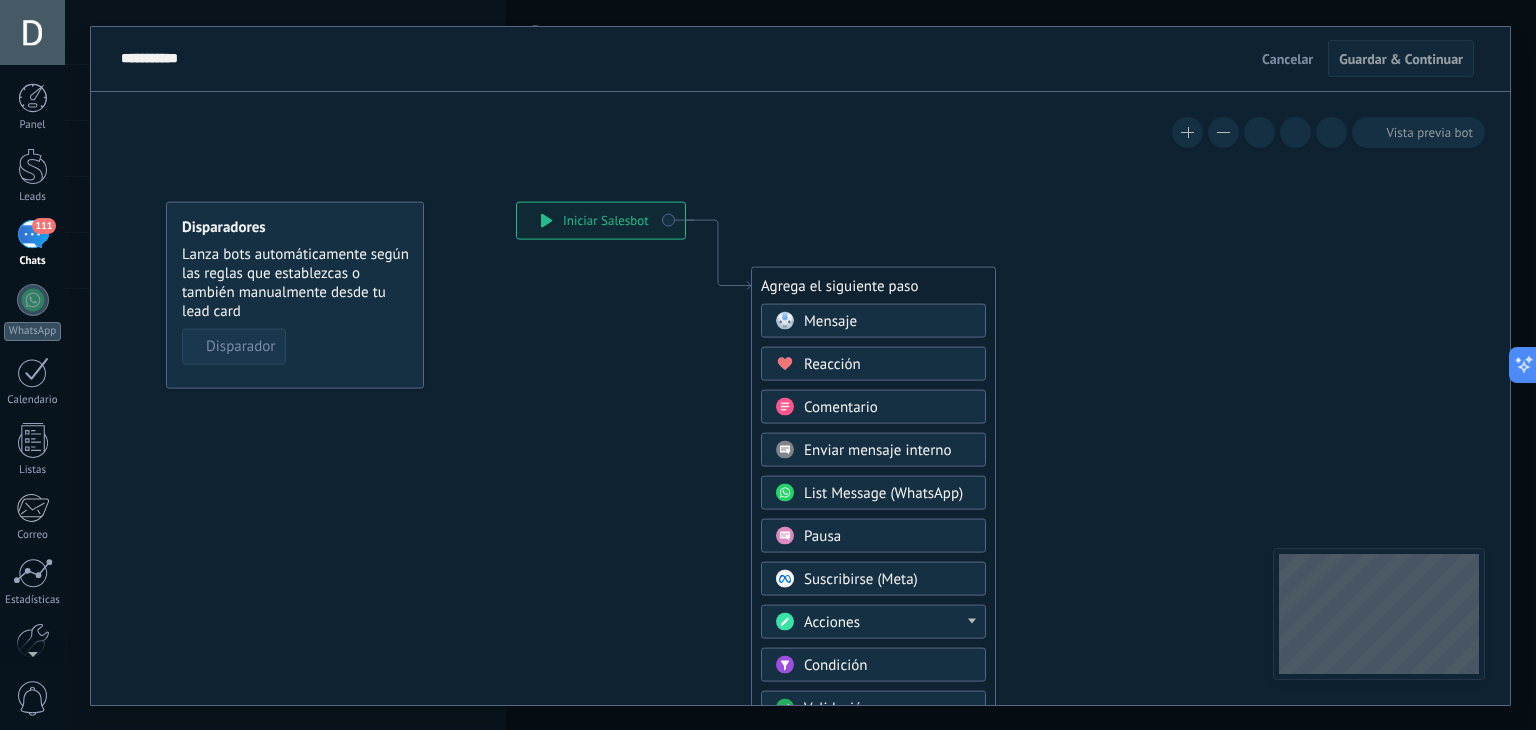 click on "Disparador" at bounding box center [240, 346] 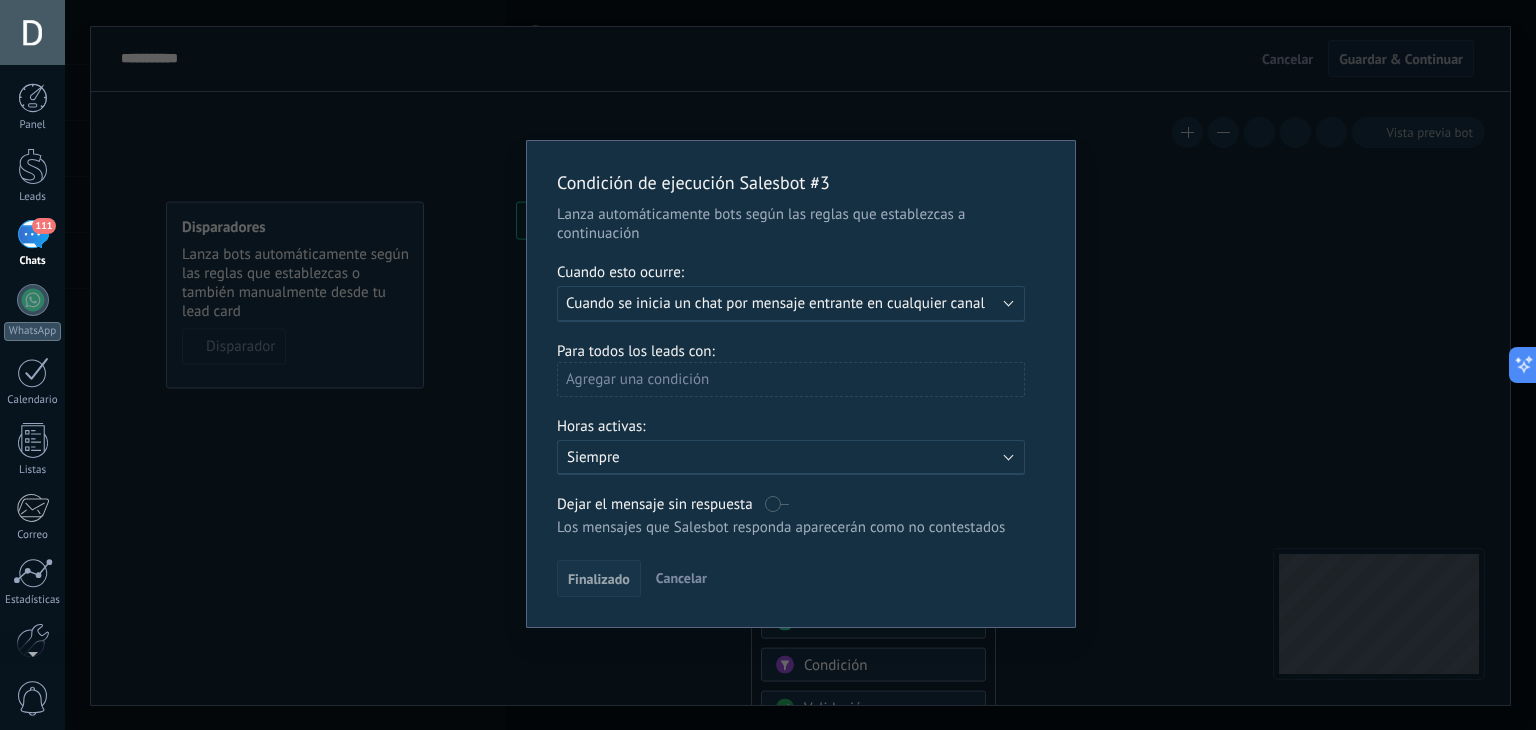 click on "Finalizado" at bounding box center [599, 579] 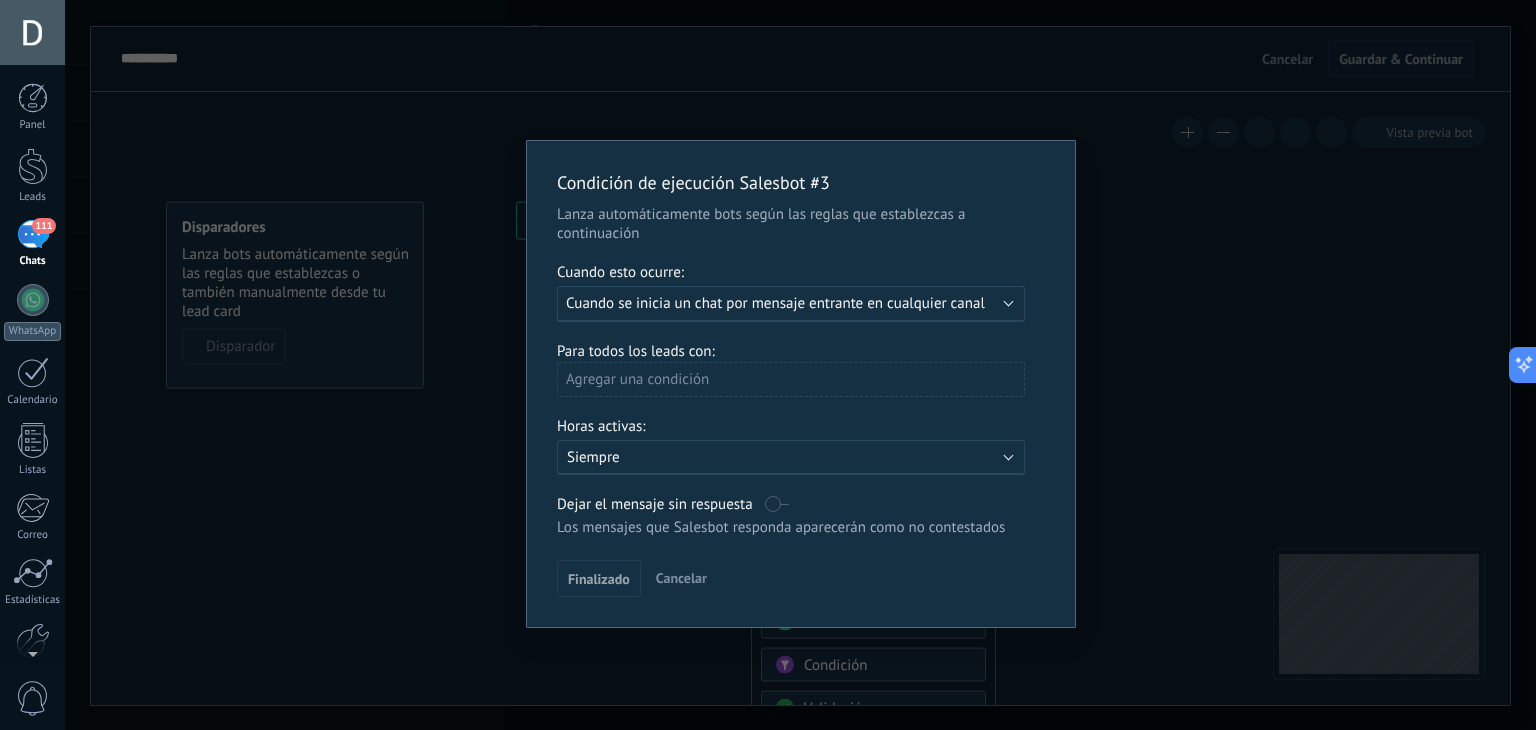click on "Agregar una condición" at bounding box center (791, 379) 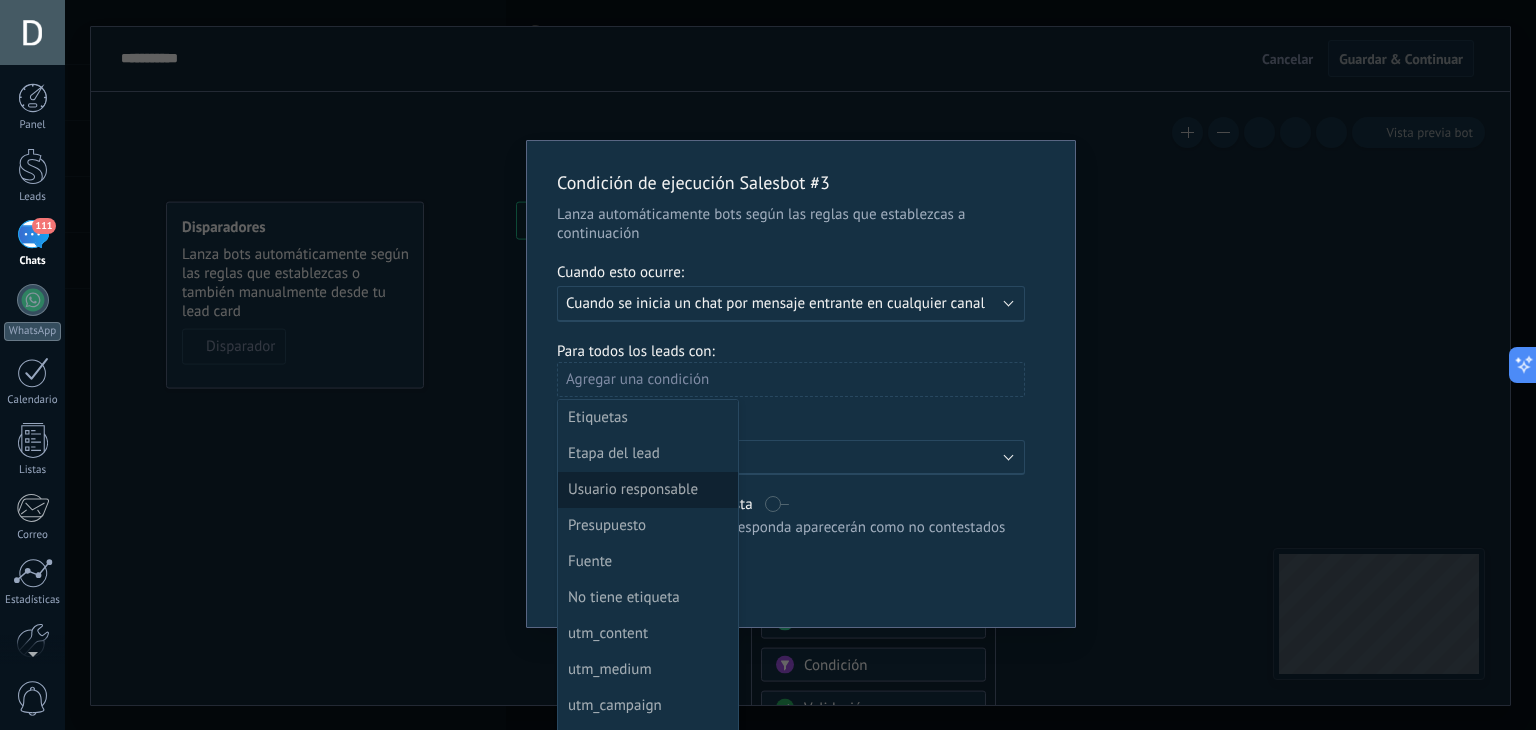 scroll, scrollTop: 216, scrollLeft: 0, axis: vertical 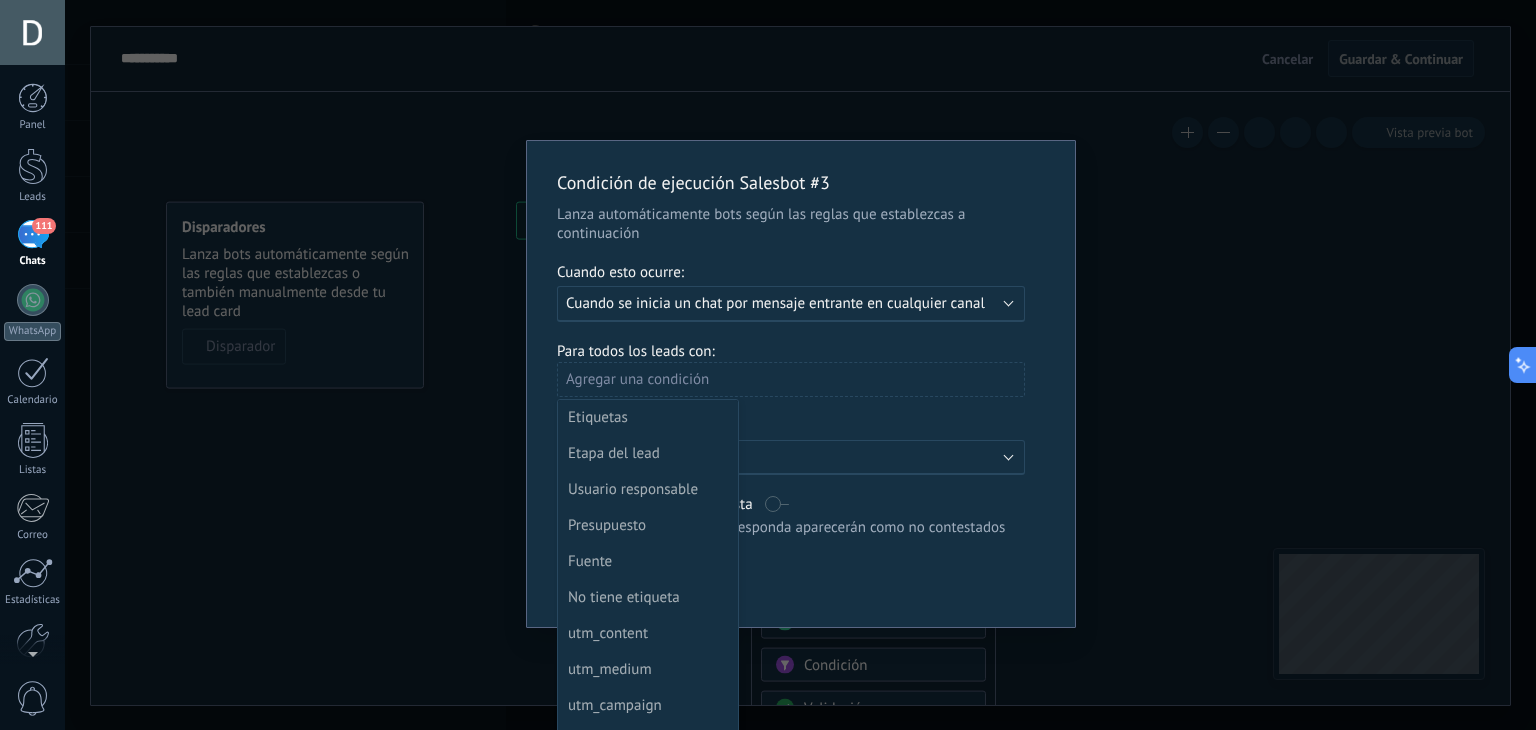 click at bounding box center (801, 384) 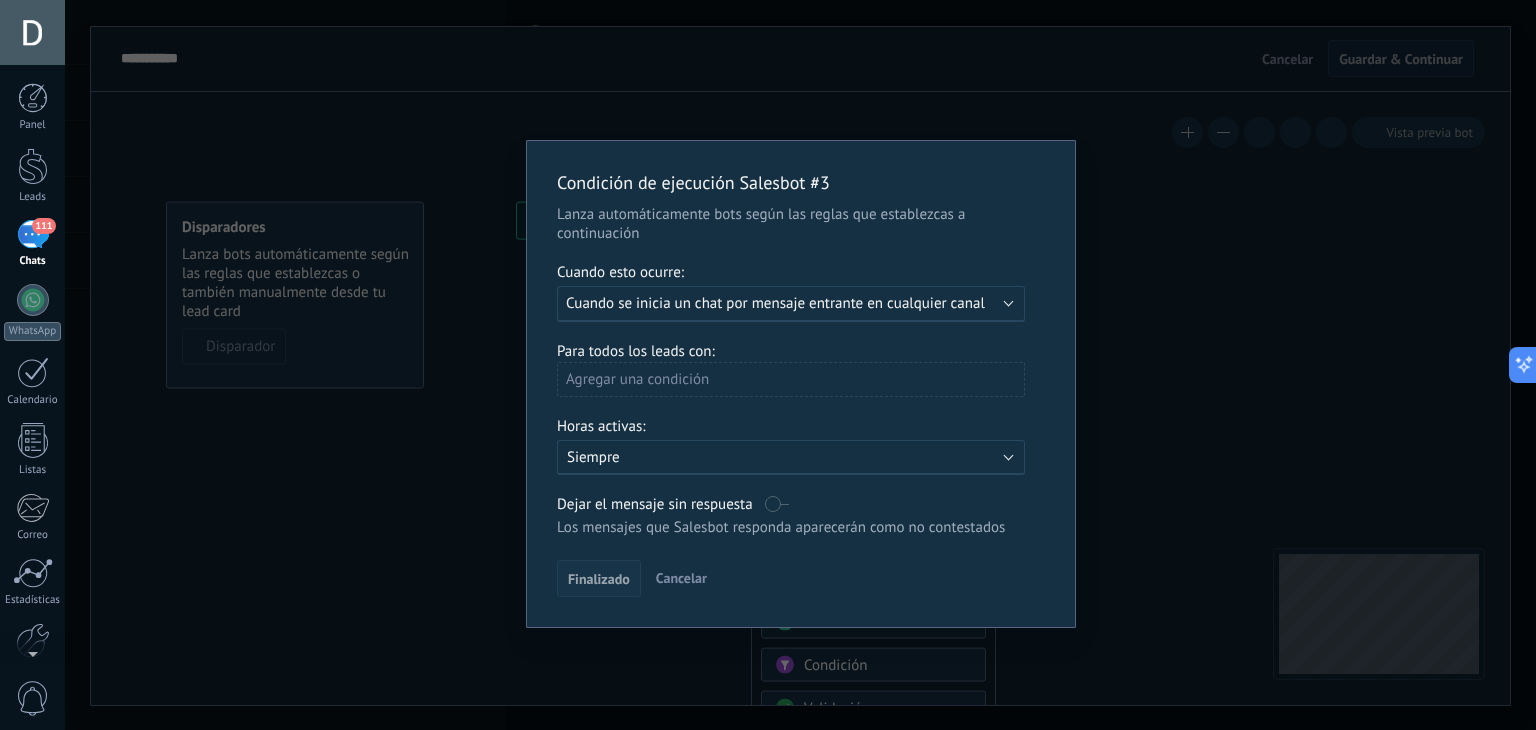 type 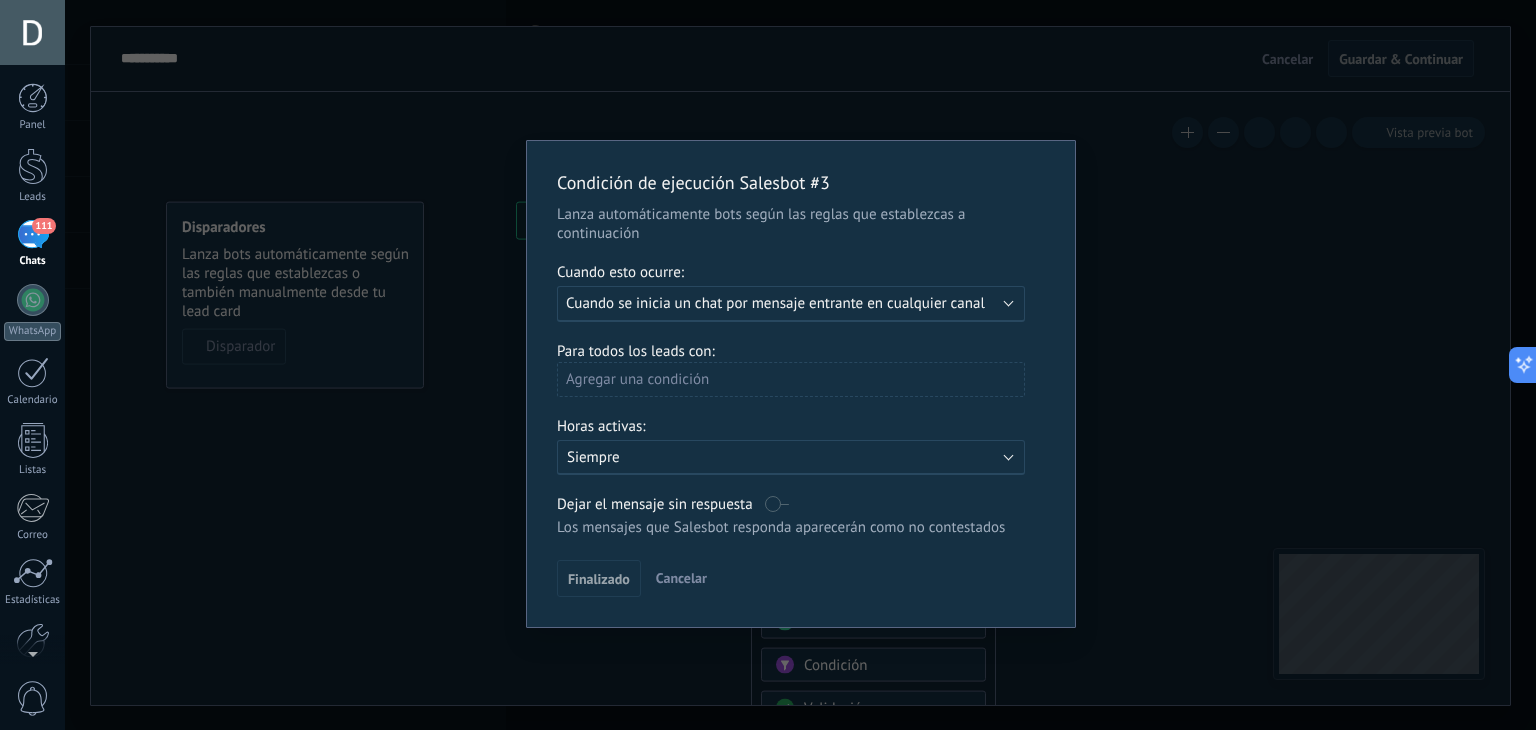 click on "Cancelar" at bounding box center [681, 578] 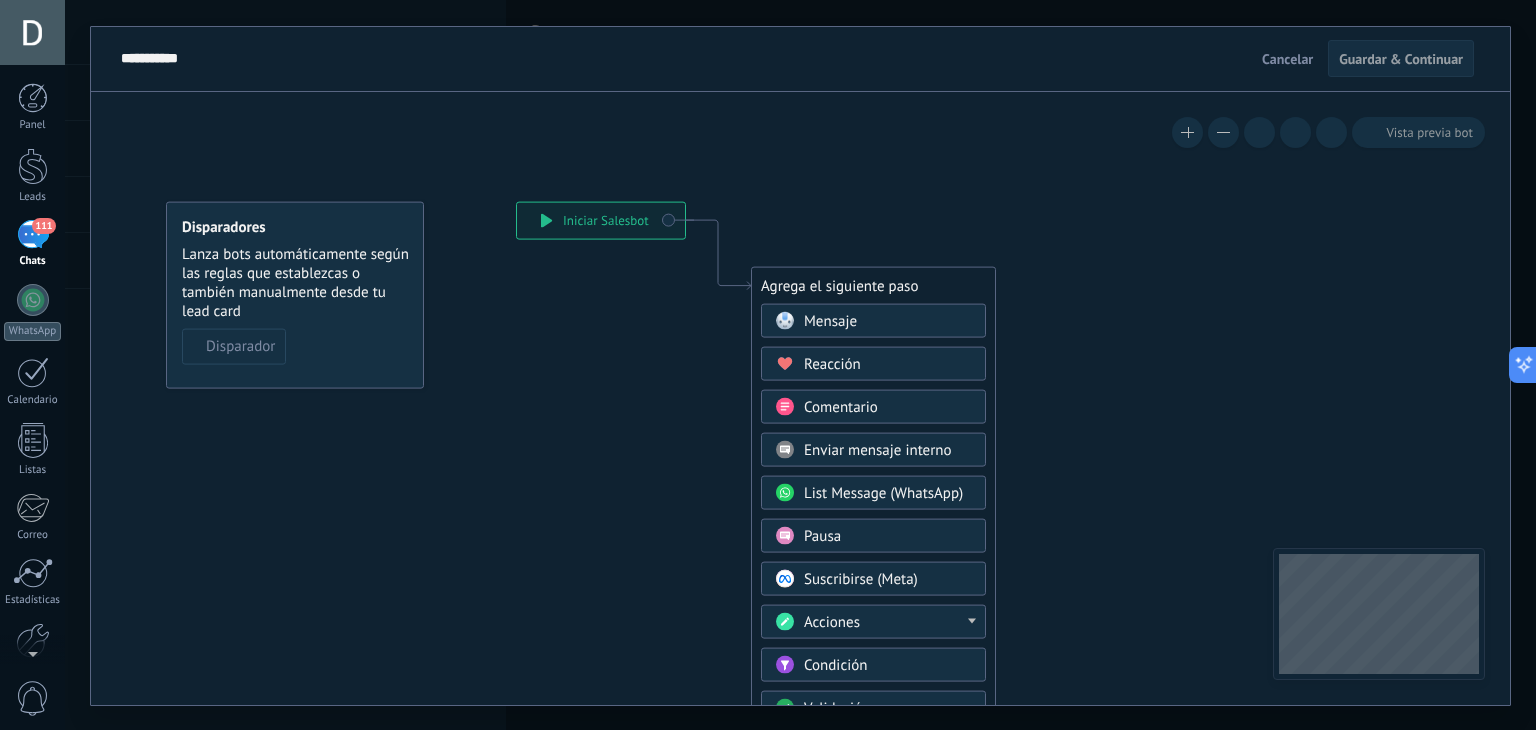 click on "Guardar & Continuar" at bounding box center (1401, 59) 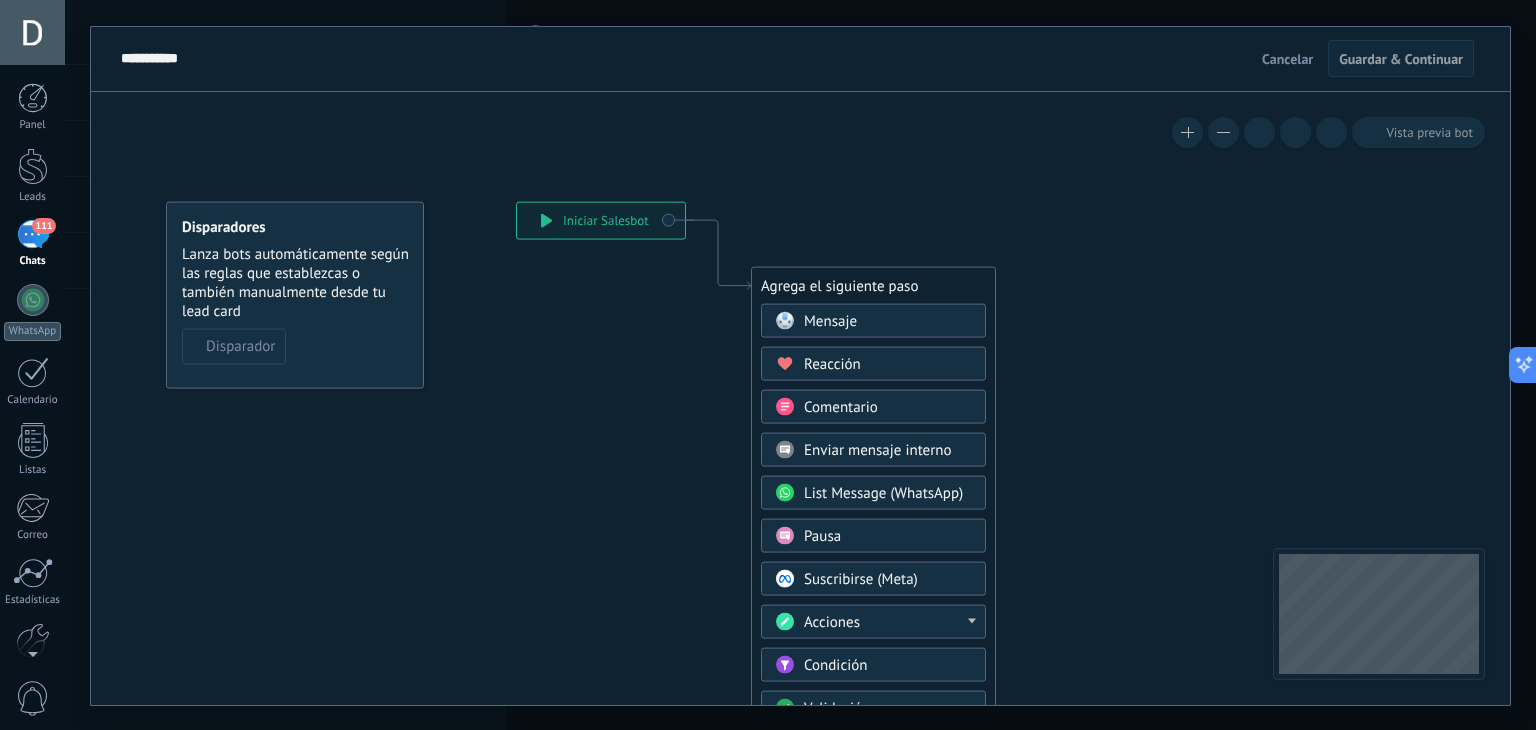 drag, startPoint x: 1371, startPoint y: 58, endPoint x: 1294, endPoint y: 58, distance: 77 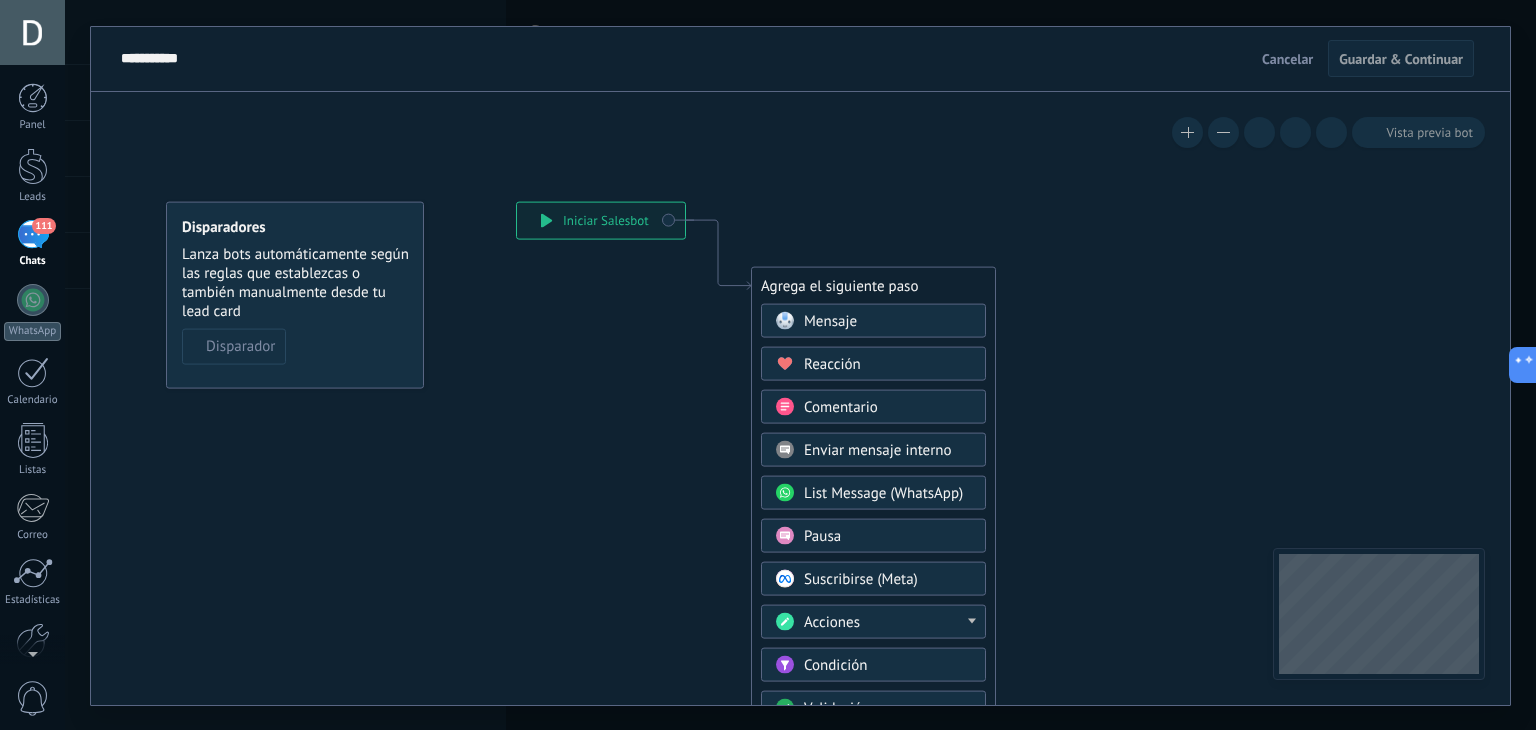 click on "Cancelar" at bounding box center (1287, 59) 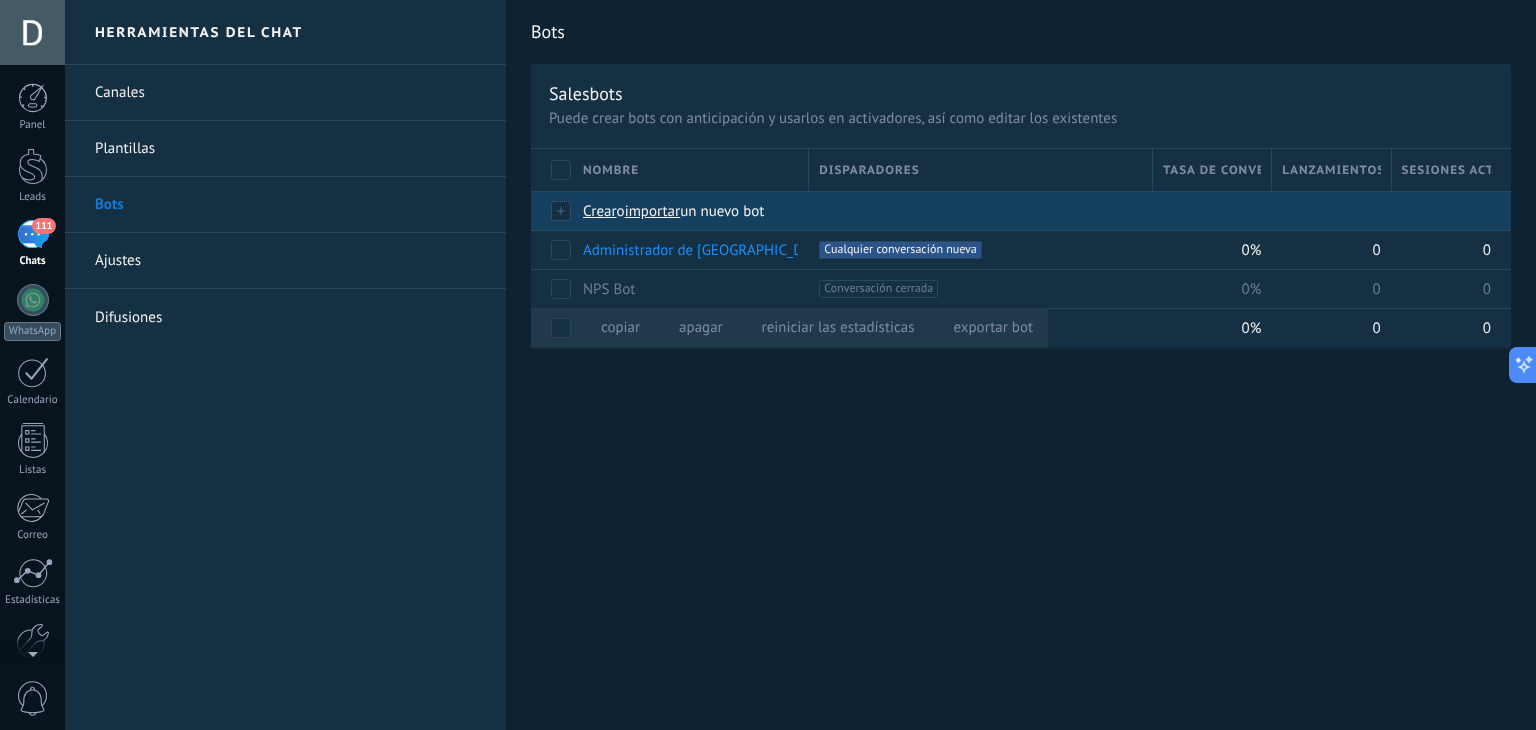 click on "importar" at bounding box center (653, 211) 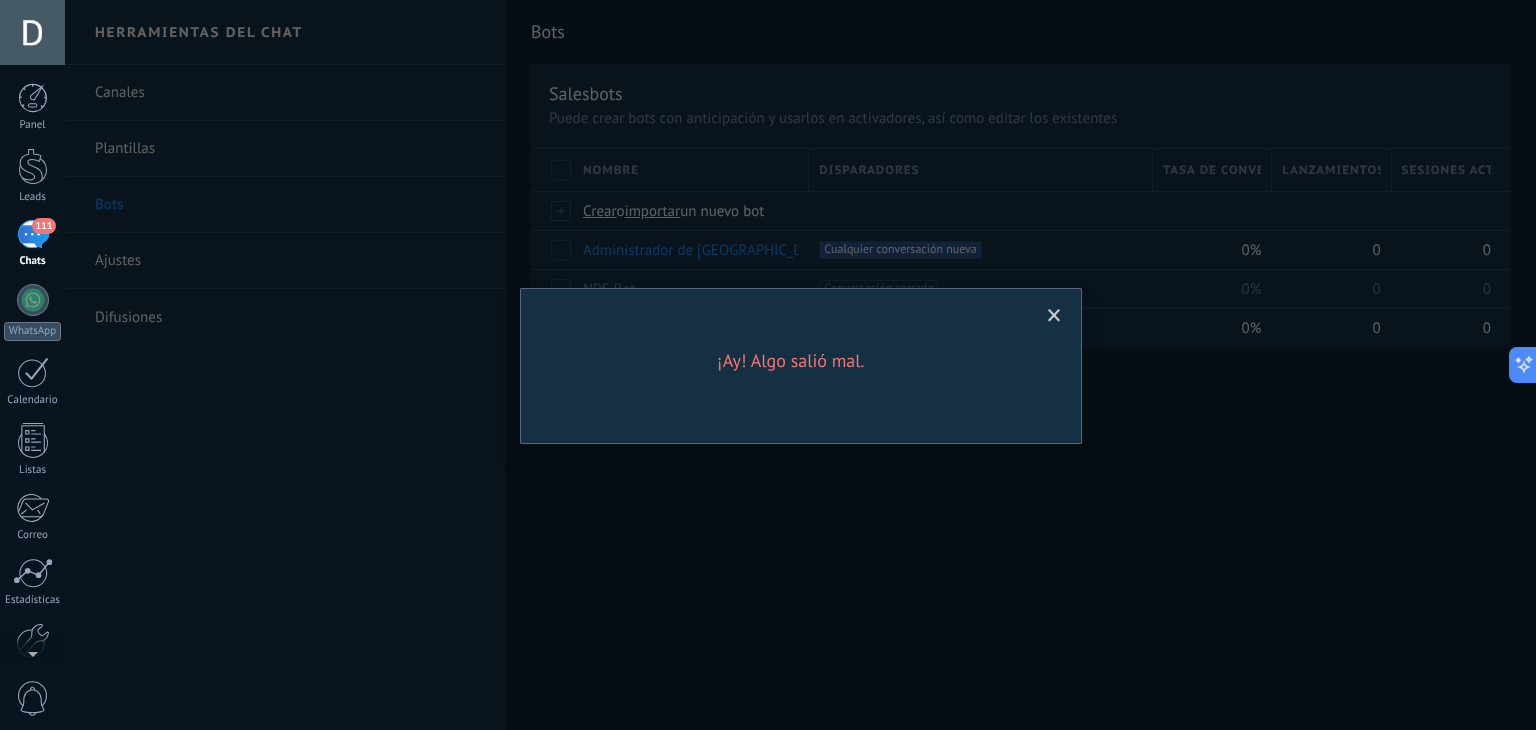 click at bounding box center (1054, 316) 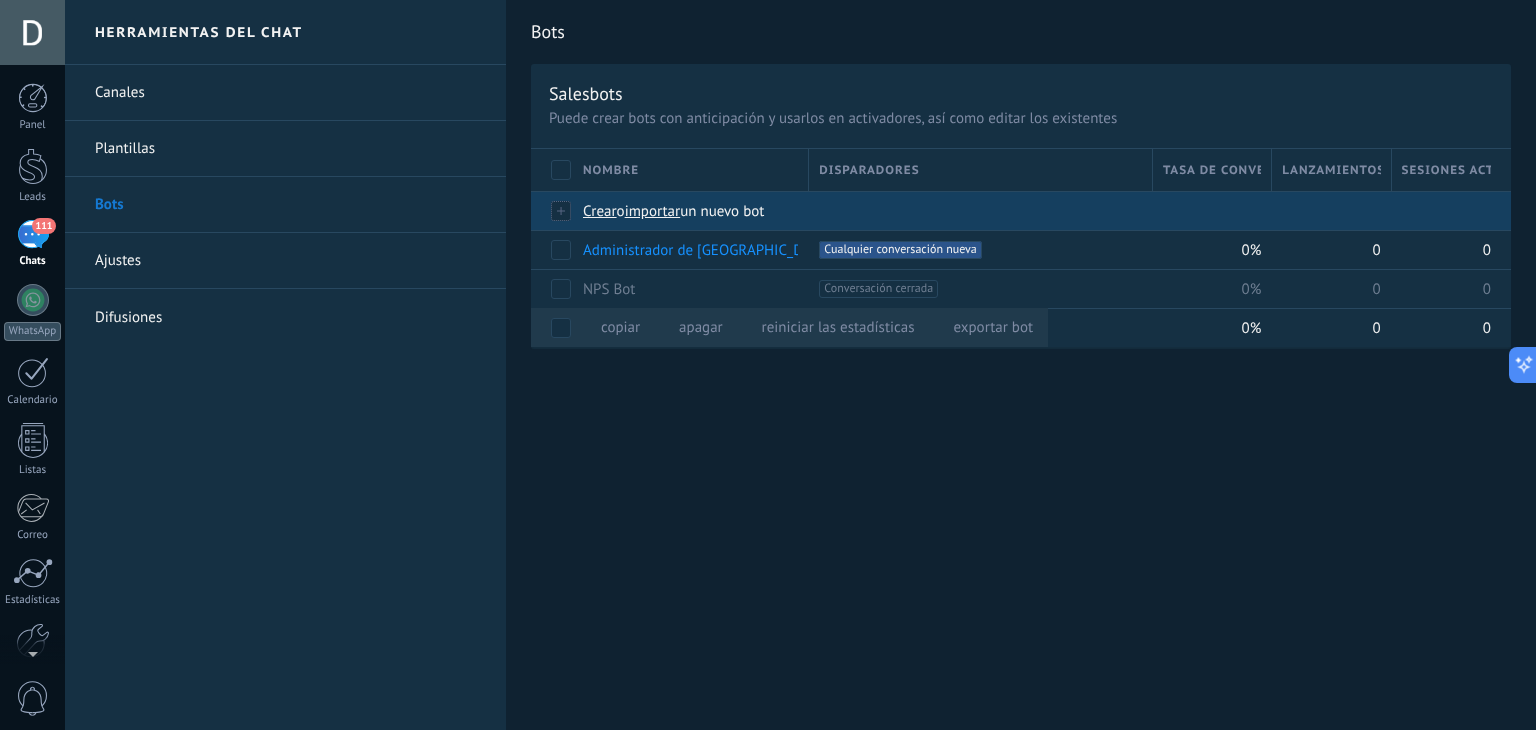 click on "Crear" at bounding box center (600, 211) 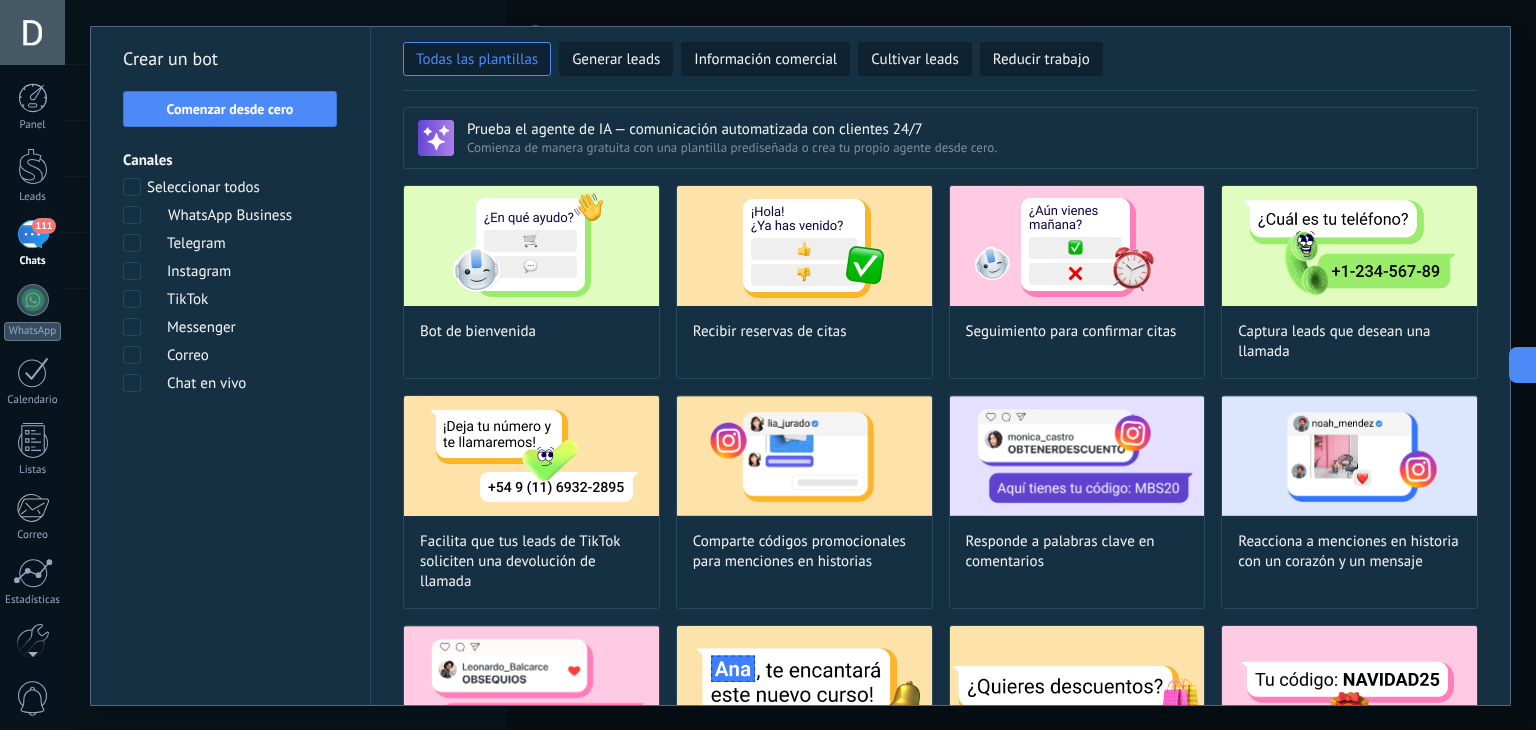 click at bounding box center (132, 187) 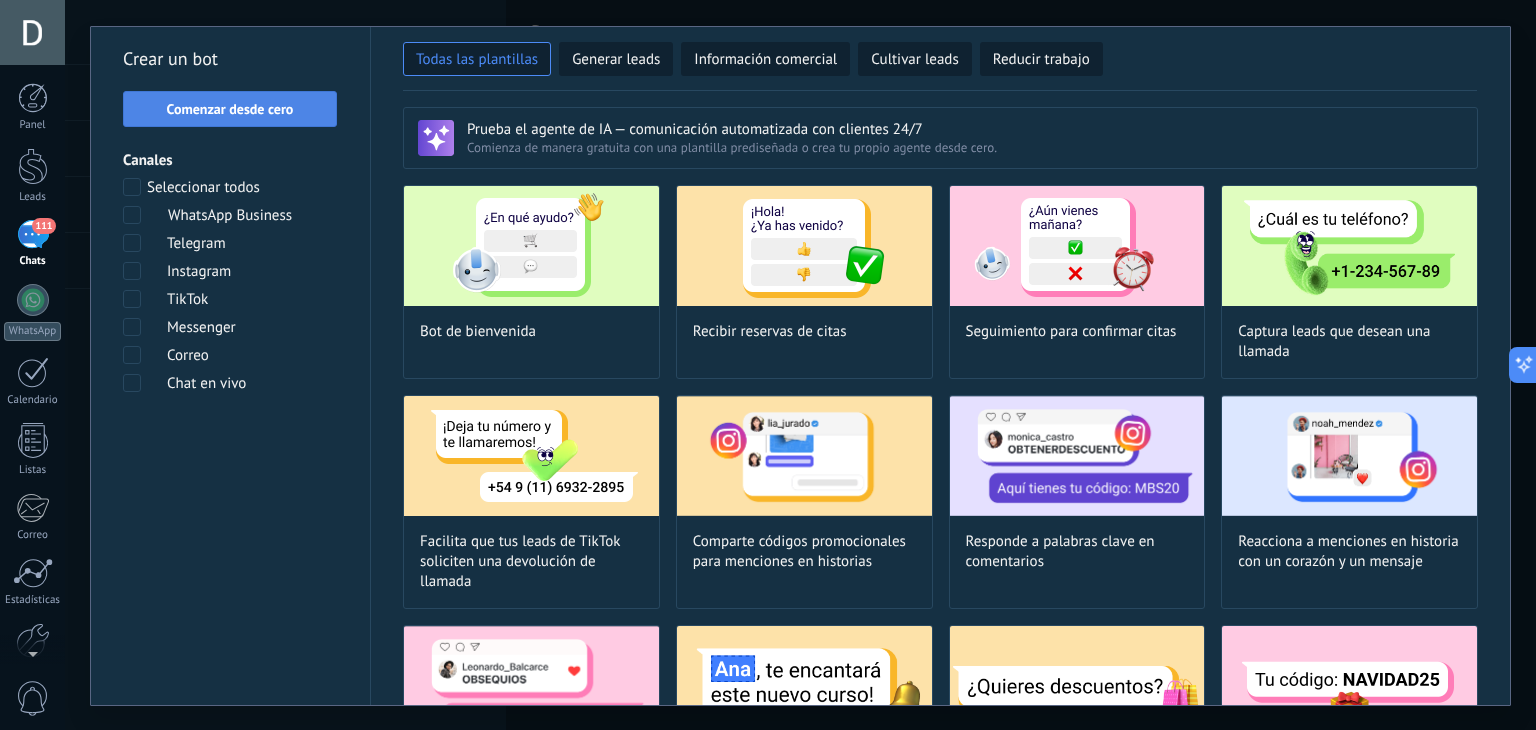 click on "Comenzar desde cero" at bounding box center (230, 109) 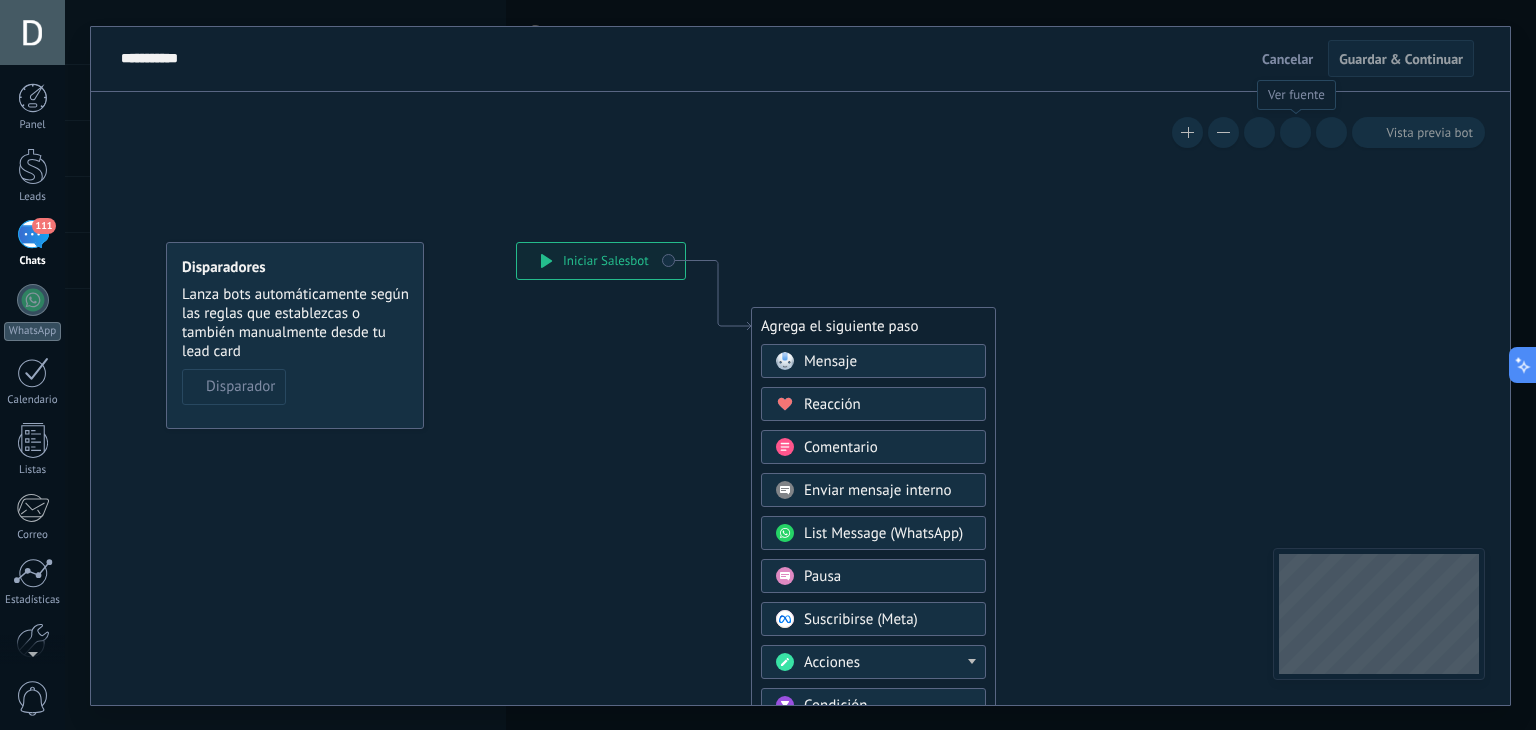click 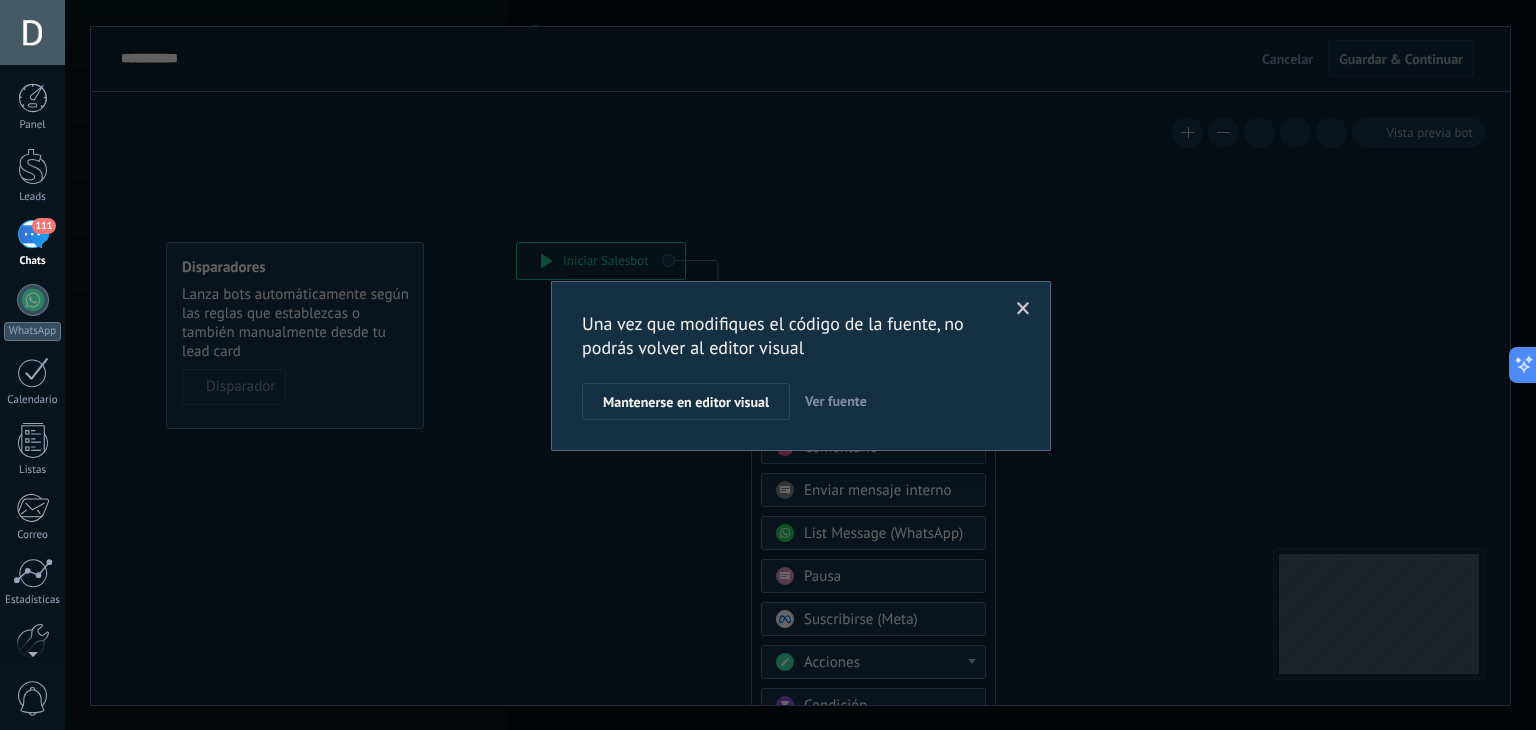 click on "Ver fuente" at bounding box center (836, 401) 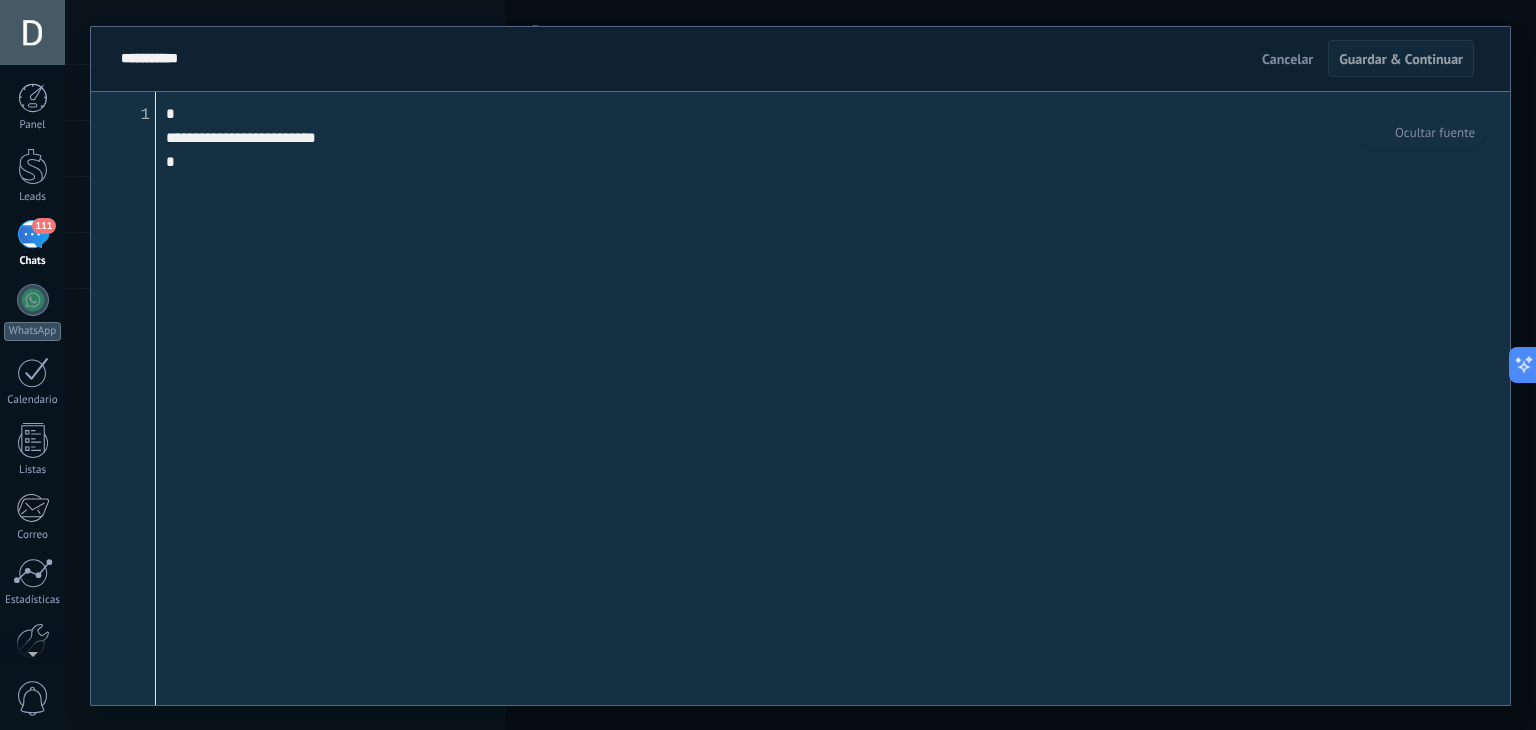 click on "**********" at bounding box center [833, 398] 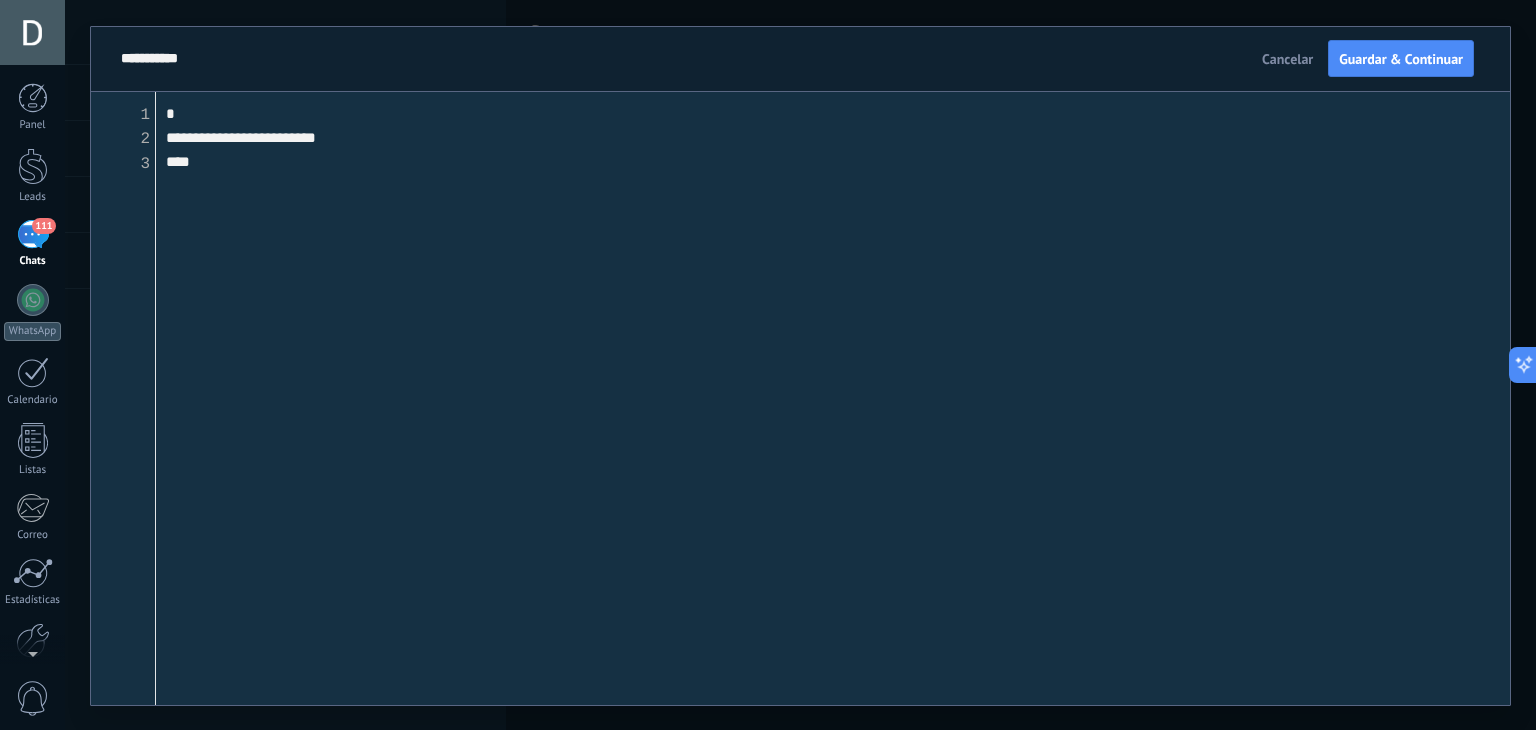 type on "**********" 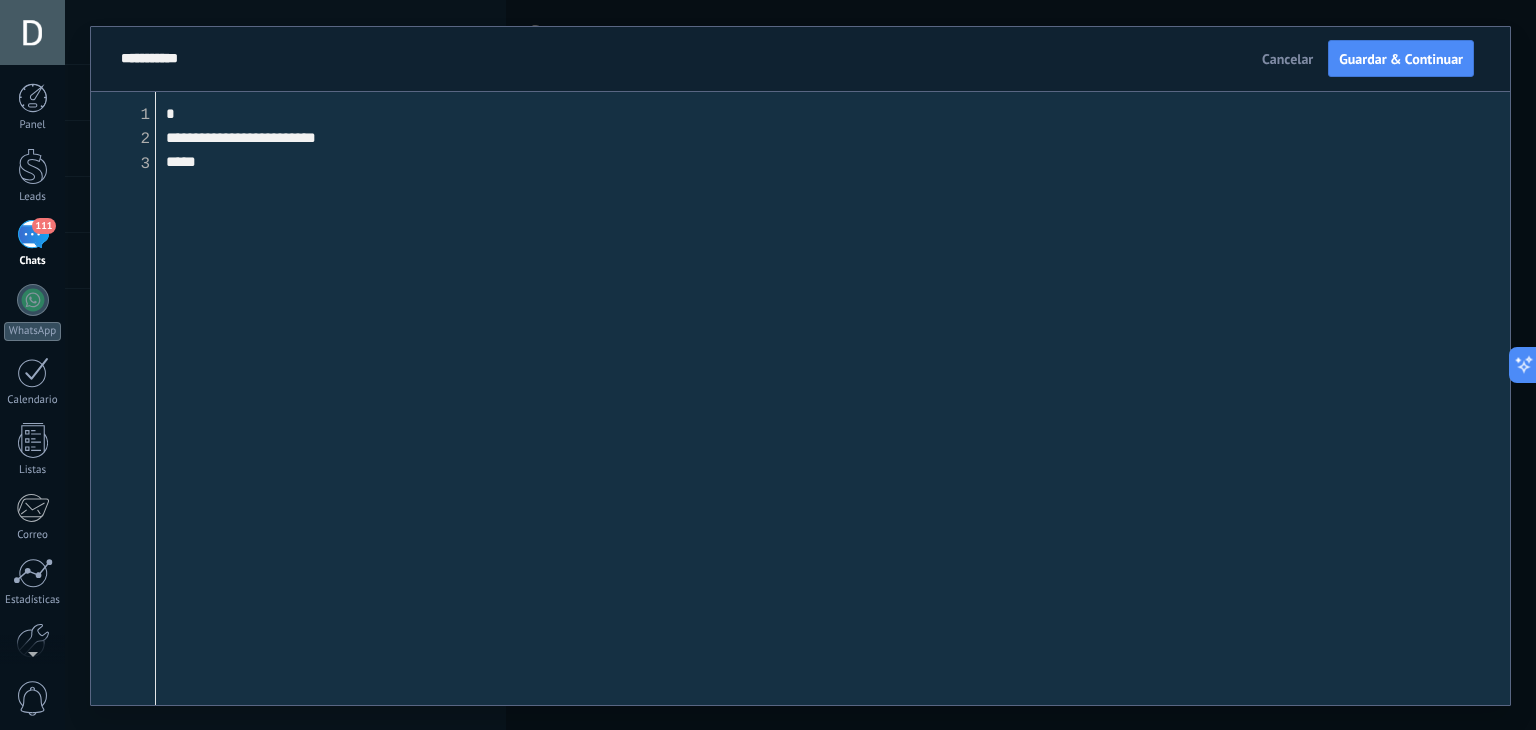 drag, startPoint x: 438, startPoint y: 151, endPoint x: 124, endPoint y: 121, distance: 315.42987 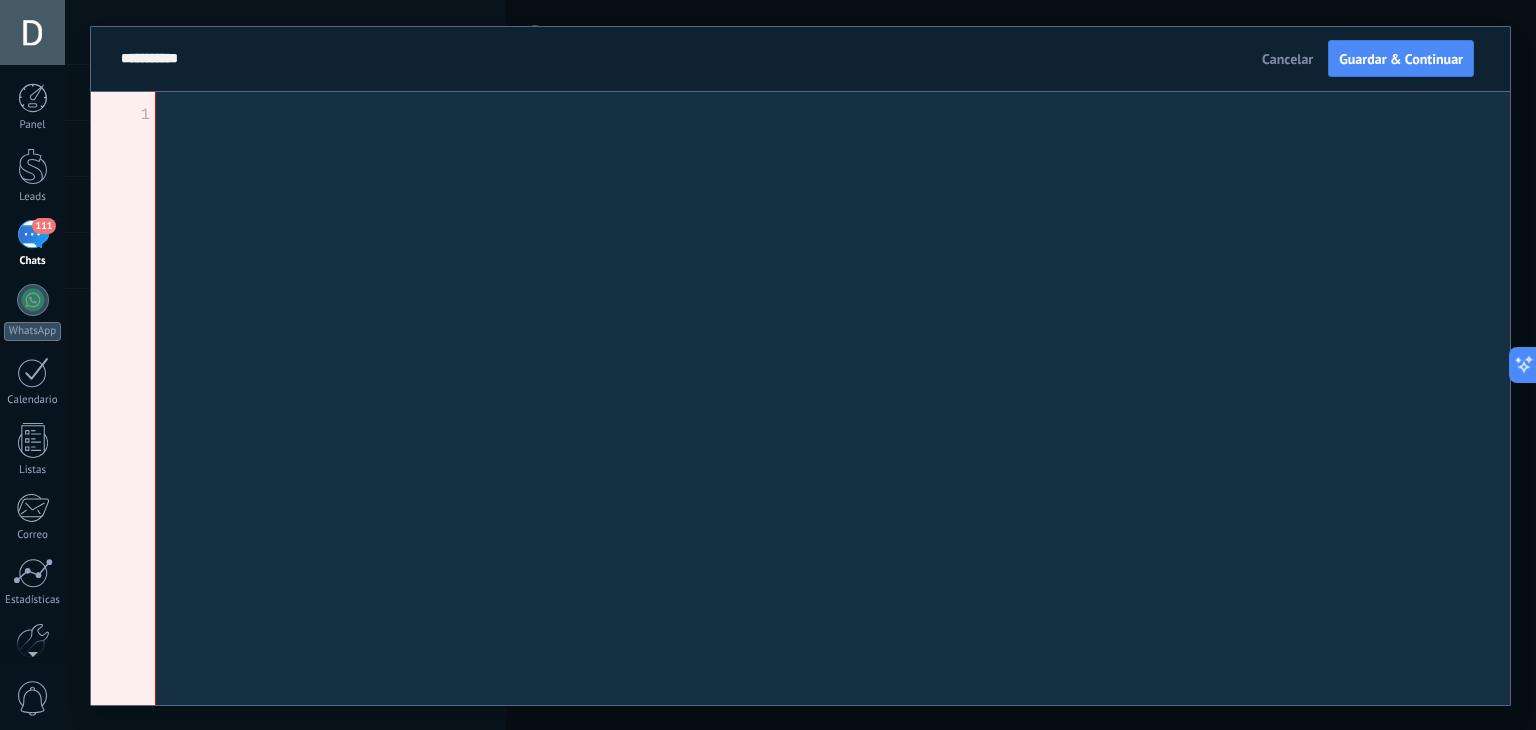 paste on "**********" 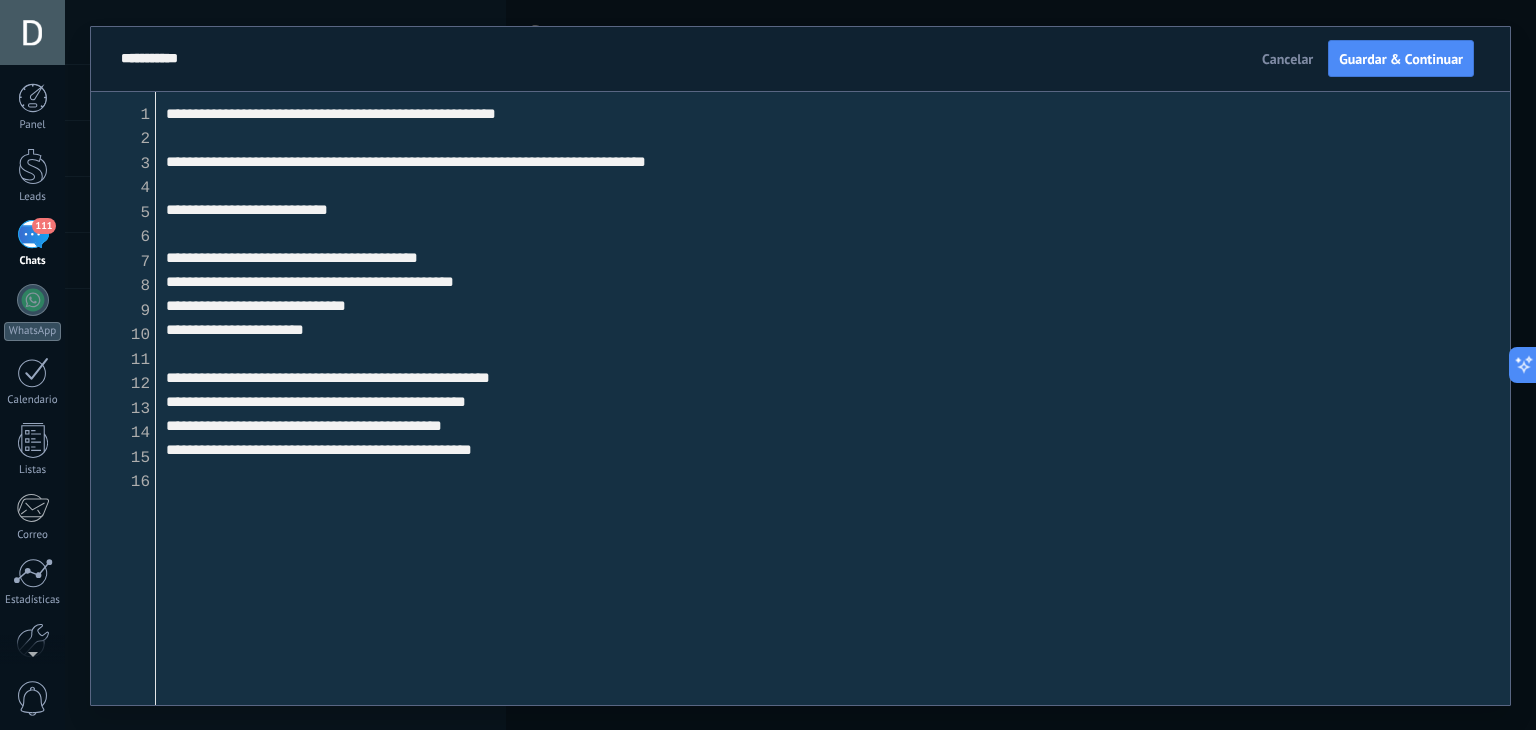 click on "**********" at bounding box center (800, 59) 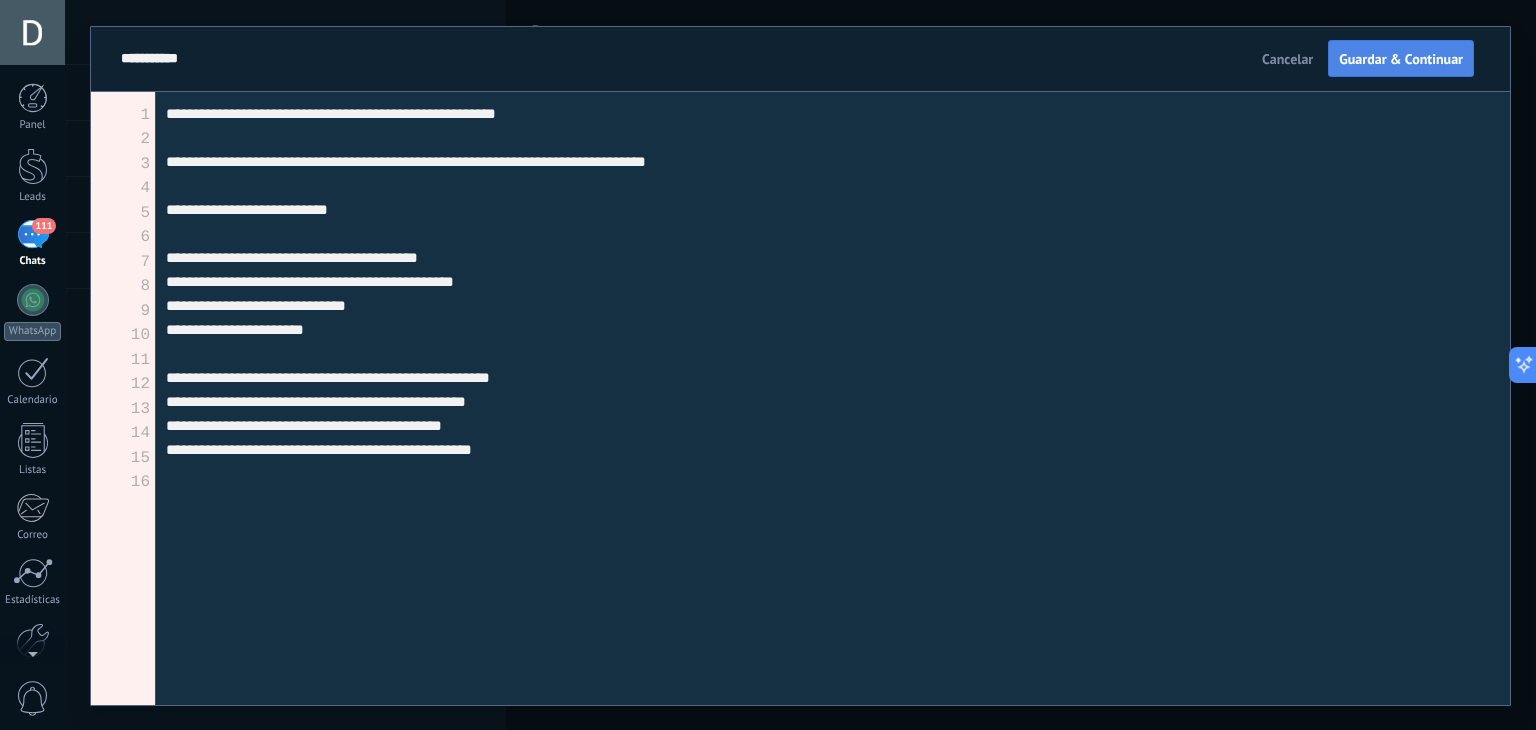 click on "Guardar & Continuar" at bounding box center [1401, 59] 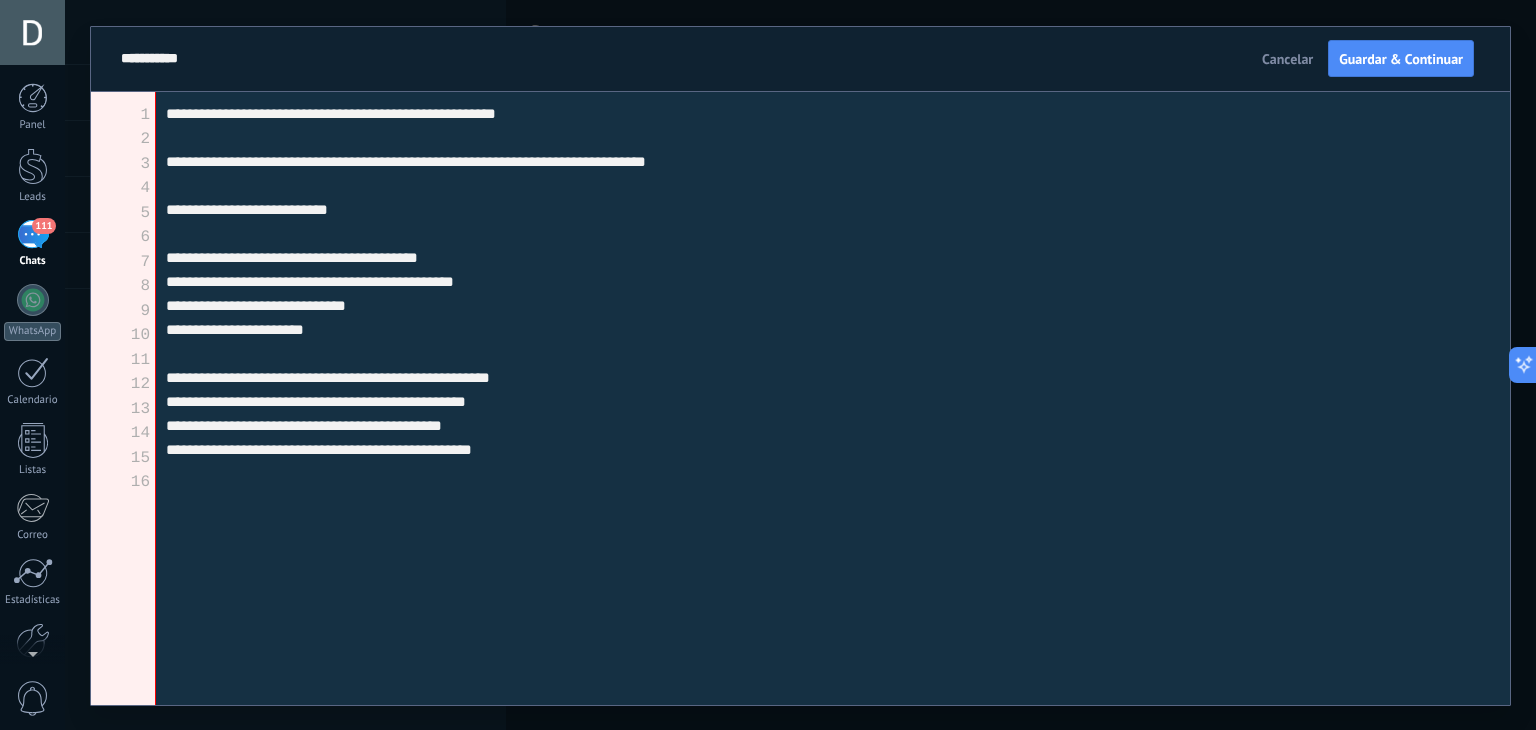 click on "**********" at bounding box center [833, 398] 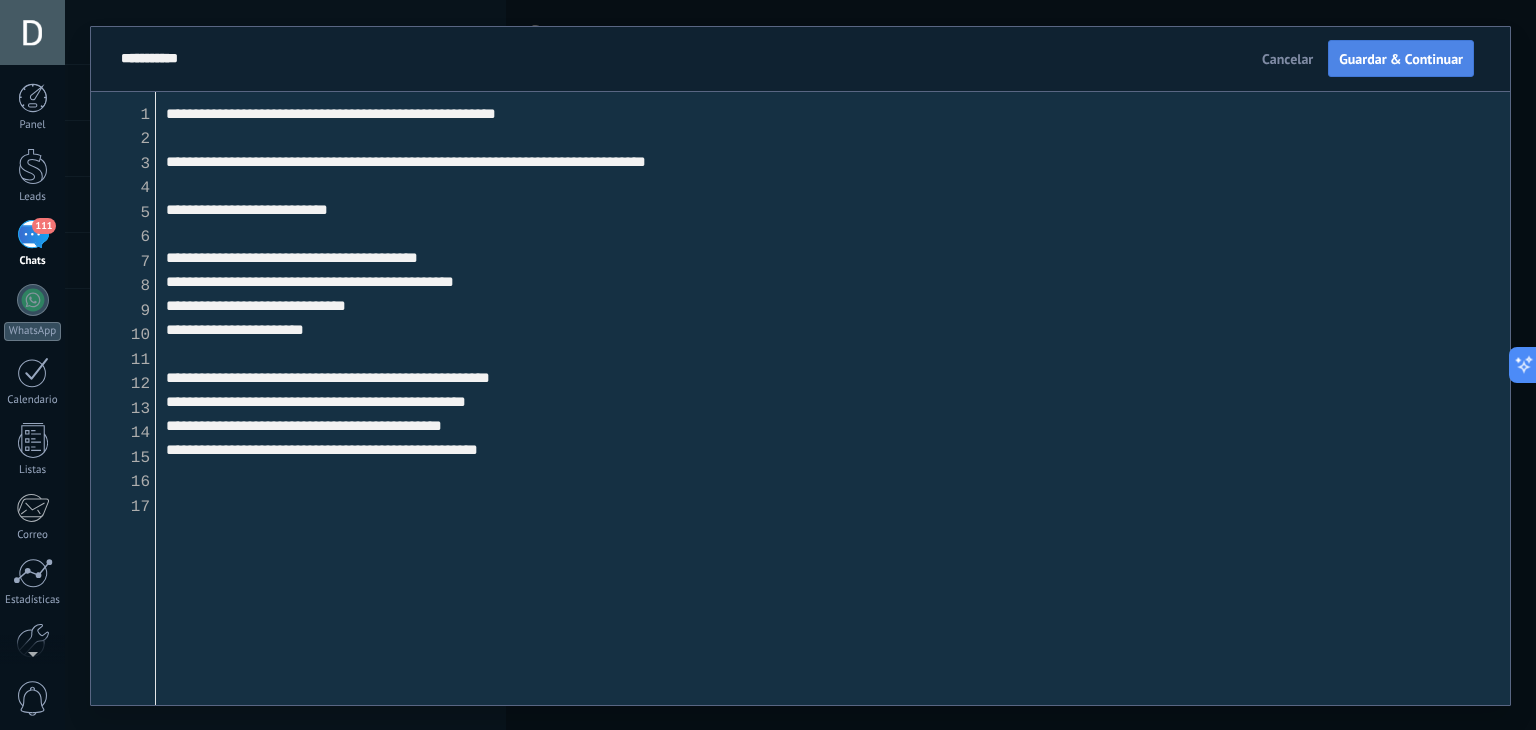 click on "Guardar & Continuar" at bounding box center [1401, 59] 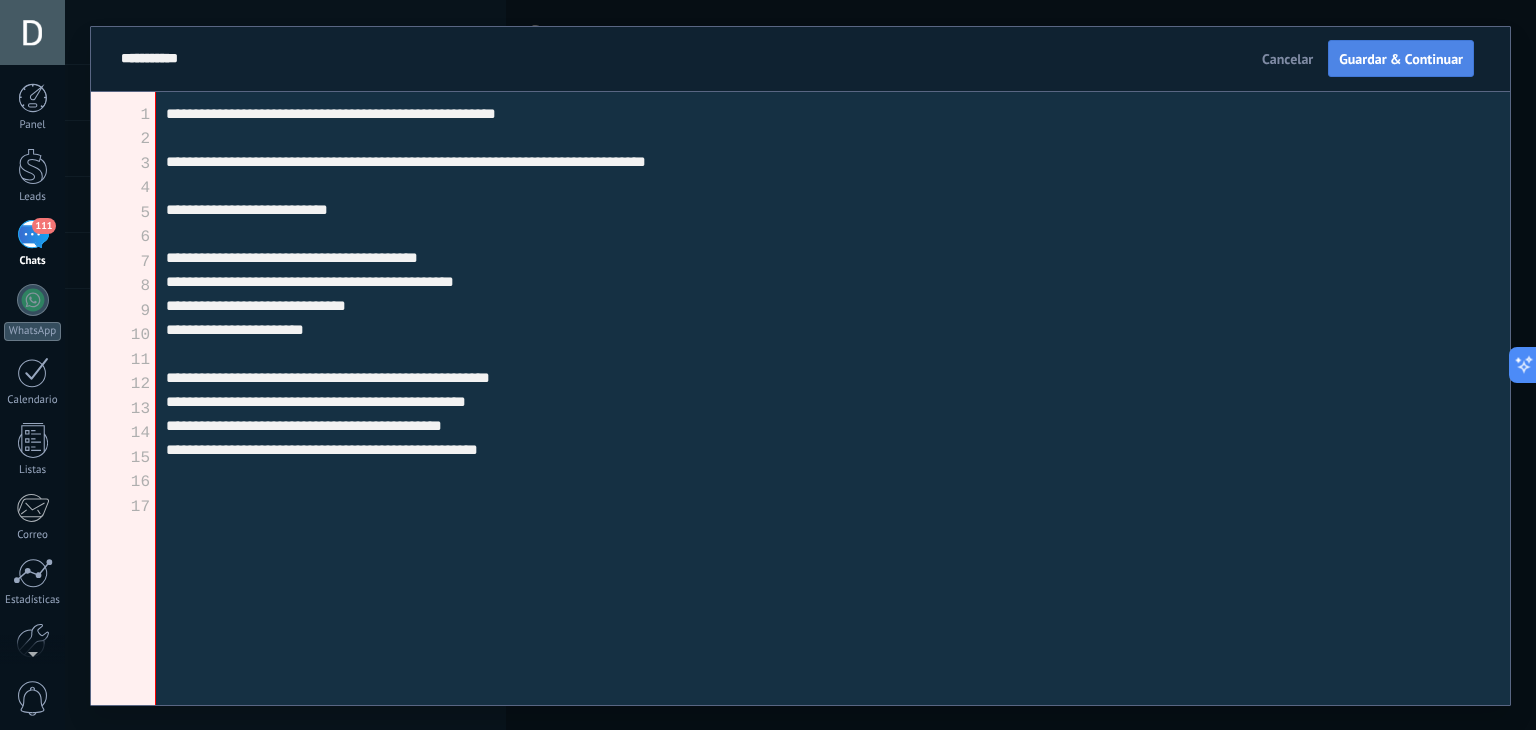 click on "Guardar & Continuar" at bounding box center [1401, 59] 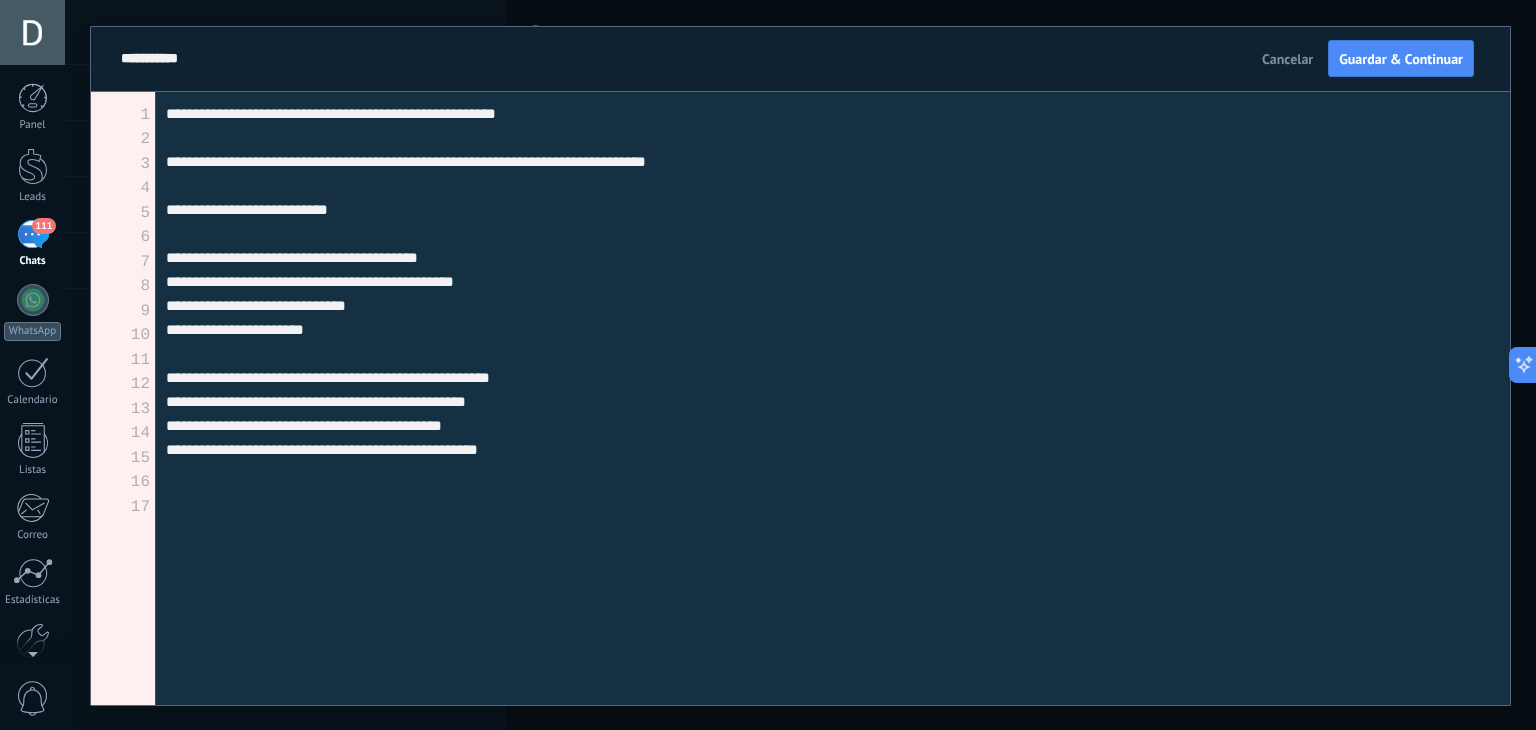 drag, startPoint x: 1368, startPoint y: 54, endPoint x: 817, endPoint y: 305, distance: 605.4767 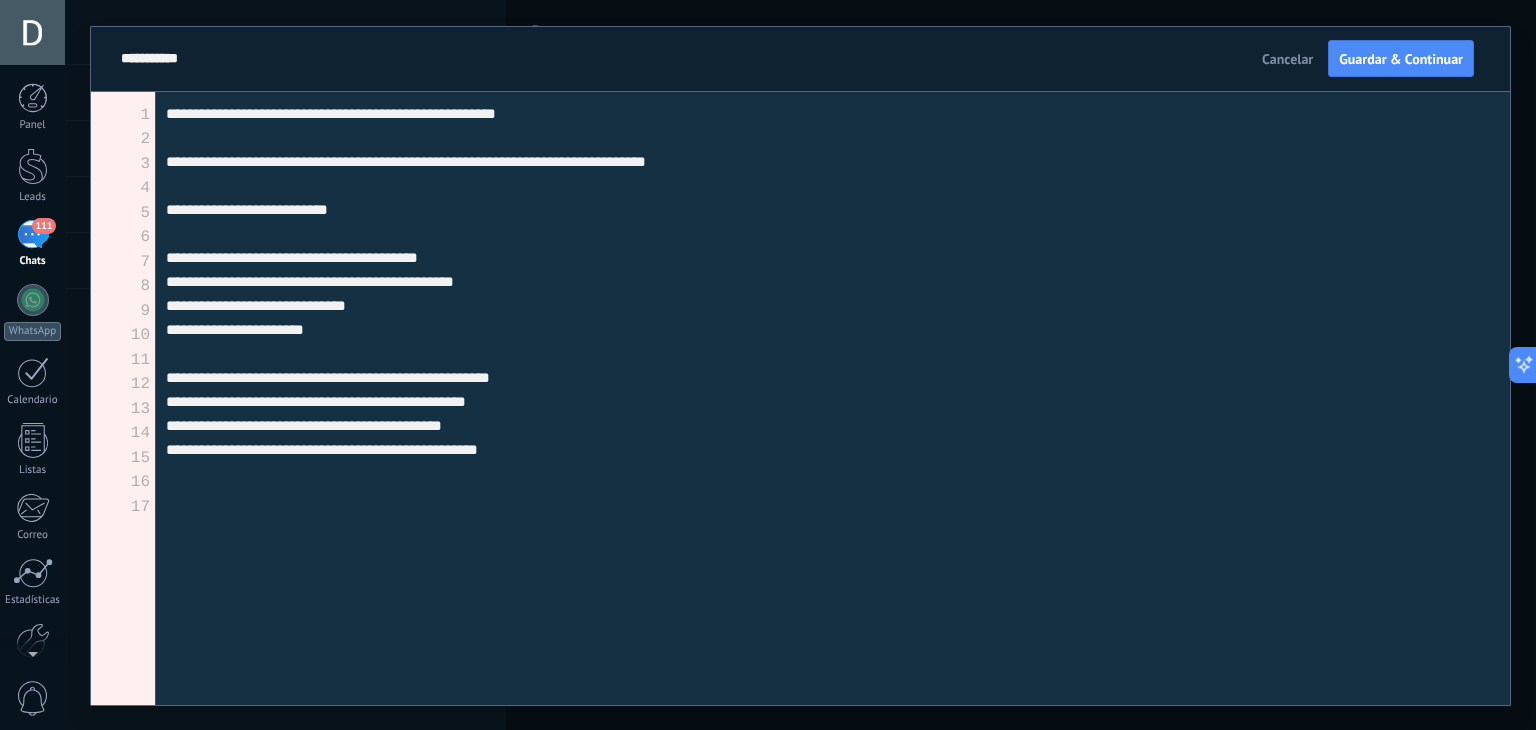 click on "**********" at bounding box center (833, 398) 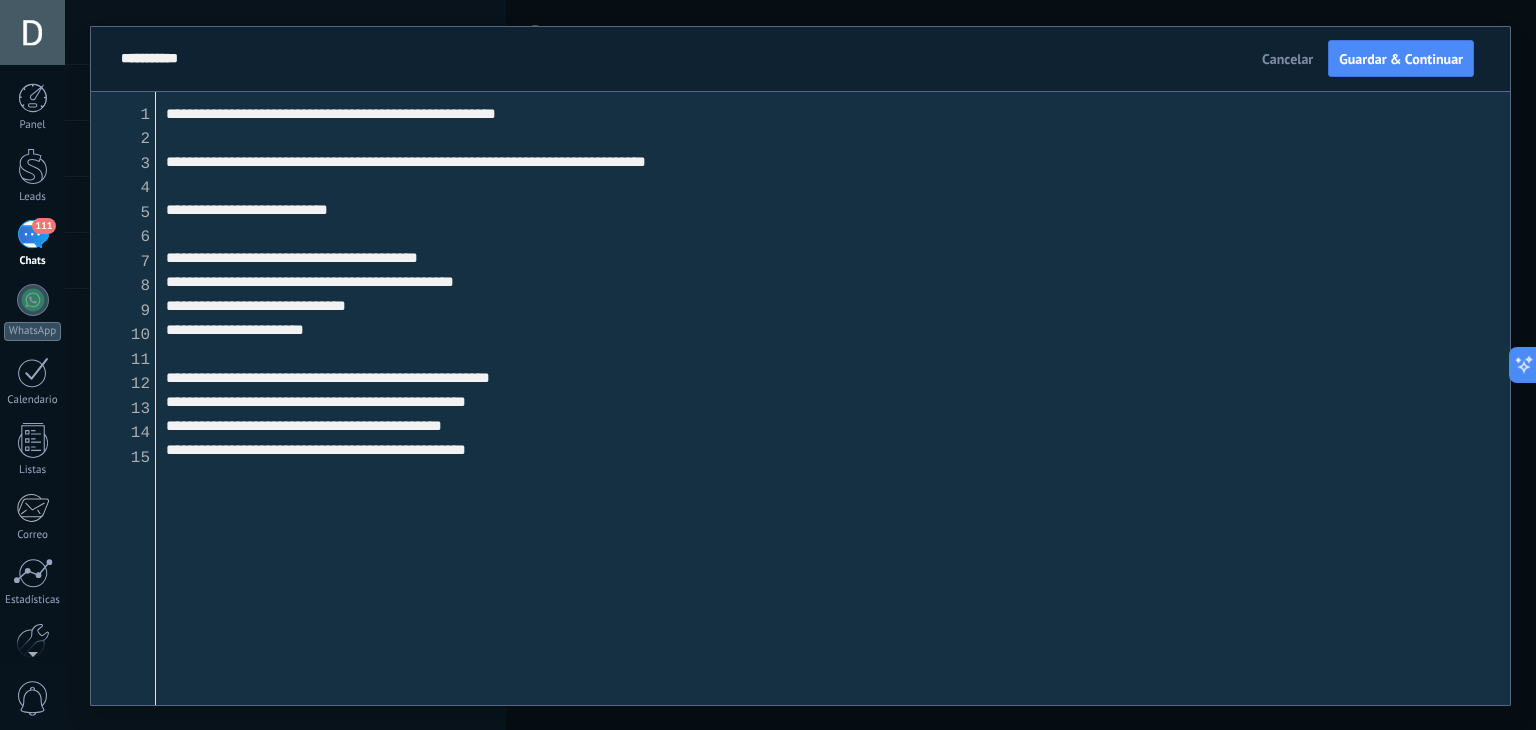 type on "**********" 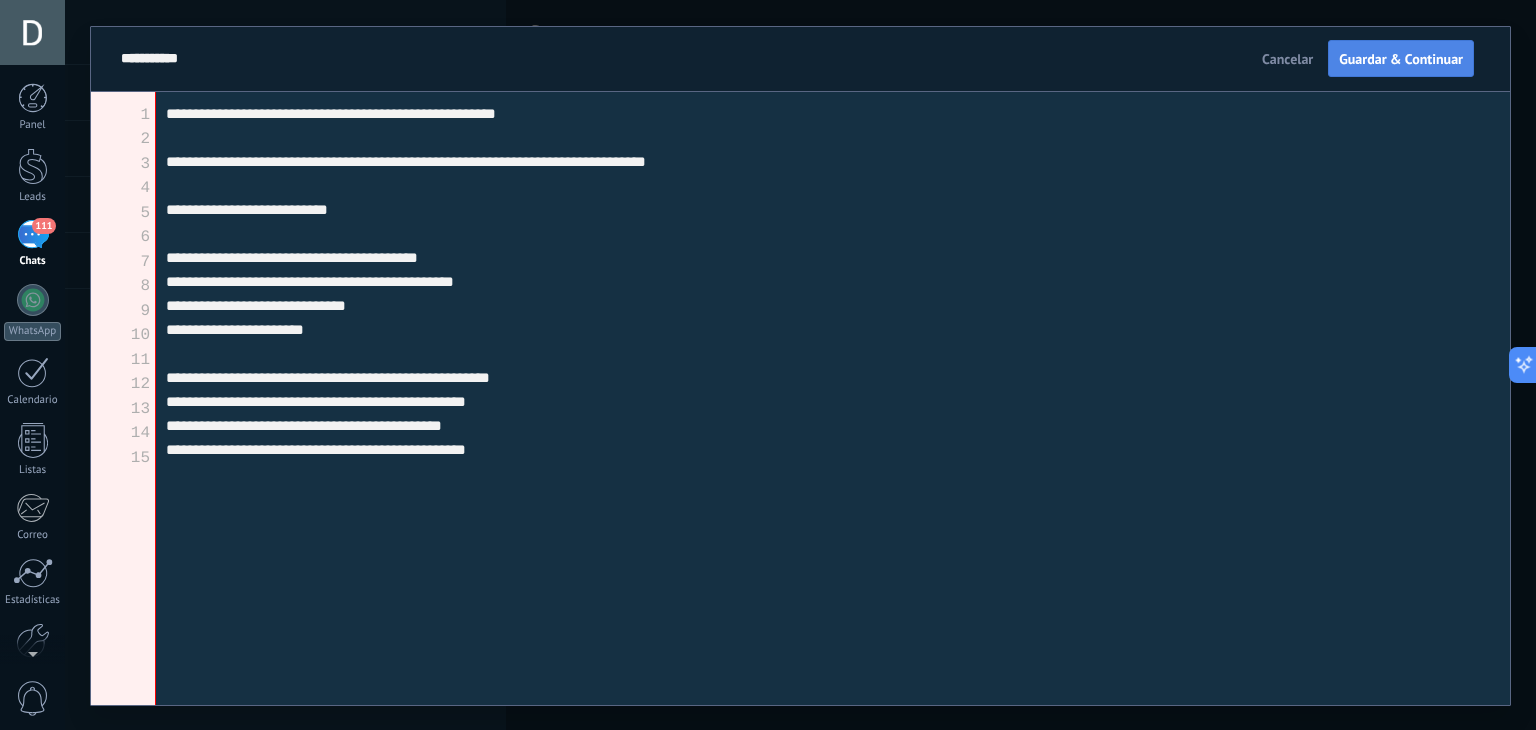 click on "Guardar & Continuar" at bounding box center [1401, 59] 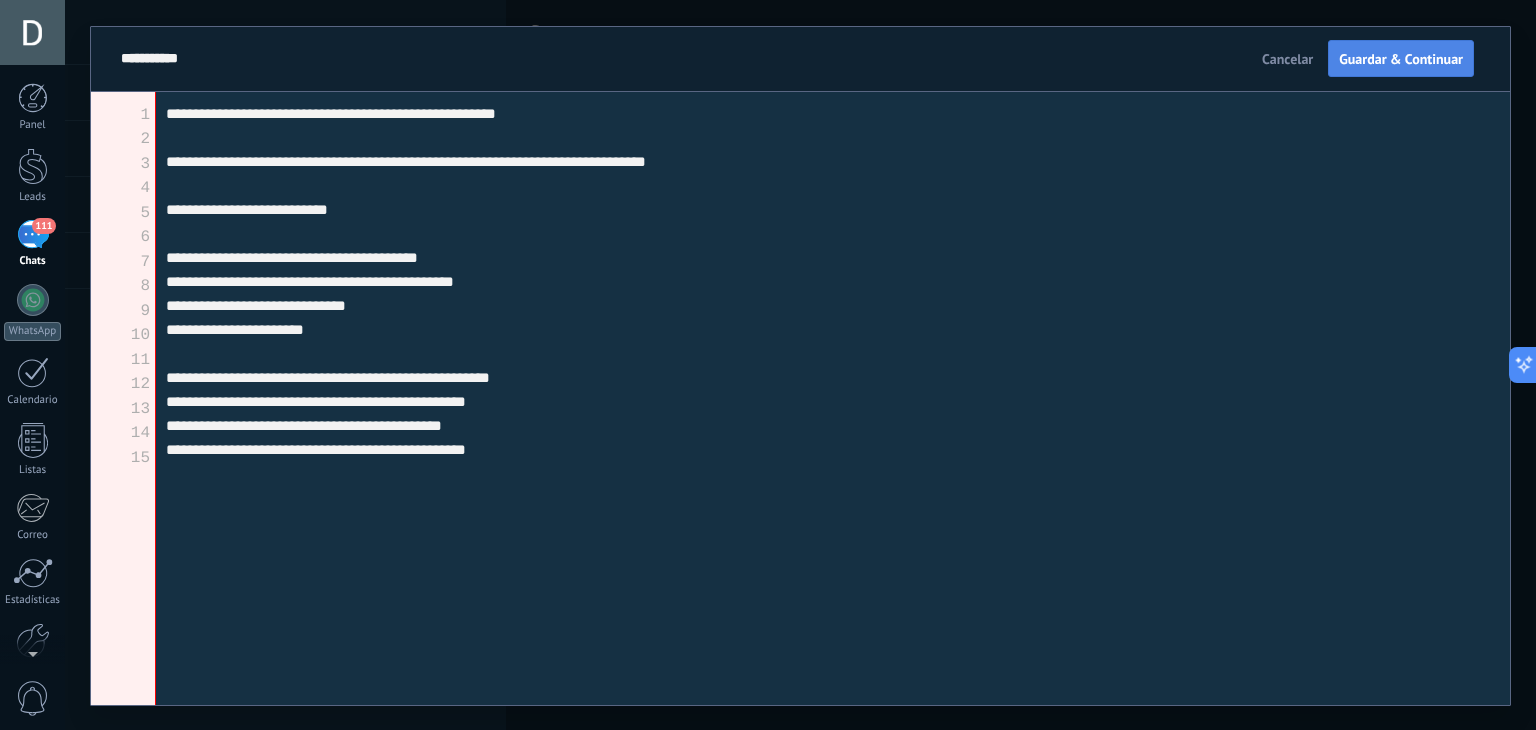 click on "Guardar & Continuar" at bounding box center [1401, 59] 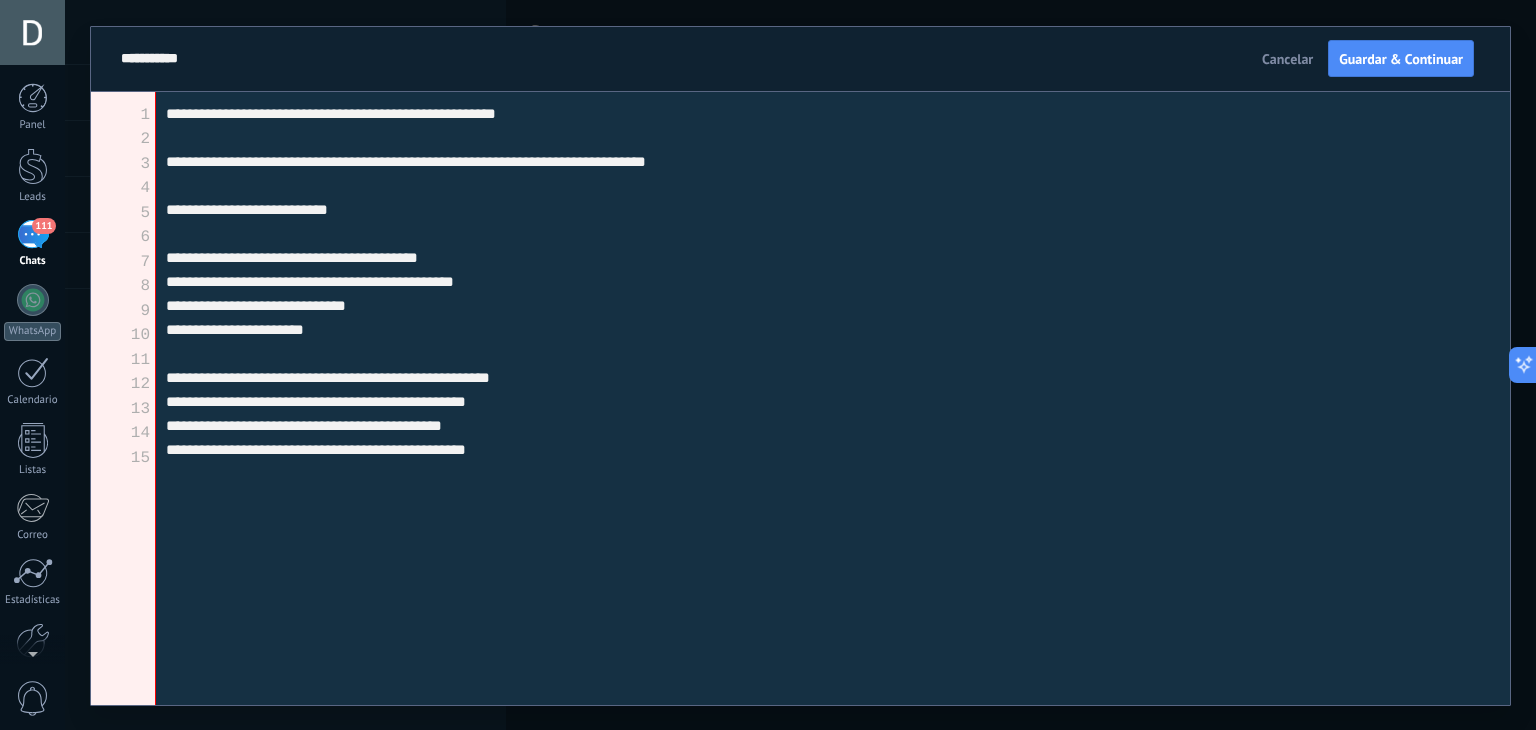 drag, startPoint x: 1373, startPoint y: 55, endPoint x: 824, endPoint y: 269, distance: 589.23425 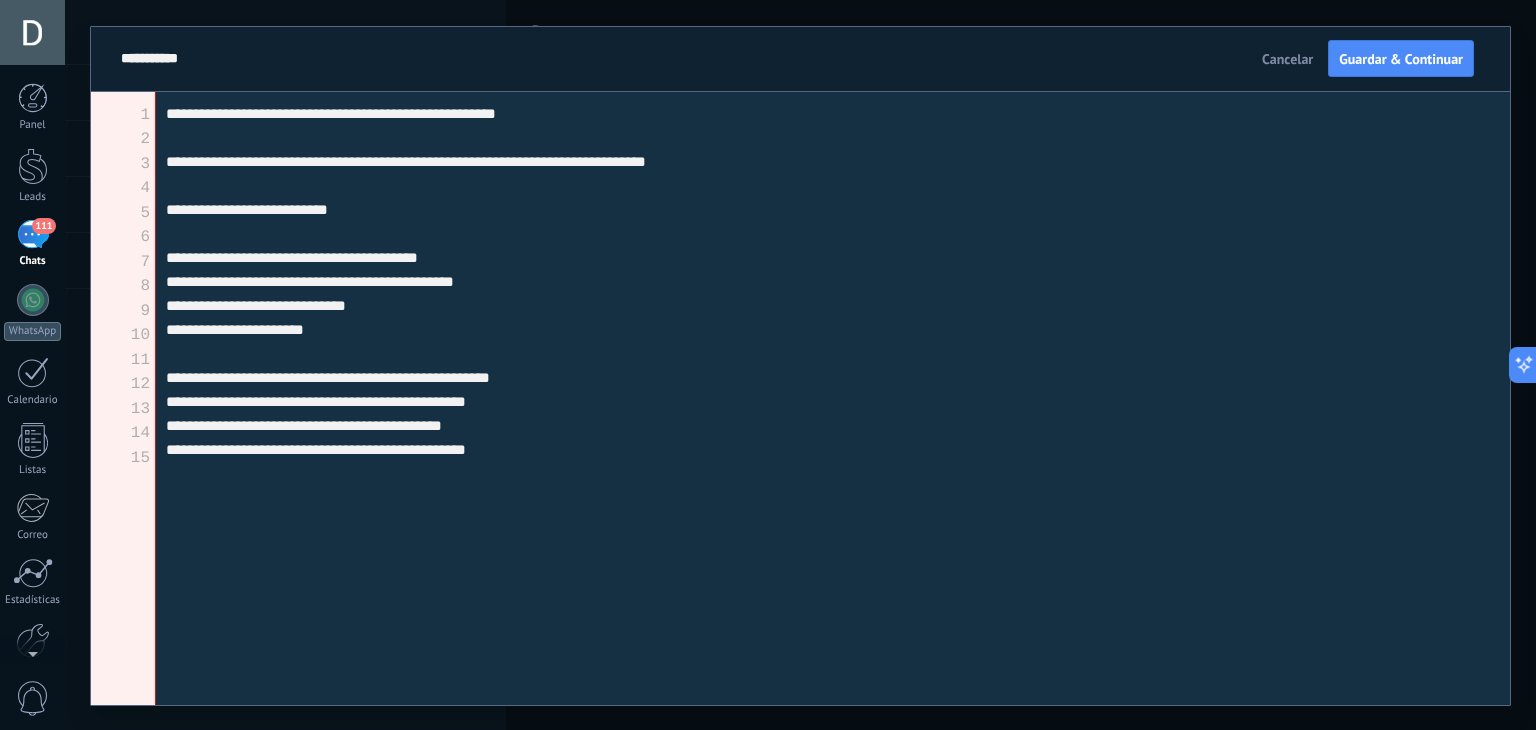 click at bounding box center [123, 409] 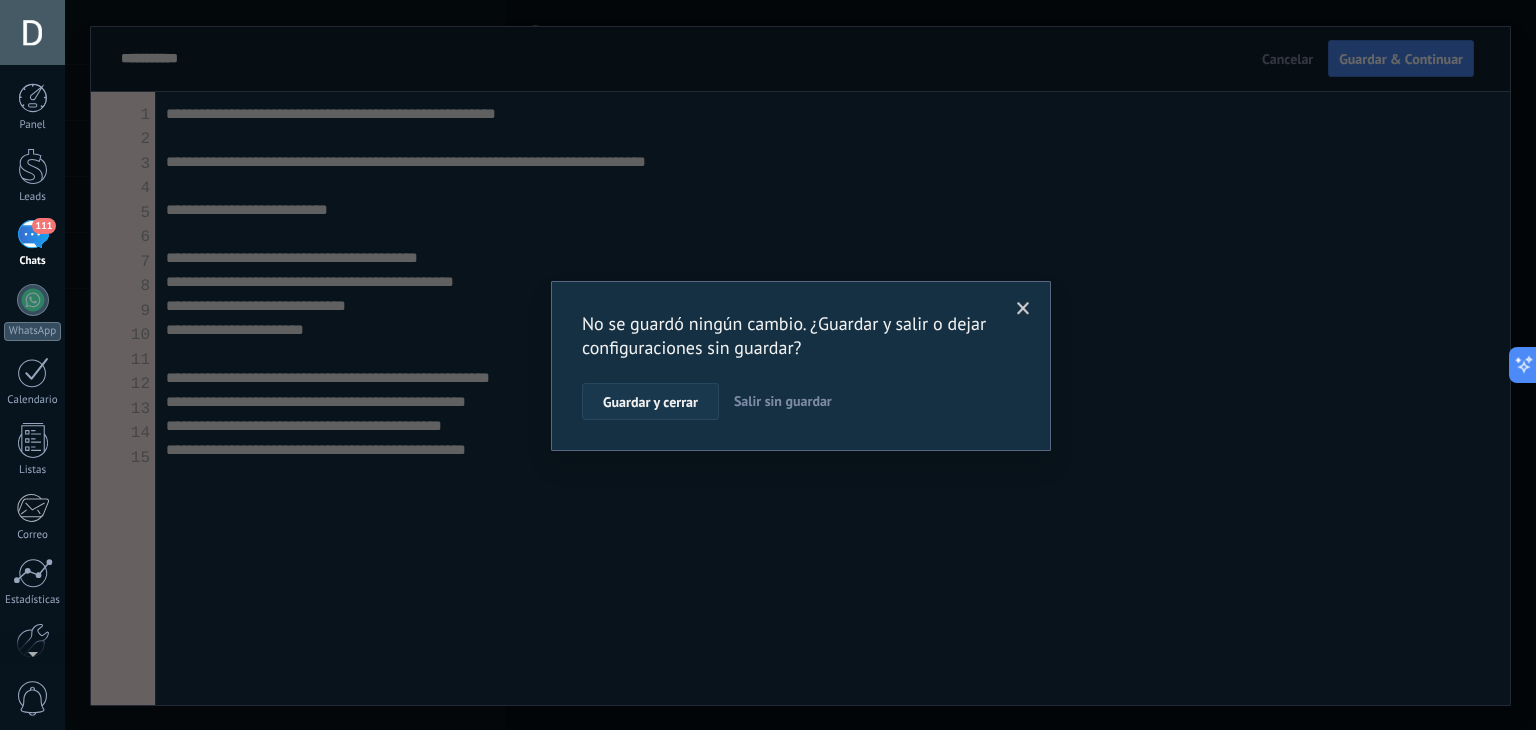 click on "Guardar y cerrar" at bounding box center [650, 402] 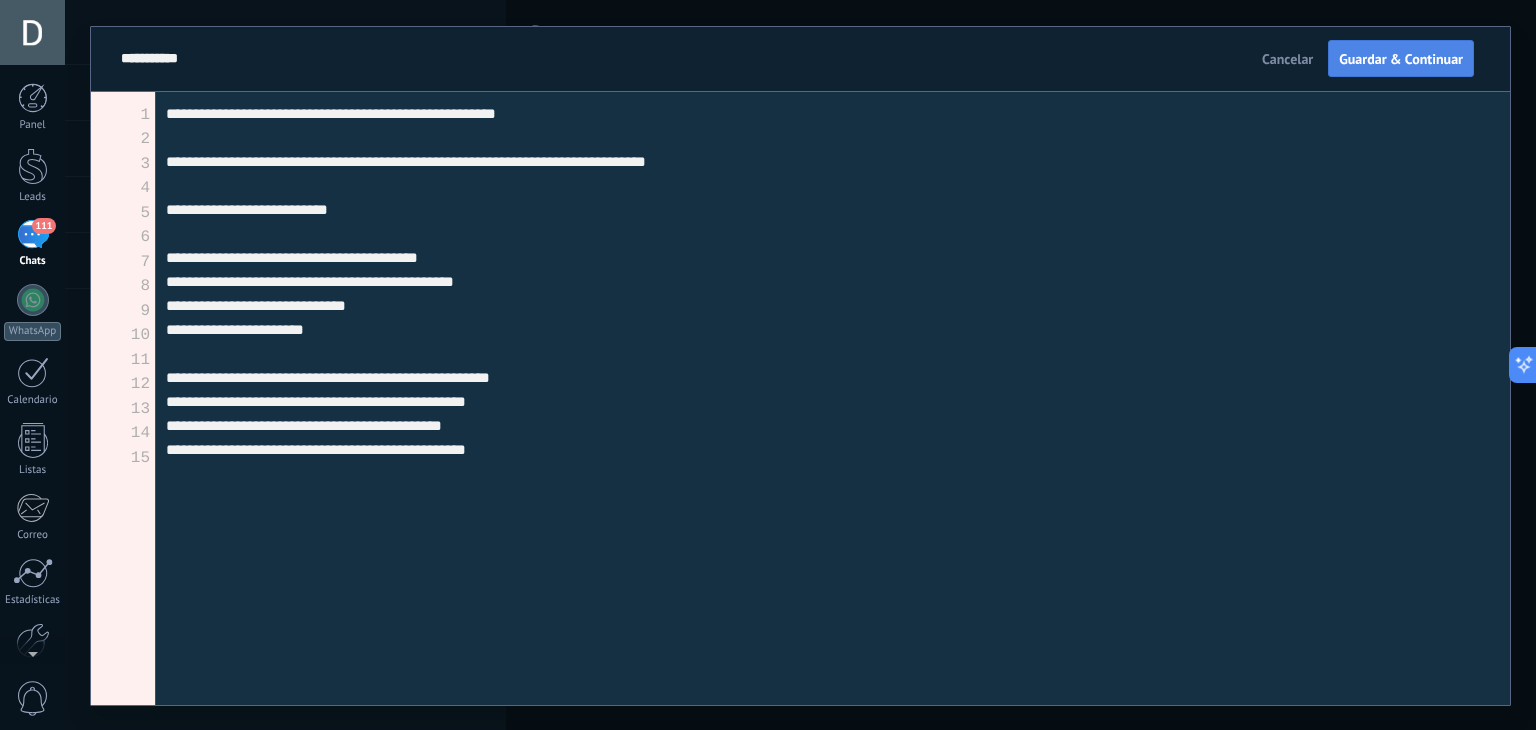 click on "Guardar & Continuar" at bounding box center (1401, 59) 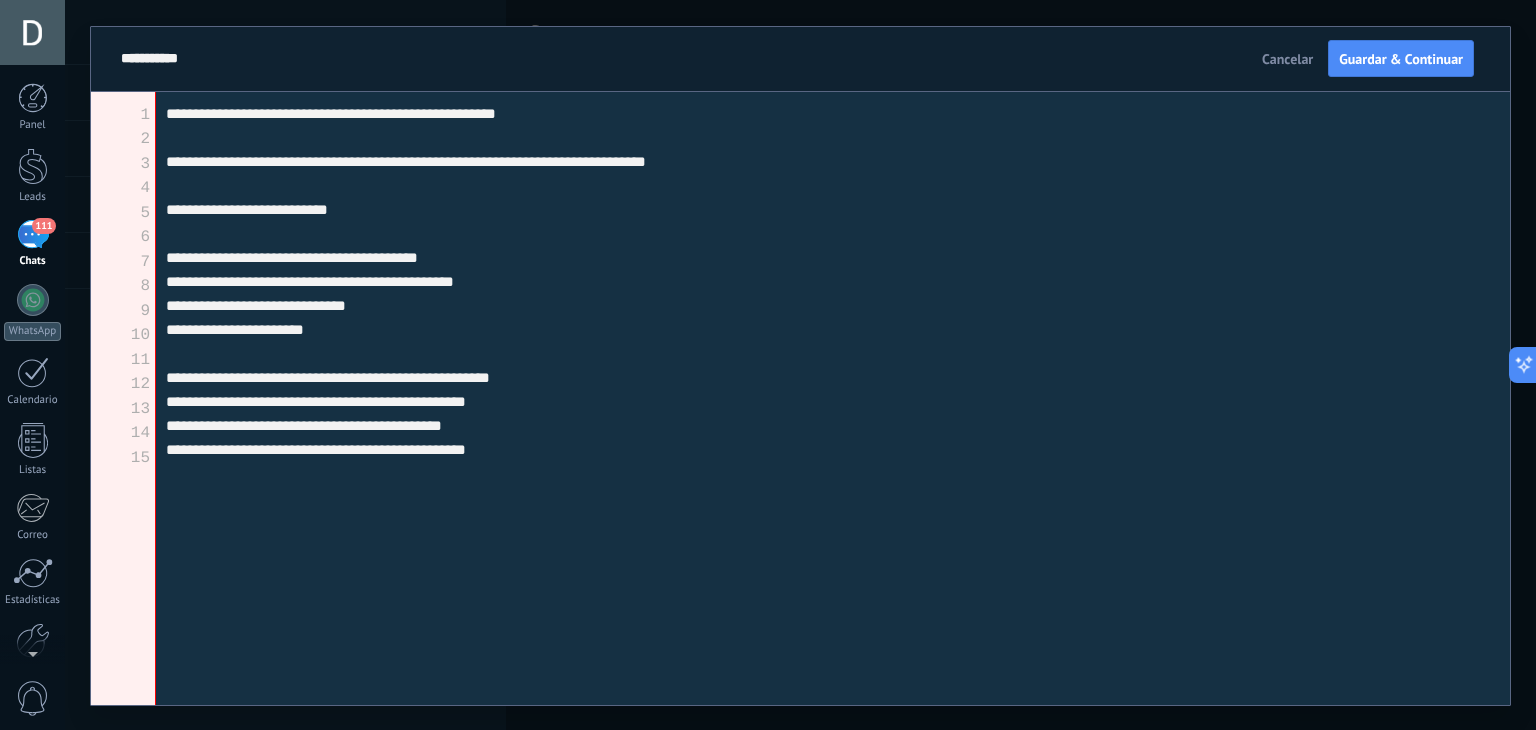click on "Cancelar" at bounding box center [1287, 59] 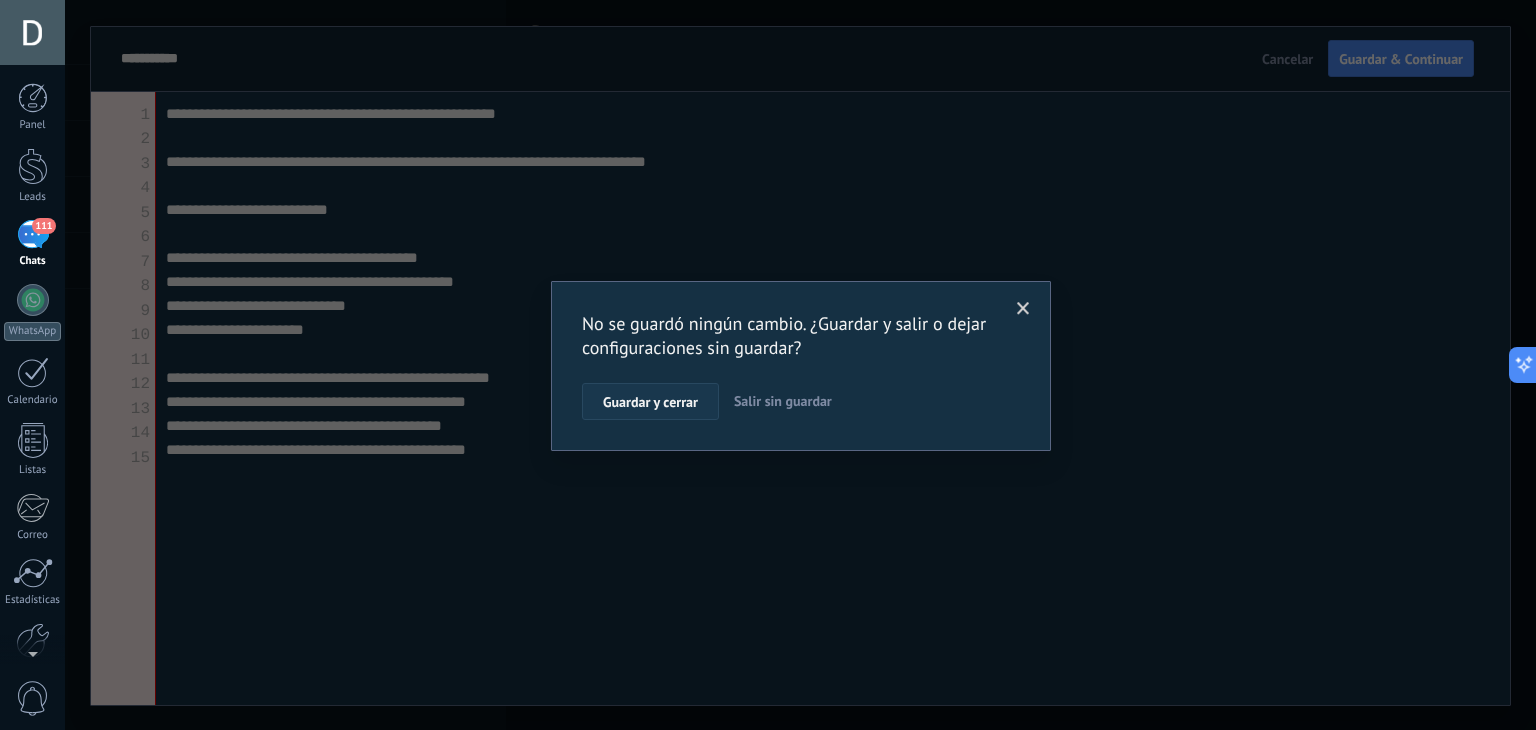 click on "Guardar y cerrar" at bounding box center [650, 402] 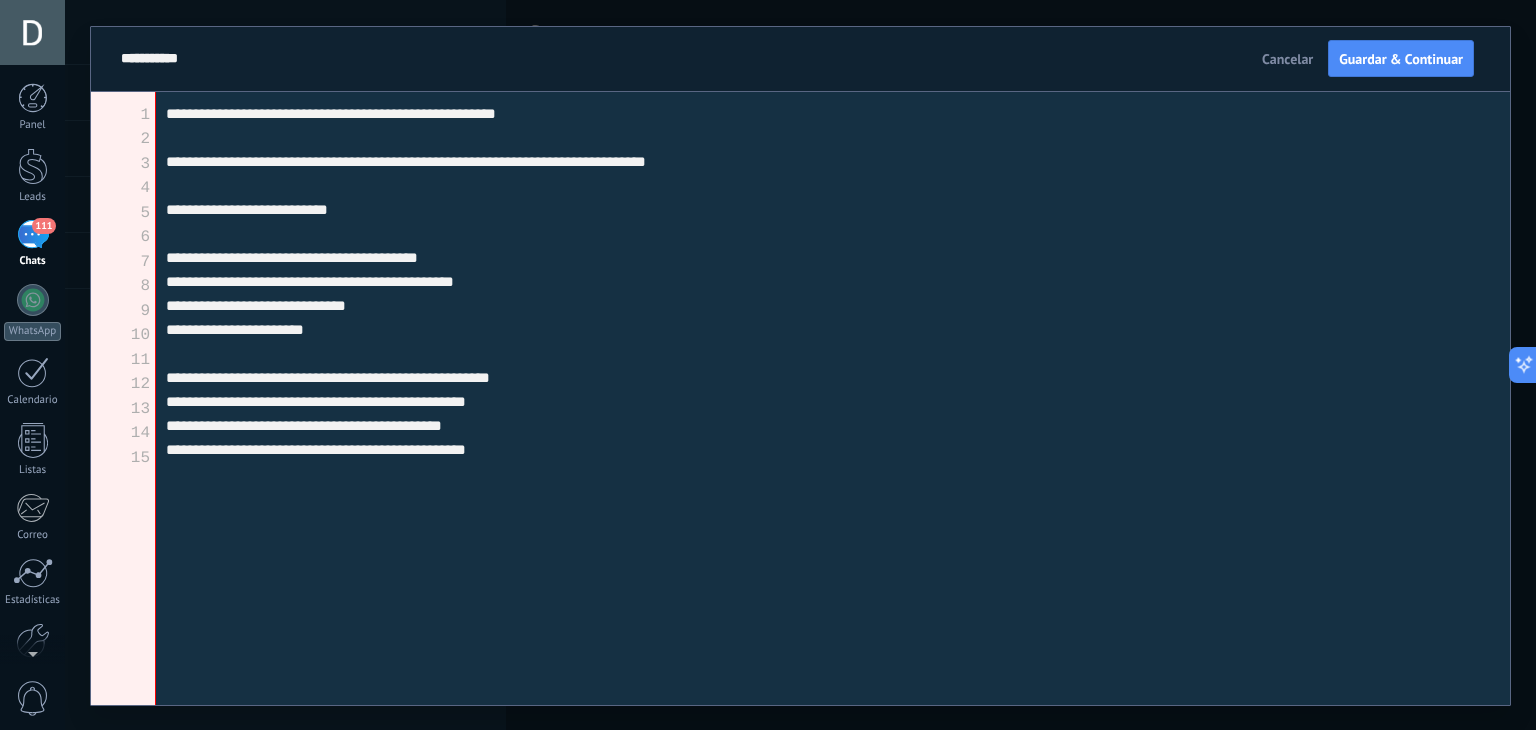click on "Cancelar" at bounding box center (1287, 59) 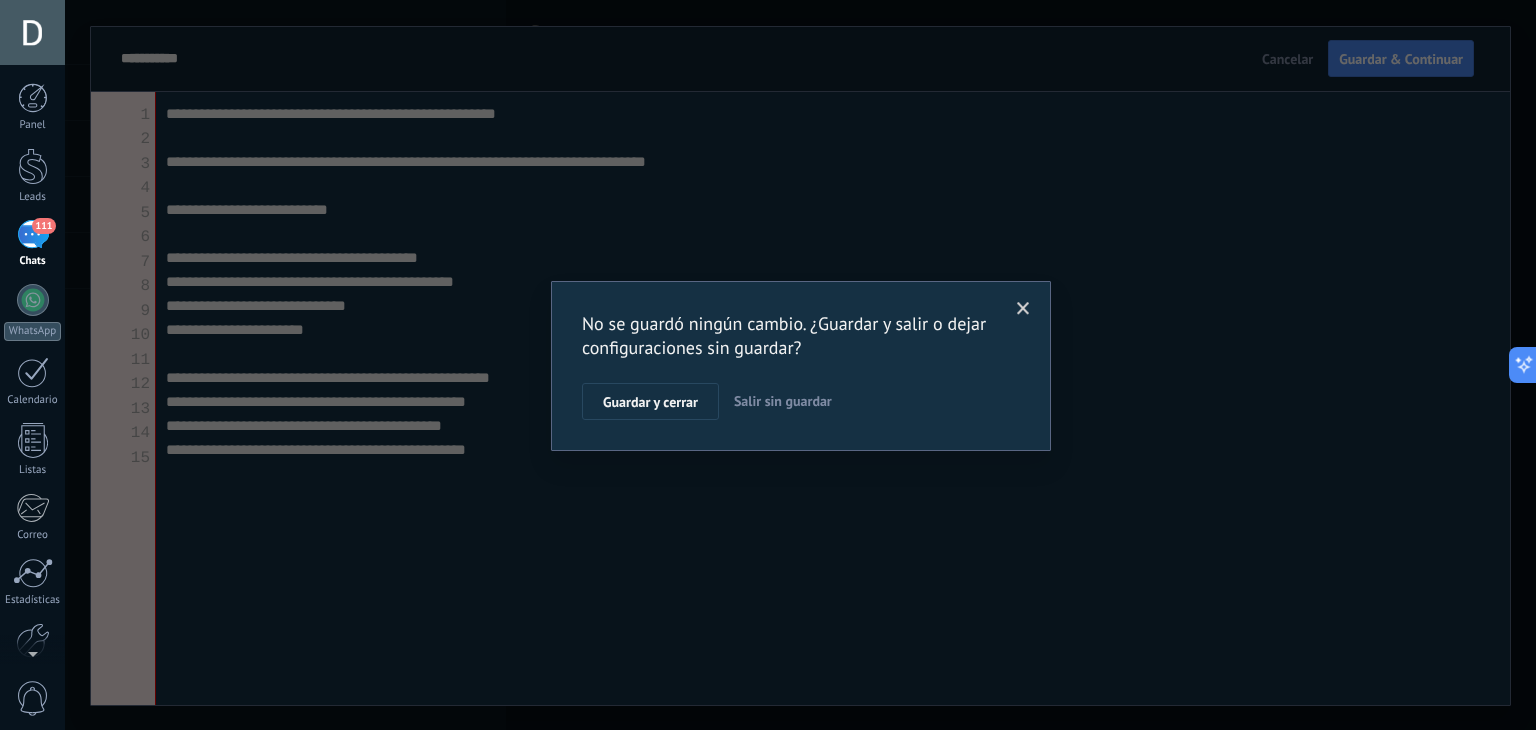 click on "Salir sin guardar" at bounding box center (783, 401) 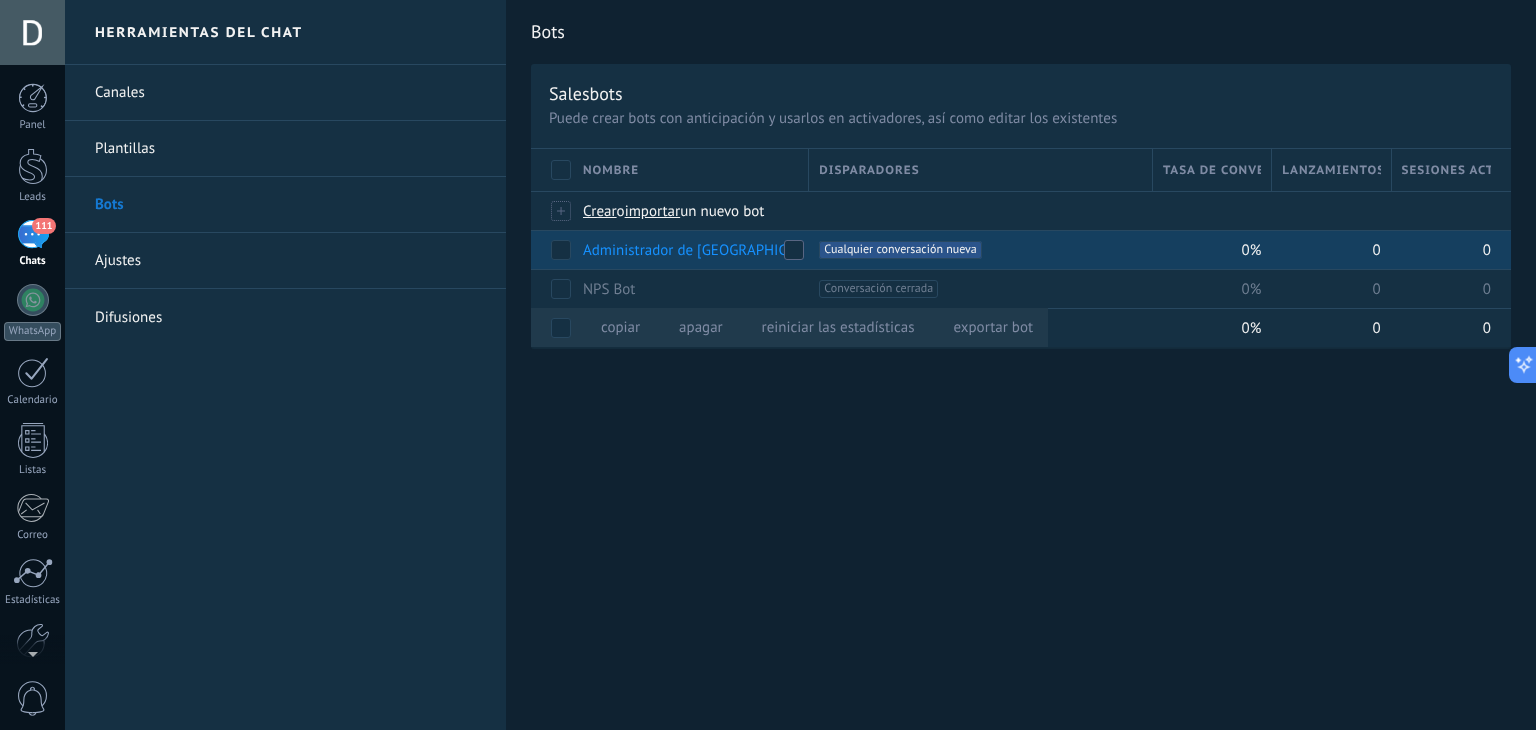 click at bounding box center [794, 250] 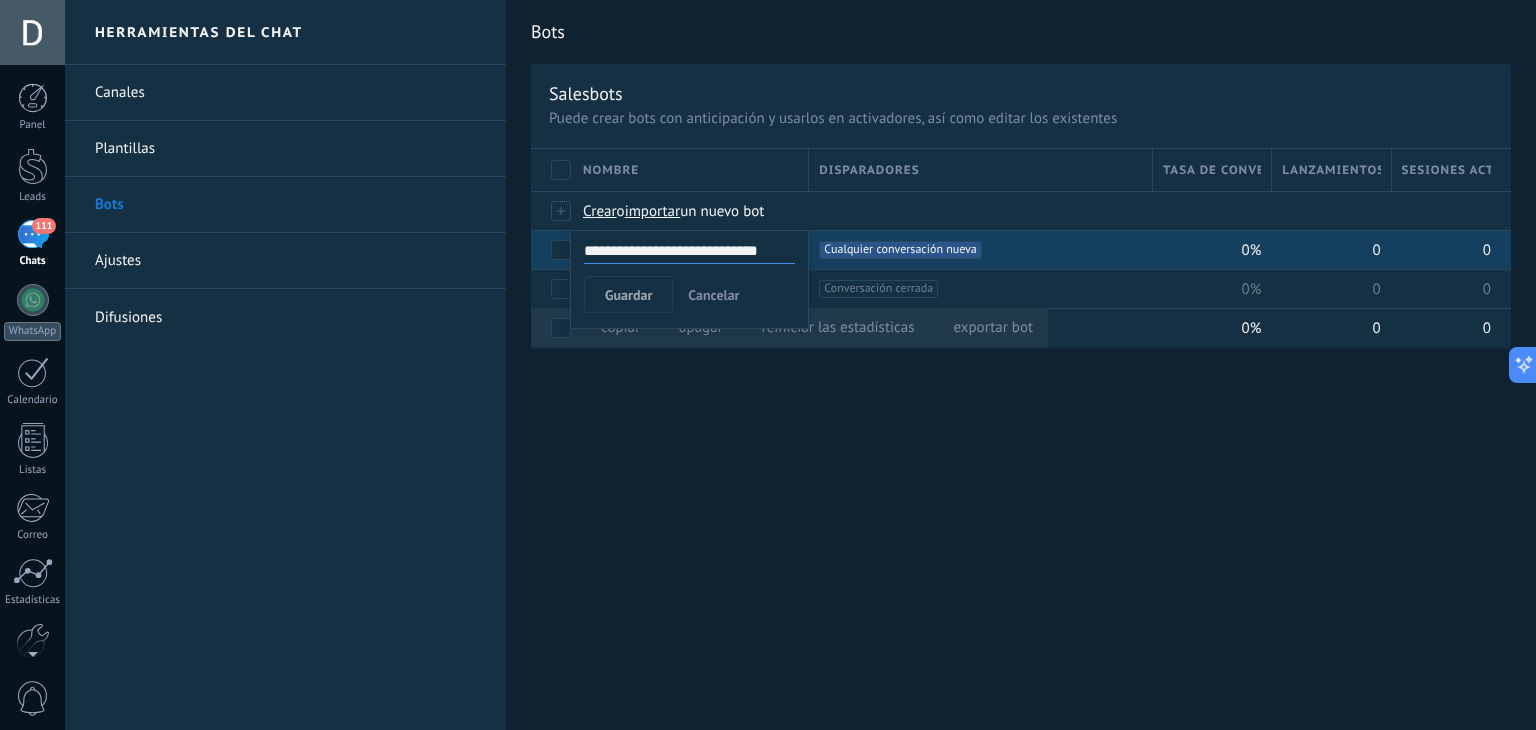 click on "**********" at bounding box center (689, 251) 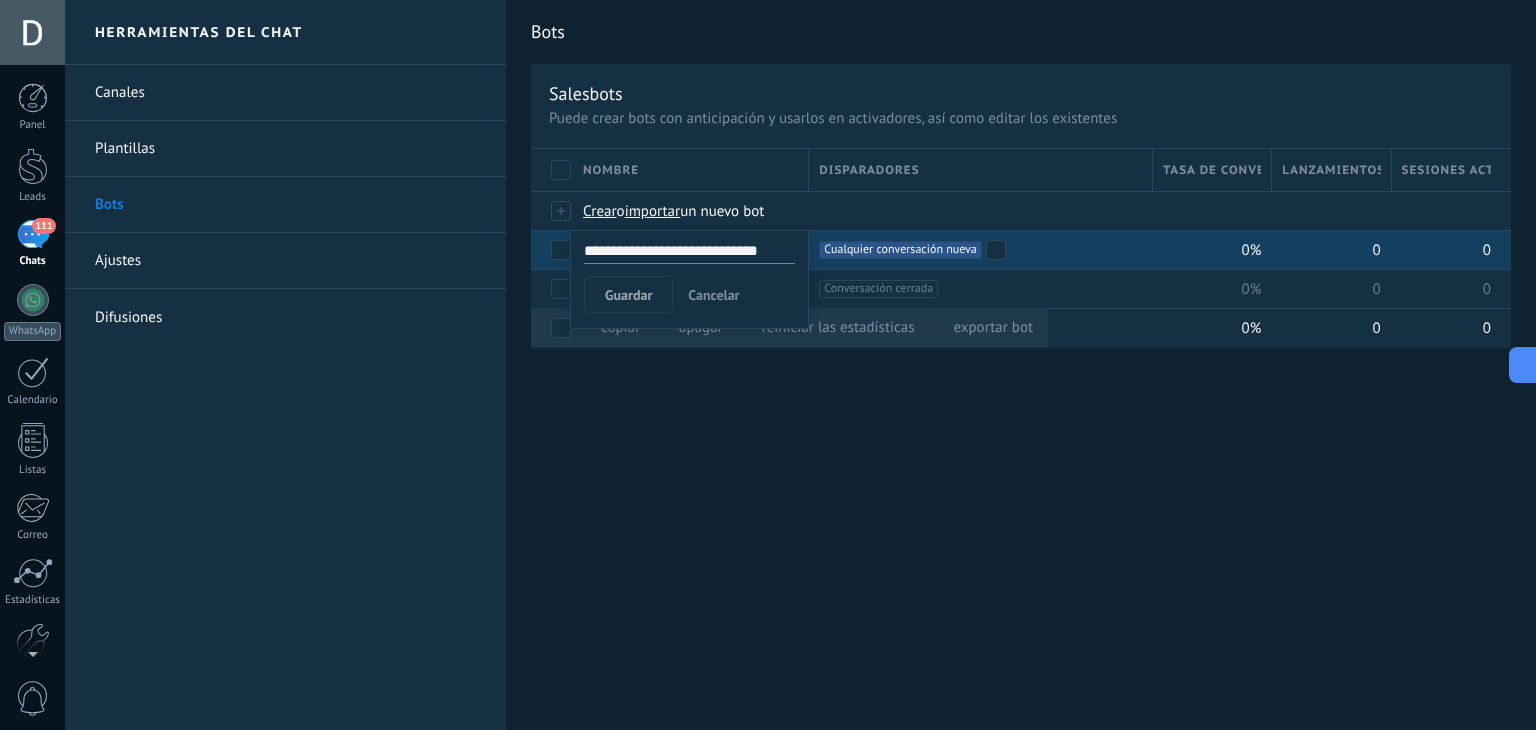 click on "Cualquier conversación nueva +0" at bounding box center [900, 250] 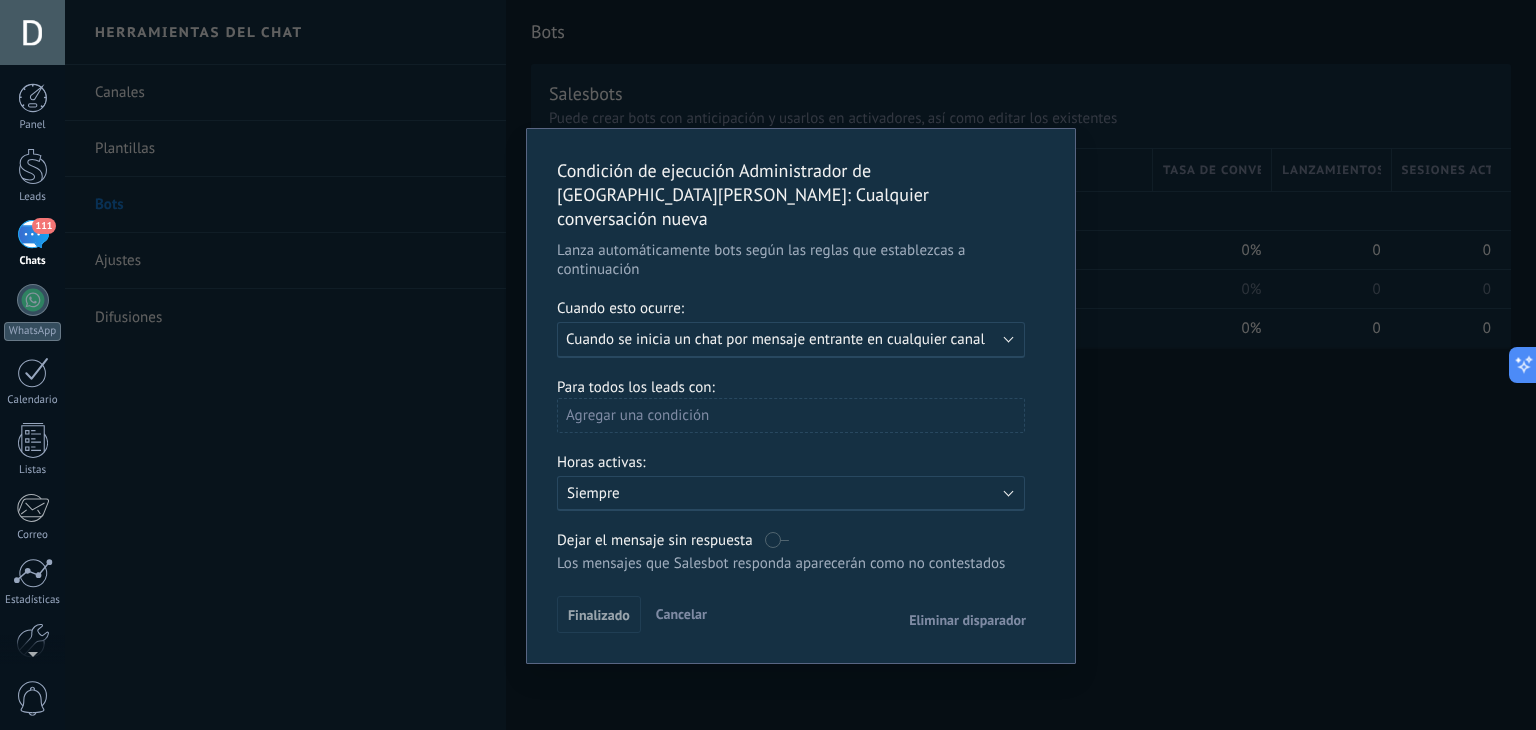 click on "Cuando se inicia un chat por mensaje entrante en cualquier canal" at bounding box center [775, 339] 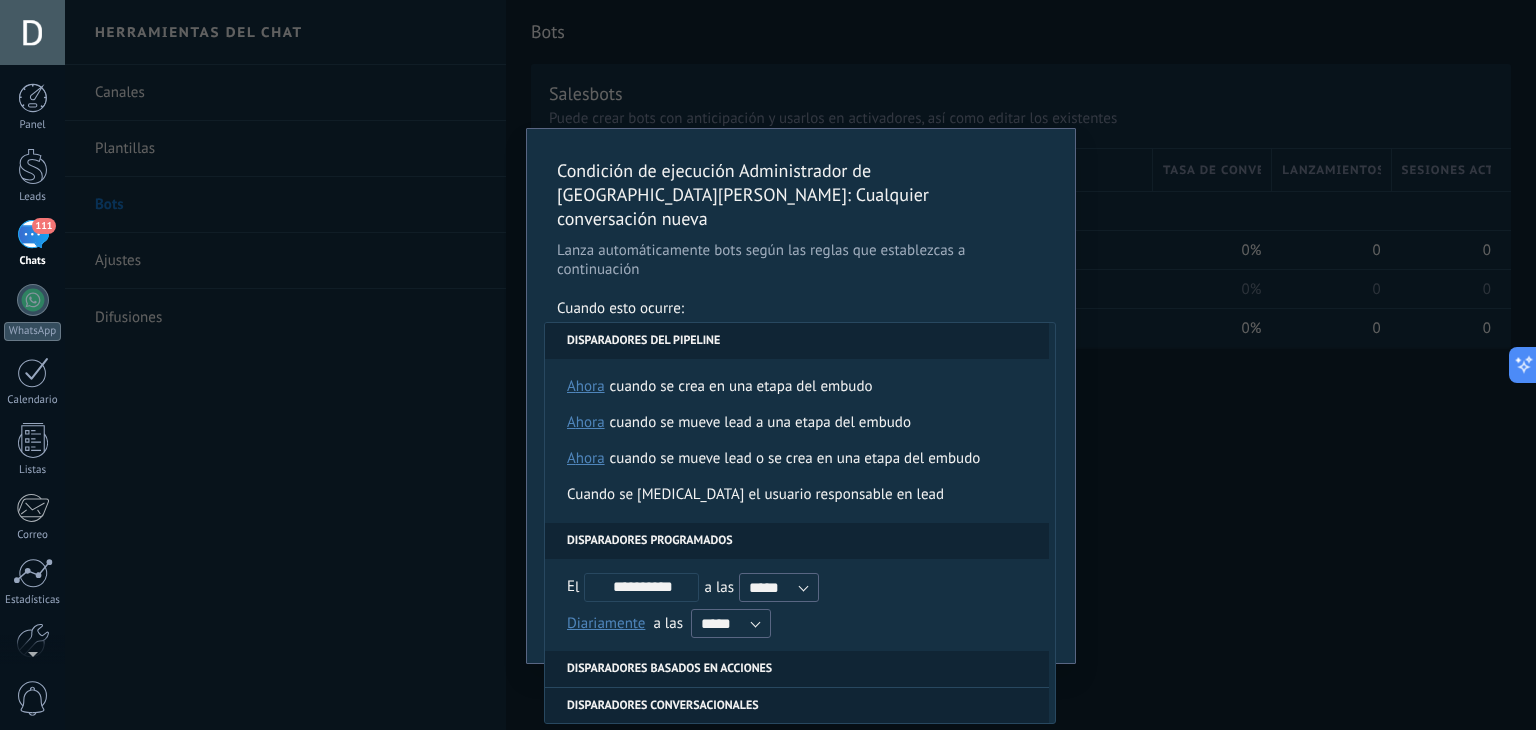 click on "Disparadores del pipeline" at bounding box center (797, 341) 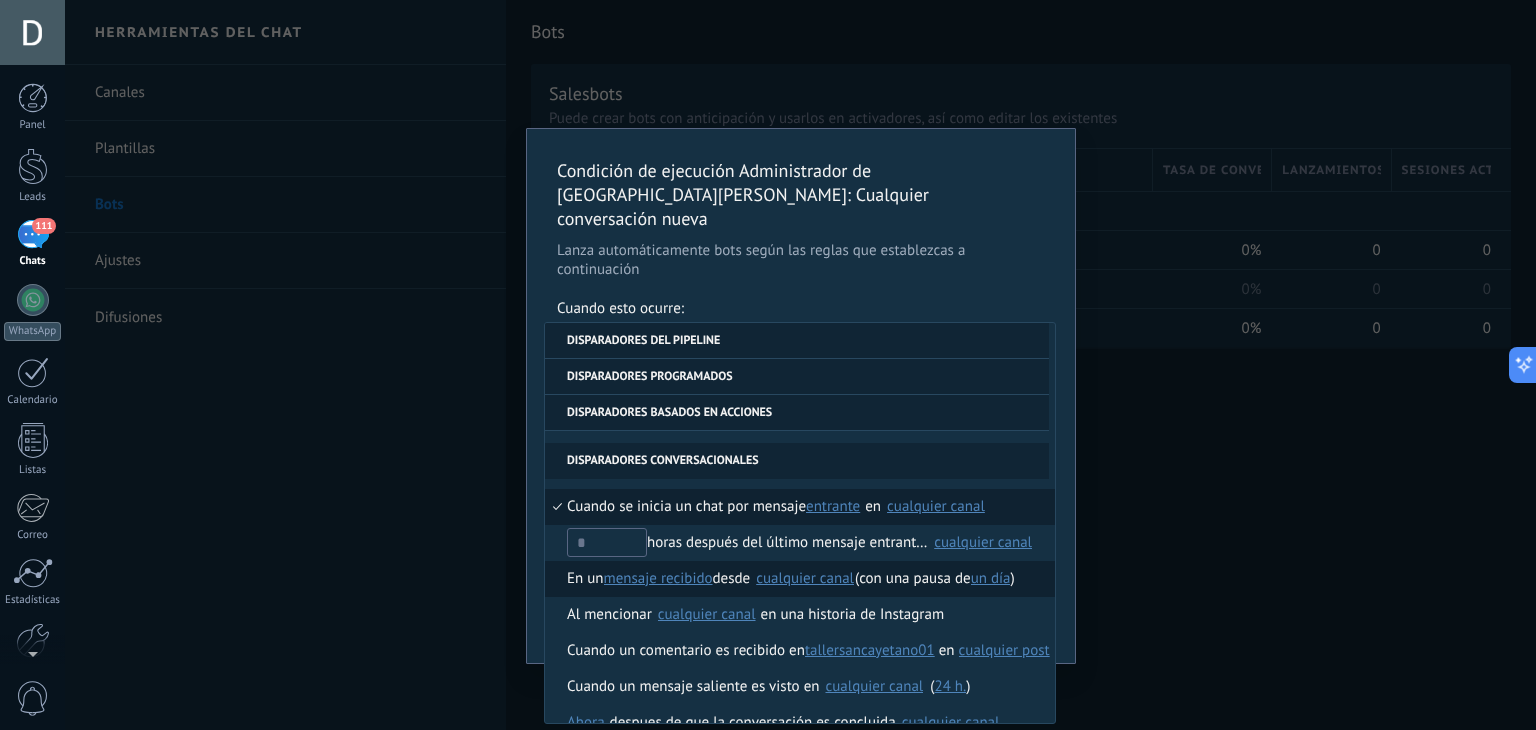 scroll, scrollTop: 404, scrollLeft: 0, axis: vertical 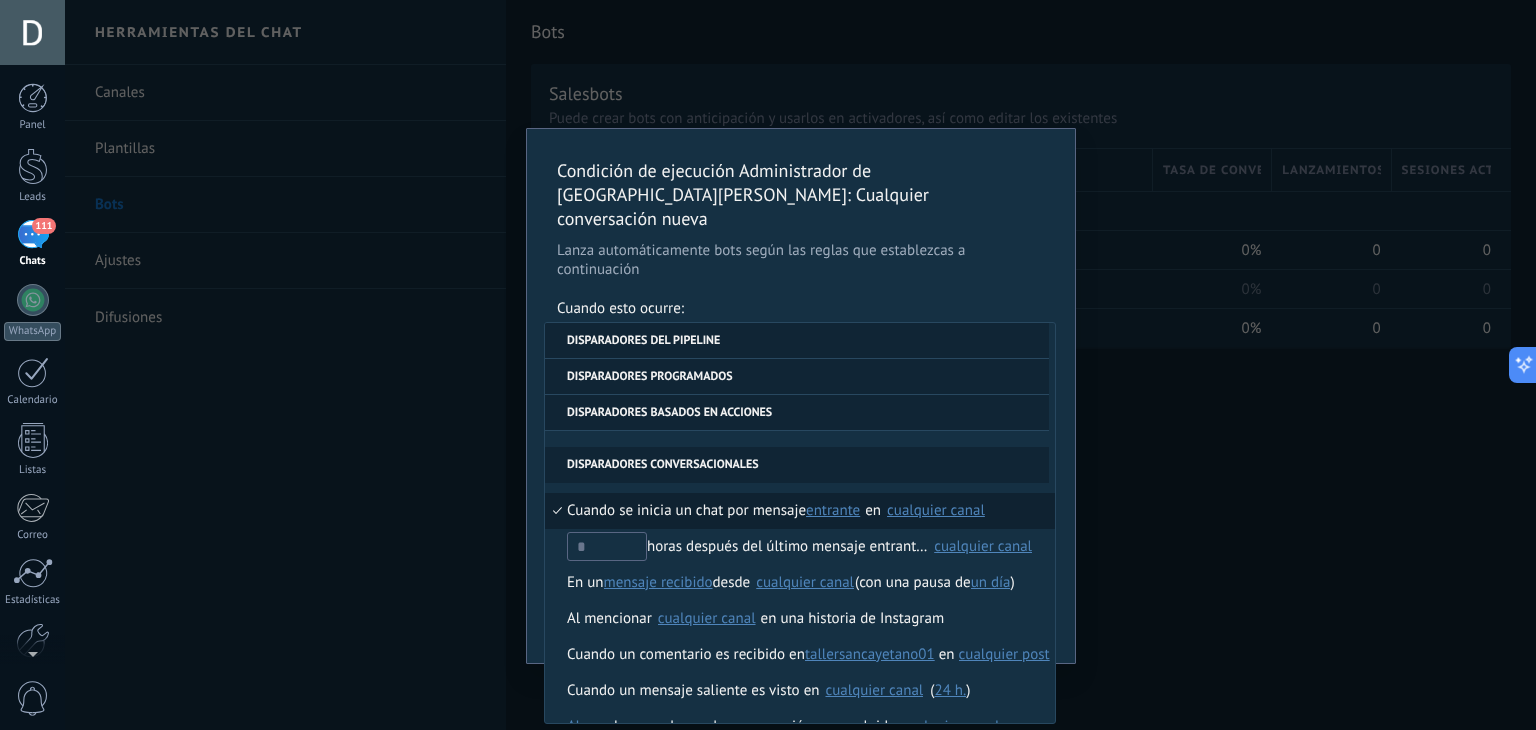 click on "**********" at bounding box center [800, 365] 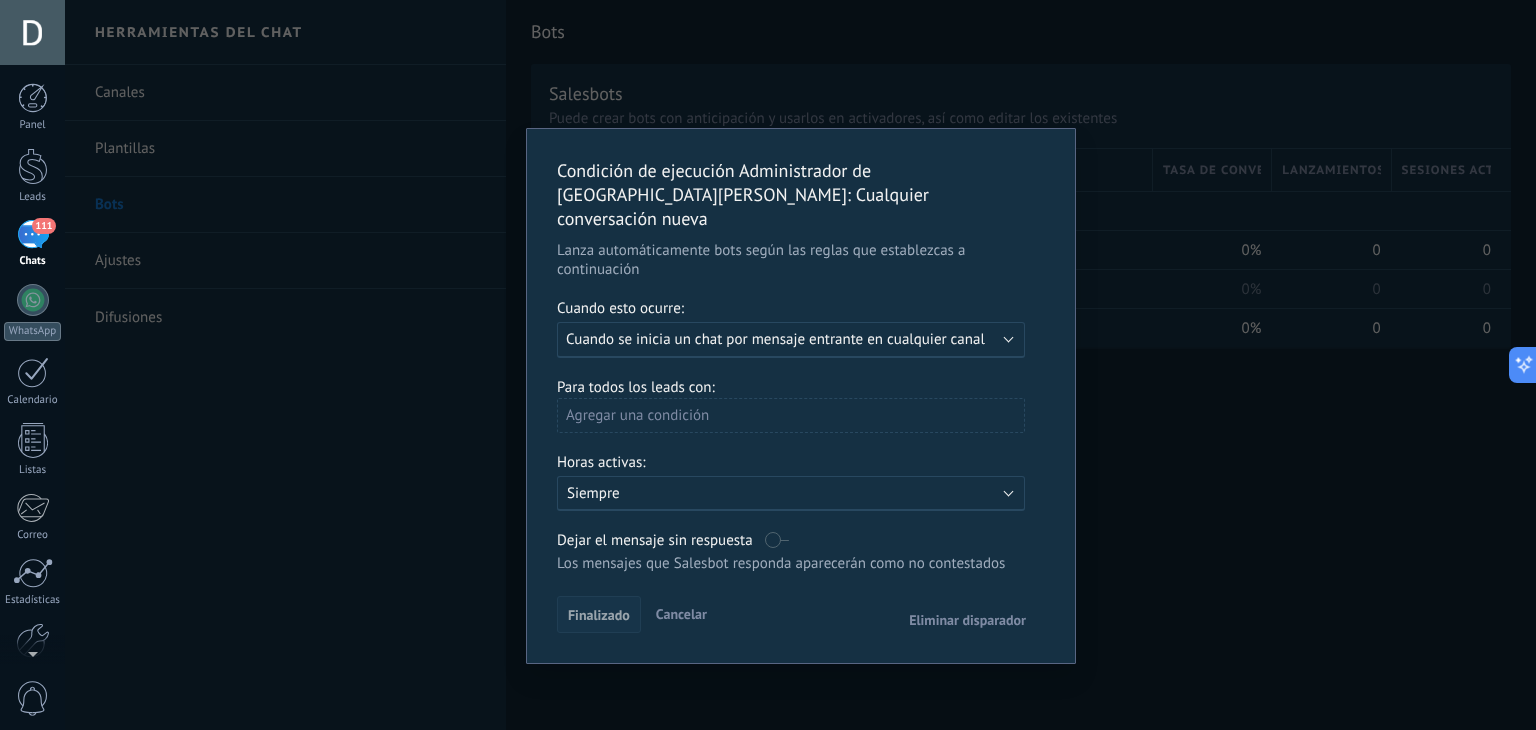 click on "Finalizado" at bounding box center (599, 615) 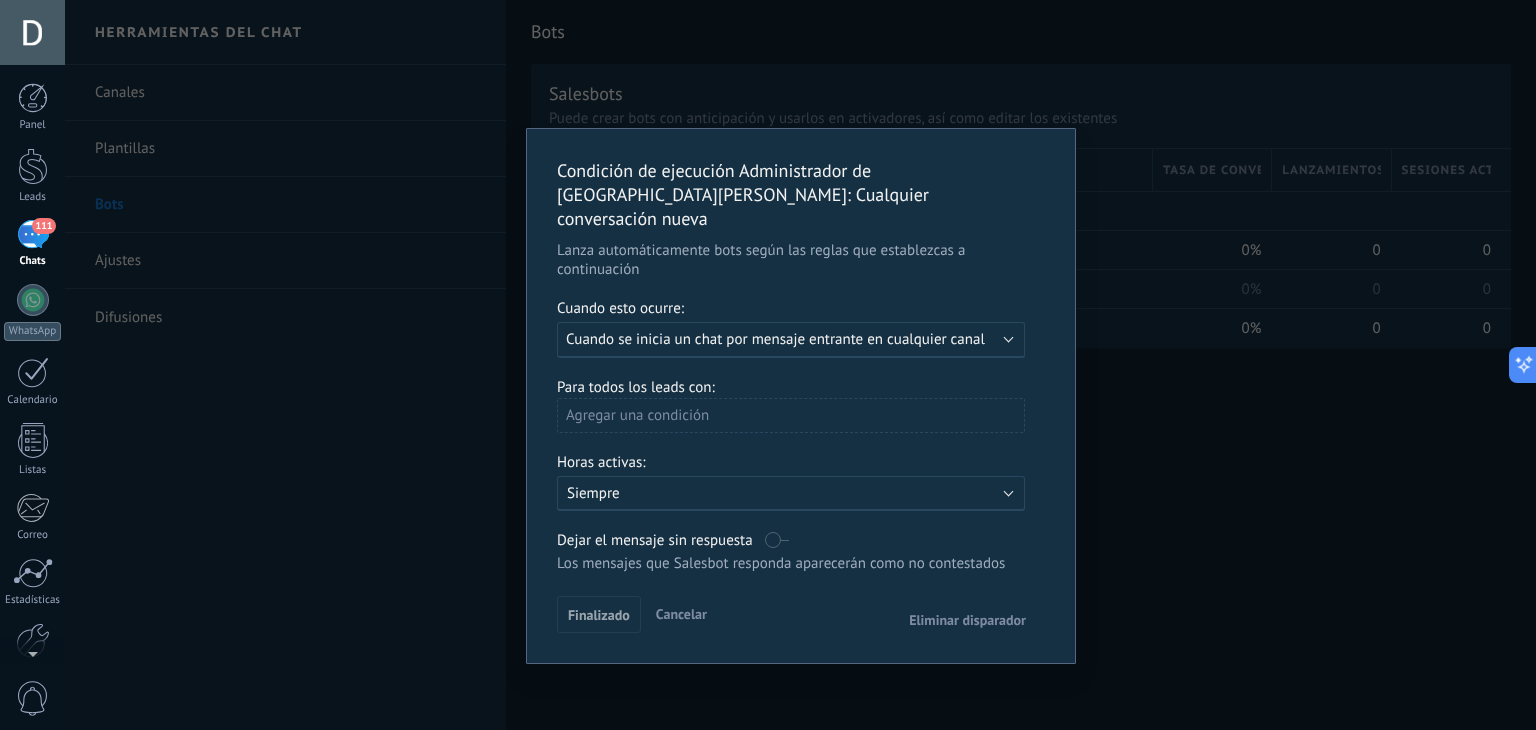 click on "Cancelar" at bounding box center [681, 614] 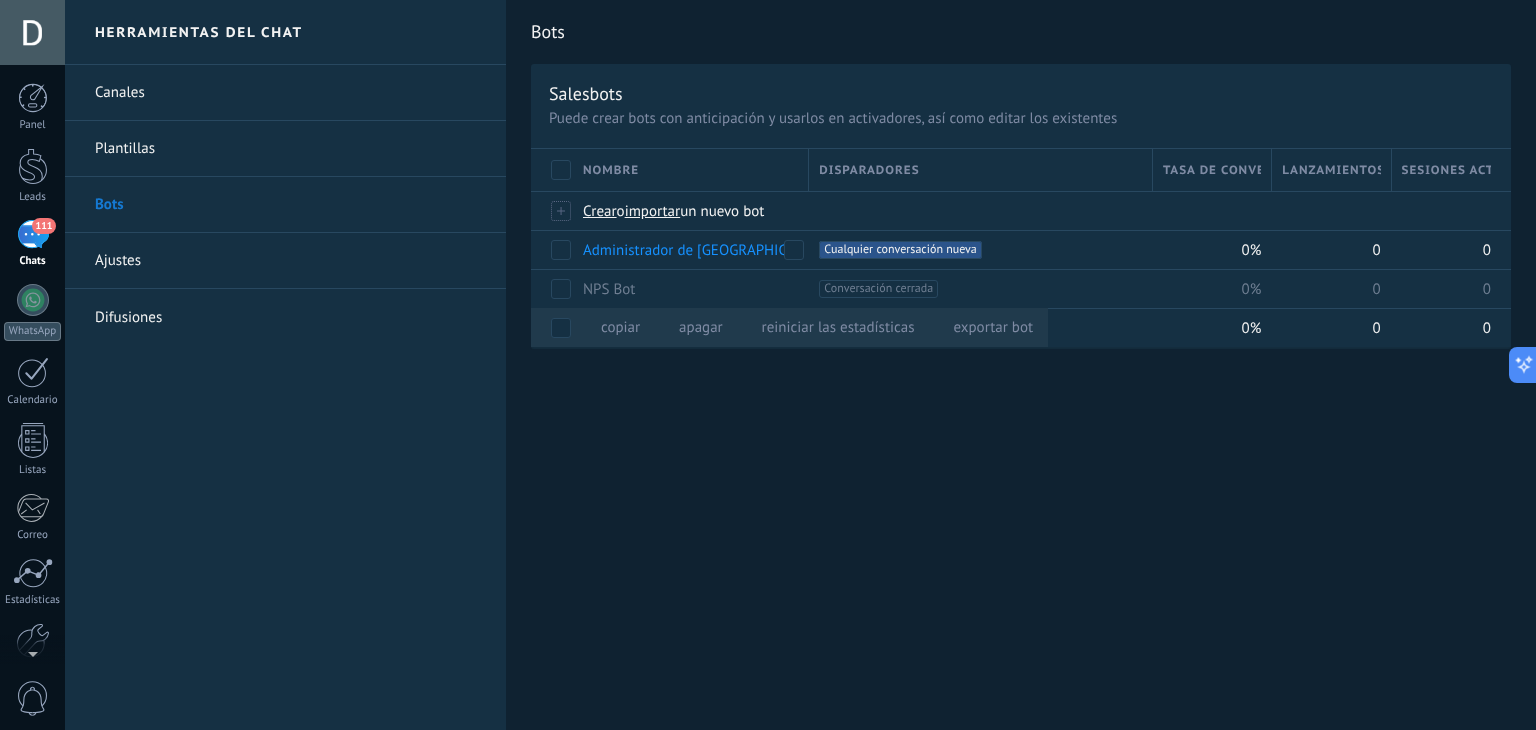 click on "Administrador de [GEOGRAPHIC_DATA][PERSON_NAME]" at bounding box center [691, 249] 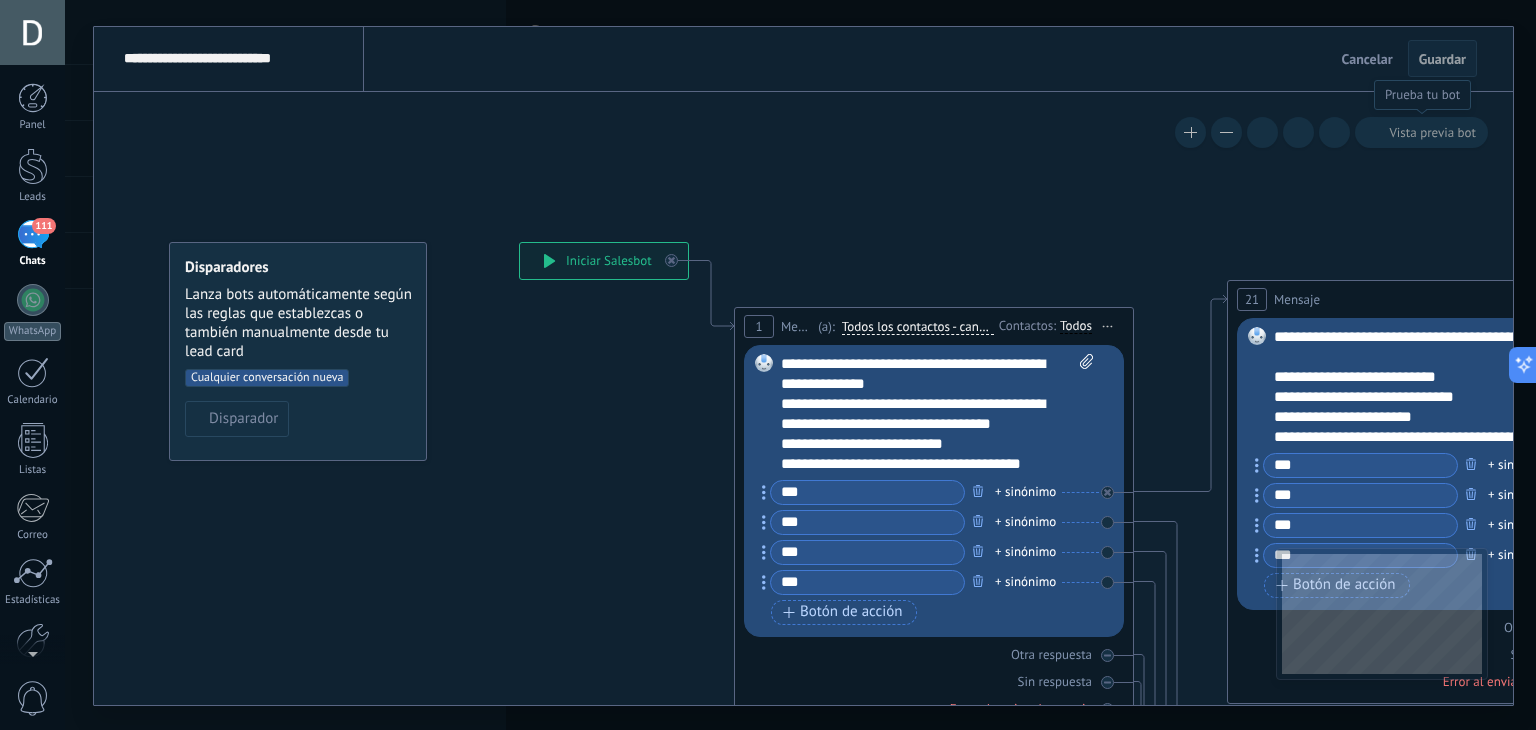 click on "Vista previa bot" at bounding box center (1432, 132) 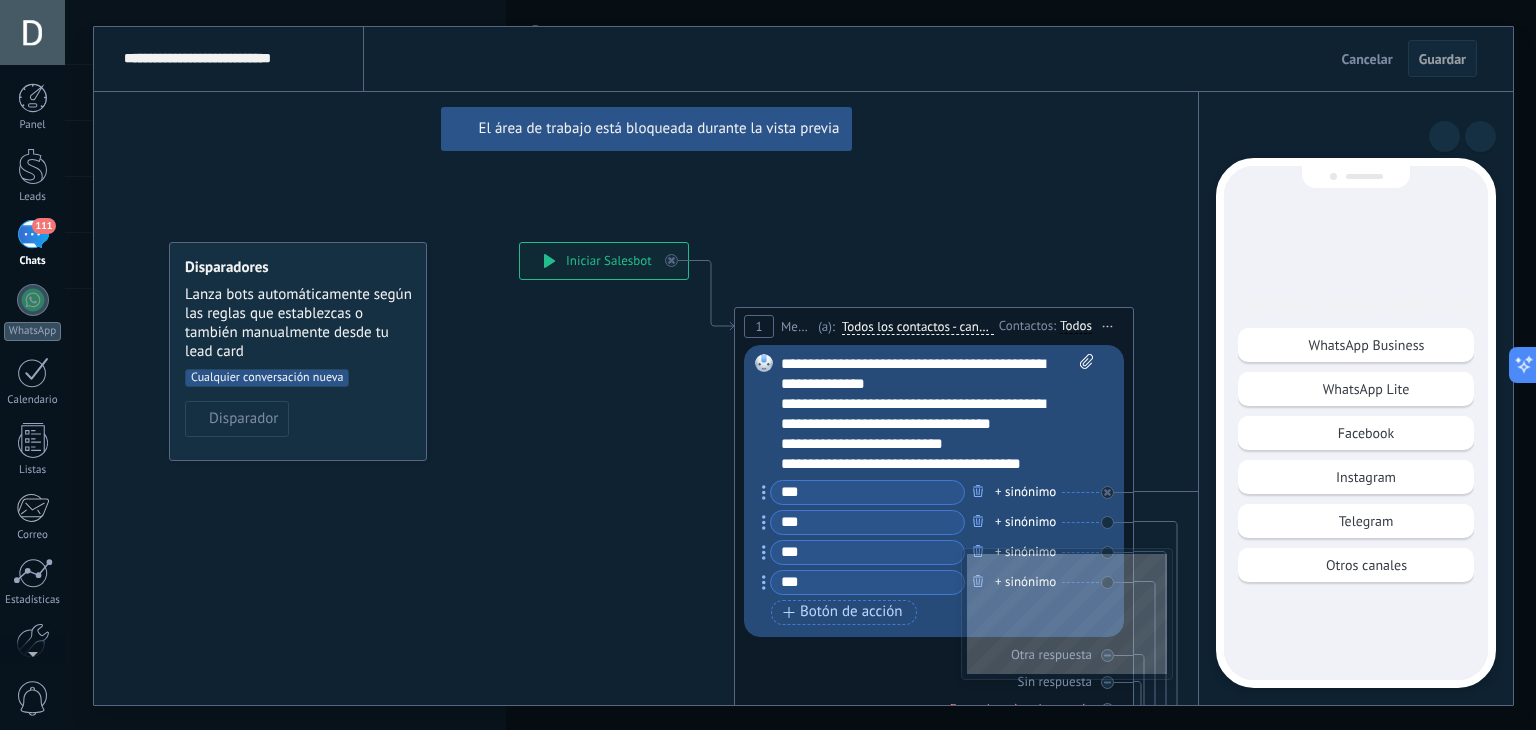 click on "**********" at bounding box center [803, 366] 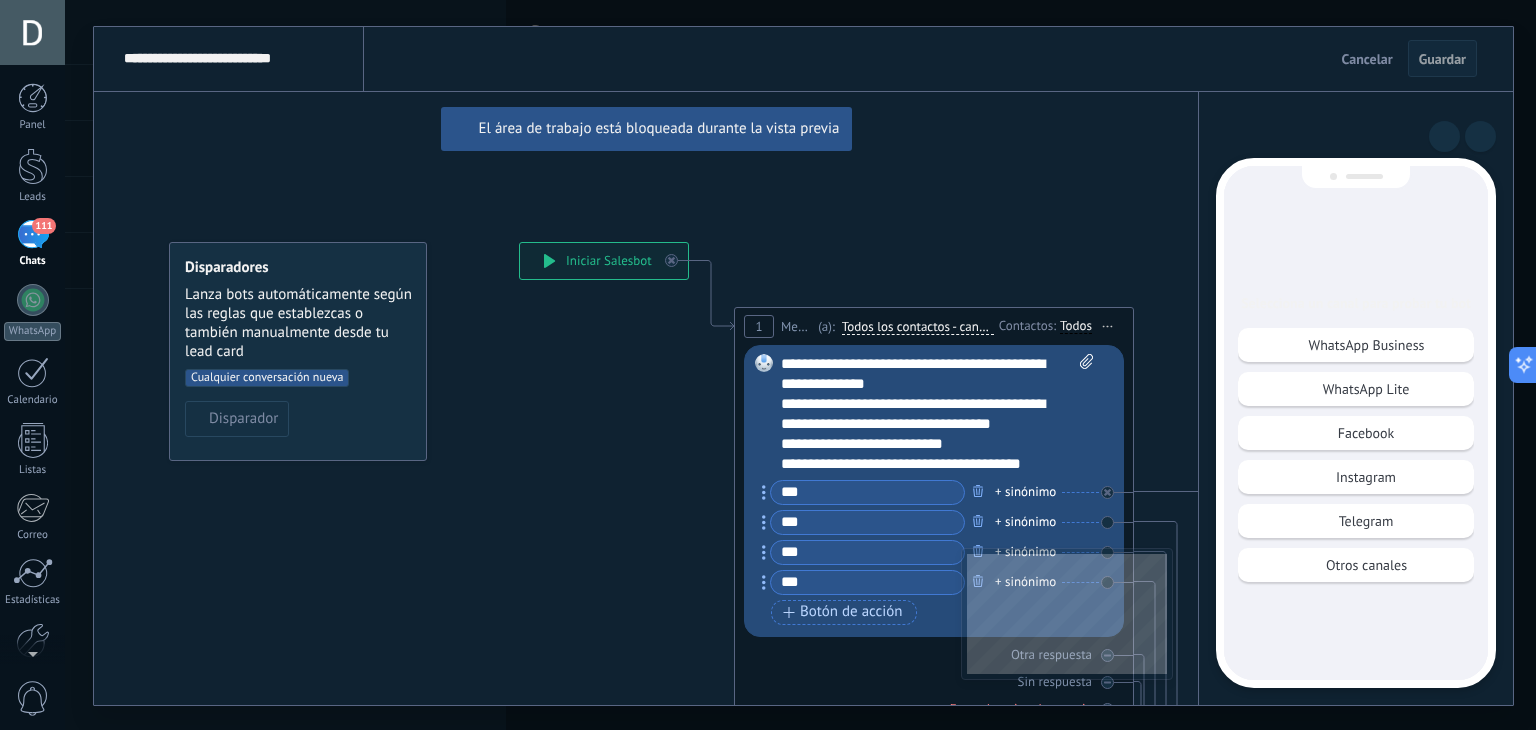 click on "Cancelar" at bounding box center [1367, 59] 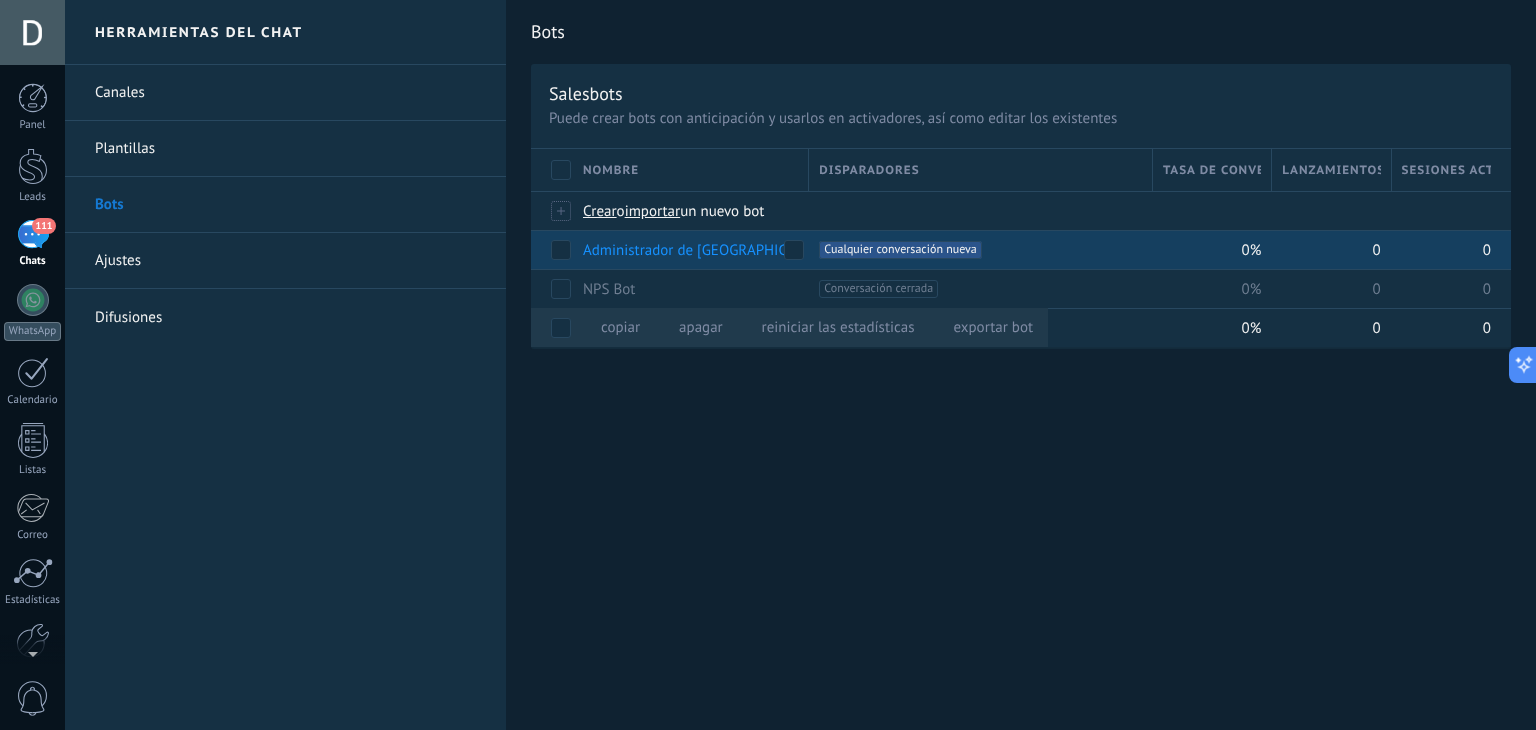 click on "Administrador de [GEOGRAPHIC_DATA][PERSON_NAME]" at bounding box center (761, 250) 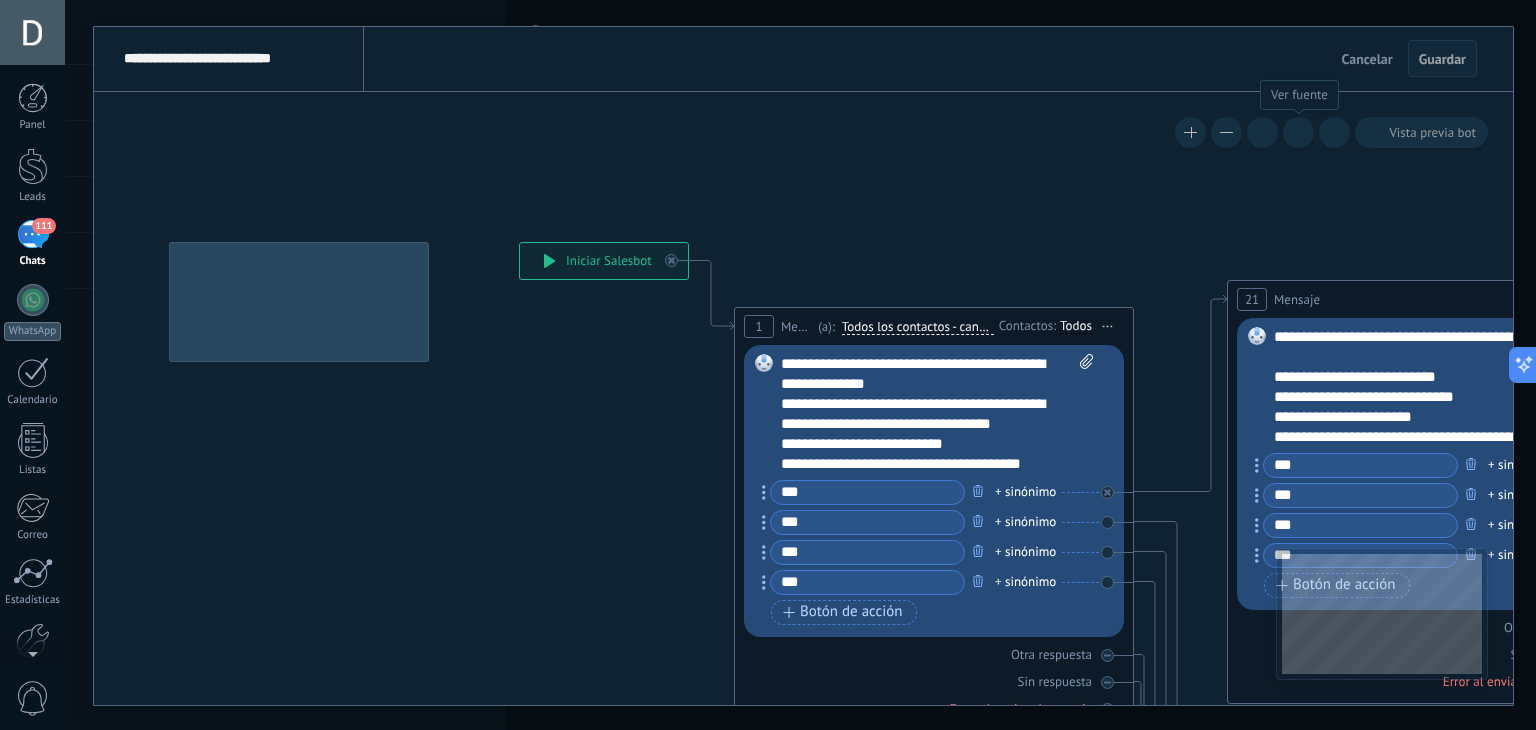 click 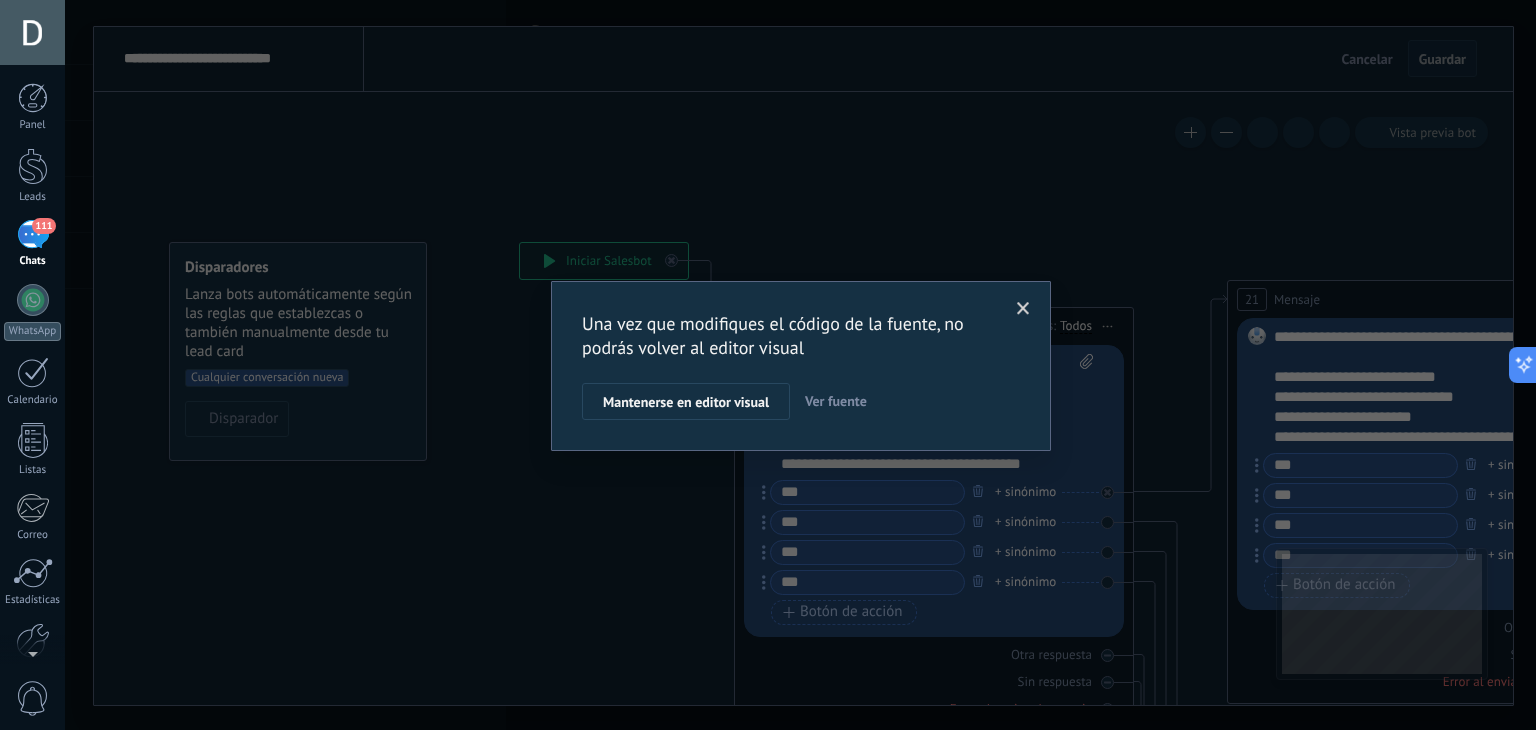 click on "Ver fuente" at bounding box center (836, 401) 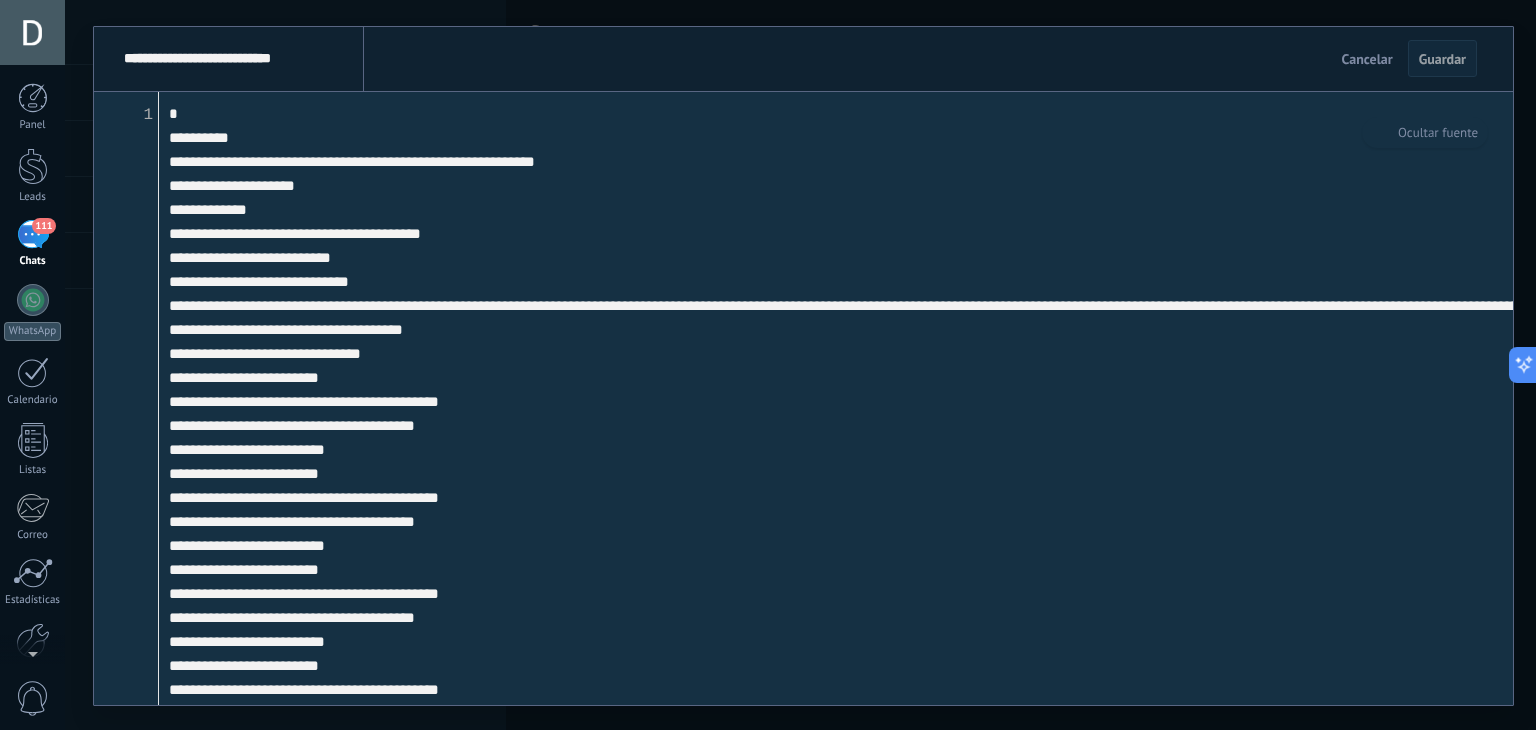 click on "Cancelar" at bounding box center (1367, 59) 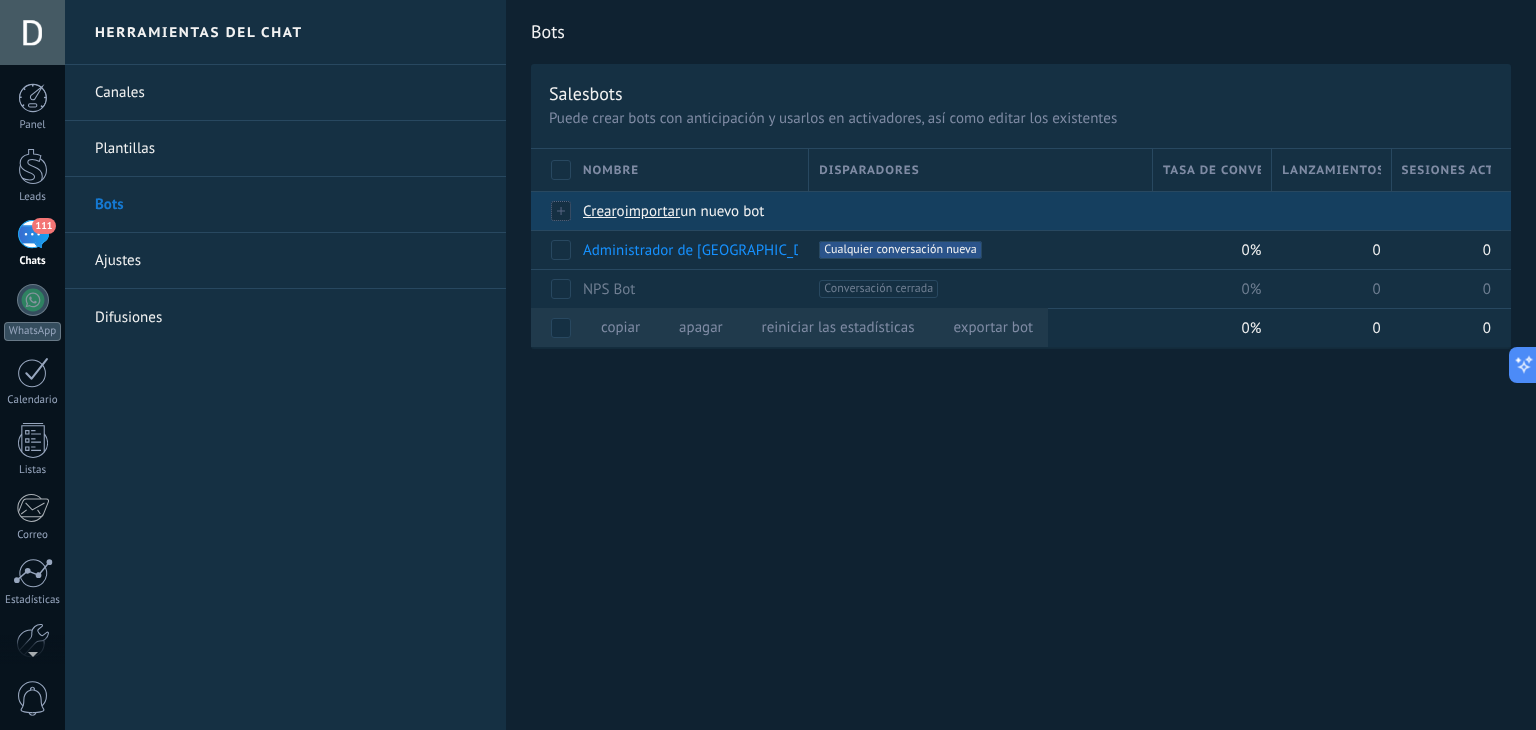 click on "Crear" at bounding box center (600, 211) 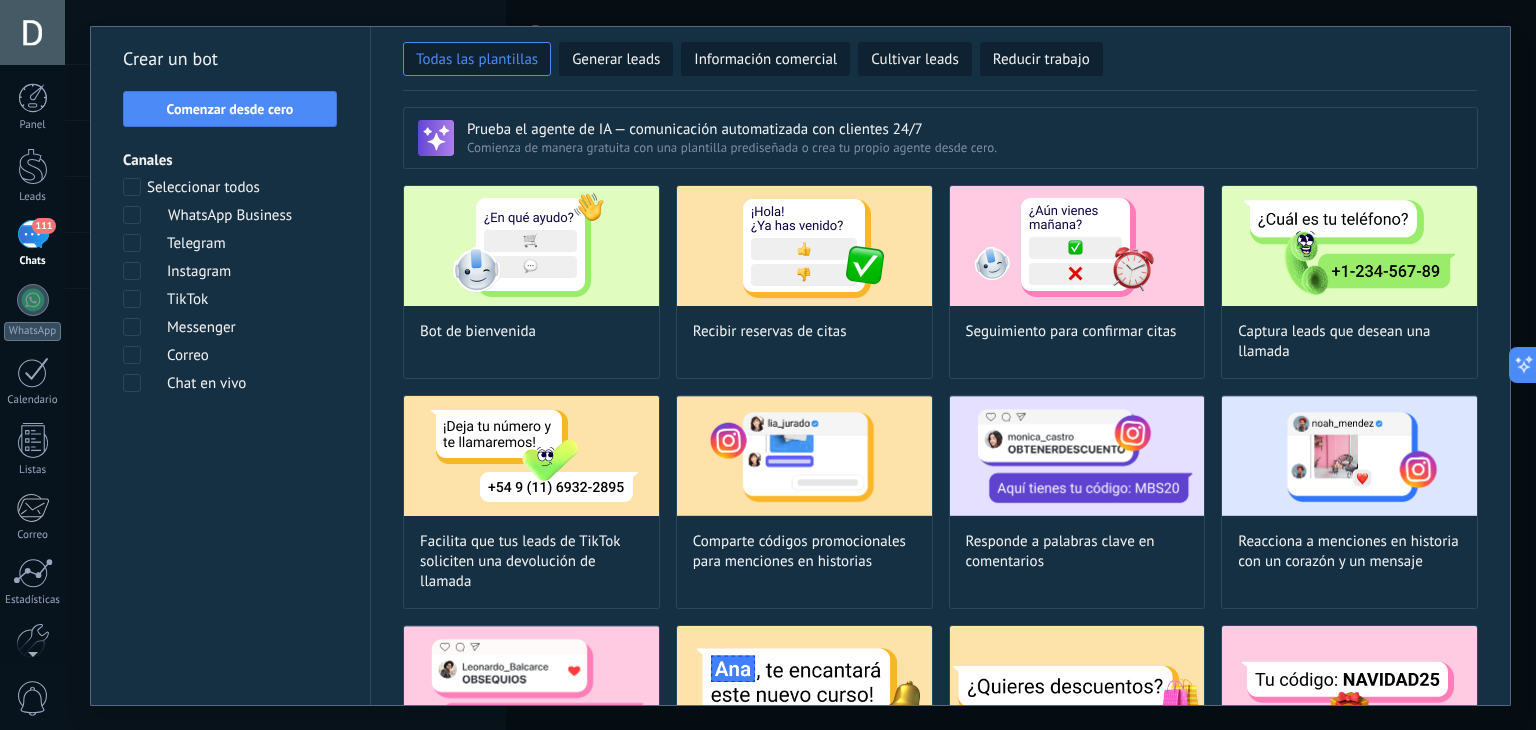 click at bounding box center (132, 187) 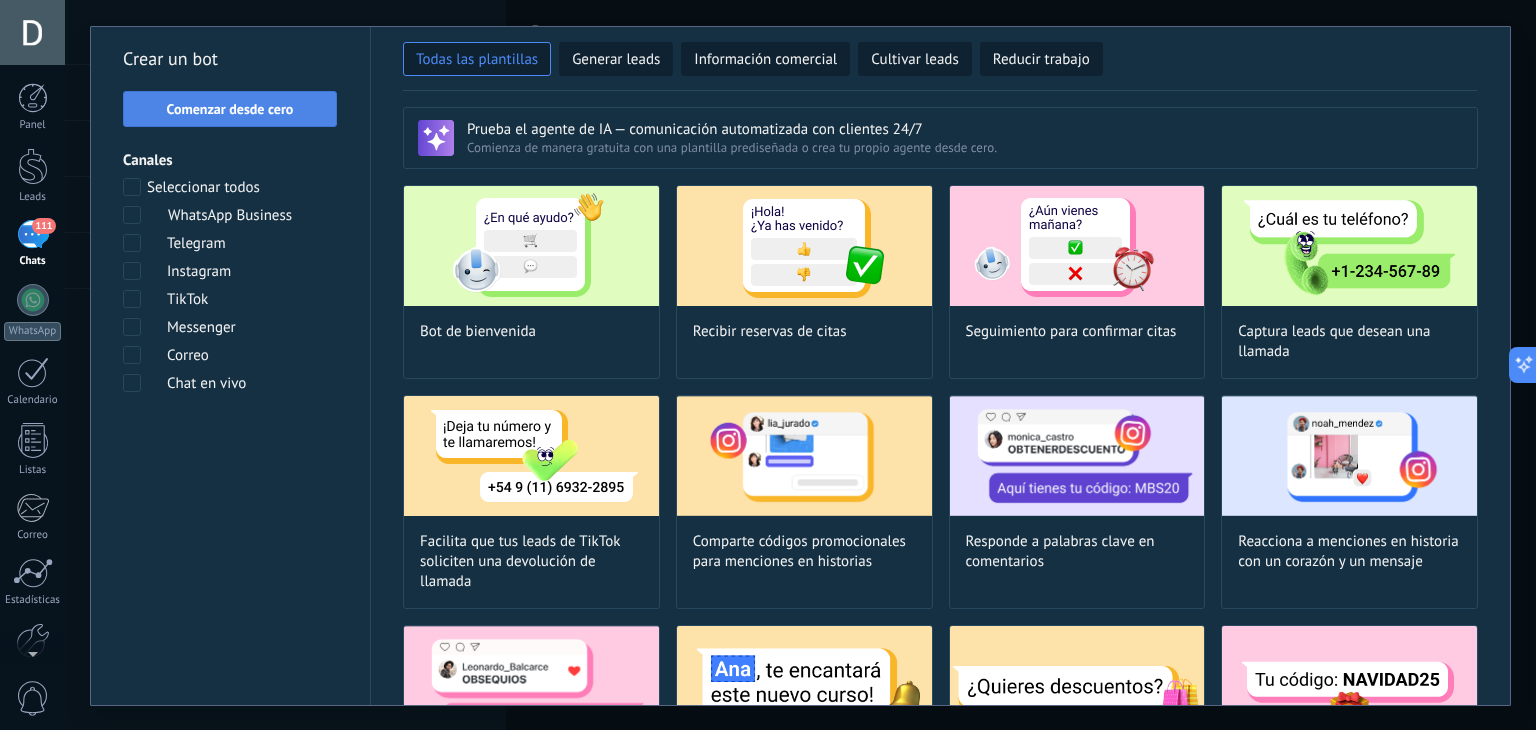 click on "Comenzar desde cero" at bounding box center [230, 109] 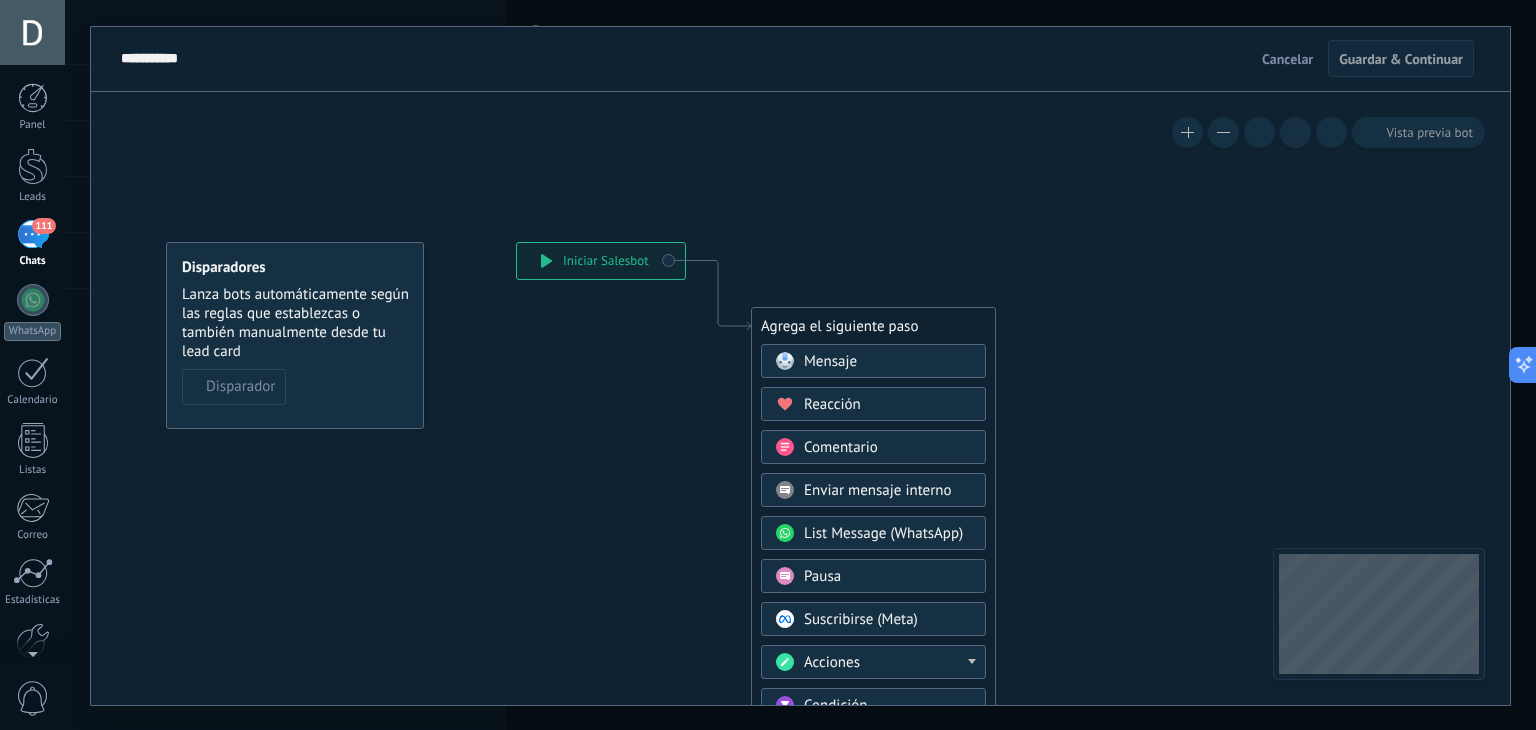 click on "**********" at bounding box center (800, 398) 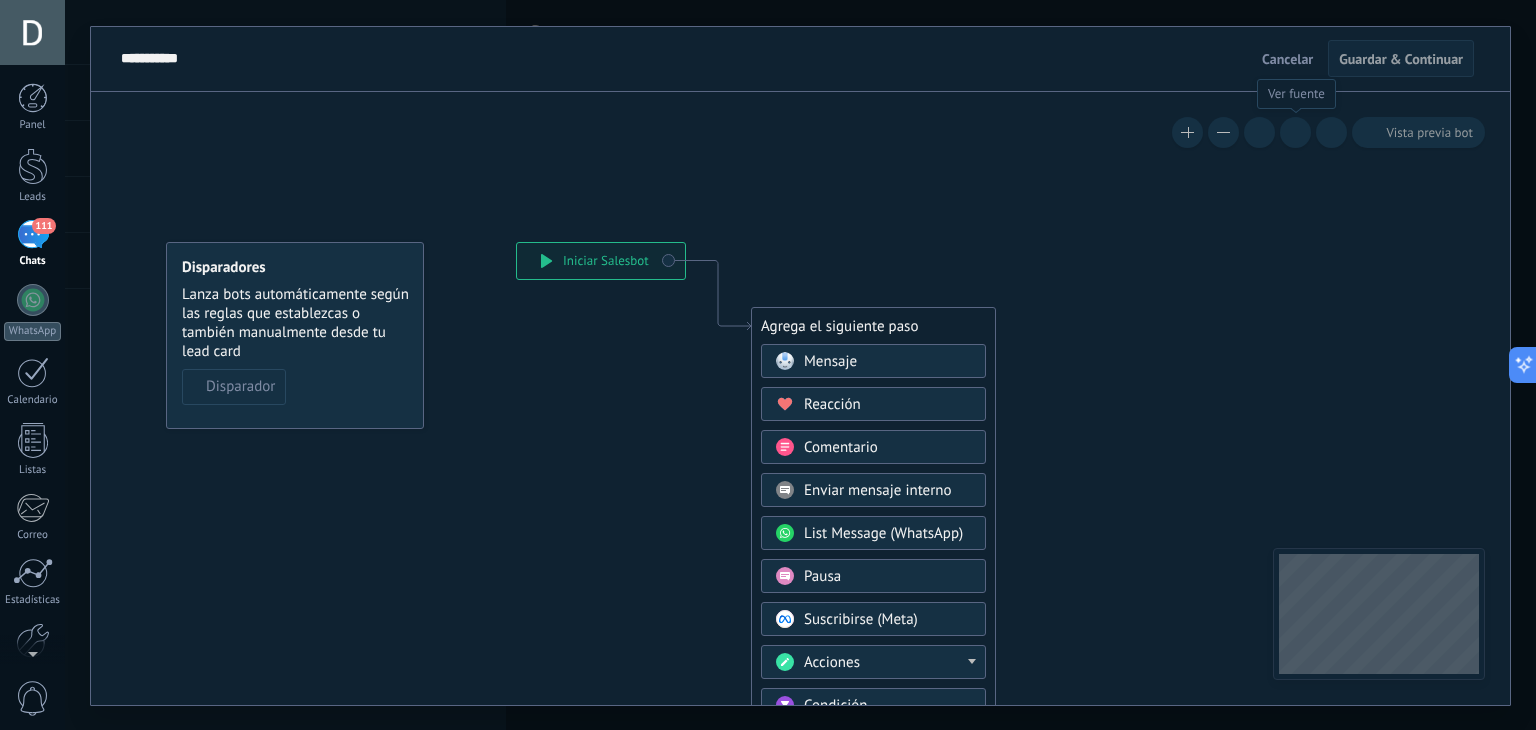 click 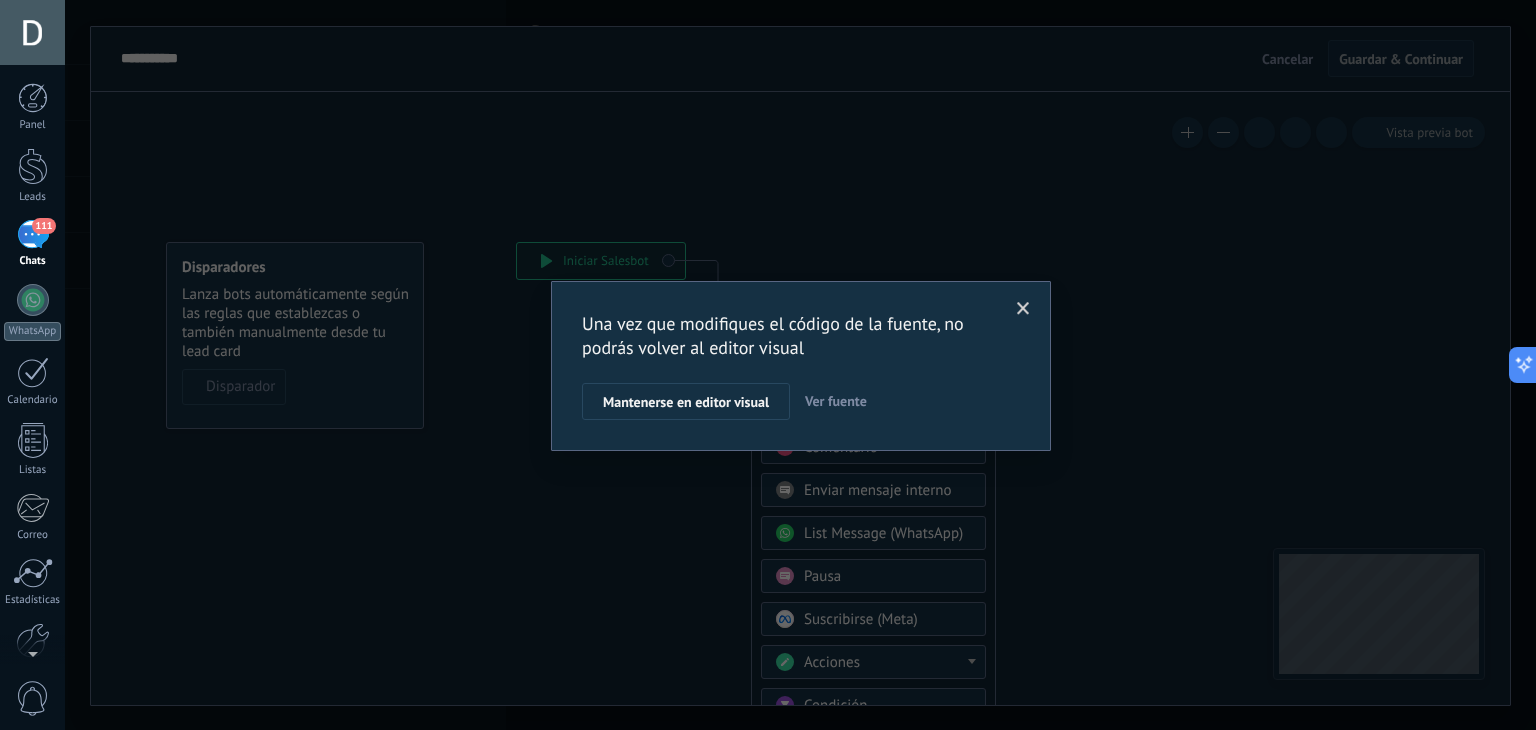 click on "Ver fuente" at bounding box center (836, 401) 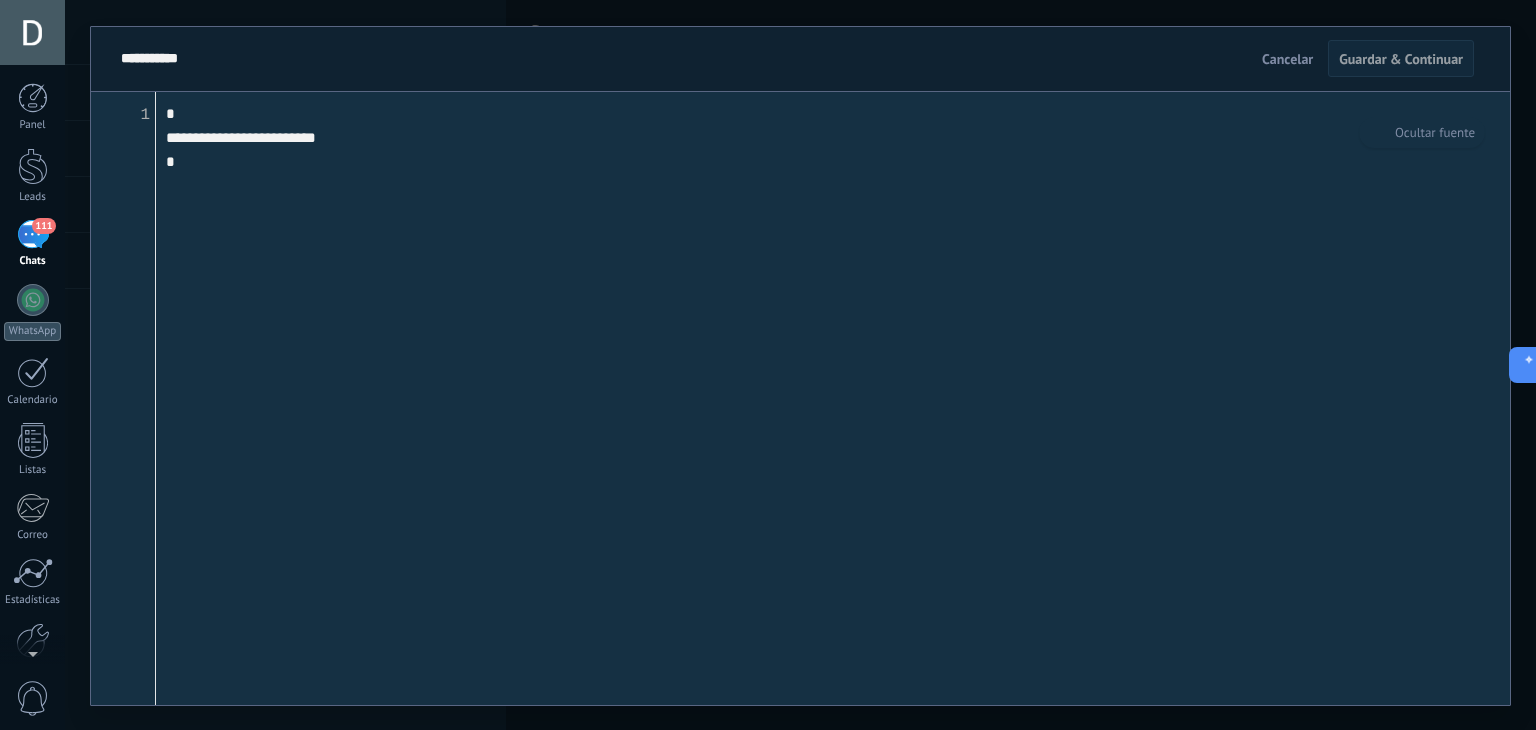 drag, startPoint x: 548, startPoint y: 223, endPoint x: 87, endPoint y: 65, distance: 487.32434 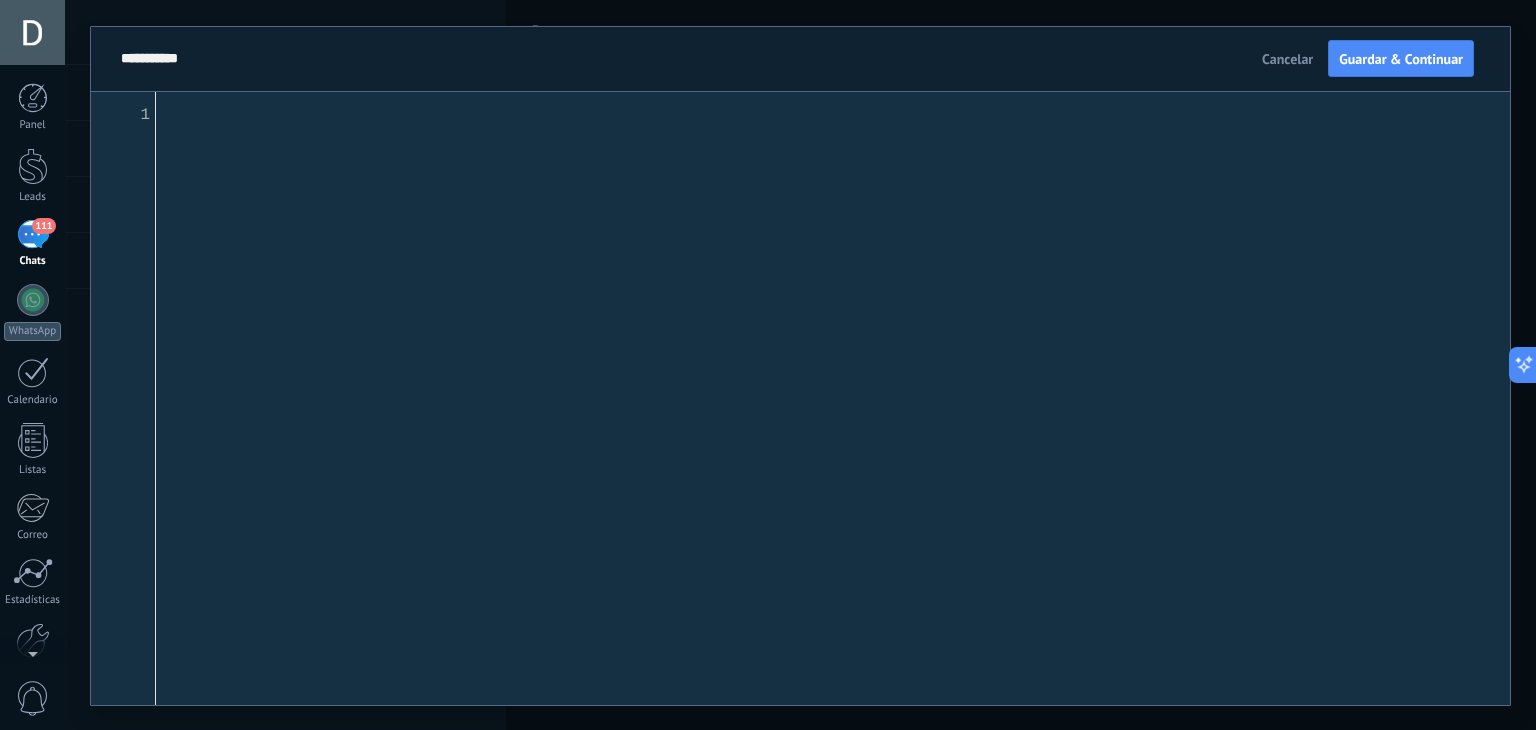 paste on "**********" 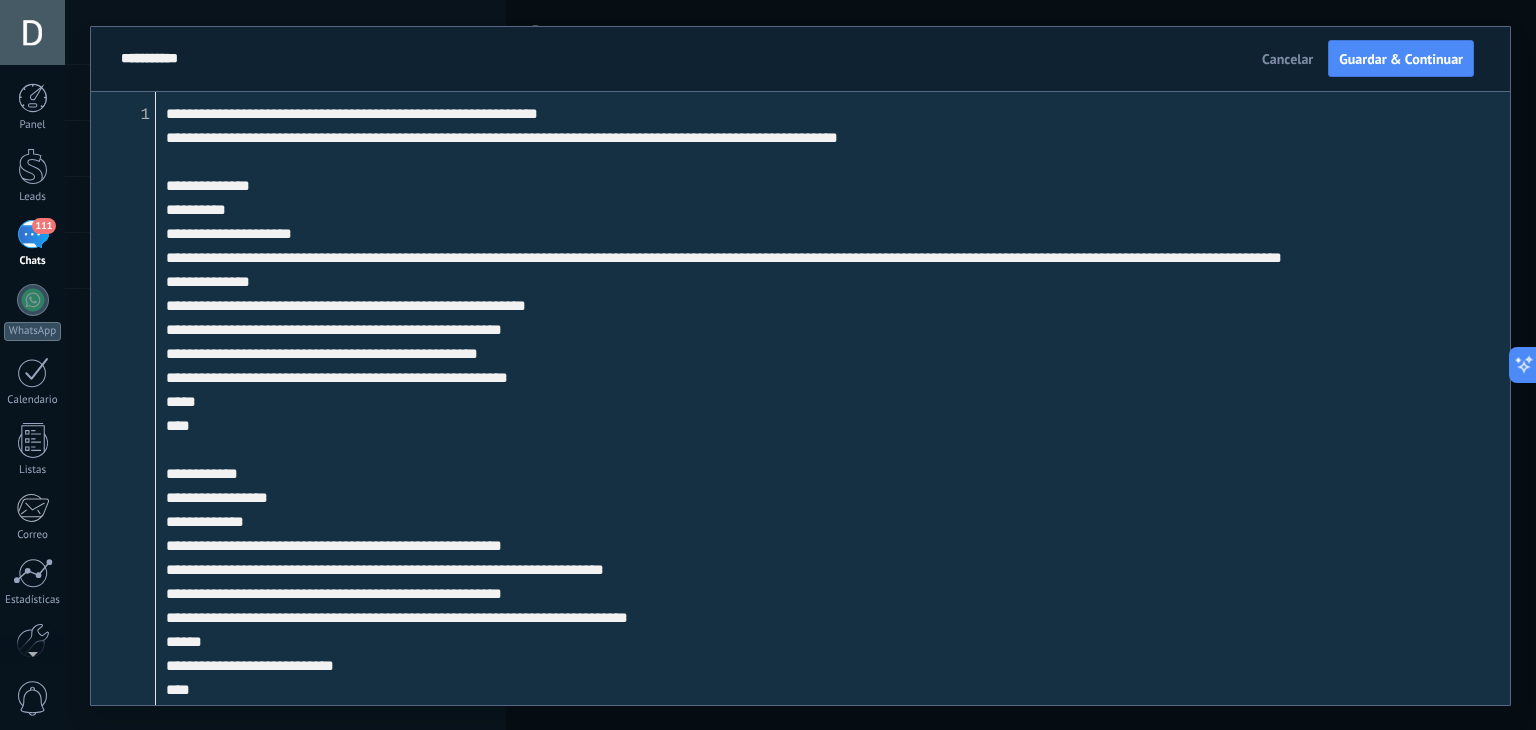 scroll, scrollTop: 2025, scrollLeft: 0, axis: vertical 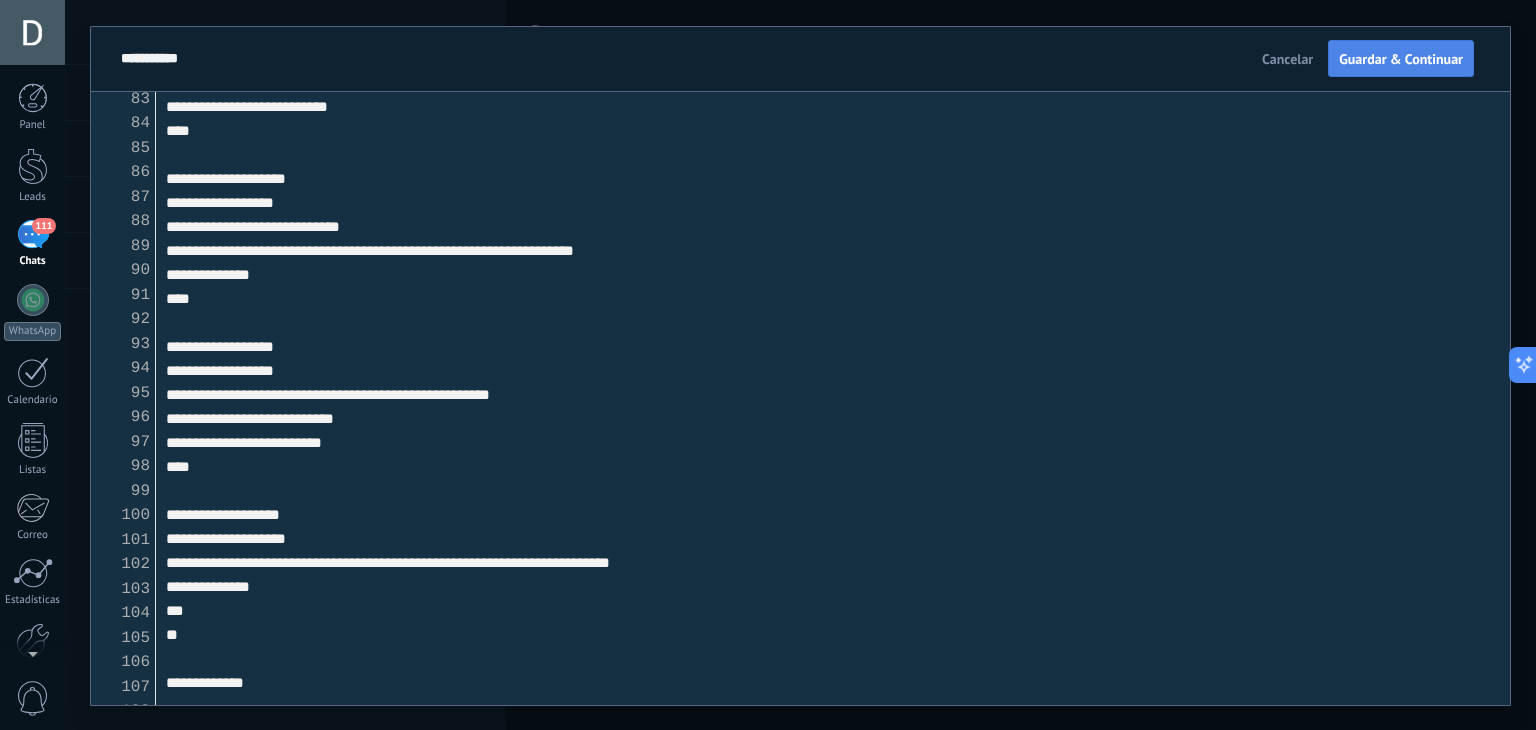 type on "**********" 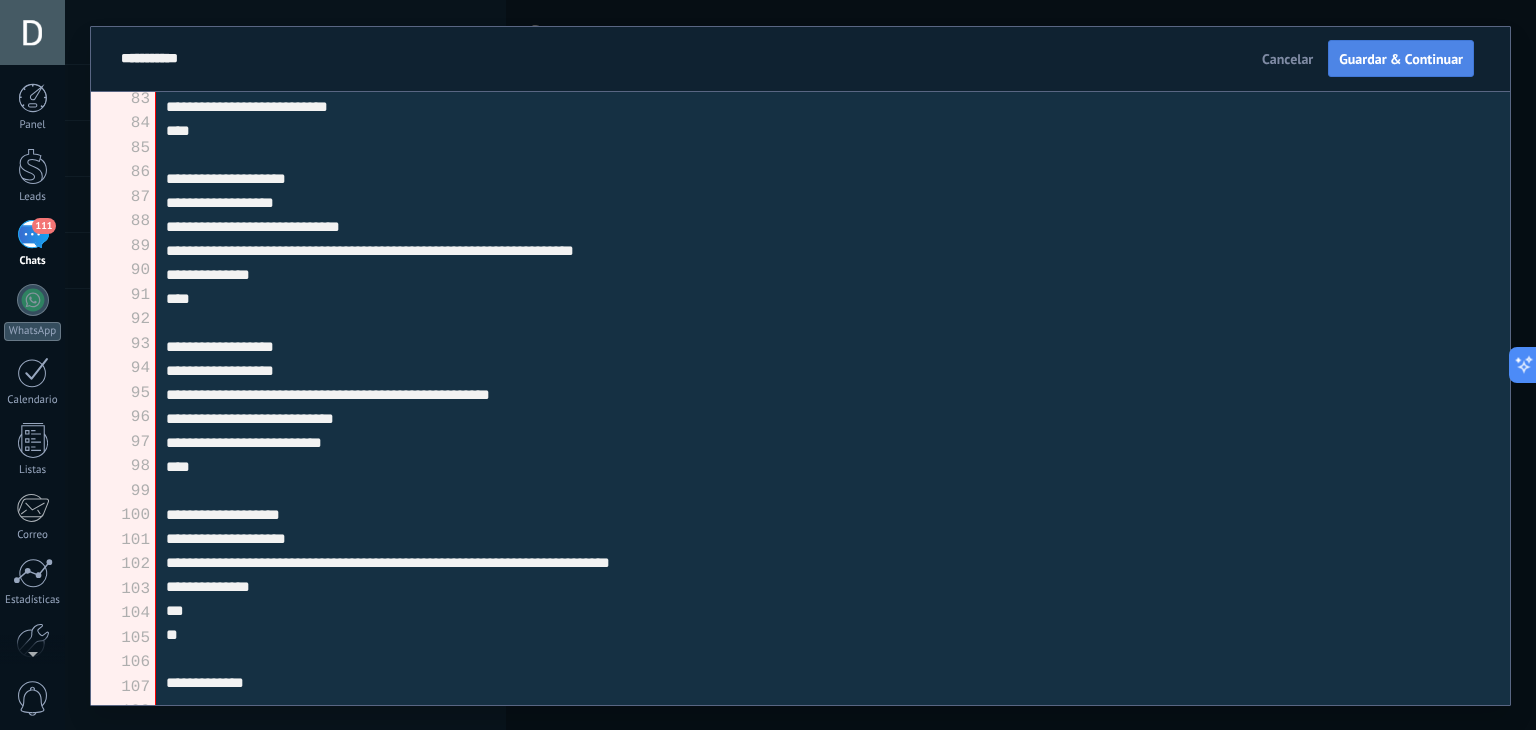 click on "Guardar & Continuar" at bounding box center [1401, 59] 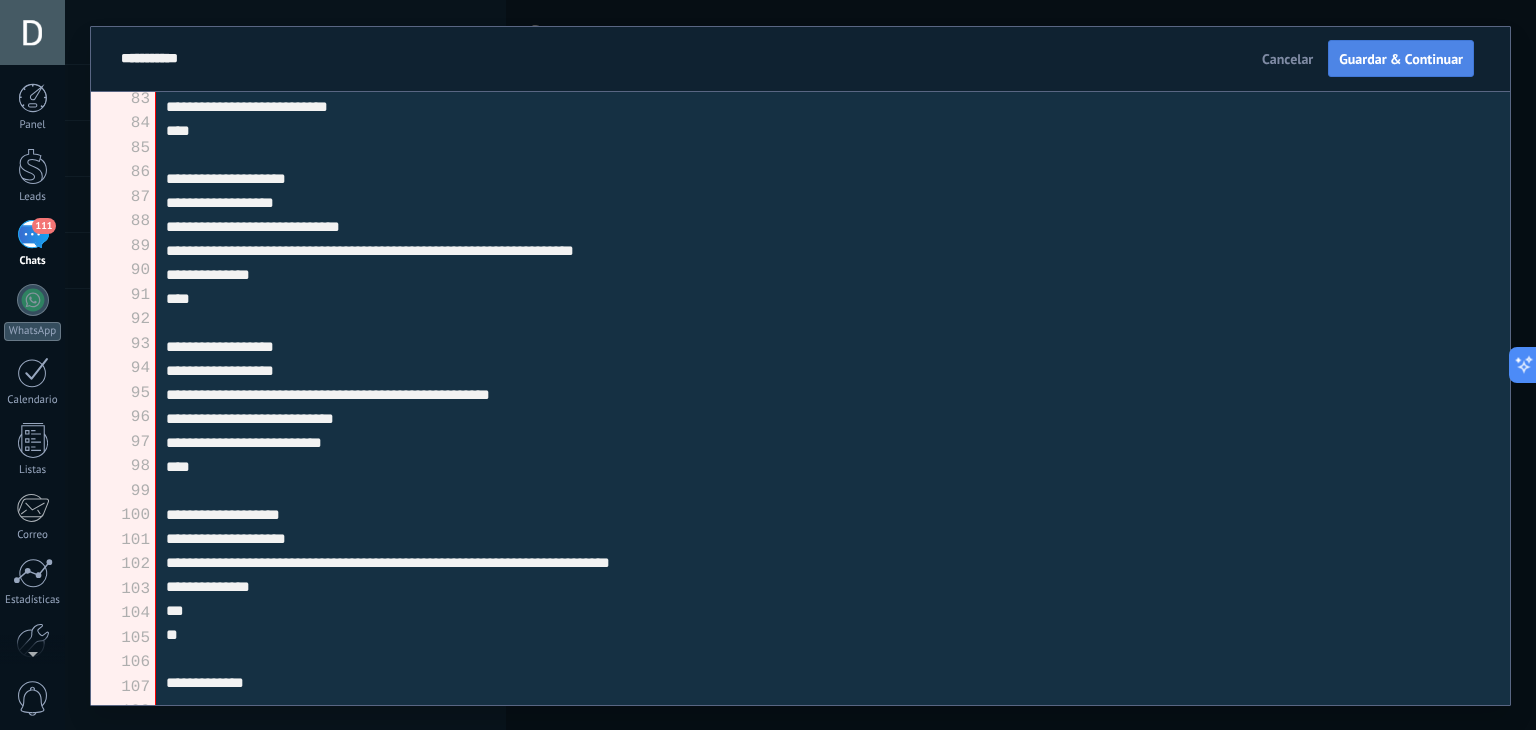 click on "Guardar & Continuar" at bounding box center [1401, 59] 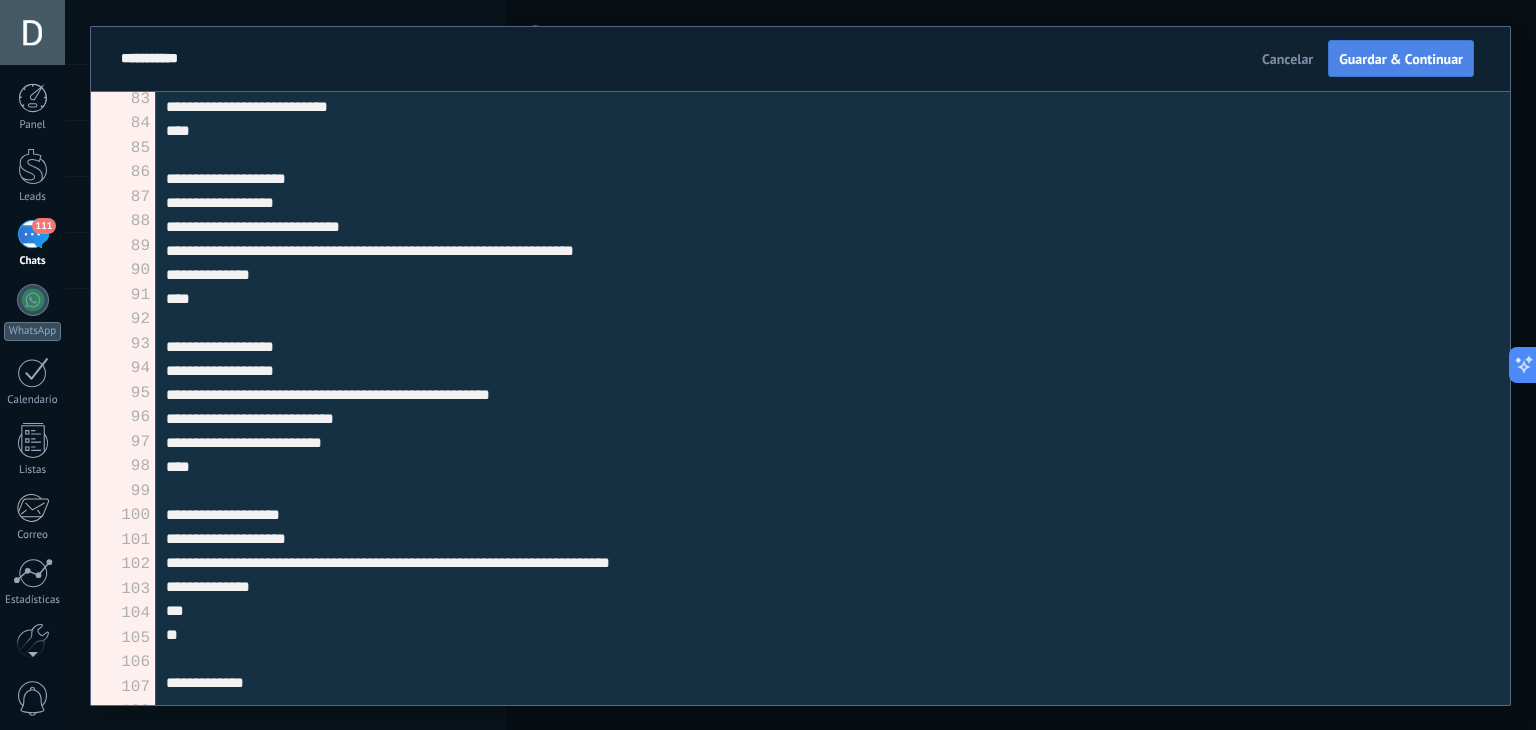 click on "Guardar & Continuar" at bounding box center (1401, 59) 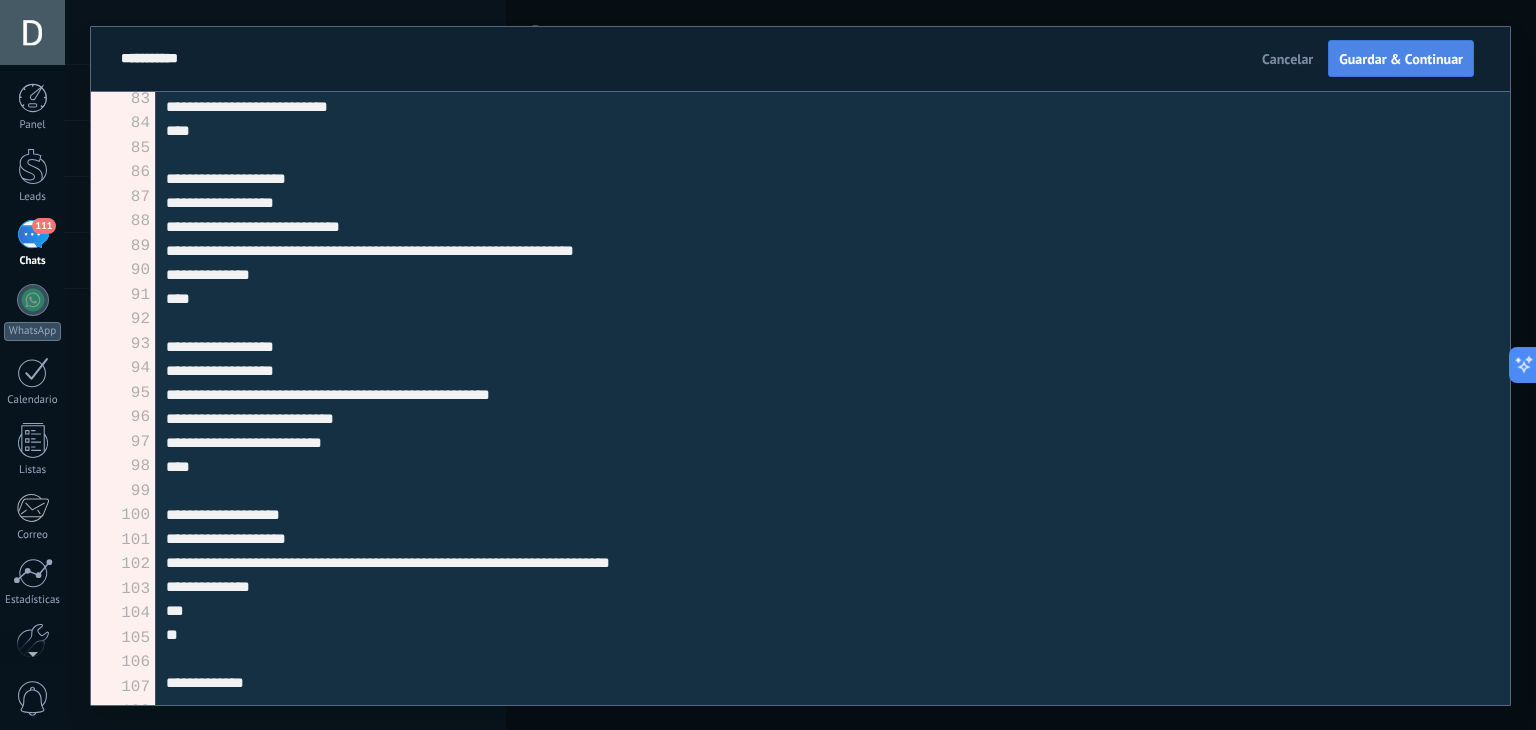 click on "Guardar & Continuar" at bounding box center [1401, 59] 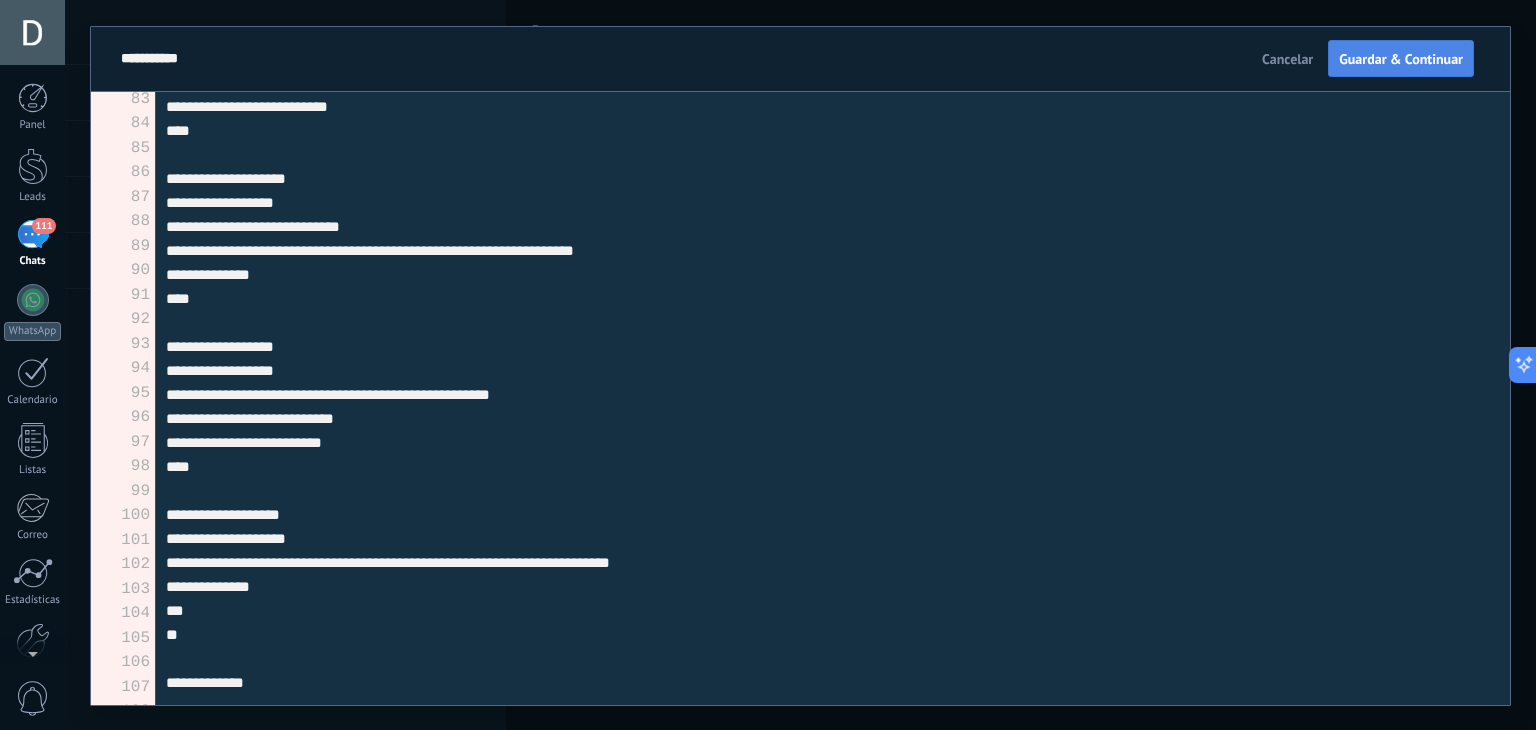 click on "Guardar & Continuar" at bounding box center [1401, 59] 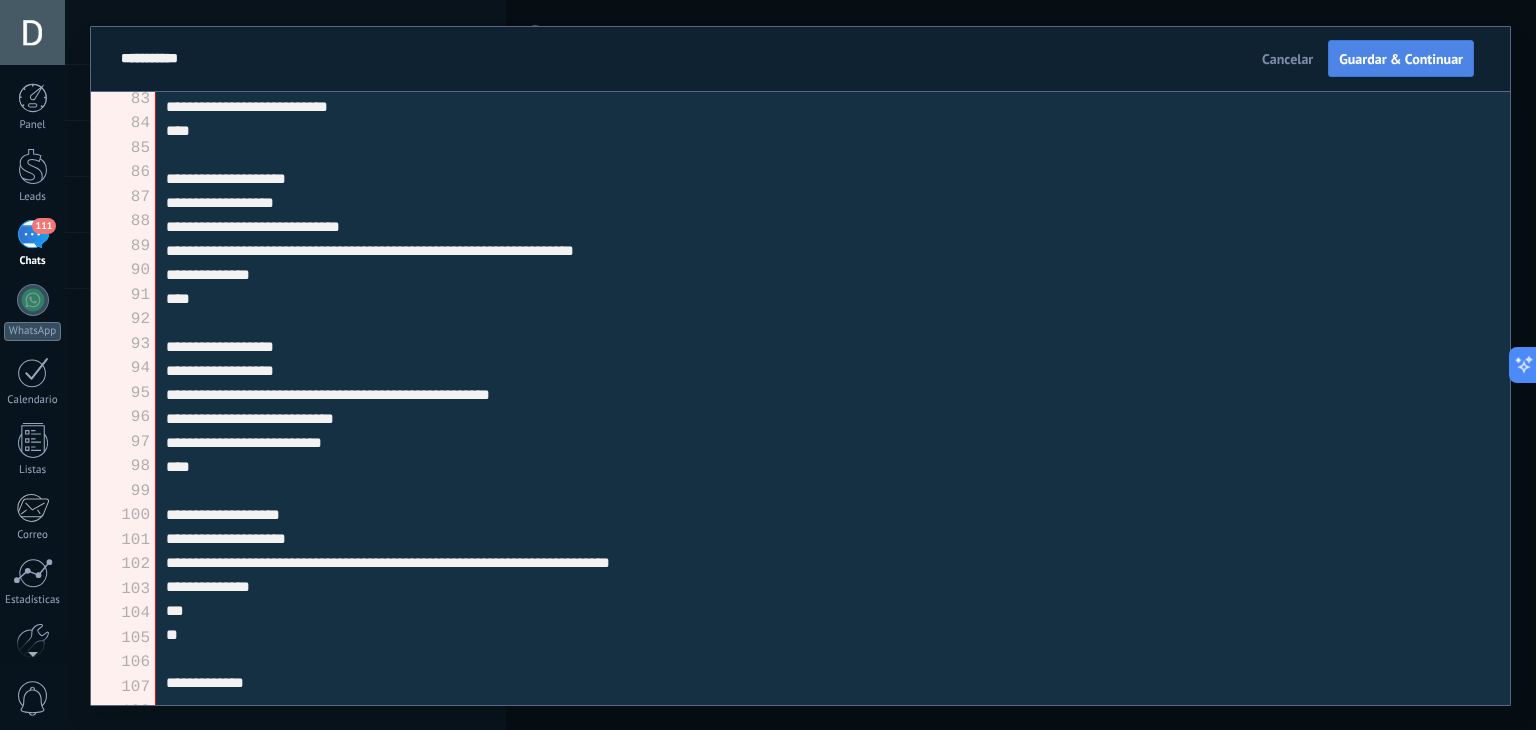 click on "Guardar & Continuar" at bounding box center [1401, 59] 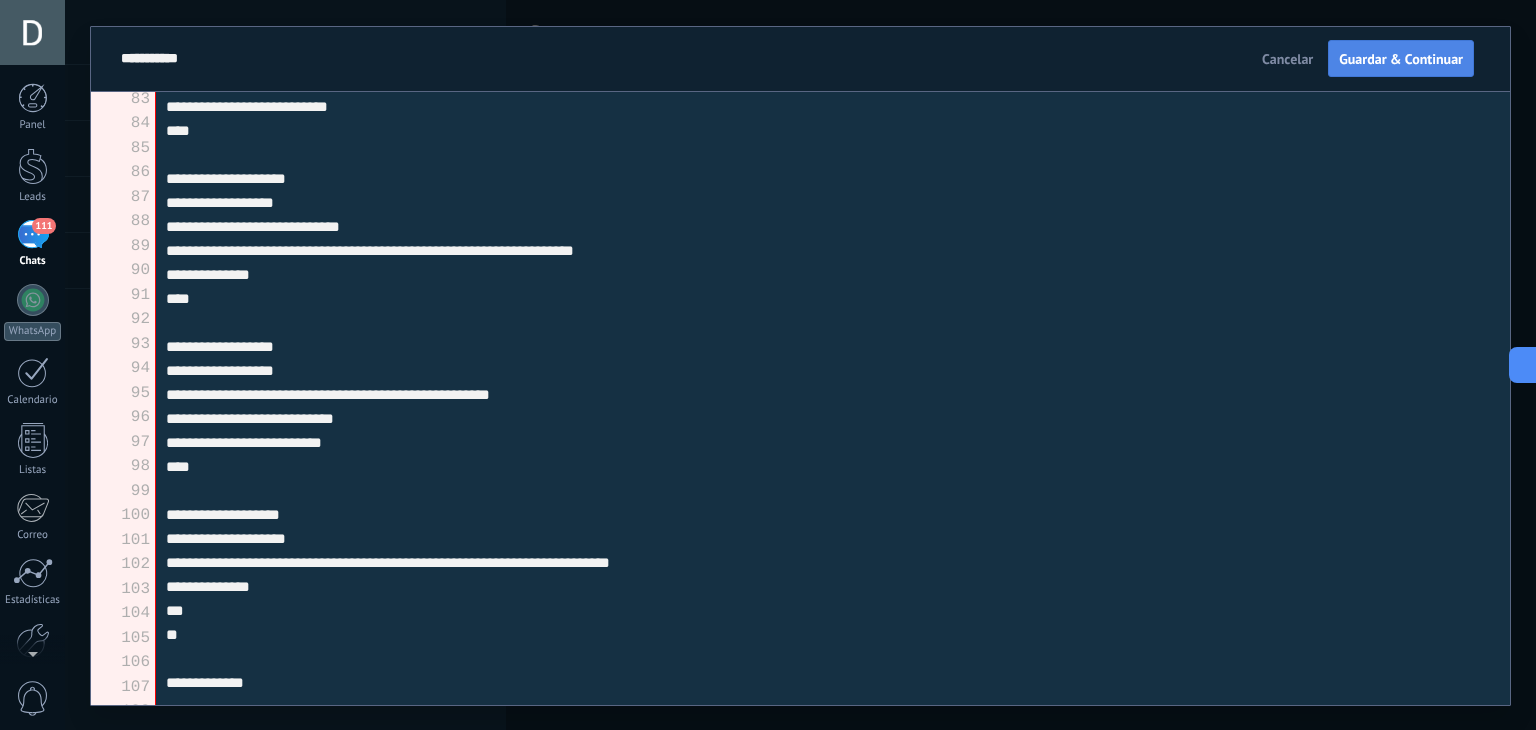 click on "Guardar & Continuar" at bounding box center (1401, 59) 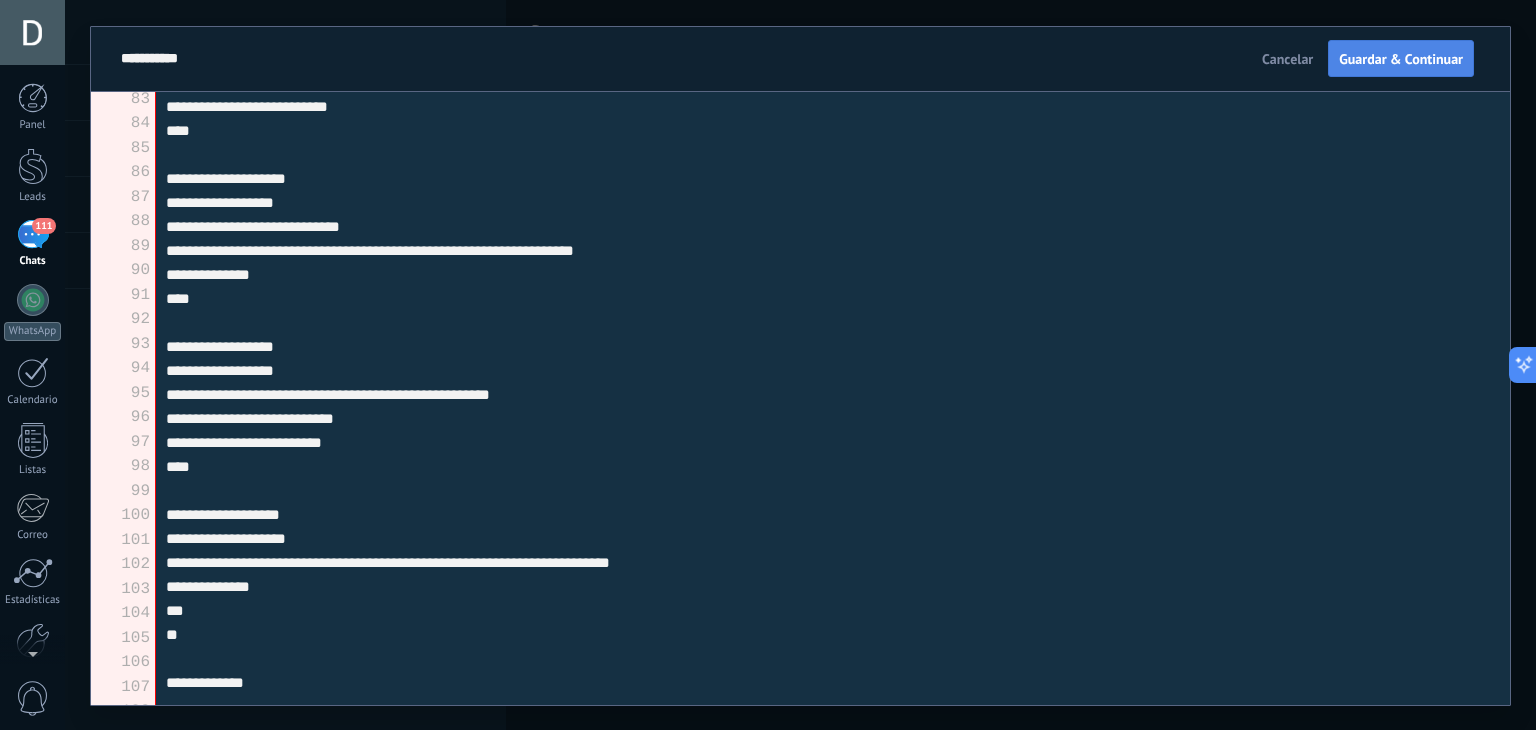 click on "Guardar & Continuar" at bounding box center (1401, 59) 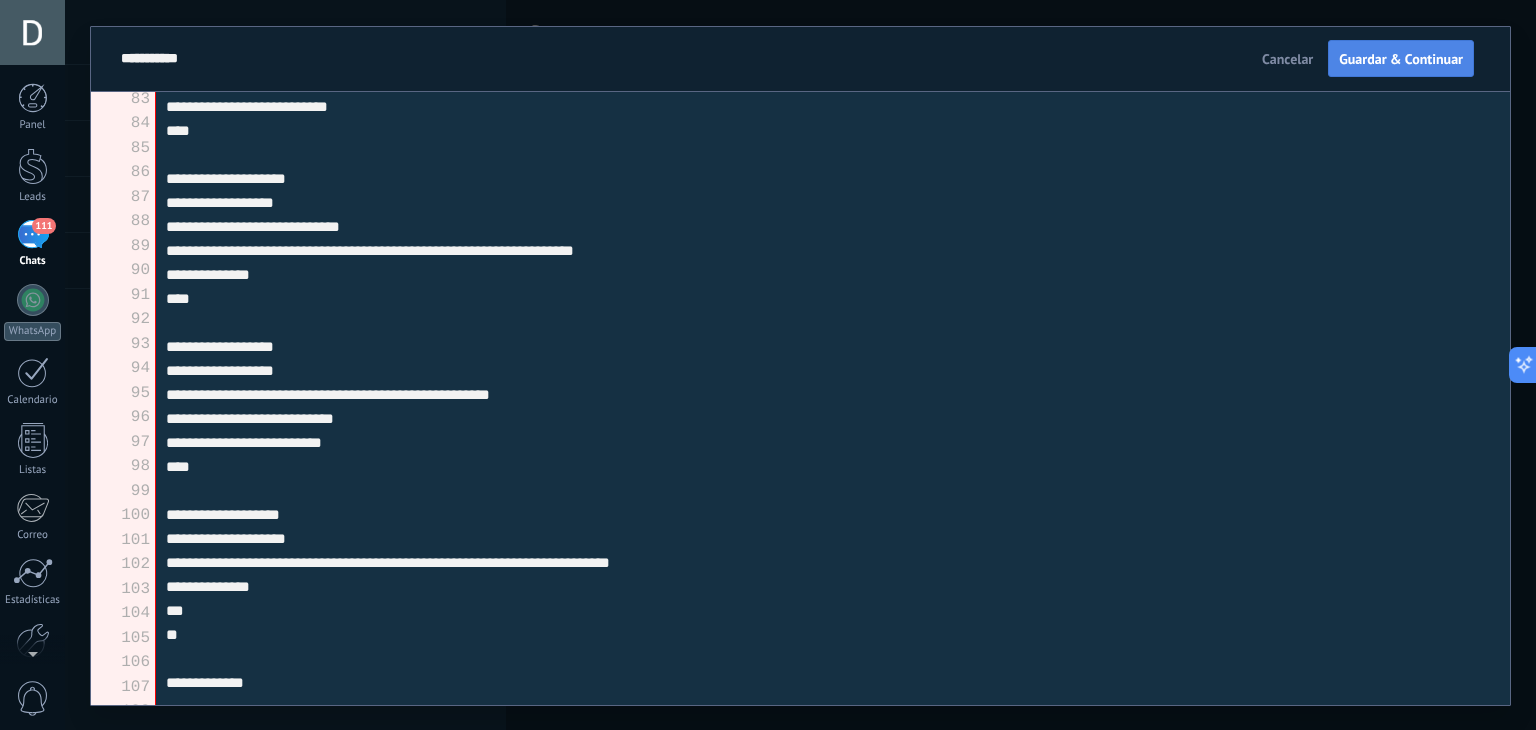 click on "Guardar & Continuar" at bounding box center (1401, 59) 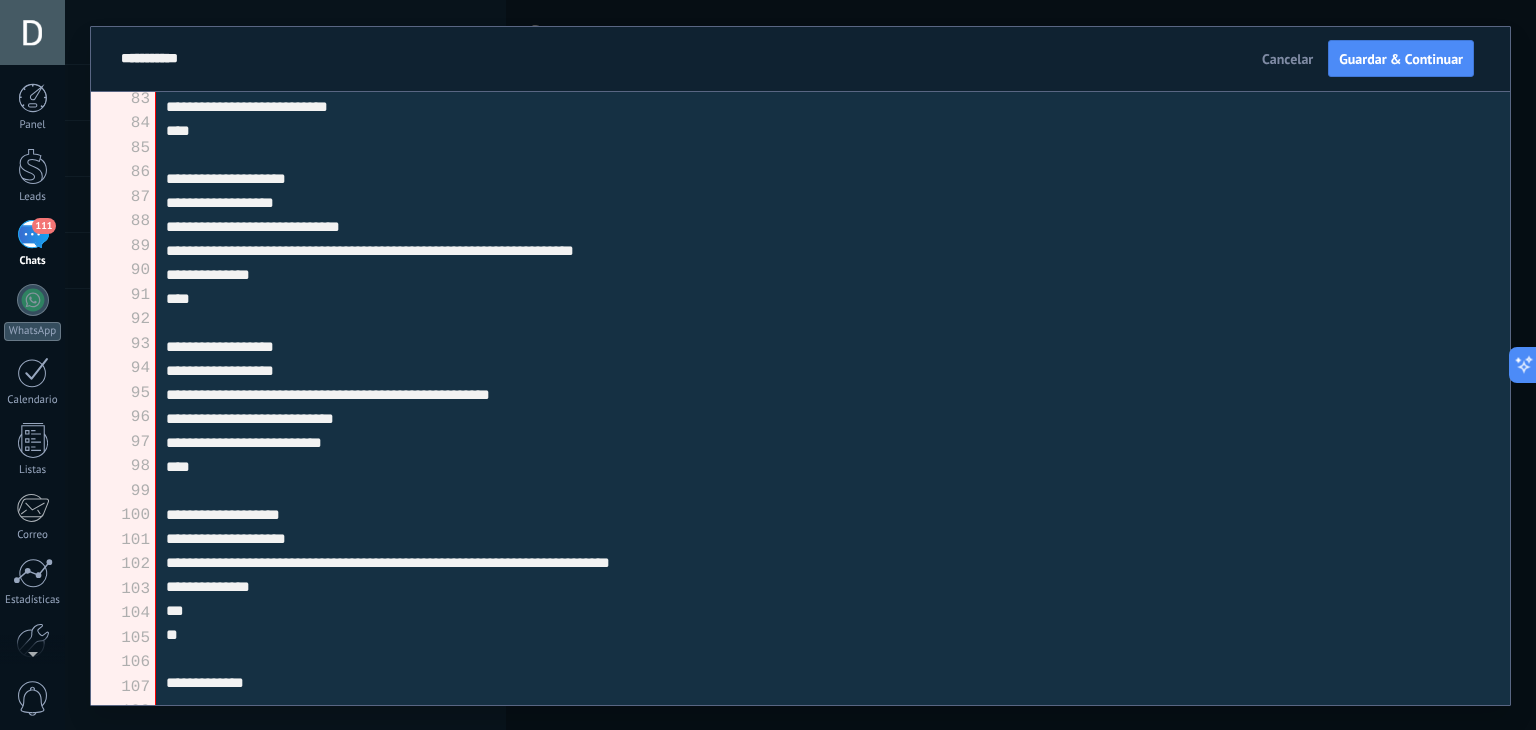 scroll, scrollTop: 1478, scrollLeft: 0, axis: vertical 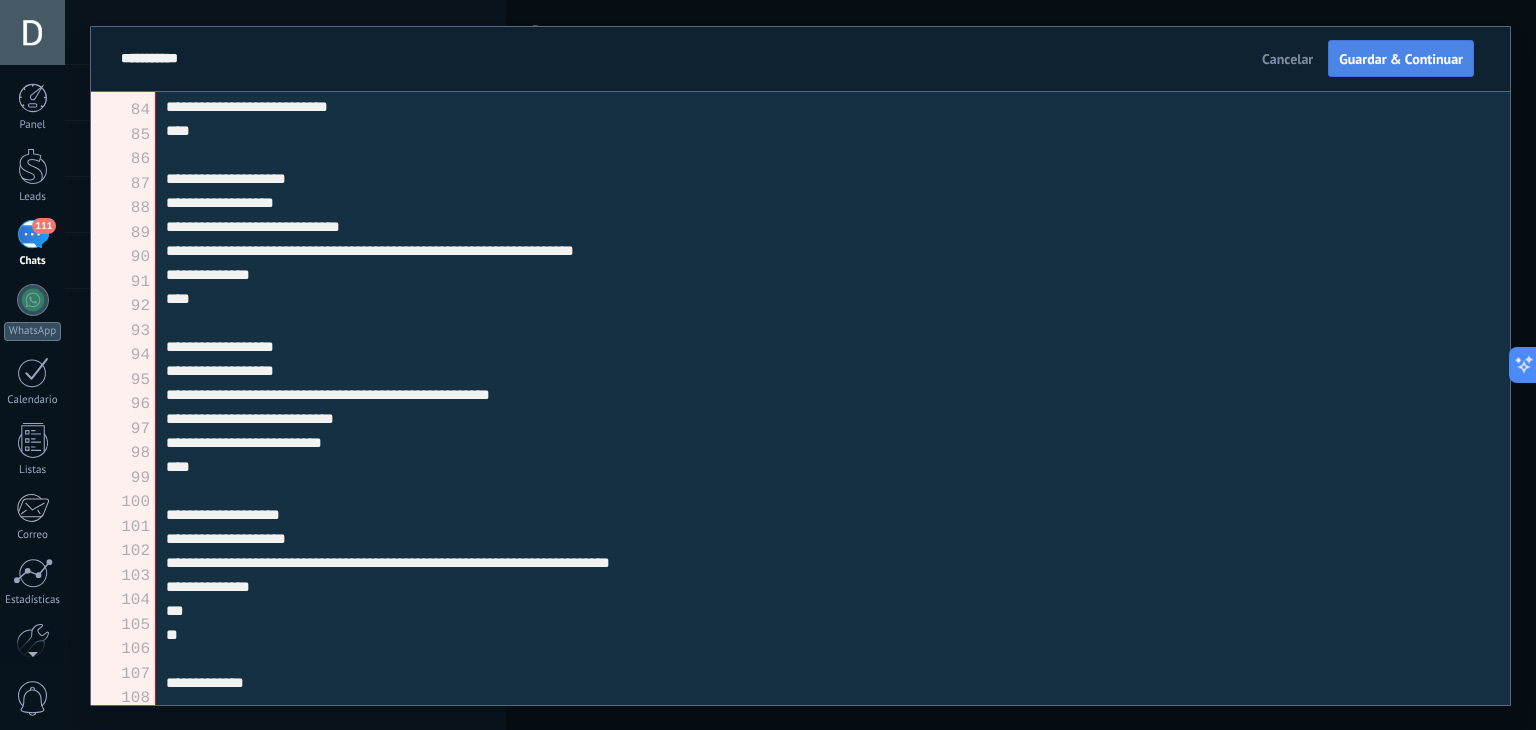 click on "Guardar & Continuar" at bounding box center [1401, 59] 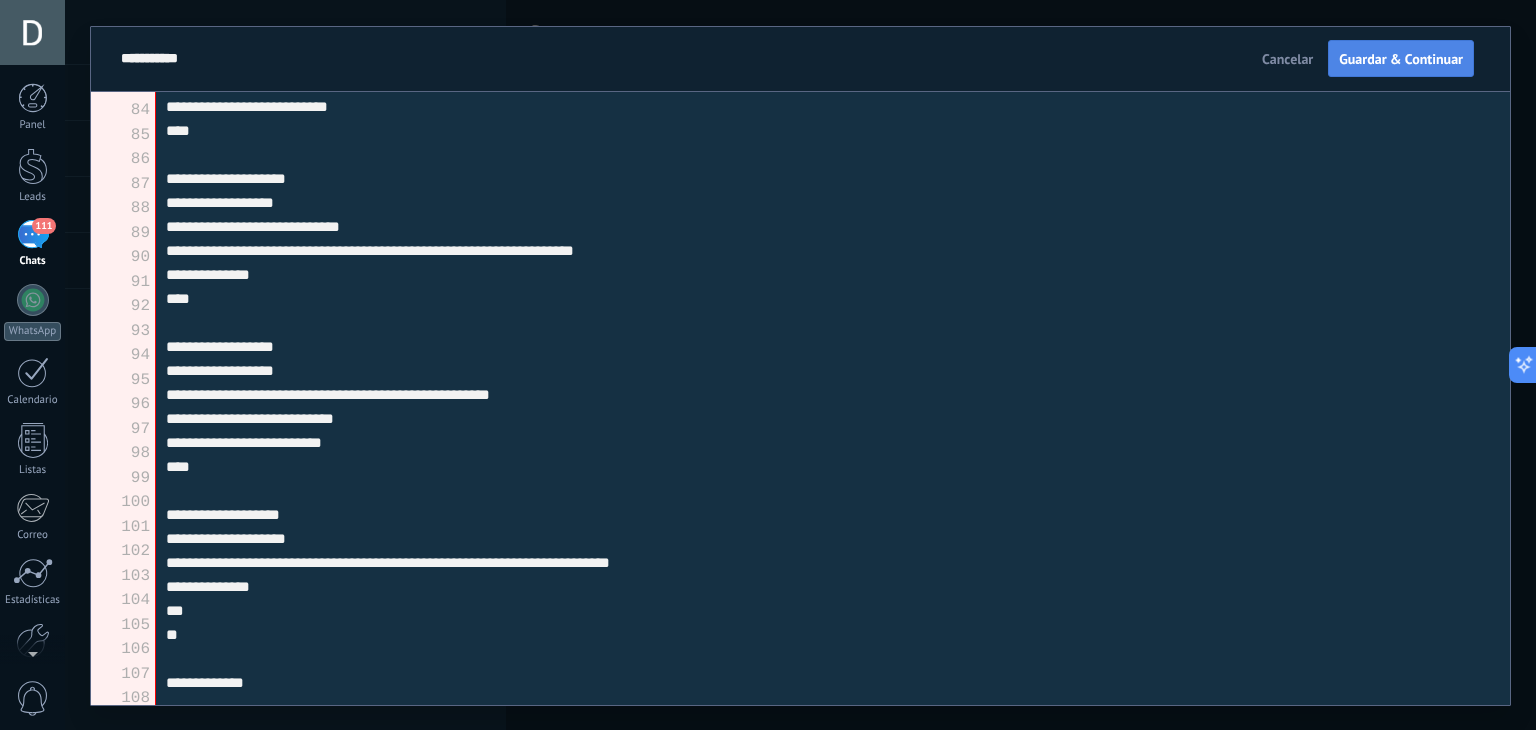 click on "Guardar & Continuar" at bounding box center [1401, 59] 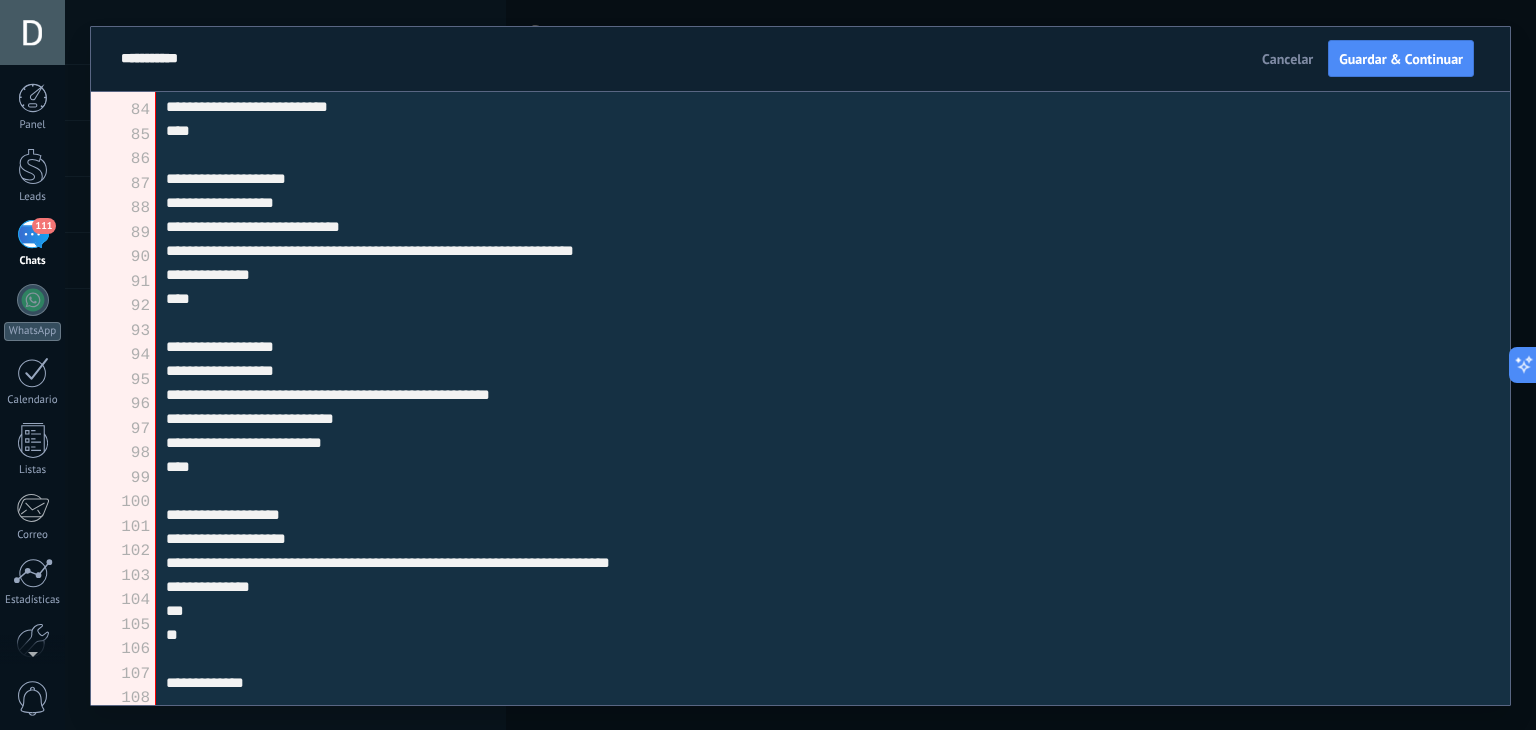 drag, startPoint x: 1384, startPoint y: 53, endPoint x: 1279, endPoint y: 49, distance: 105.076164 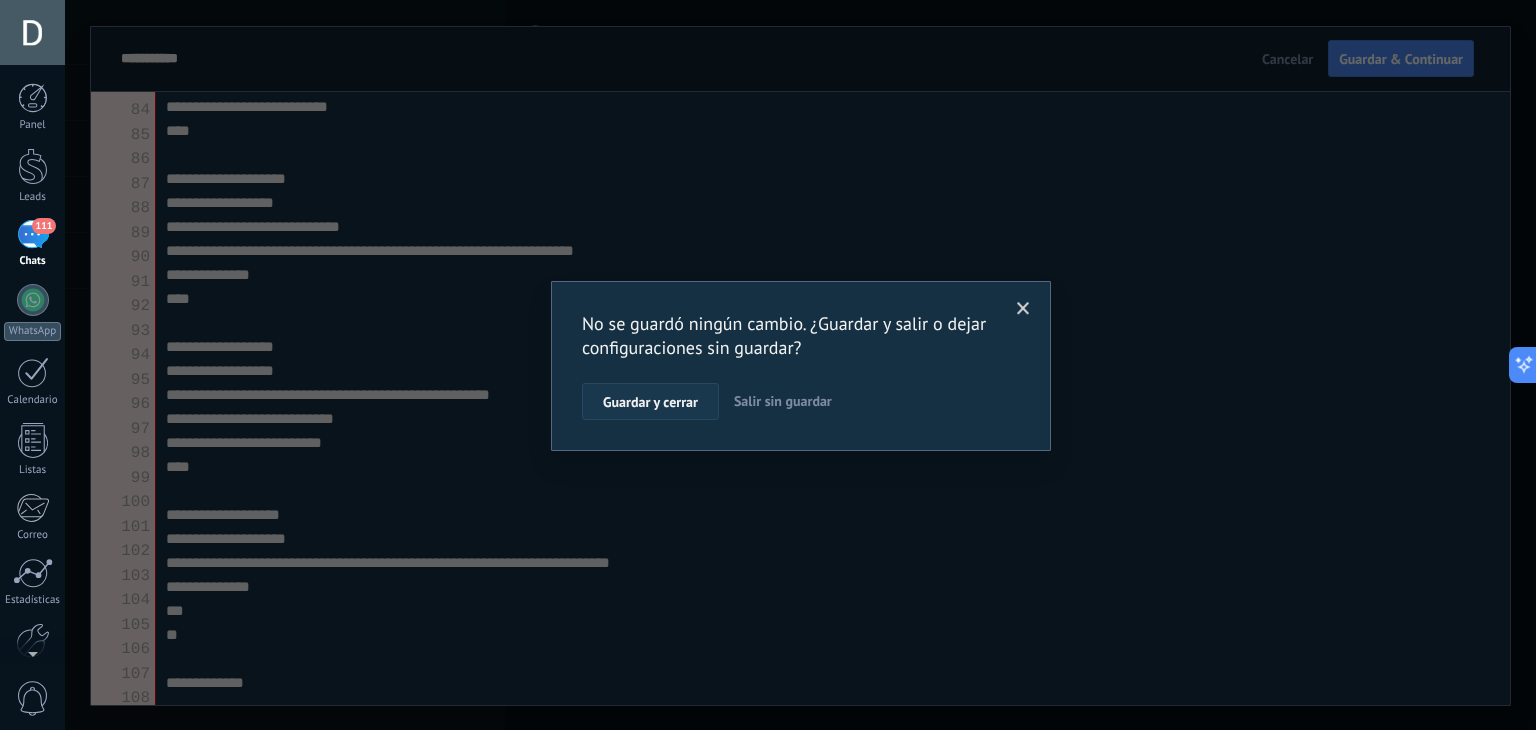 click on "Guardar y cerrar" at bounding box center [650, 402] 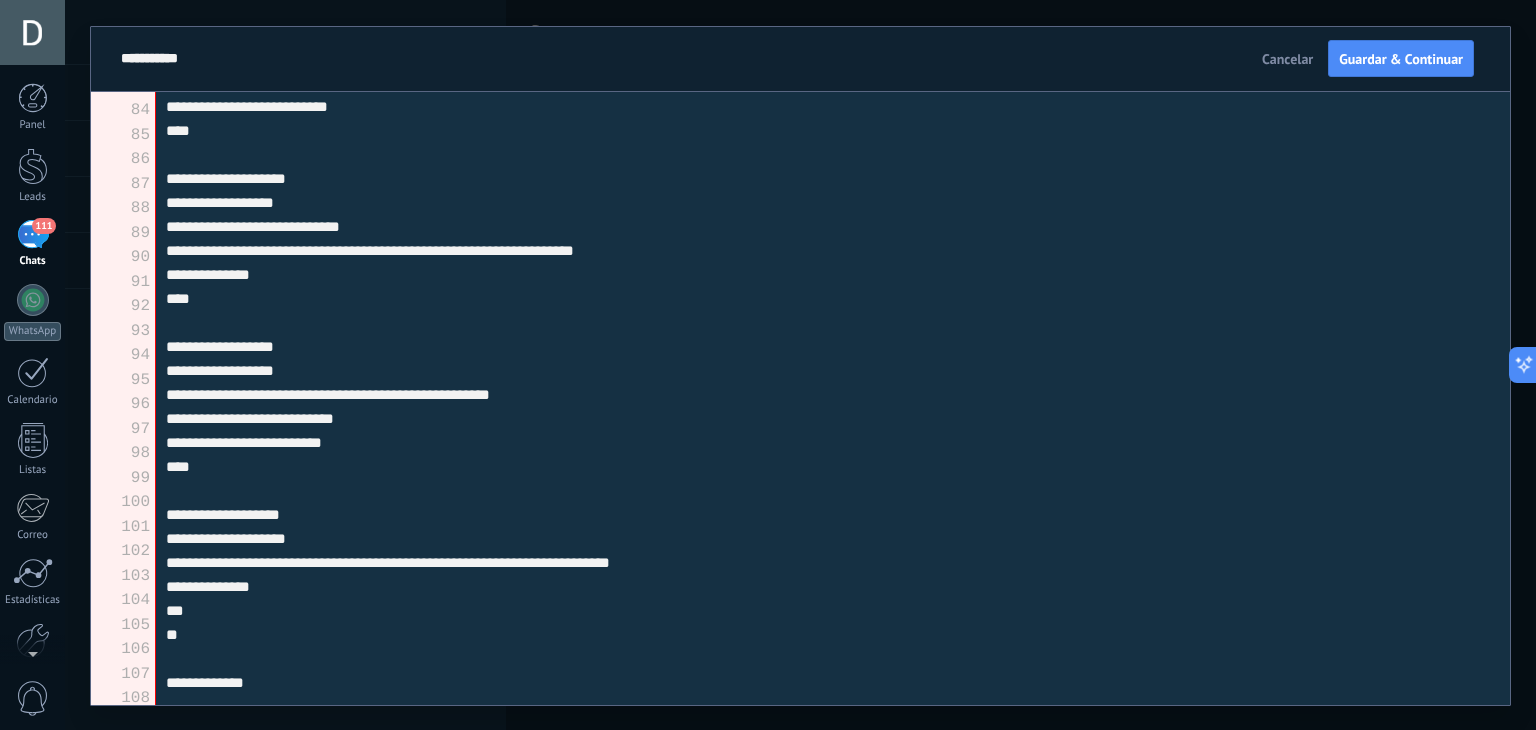 click on "Cancelar" at bounding box center [1287, 59] 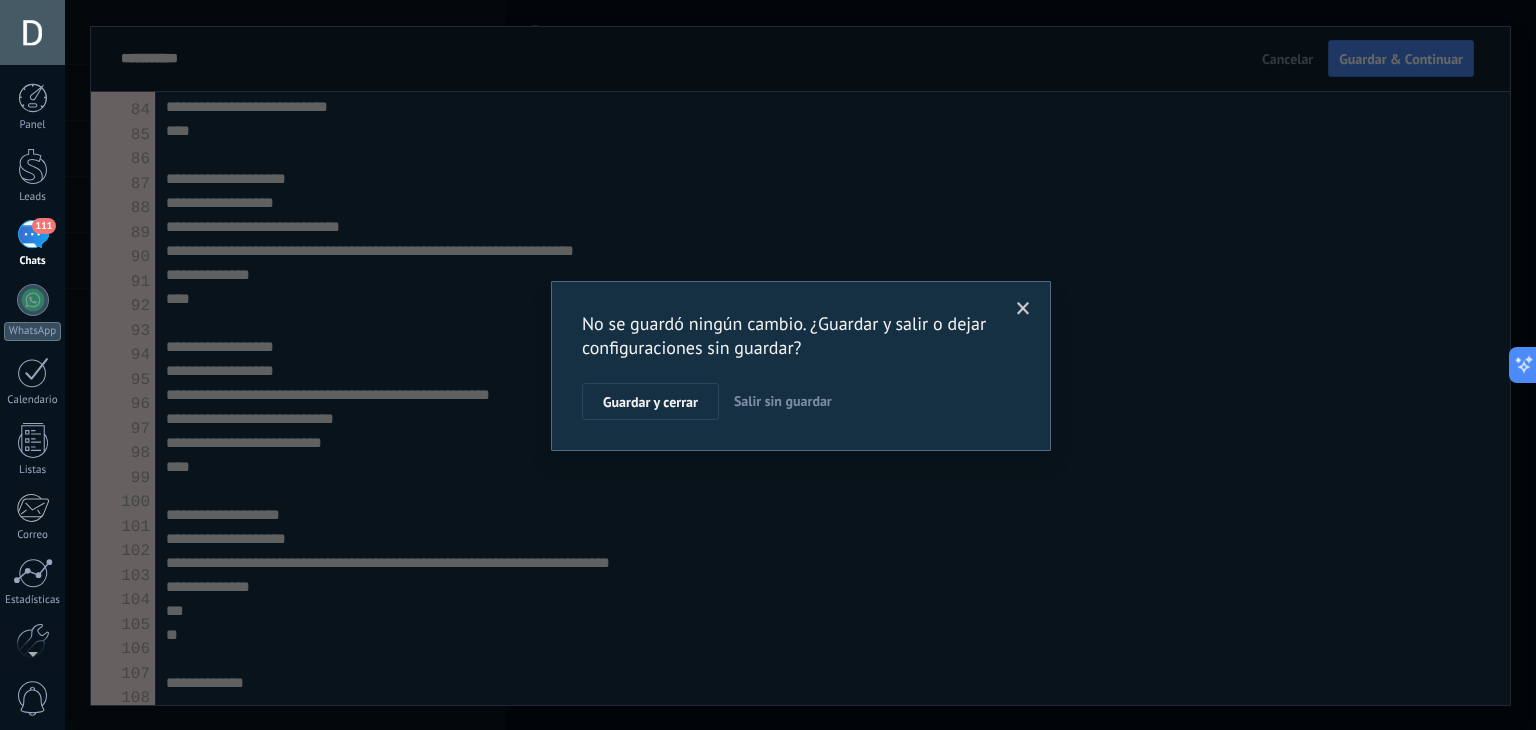 drag, startPoint x: 831, startPoint y: 379, endPoint x: 780, endPoint y: 431, distance: 72.835434 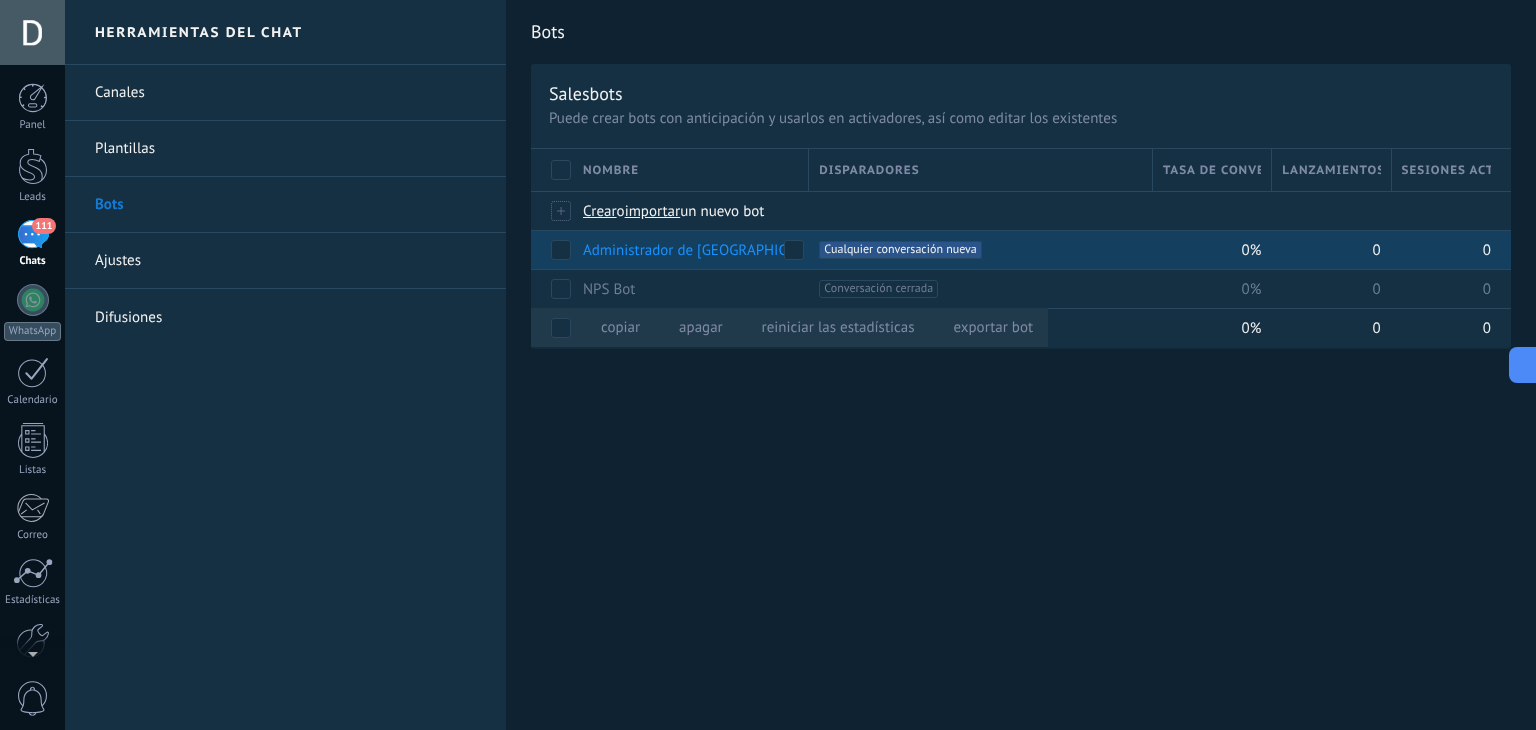 click on "Administrador de [GEOGRAPHIC_DATA][PERSON_NAME]" at bounding box center [761, 250] 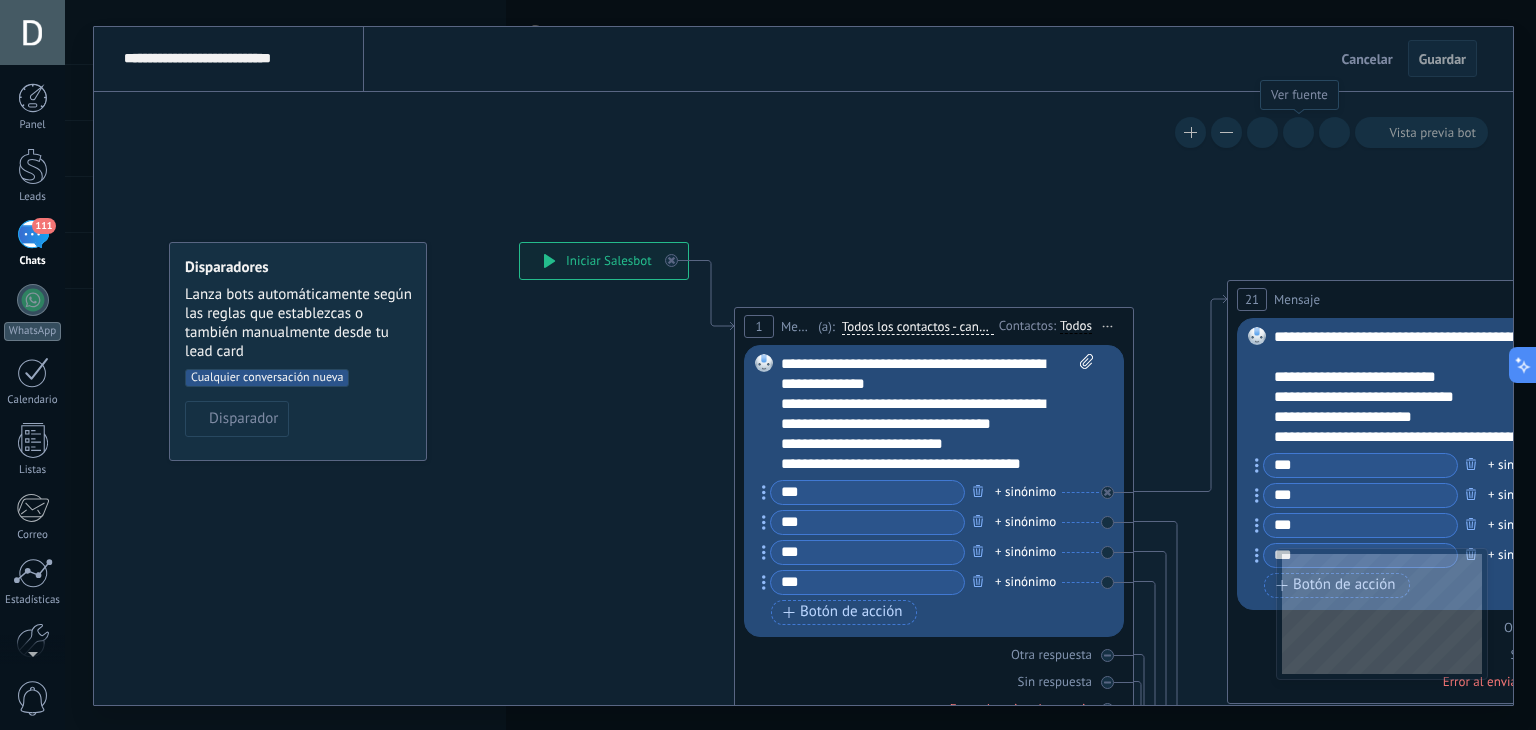 click 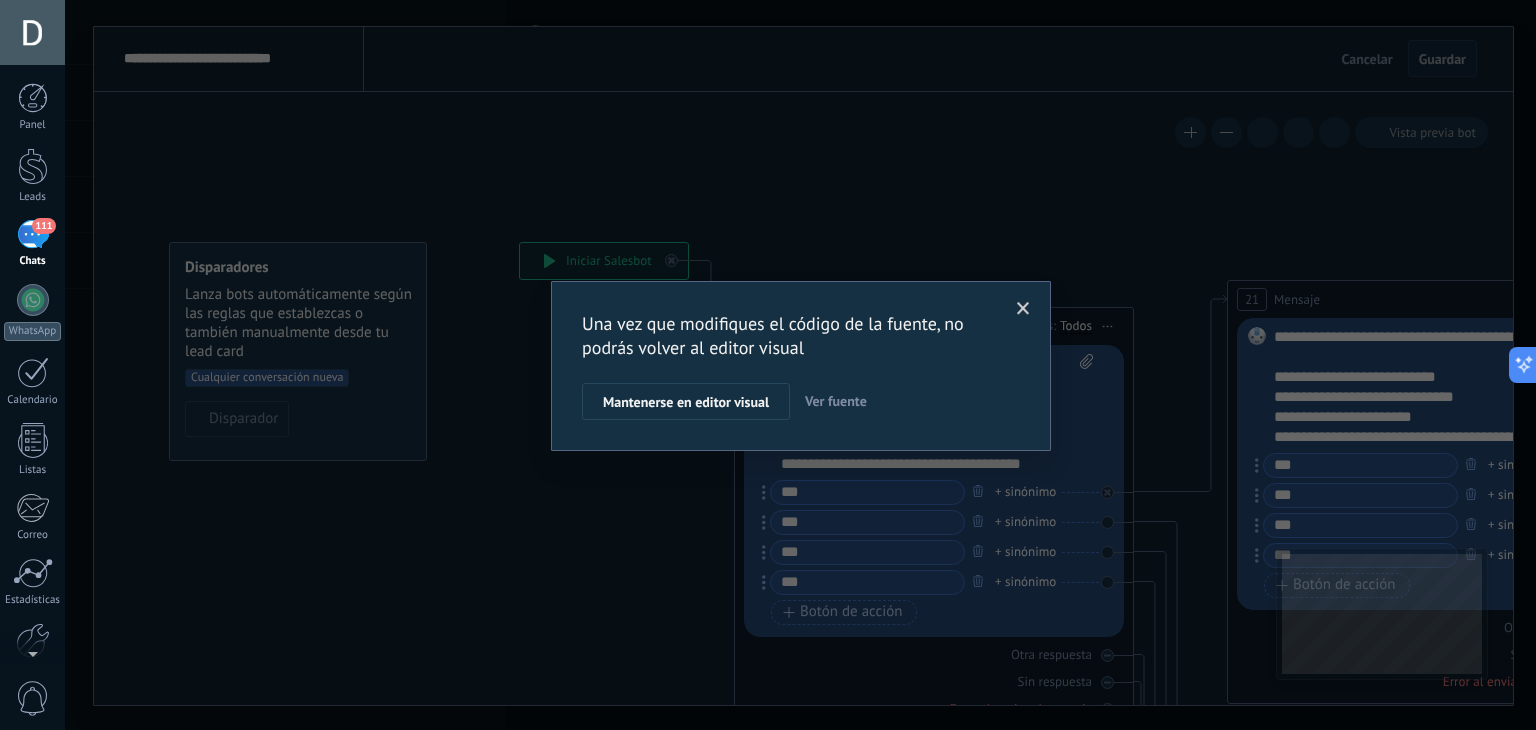 click on "Ver fuente" at bounding box center (836, 401) 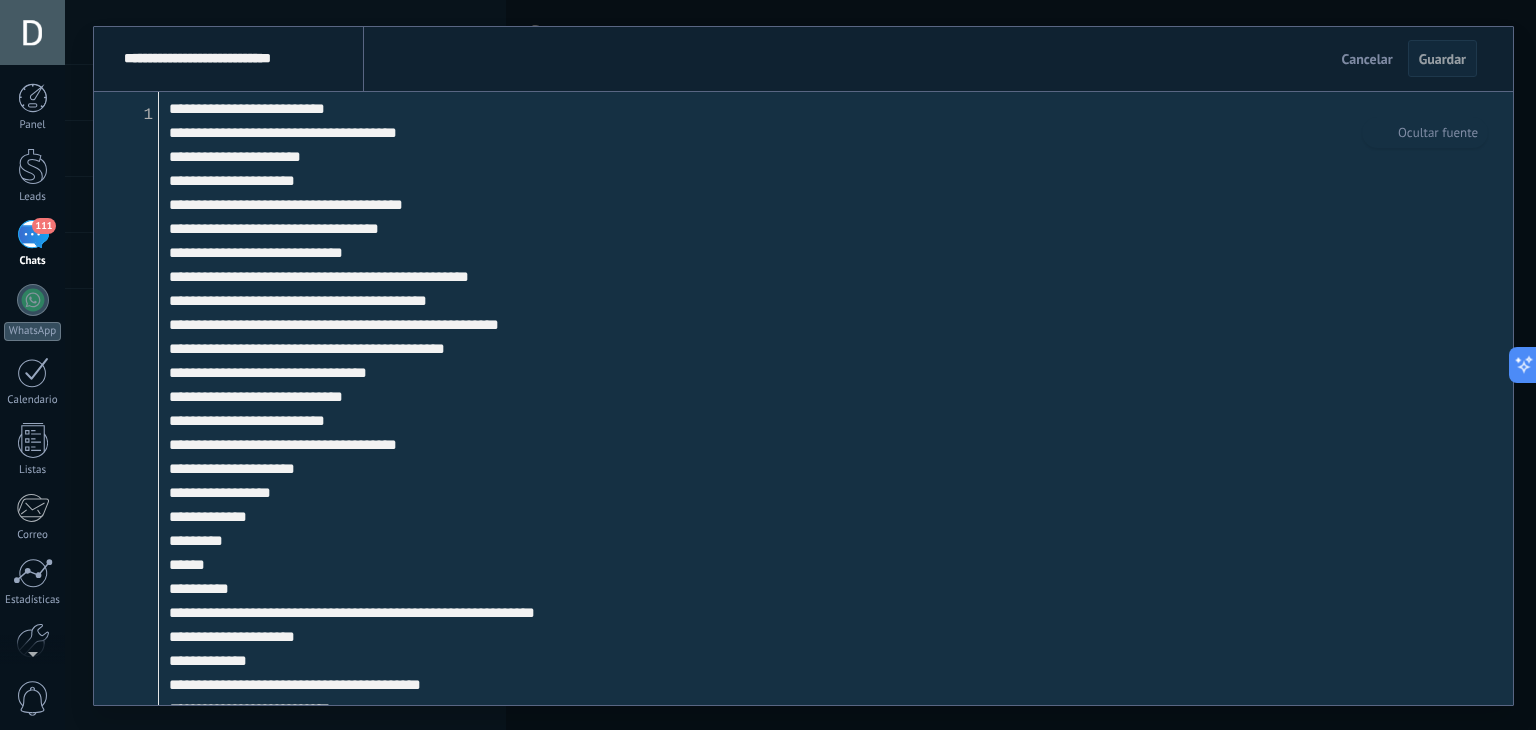 click on "Cancelar" at bounding box center [1367, 59] 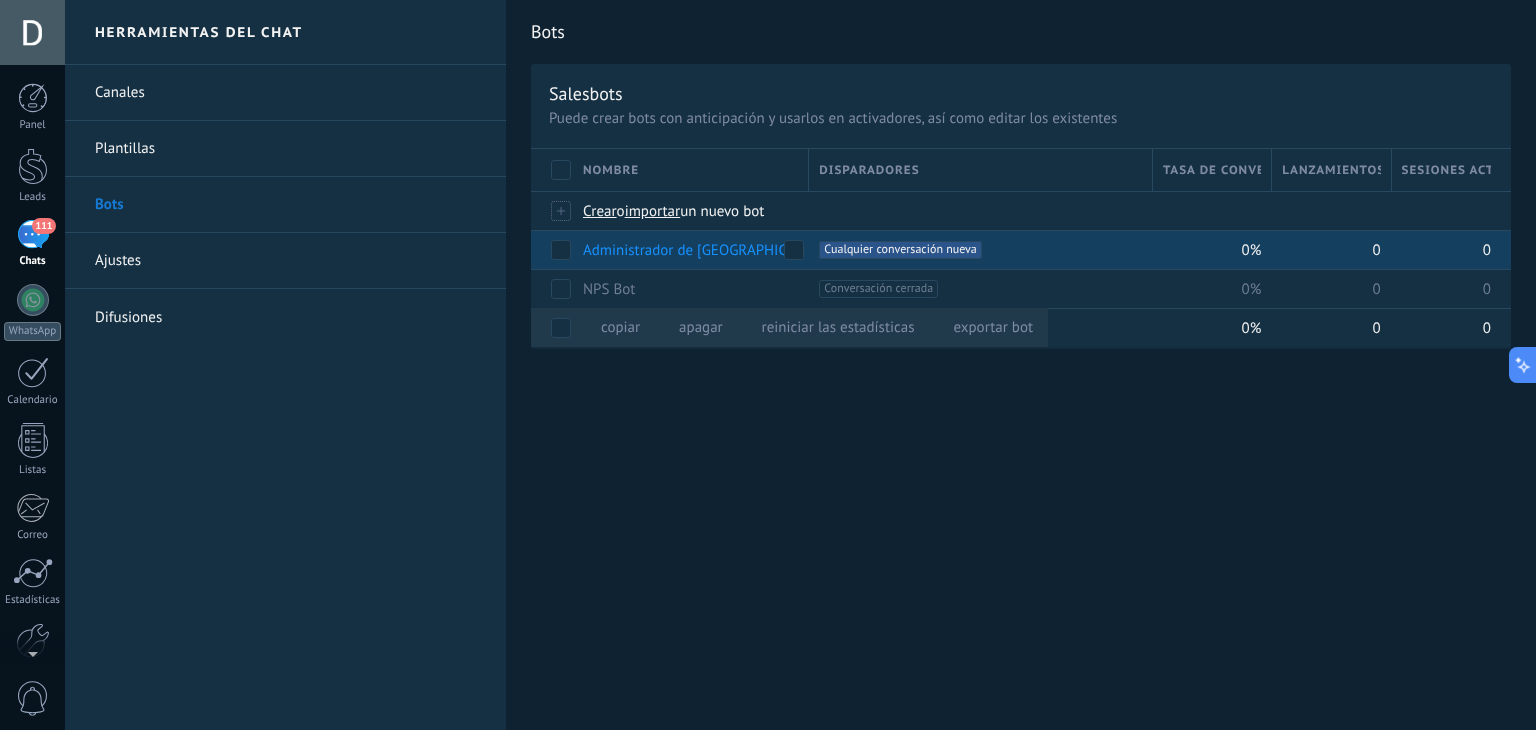 click on "Administrador de [GEOGRAPHIC_DATA][PERSON_NAME]" at bounding box center (761, 250) 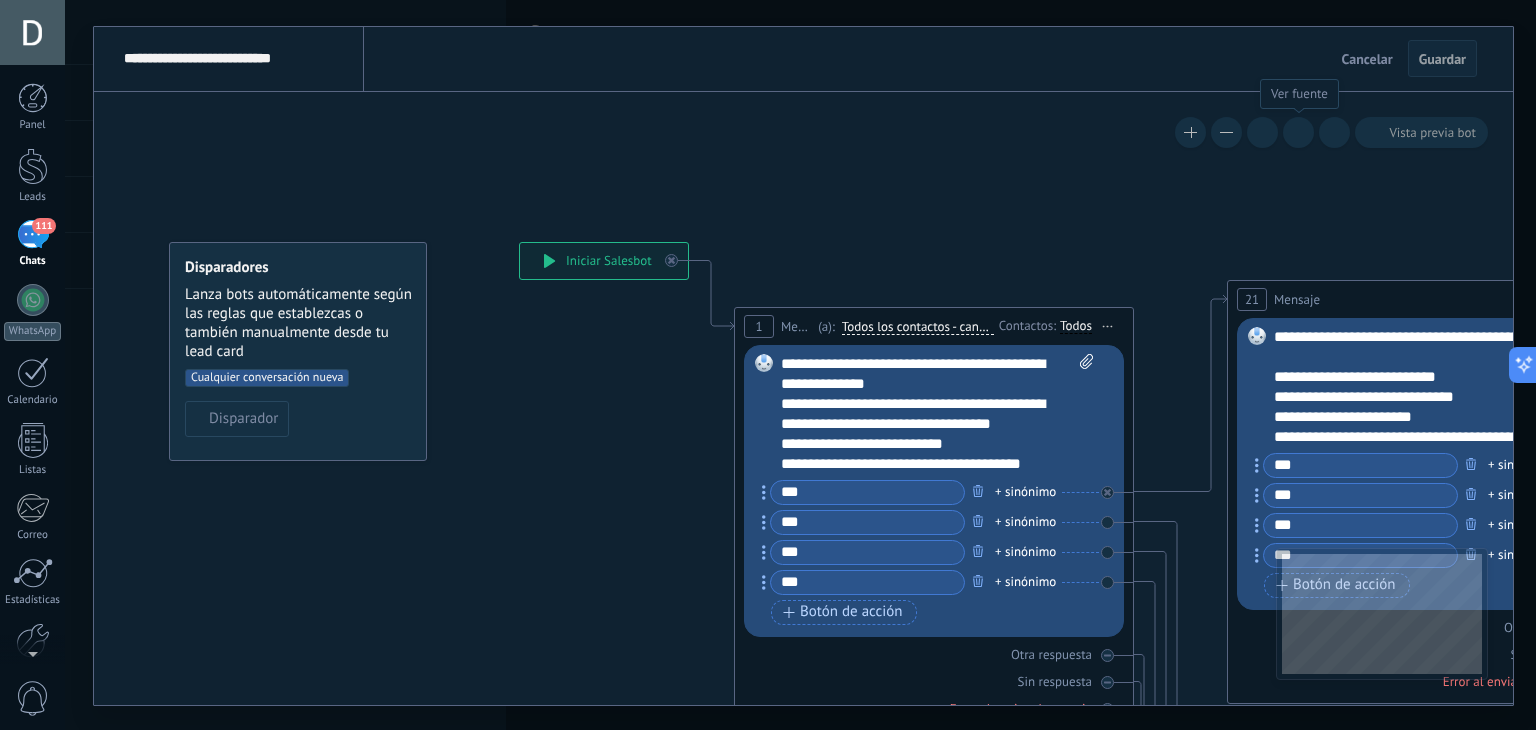 click at bounding box center (1298, 132) 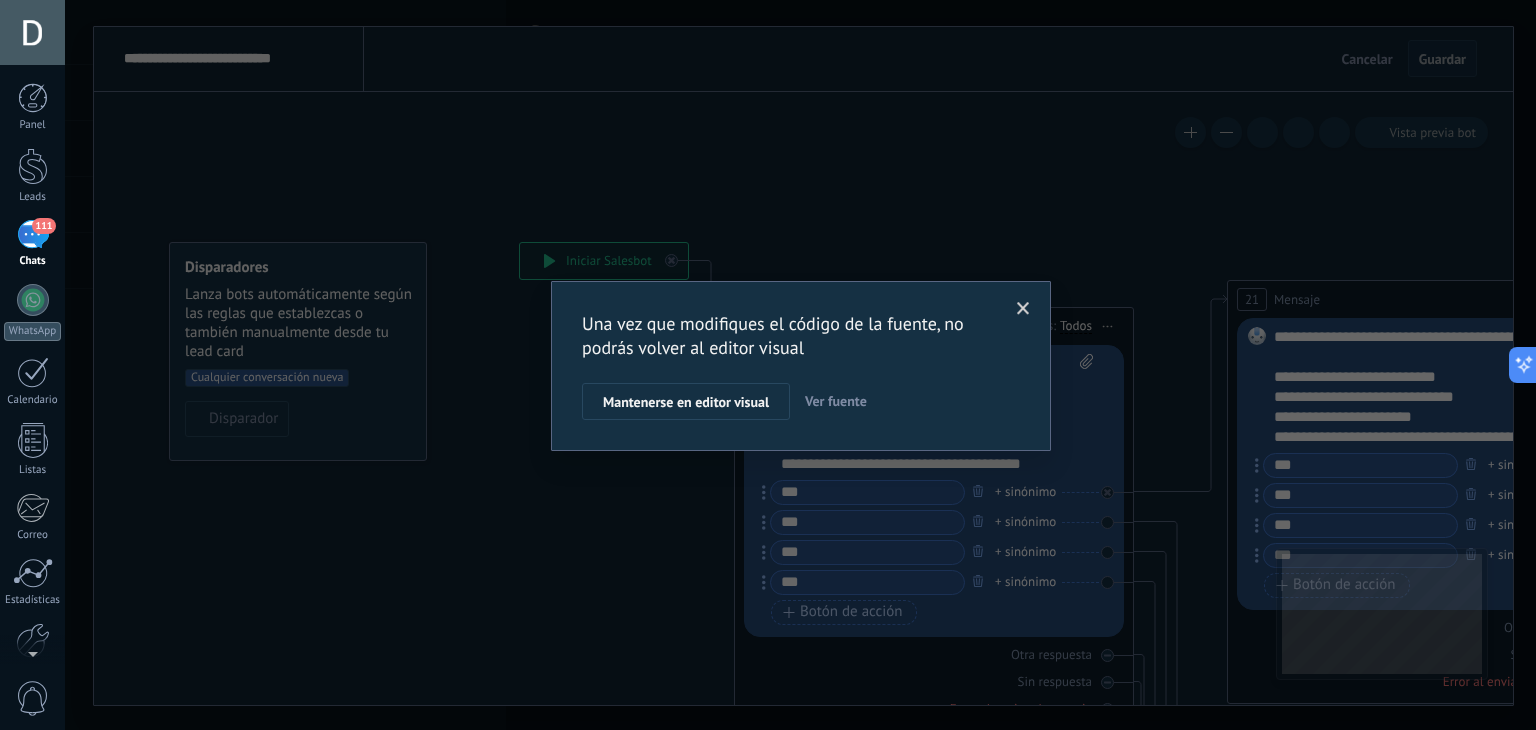 click on "Ver fuente" at bounding box center [836, 401] 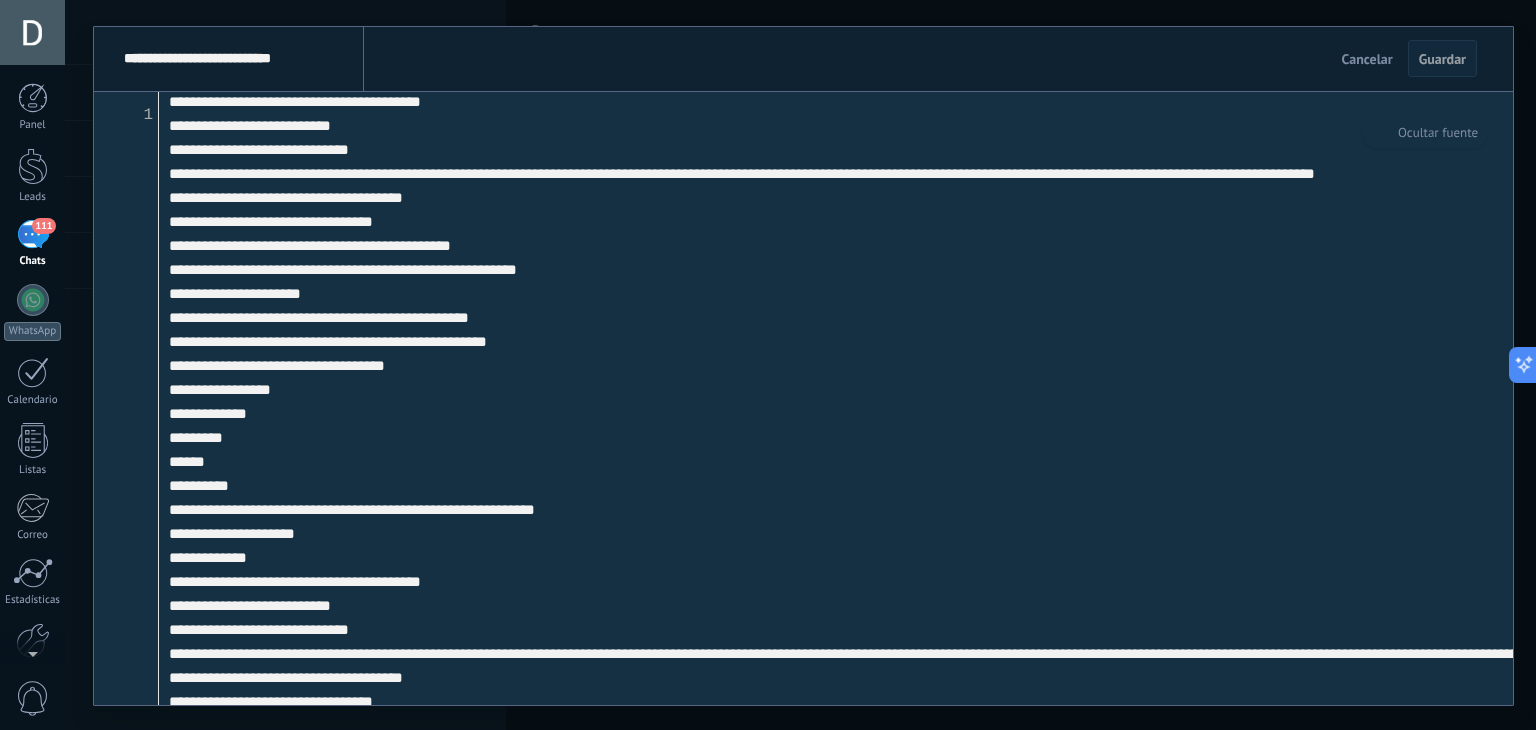 scroll, scrollTop: 5134, scrollLeft: 0, axis: vertical 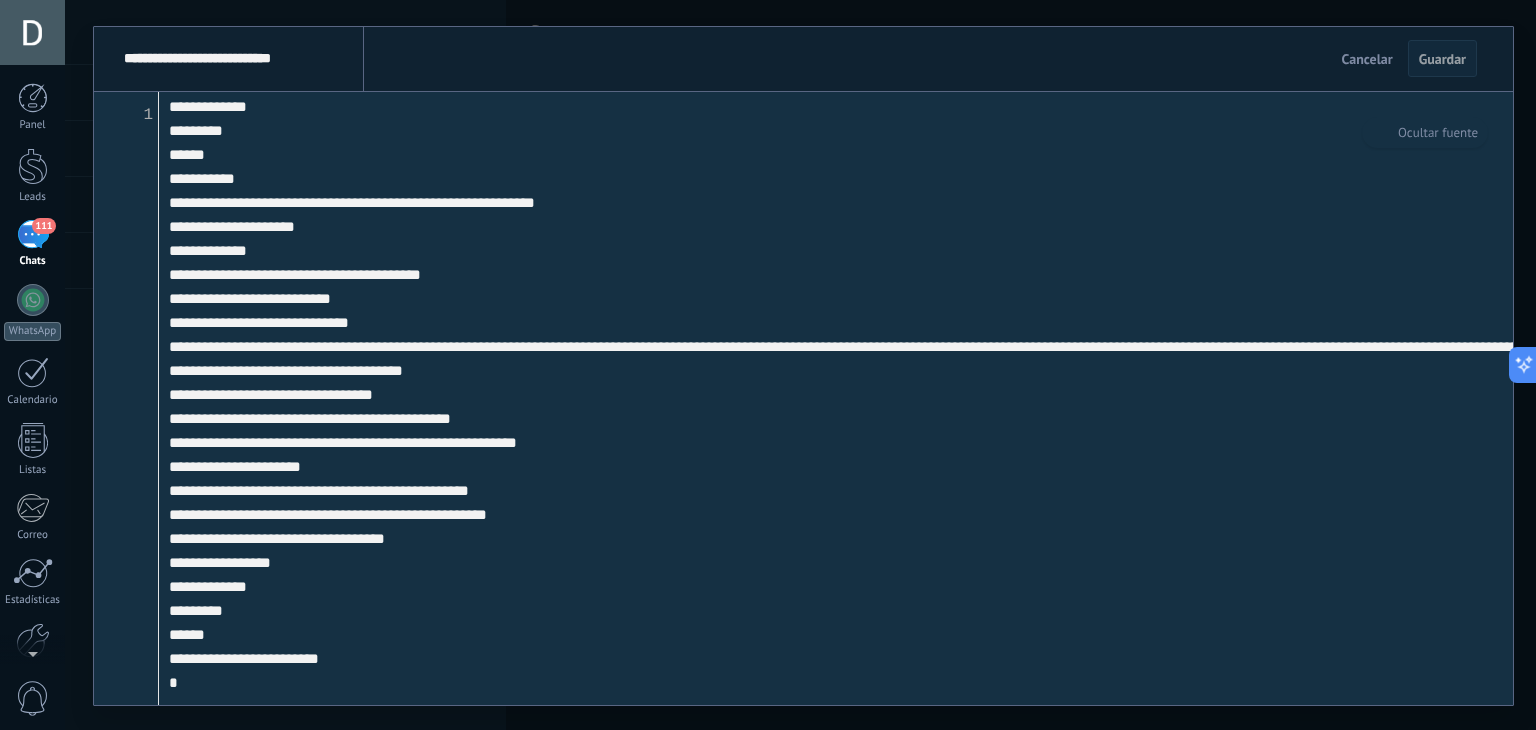 drag, startPoint x: 164, startPoint y: 109, endPoint x: 786, endPoint y: 725, distance: 875.40845 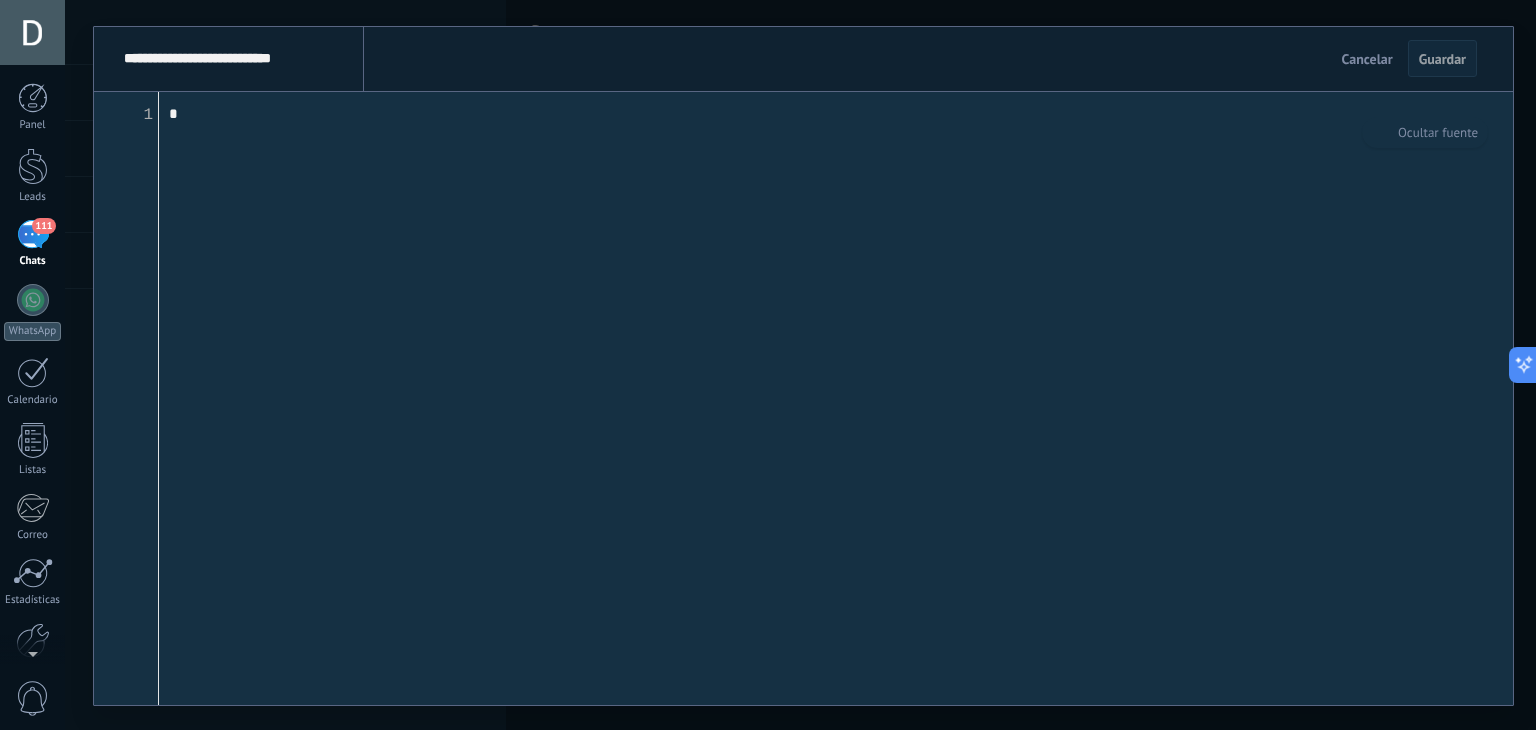 scroll, scrollTop: 0, scrollLeft: 0, axis: both 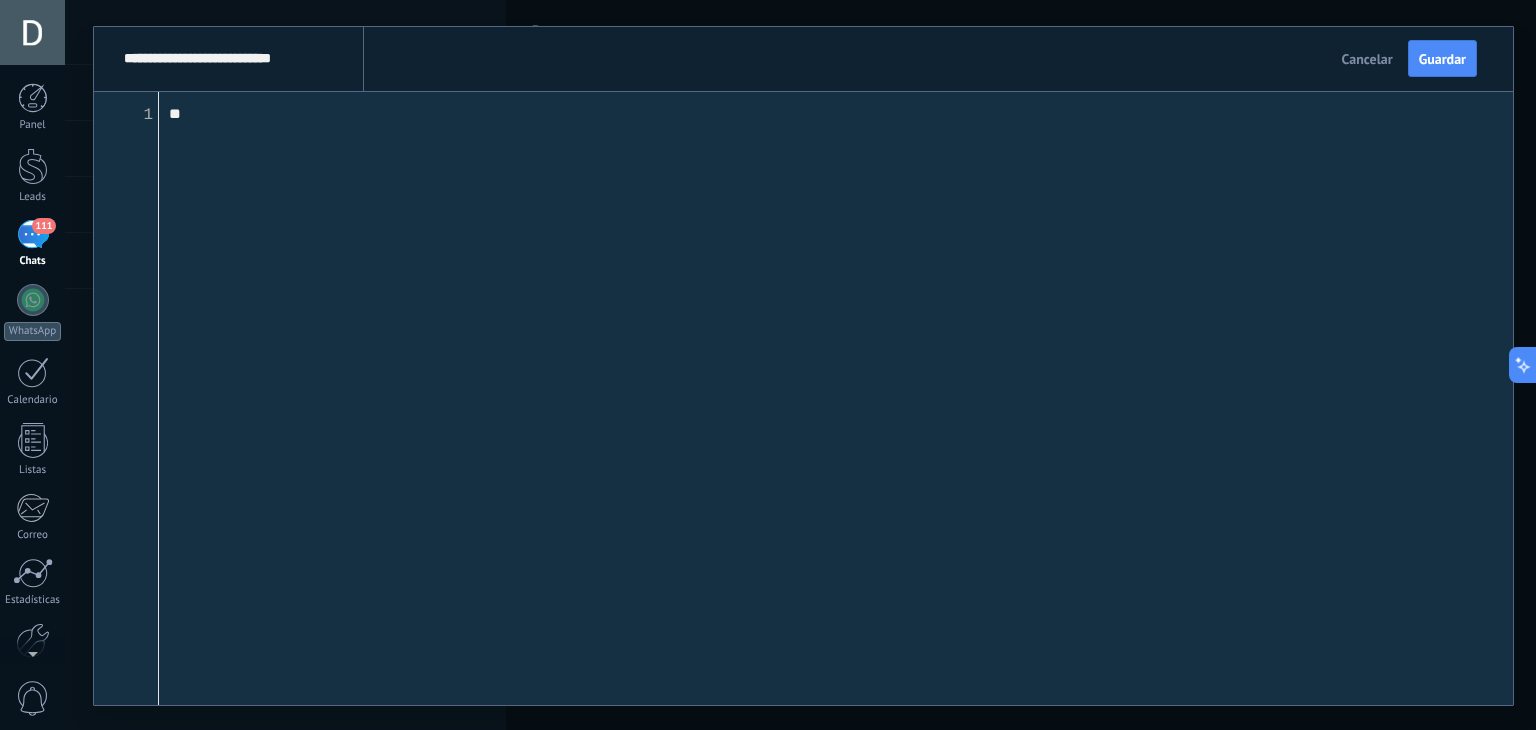 paste on "**********" 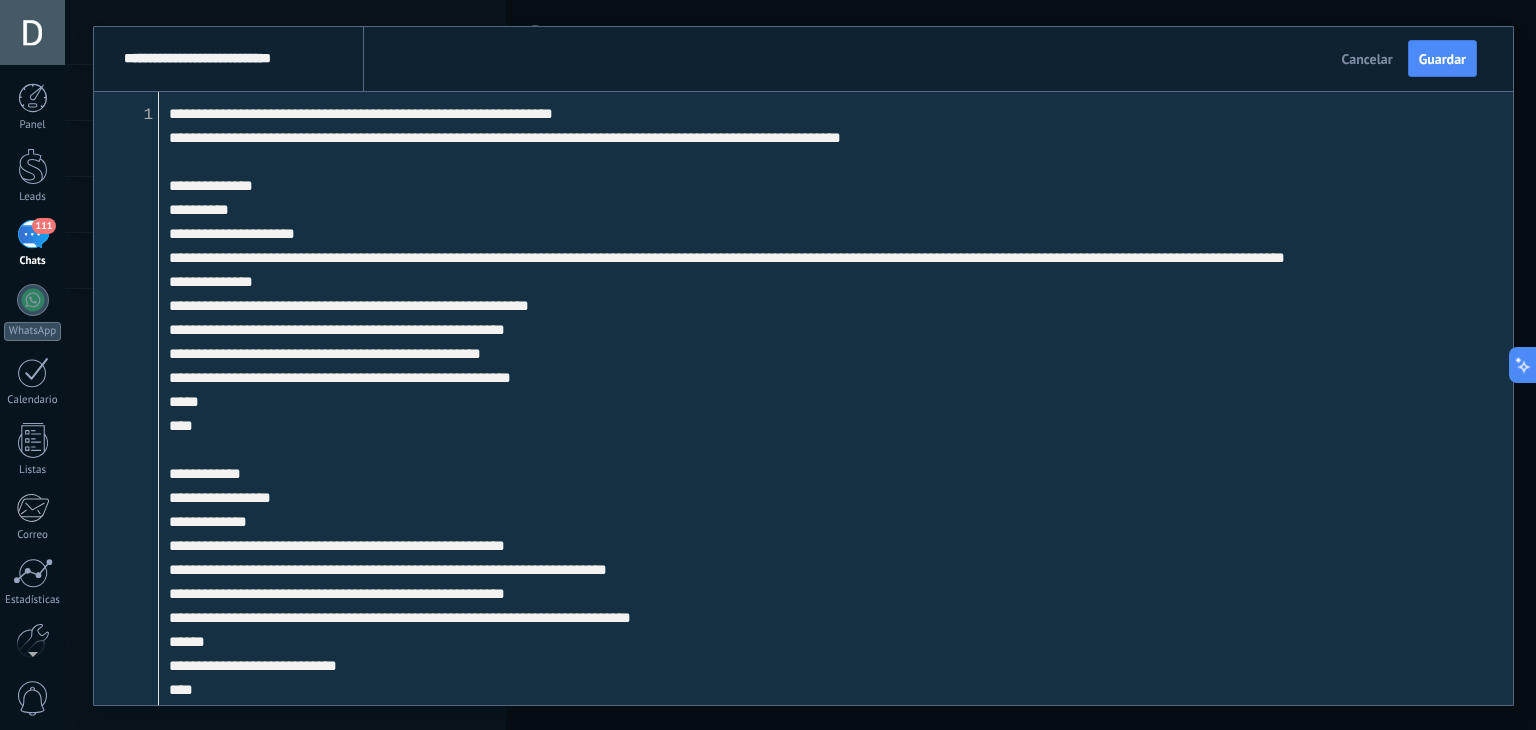 scroll, scrollTop: 2025, scrollLeft: 0, axis: vertical 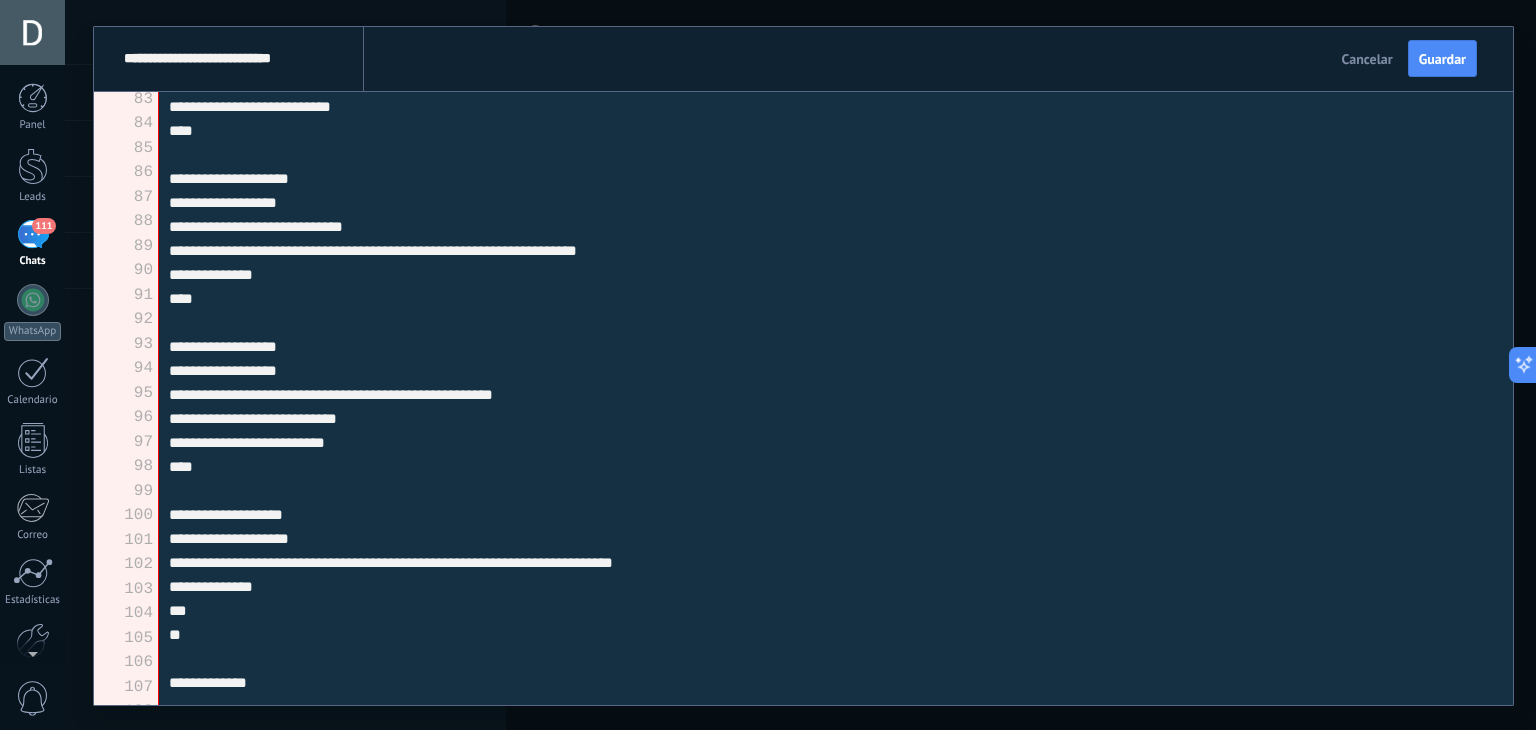 drag, startPoint x: 140, startPoint y: 678, endPoint x: 128, endPoint y: 595, distance: 83.86298 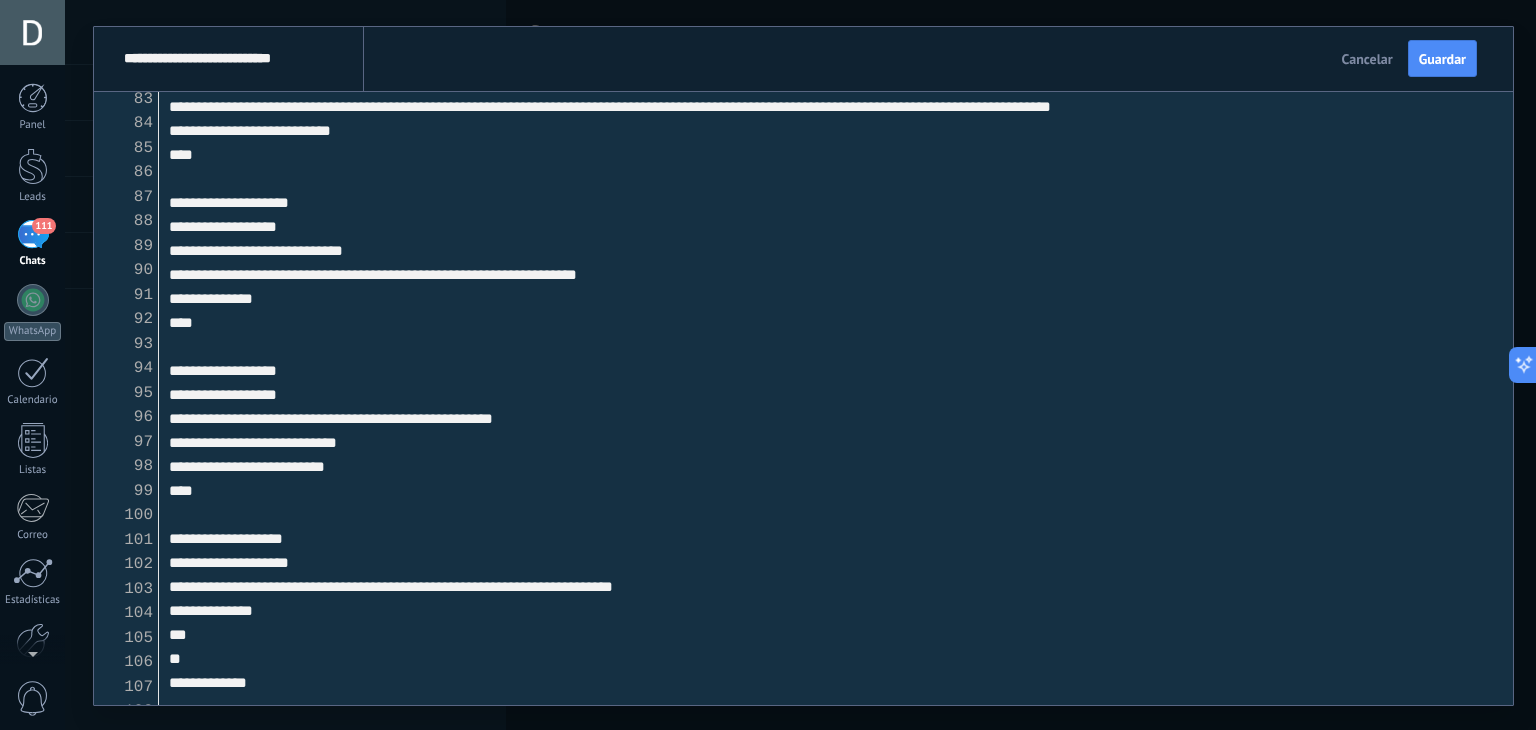 scroll, scrollTop: 2014, scrollLeft: 0, axis: vertical 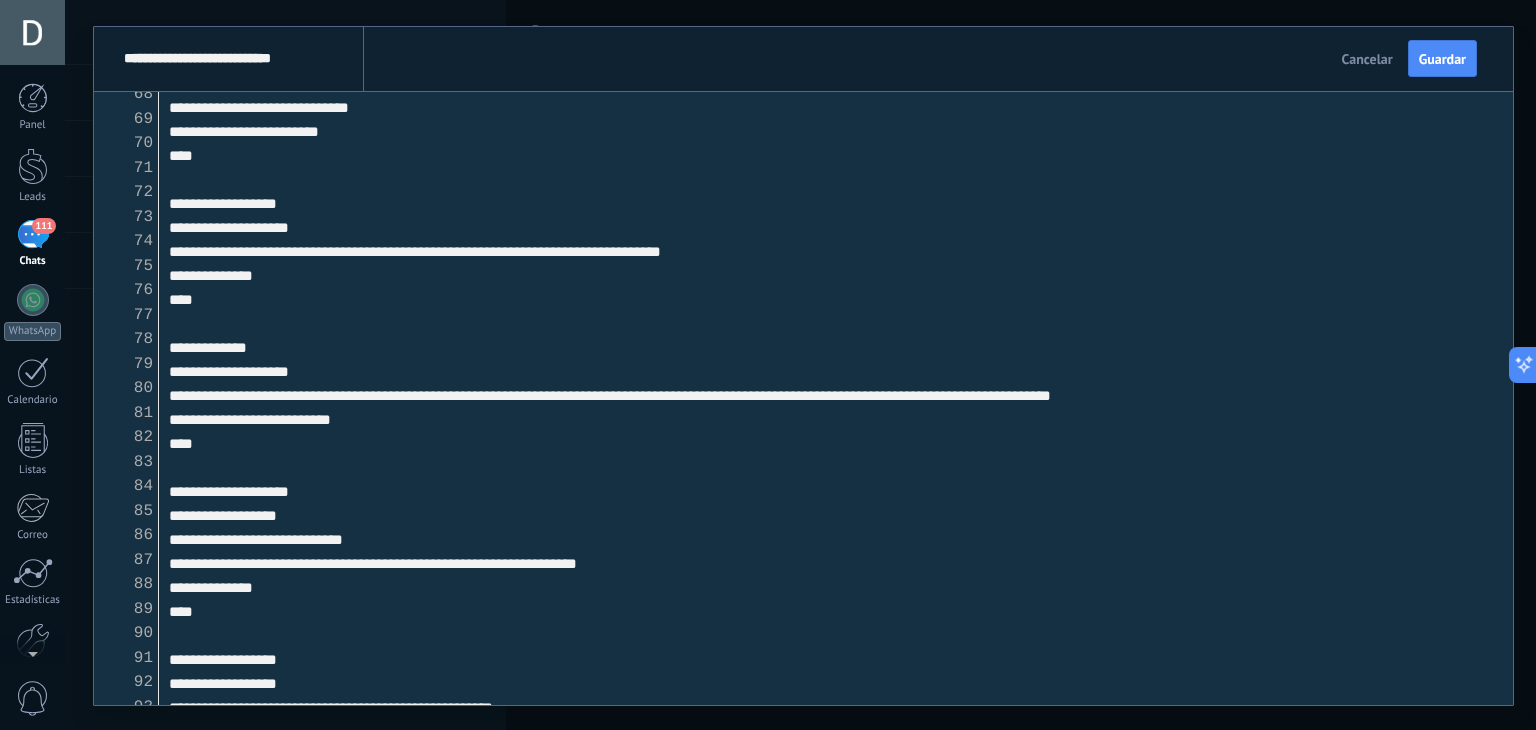 type on "**********" 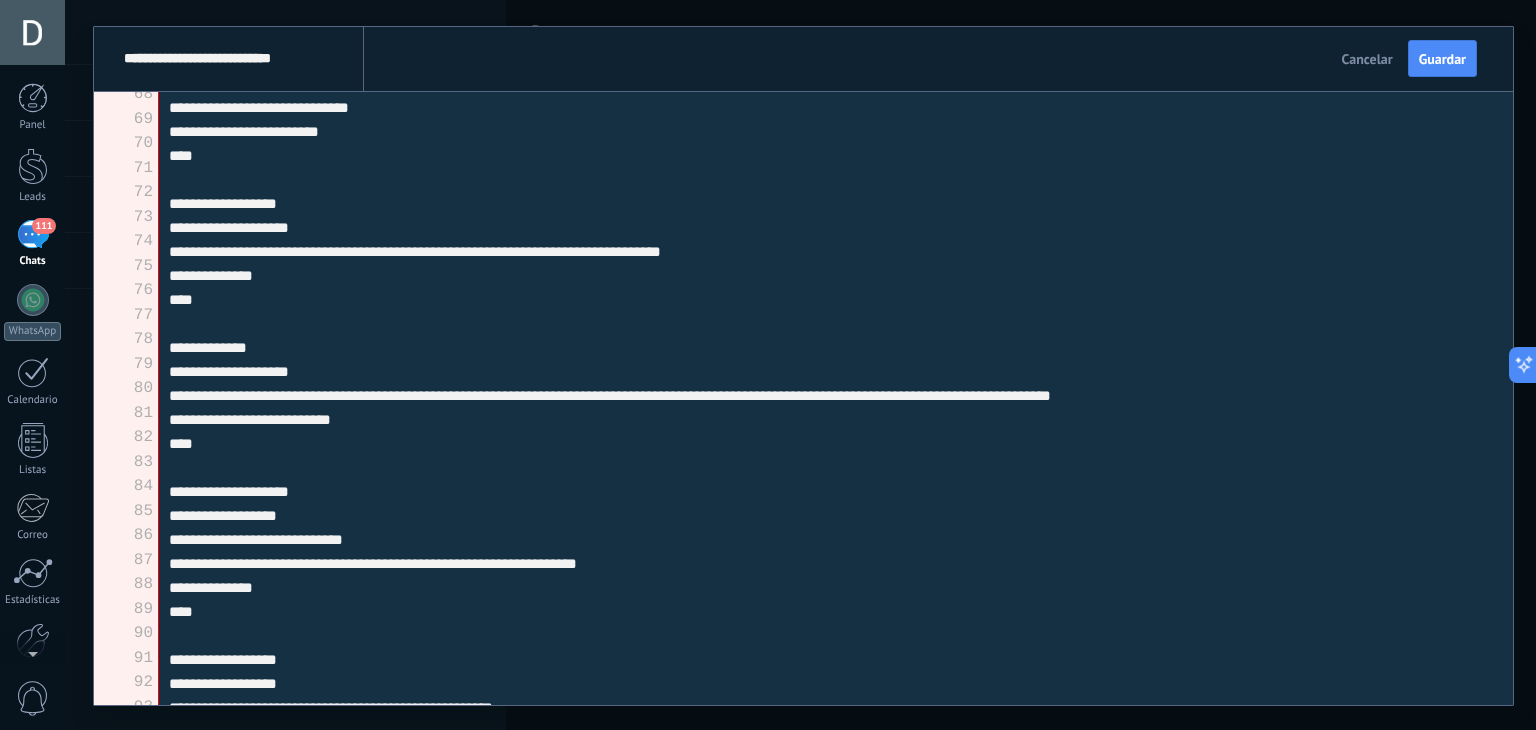 scroll, scrollTop: 1208, scrollLeft: 220, axis: both 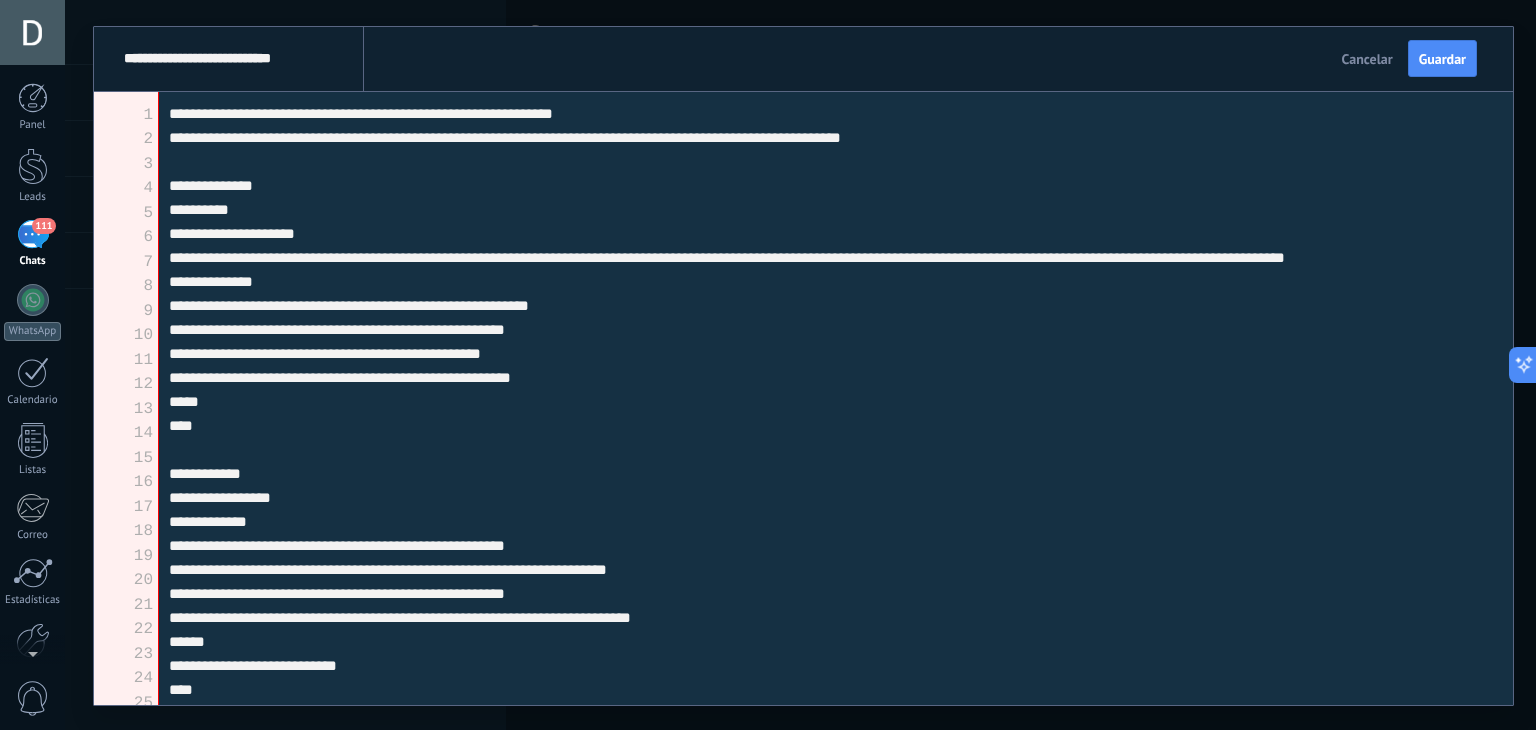 drag, startPoint x: 710, startPoint y: 685, endPoint x: 0, endPoint y: -87, distance: 1048.8489 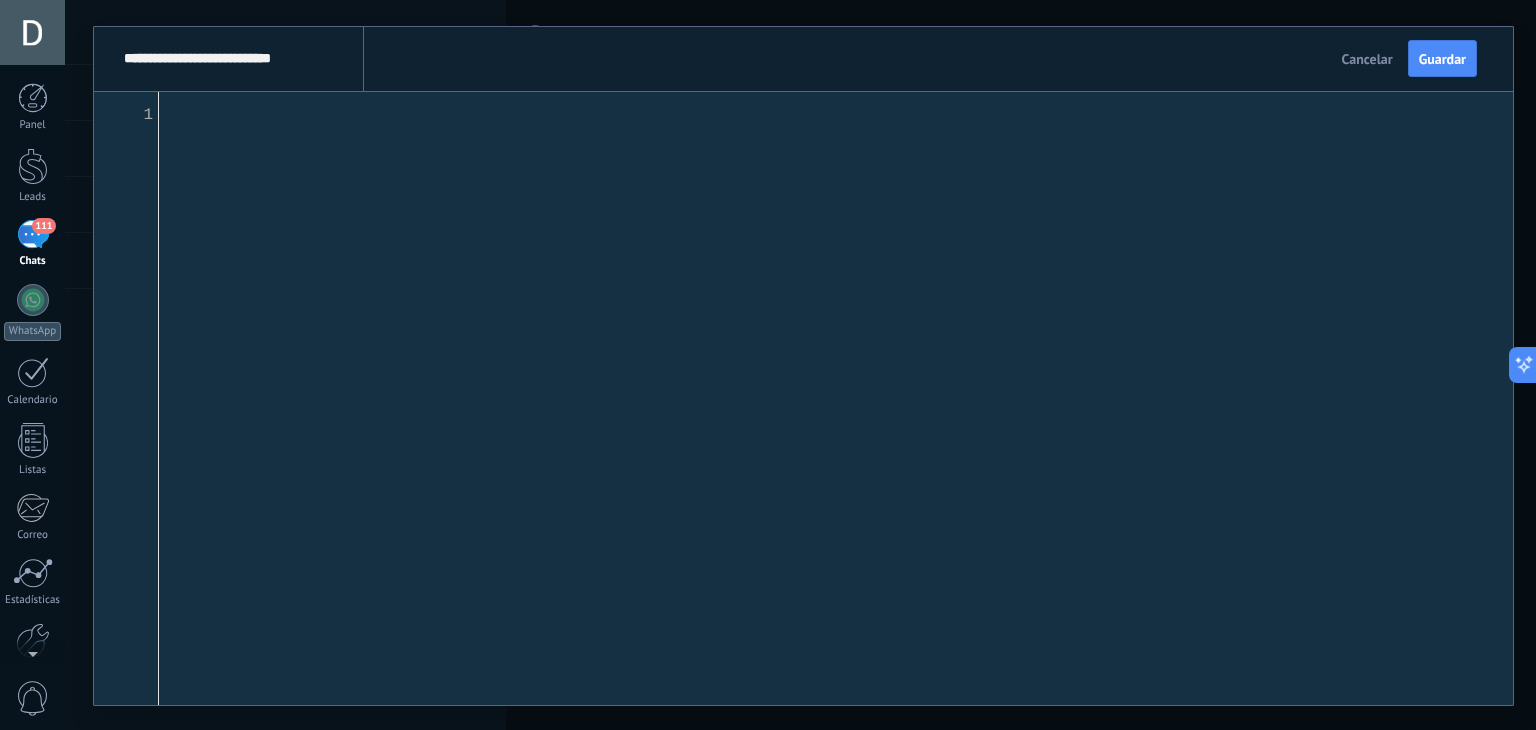 paste on "**********" 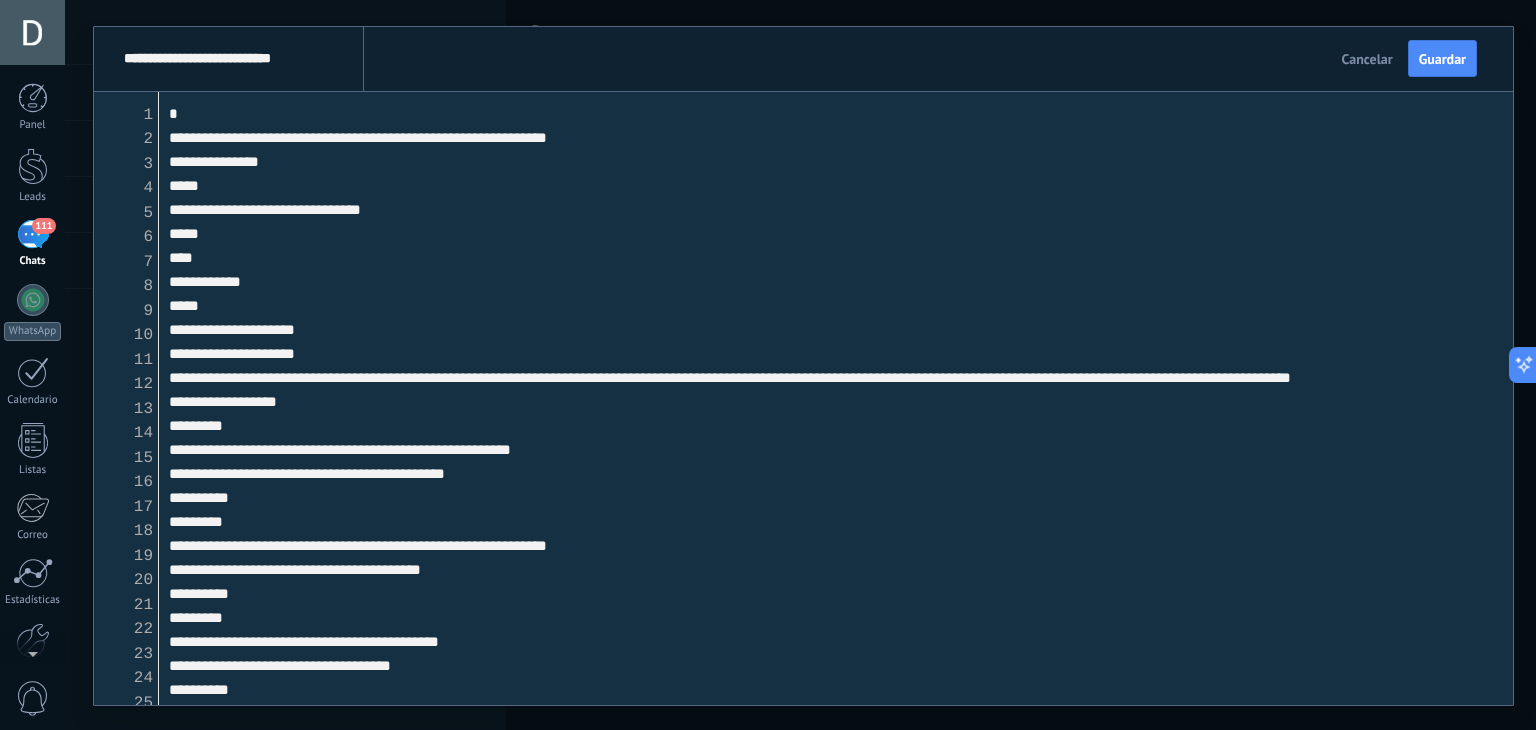 scroll, scrollTop: 2865, scrollLeft: 0, axis: vertical 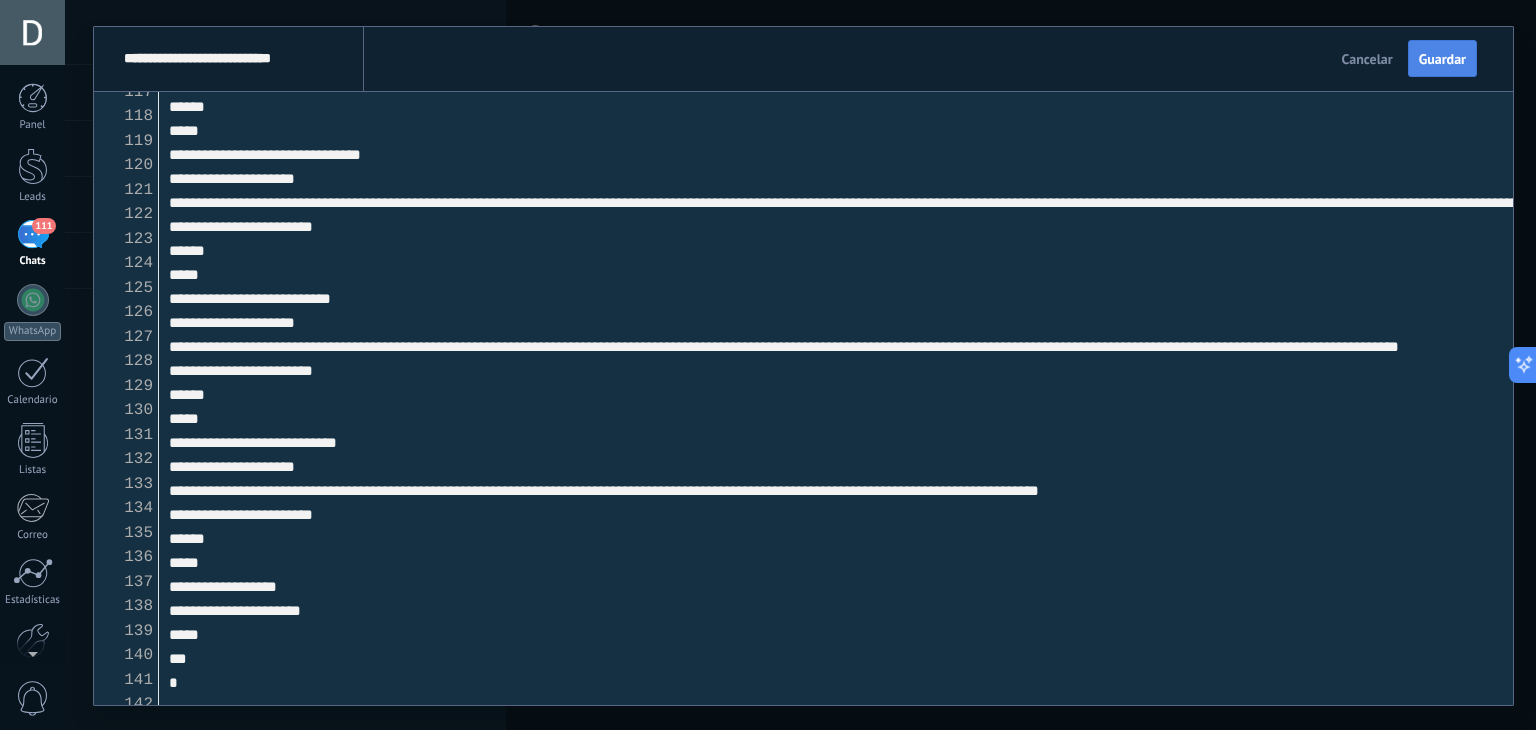 click on "Guardar" at bounding box center (1442, 59) 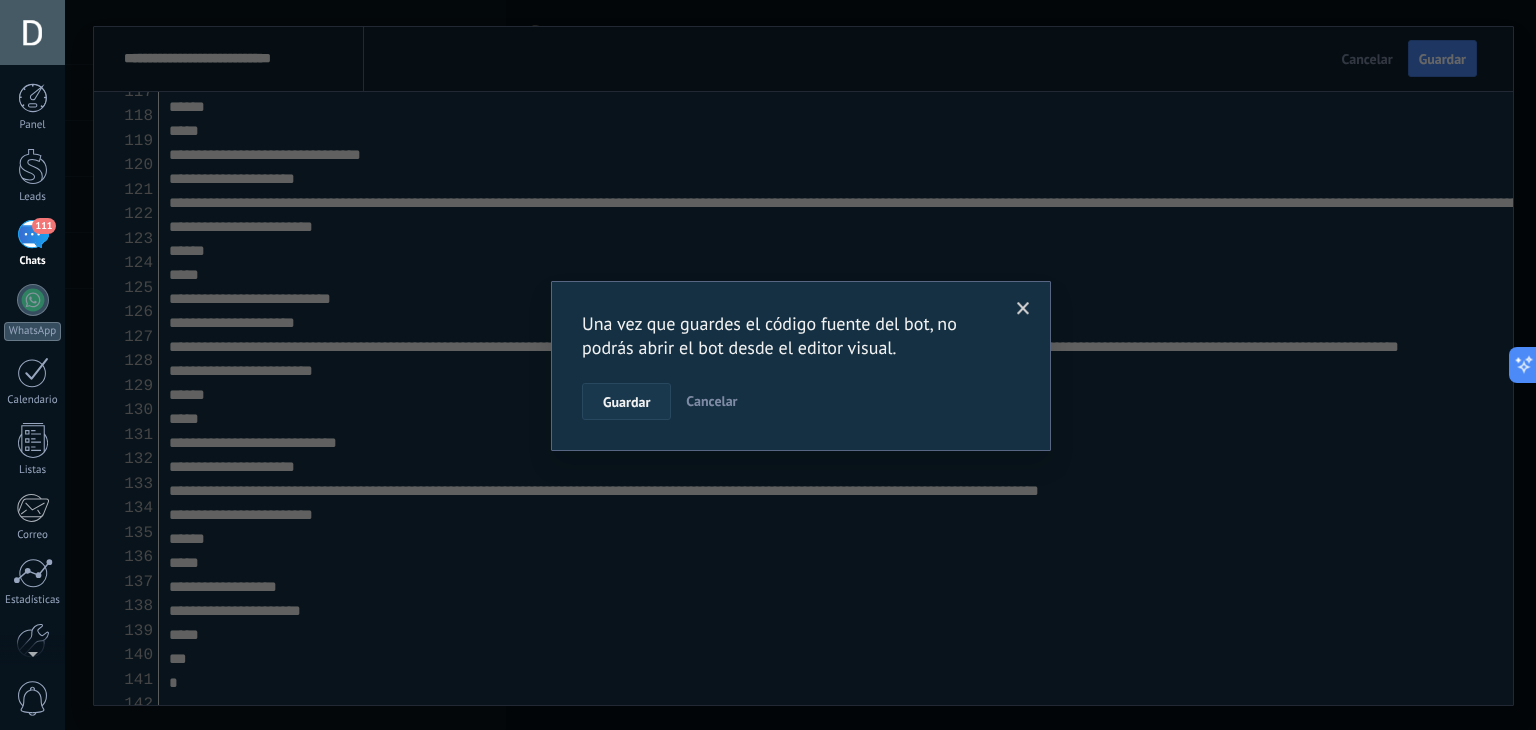 click on "Guardar" at bounding box center [626, 402] 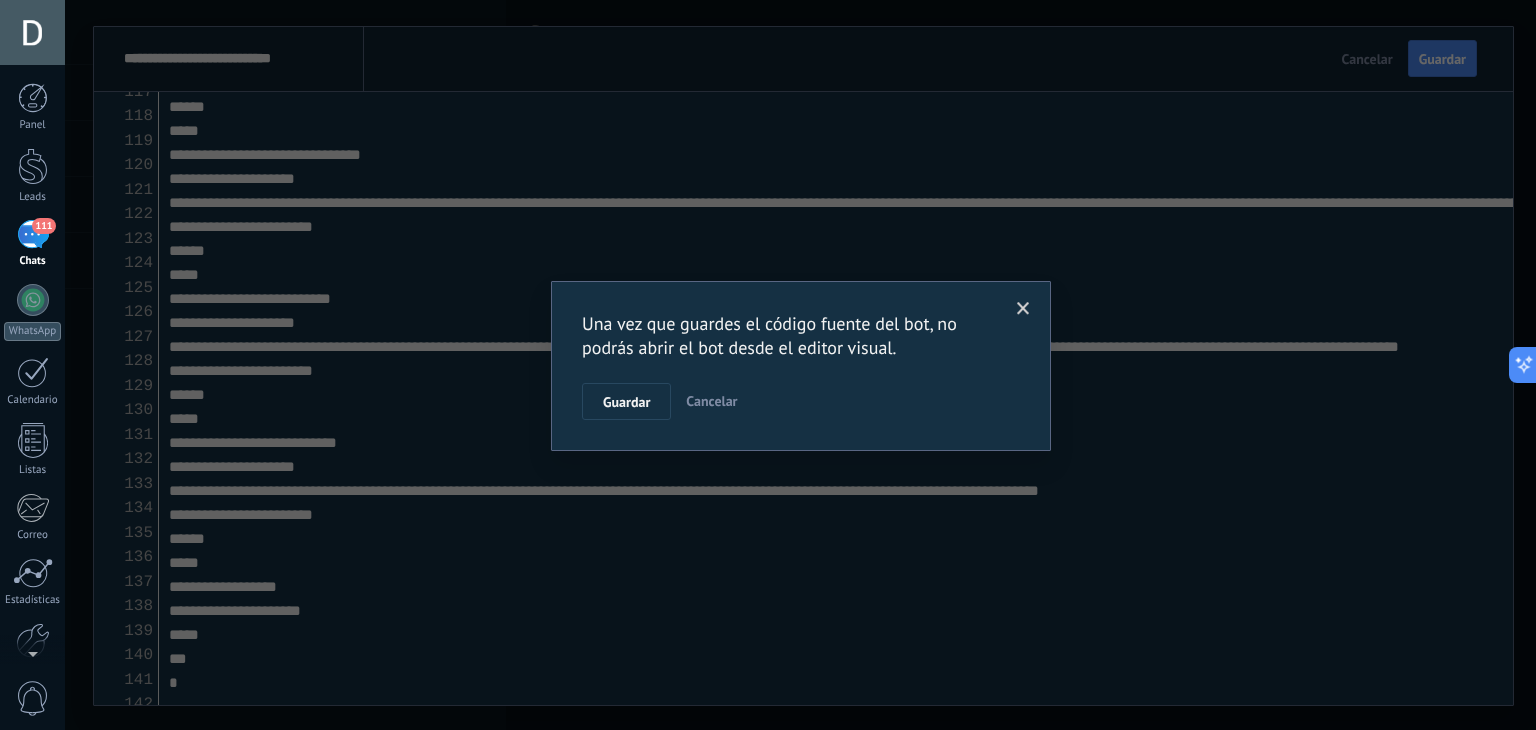 click on "Cancelar" at bounding box center [711, 401] 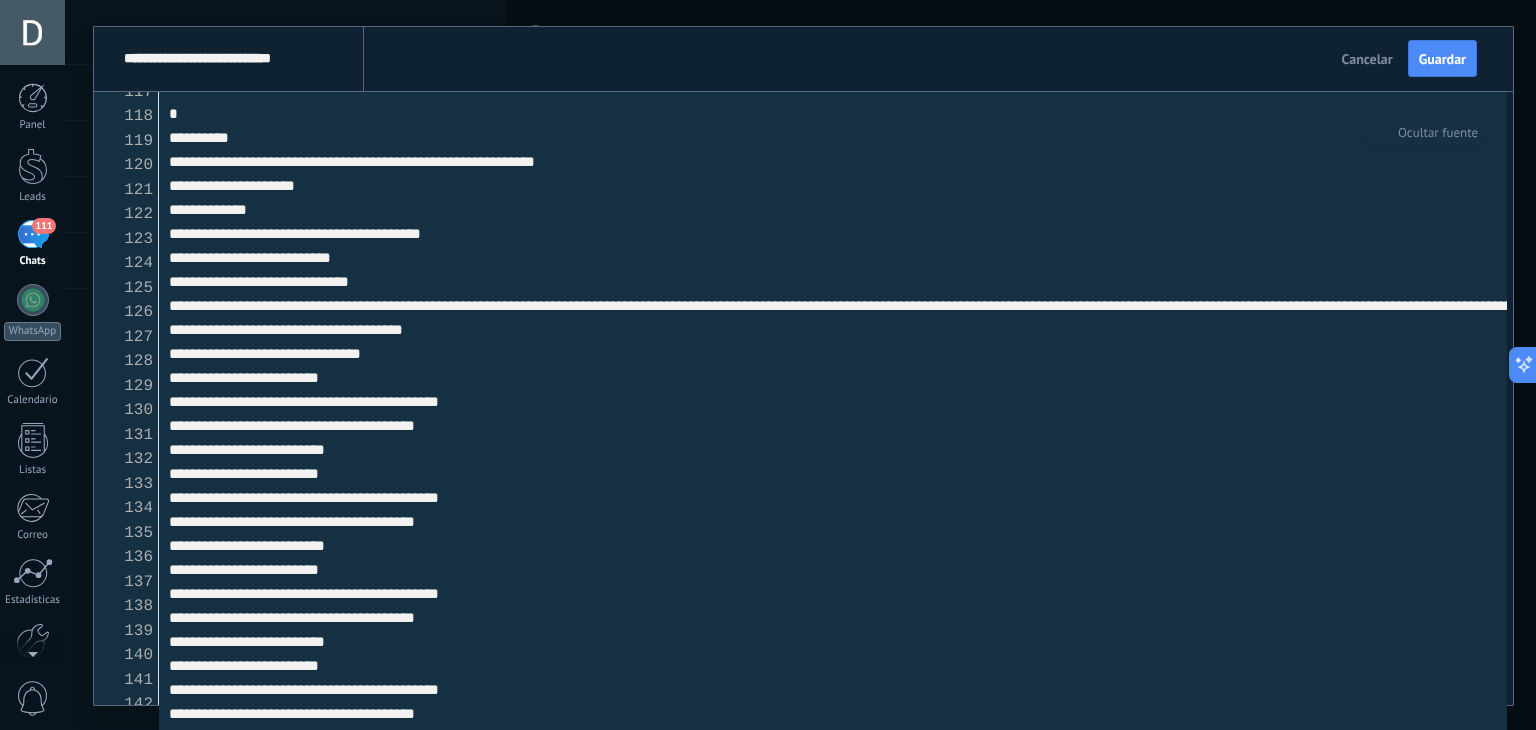 scroll, scrollTop: 0, scrollLeft: 0, axis: both 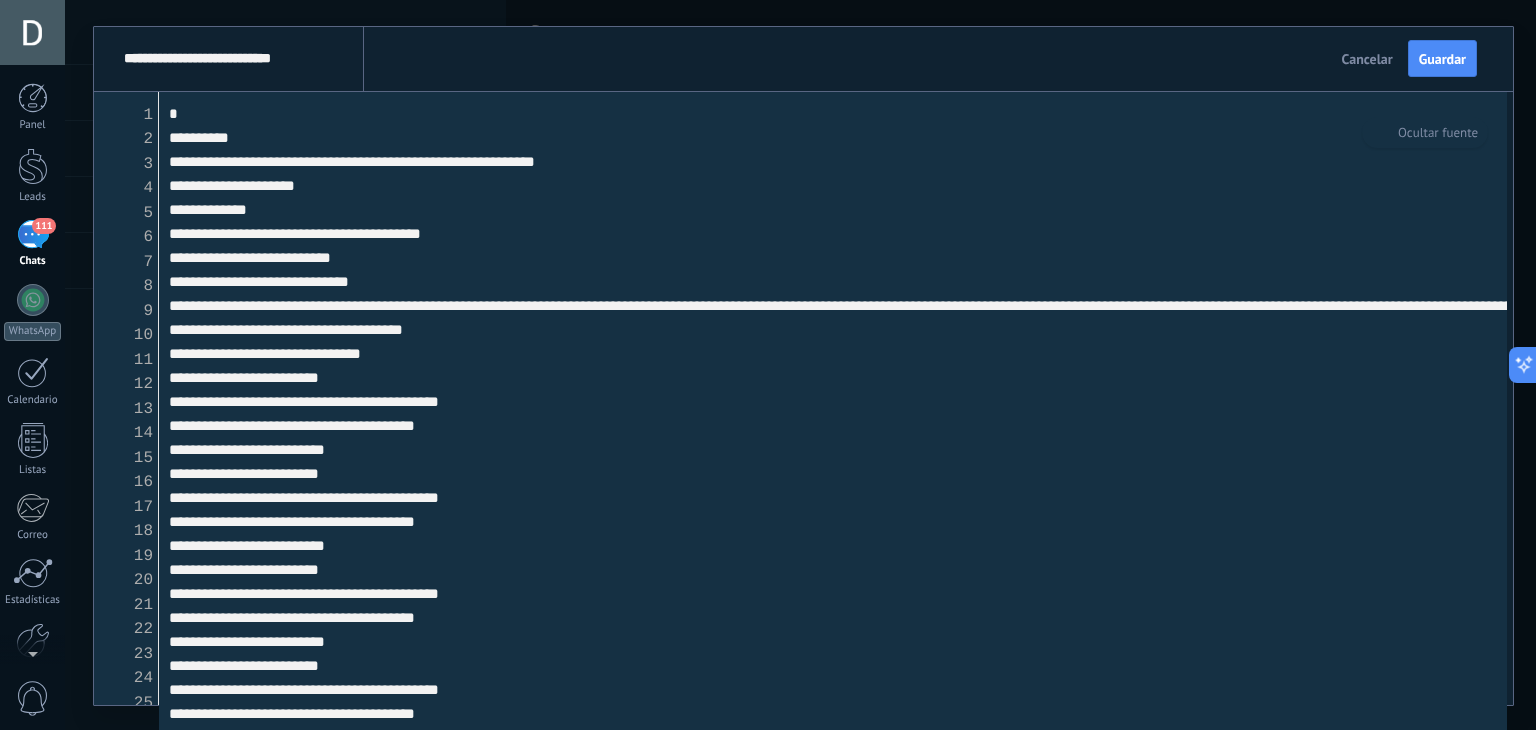 drag, startPoint x: 1433, startPoint y: 45, endPoint x: 1340, endPoint y: 69, distance: 96.04687 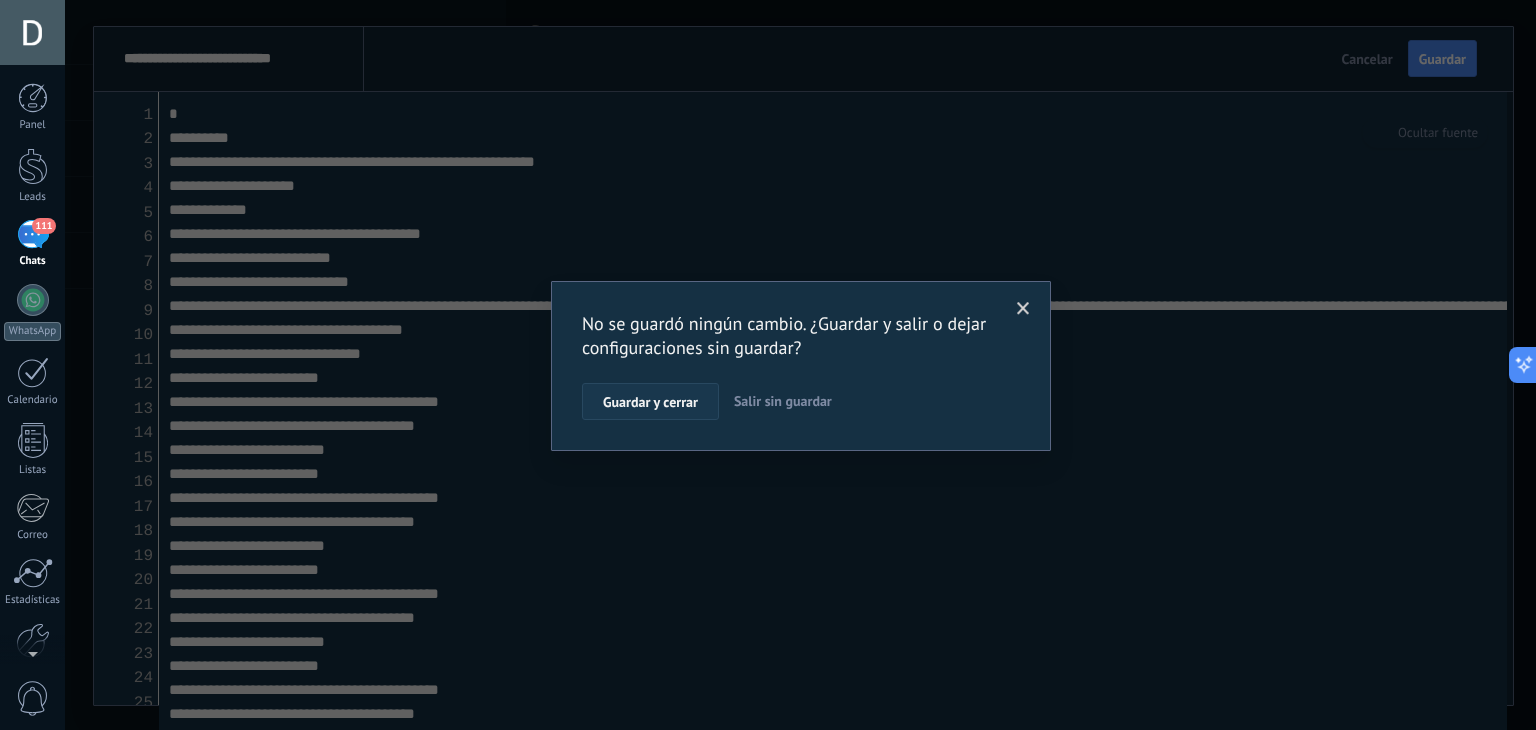 click on "Guardar y cerrar" at bounding box center [650, 402] 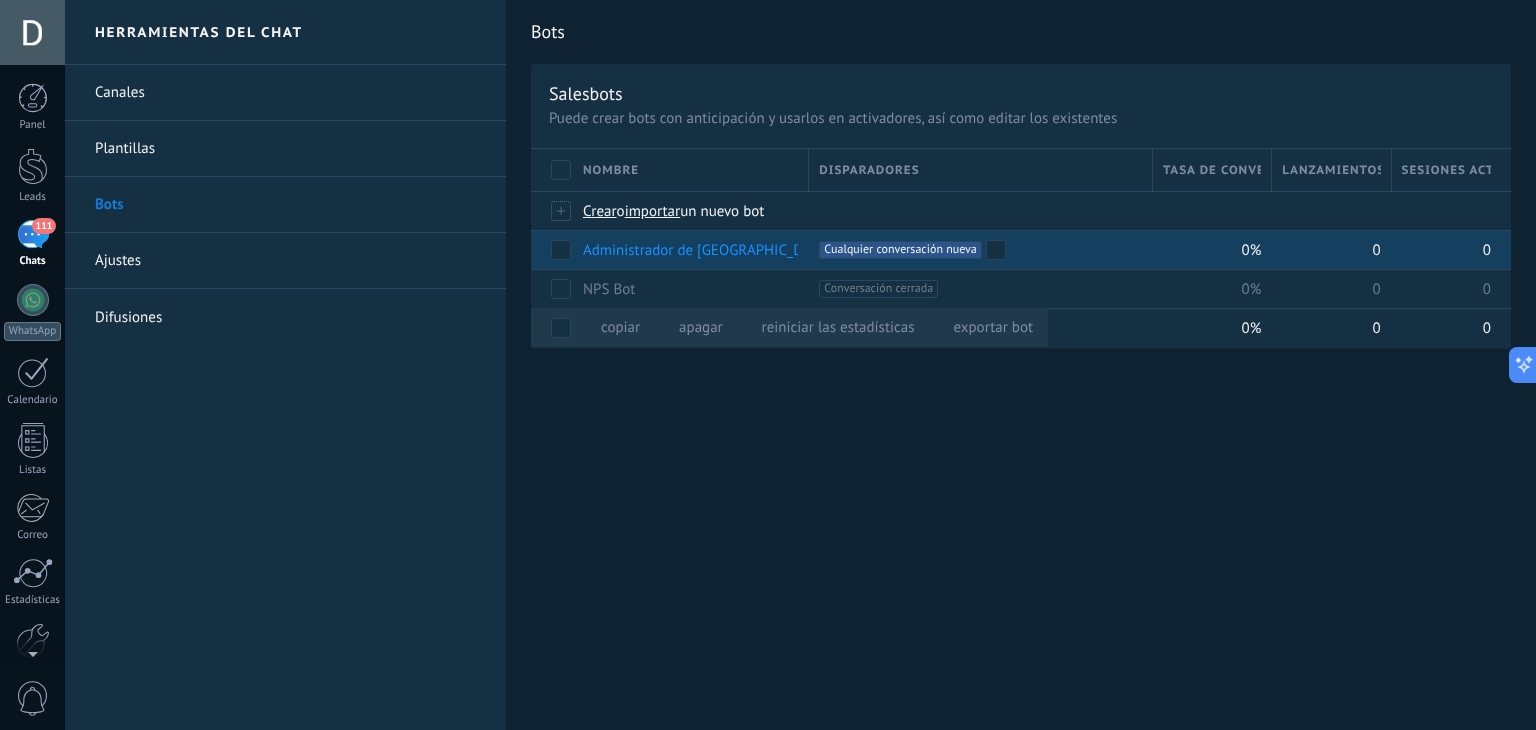 click on "+1 Cualquier conversación nueva +0" at bounding box center (980, 250) 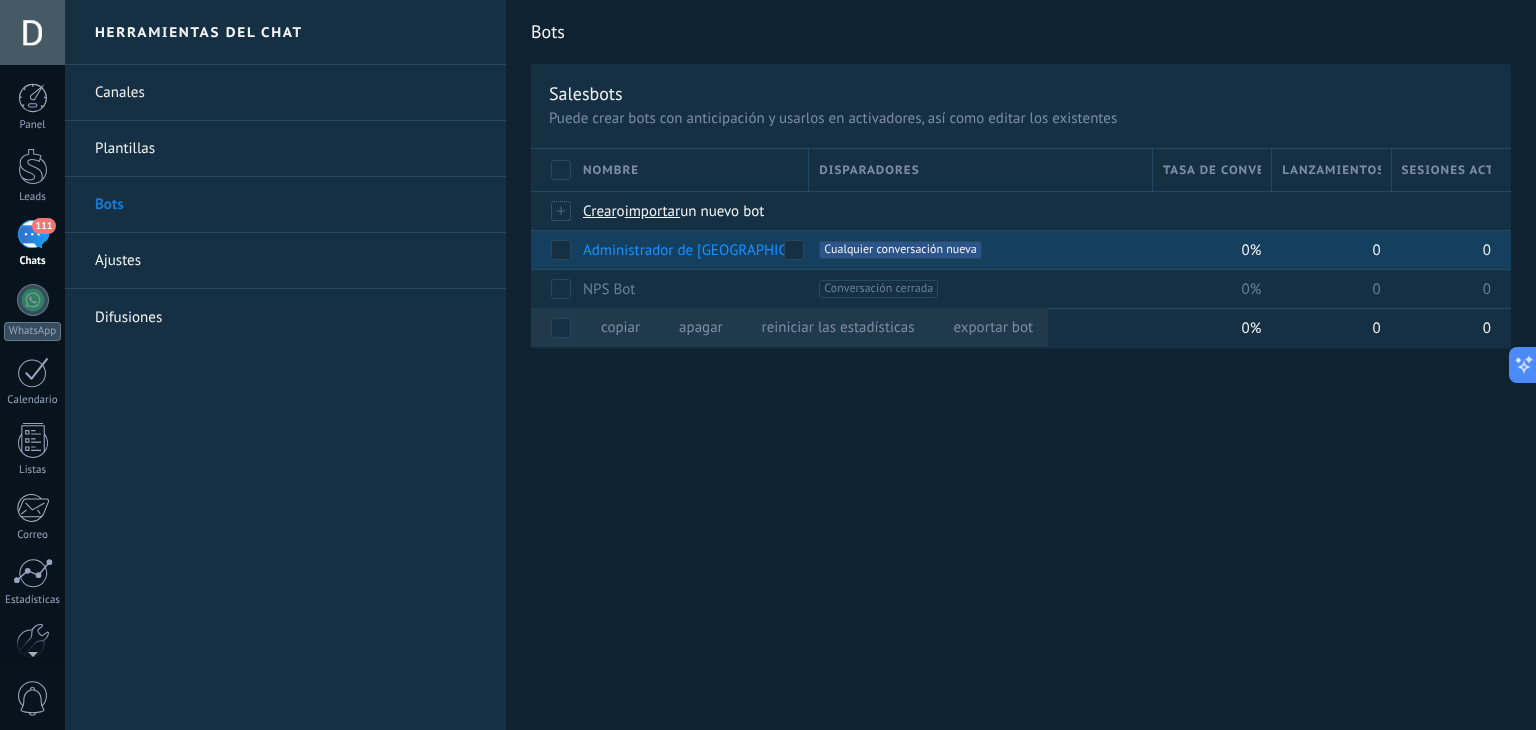 click on "Administrador de [GEOGRAPHIC_DATA][PERSON_NAME]" at bounding box center [761, 250] 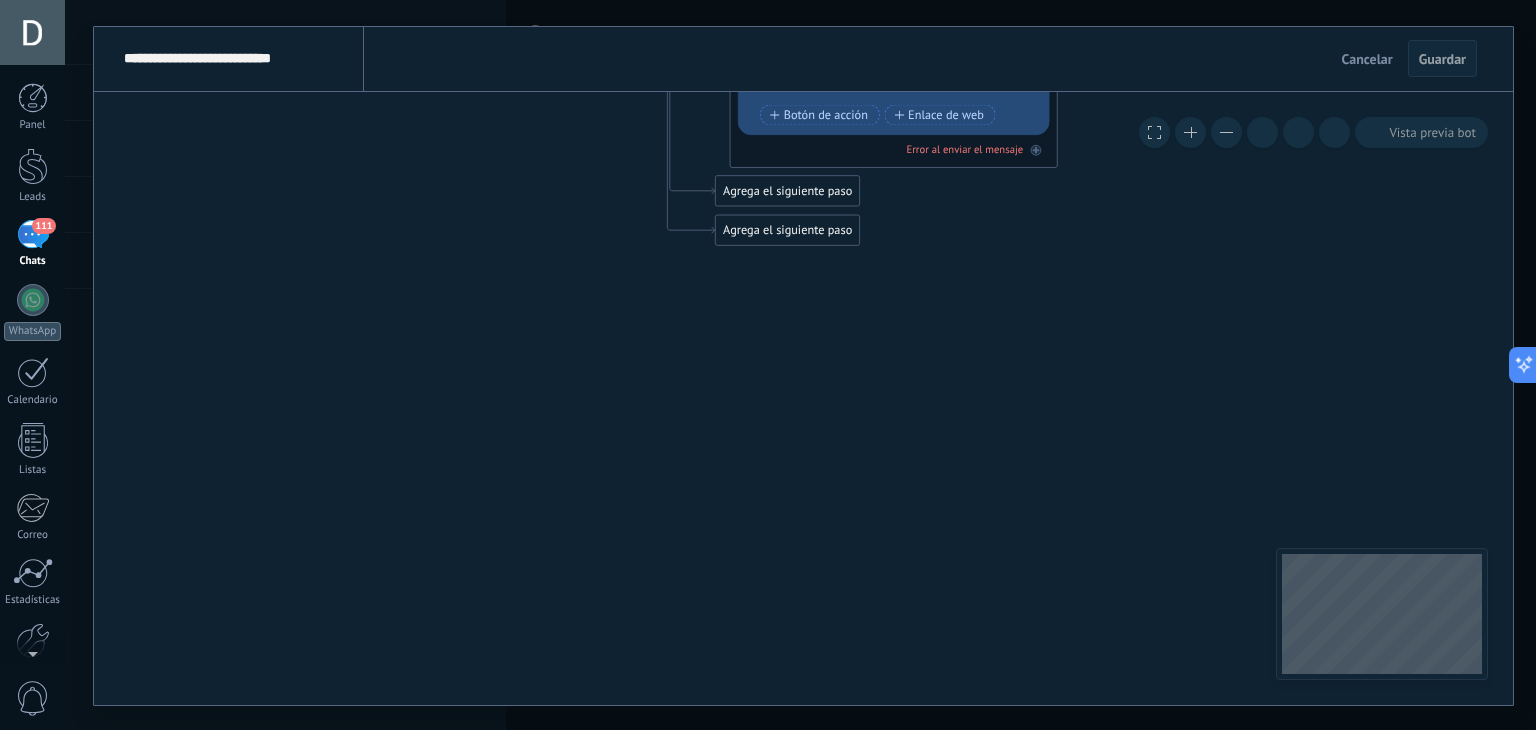 click on "Cancelar" at bounding box center [1367, 59] 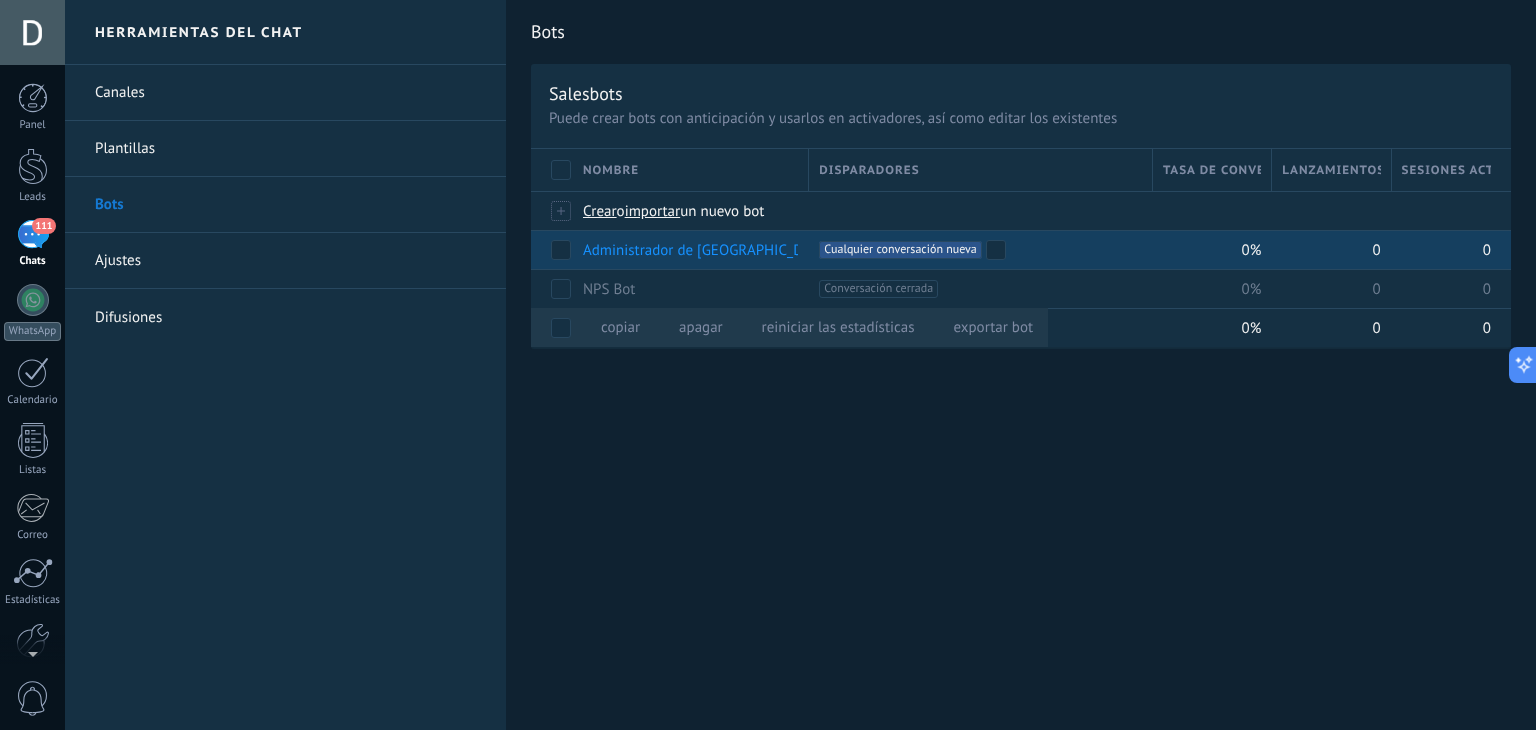 click on "+1 Cualquier conversación nueva +0" at bounding box center [976, 250] 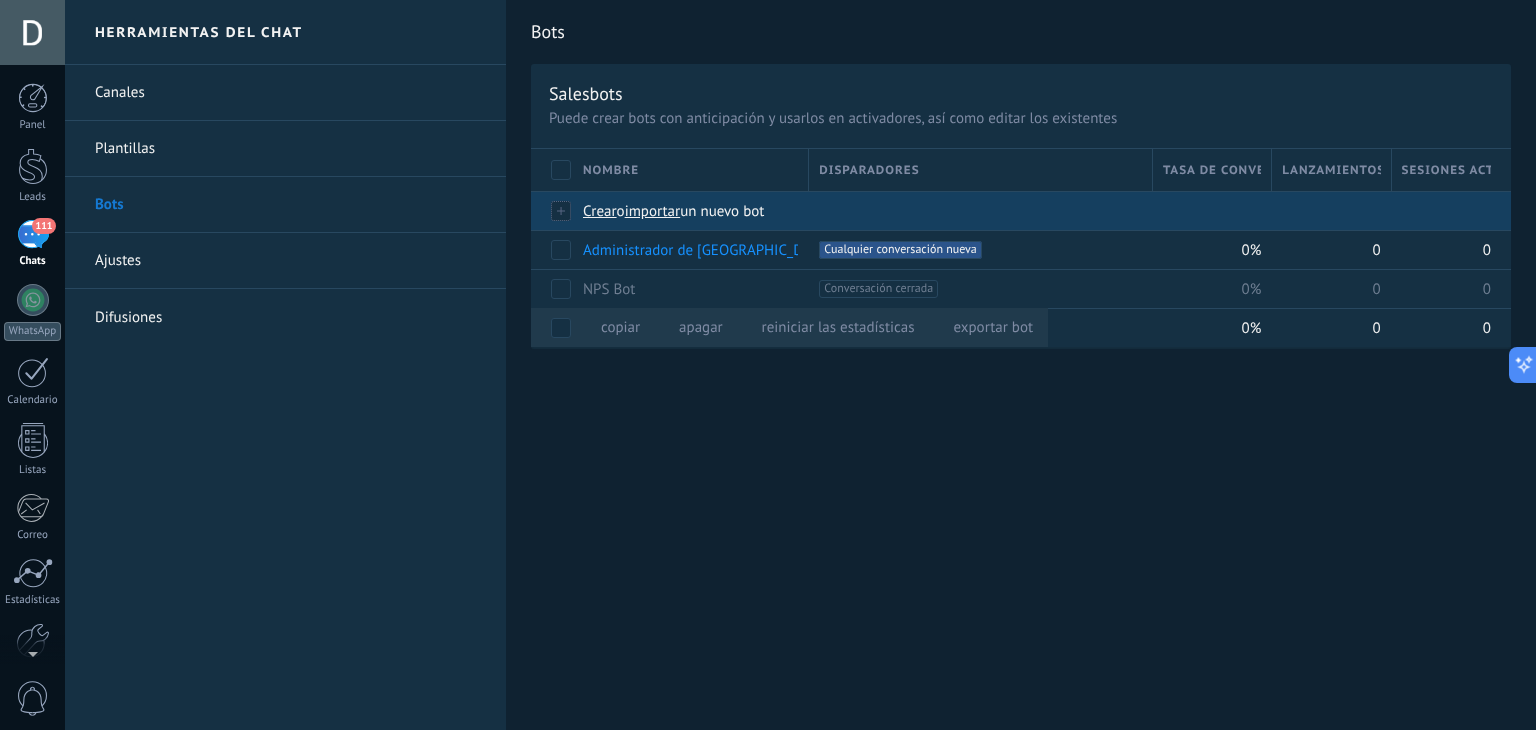 click on "Crear" at bounding box center [600, 211] 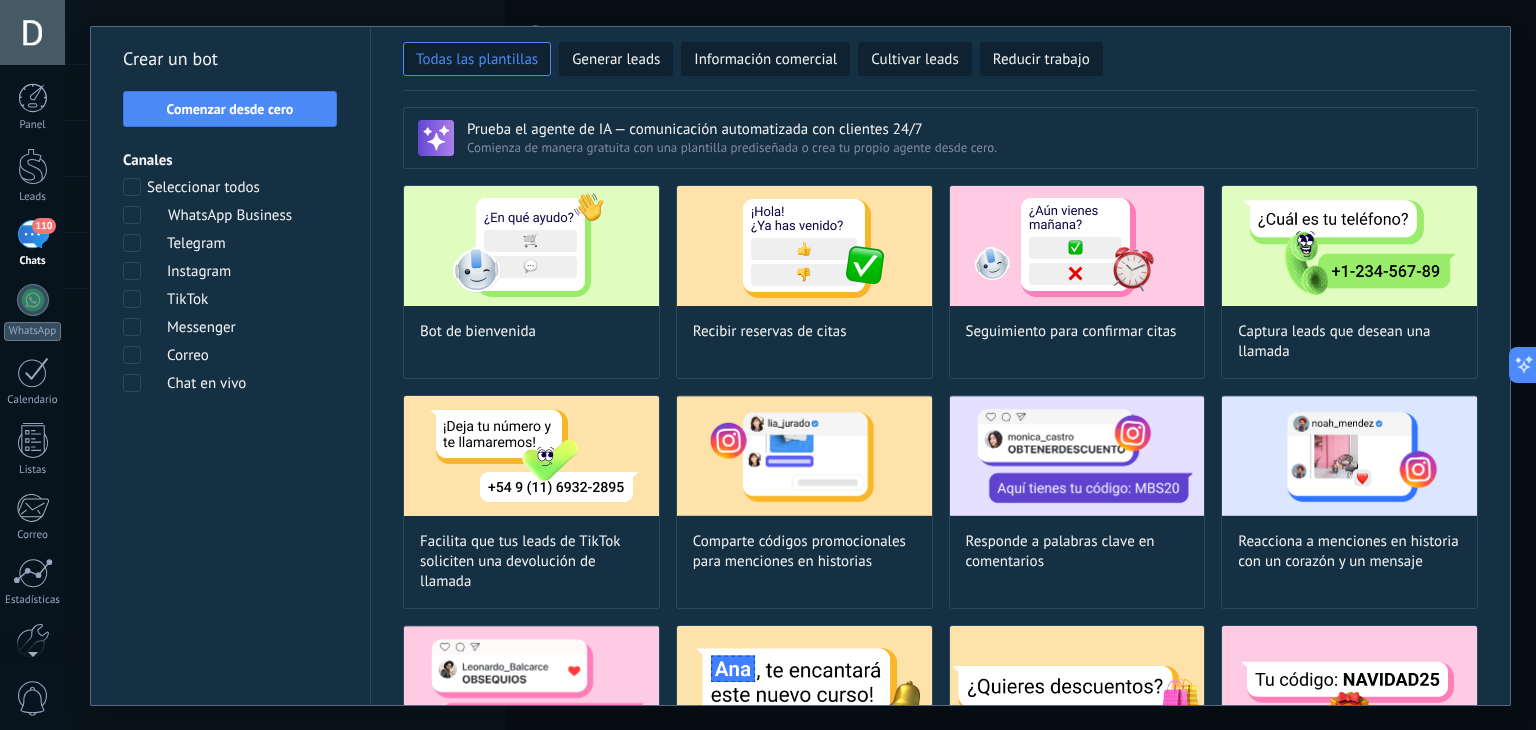 click on "Seleccionar todos WhatsApp Business Telegram Instagram TikTok Messenger Correo Chat en vivo" at bounding box center [230, 286] 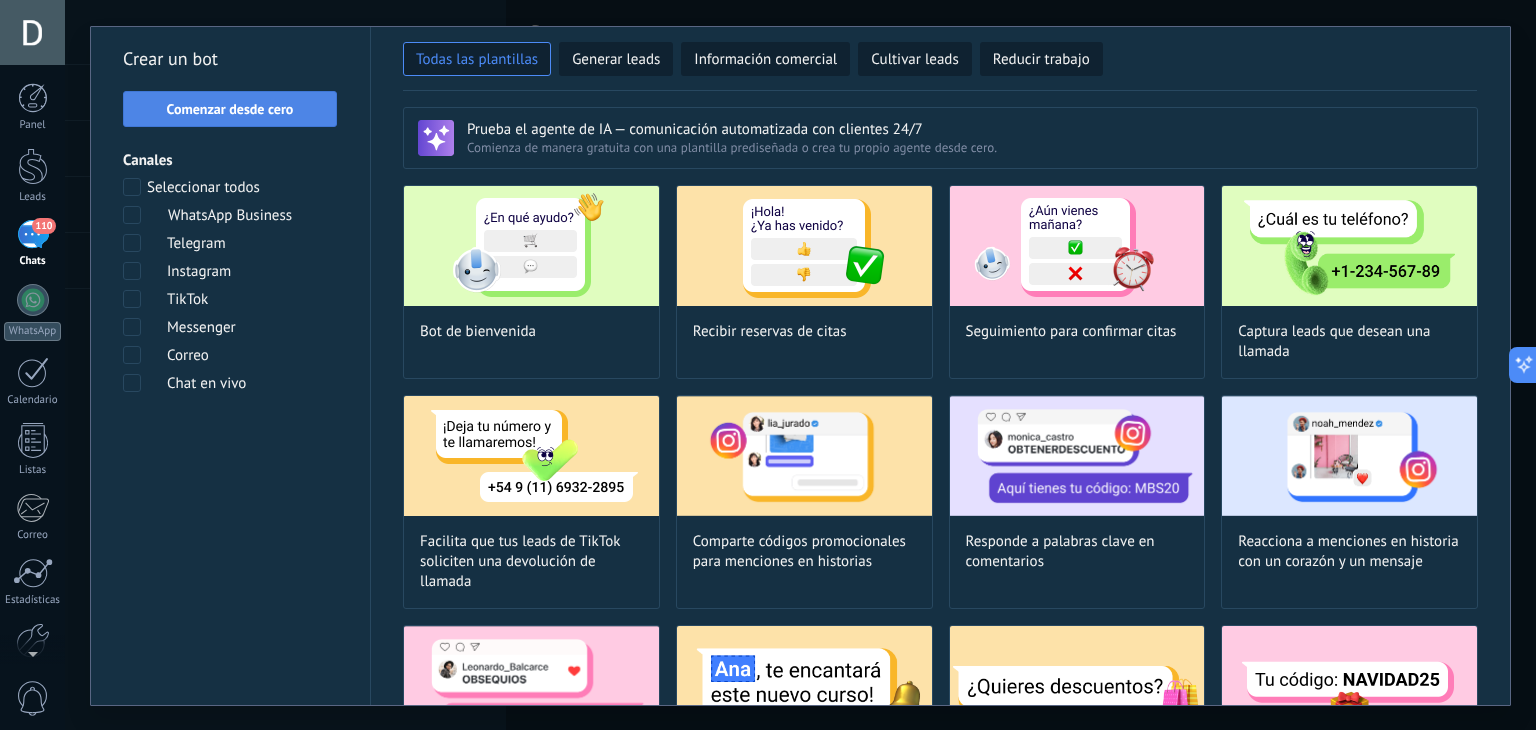 click on "Comenzar desde cero" at bounding box center [230, 109] 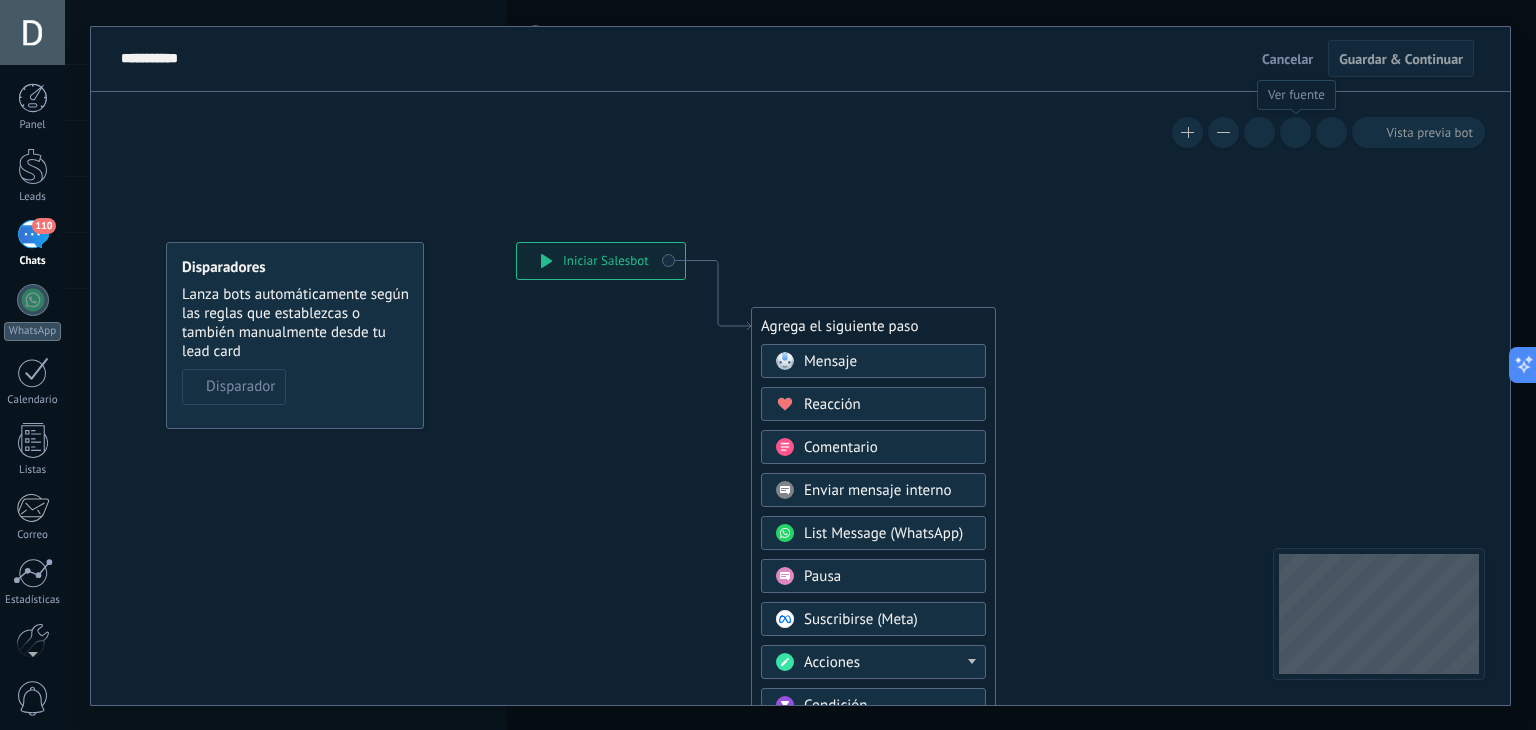 click 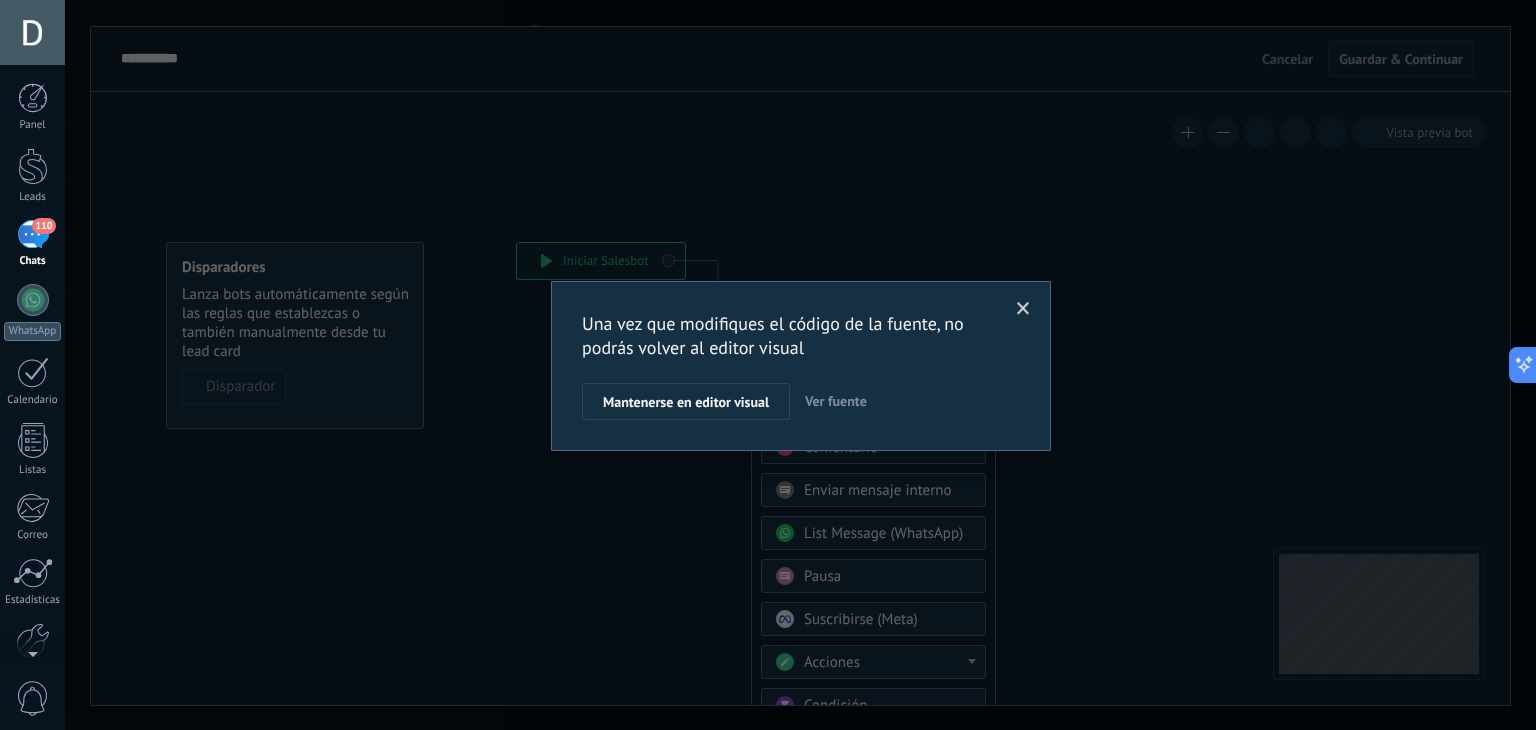 click on "Ver fuente" at bounding box center (836, 401) 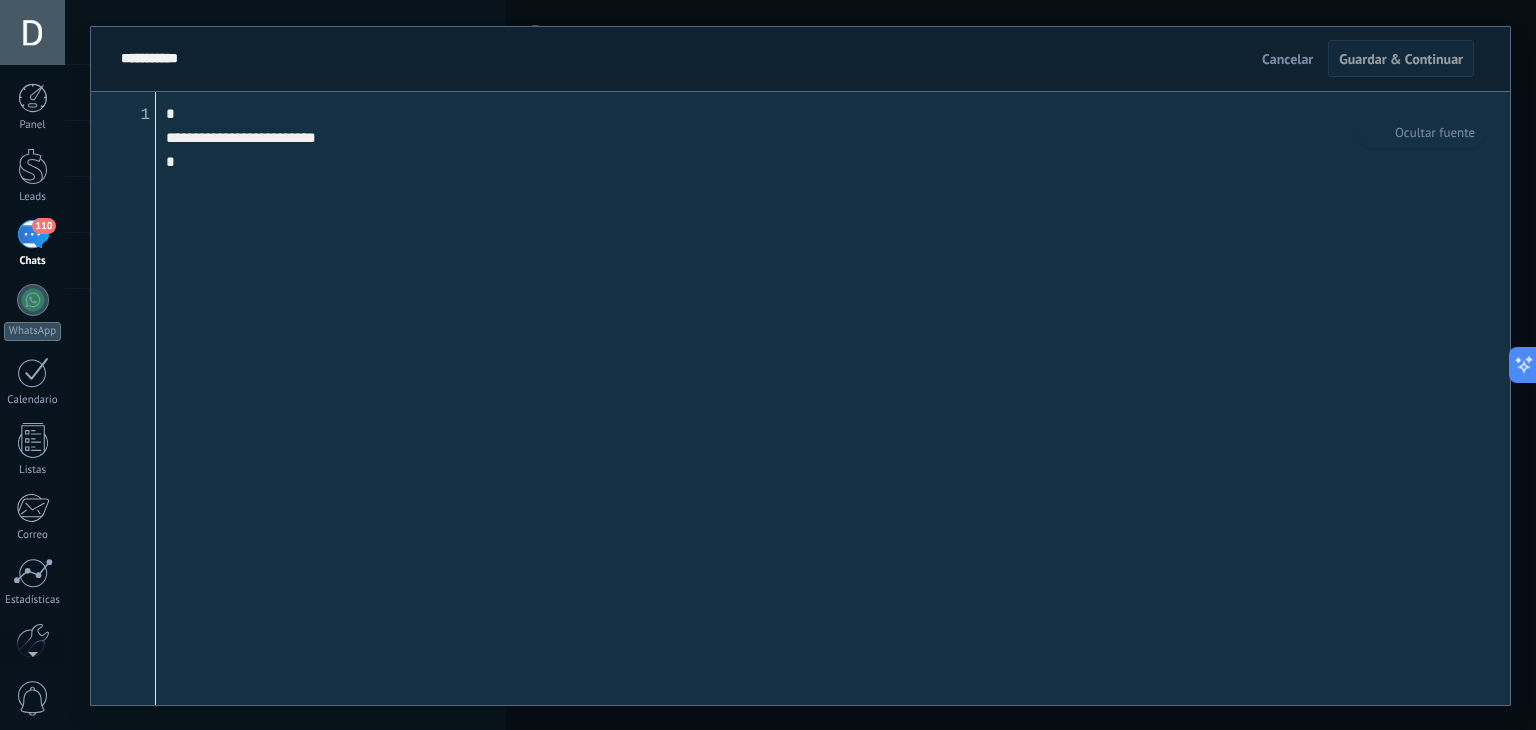 drag, startPoint x: 175, startPoint y: 112, endPoint x: 263, endPoint y: 268, distance: 179.1089 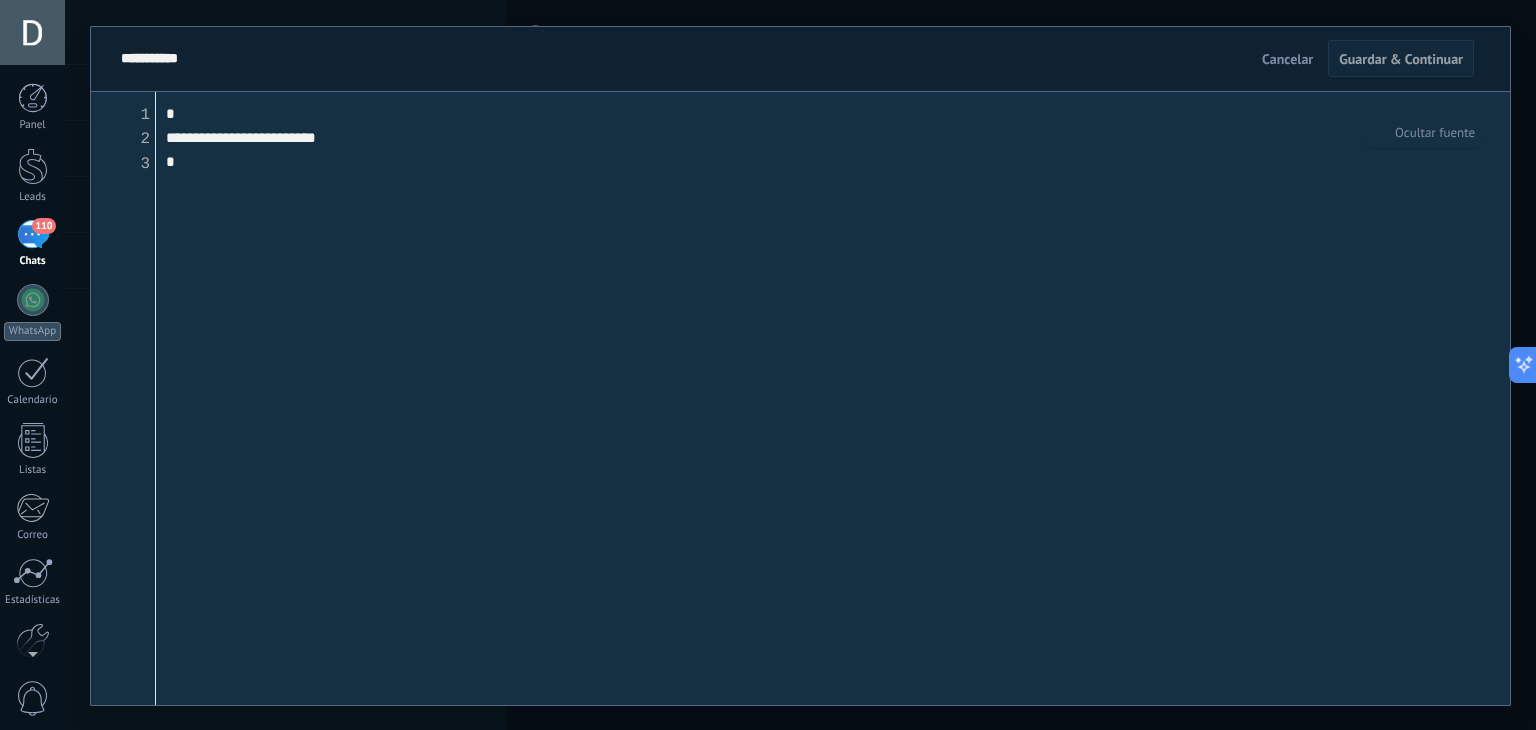 paste on "**********" 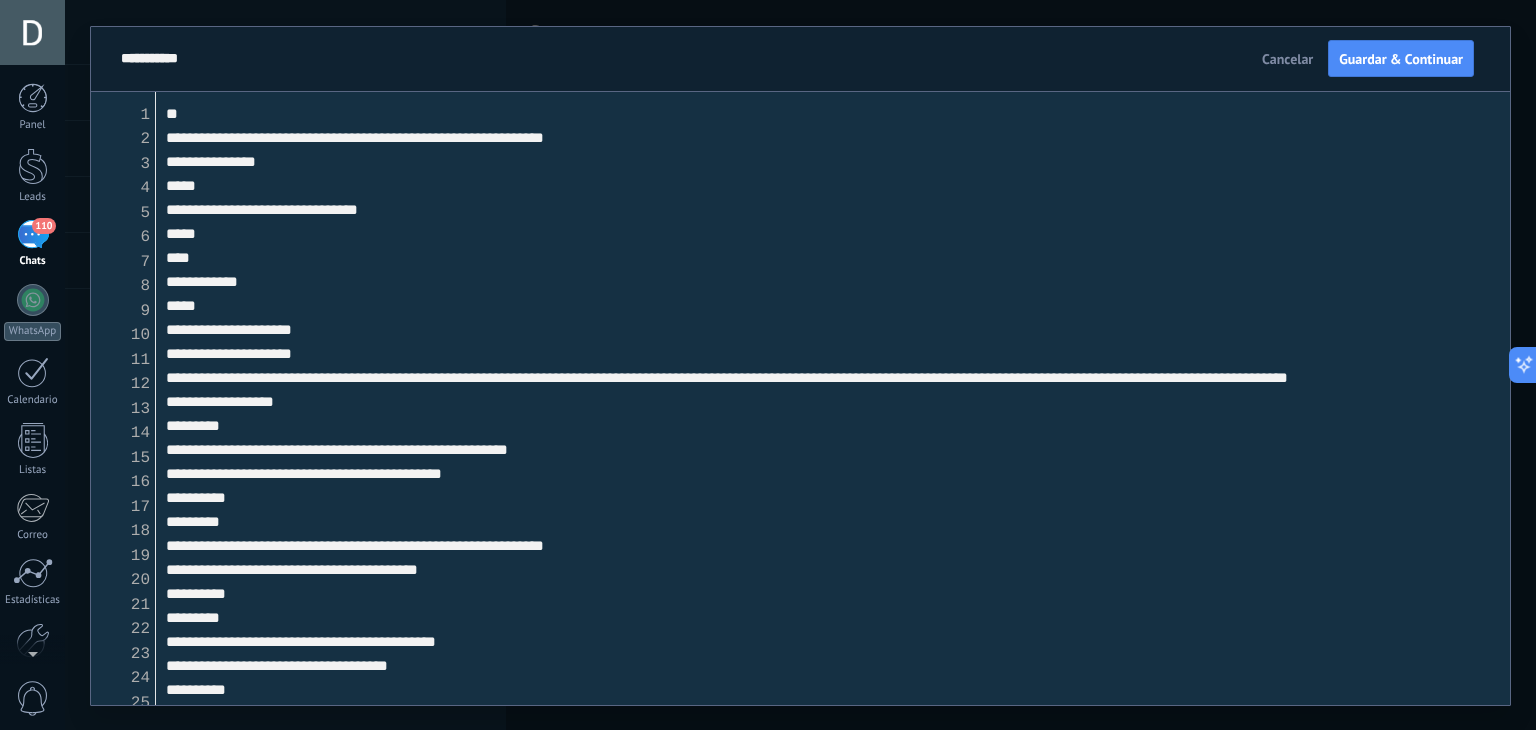 scroll, scrollTop: 2865, scrollLeft: 0, axis: vertical 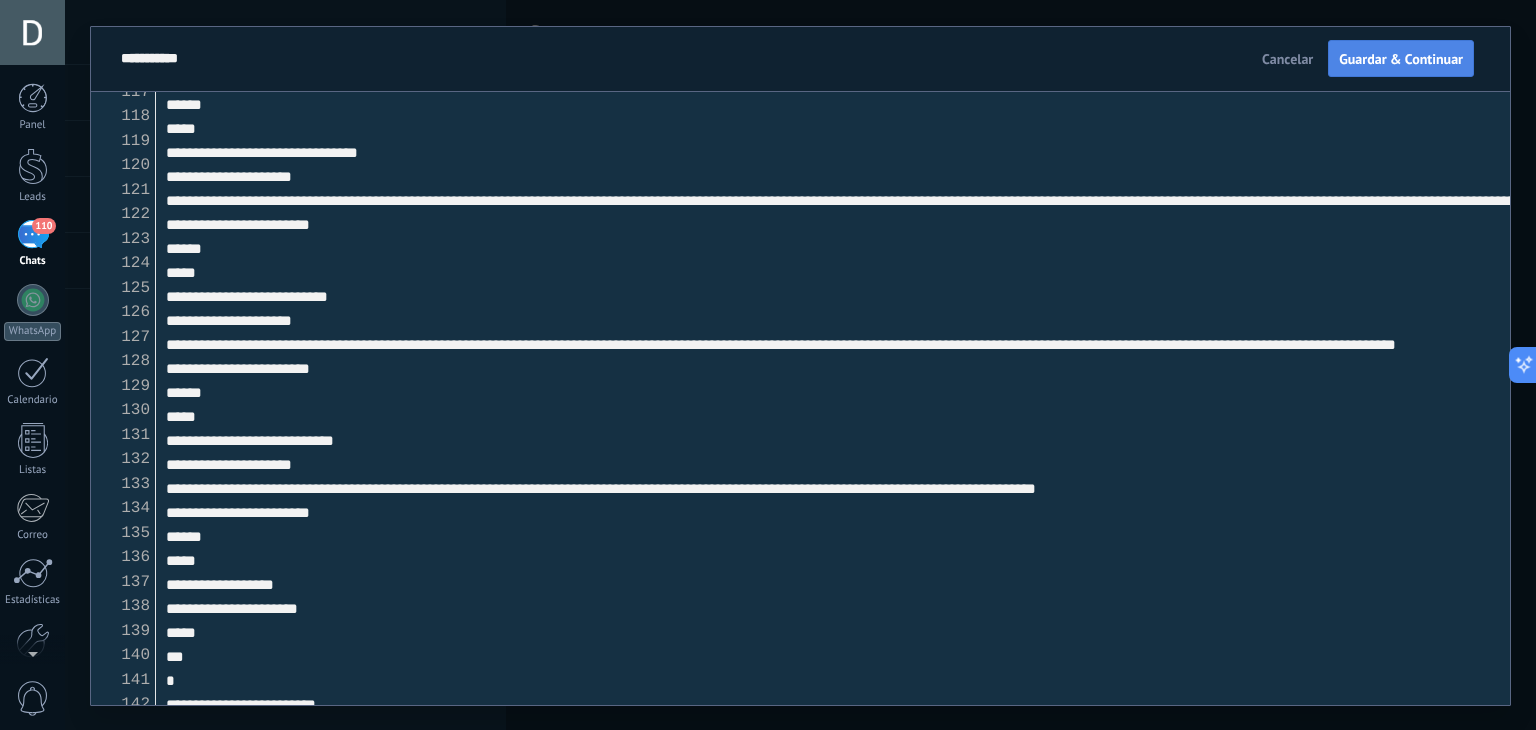 type on "**********" 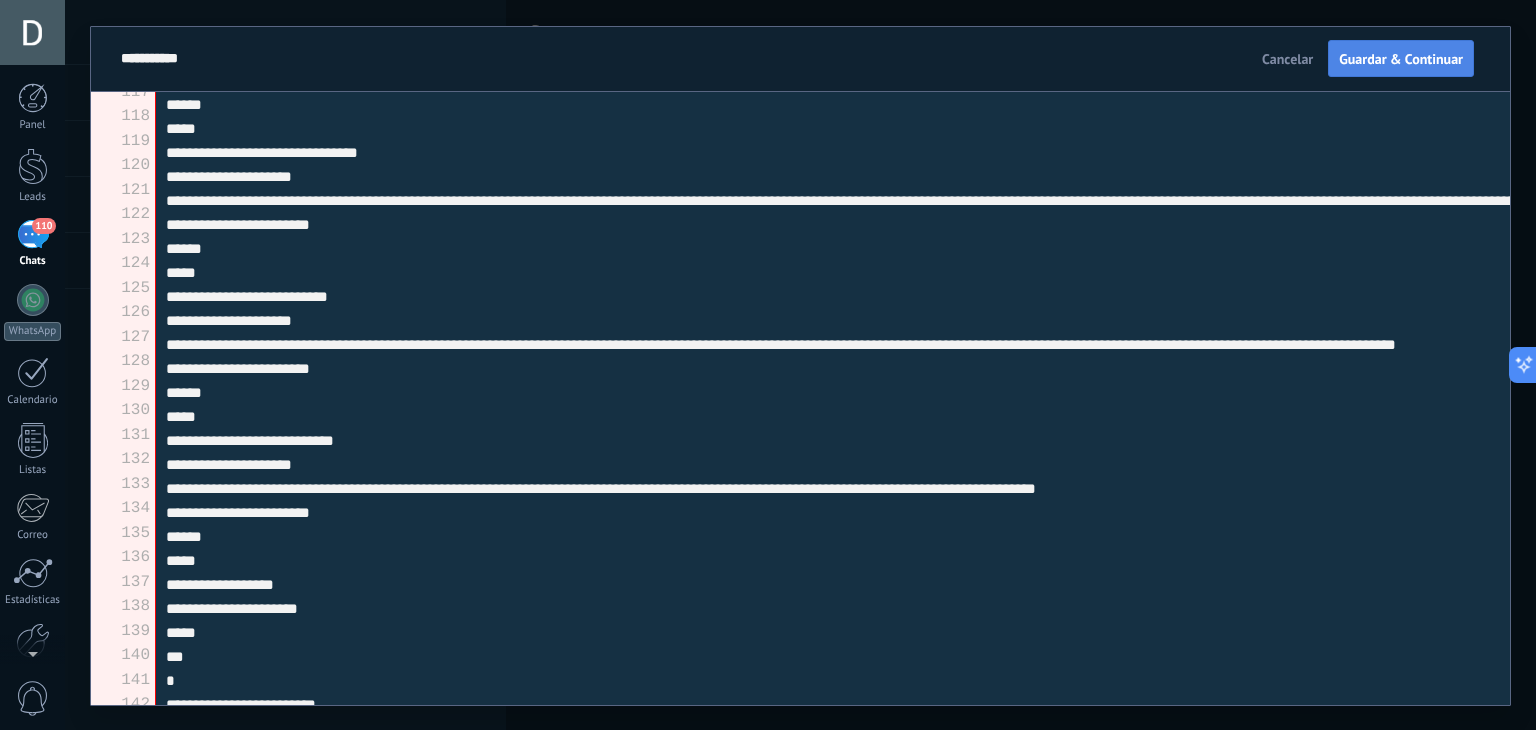 click on "Guardar & Continuar" at bounding box center [1401, 59] 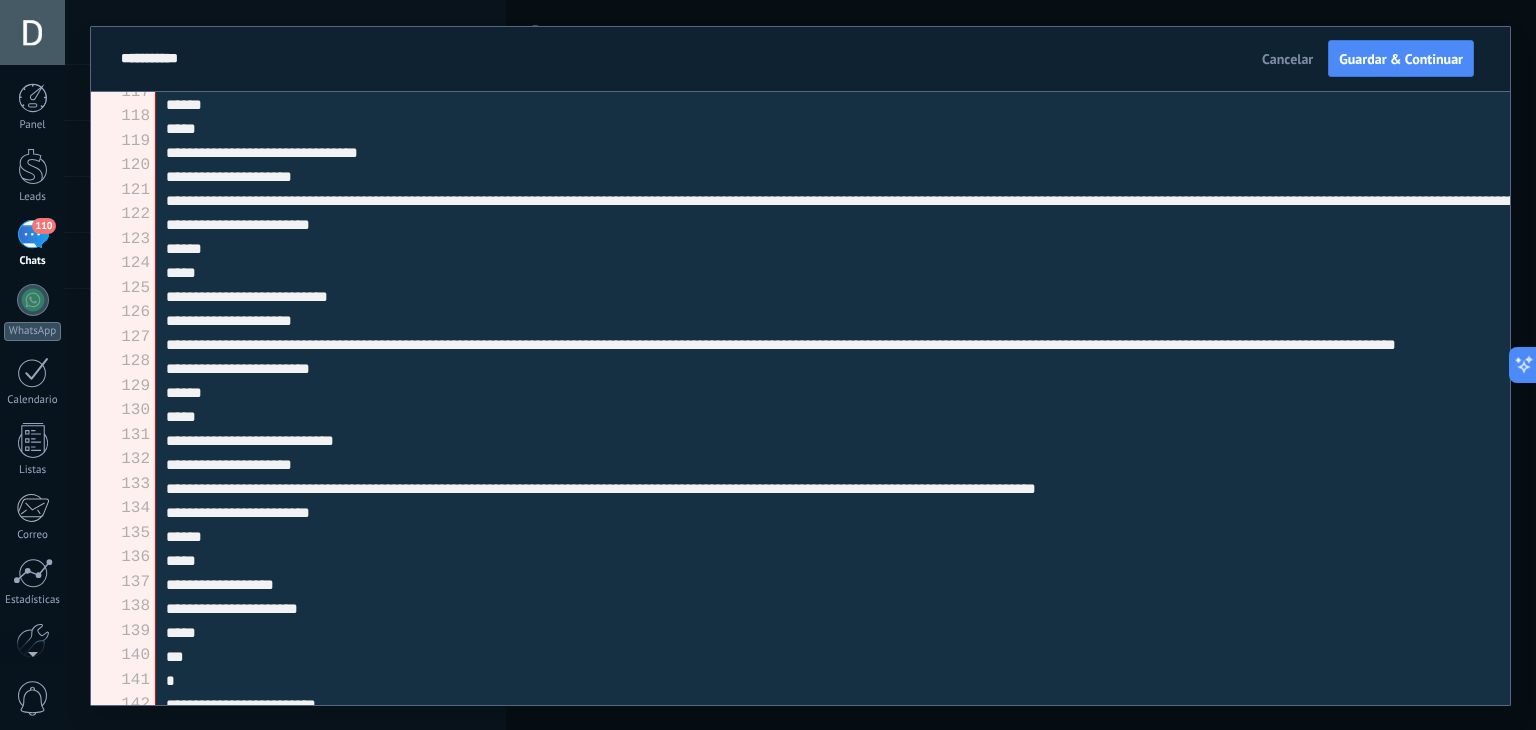 click on "Cancelar" at bounding box center (1287, 59) 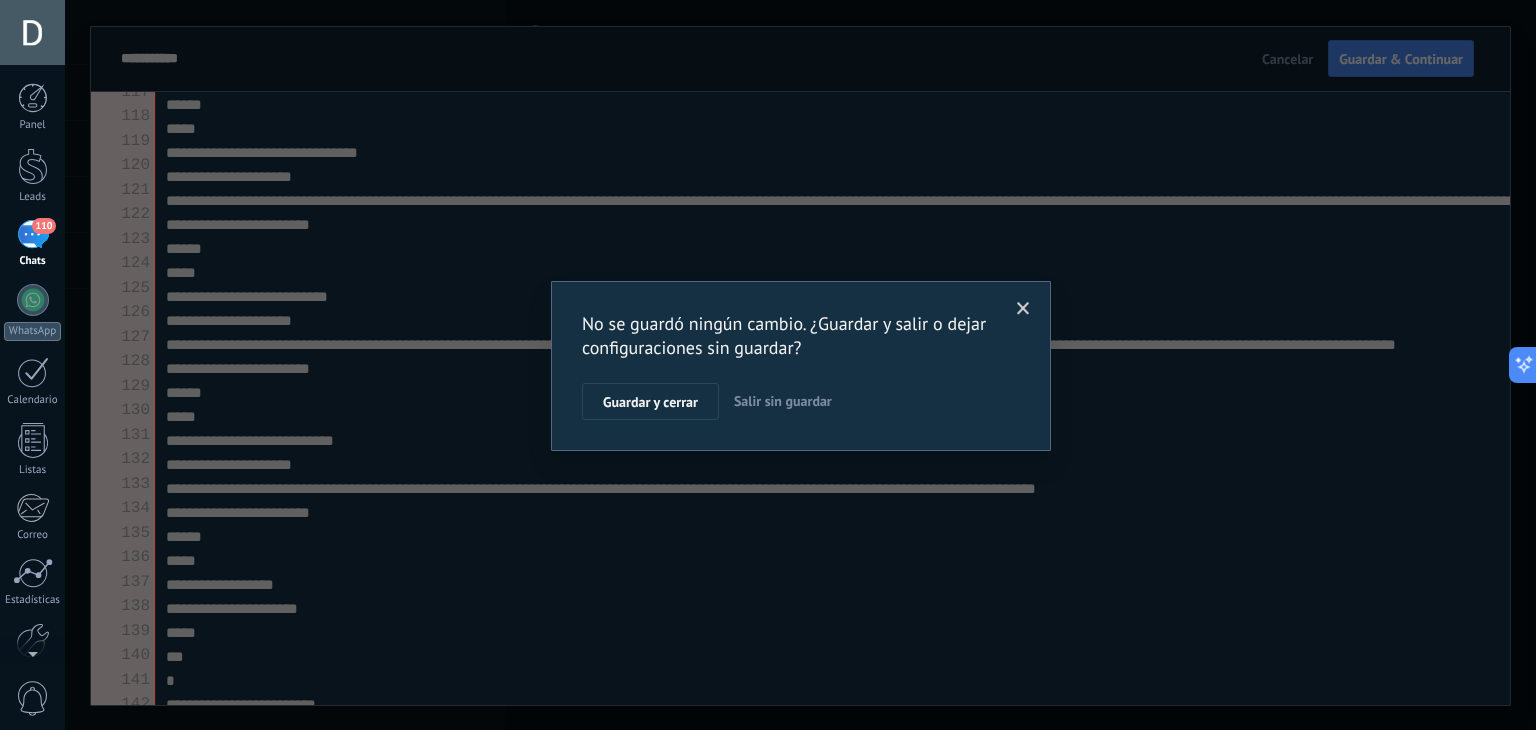 click on "Salir sin guardar" at bounding box center [783, 401] 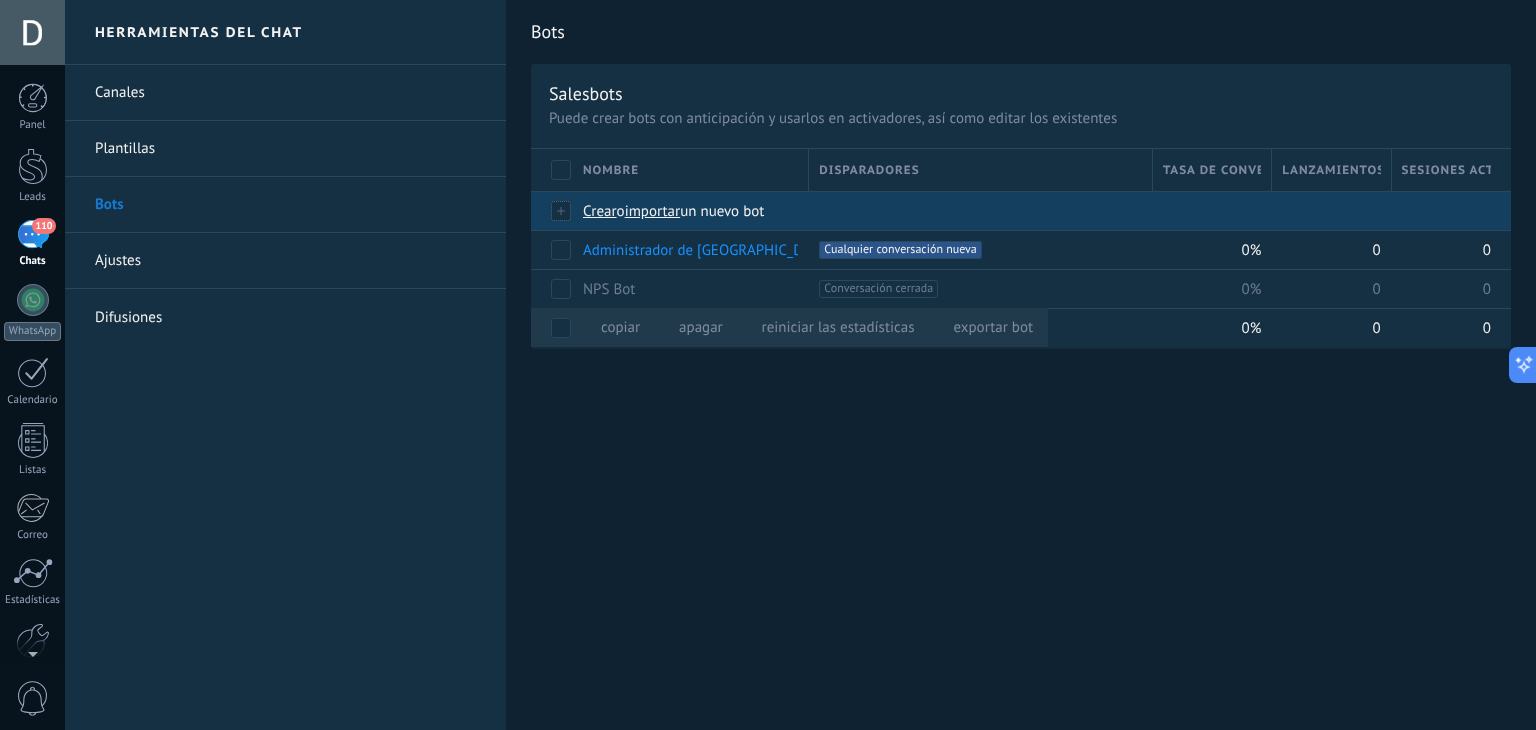 click on "Crear" at bounding box center [600, 211] 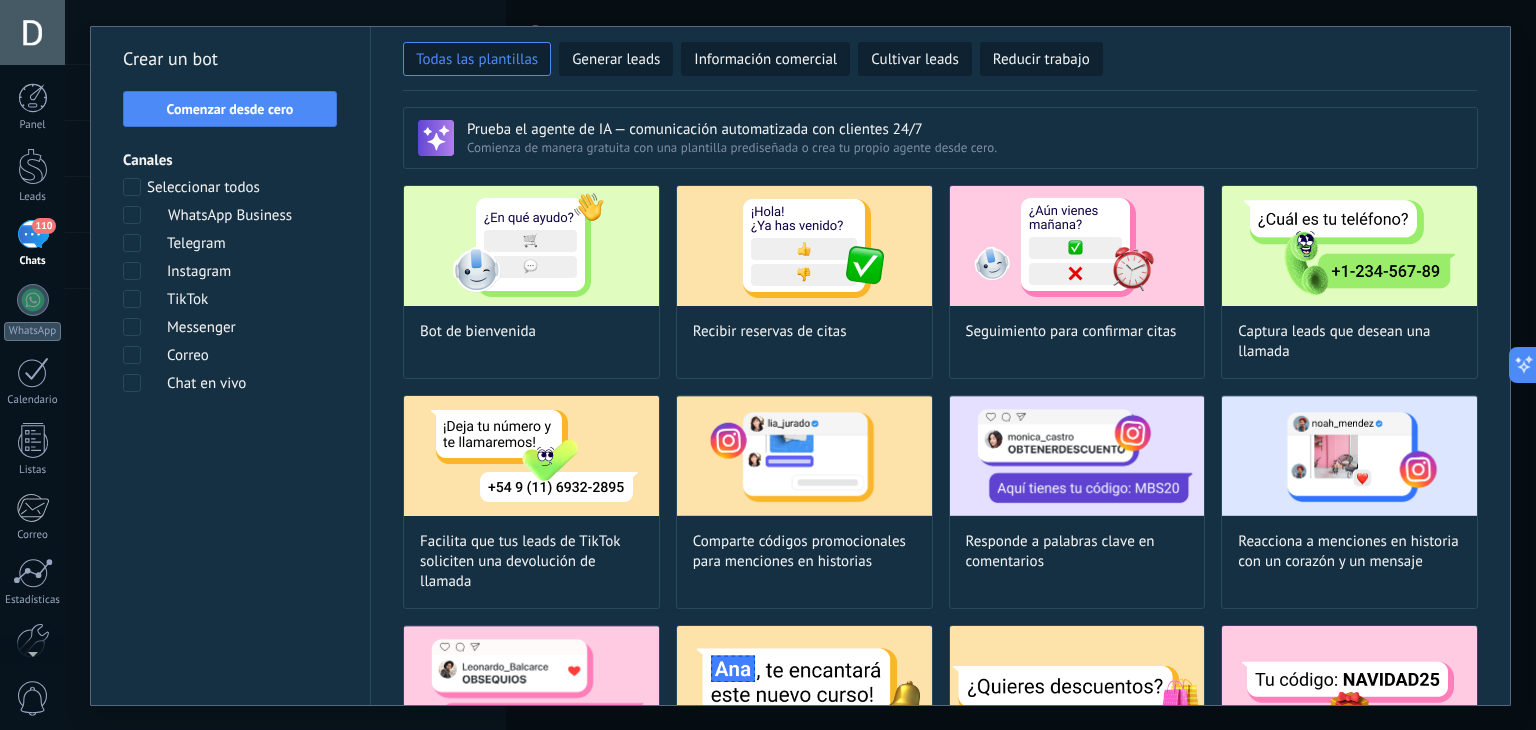 click at bounding box center [132, 187] 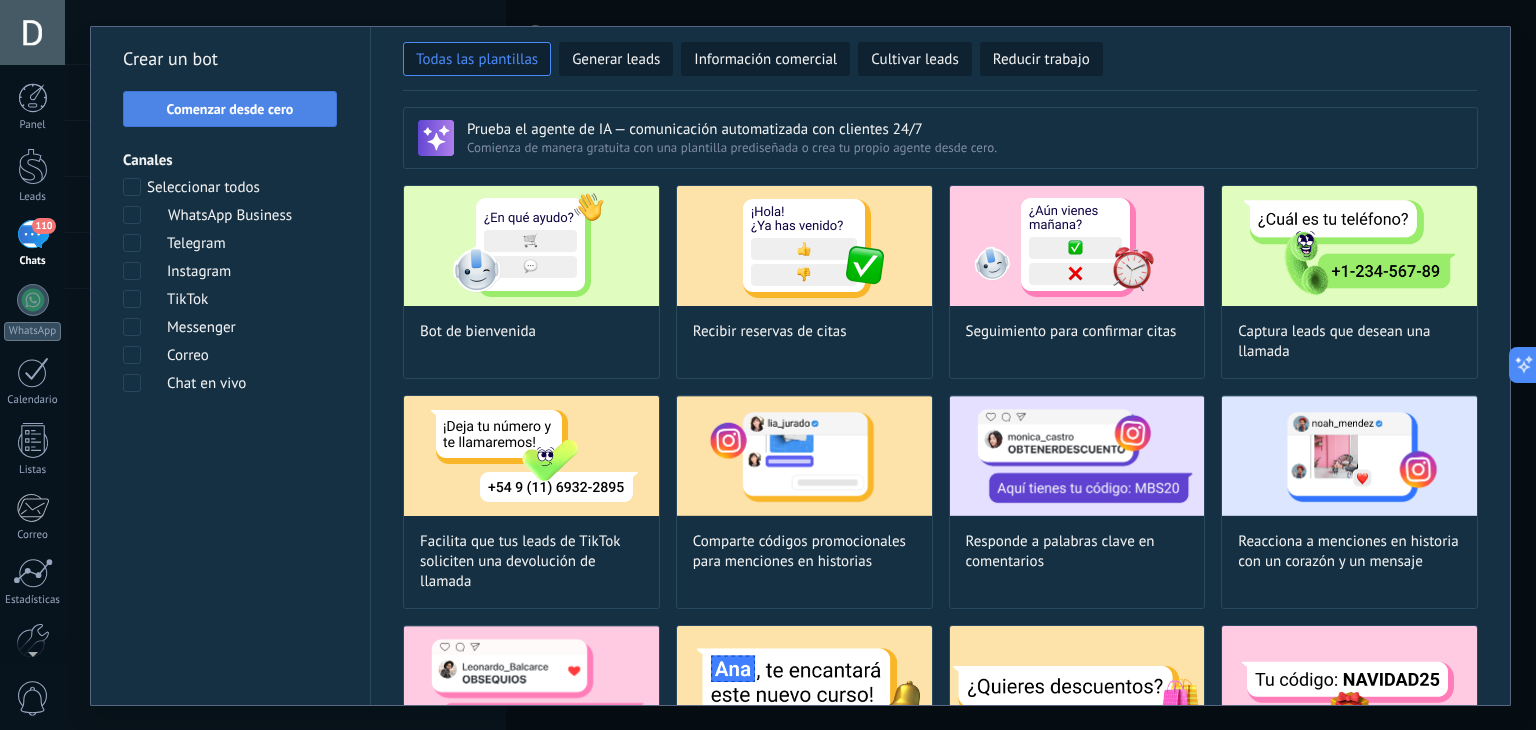 click on "Comenzar desde cero" at bounding box center [230, 109] 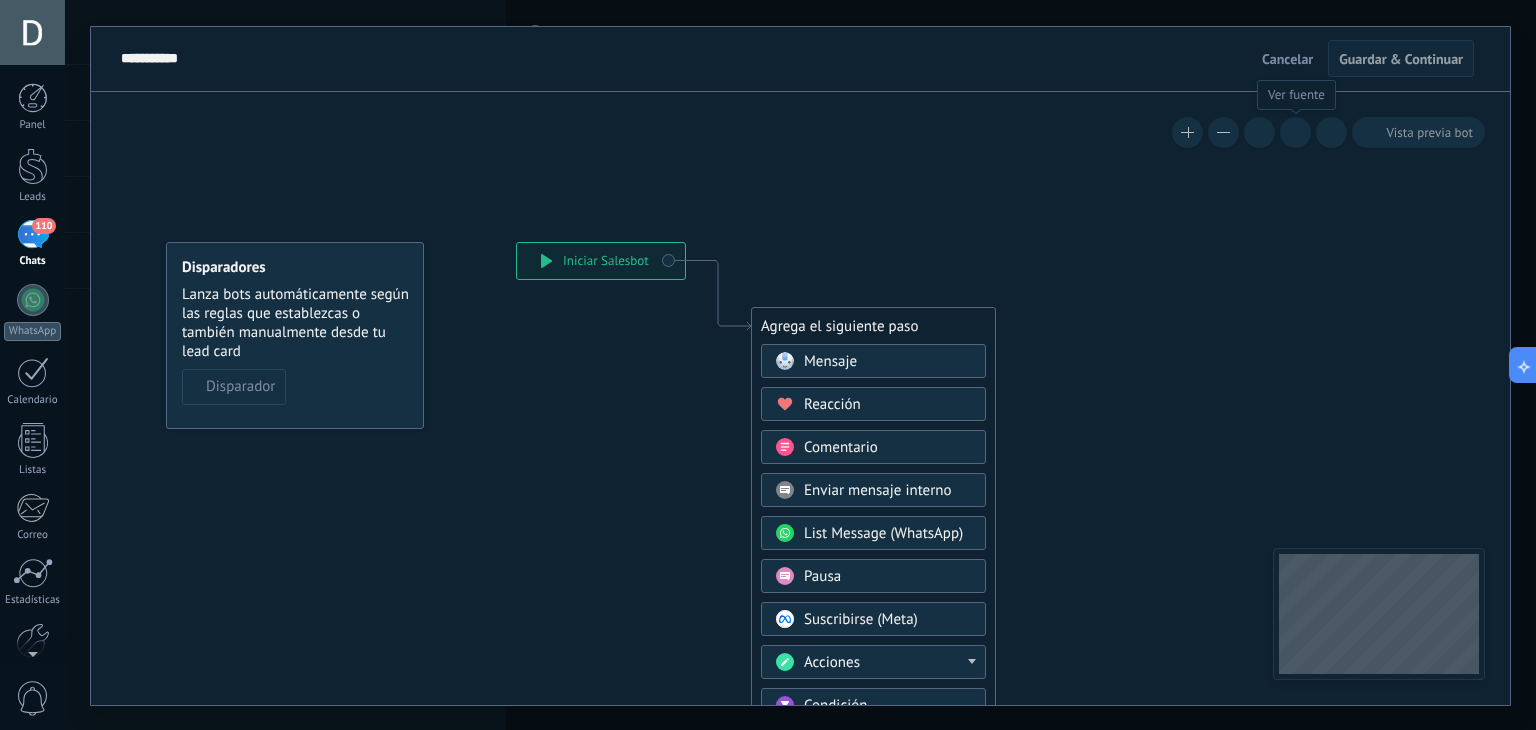 click 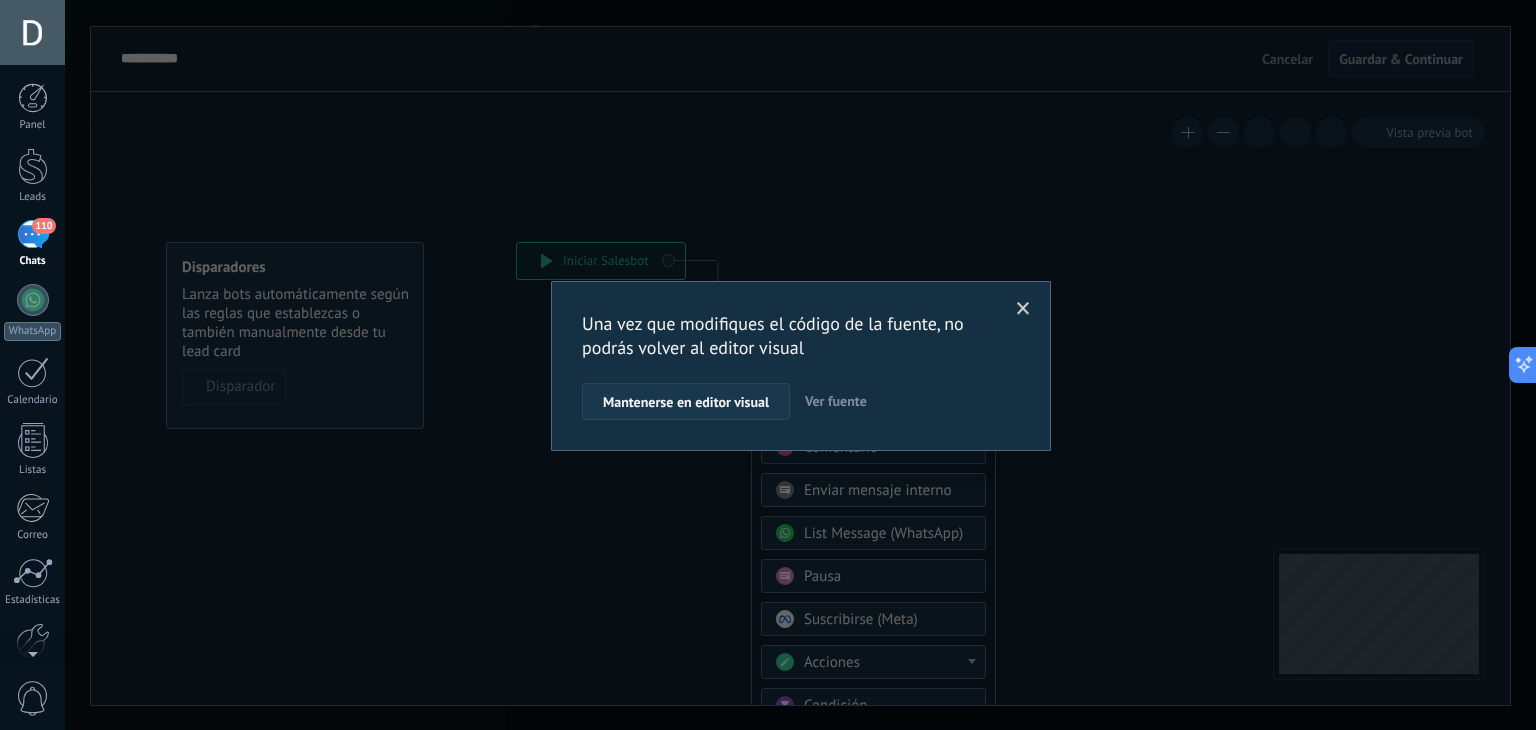 click on "Mantenerse en editor visual" at bounding box center [686, 402] 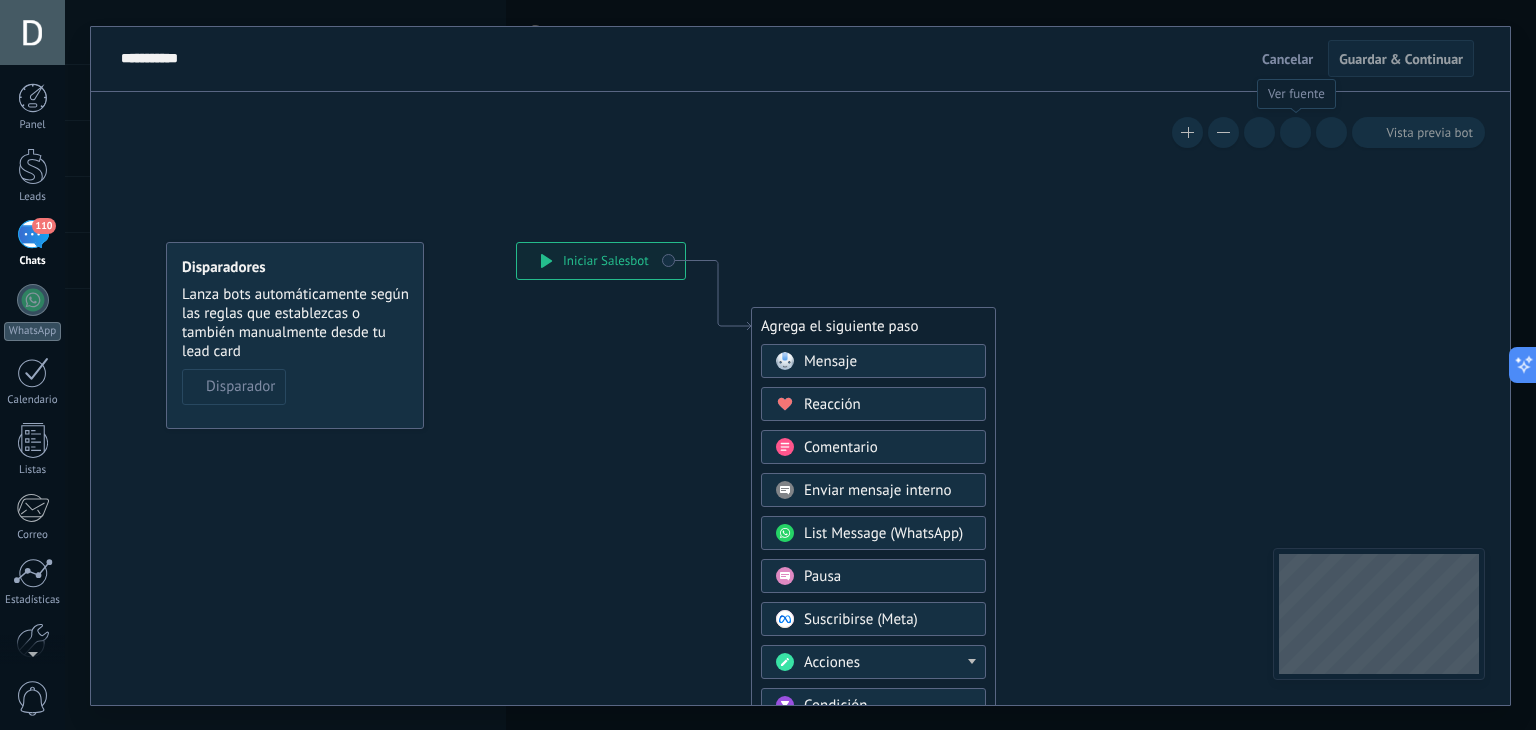click at bounding box center (1295, 132) 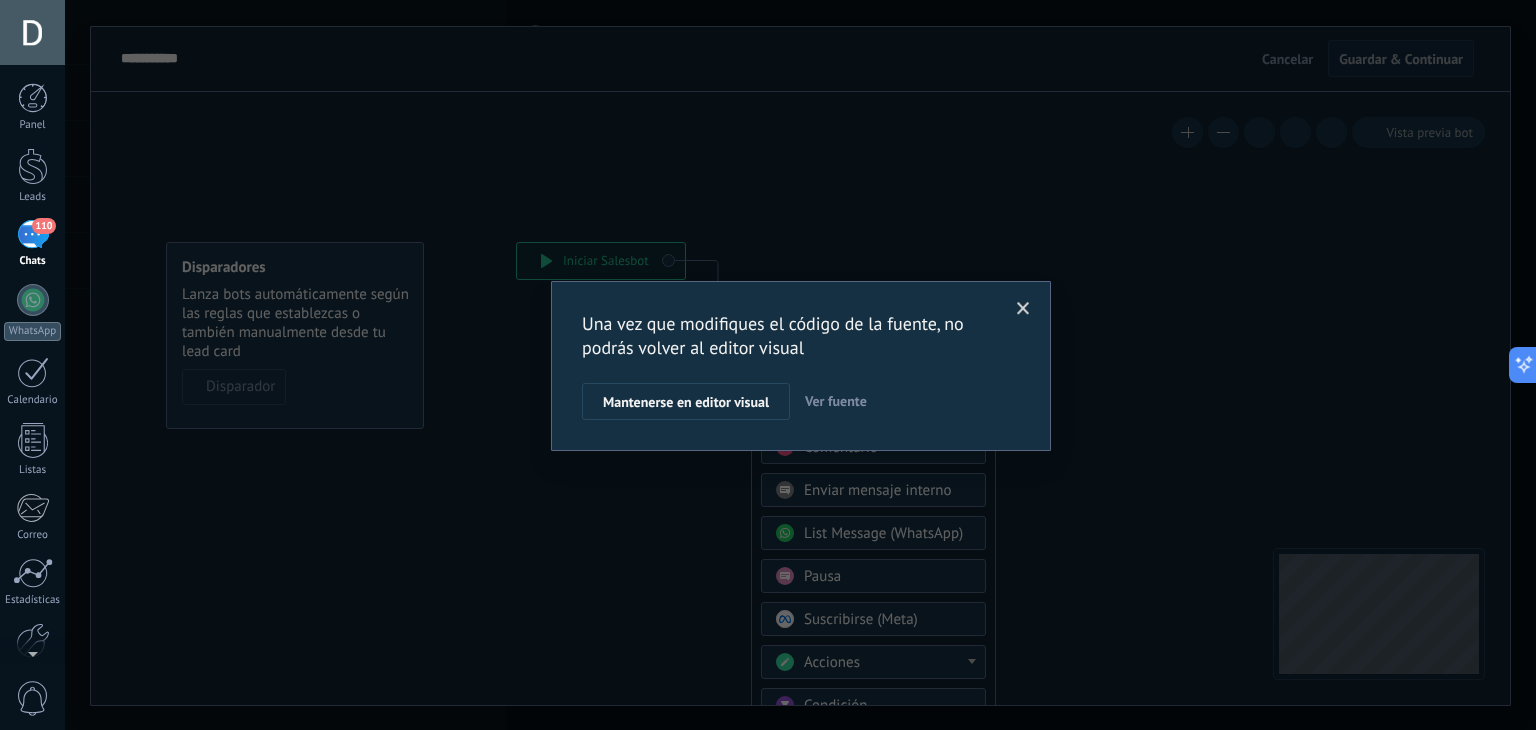 click on "Ver fuente" at bounding box center (836, 401) 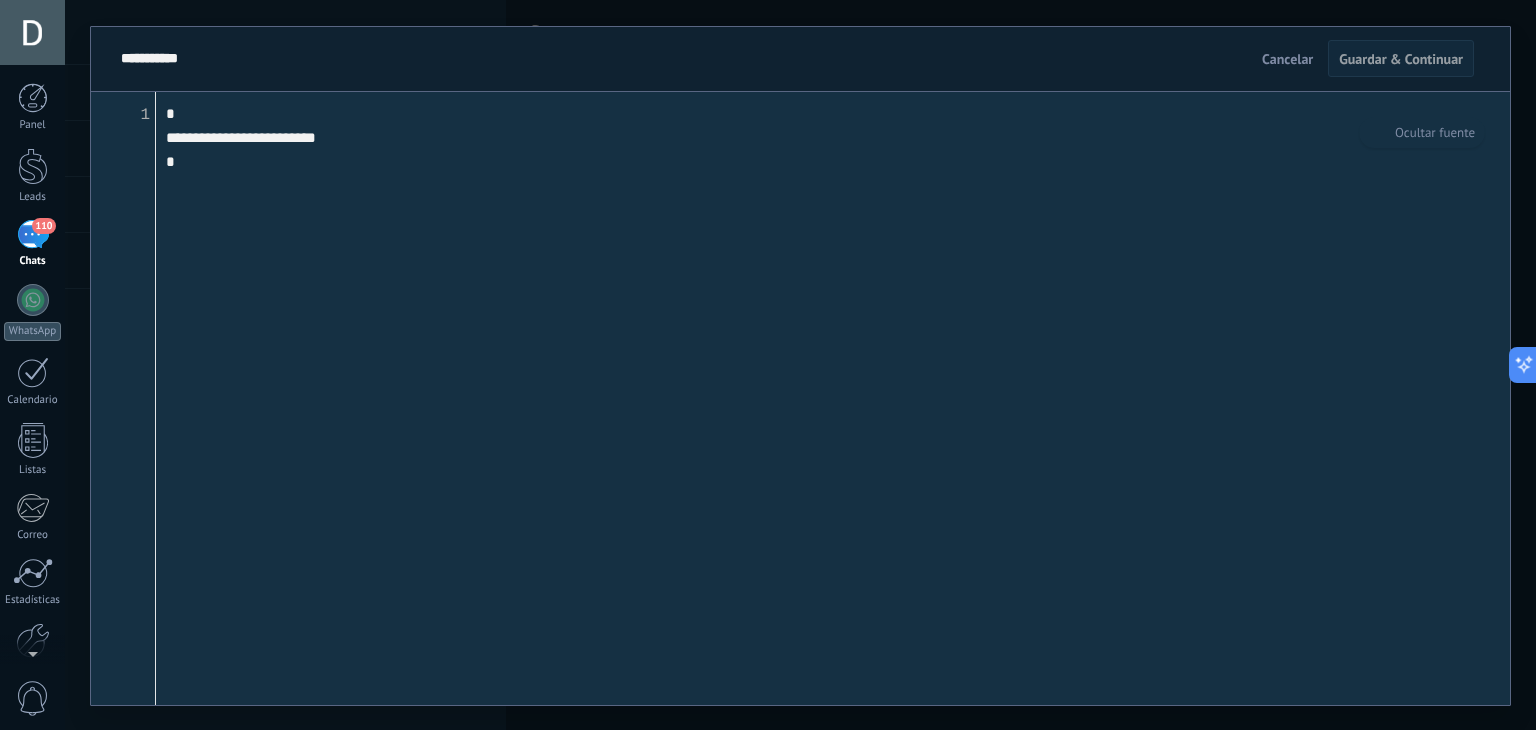 drag, startPoint x: 233, startPoint y: 208, endPoint x: 97, endPoint y: 54, distance: 205.4556 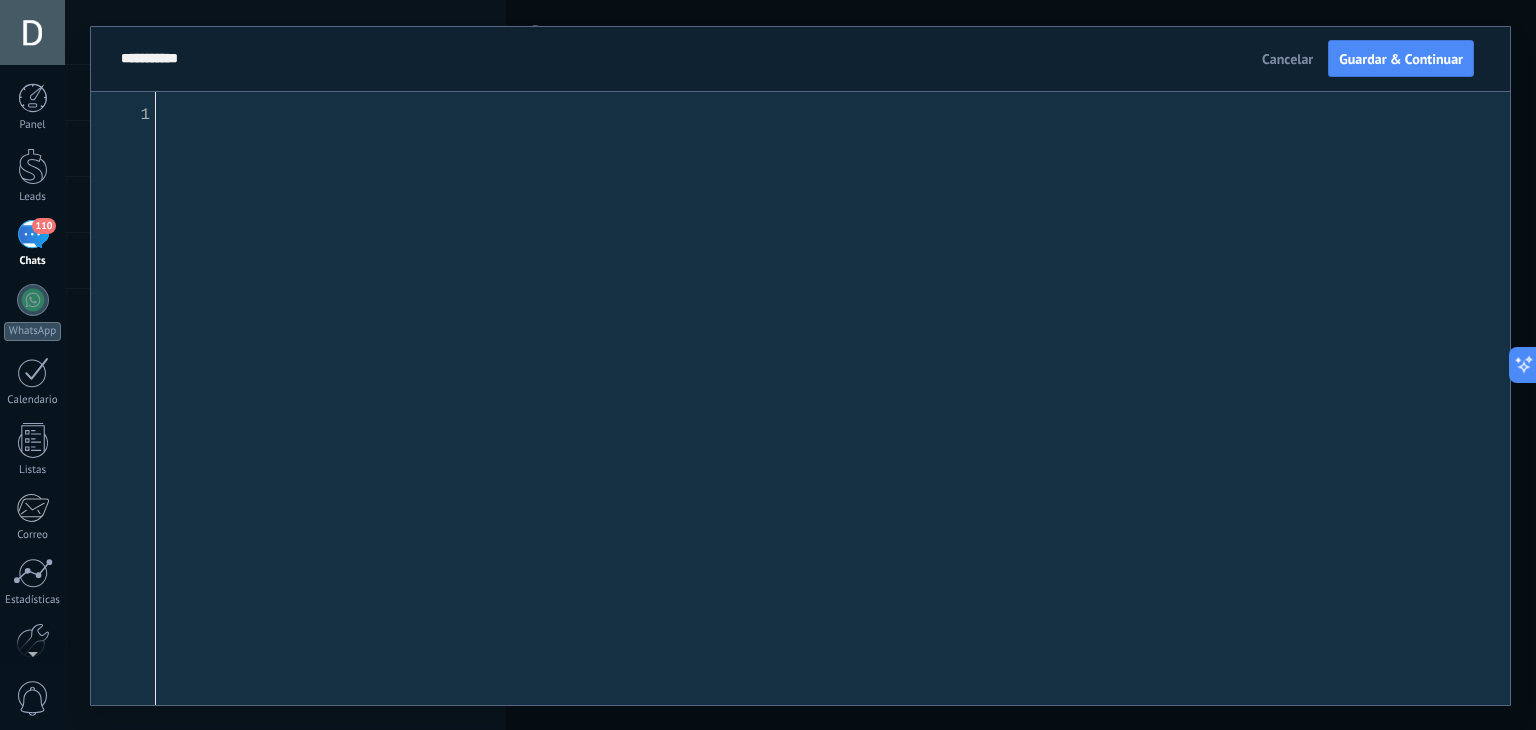 paste on "**********" 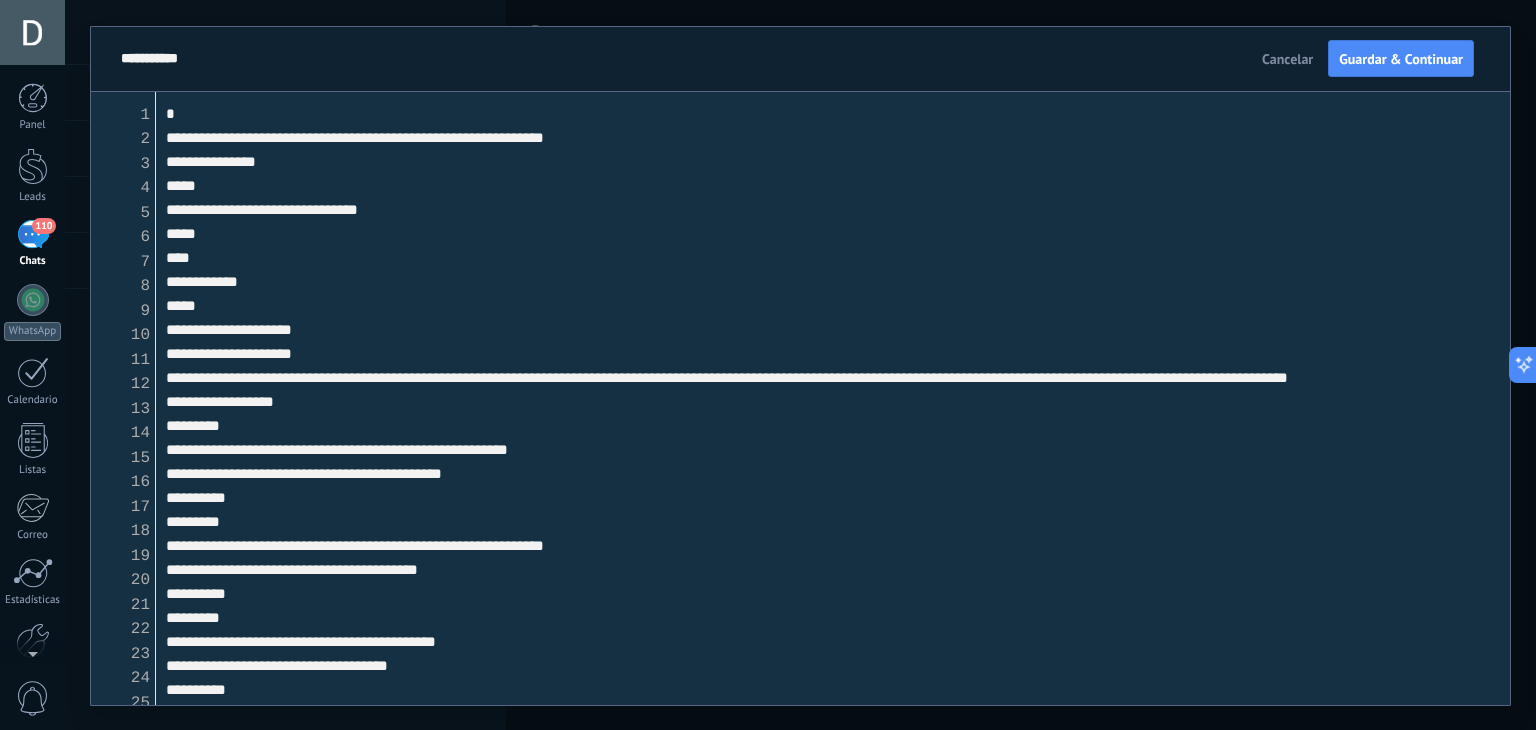 scroll, scrollTop: 2865, scrollLeft: 0, axis: vertical 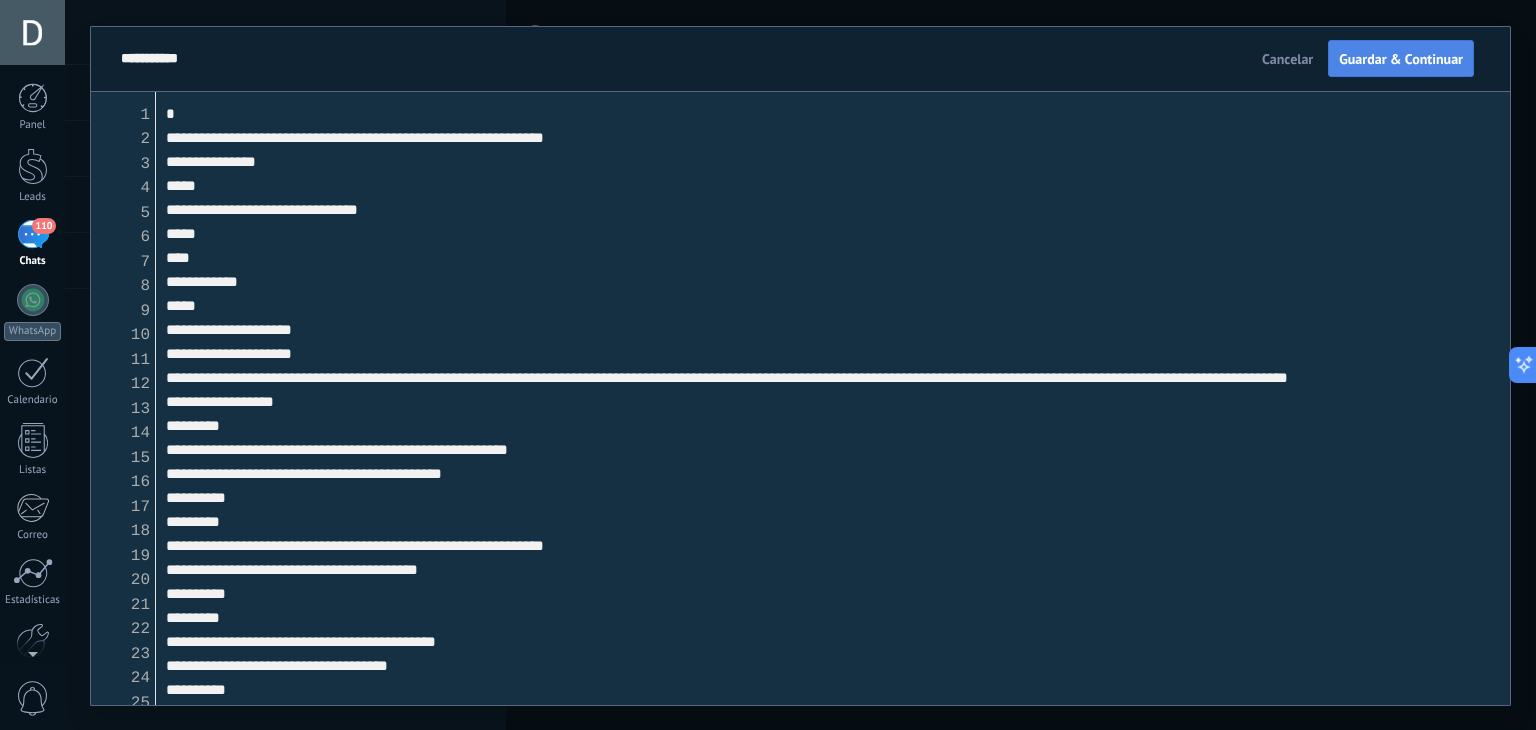 type on "**********" 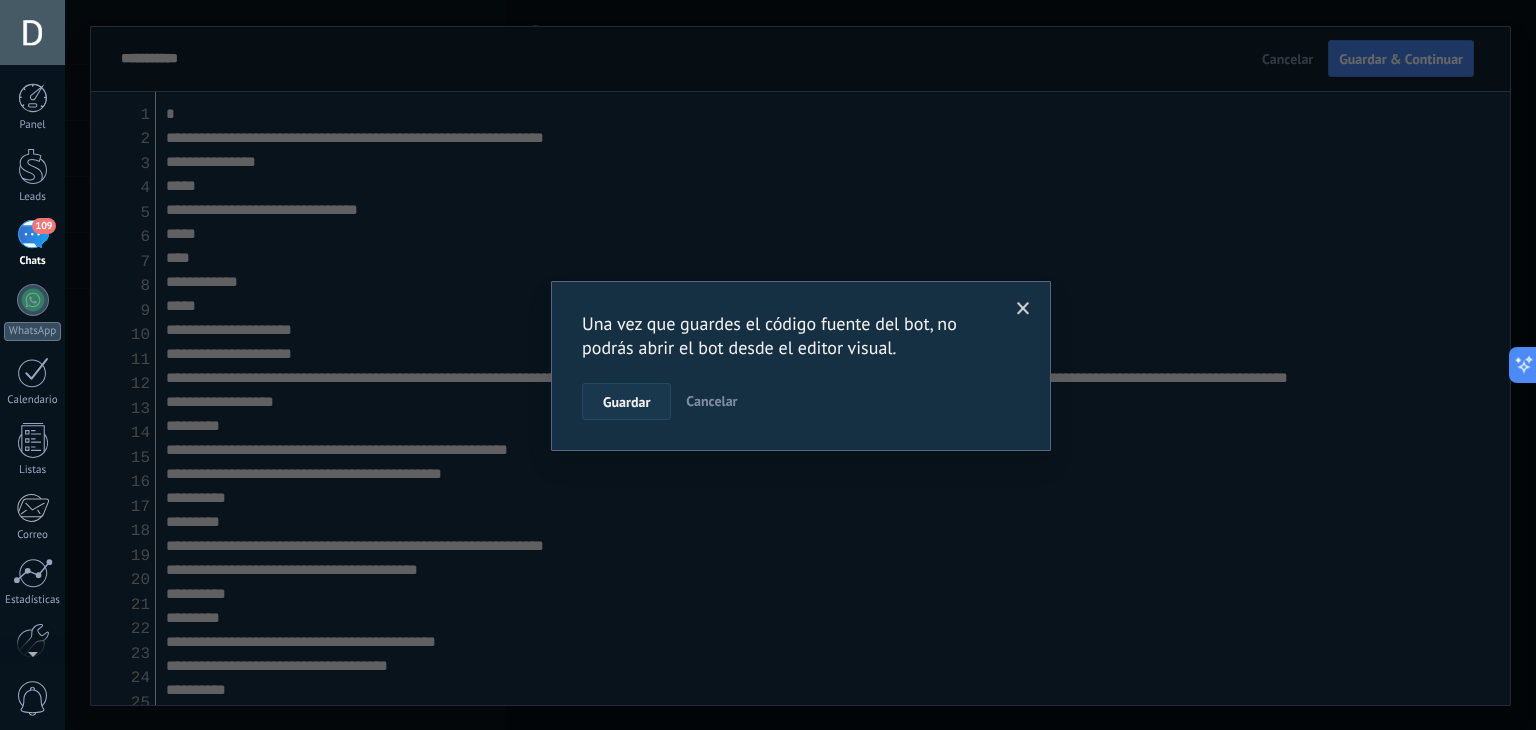 click on "Guardar" at bounding box center (626, 402) 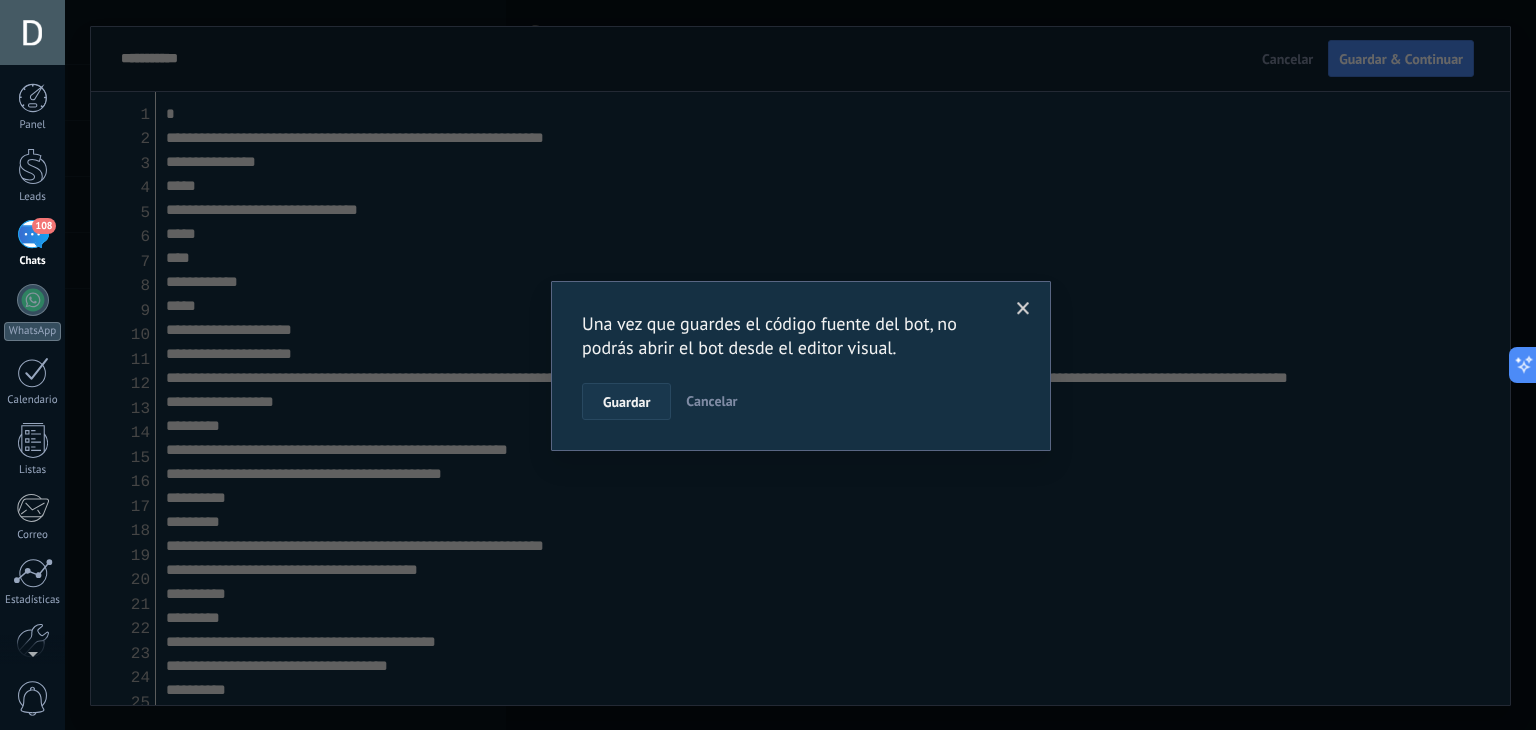 click on "Guardar" at bounding box center (626, 402) 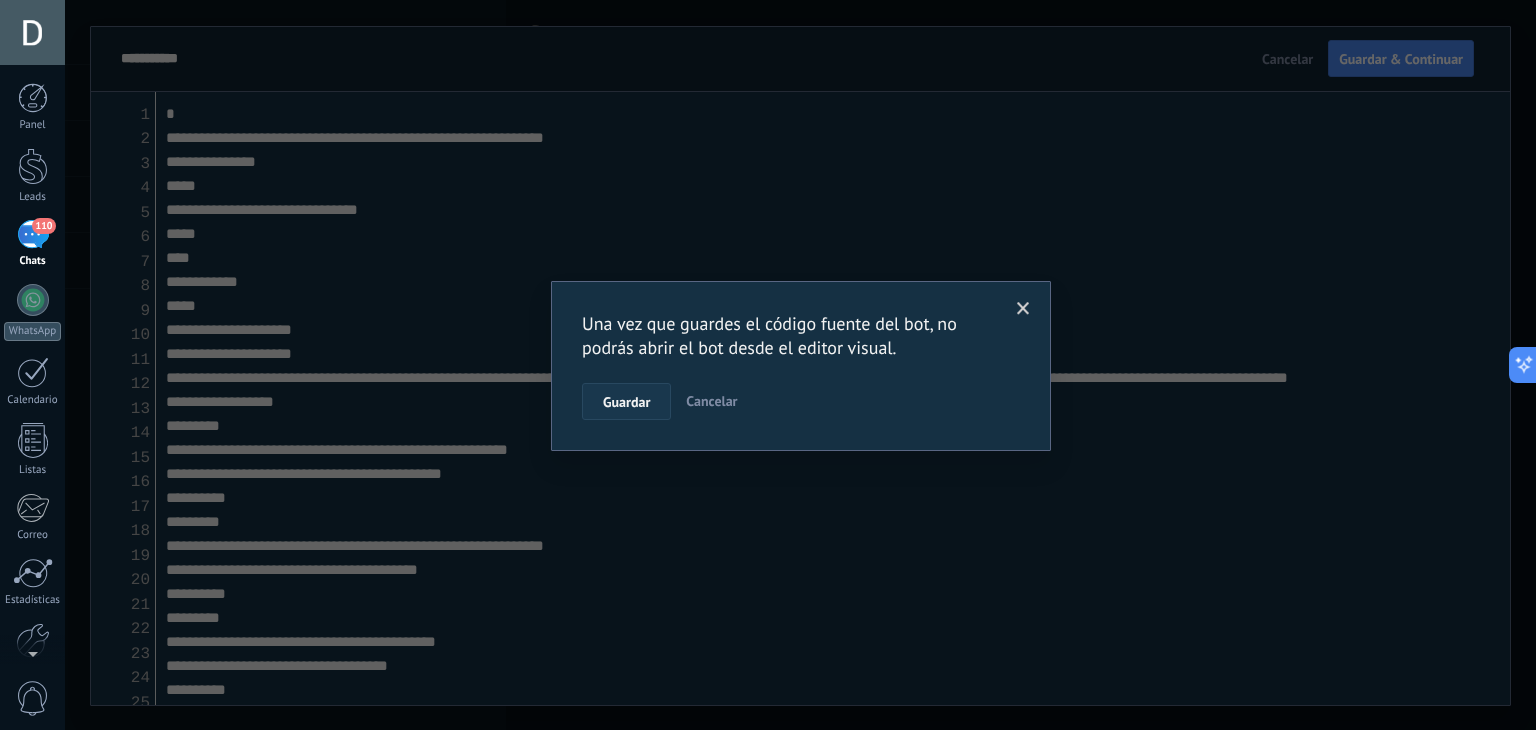 click on "Guardar" at bounding box center (626, 402) 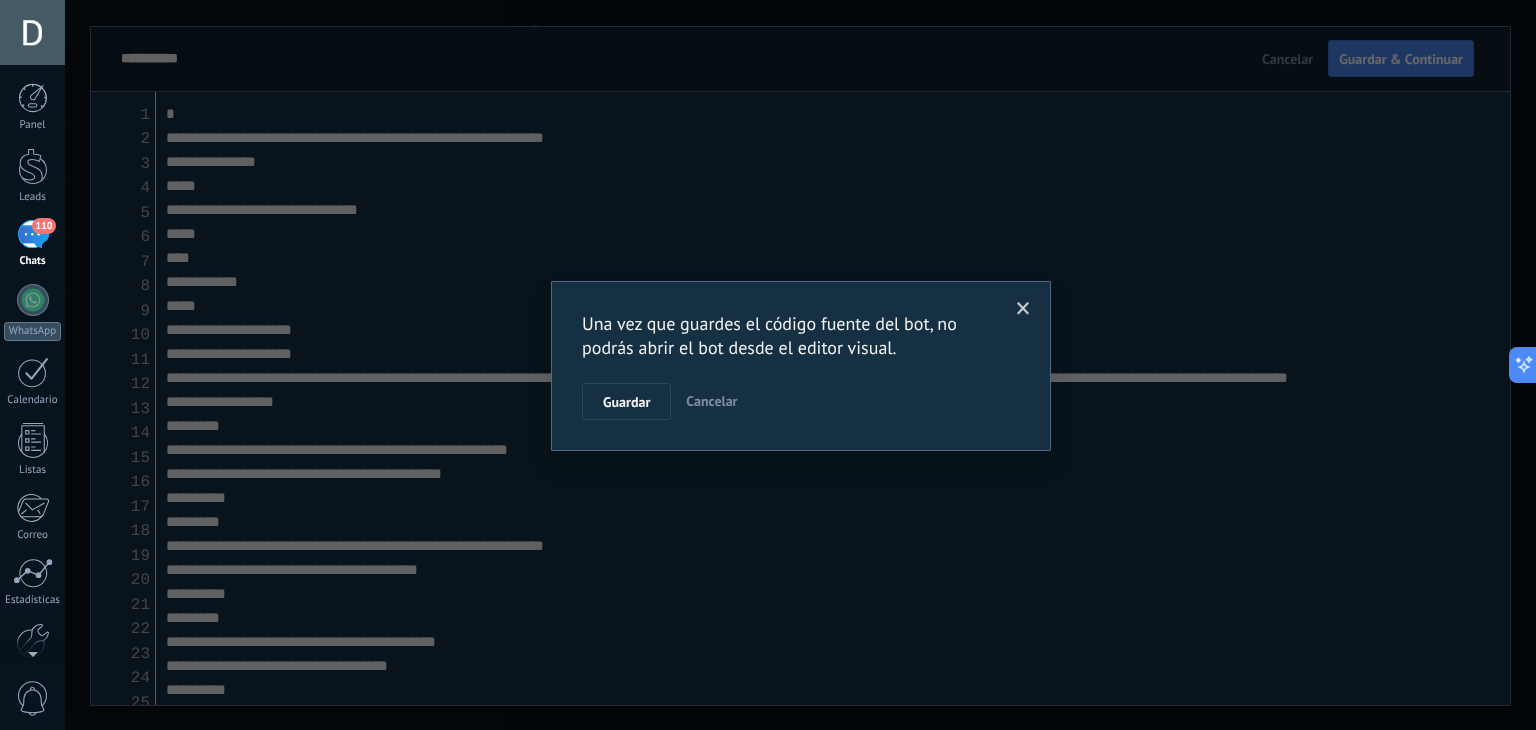 click on "Guardar Cancelar" at bounding box center [801, 402] 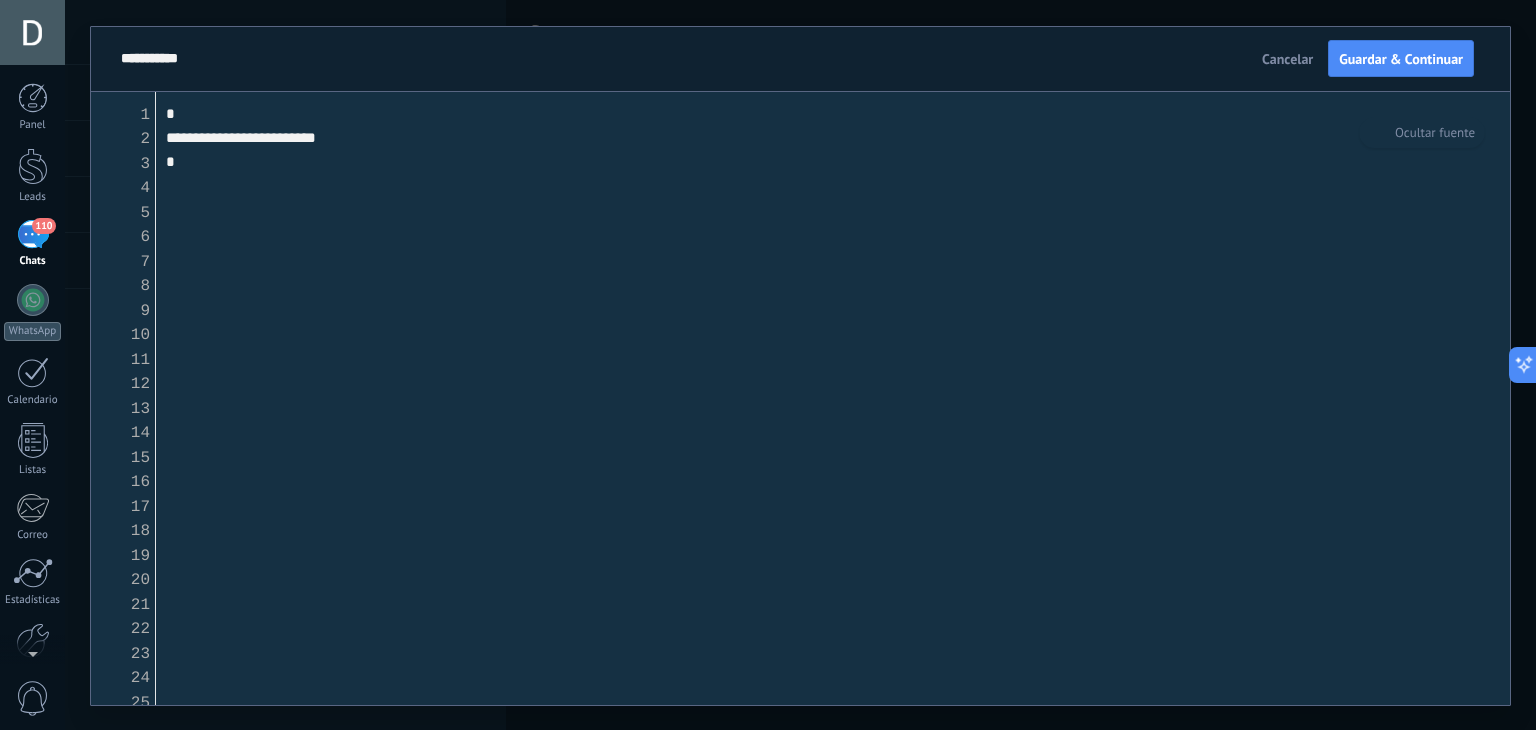scroll, scrollTop: 72, scrollLeft: 0, axis: vertical 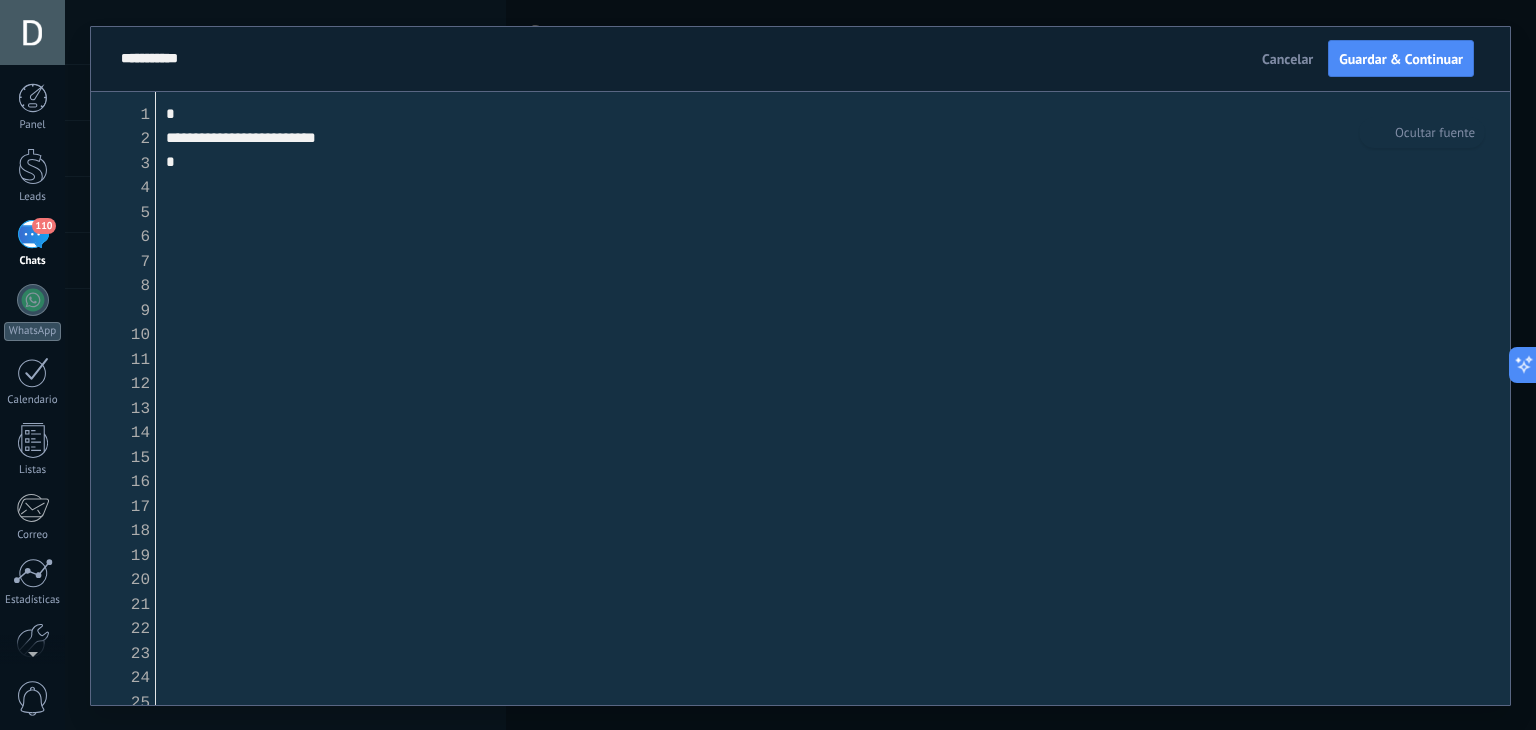 click on "Cancelar" at bounding box center [1287, 59] 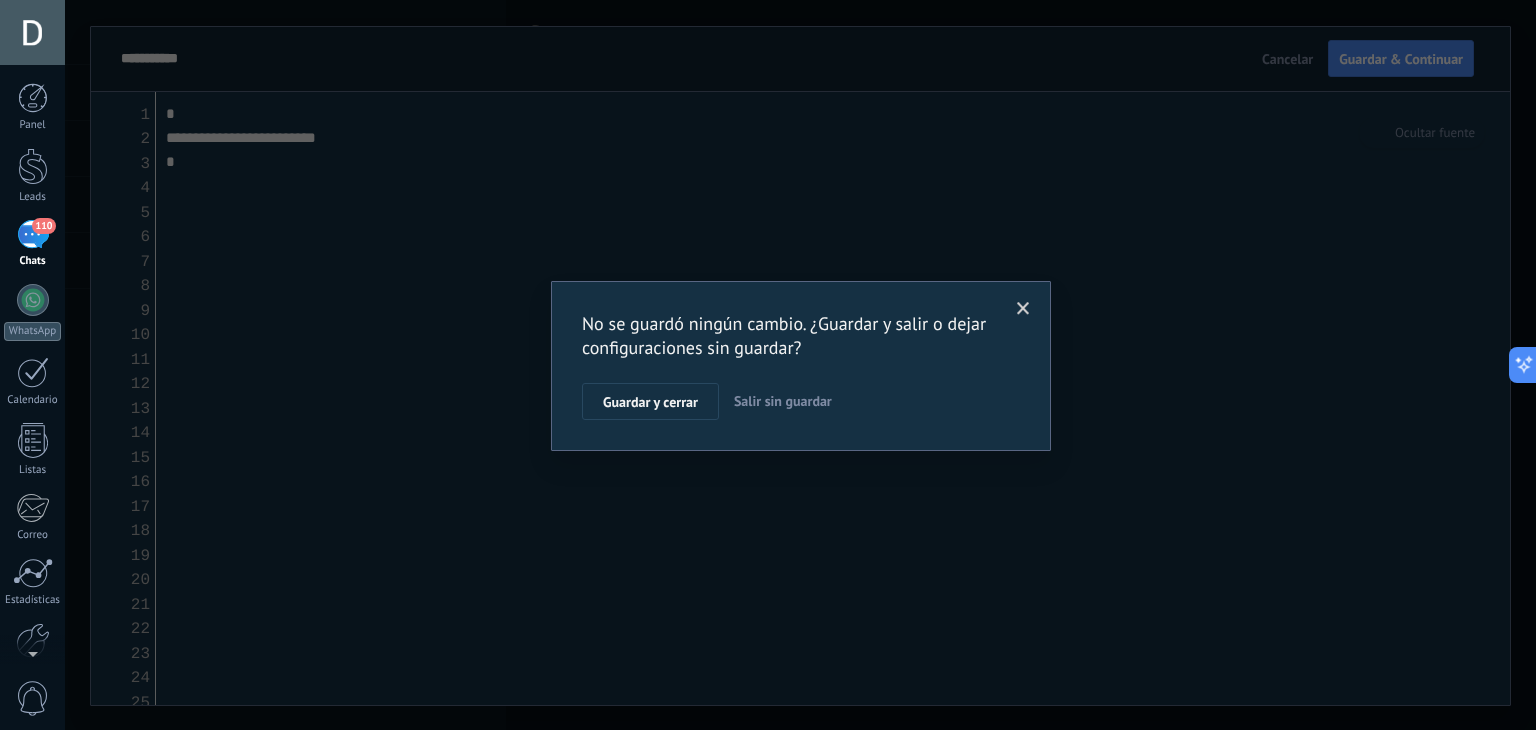 click at bounding box center [1023, 309] 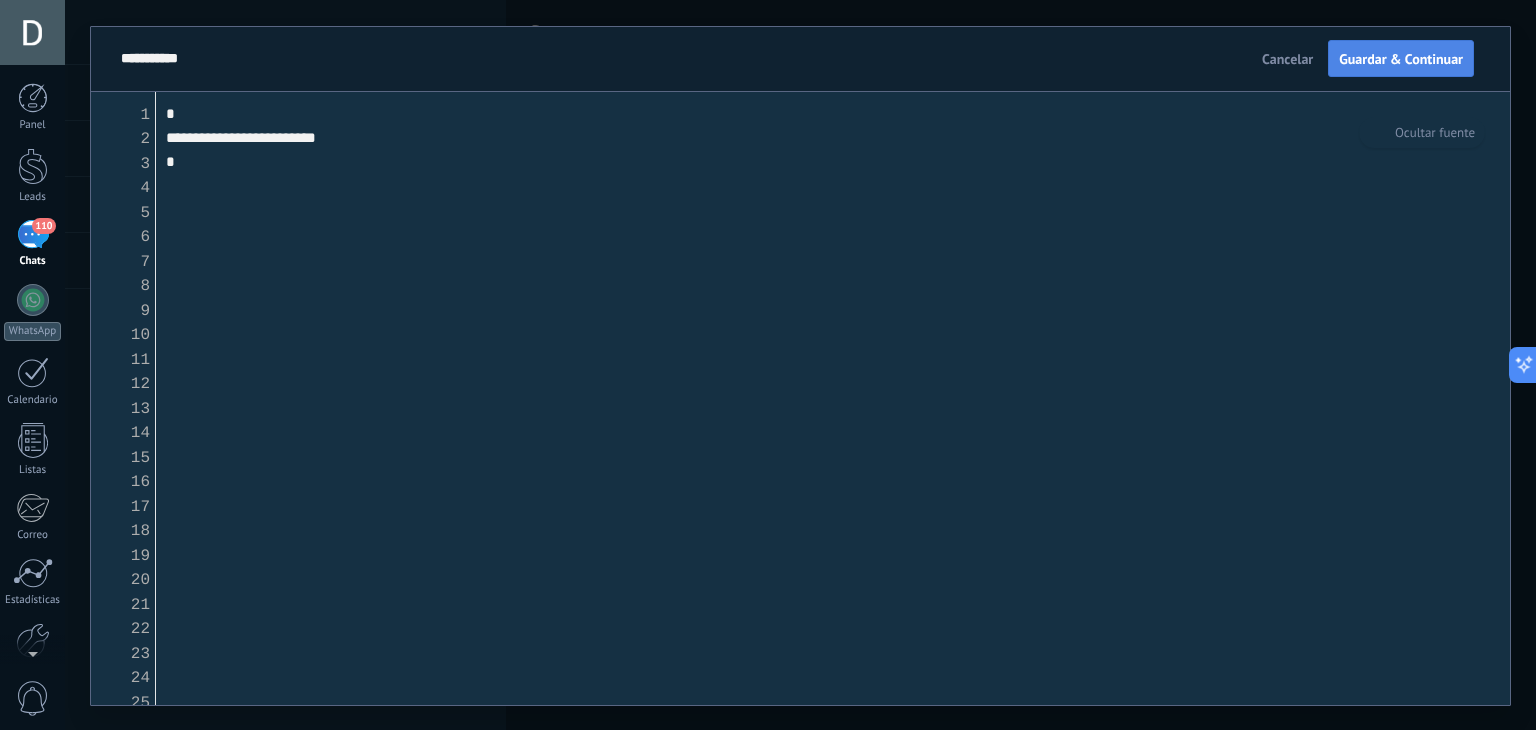 click on "Guardar & Continuar" at bounding box center [1401, 59] 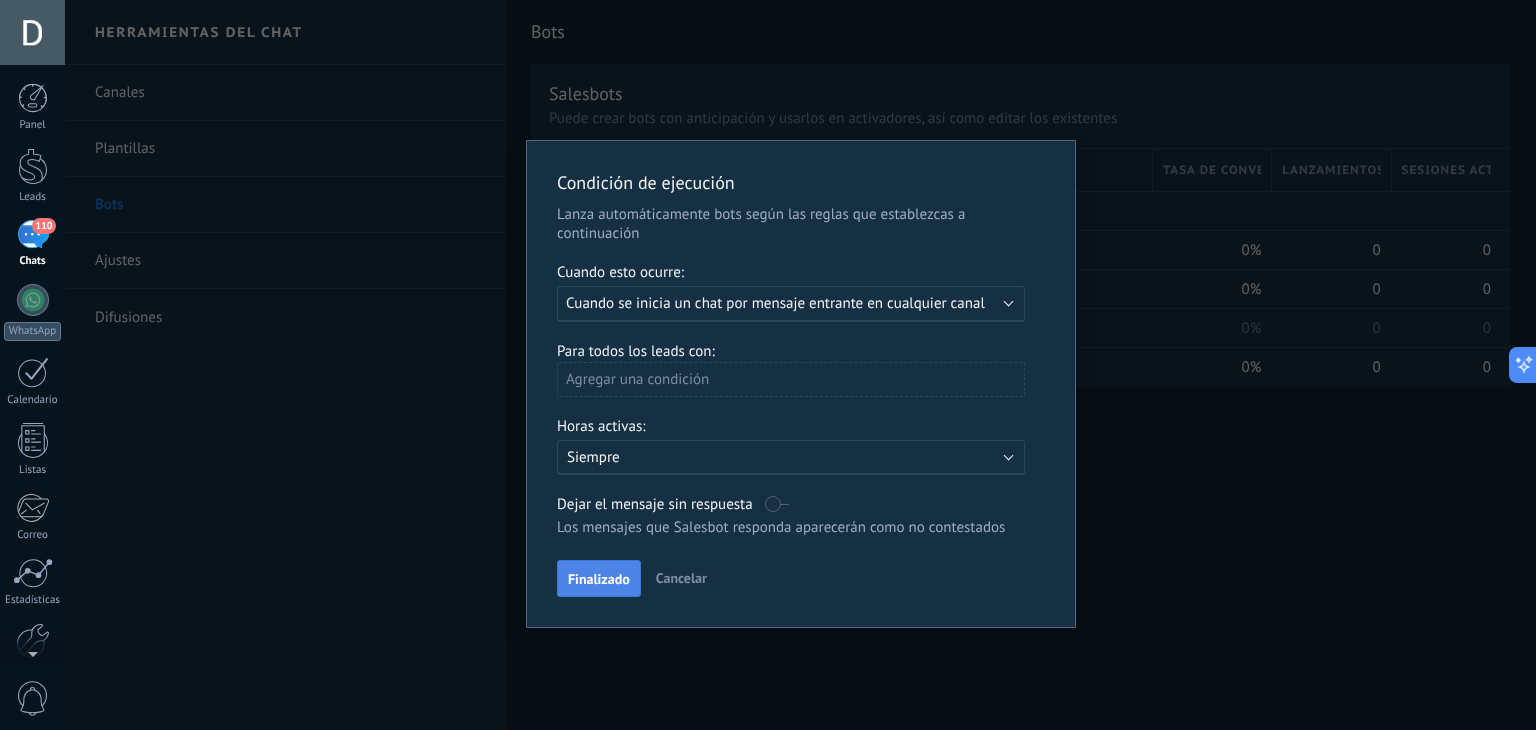 click on "Finalizado" at bounding box center (599, 579) 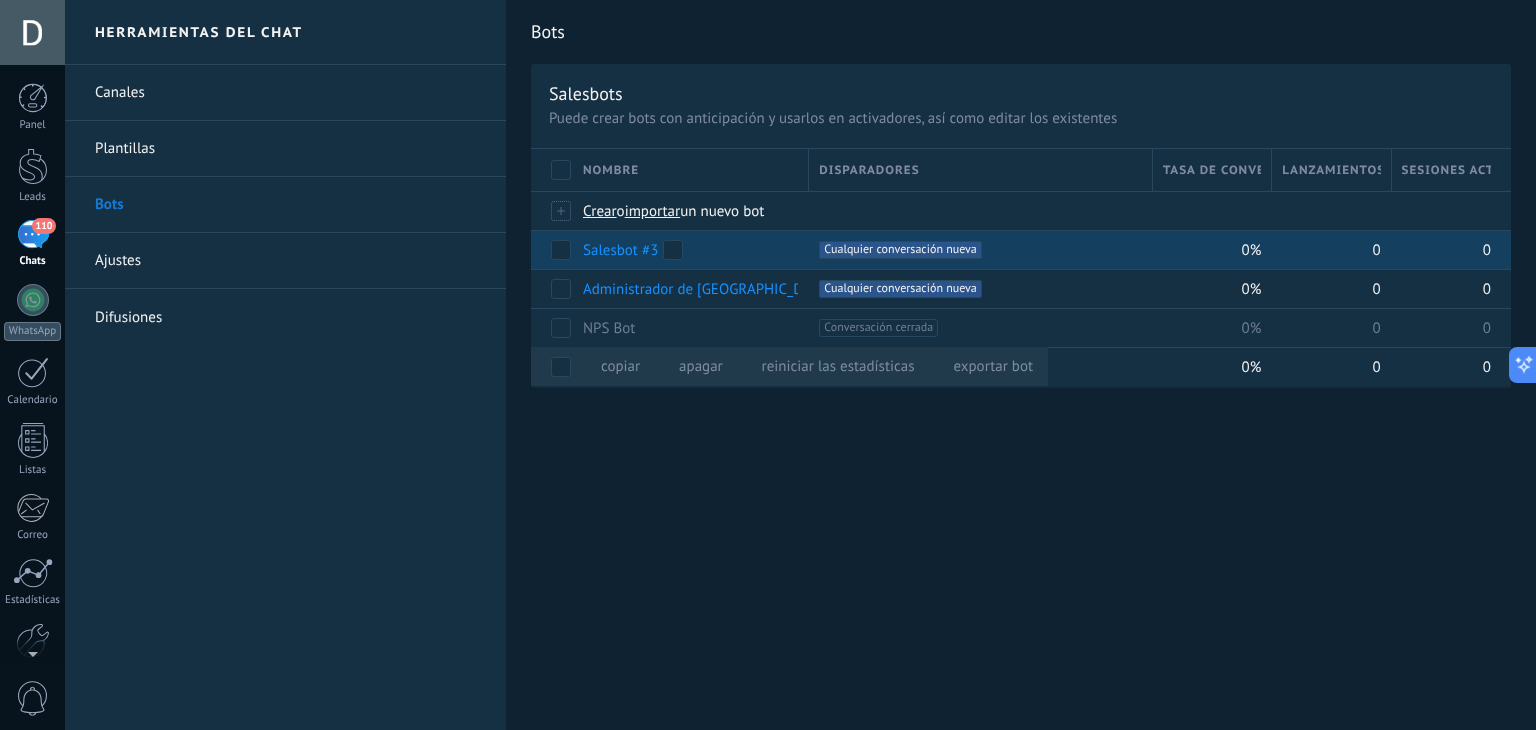click on "Salesbot #3" at bounding box center (620, 250) 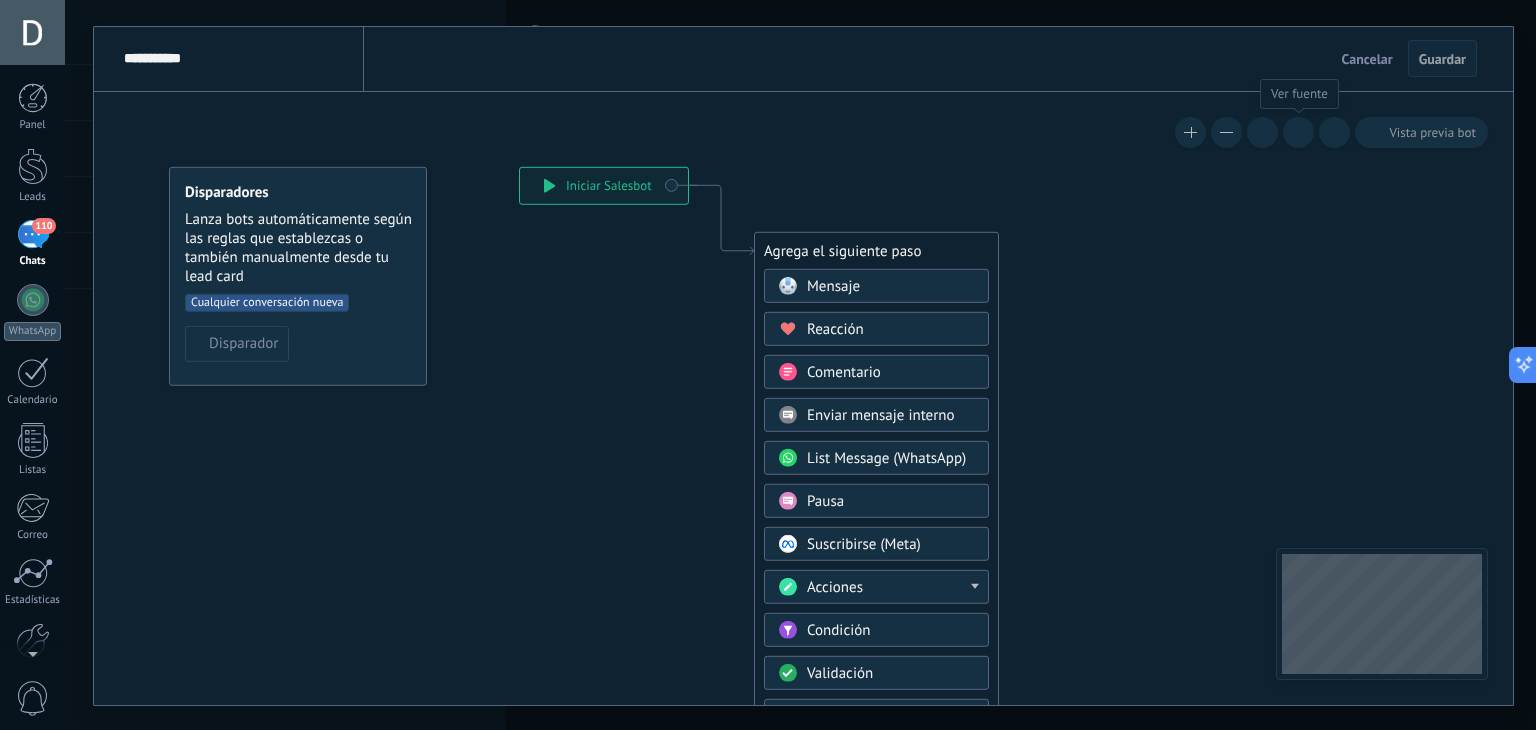 click 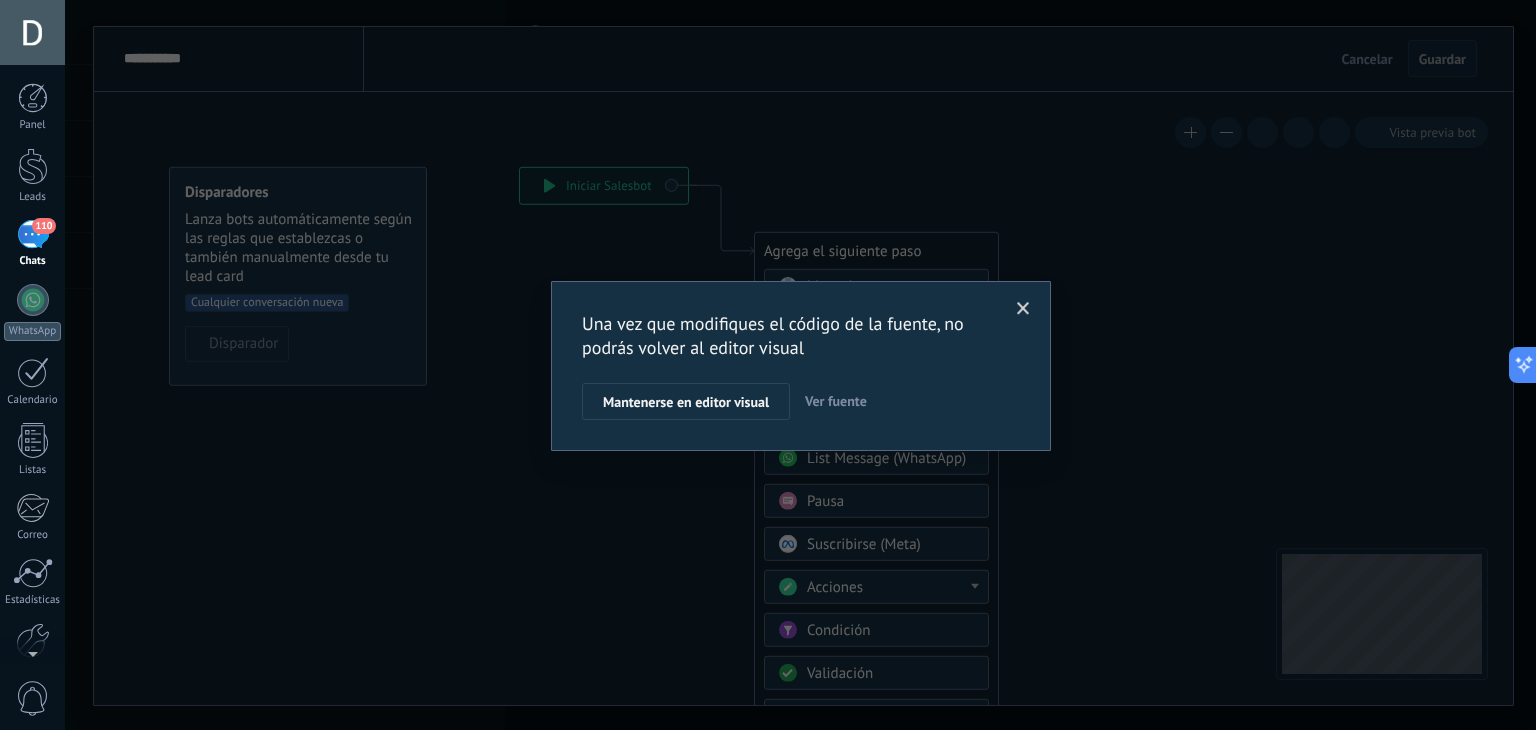 click on "Ver fuente" at bounding box center (836, 401) 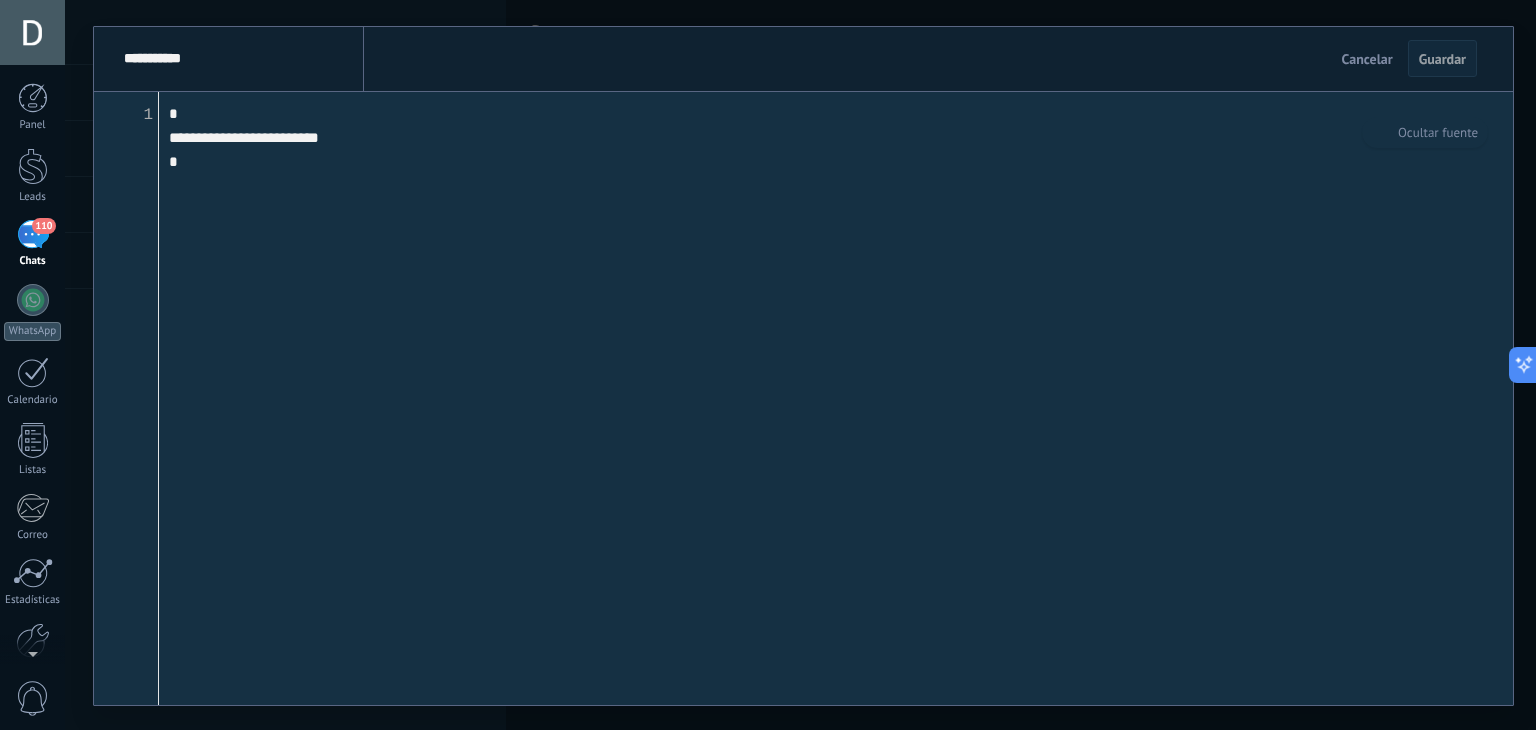 click on "Cancelar" at bounding box center (1367, 59) 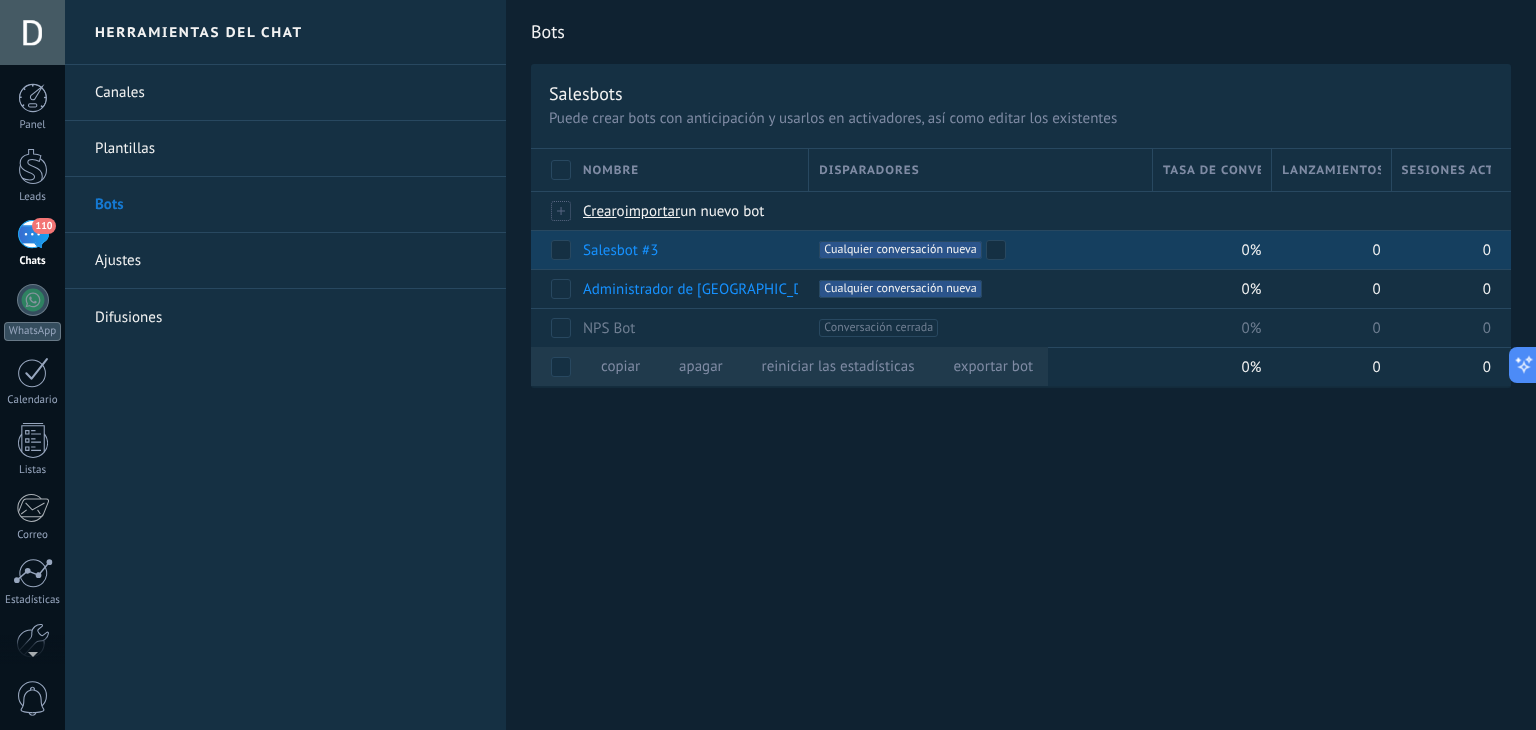 click on "+1 Cualquier conversación nueva +0" at bounding box center [980, 250] 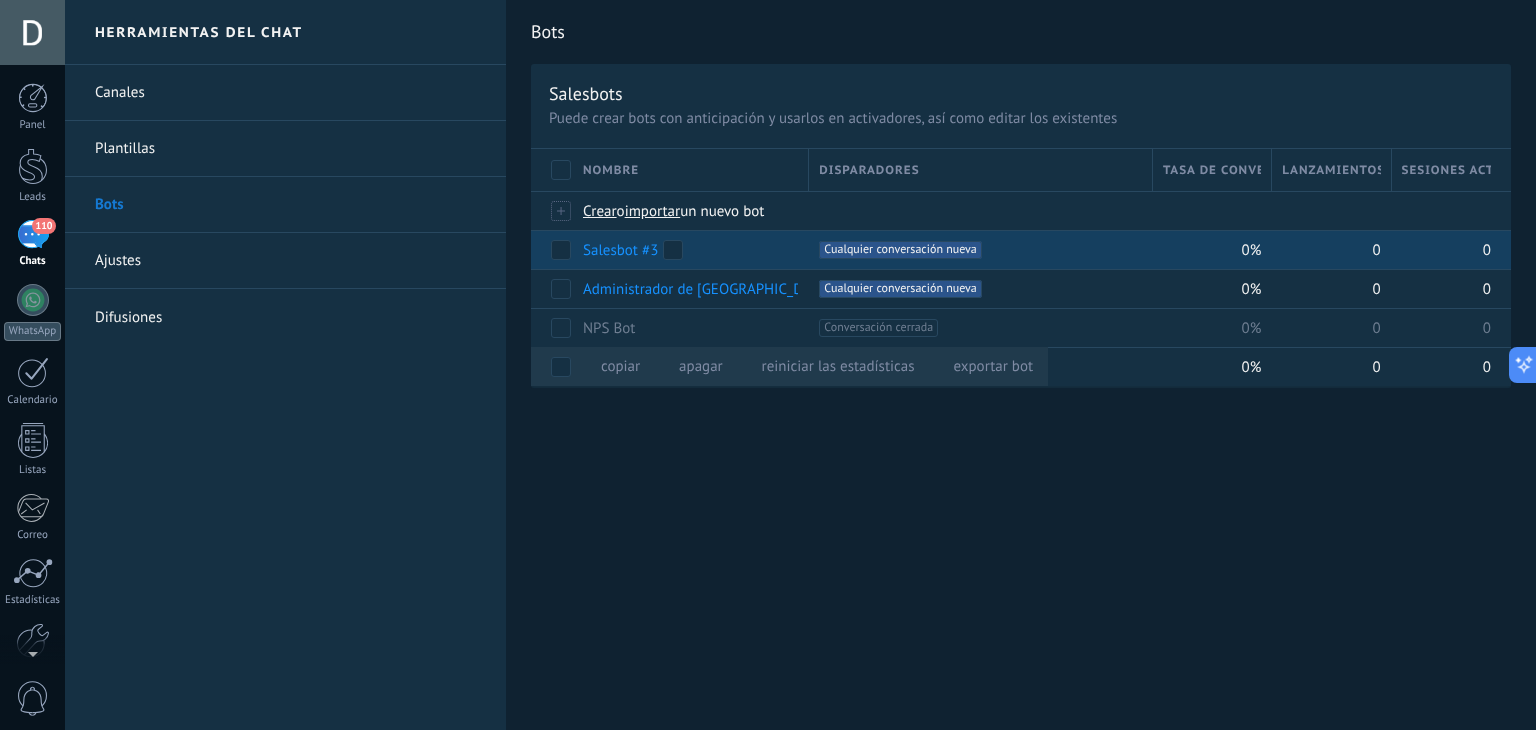 click on "Salesbot #3" at bounding box center (620, 250) 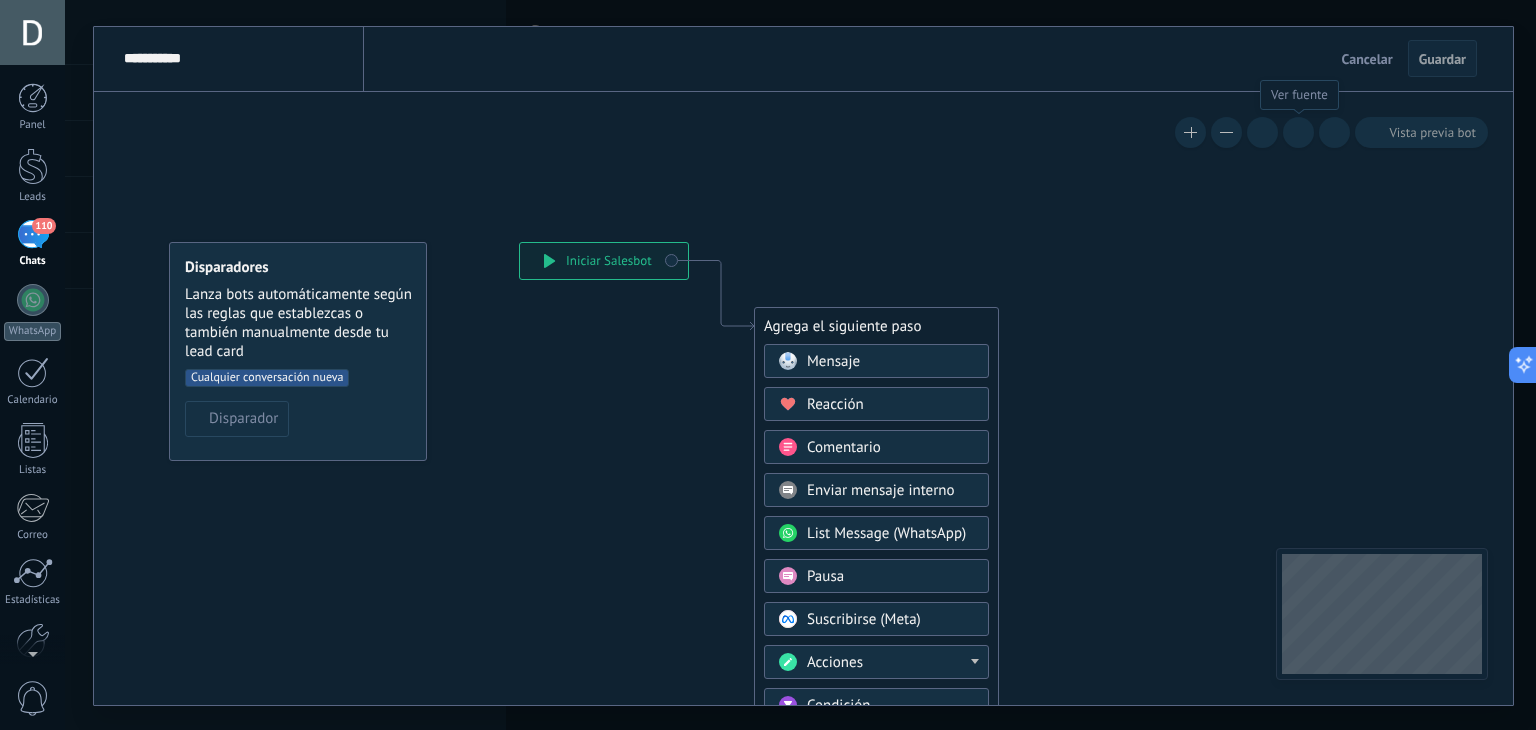 click 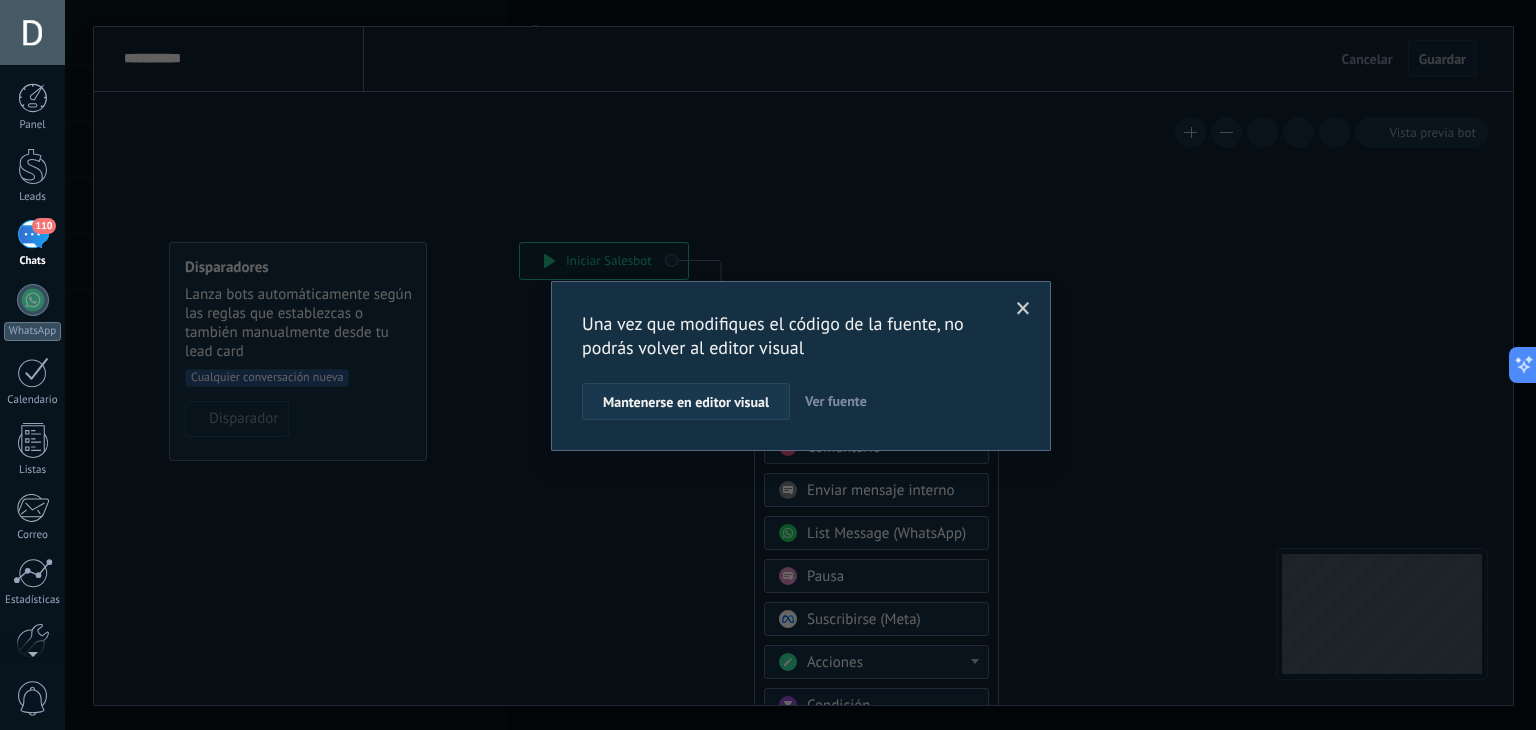 click on "Mantenerse en editor visual" at bounding box center (686, 402) 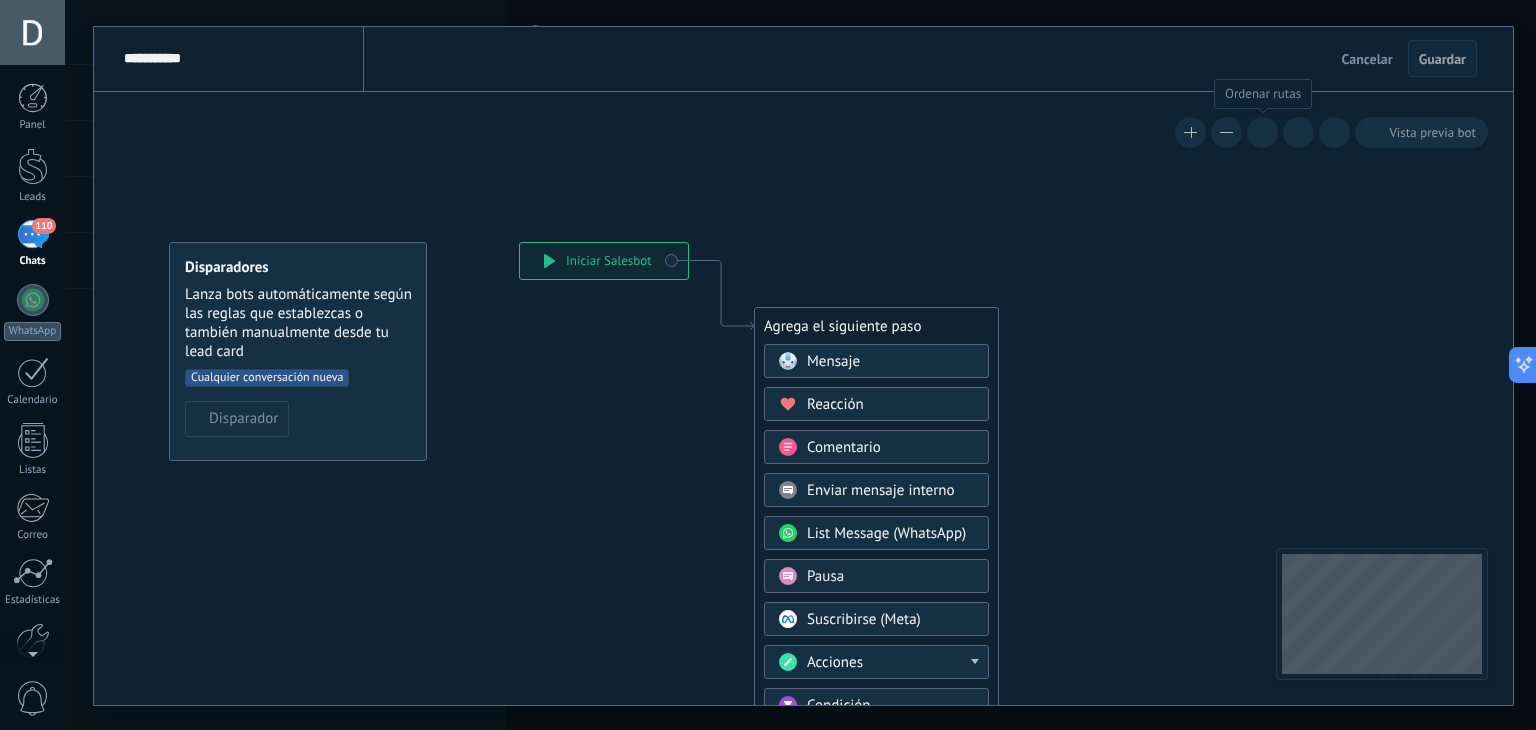 click 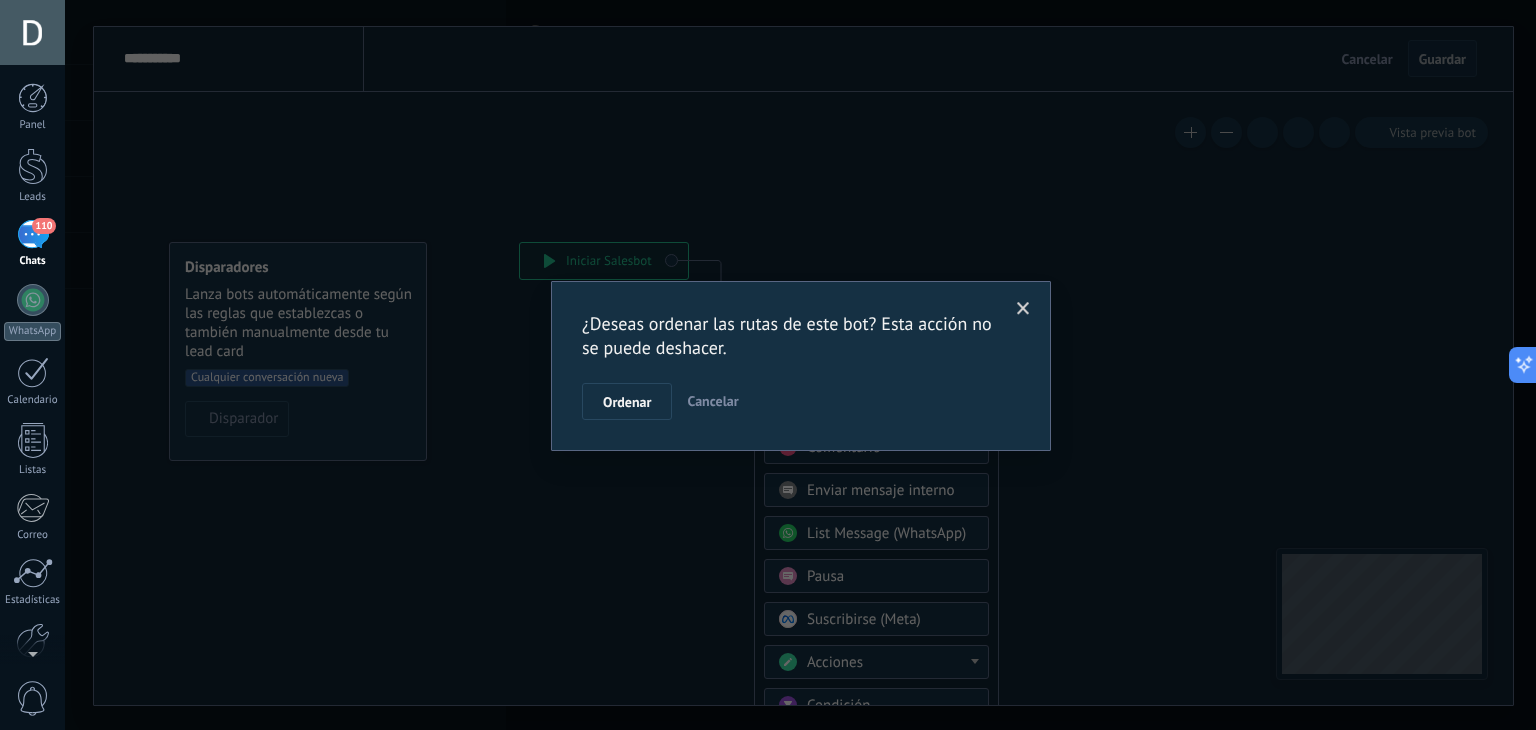 click on "¿Deseas ordenar las rutas de este bot? Esta acción no se puede deshacer. Ordenar Cancelar" at bounding box center (801, 366) 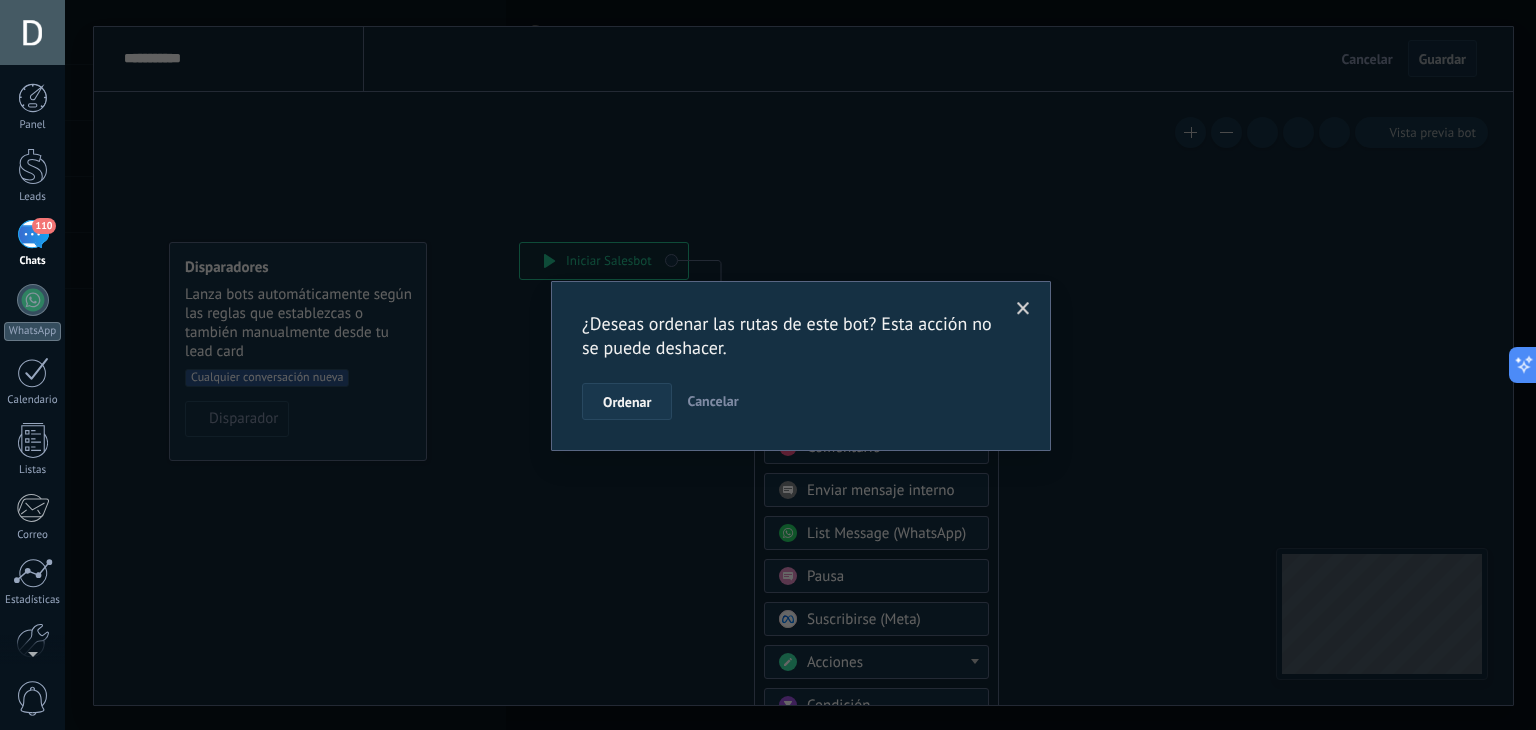 click on "Ordenar" at bounding box center (627, 402) 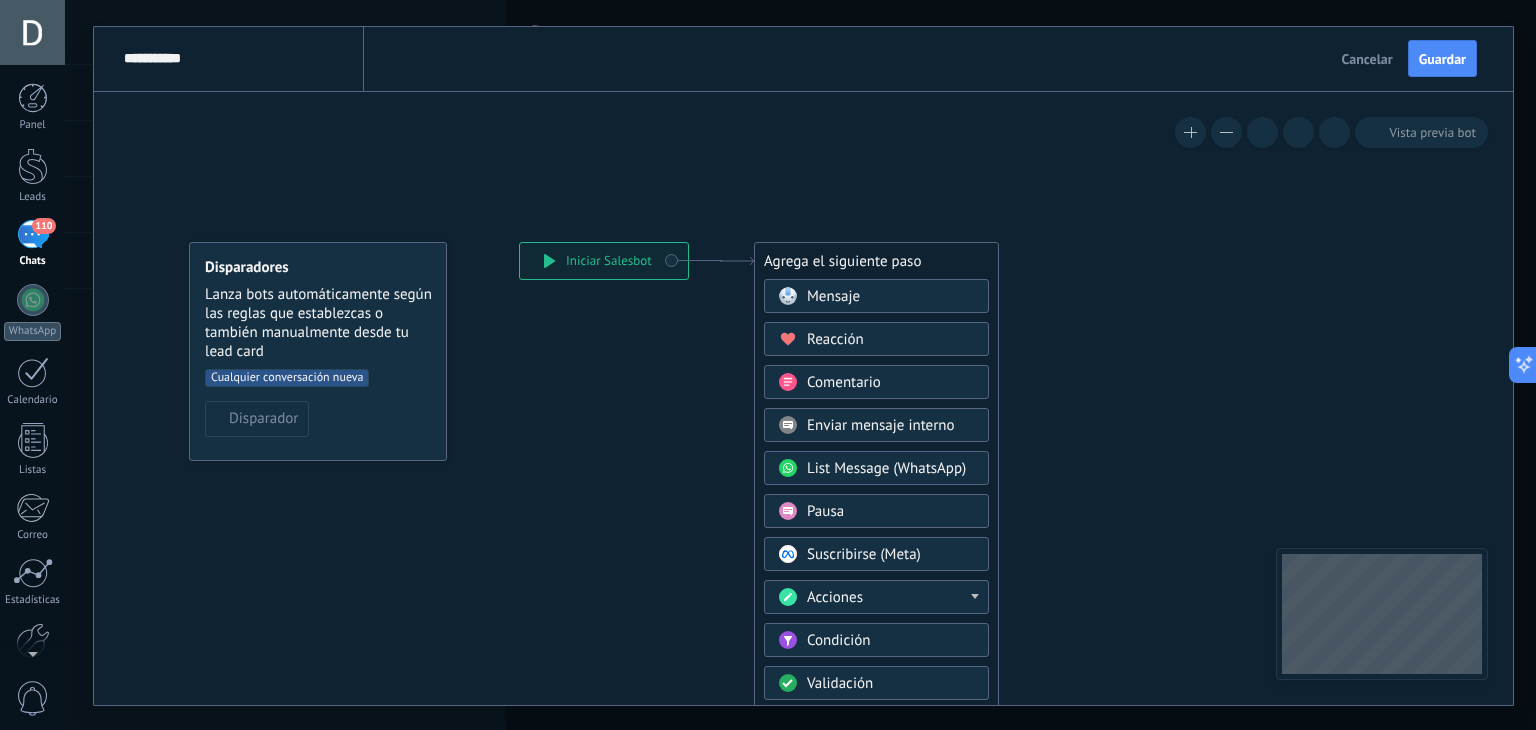 click on "Vista previa bot" at bounding box center [1329, 132] 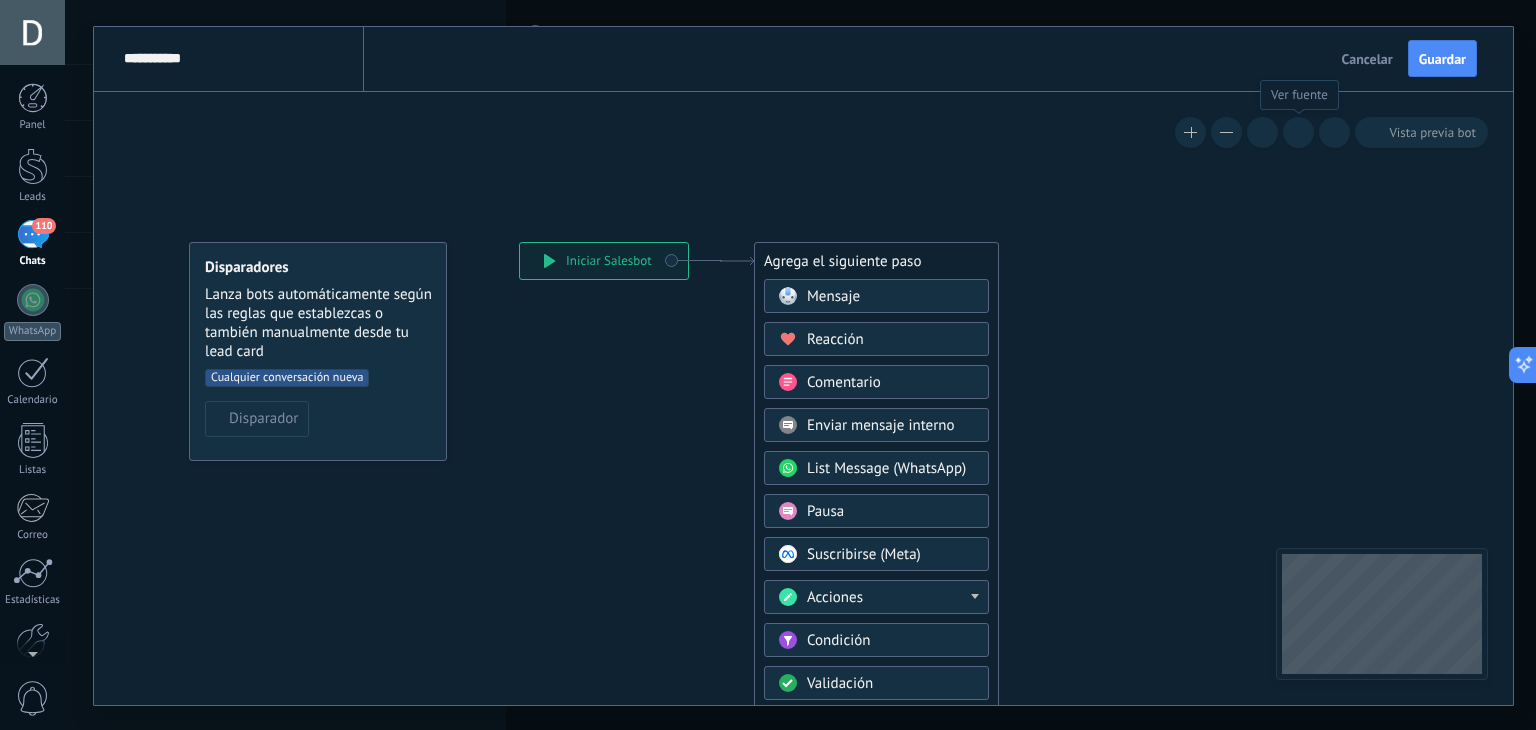 click 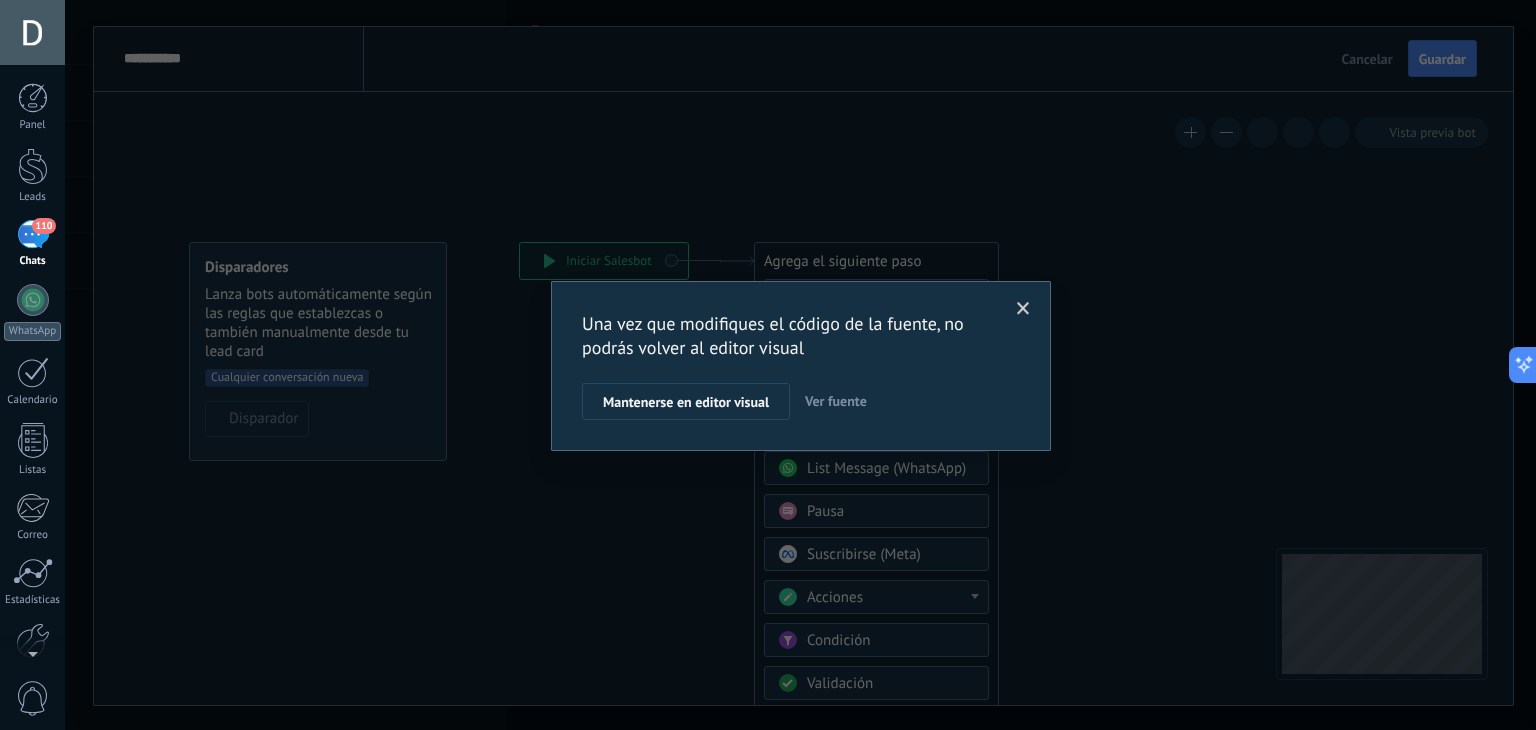 click on "Ver fuente" at bounding box center (836, 401) 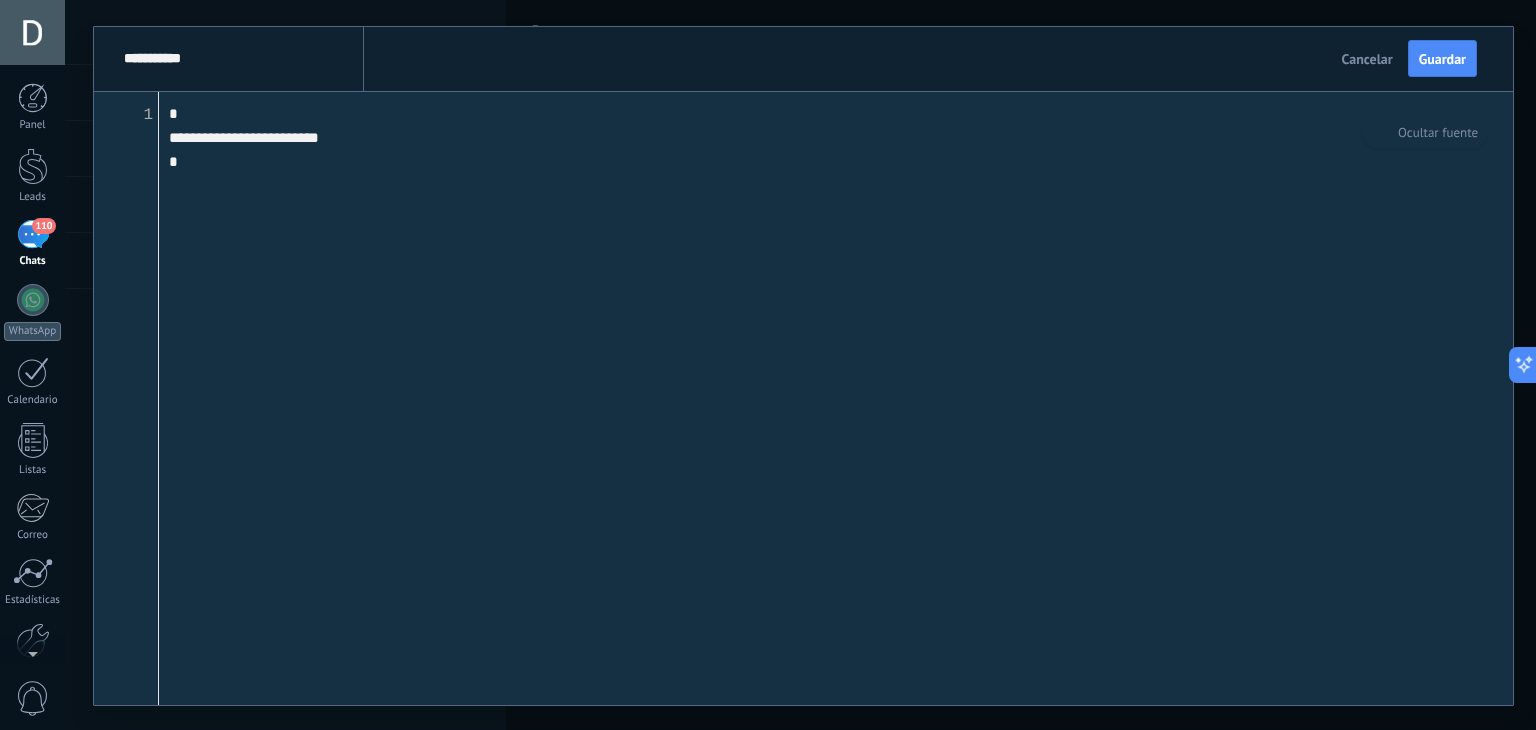 drag, startPoint x: 207, startPoint y: 159, endPoint x: 40, endPoint y: -7, distance: 235.46762 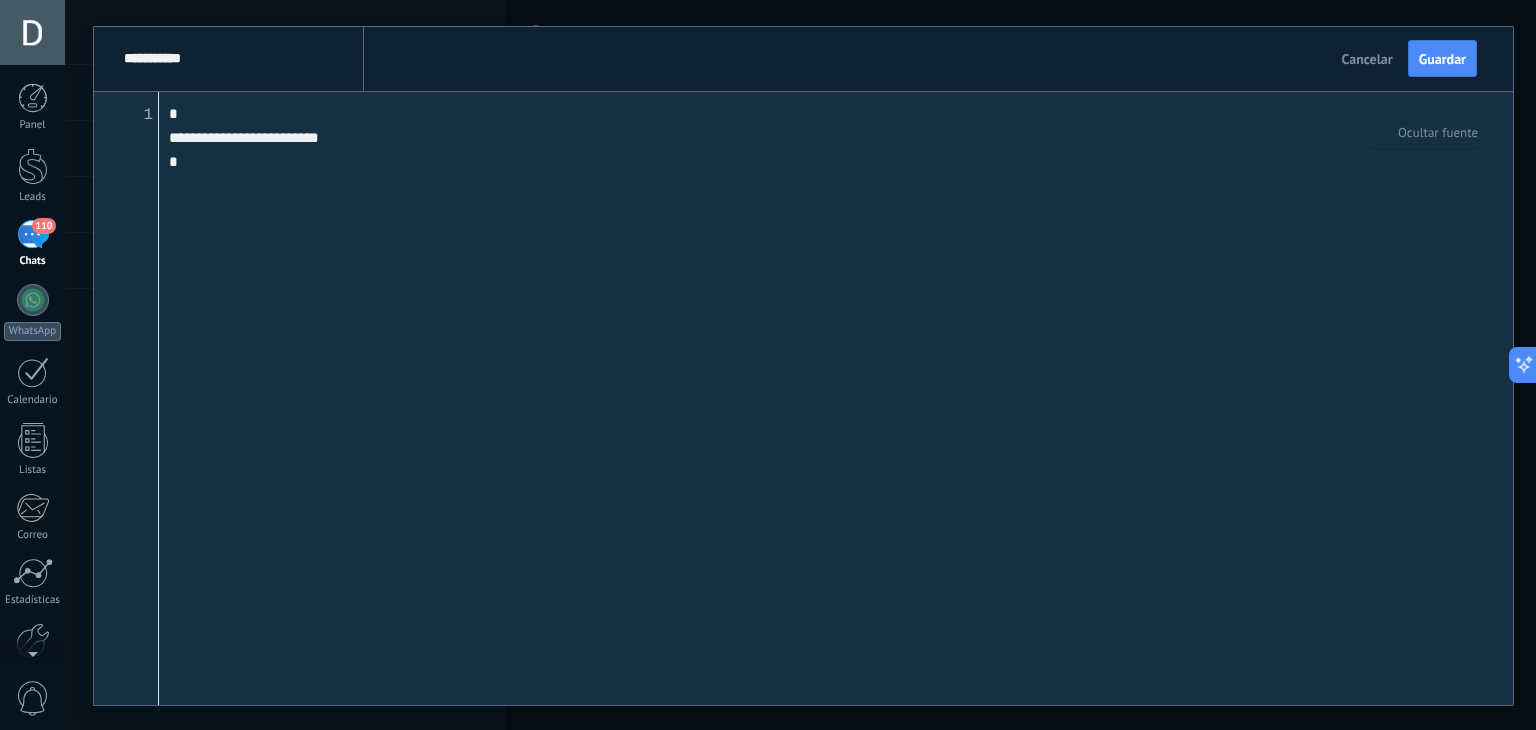 click on "©  2025  derechos reservados |  Términos de uso
Soporte técnico
Derlis Villasanti
ID de cuenta
34944108
perfil
salir
Panel" at bounding box center (768, 365) 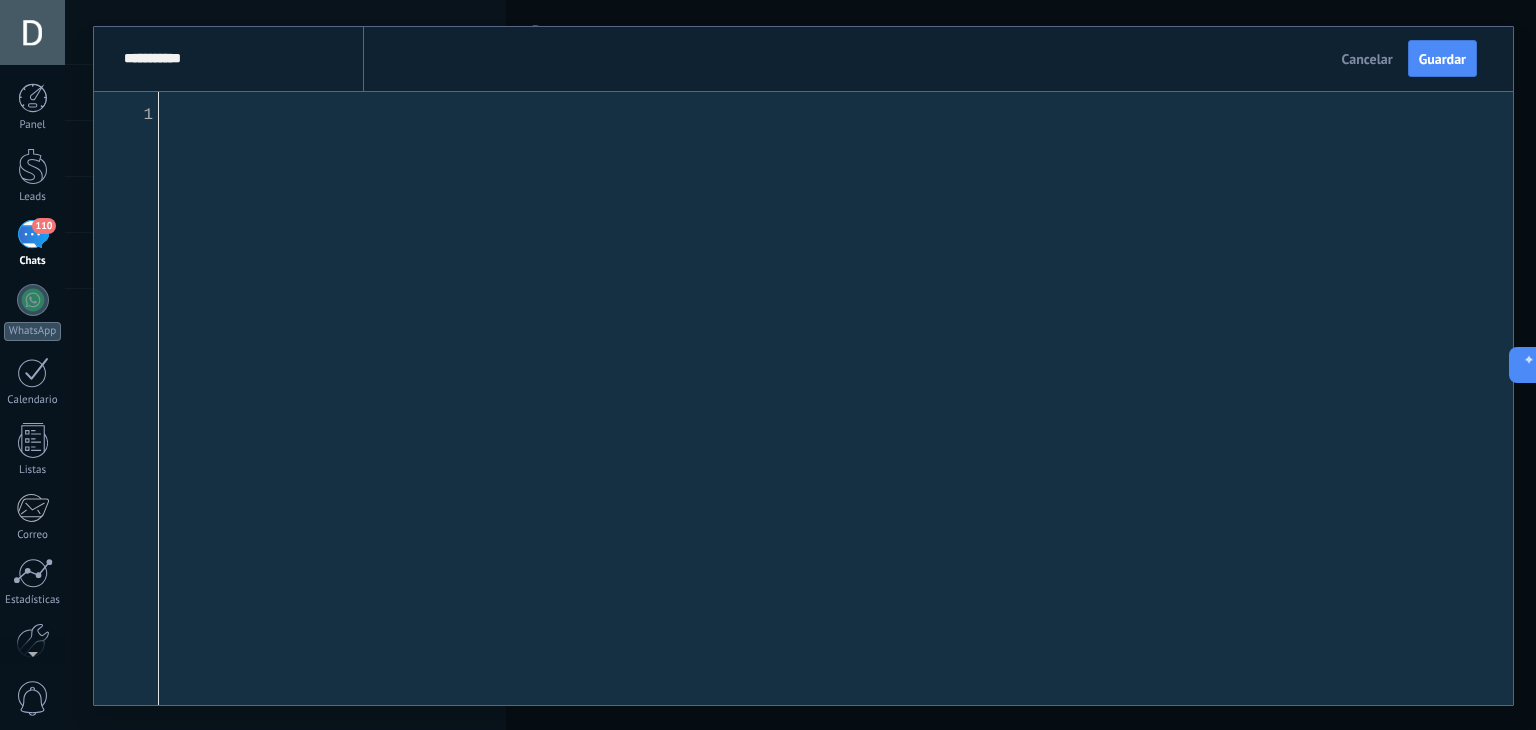 paste on "**********" 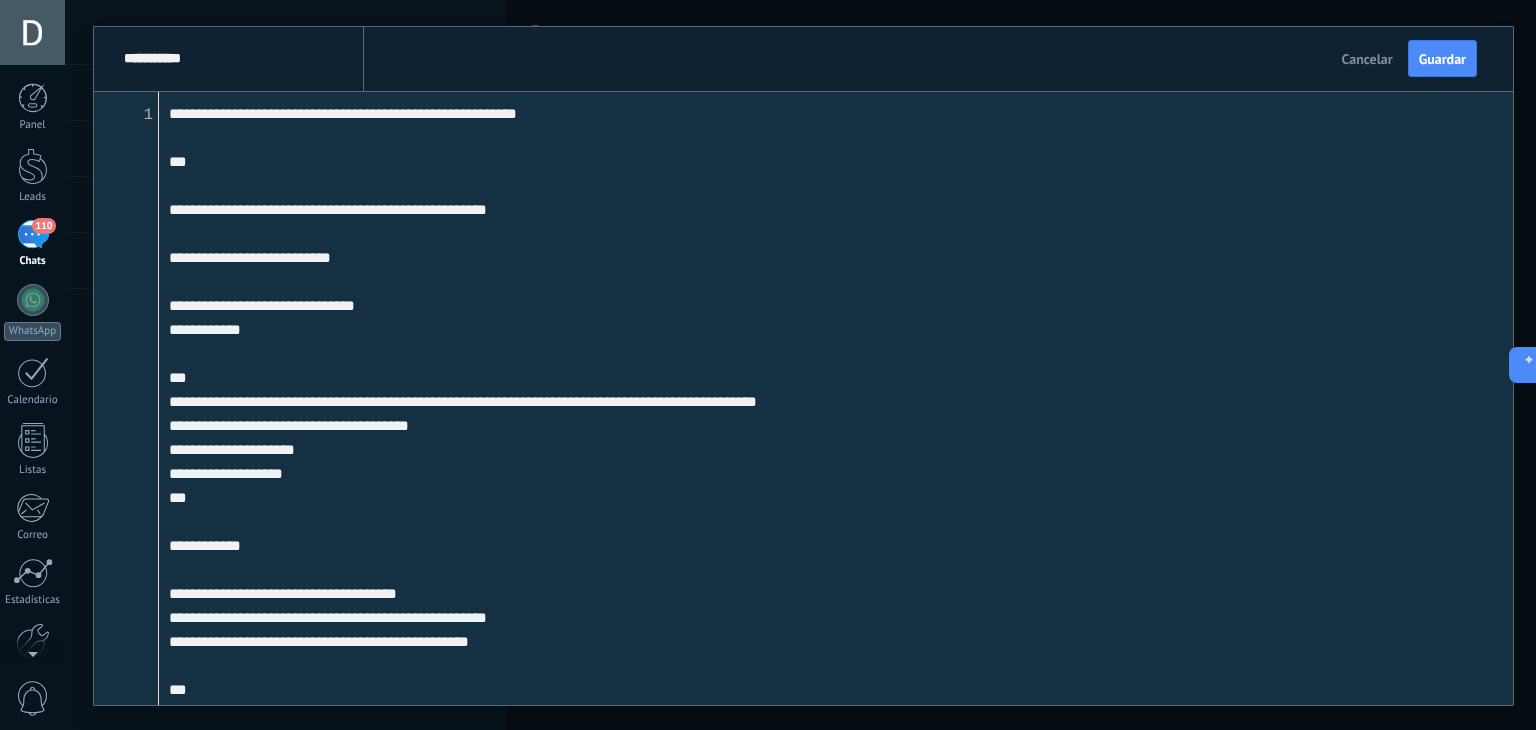 scroll, scrollTop: 3033, scrollLeft: 0, axis: vertical 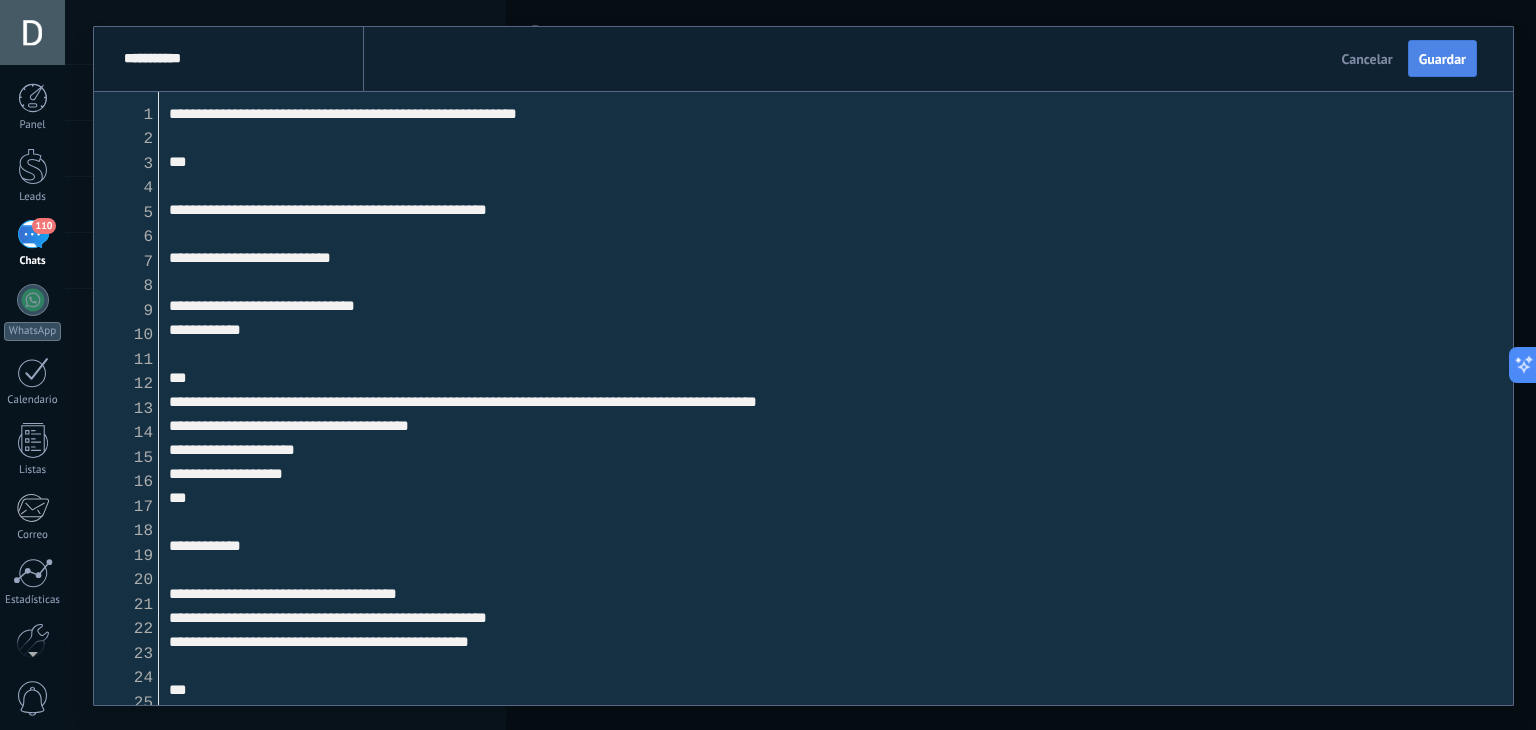 type on "**********" 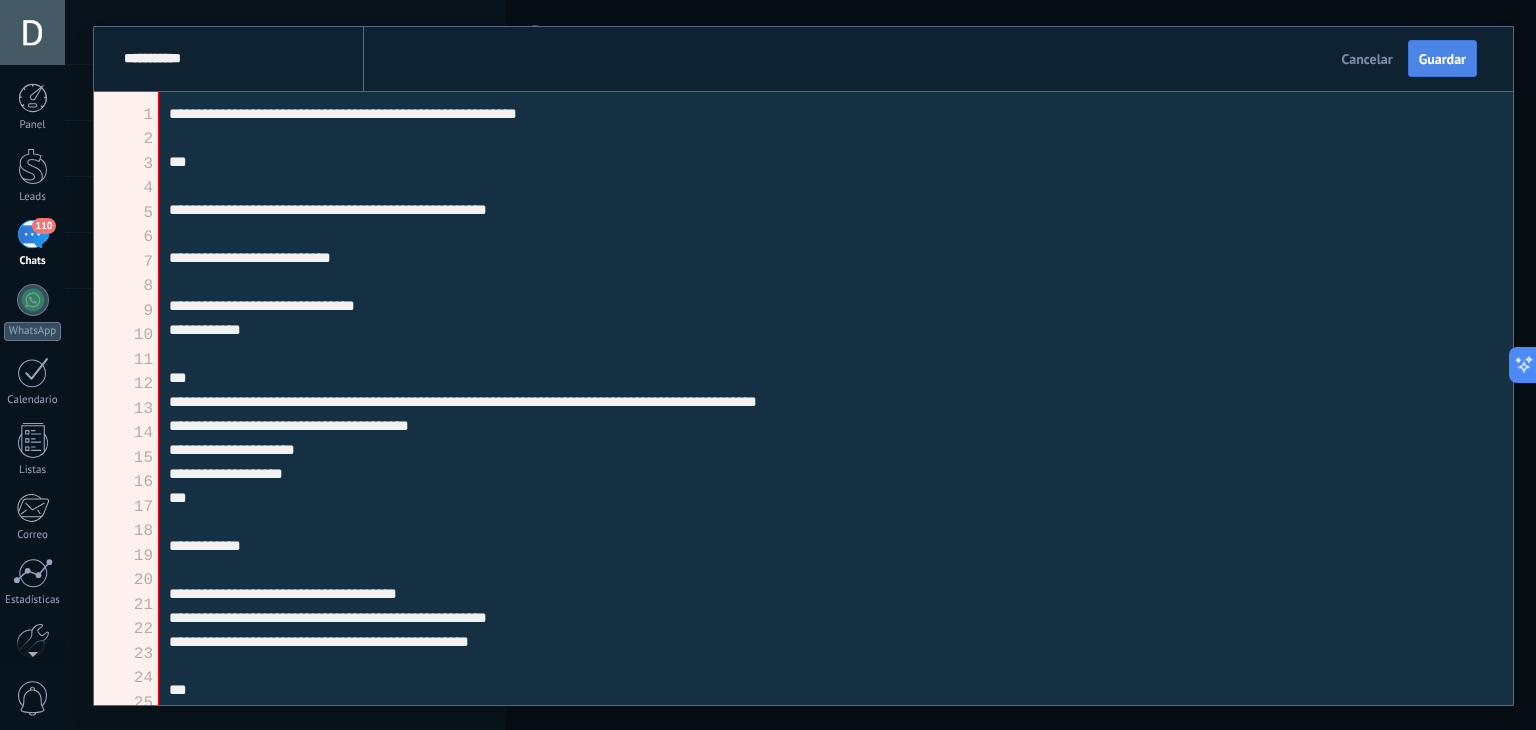 click on "Guardar" at bounding box center (1442, 59) 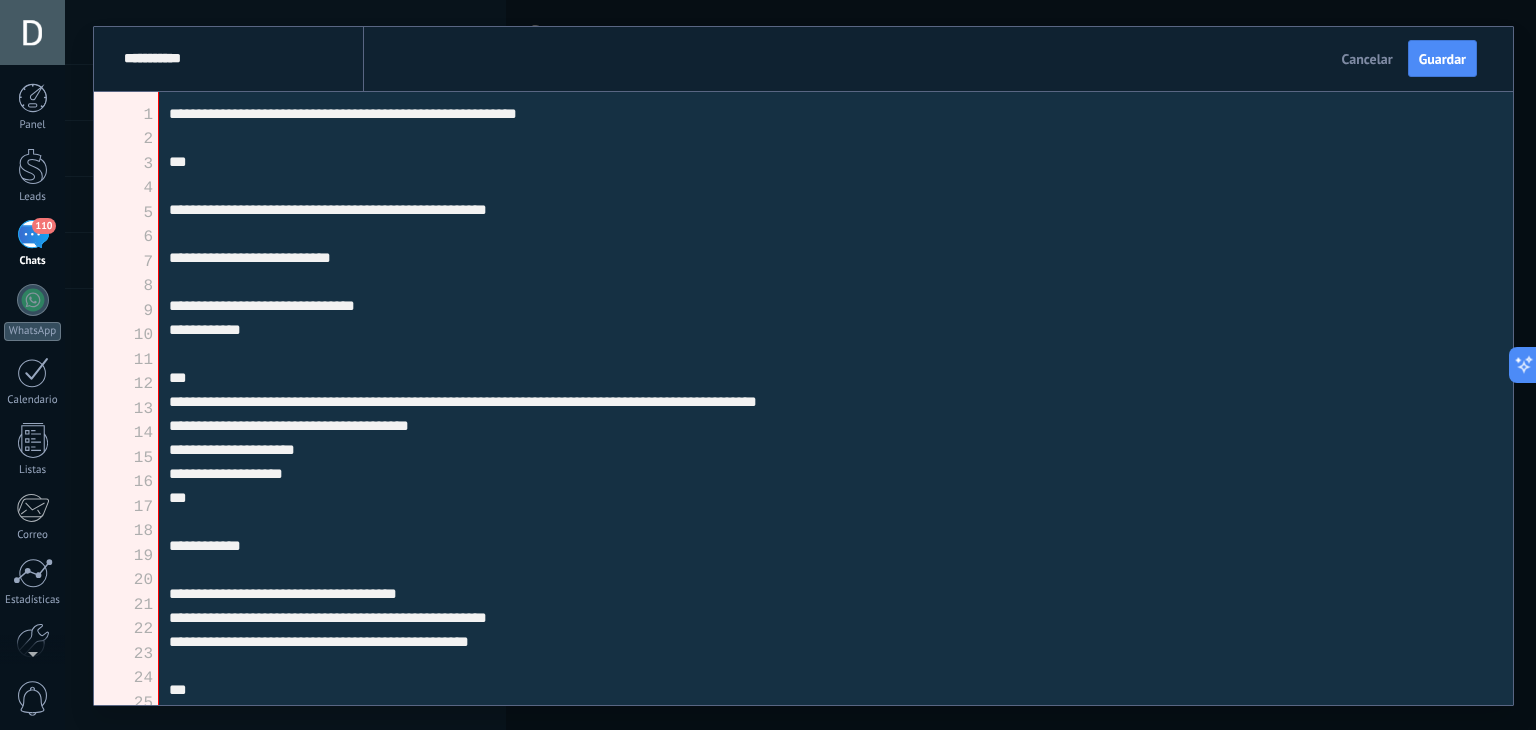click on "Cancelar" at bounding box center (1367, 59) 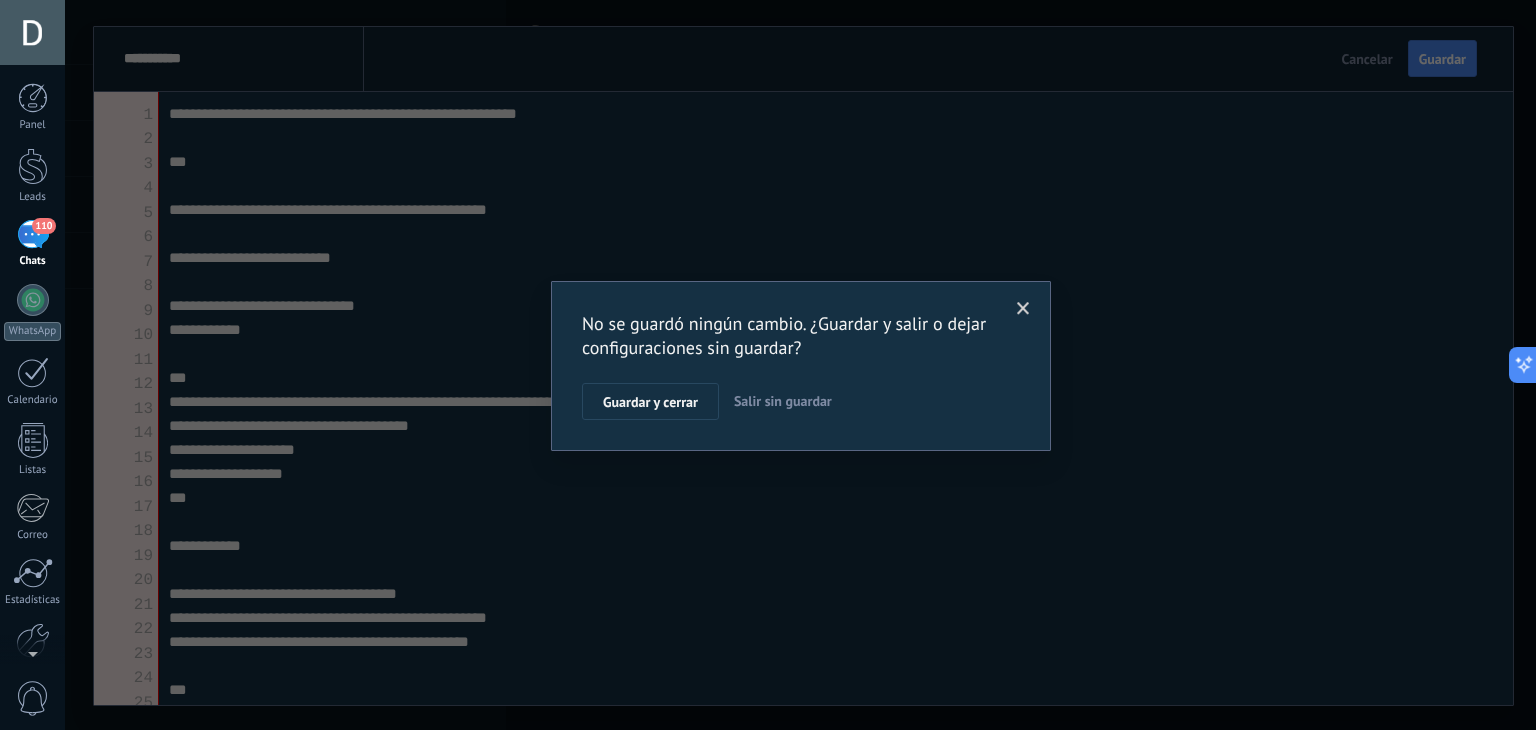 click on "Salir sin guardar" at bounding box center (783, 401) 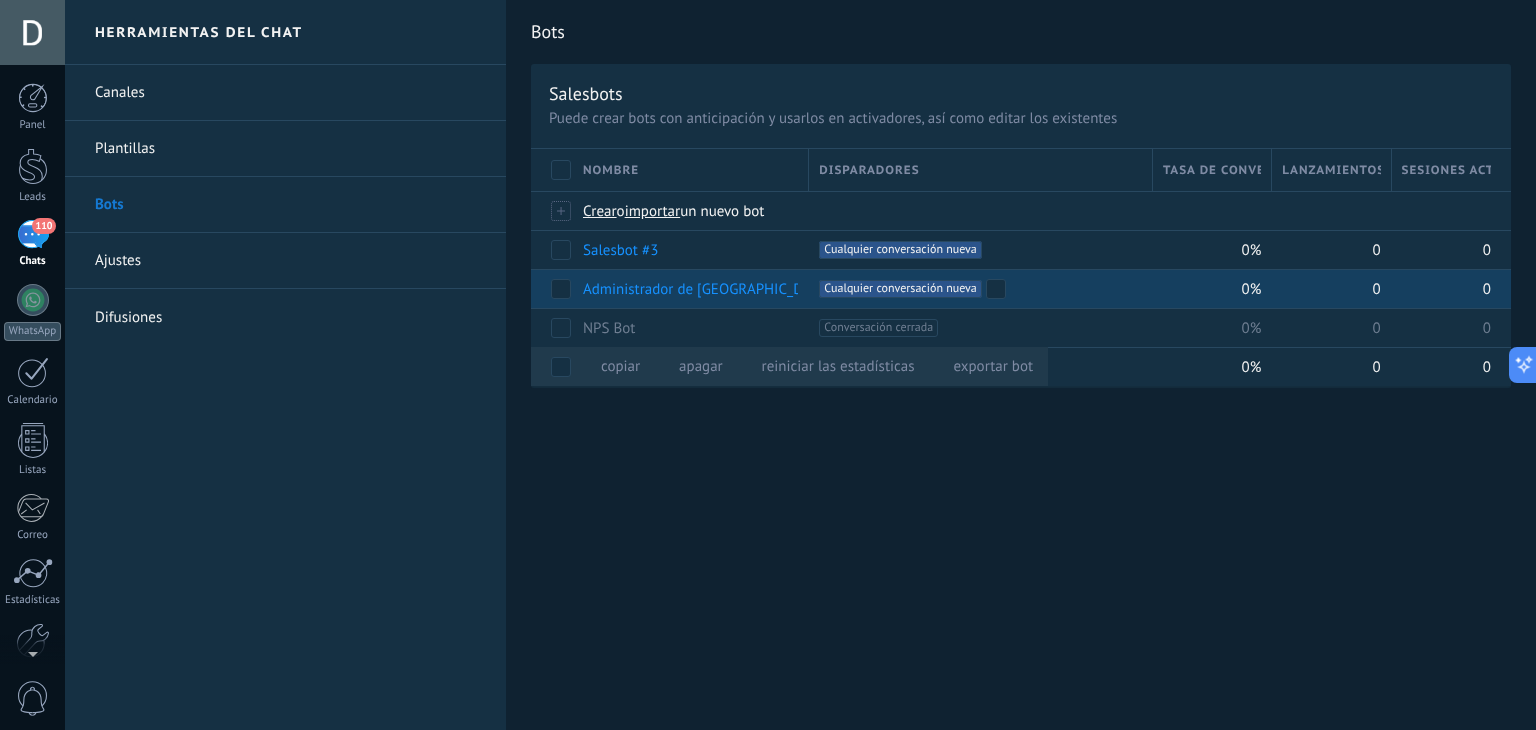 click on "Cualquier conversación nueva +0" at bounding box center [900, 289] 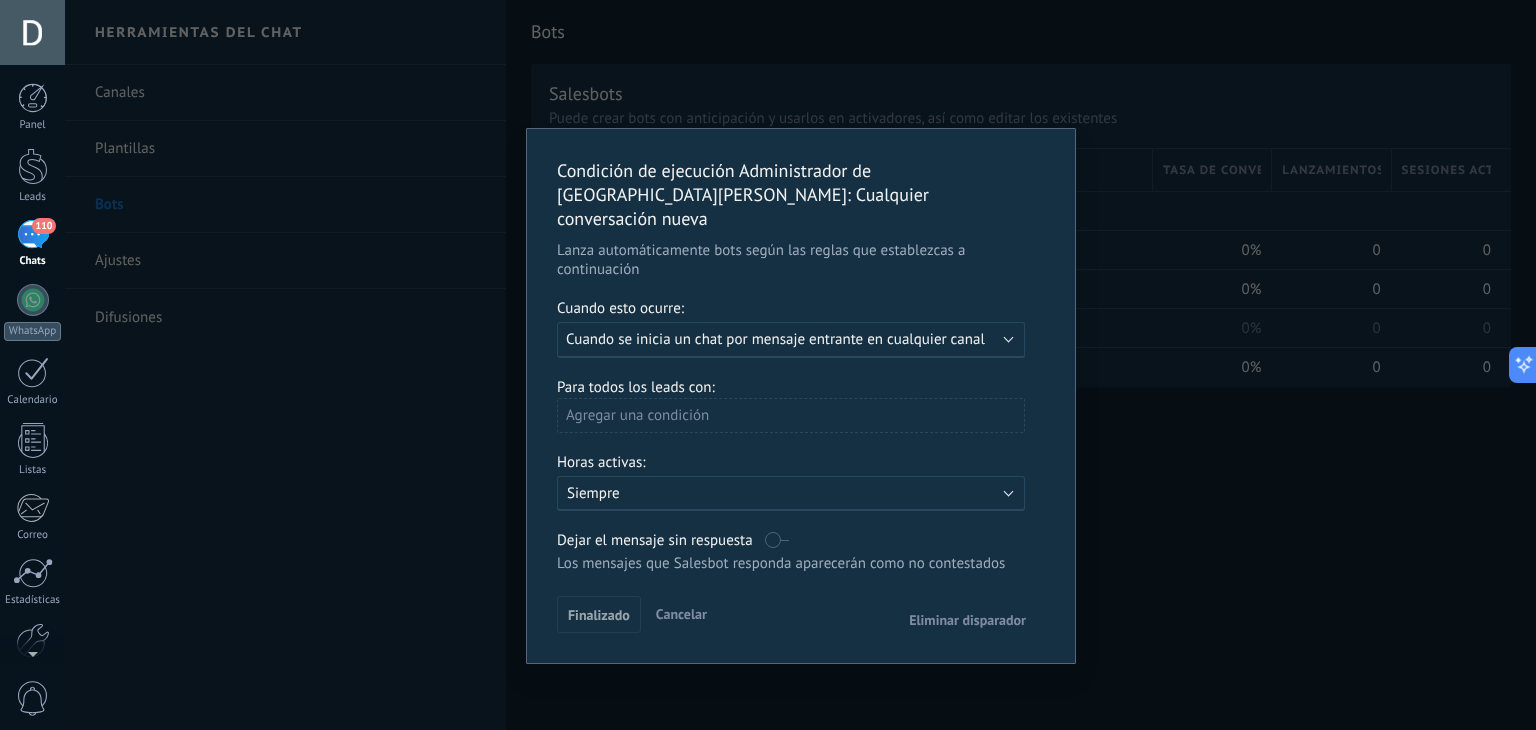 click on "Condición de ejecución Administrador de San Cayetano : Cualquier conversación nueva Lanza automáticamente bots según las reglas que establezcas a continuación Cuando esto ocurre: Ejecutar:  Cuando se inicia un chat por mensaje entrante en cualquier canal Para todos los leads con: Agregar una condición Horas activas: Activo:  Siempre Dejar el mensaje sin respuesta Los mensajes que Salesbot responda aparecerán como no contestados Aplicar a todos los leads en esta etapa Finalizado Cancelar Eliminar disparador" at bounding box center (800, 365) 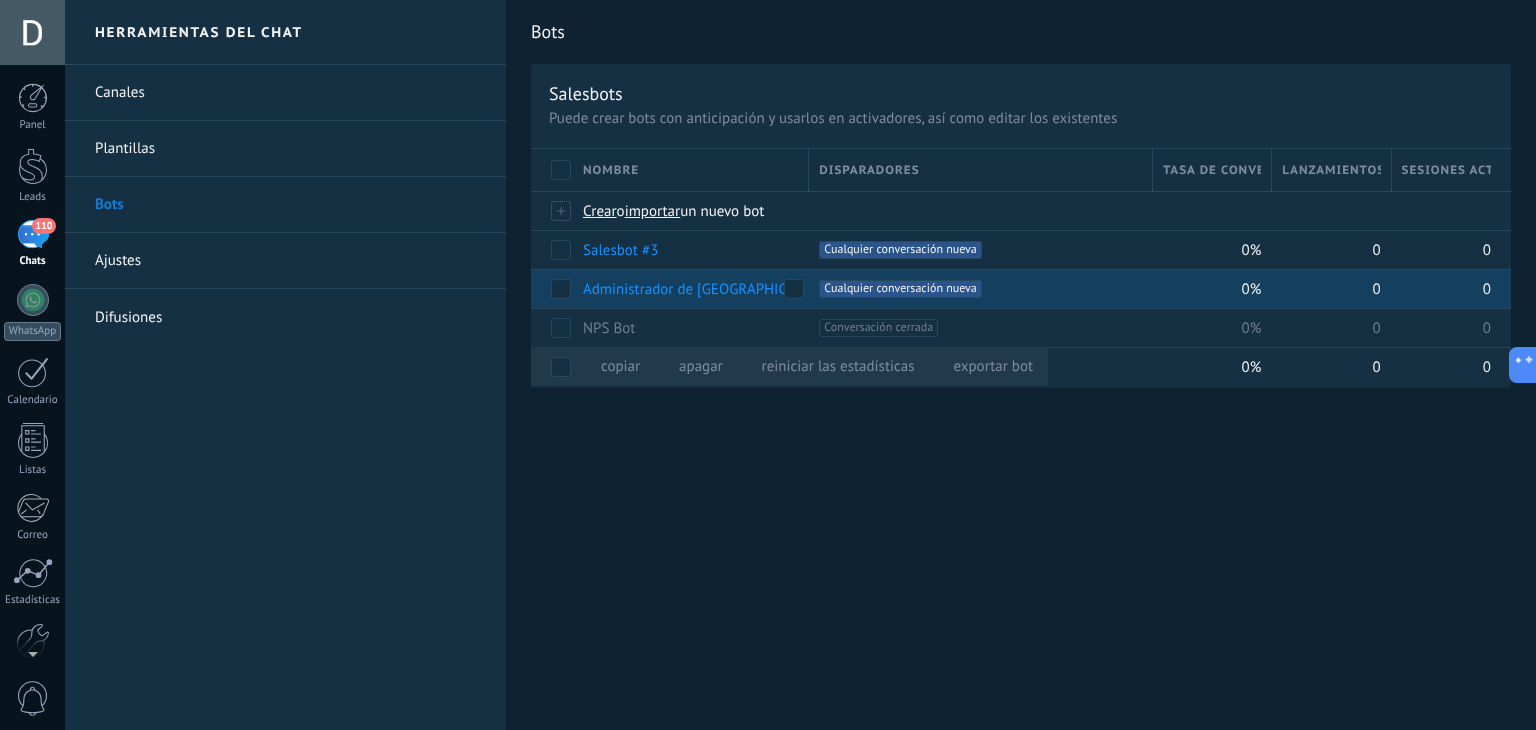 click on "Administrador de [GEOGRAPHIC_DATA][PERSON_NAME]" at bounding box center (761, 289) 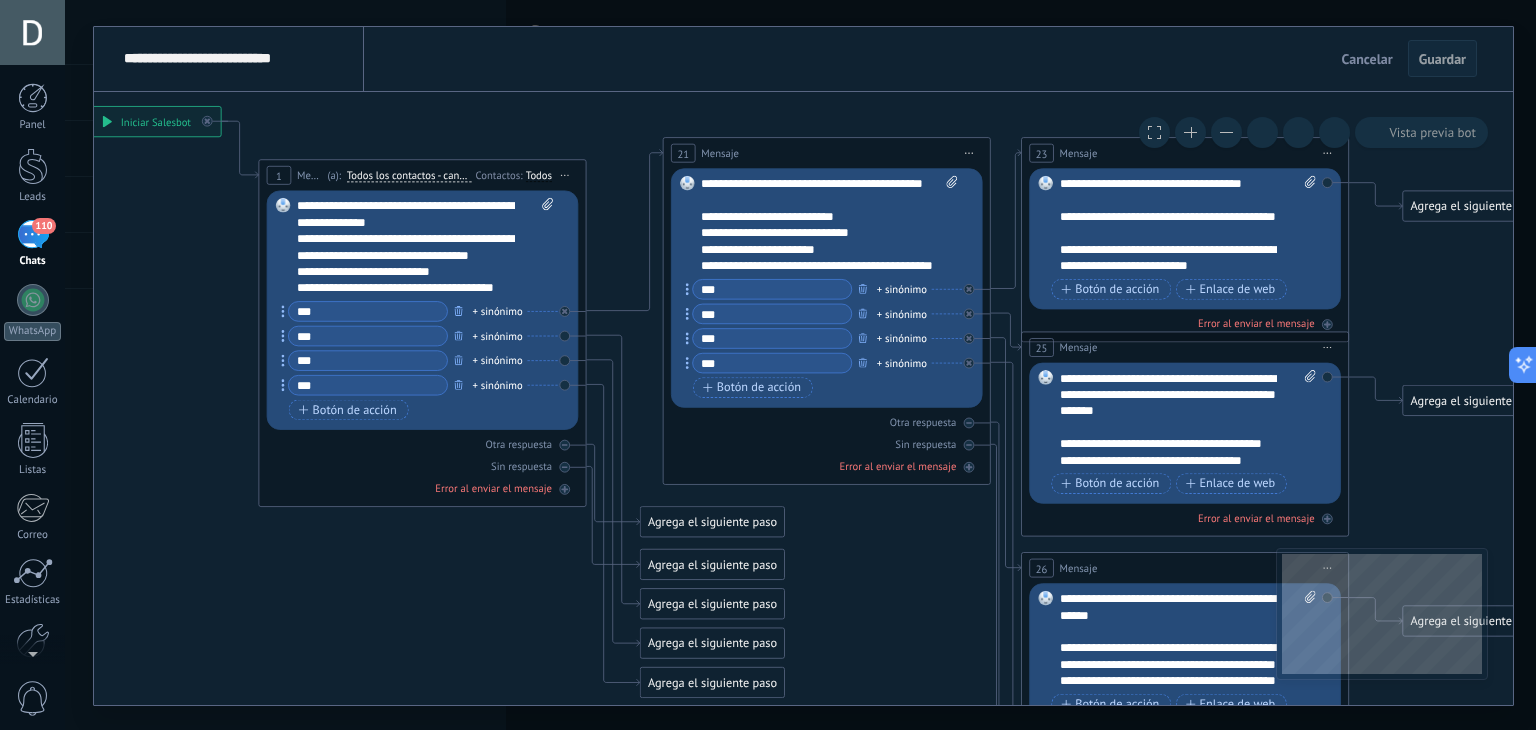 scroll, scrollTop: 20, scrollLeft: 0, axis: vertical 